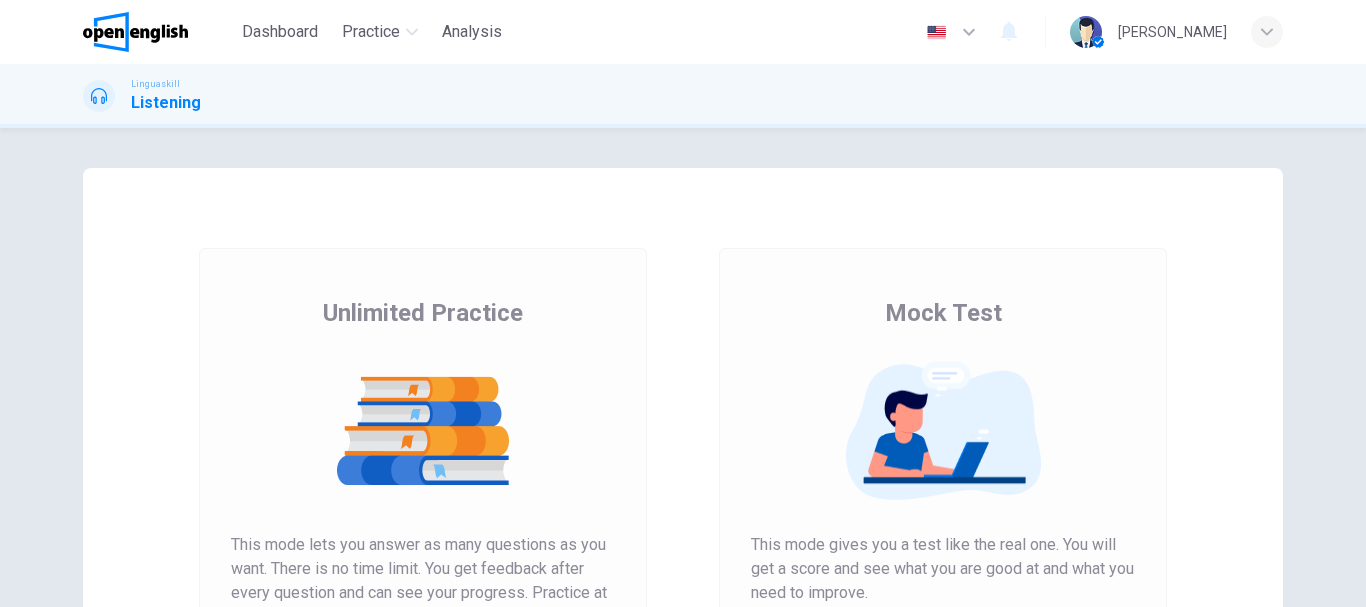 scroll, scrollTop: 0, scrollLeft: 0, axis: both 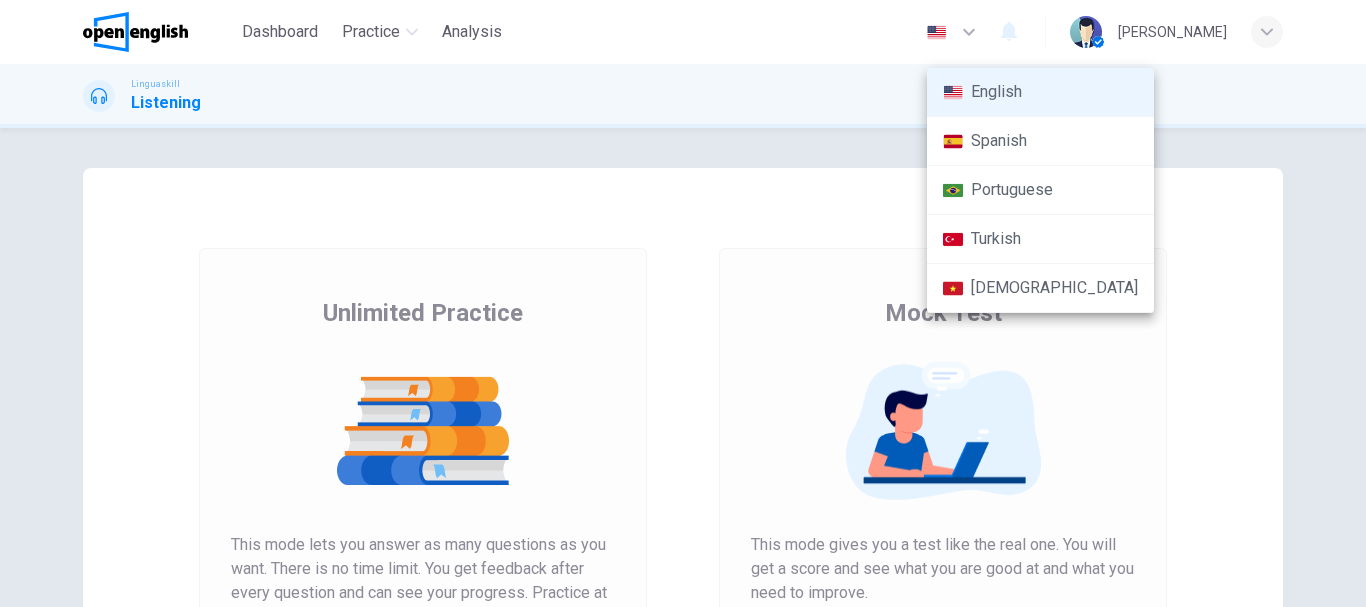 click at bounding box center [683, 303] 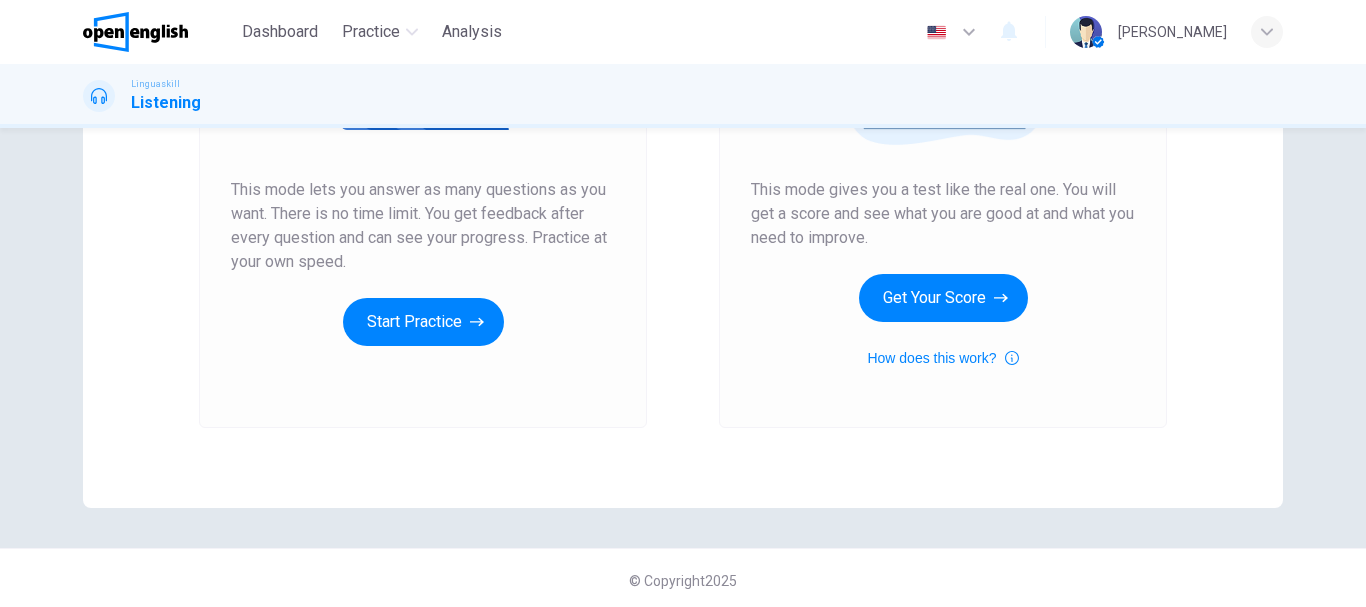 scroll, scrollTop: 360, scrollLeft: 0, axis: vertical 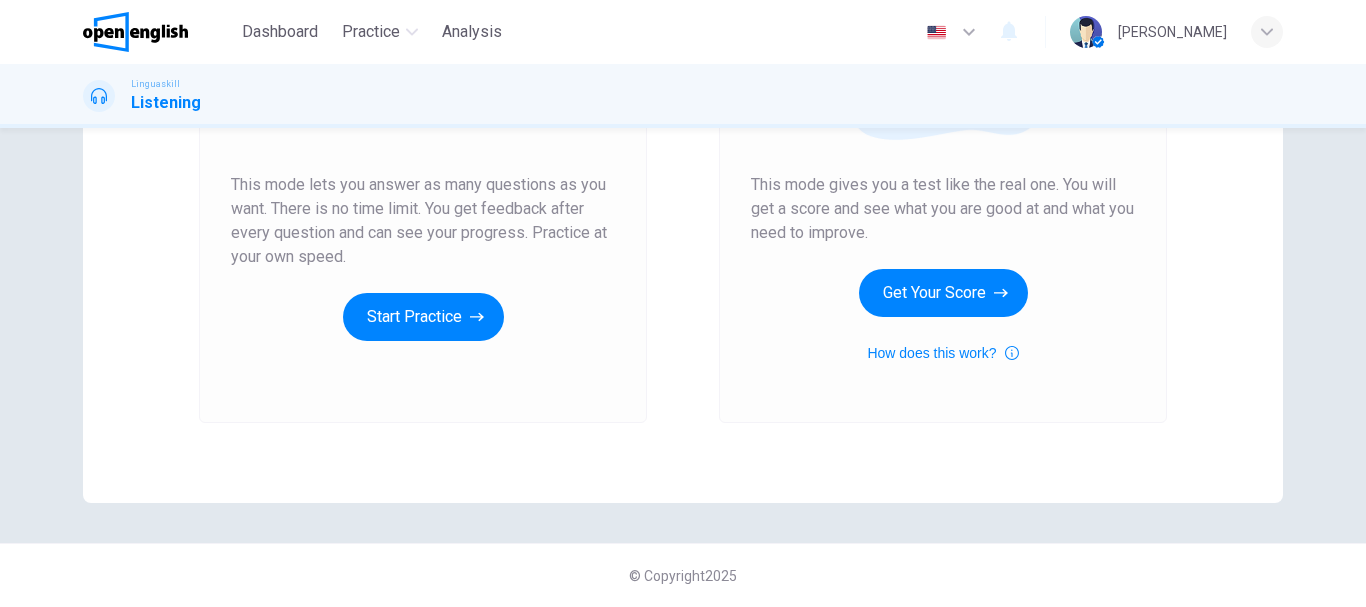drag, startPoint x: 237, startPoint y: 269, endPoint x: 271, endPoint y: 278, distance: 35.17101 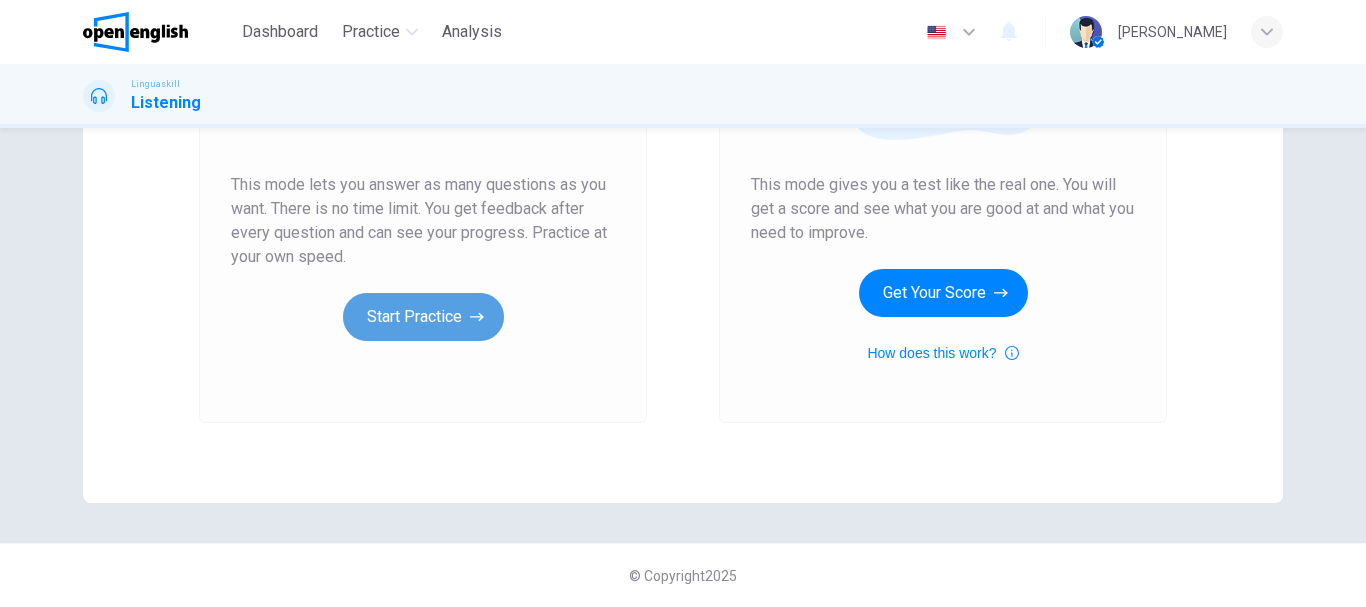 click on "Start Practice" at bounding box center [423, 317] 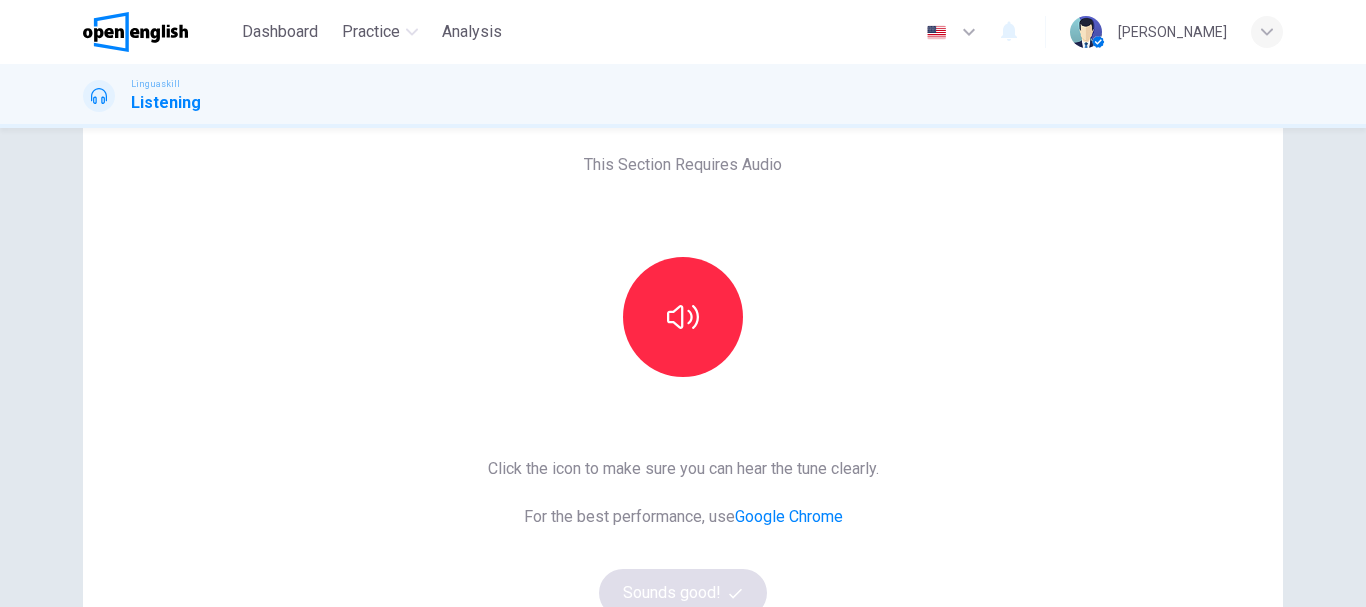 scroll, scrollTop: 0, scrollLeft: 0, axis: both 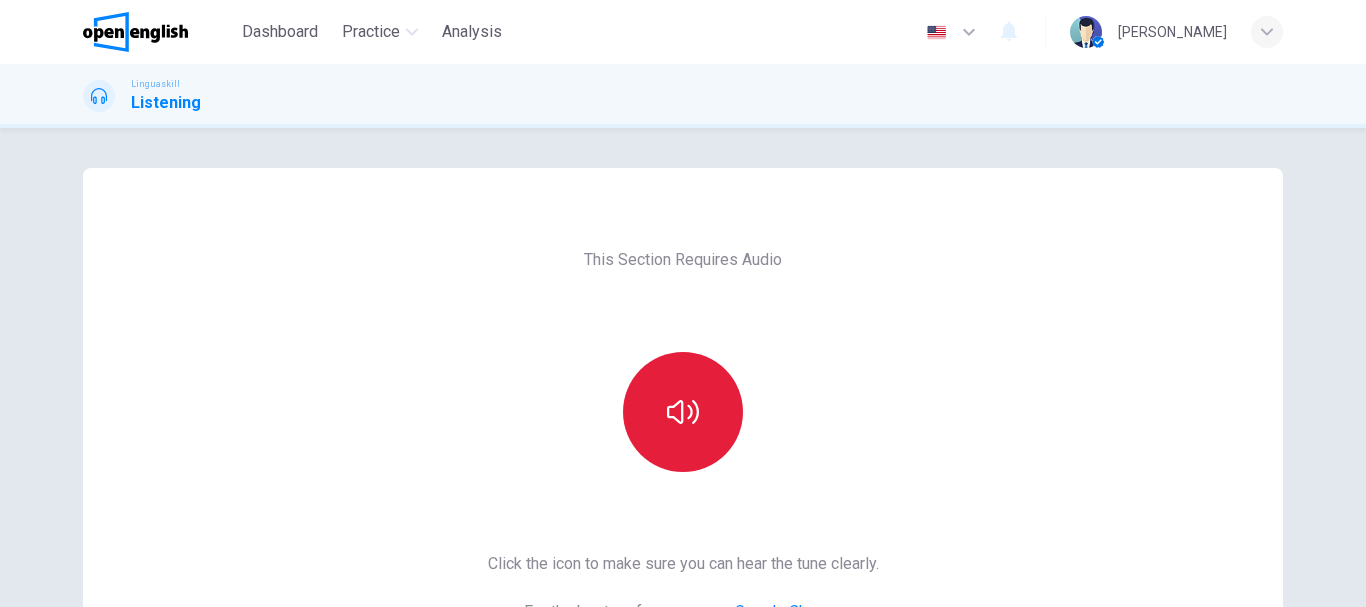 click at bounding box center [683, 412] 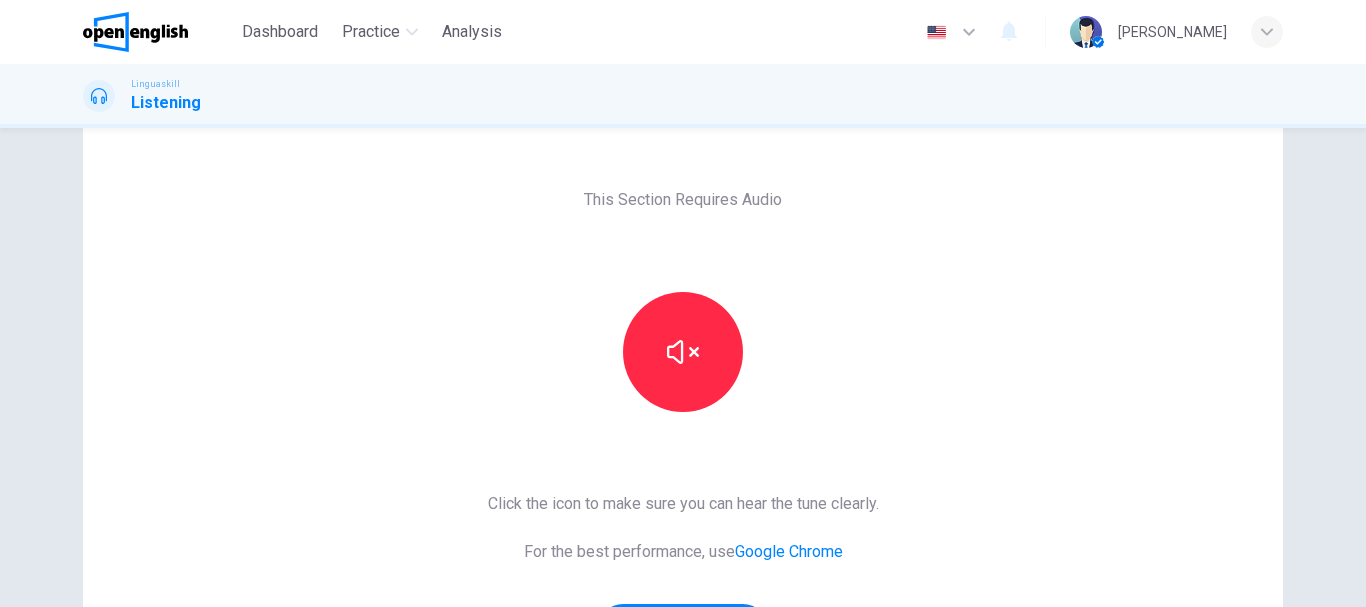 scroll, scrollTop: 260, scrollLeft: 0, axis: vertical 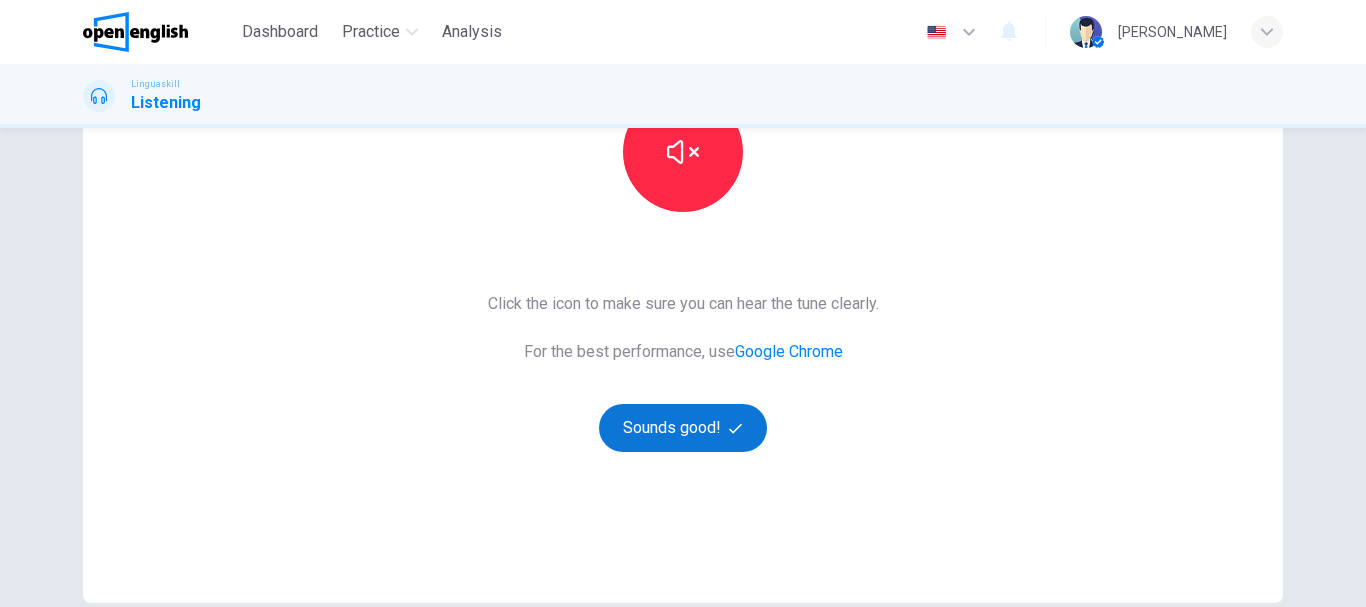 click on "Sounds good!" at bounding box center [683, 428] 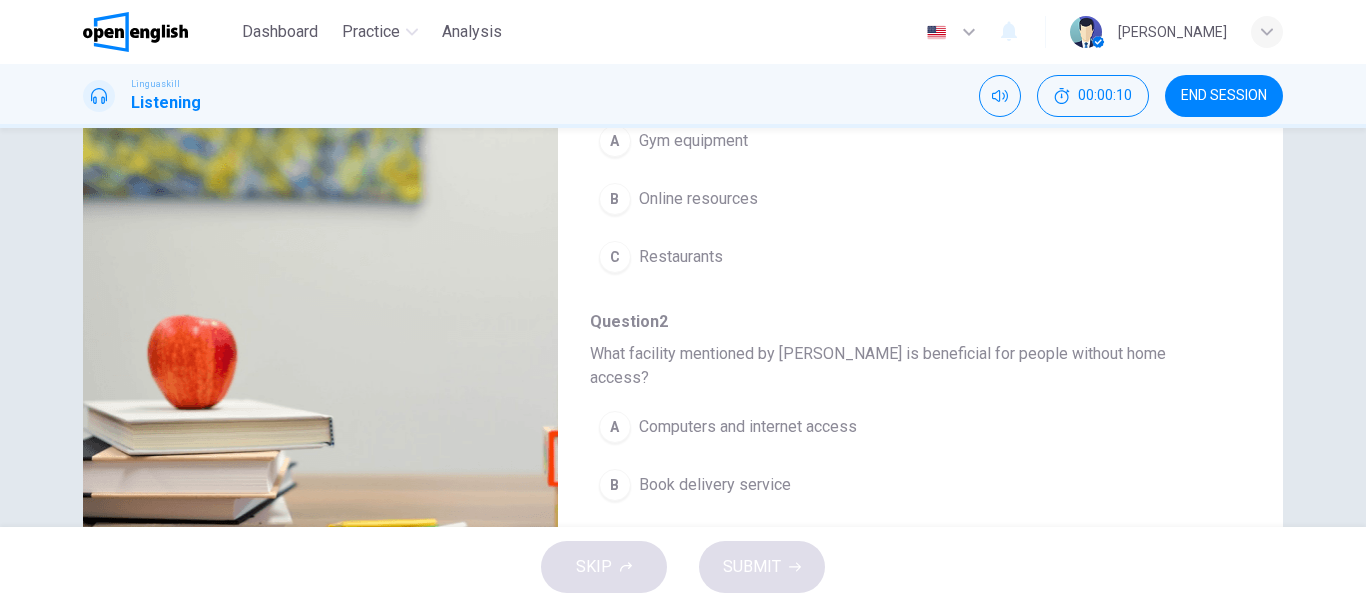 scroll, scrollTop: 0, scrollLeft: 0, axis: both 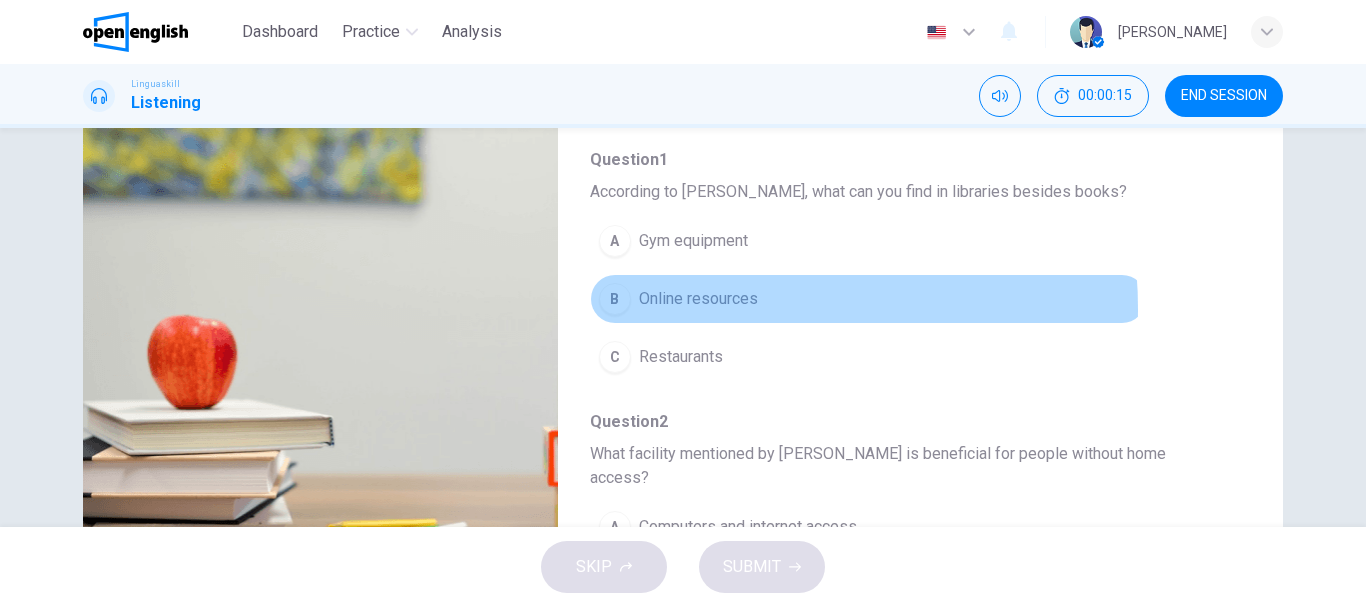 click on "Online resources" at bounding box center (698, 299) 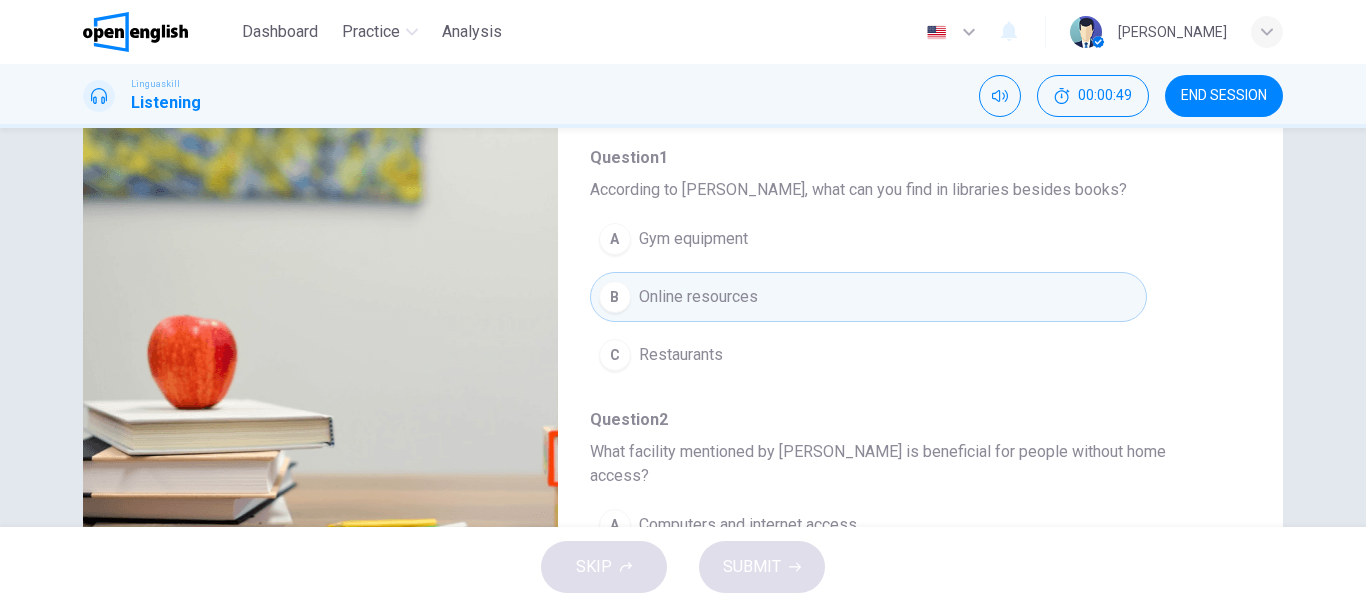 scroll, scrollTop: 0, scrollLeft: 0, axis: both 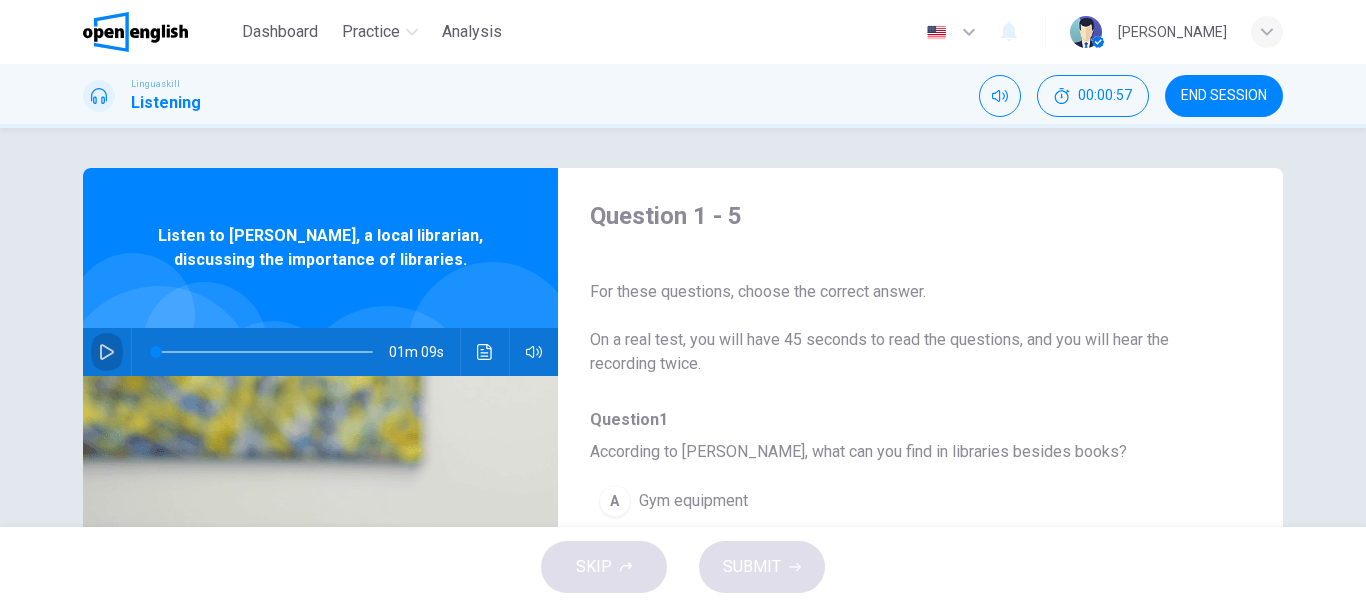 click 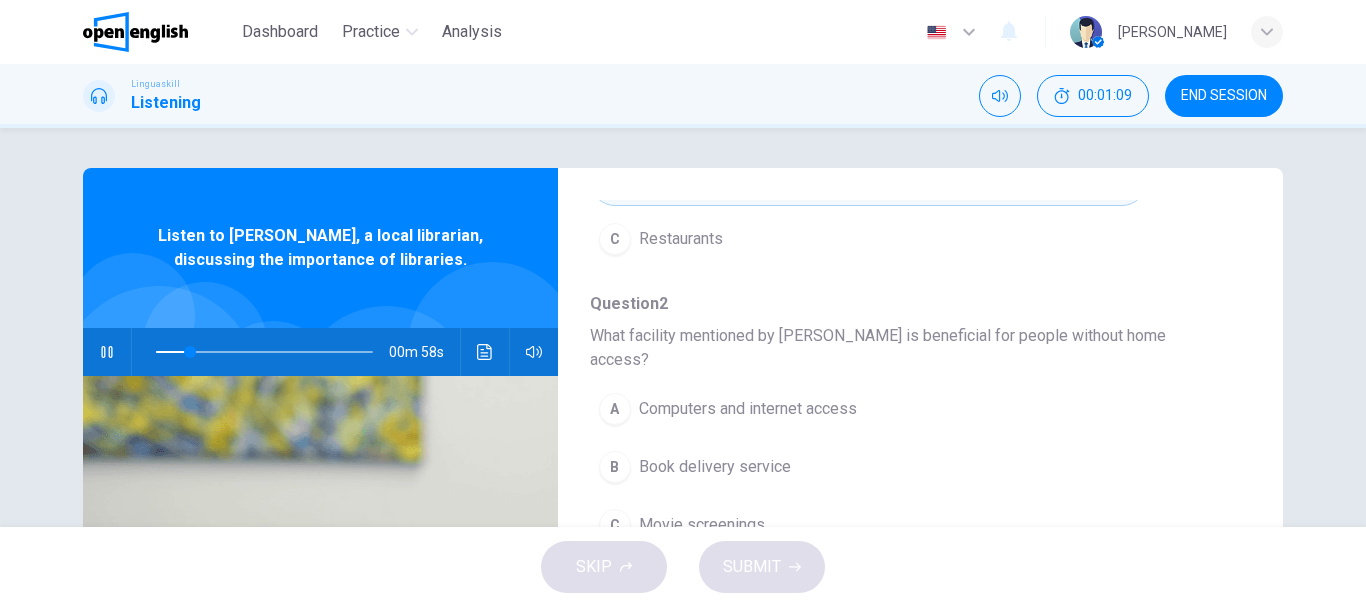 scroll, scrollTop: 400, scrollLeft: 0, axis: vertical 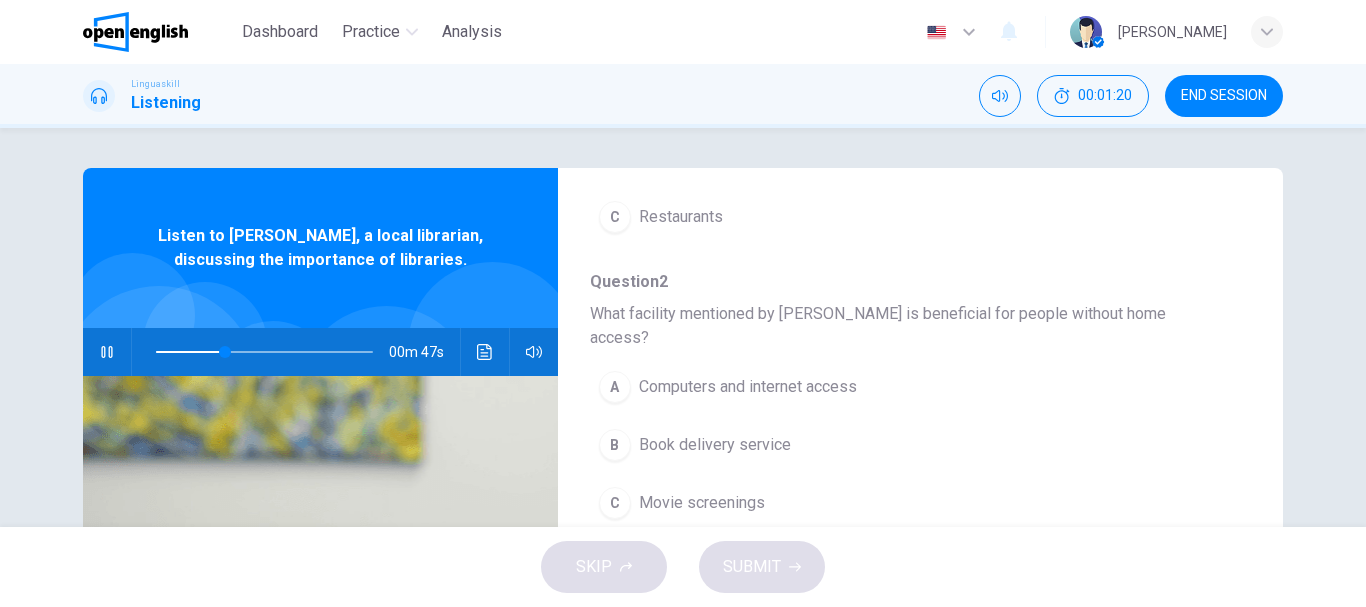 click on "Computers and internet access" at bounding box center [748, 387] 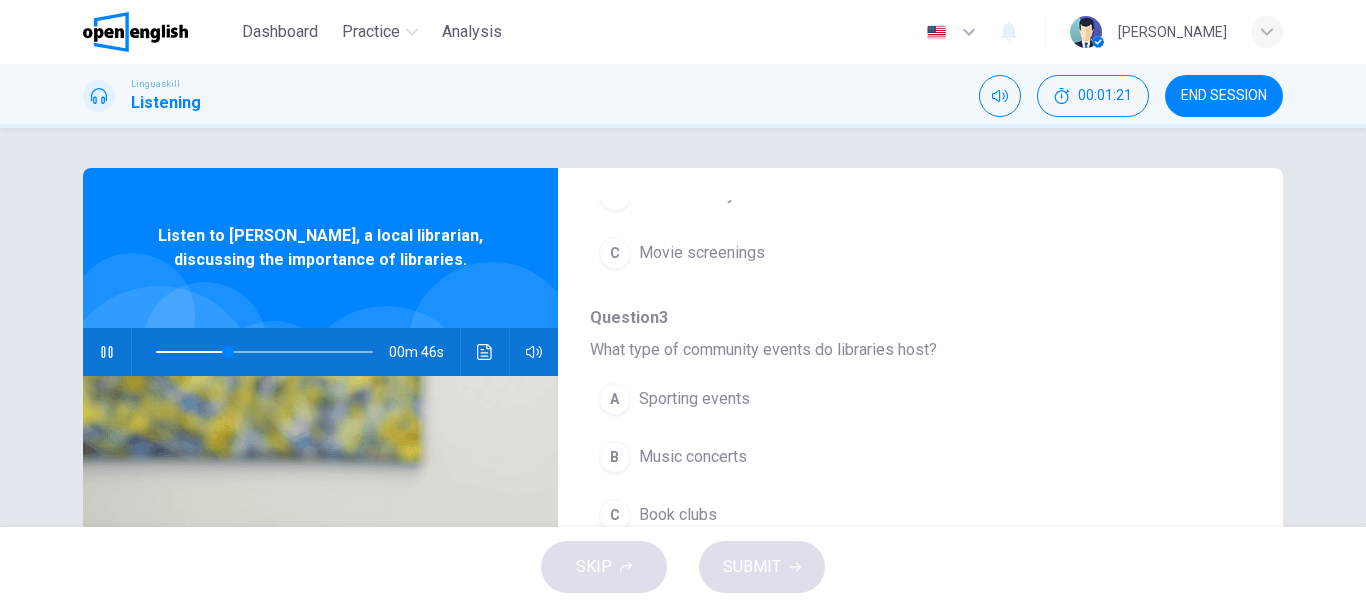 scroll, scrollTop: 700, scrollLeft: 0, axis: vertical 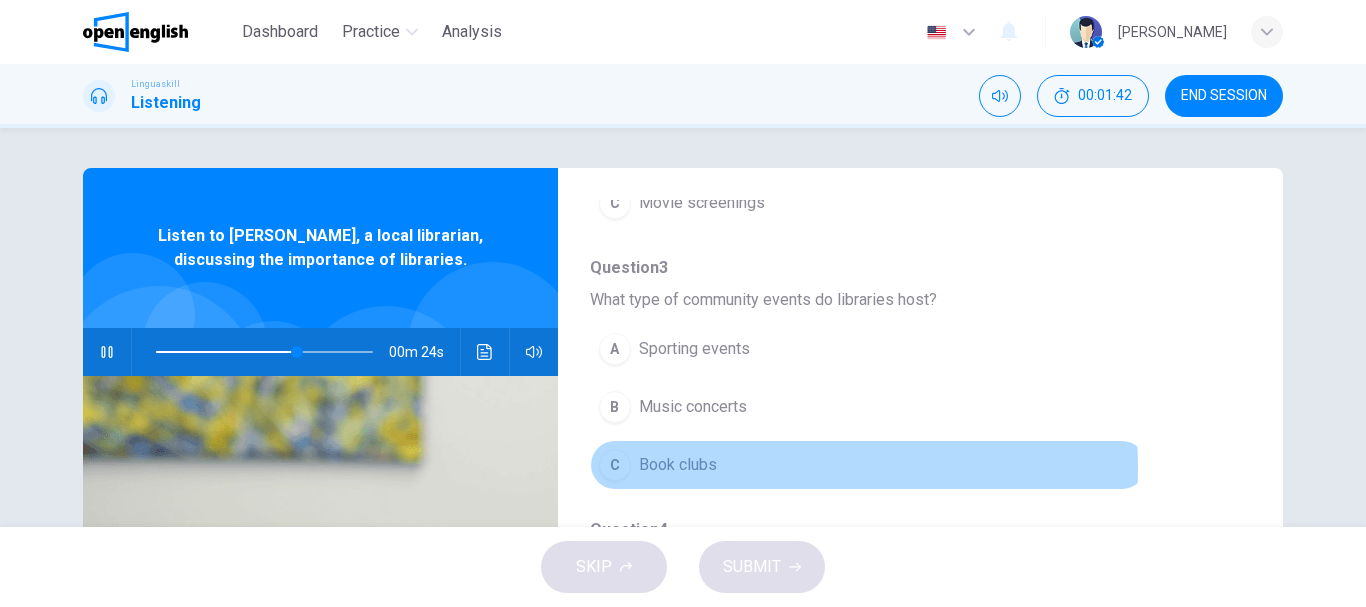 click on "Book clubs" at bounding box center (678, 465) 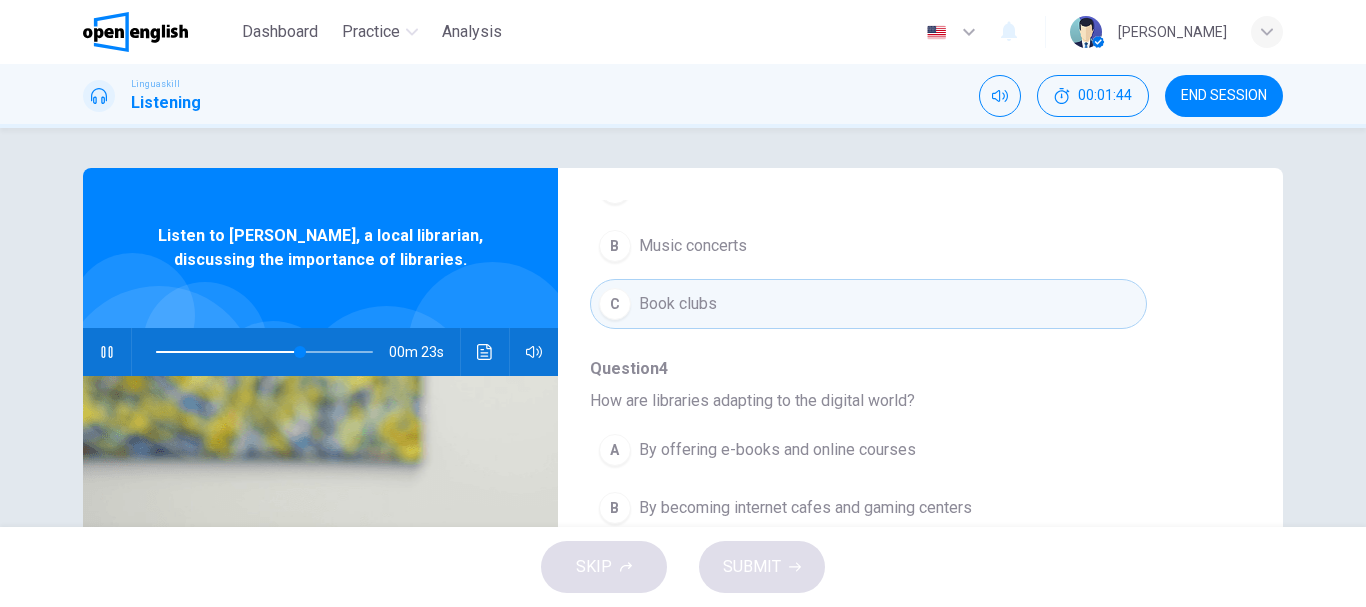 scroll, scrollTop: 863, scrollLeft: 0, axis: vertical 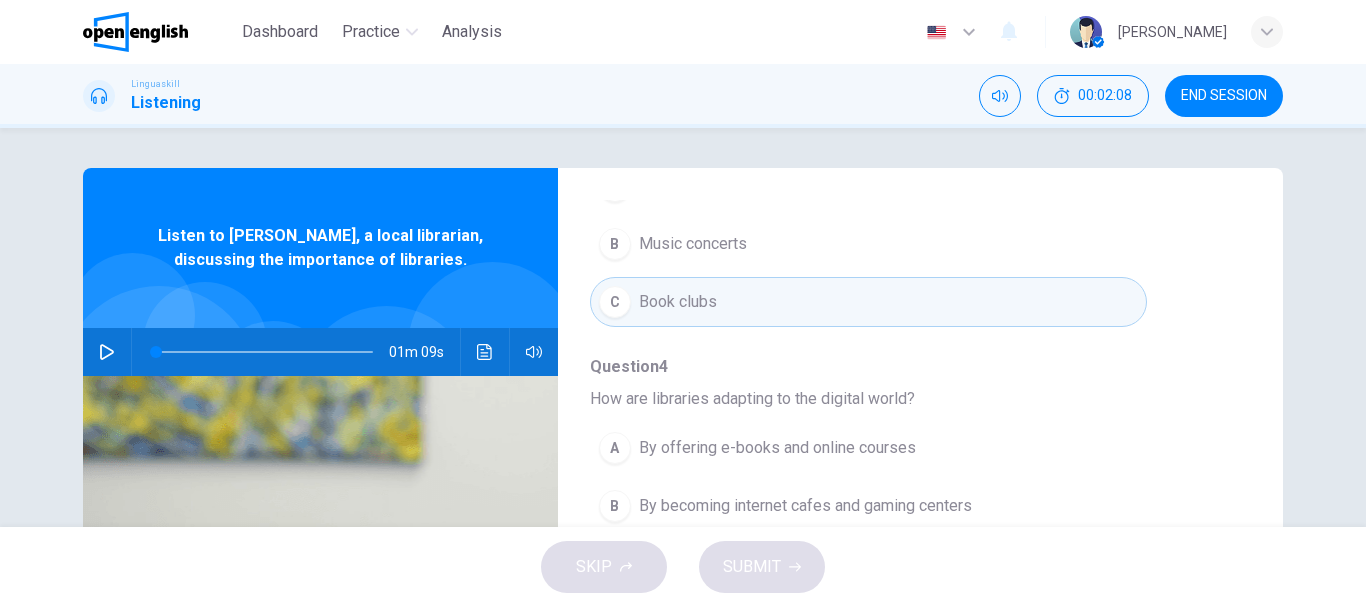 click at bounding box center [107, 352] 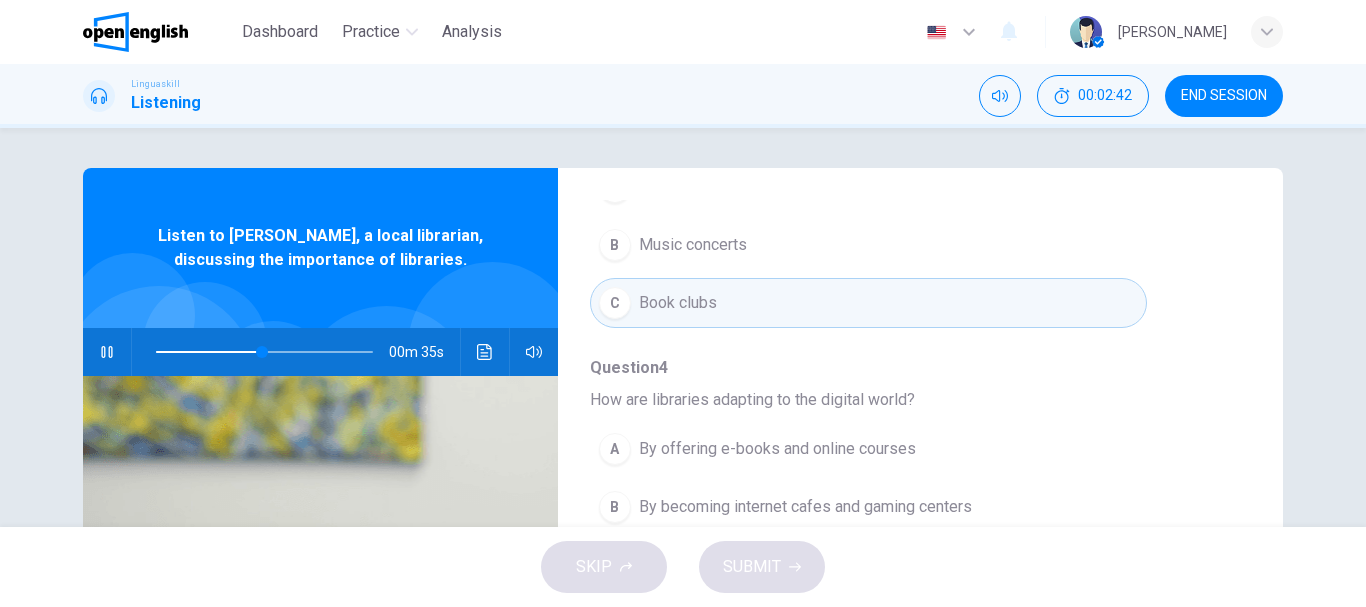 scroll, scrollTop: 863, scrollLeft: 0, axis: vertical 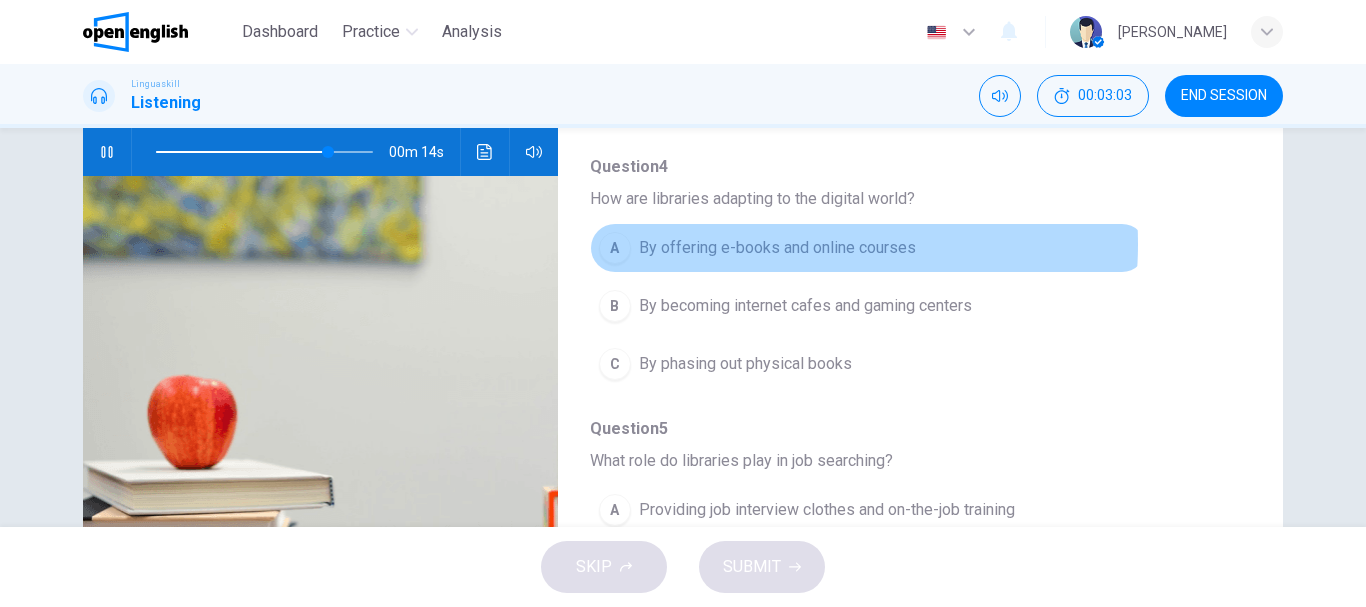 click on "By offering e-books and online courses" at bounding box center (777, 248) 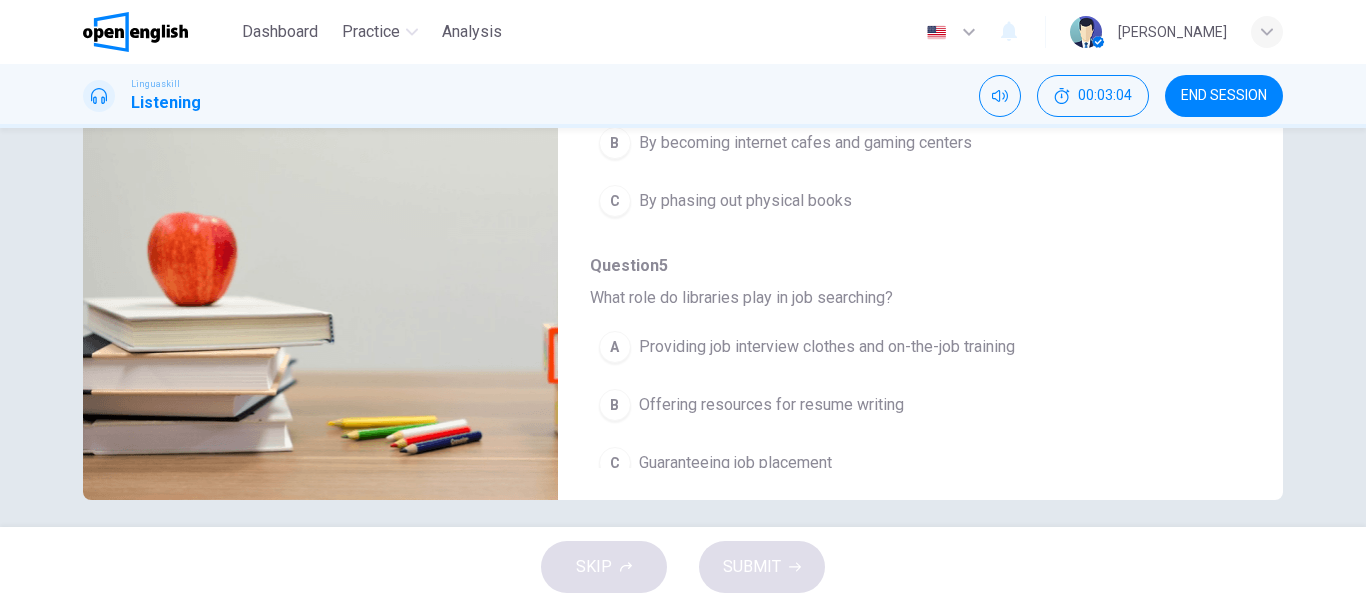scroll, scrollTop: 376, scrollLeft: 0, axis: vertical 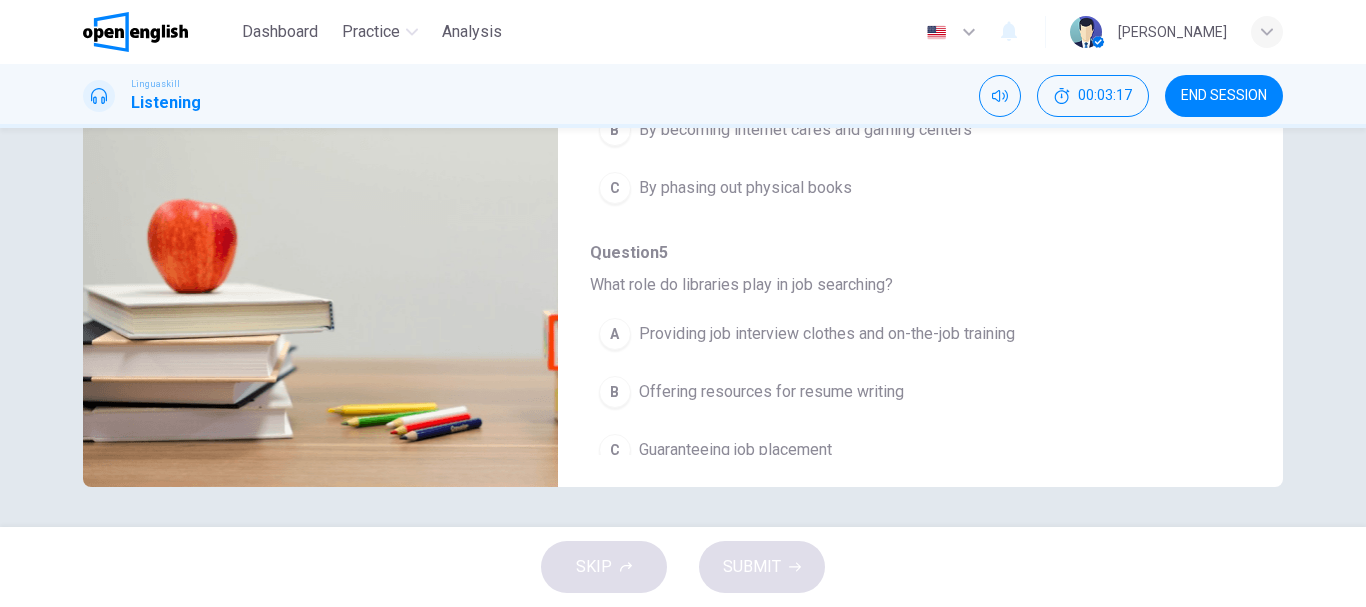 type on "*" 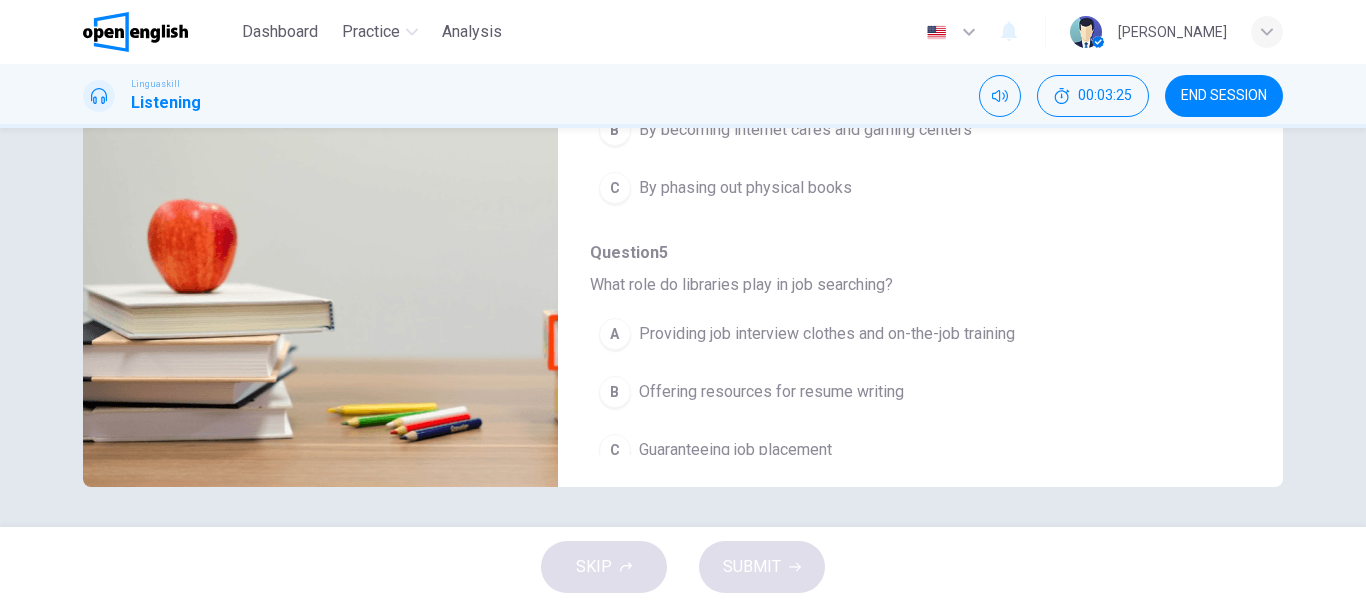 click on "Offering resources for resume writing" at bounding box center [771, 392] 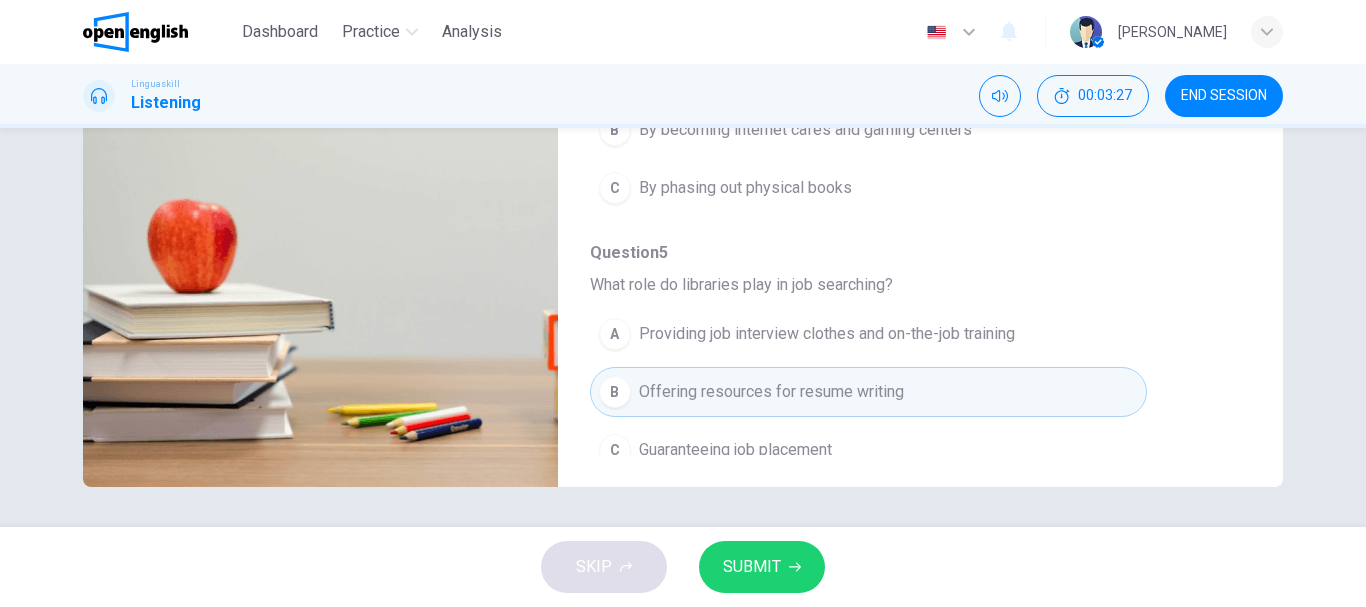 click on "SUBMIT" at bounding box center (752, 567) 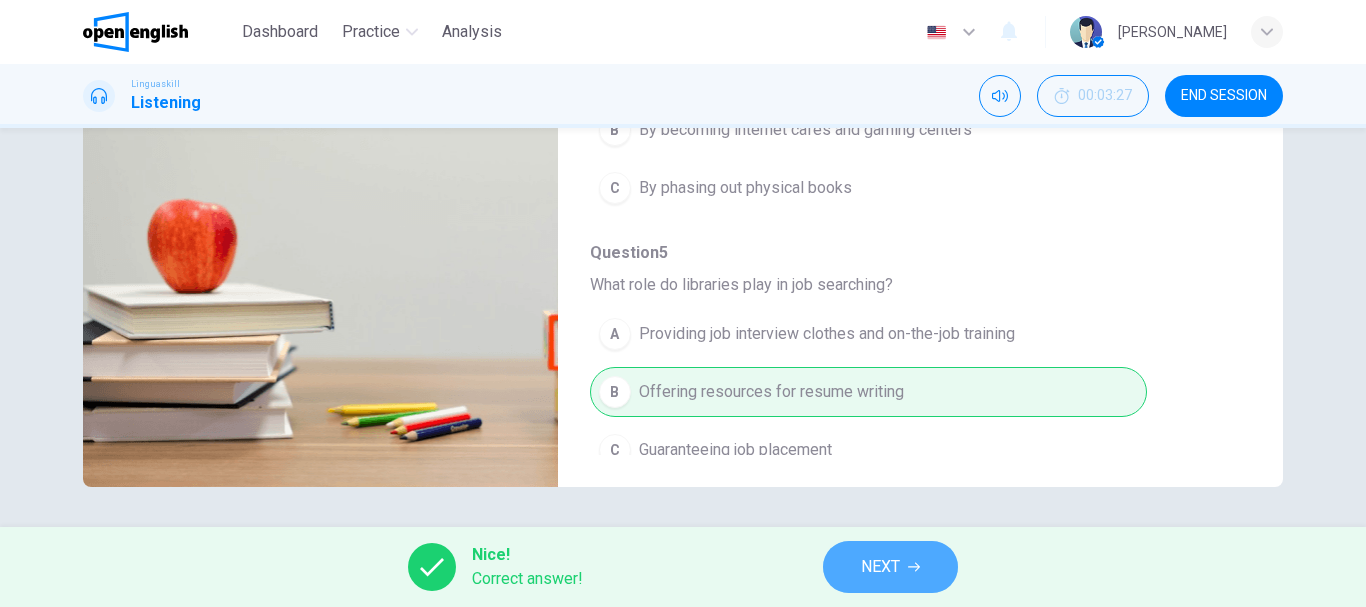 click on "NEXT" at bounding box center (890, 567) 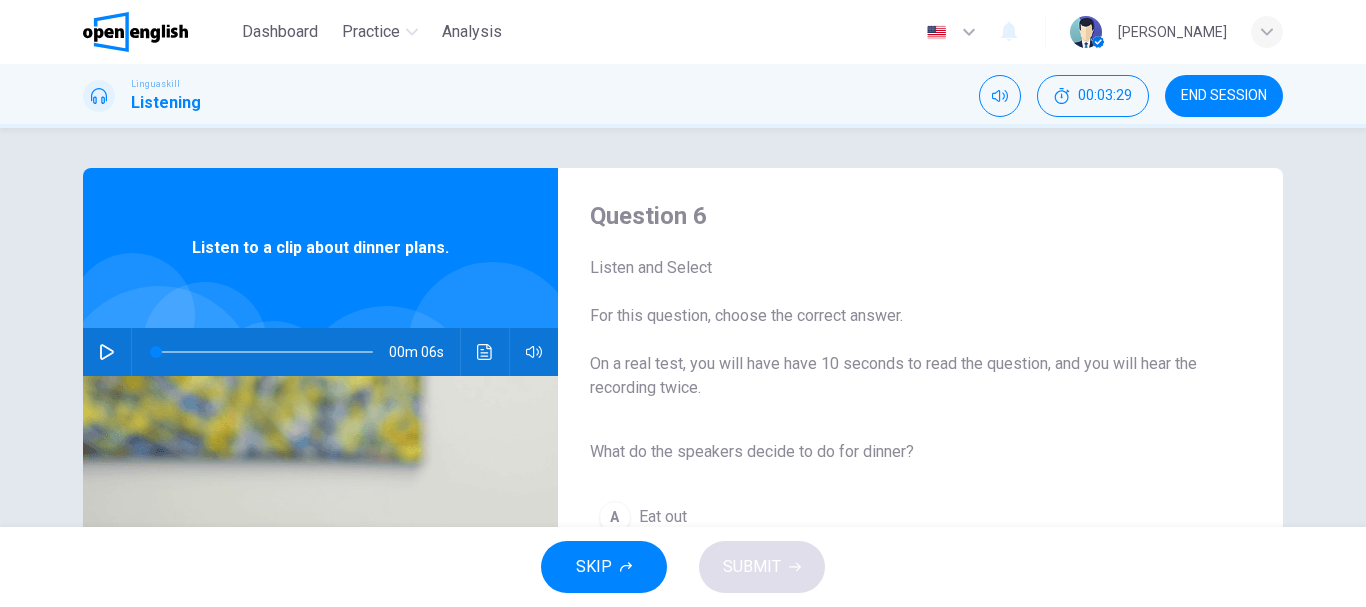 click 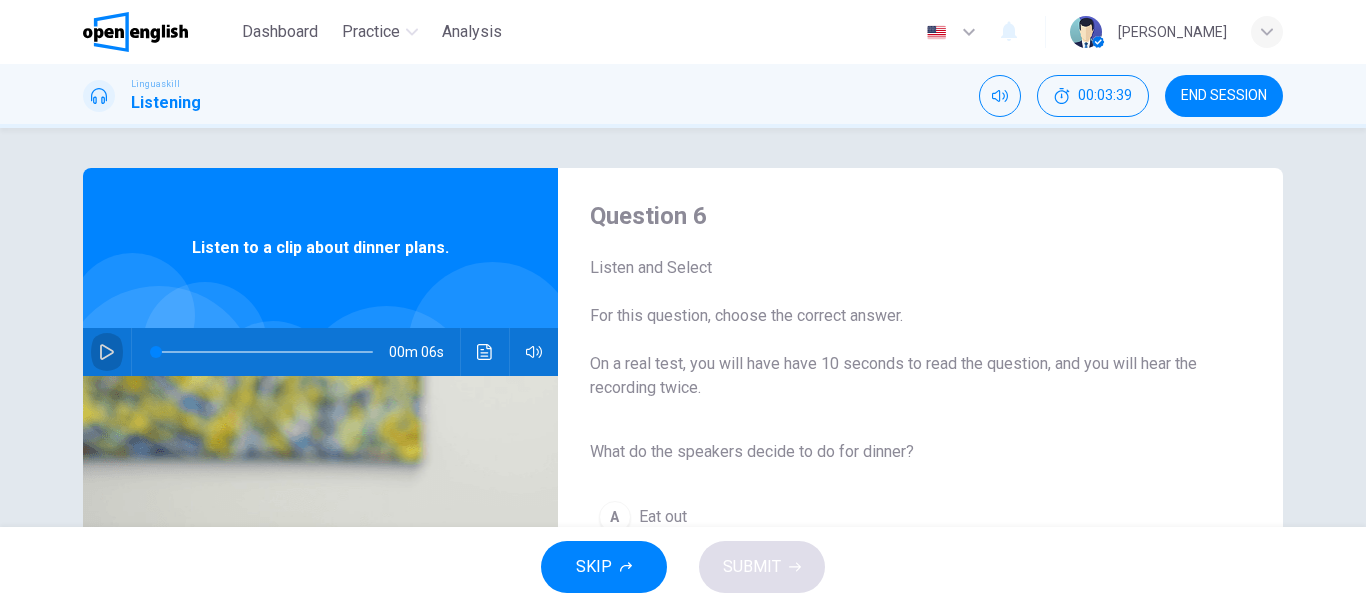 click 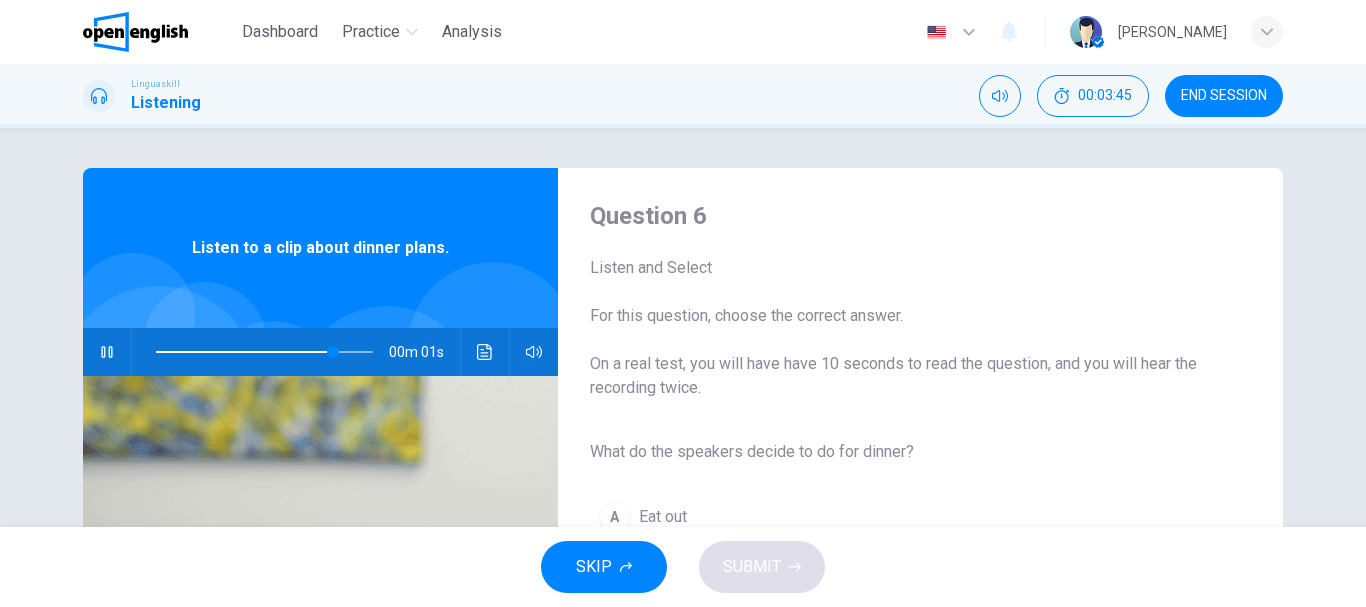 type on "*" 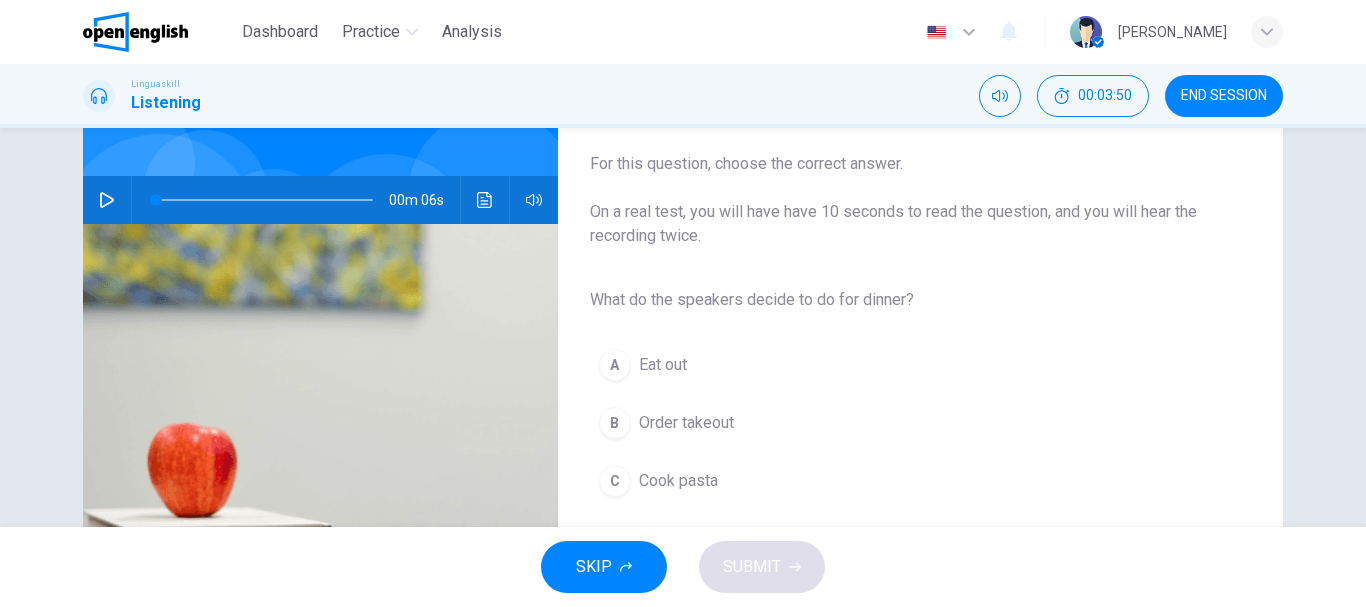 scroll, scrollTop: 200, scrollLeft: 0, axis: vertical 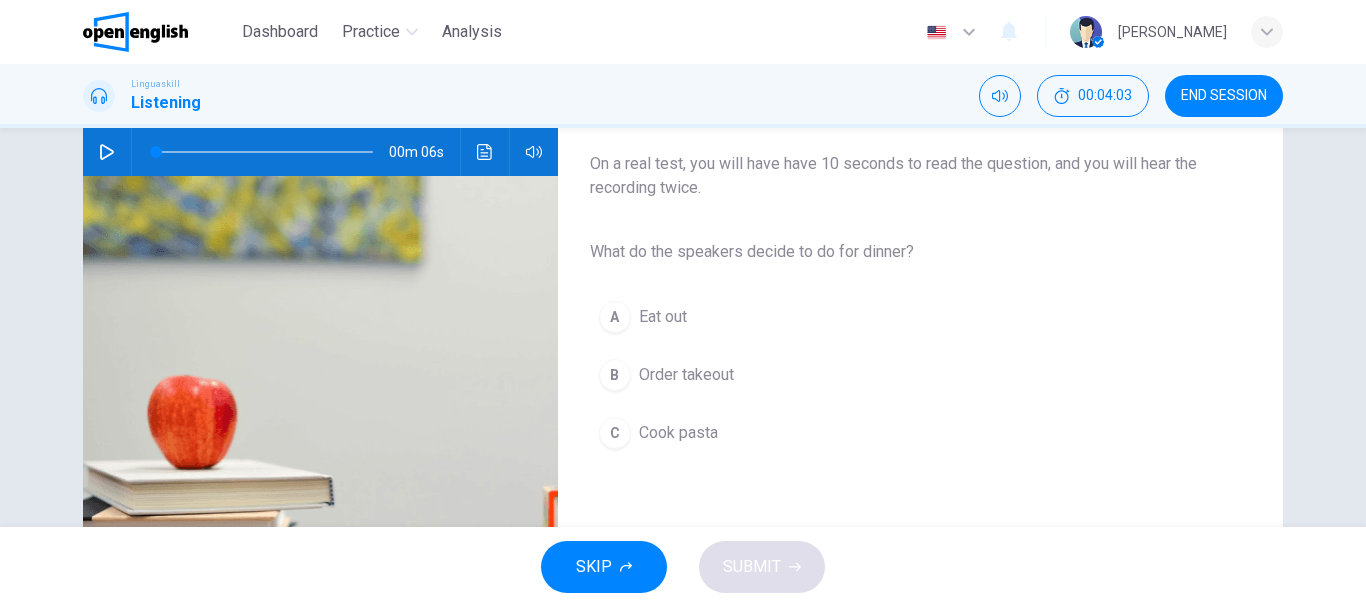 click on "Cook pasta" at bounding box center [678, 433] 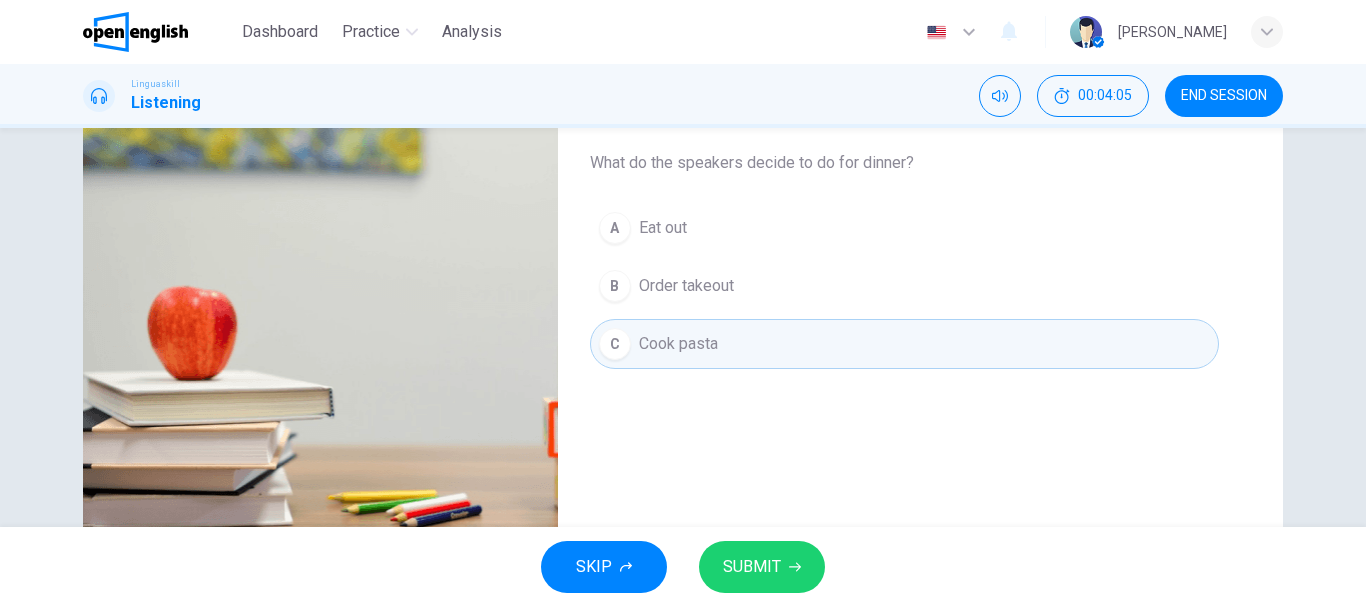 scroll, scrollTop: 376, scrollLeft: 0, axis: vertical 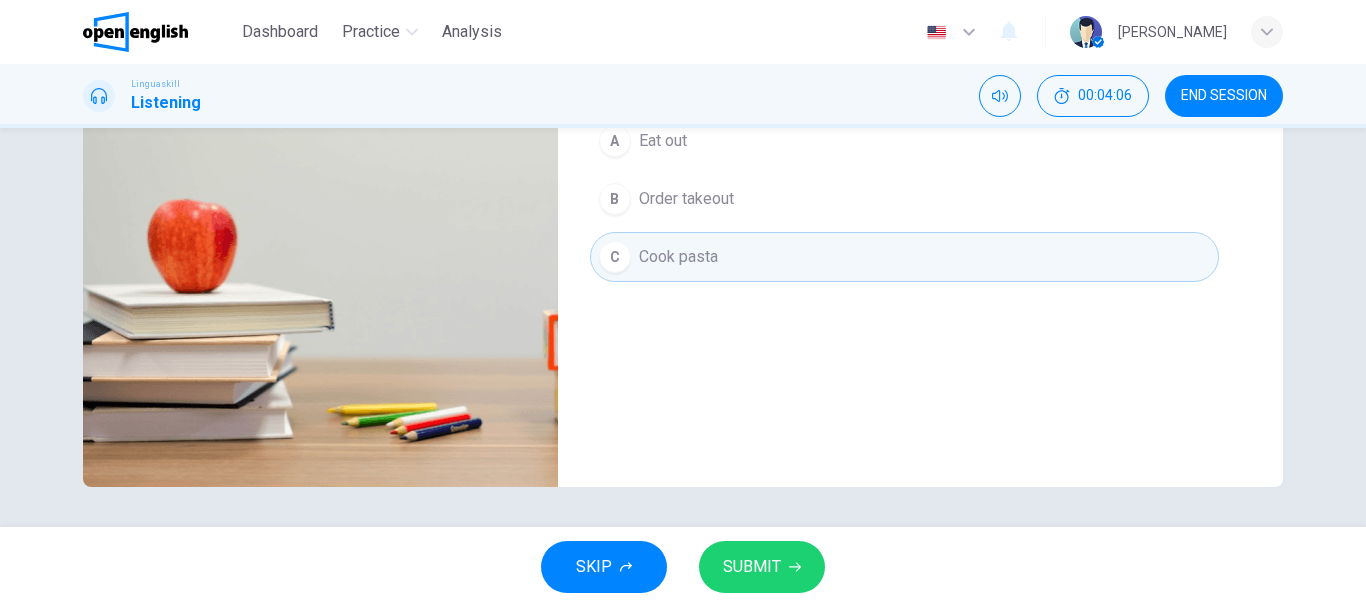click on "SUBMIT" at bounding box center [762, 567] 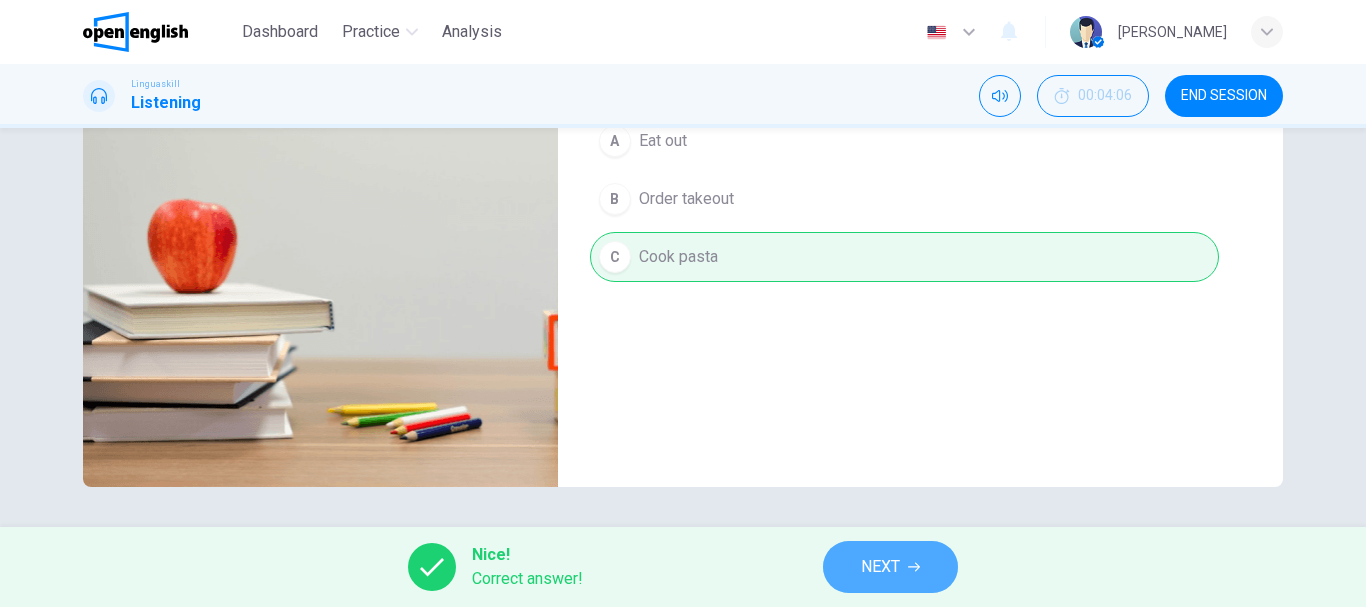 click on "NEXT" at bounding box center (880, 567) 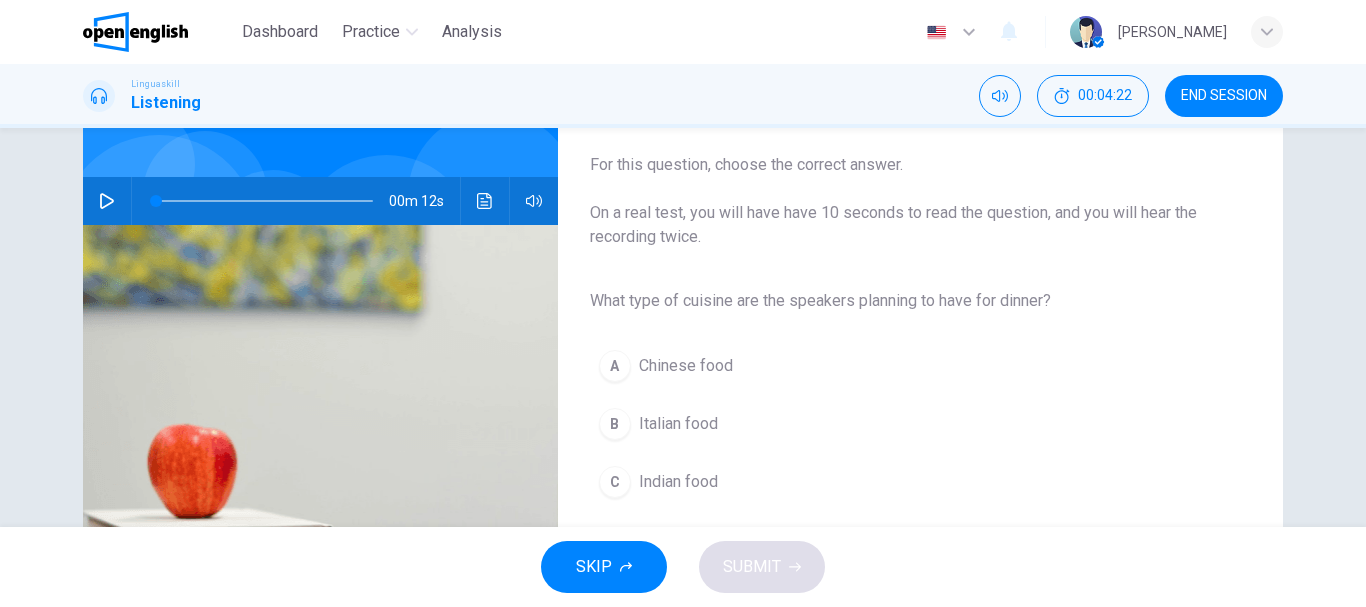 scroll, scrollTop: 200, scrollLeft: 0, axis: vertical 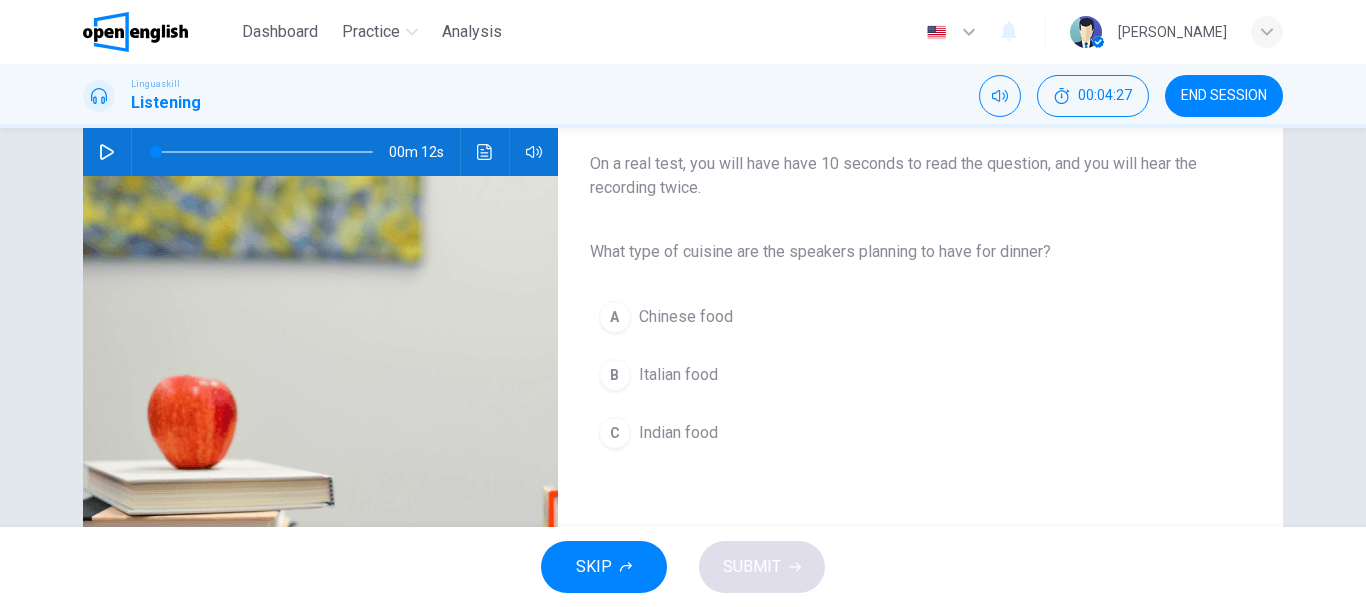 click 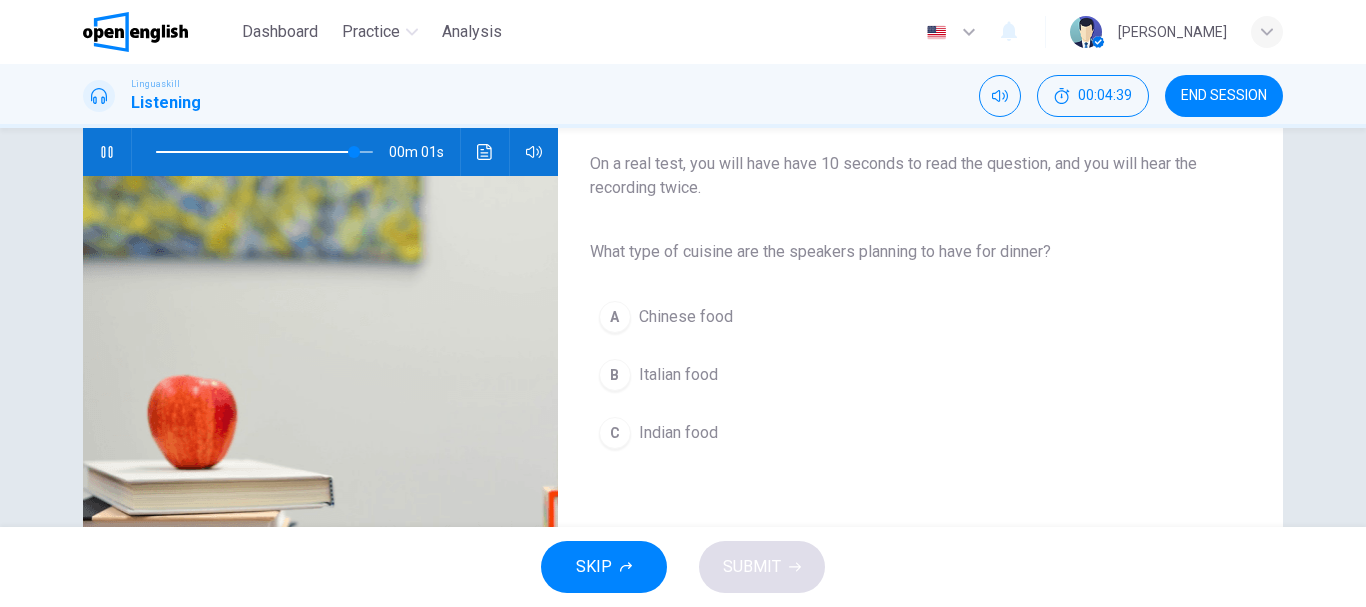 type on "*" 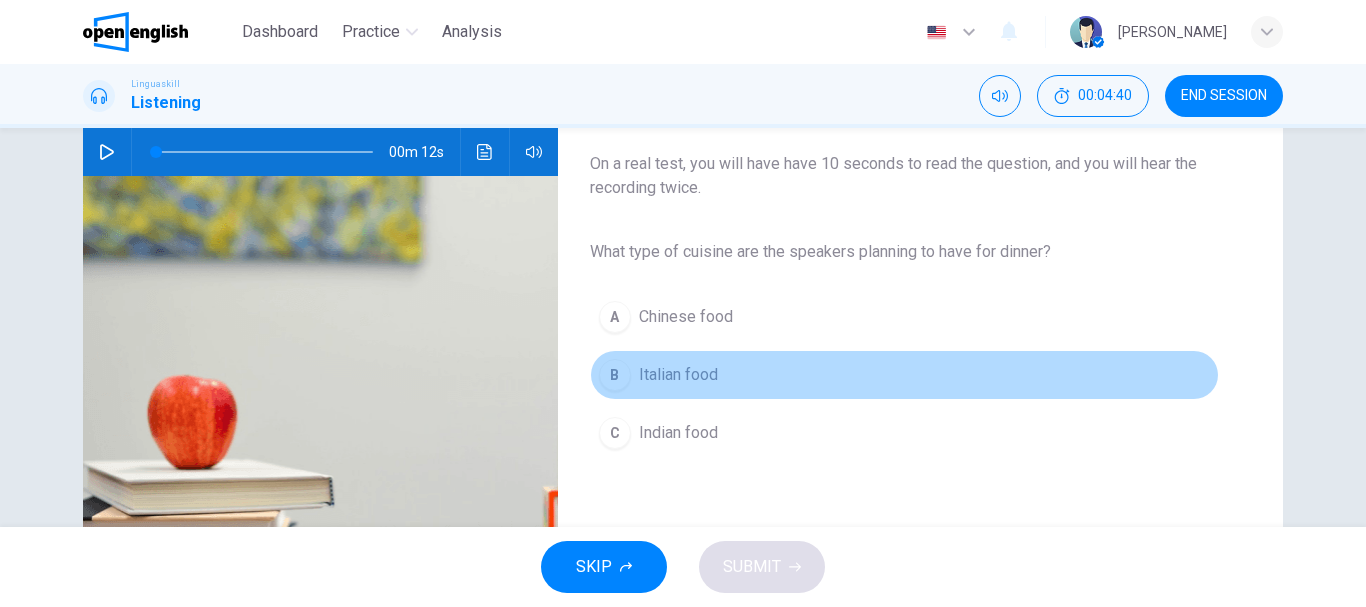 click on "Italian food" at bounding box center (678, 375) 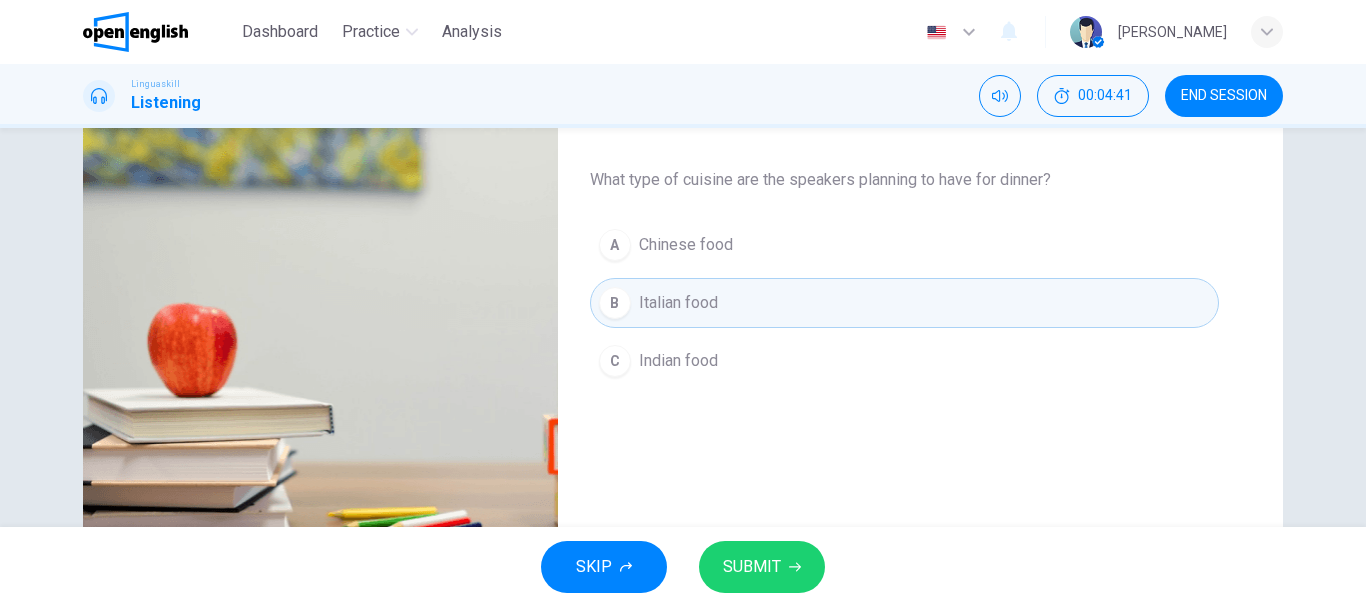 scroll, scrollTop: 376, scrollLeft: 0, axis: vertical 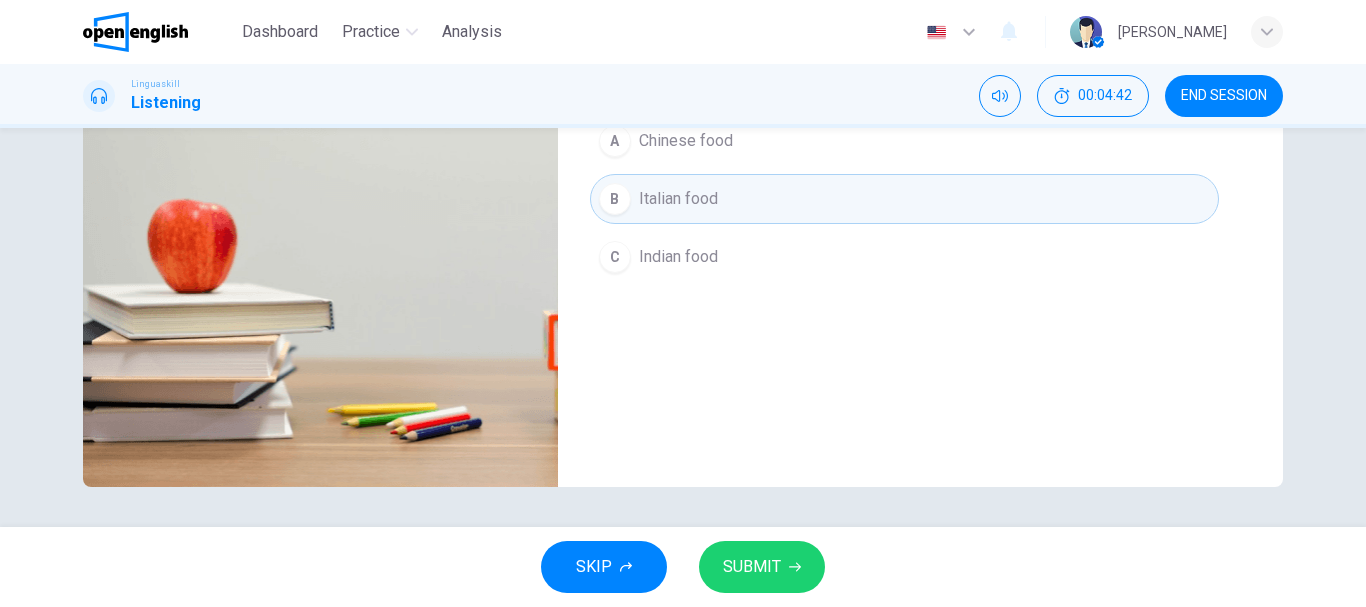 click on "SUBMIT" at bounding box center (762, 567) 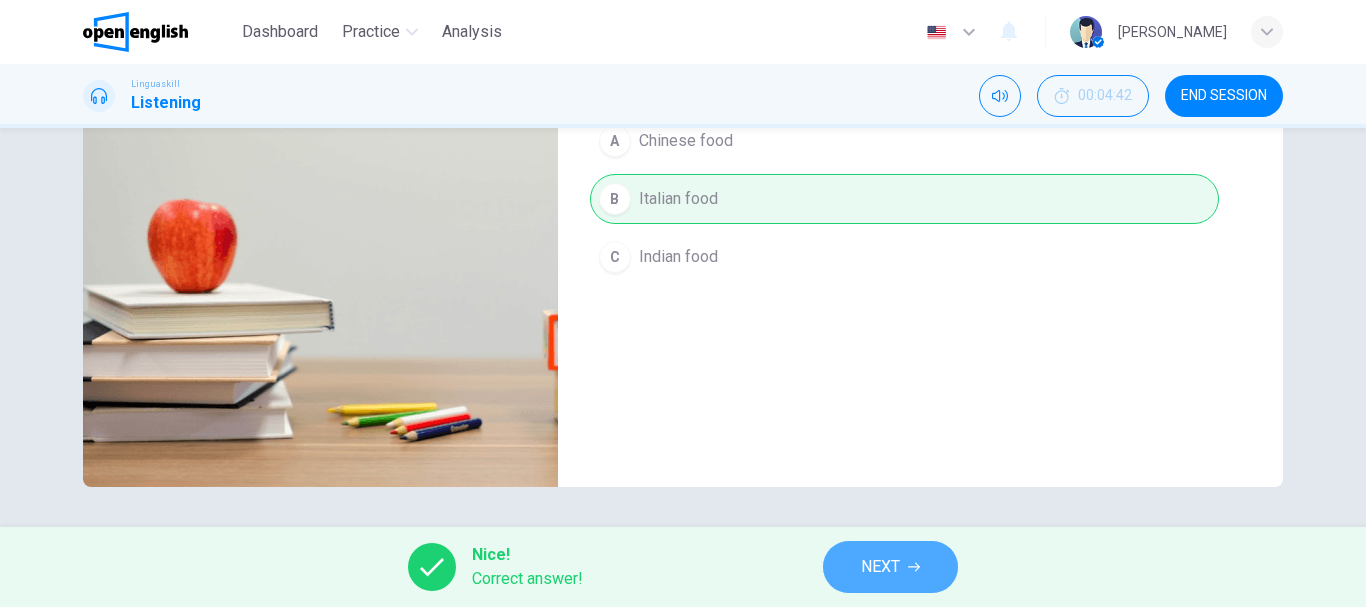 click on "NEXT" at bounding box center (890, 567) 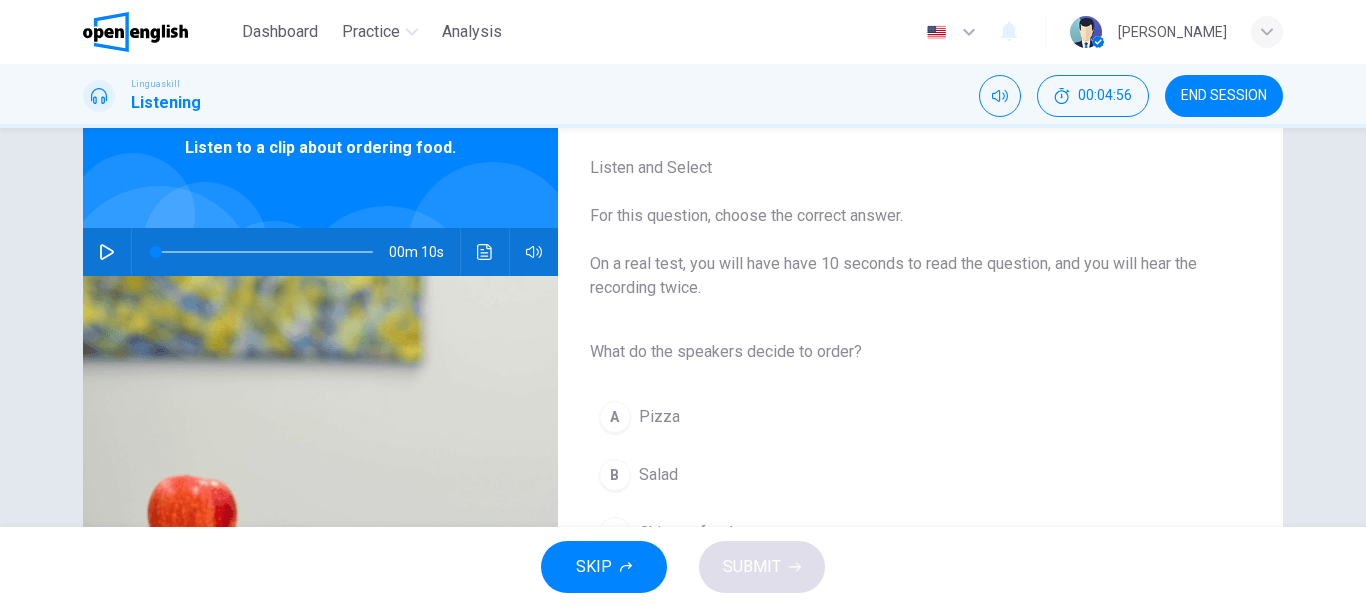 scroll, scrollTop: 200, scrollLeft: 0, axis: vertical 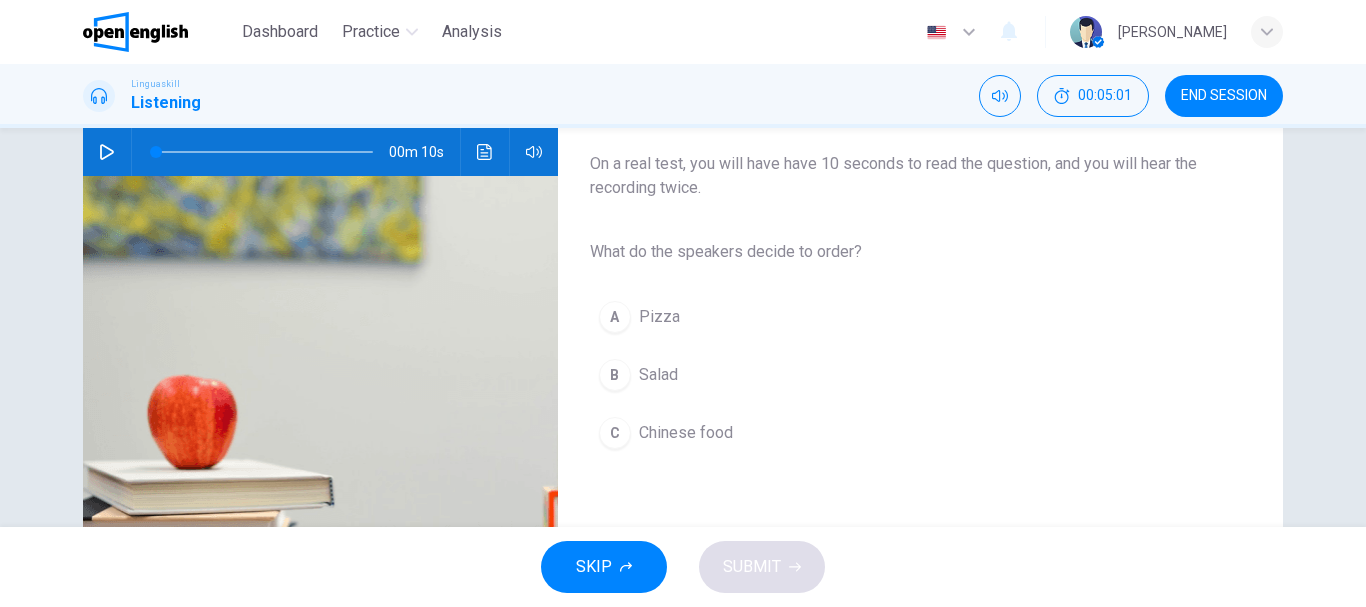 click at bounding box center [107, 152] 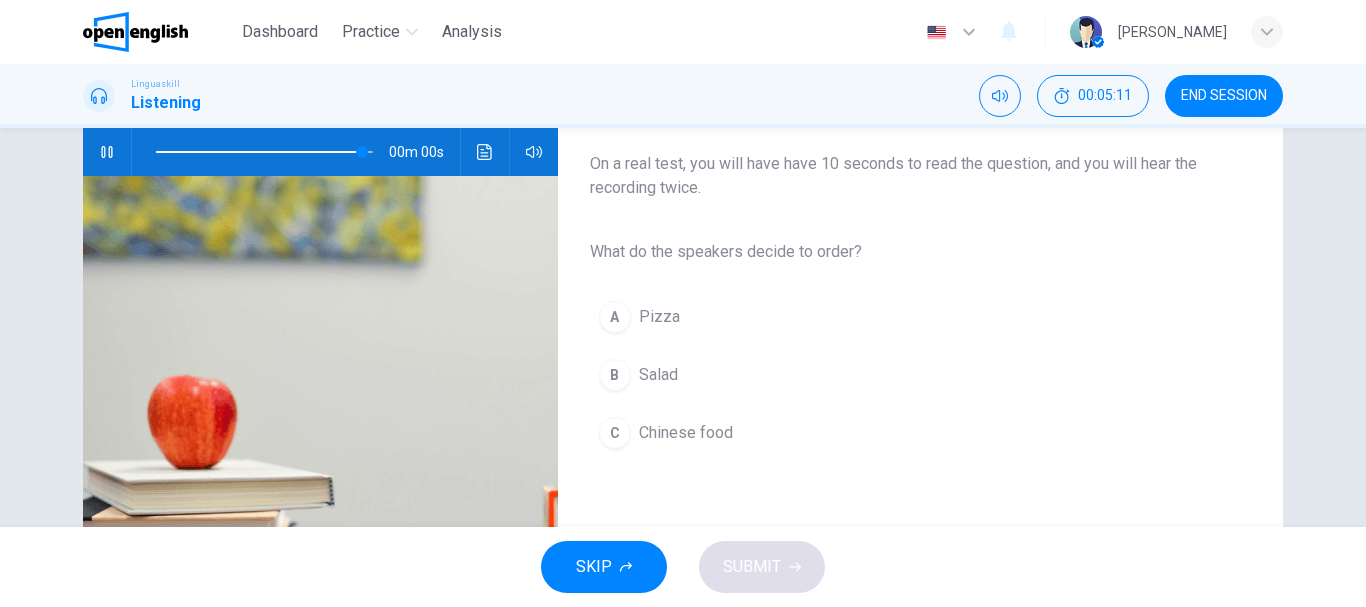 type on "*" 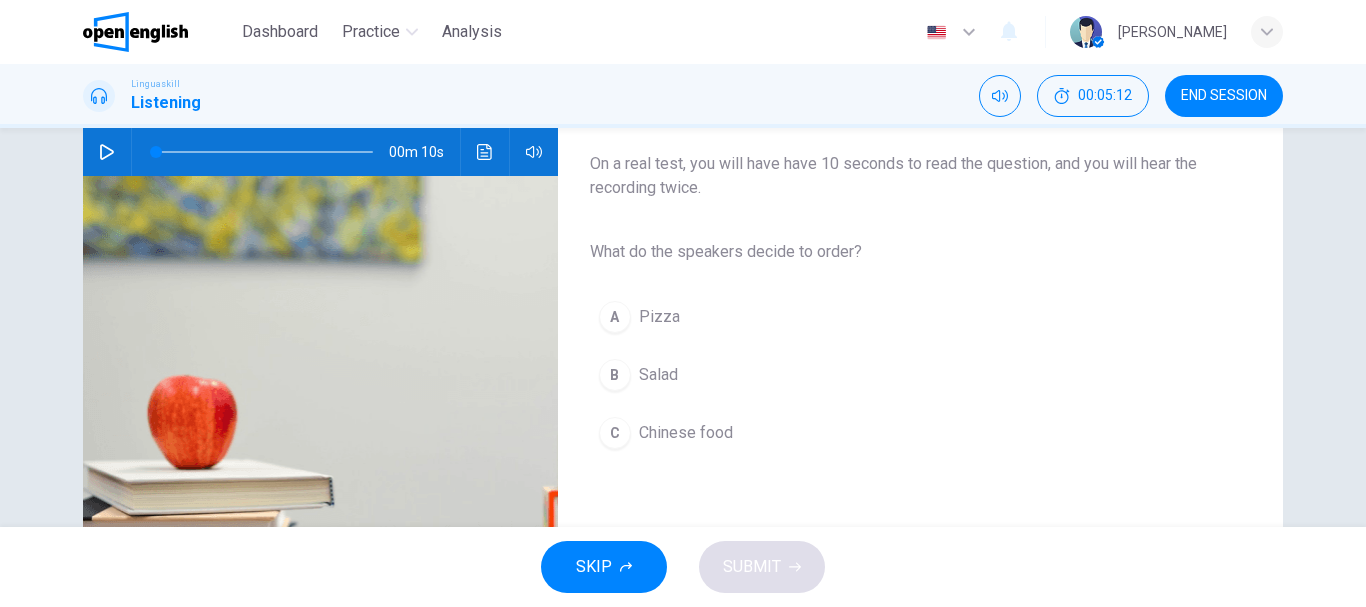 click on "B Salad" at bounding box center (904, 375) 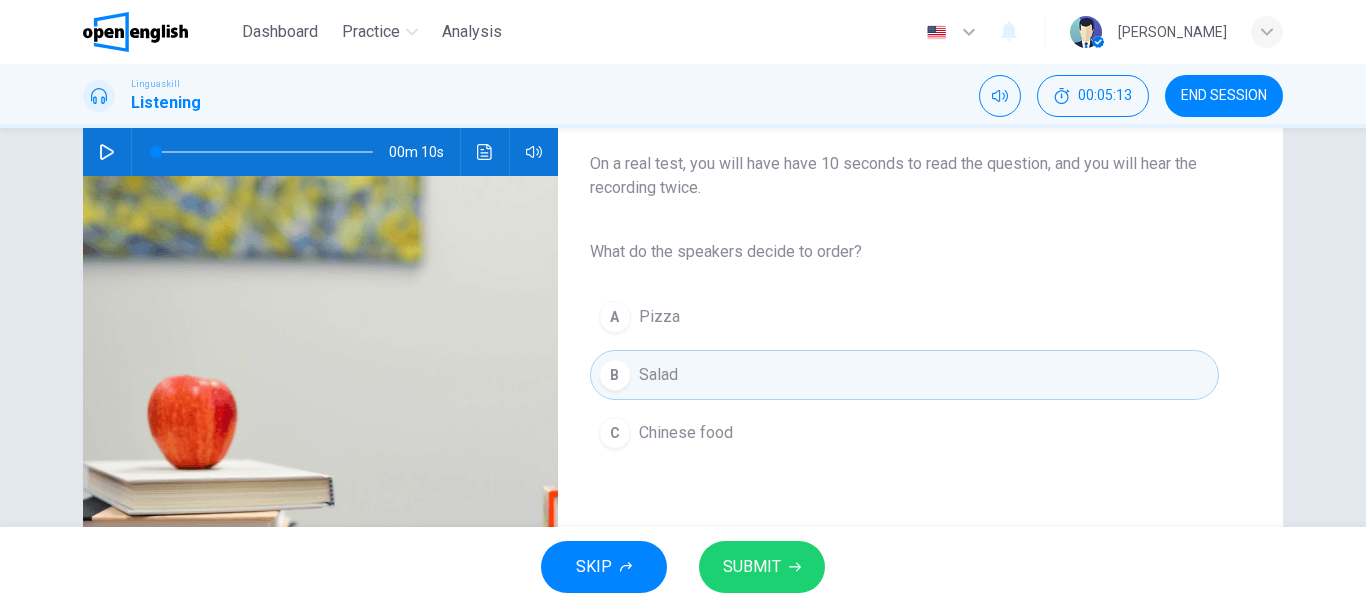 click on "SUBMIT" at bounding box center [762, 567] 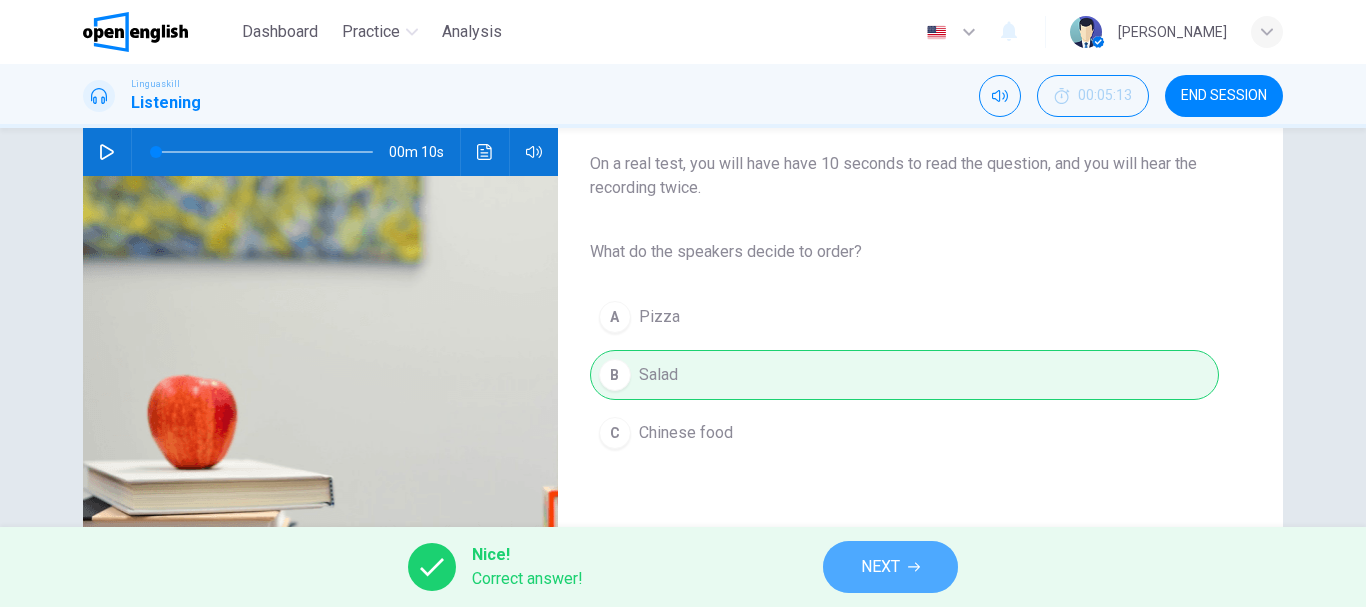 click on "NEXT" at bounding box center (890, 567) 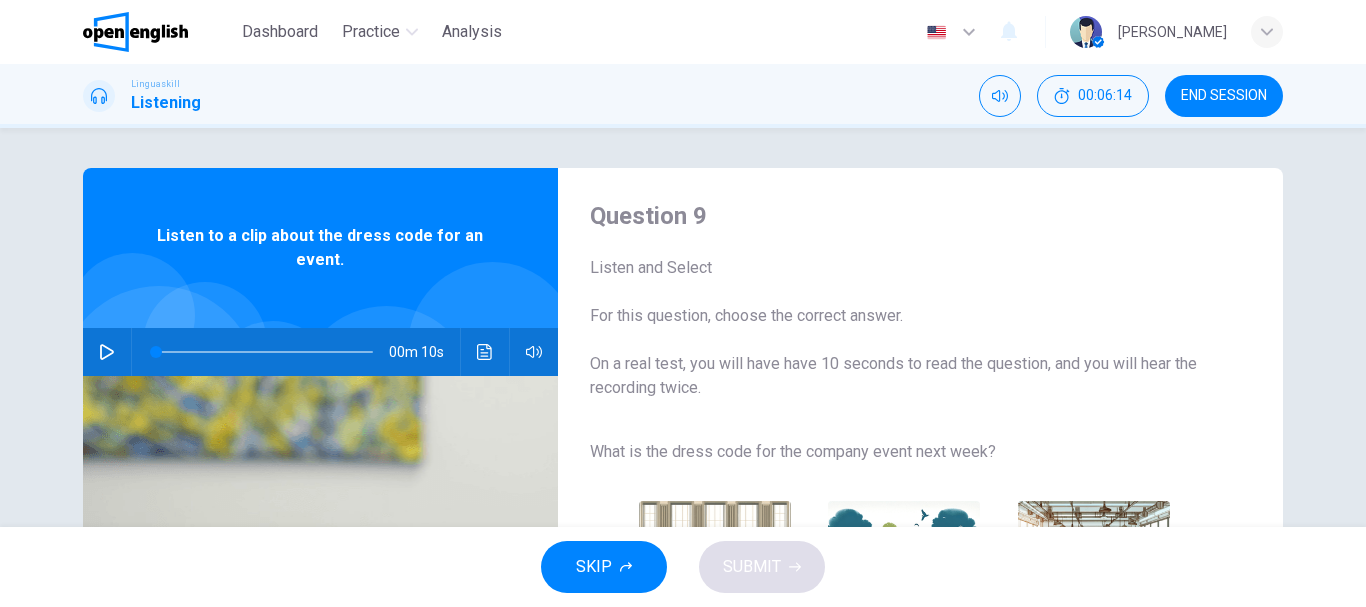 scroll, scrollTop: 100, scrollLeft: 0, axis: vertical 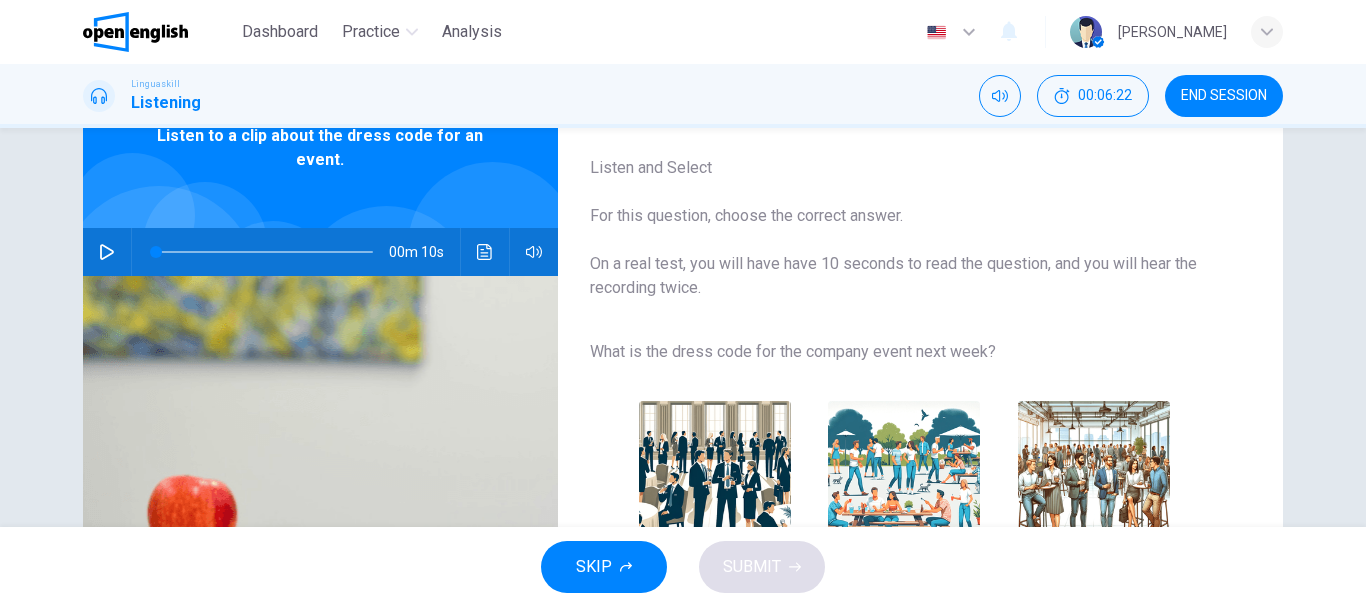 click at bounding box center [107, 252] 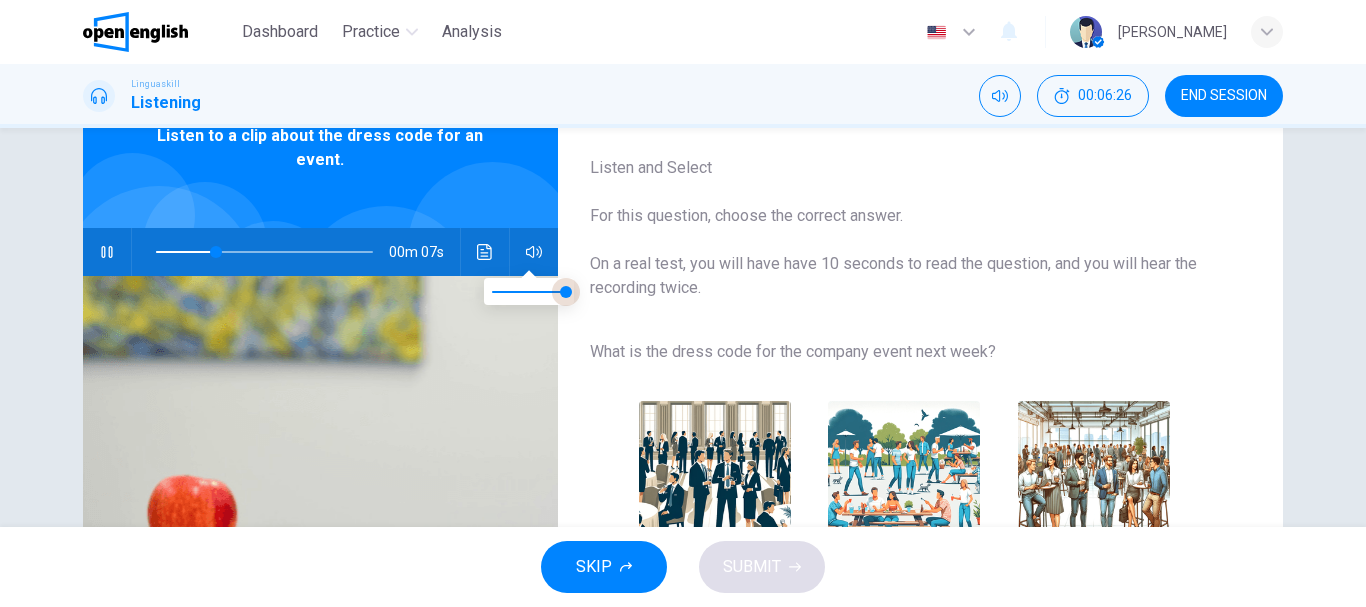 type on "**" 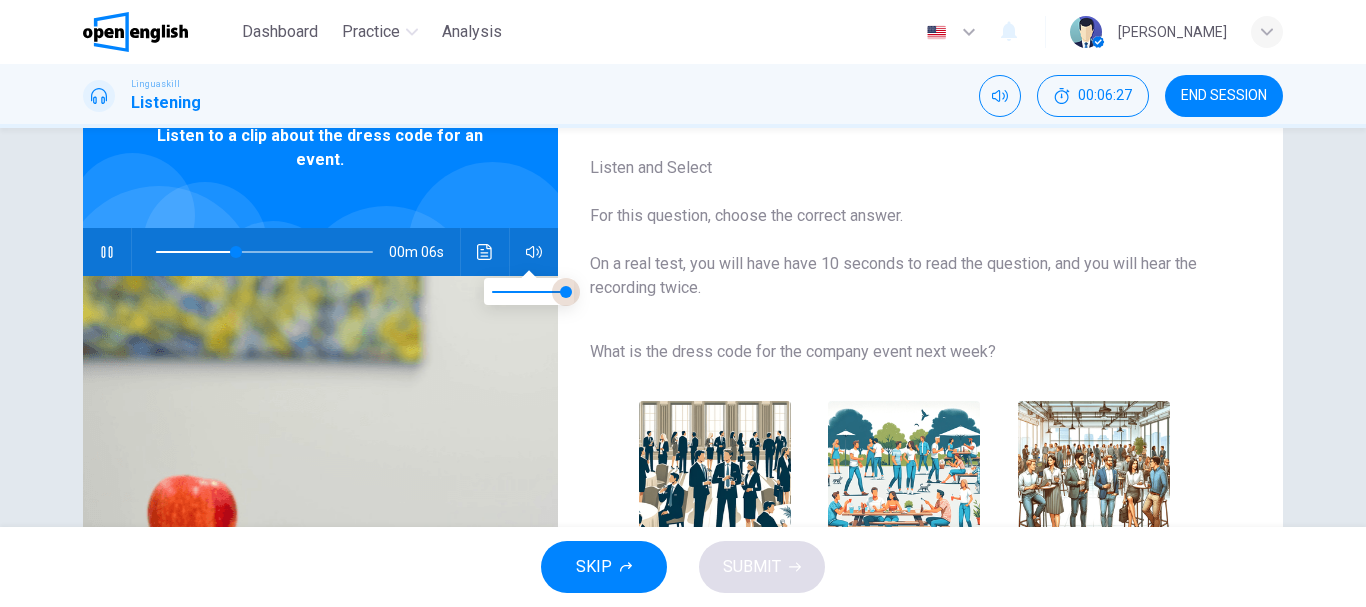 type 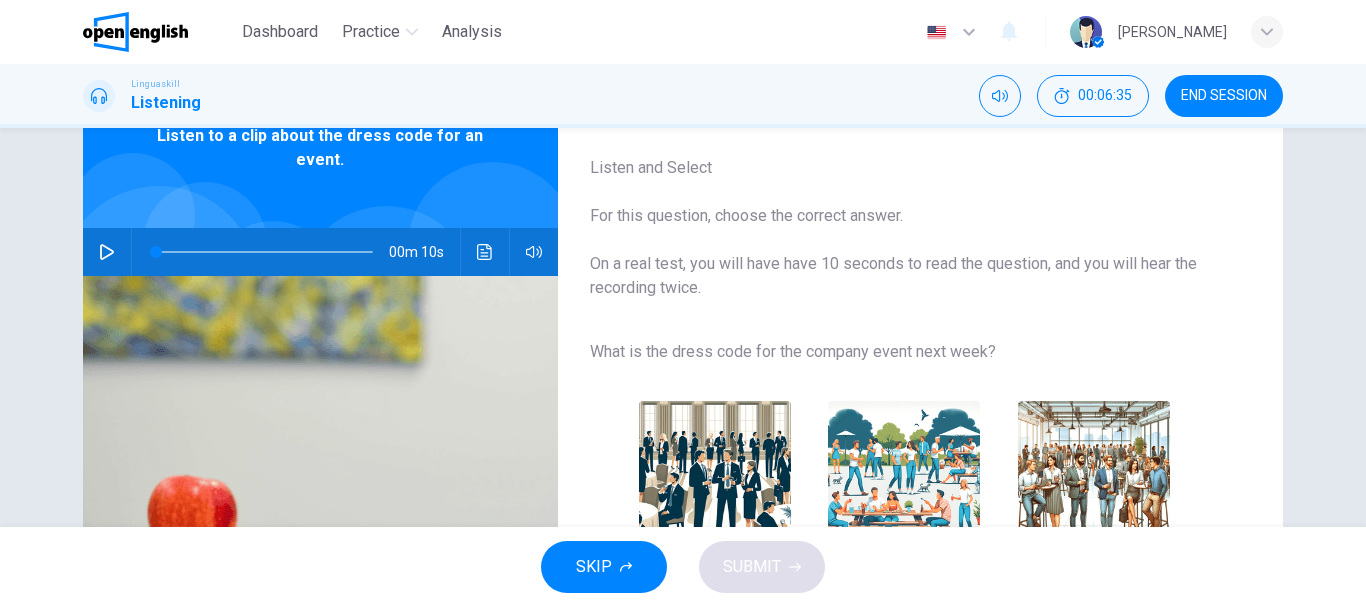 click 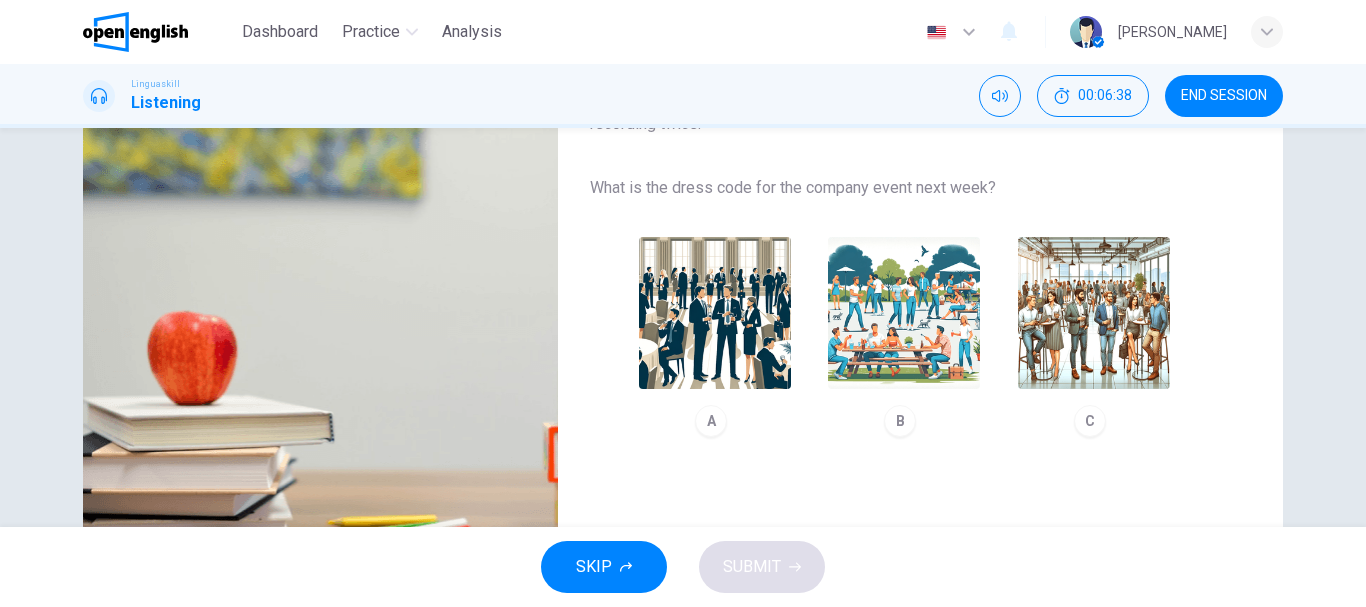 scroll, scrollTop: 300, scrollLeft: 0, axis: vertical 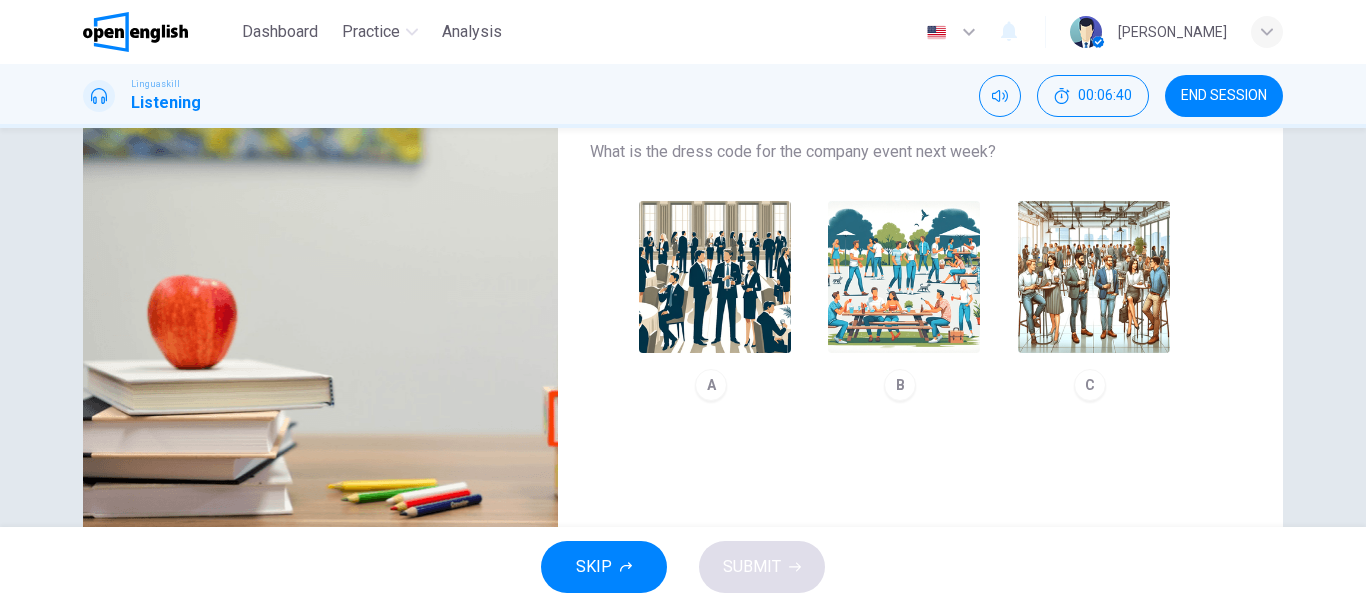 click at bounding box center [1094, 277] 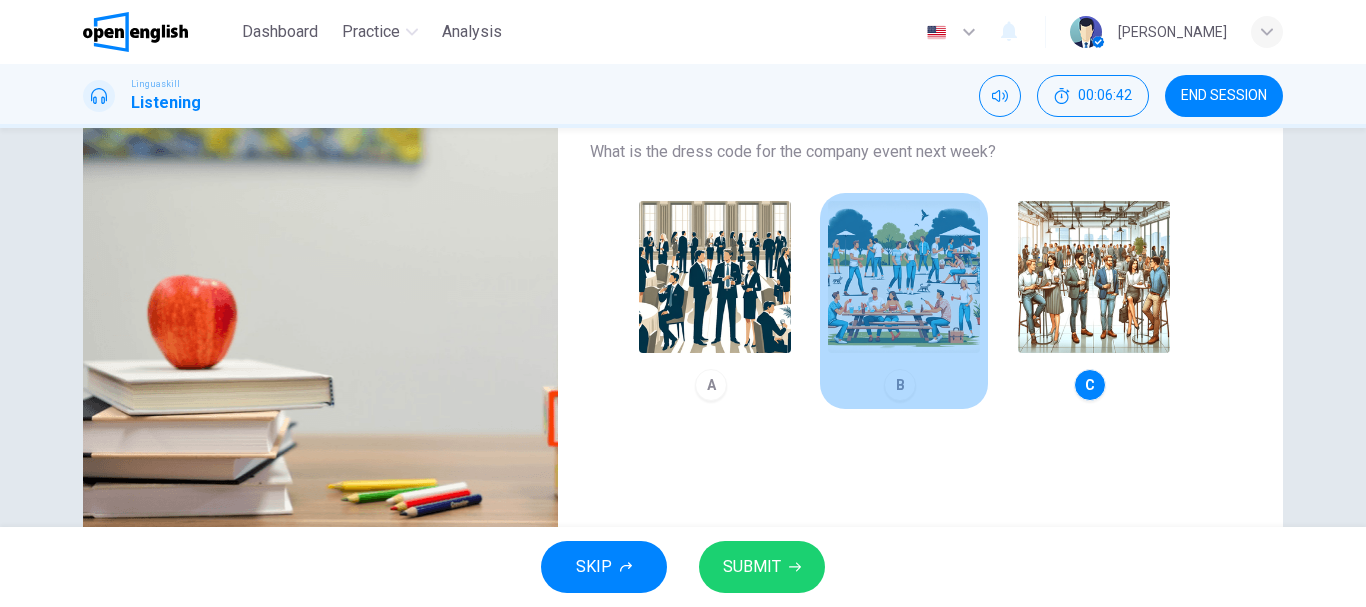 click at bounding box center [904, 277] 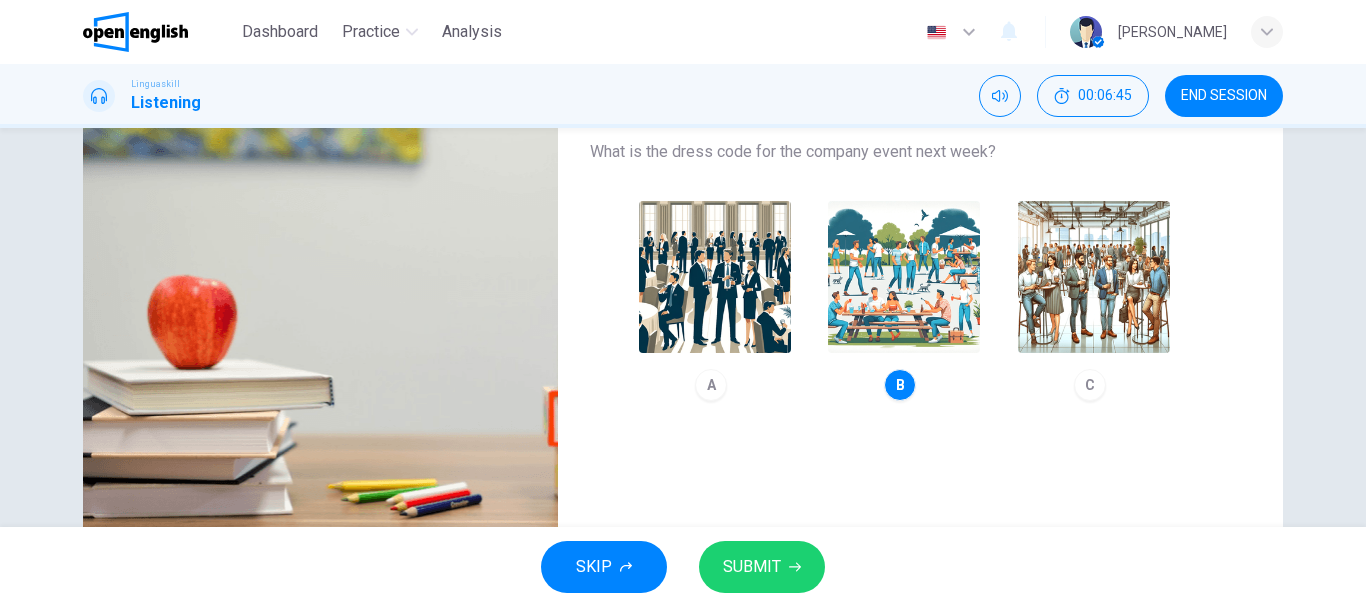 type on "*" 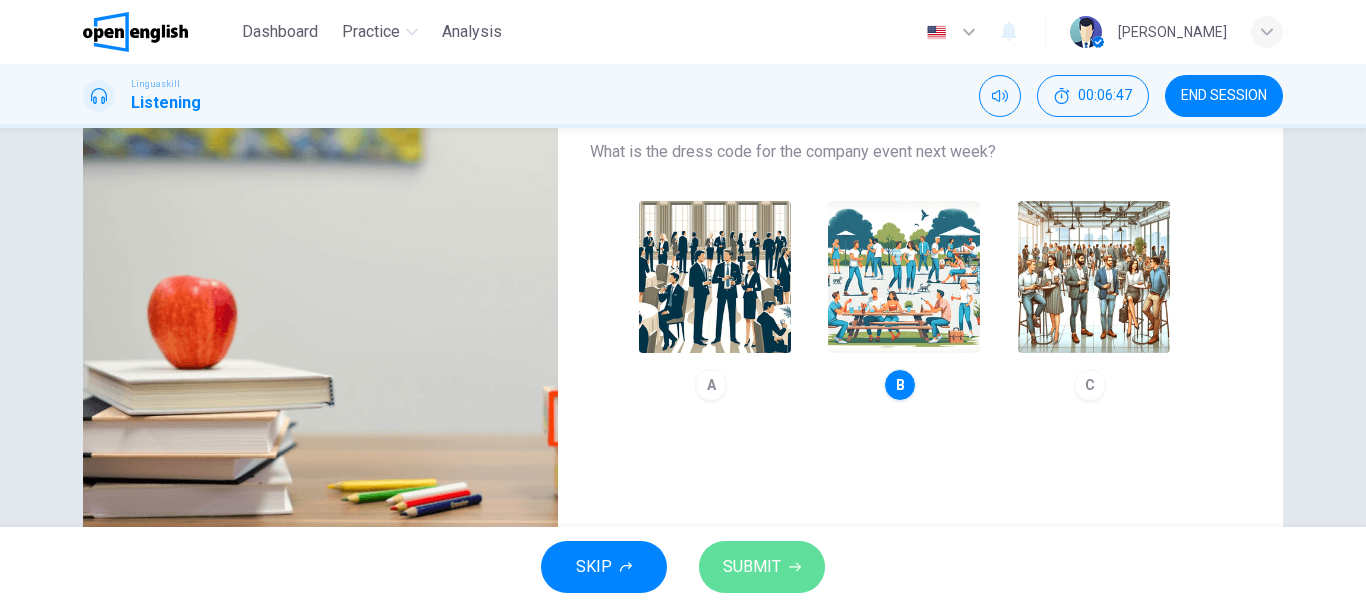 click on "SUBMIT" at bounding box center (752, 567) 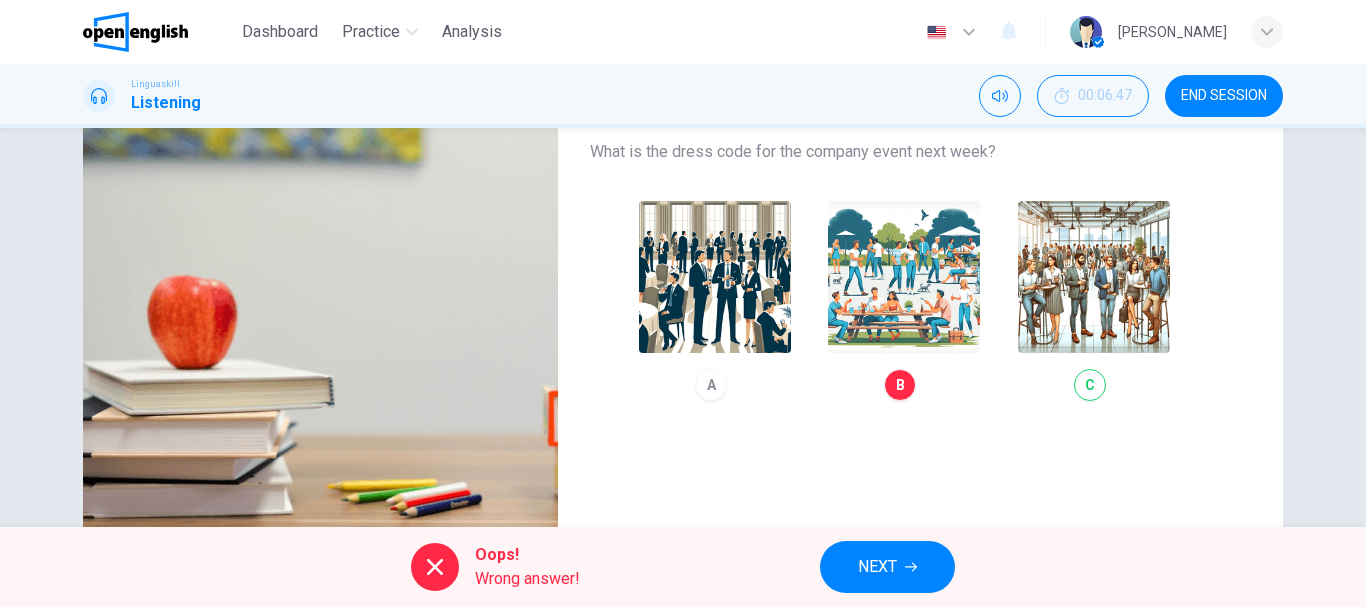 click on "A B C" at bounding box center [904, 301] 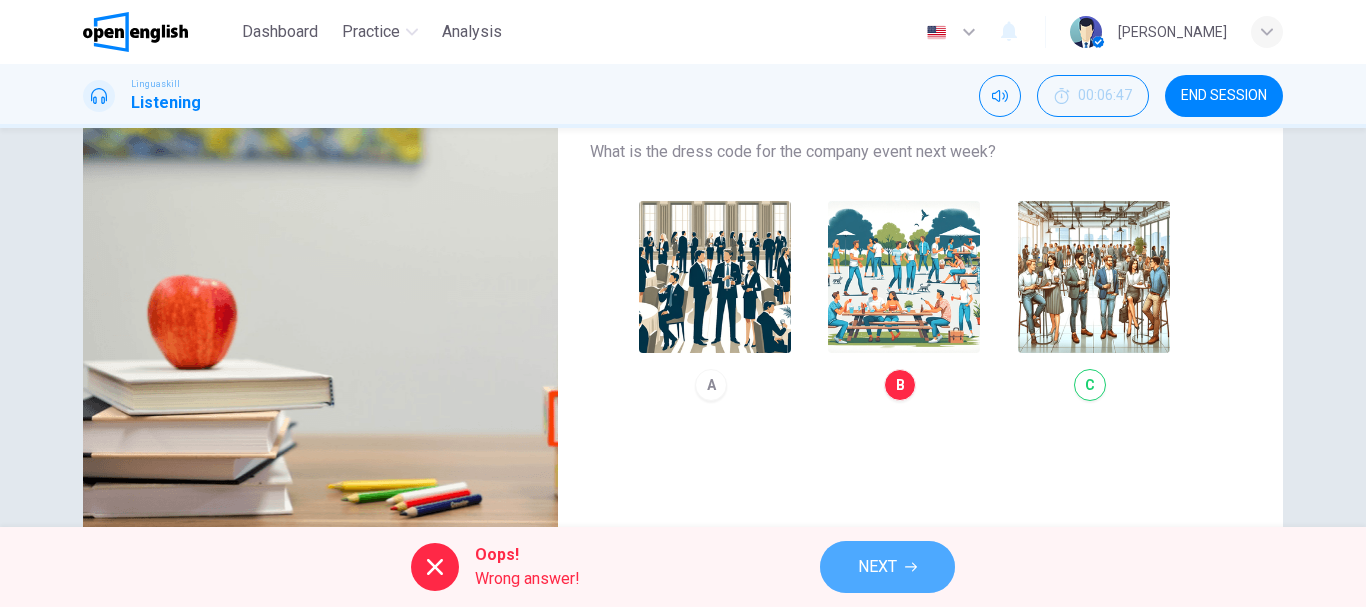 click on "NEXT" at bounding box center (877, 567) 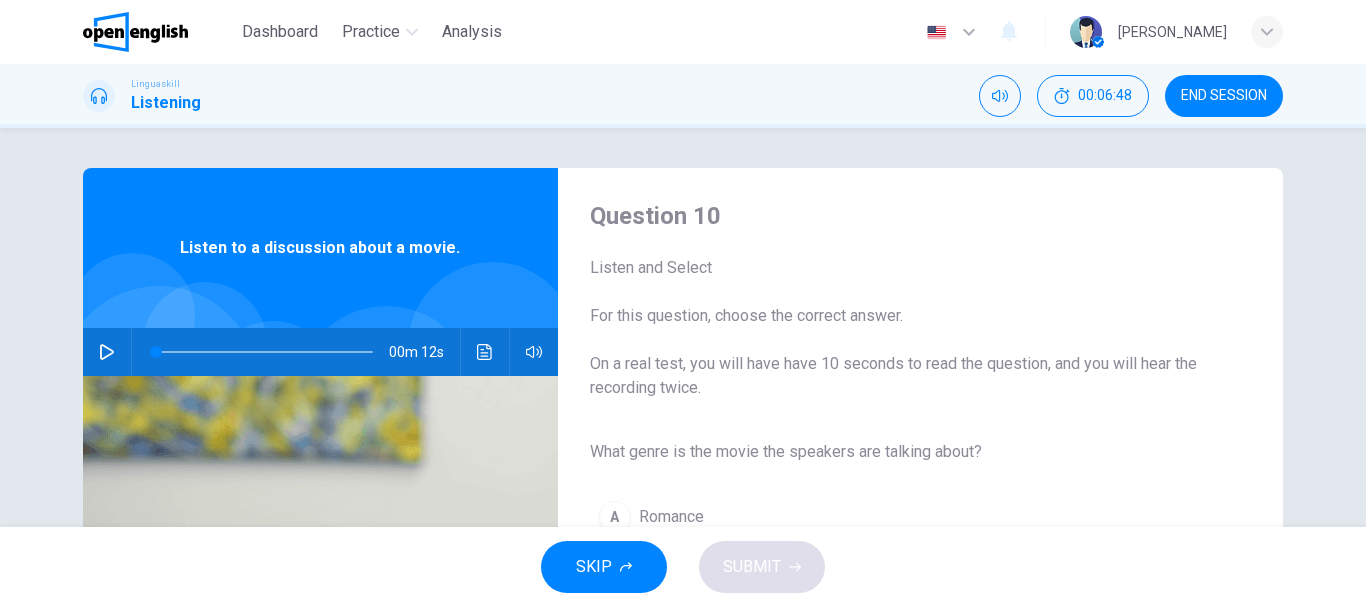 click 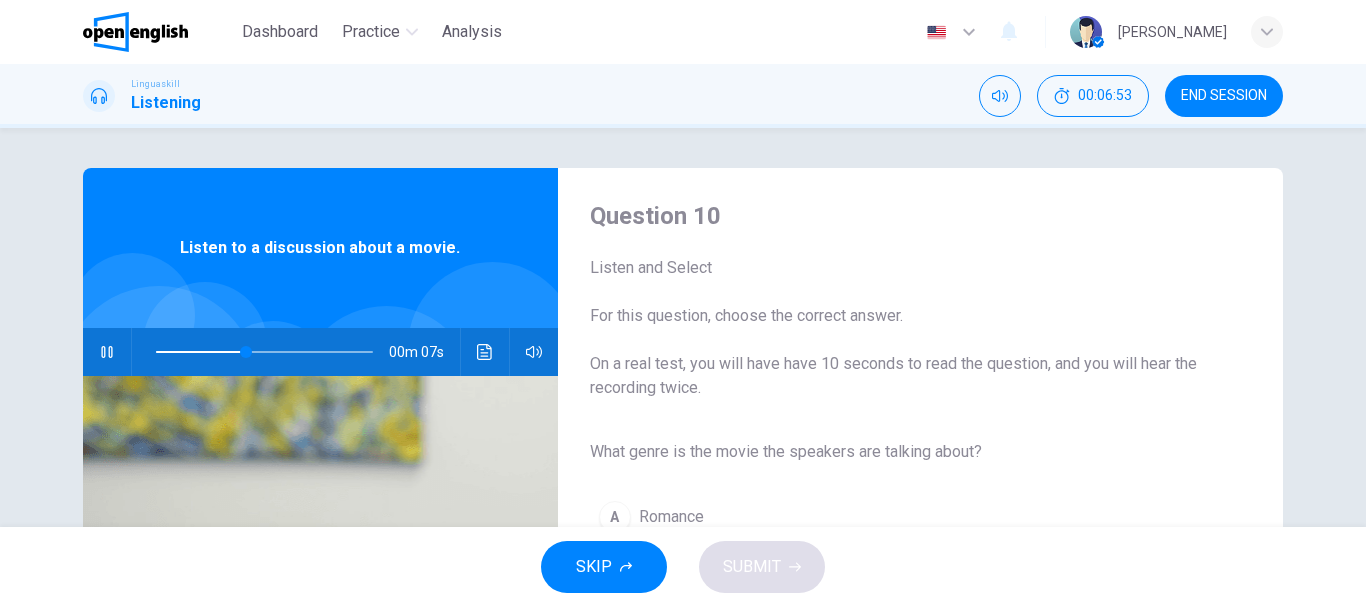 scroll, scrollTop: 200, scrollLeft: 0, axis: vertical 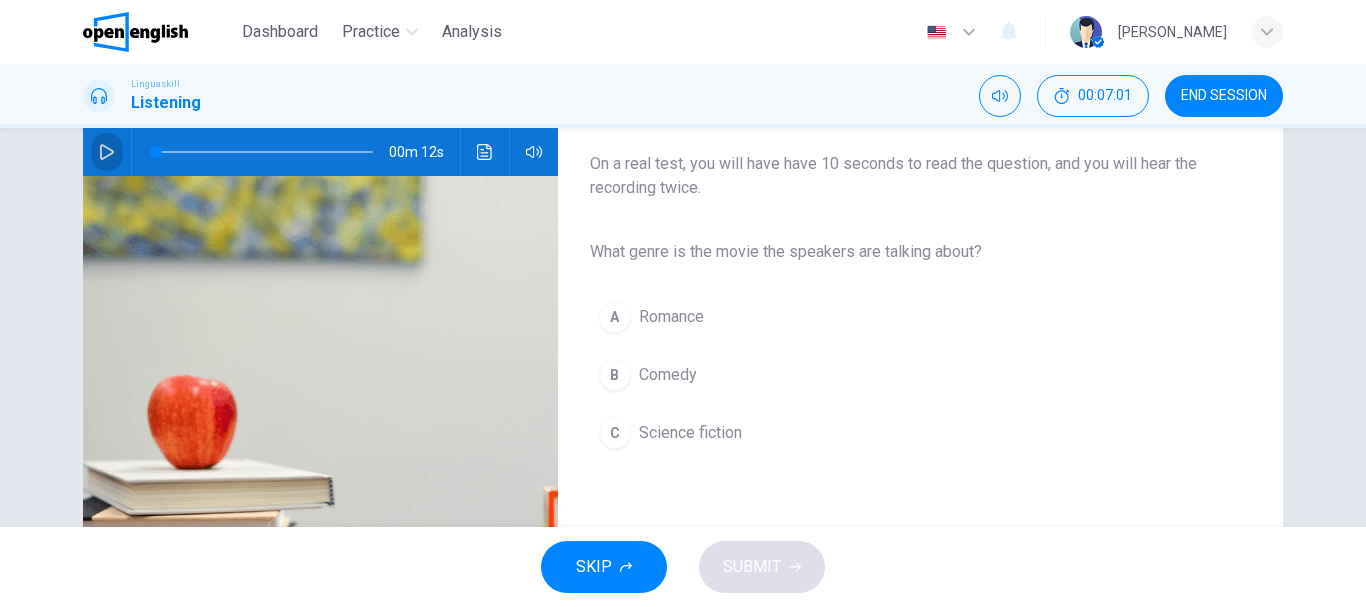 click at bounding box center [107, 152] 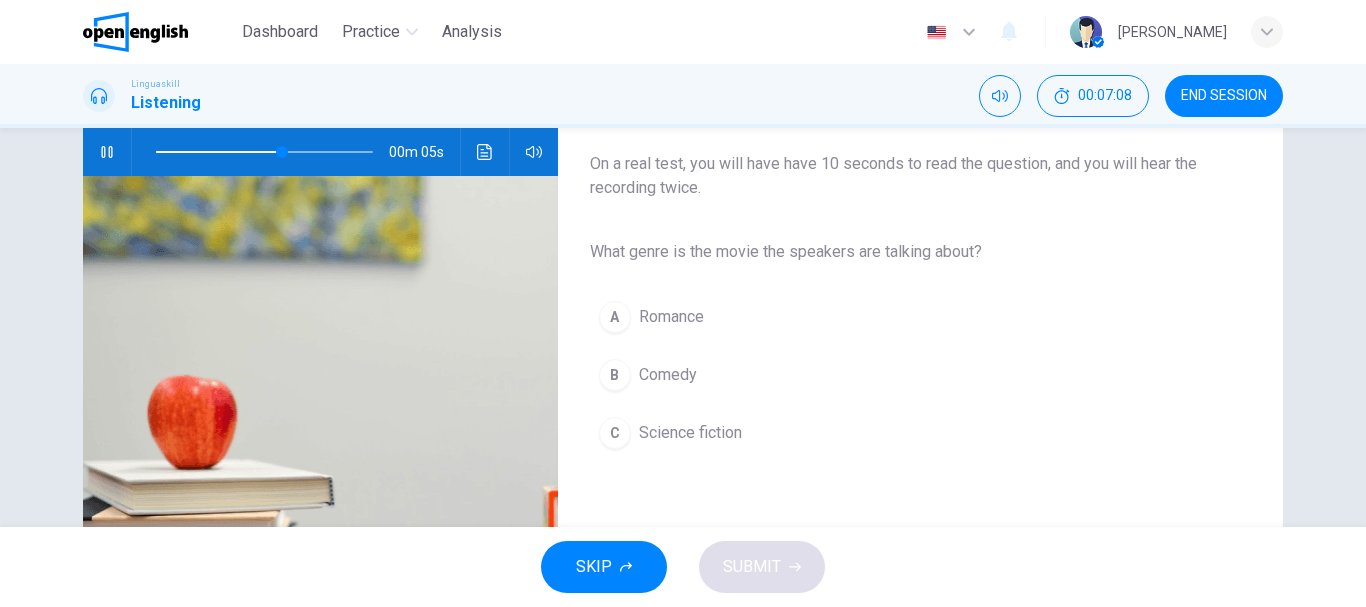 click on "Science fiction" at bounding box center [690, 433] 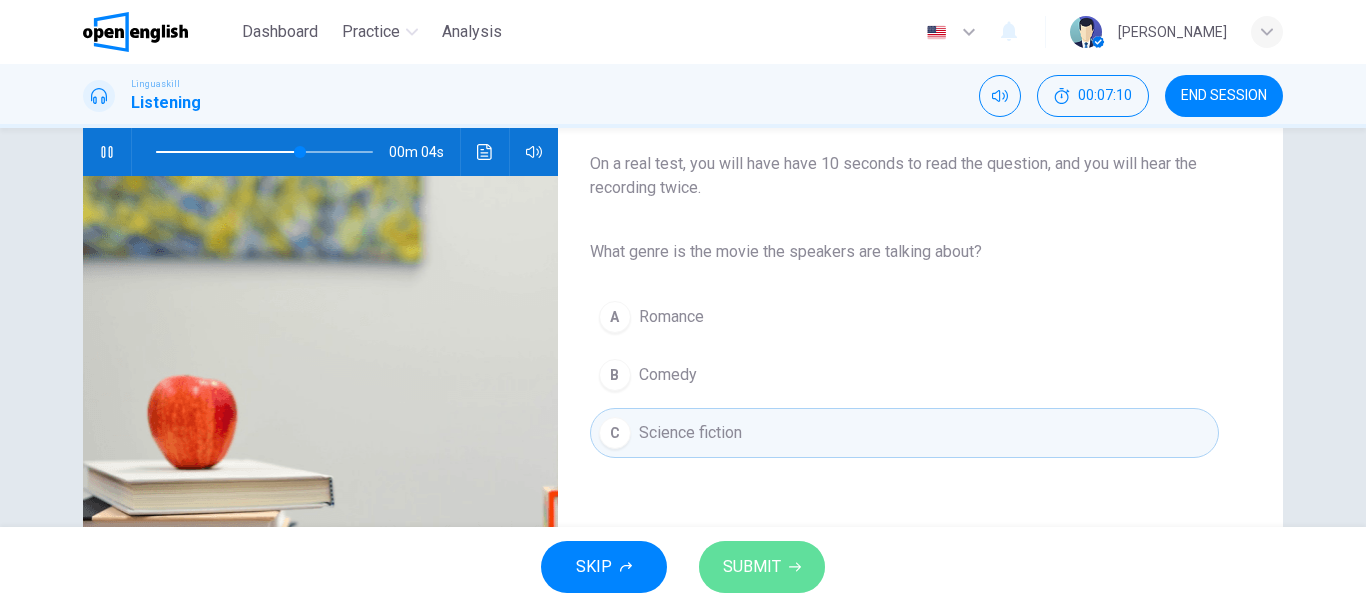 click on "SUBMIT" at bounding box center [762, 567] 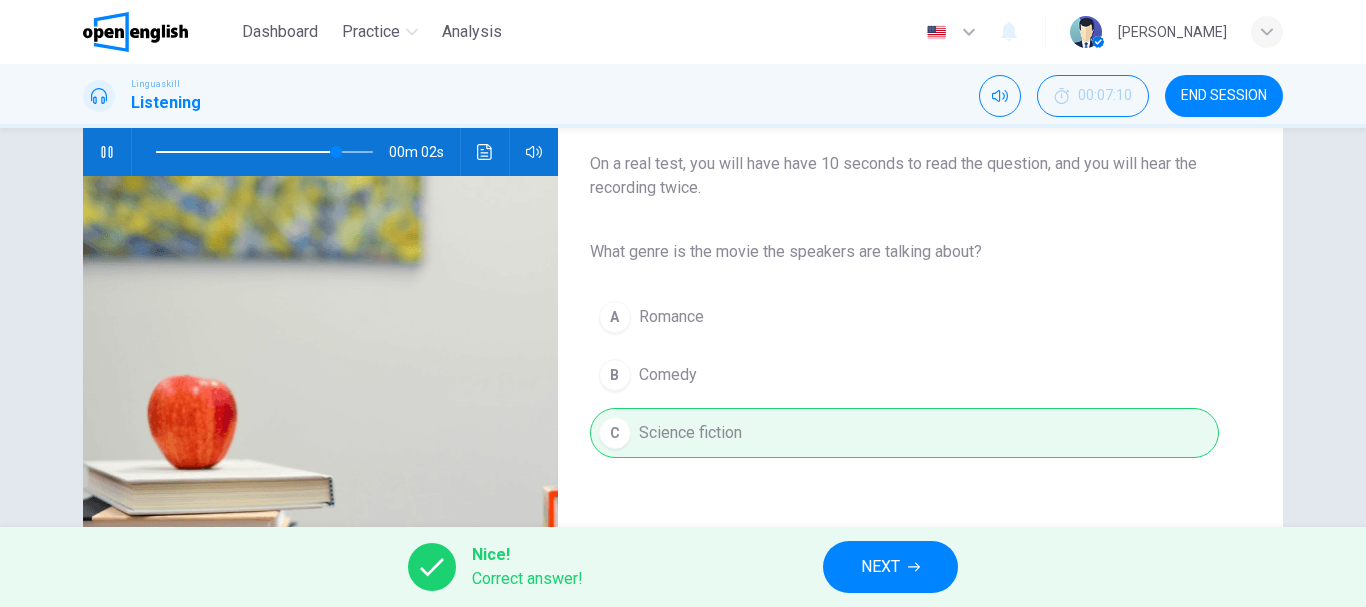type on "**" 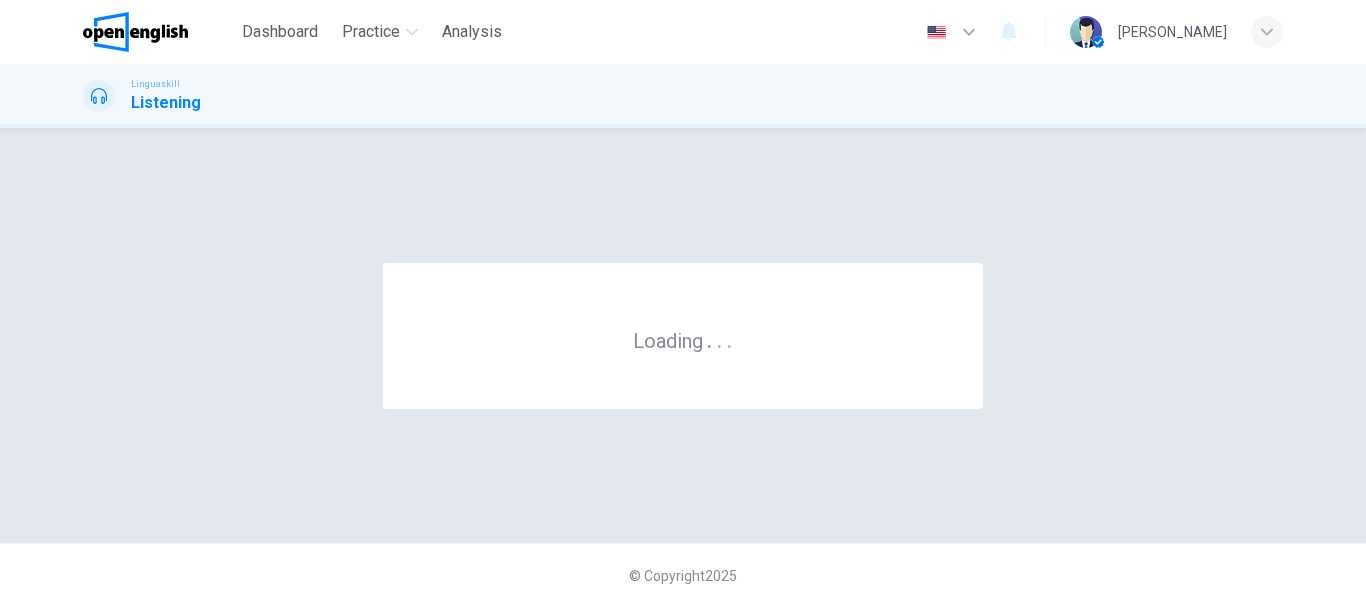 scroll, scrollTop: 0, scrollLeft: 0, axis: both 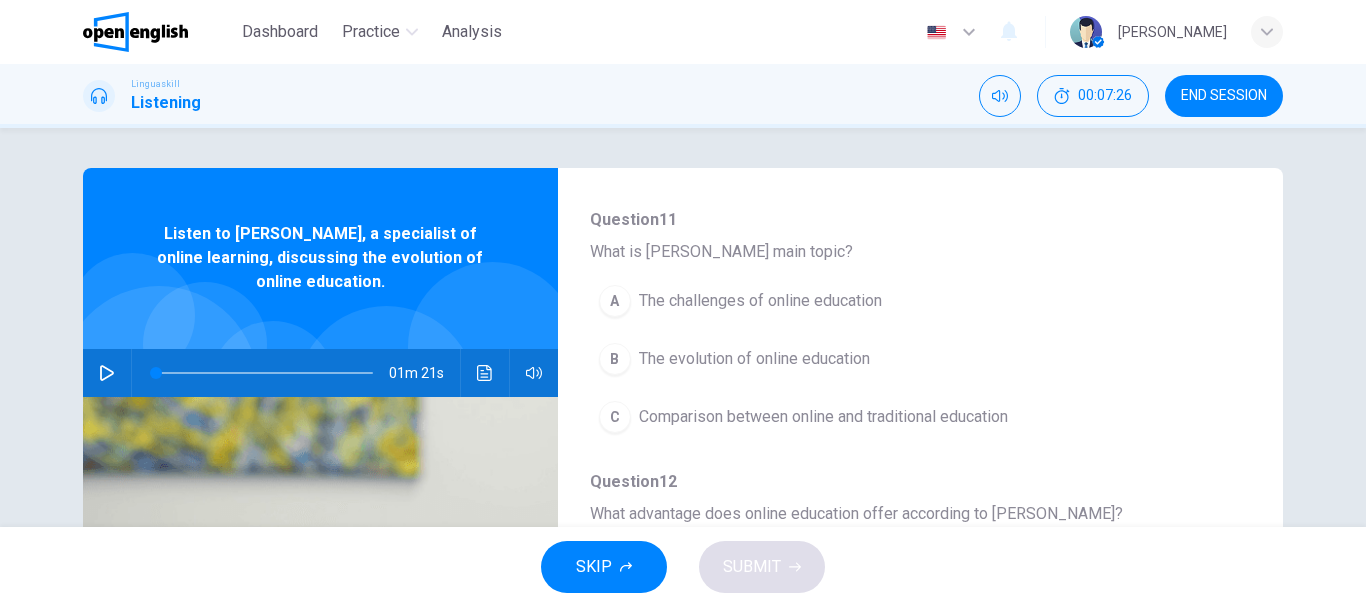 click at bounding box center [107, 373] 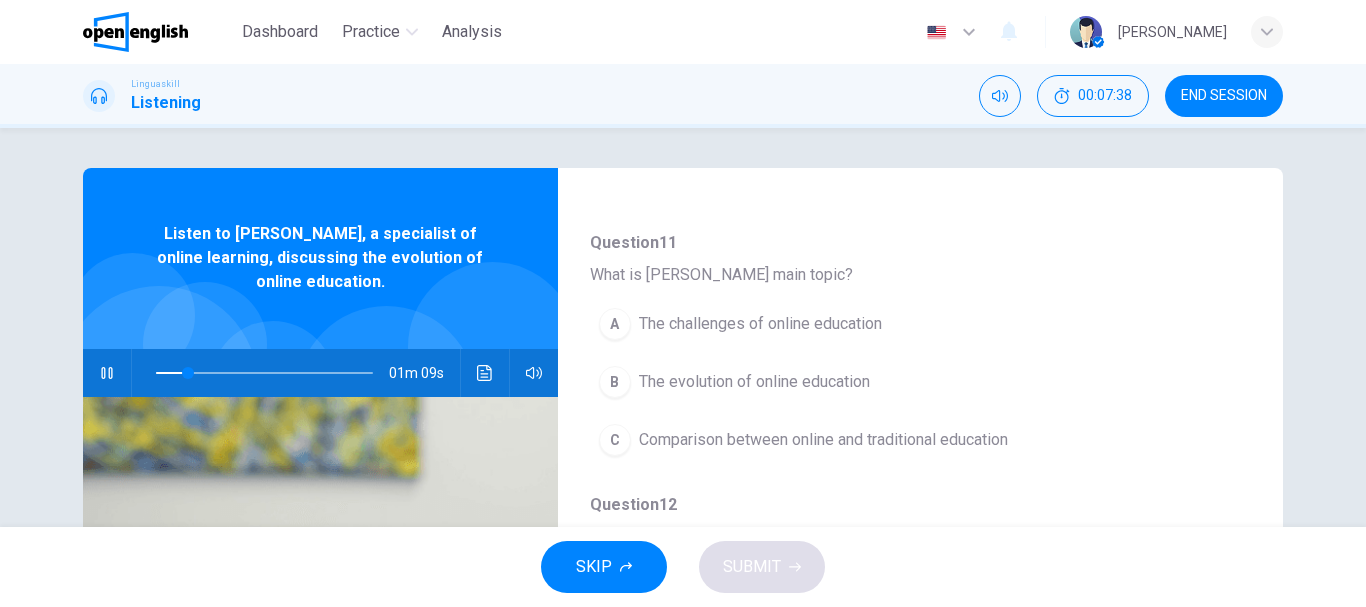 scroll, scrollTop: 200, scrollLeft: 0, axis: vertical 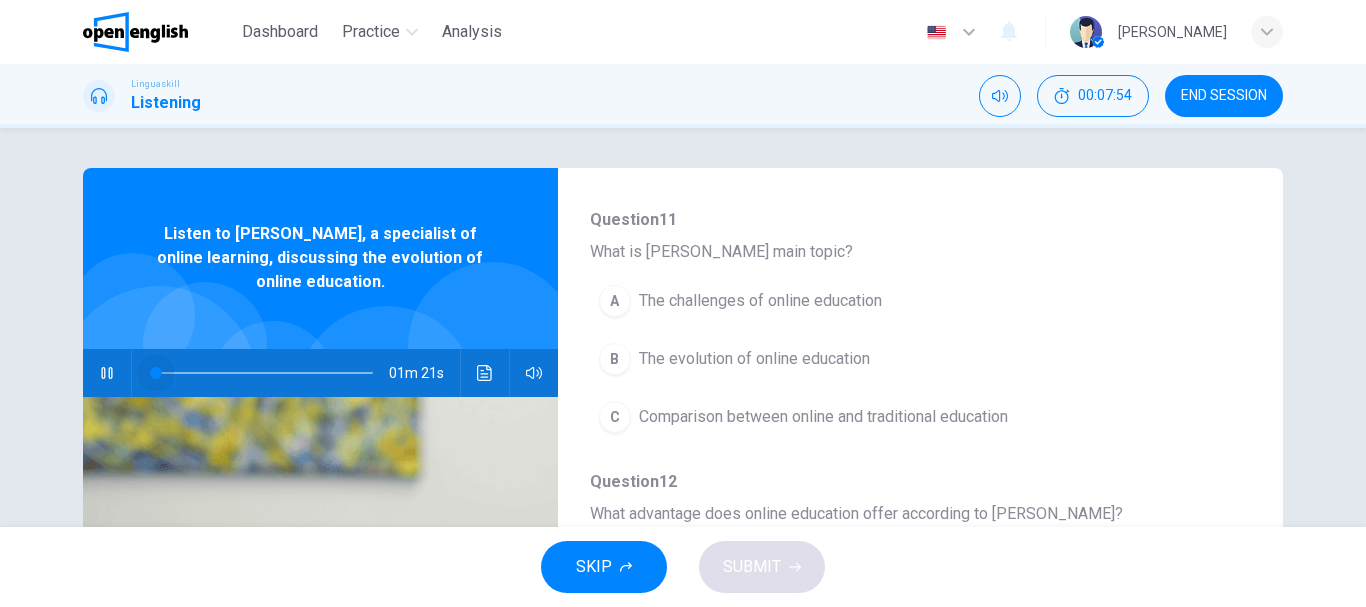 drag, startPoint x: 152, startPoint y: 376, endPoint x: 142, endPoint y: 377, distance: 10.049875 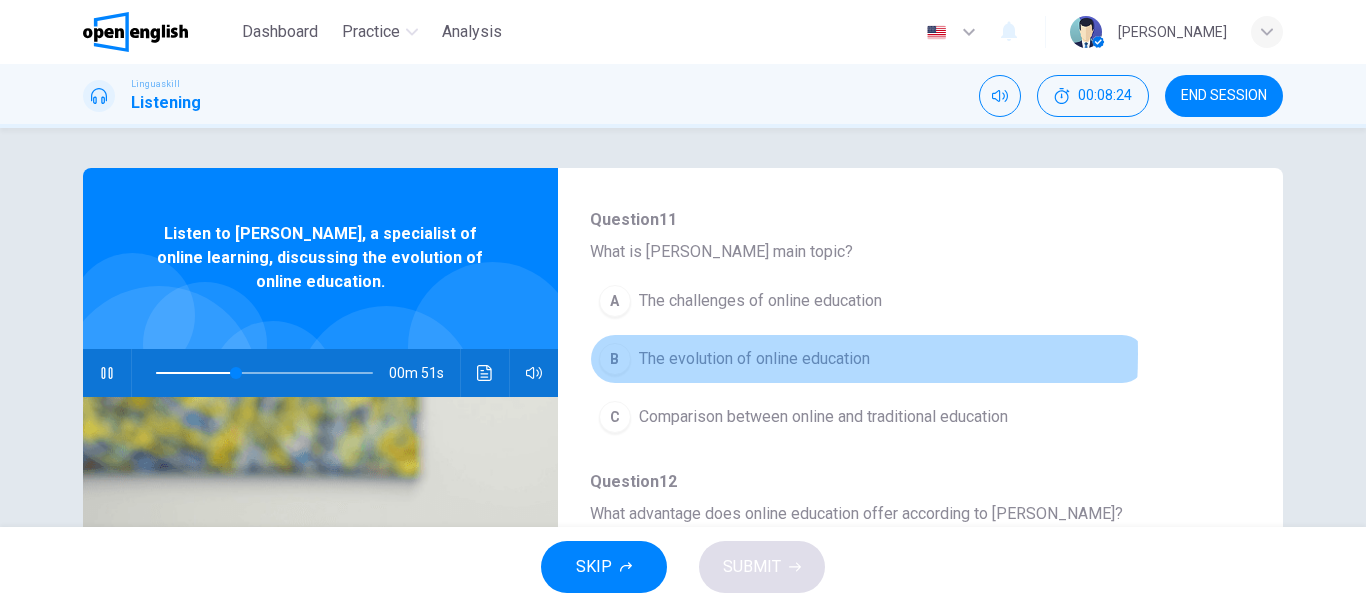 click on "The evolution of online education" at bounding box center [754, 359] 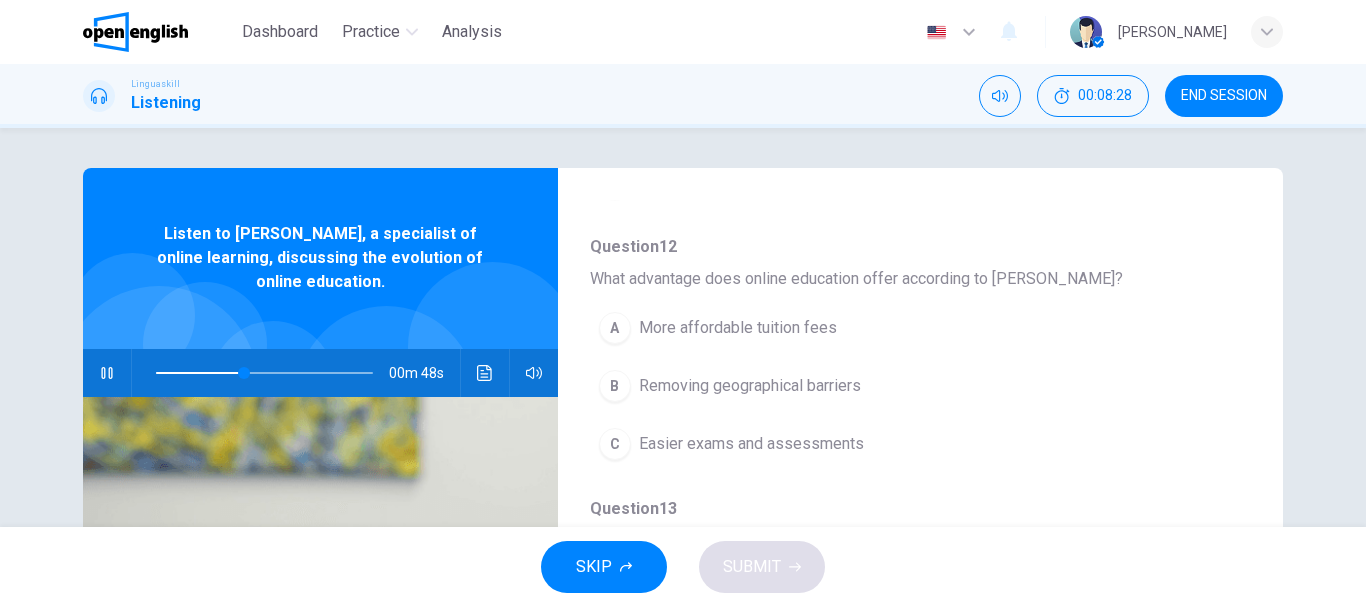 scroll, scrollTop: 400, scrollLeft: 0, axis: vertical 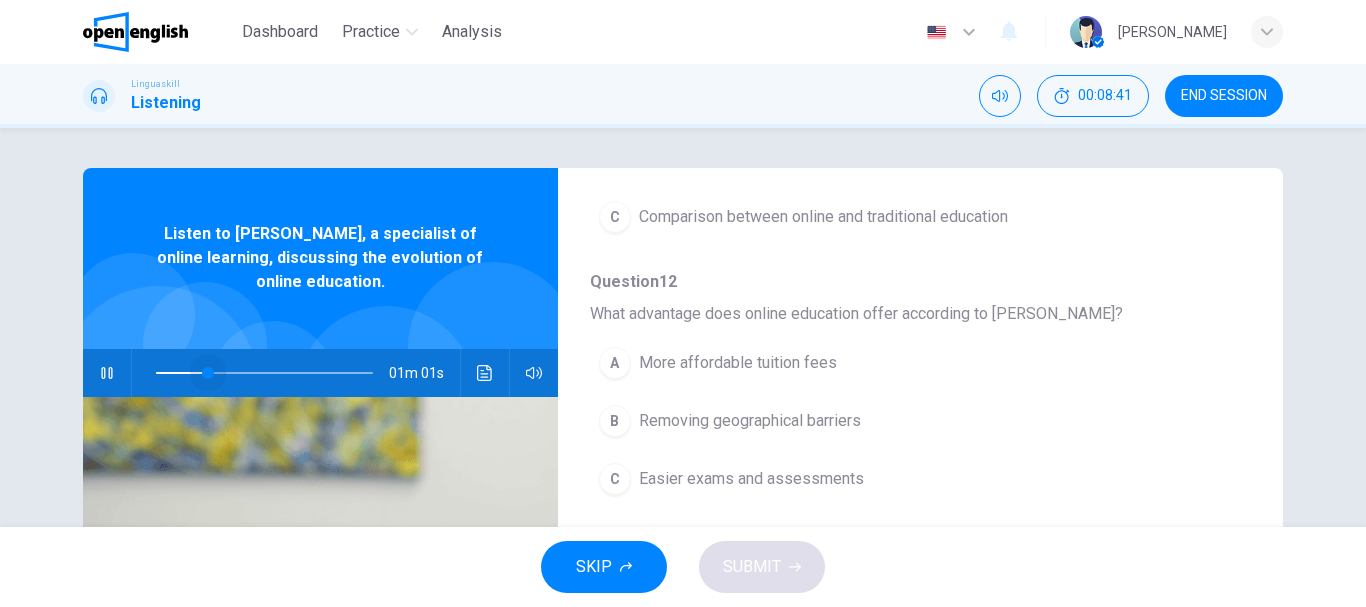 click at bounding box center [264, 373] 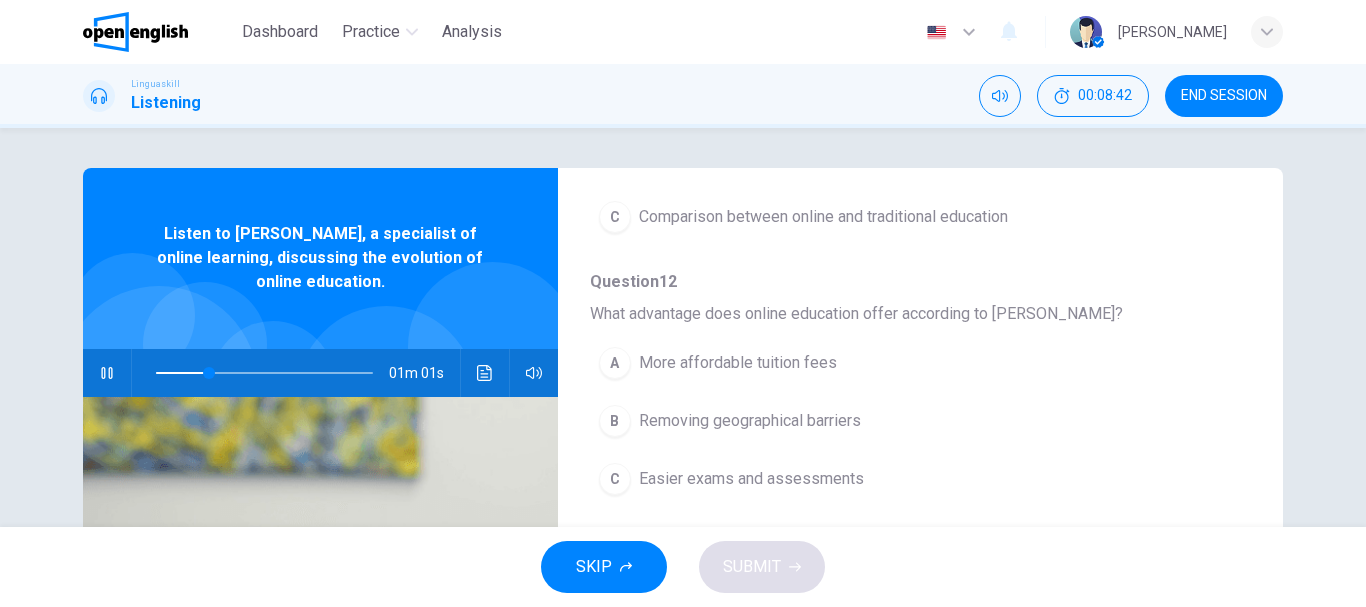 click at bounding box center [107, 373] 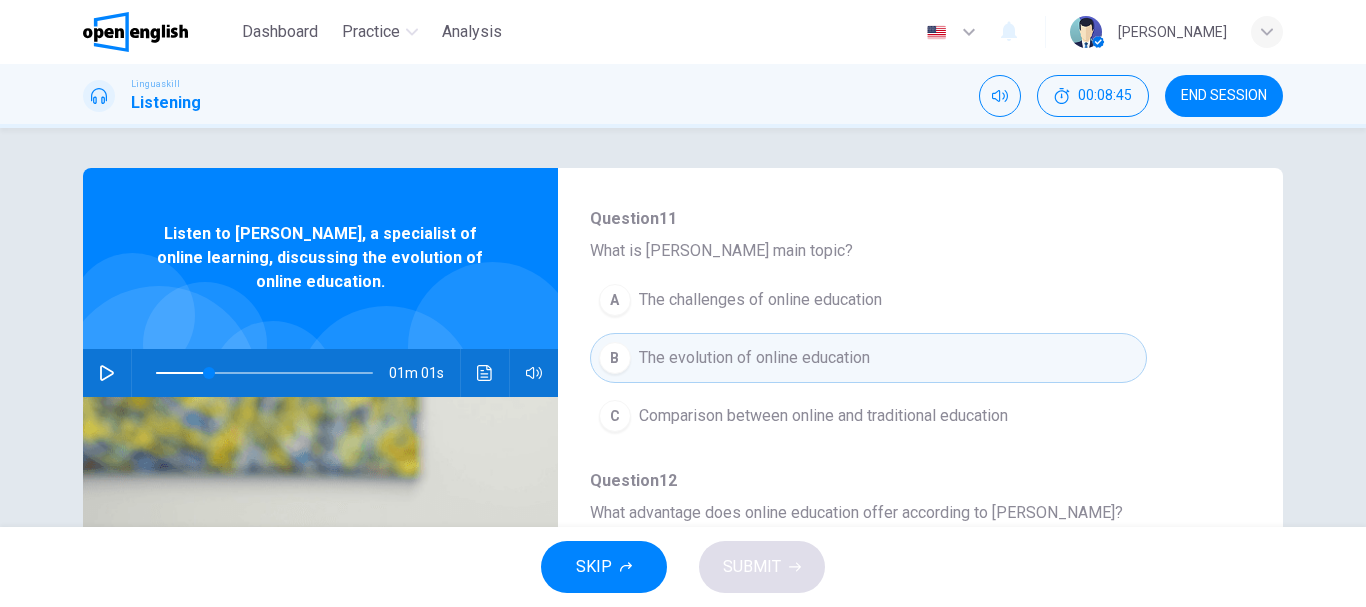 scroll, scrollTop: 200, scrollLeft: 0, axis: vertical 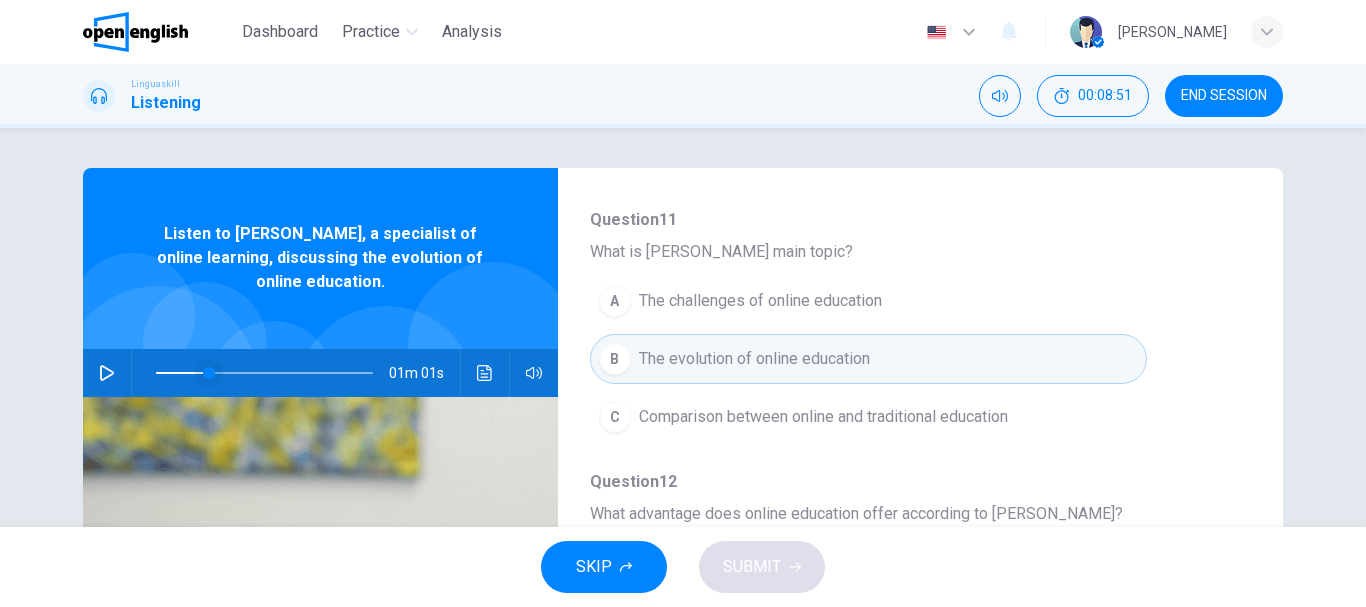 click at bounding box center [209, 373] 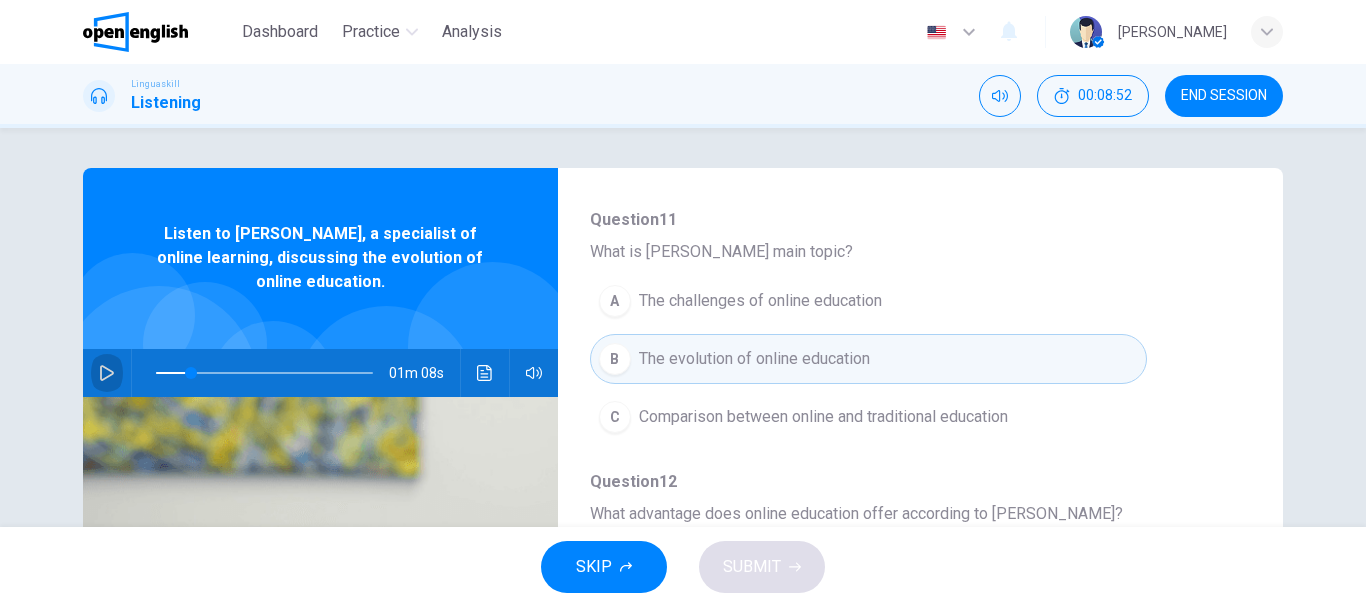 click at bounding box center [107, 373] 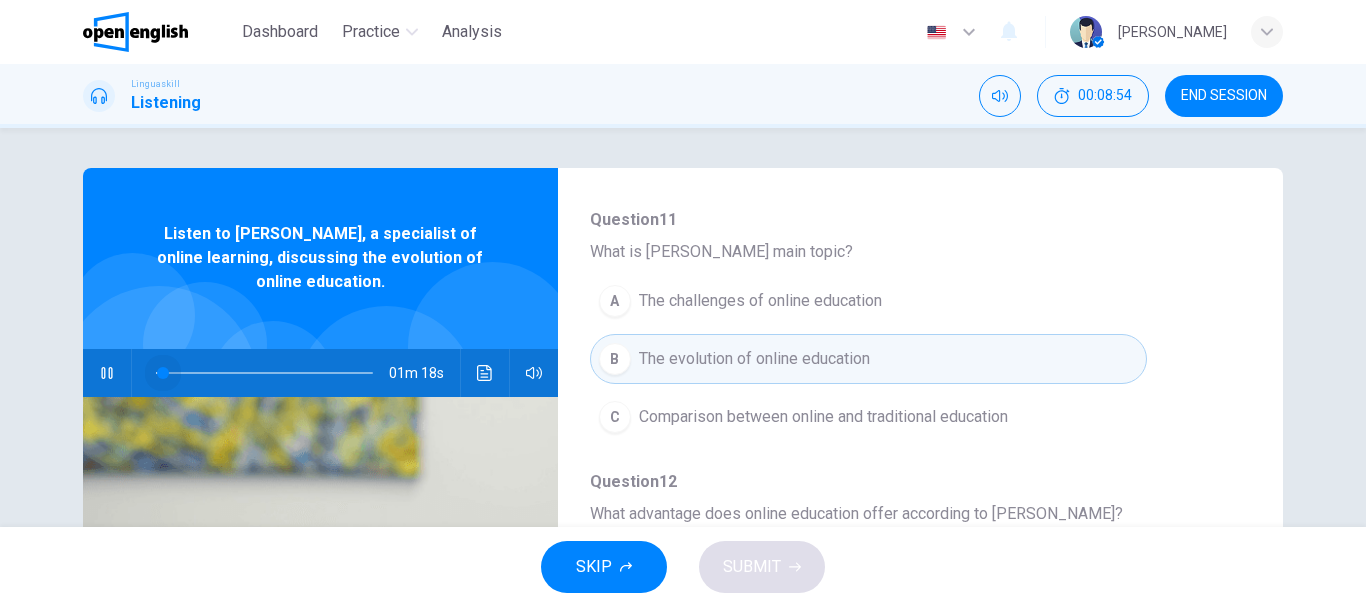 click at bounding box center (264, 373) 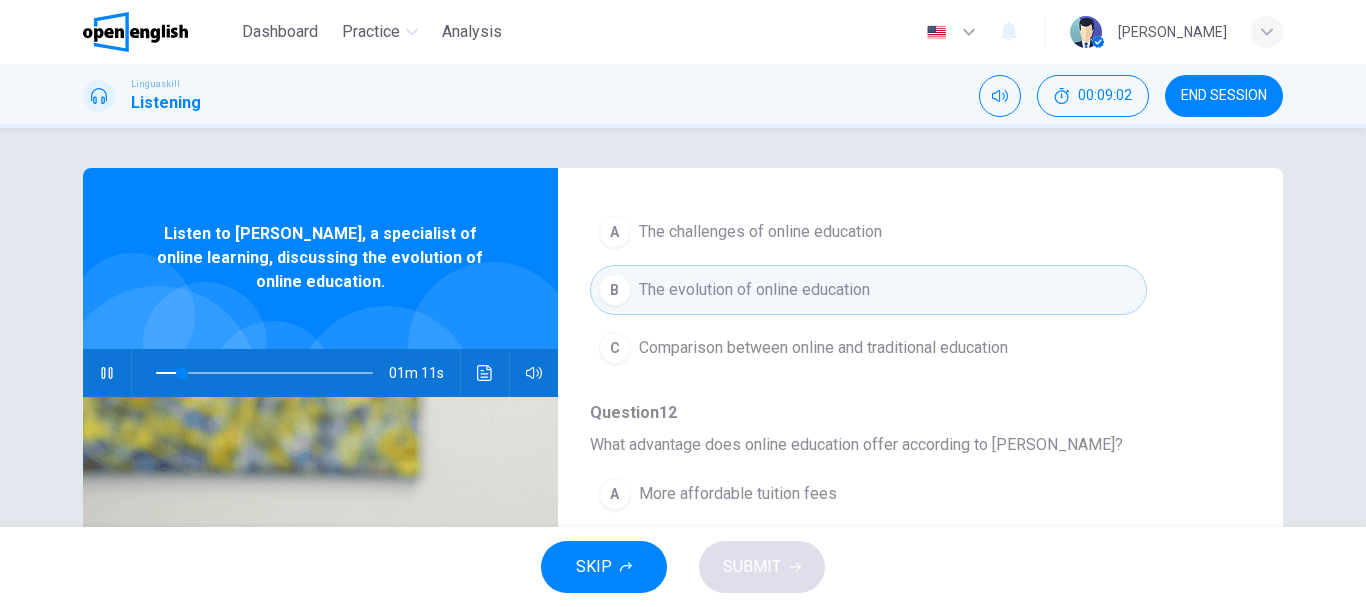 scroll, scrollTop: 400, scrollLeft: 0, axis: vertical 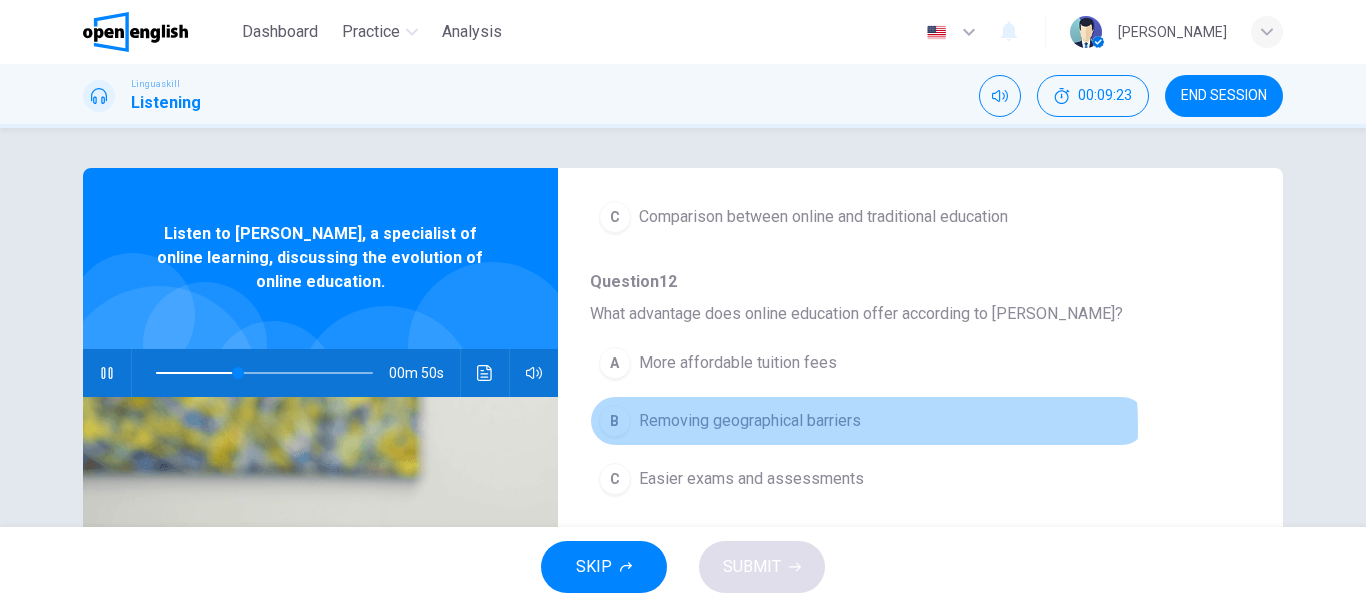 click on "Removing geographical barriers" at bounding box center [750, 421] 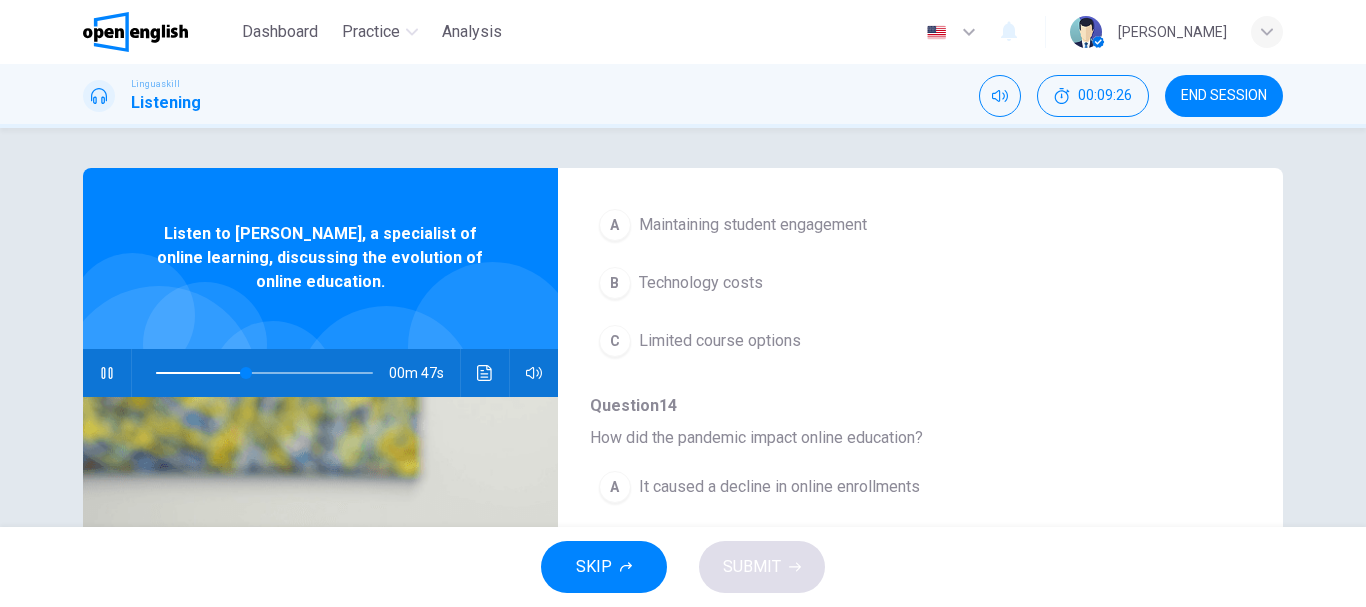 scroll, scrollTop: 700, scrollLeft: 0, axis: vertical 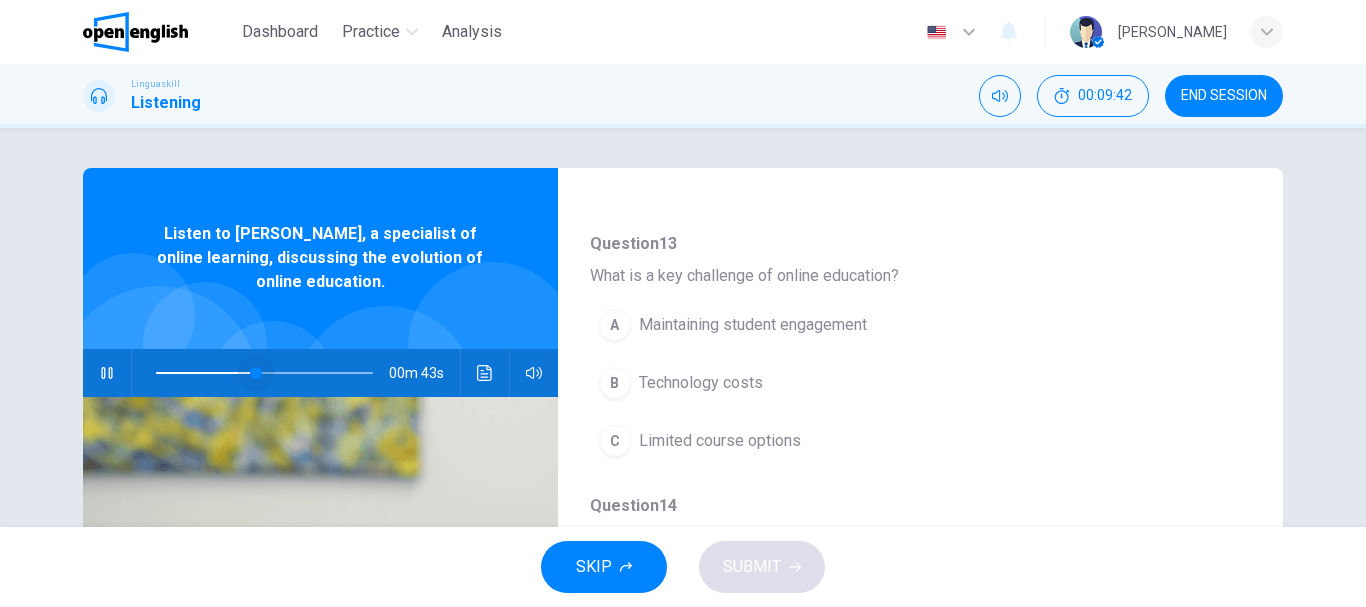 click at bounding box center [264, 373] 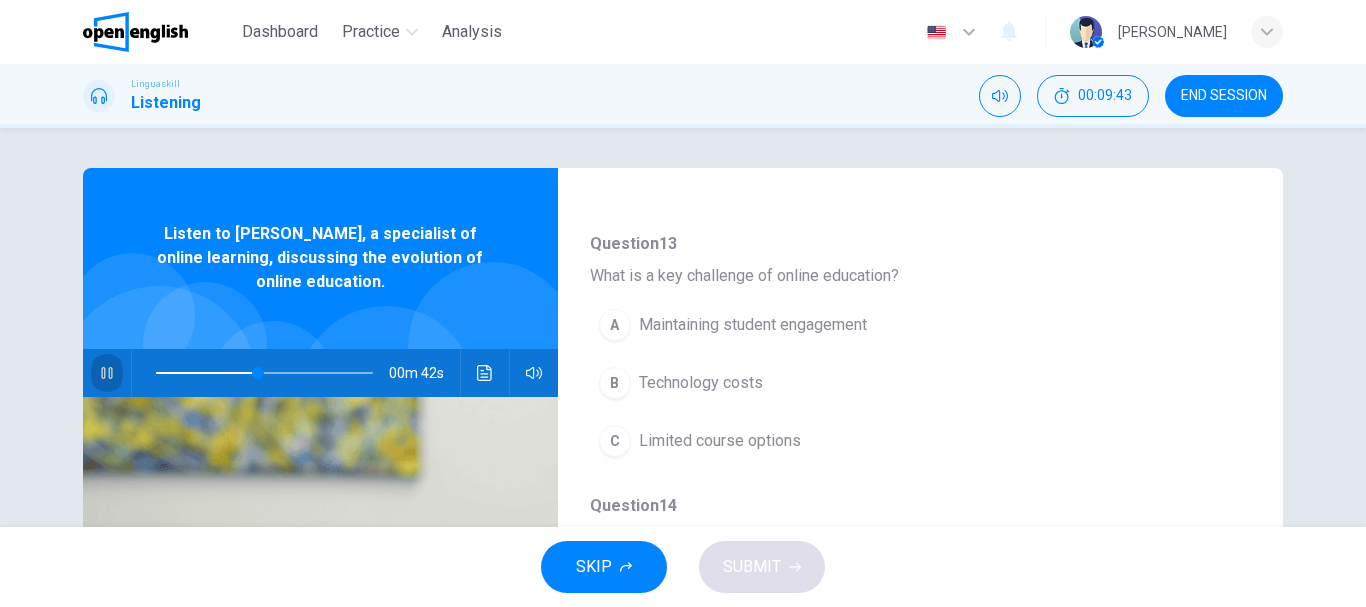 click 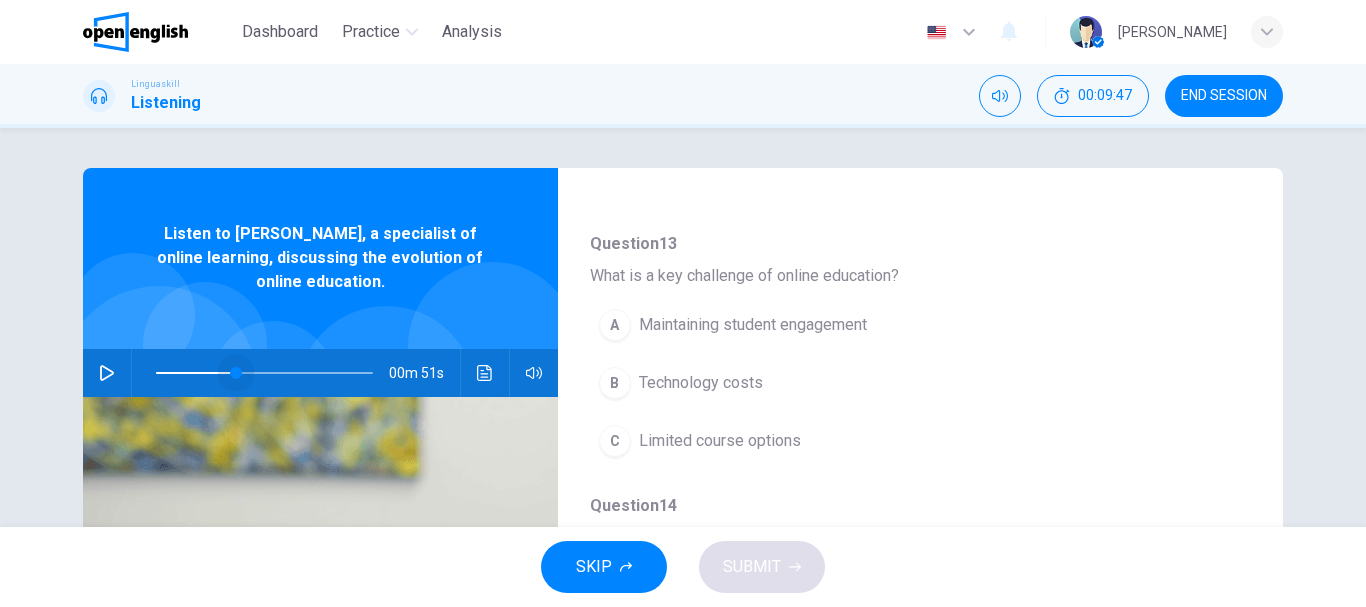 click at bounding box center [236, 373] 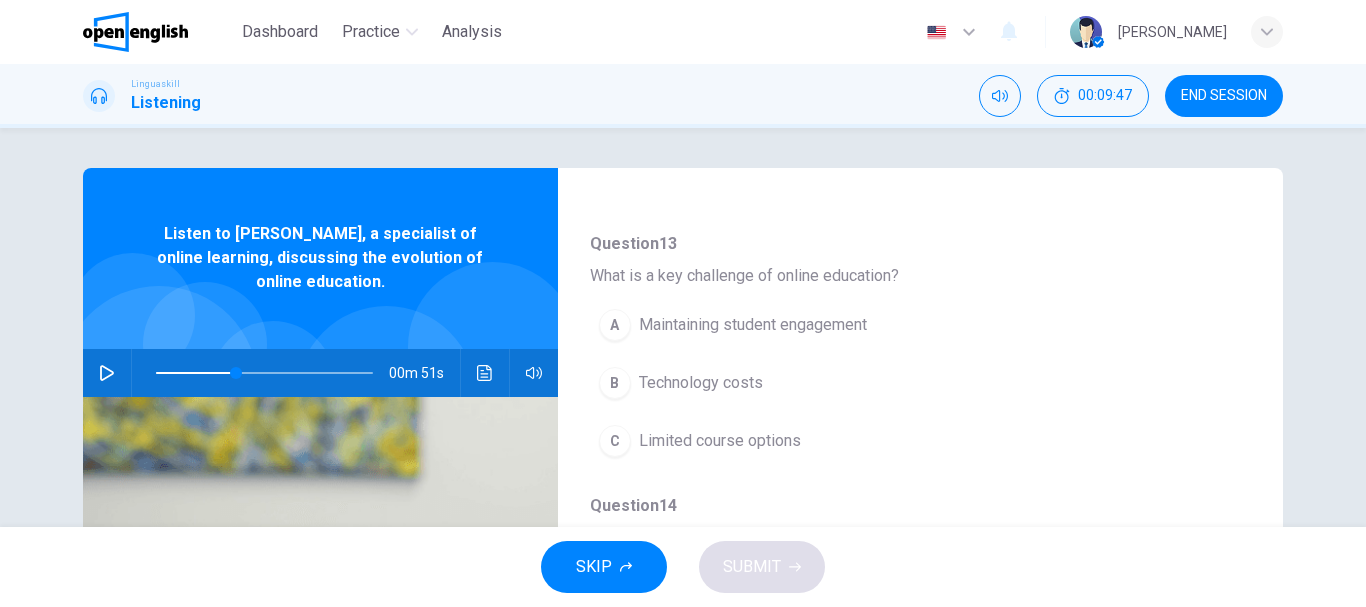 click 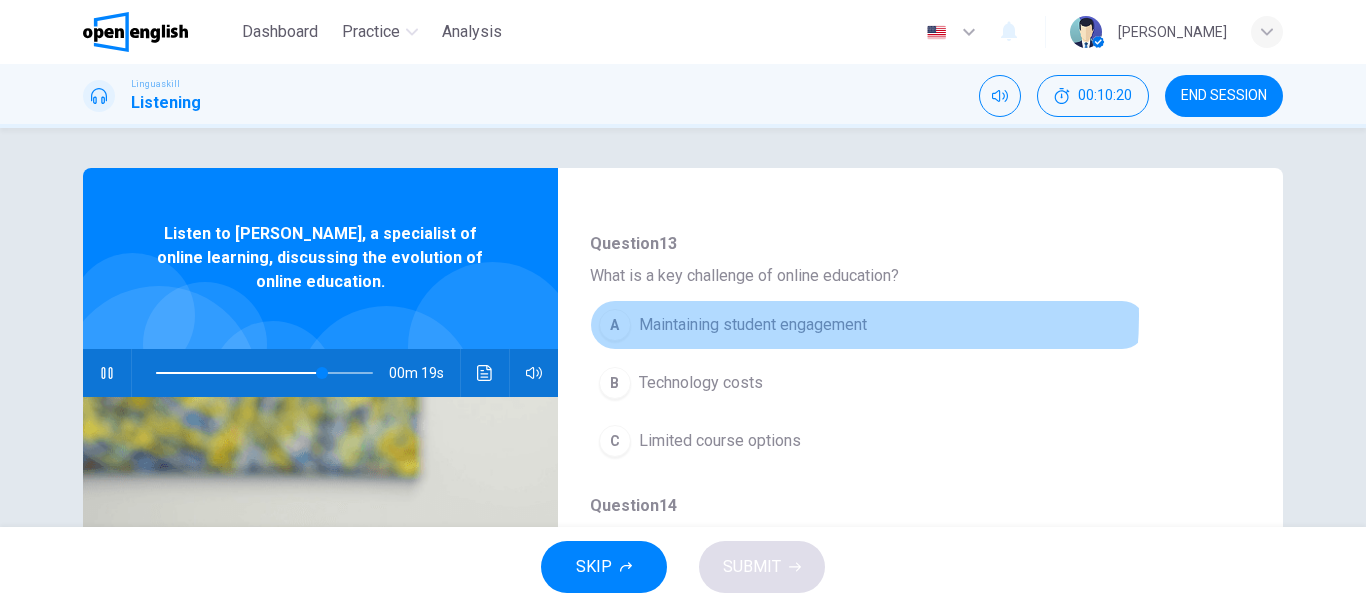 click on "Maintaining student engagement" at bounding box center [753, 325] 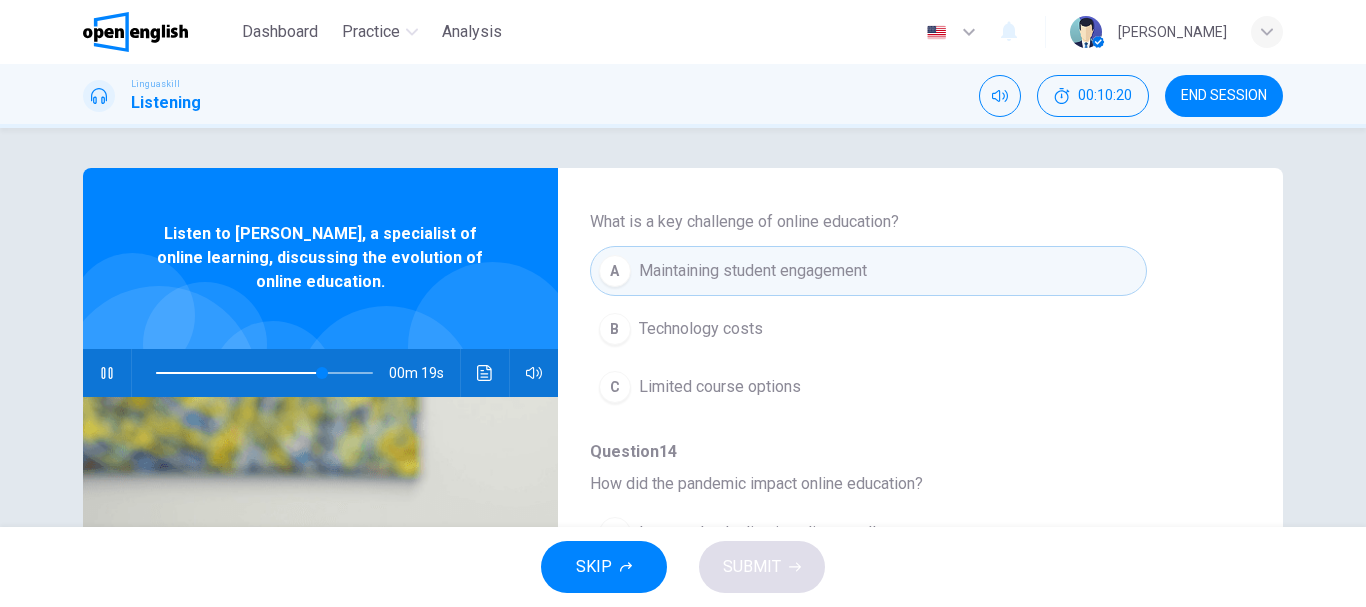 scroll, scrollTop: 863, scrollLeft: 0, axis: vertical 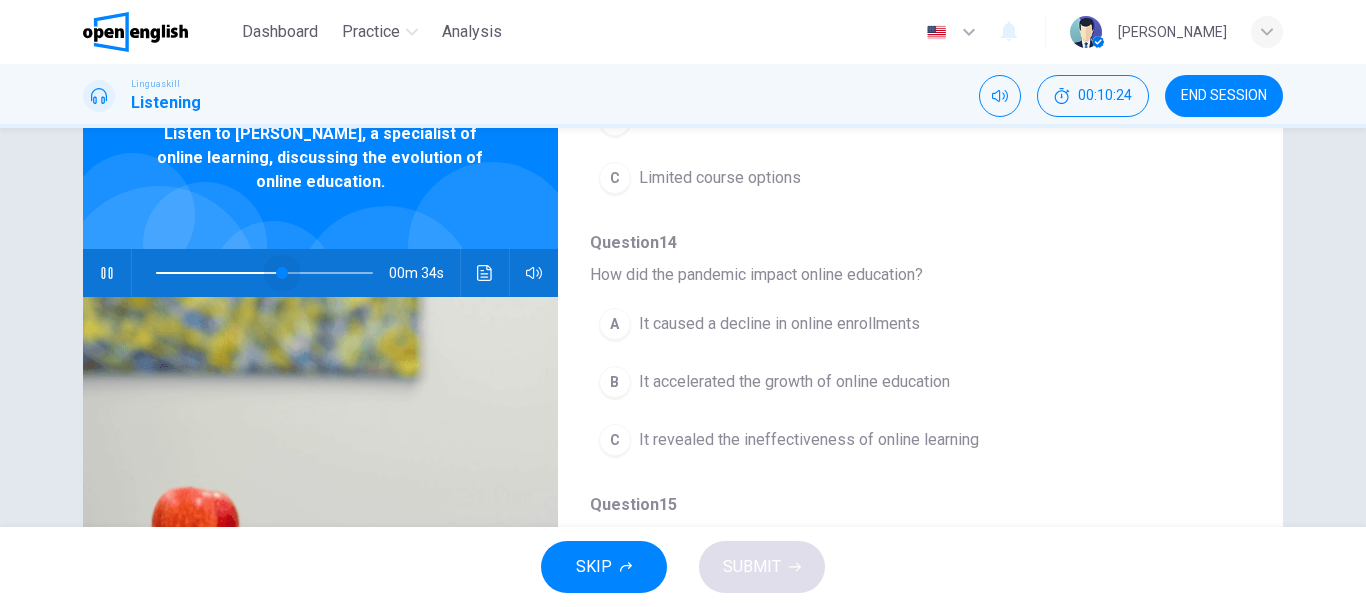 click at bounding box center [264, 273] 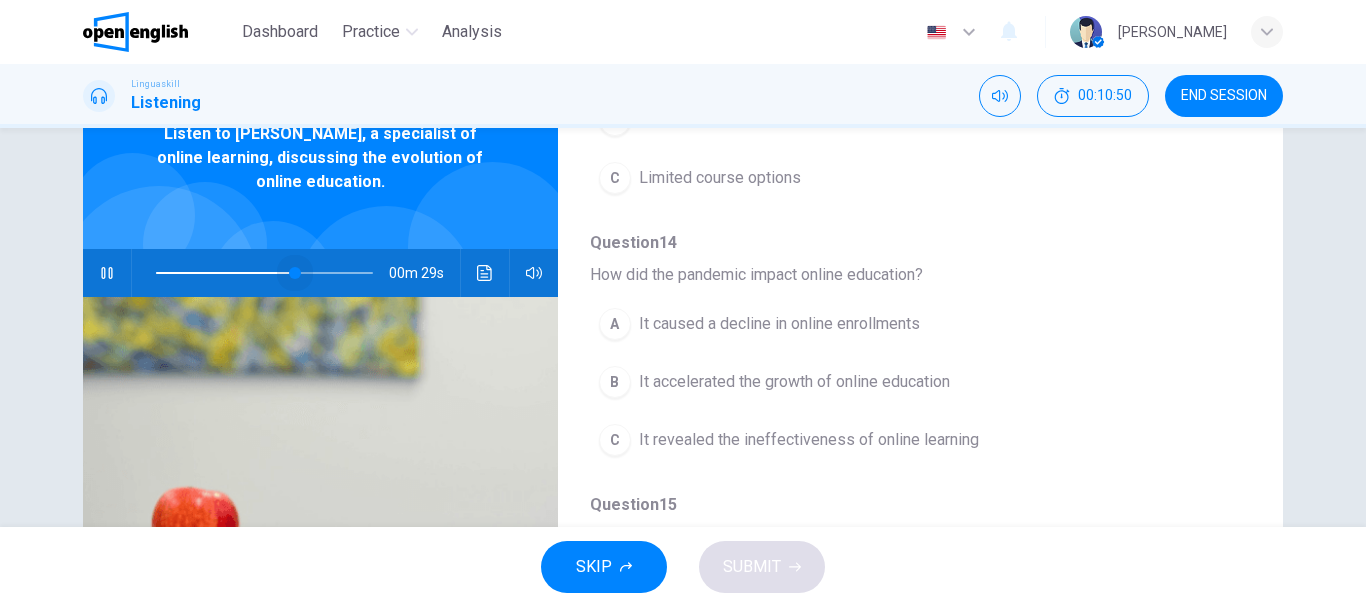 click at bounding box center (264, 273) 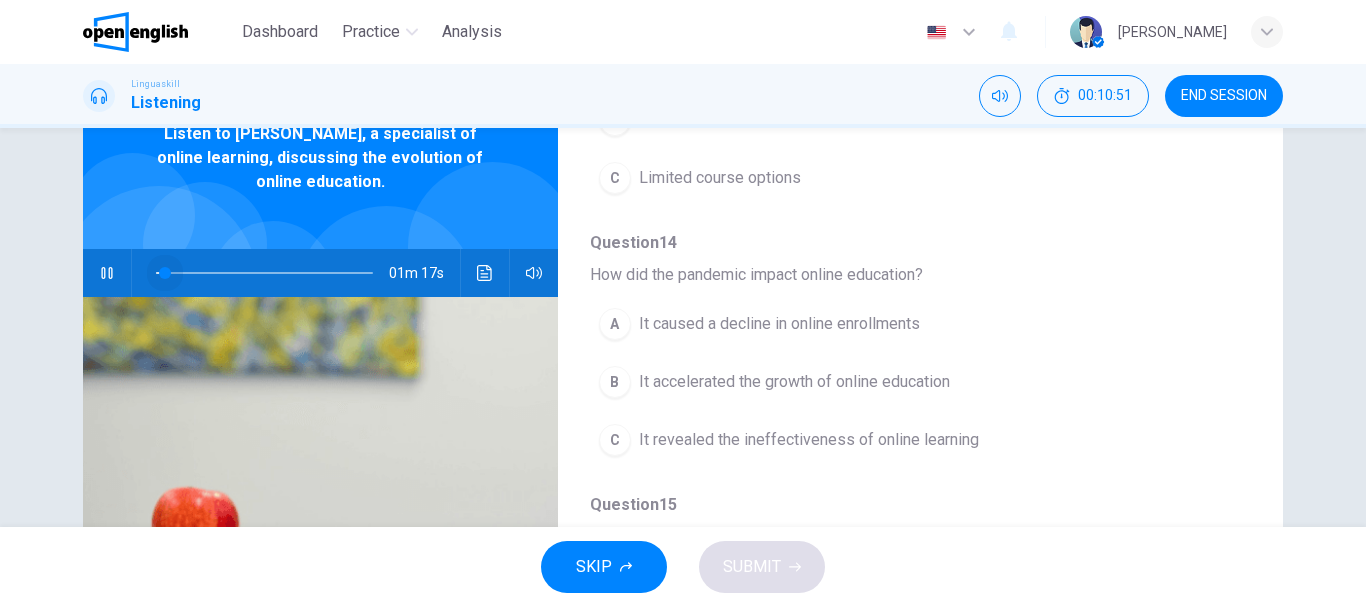 click at bounding box center [264, 273] 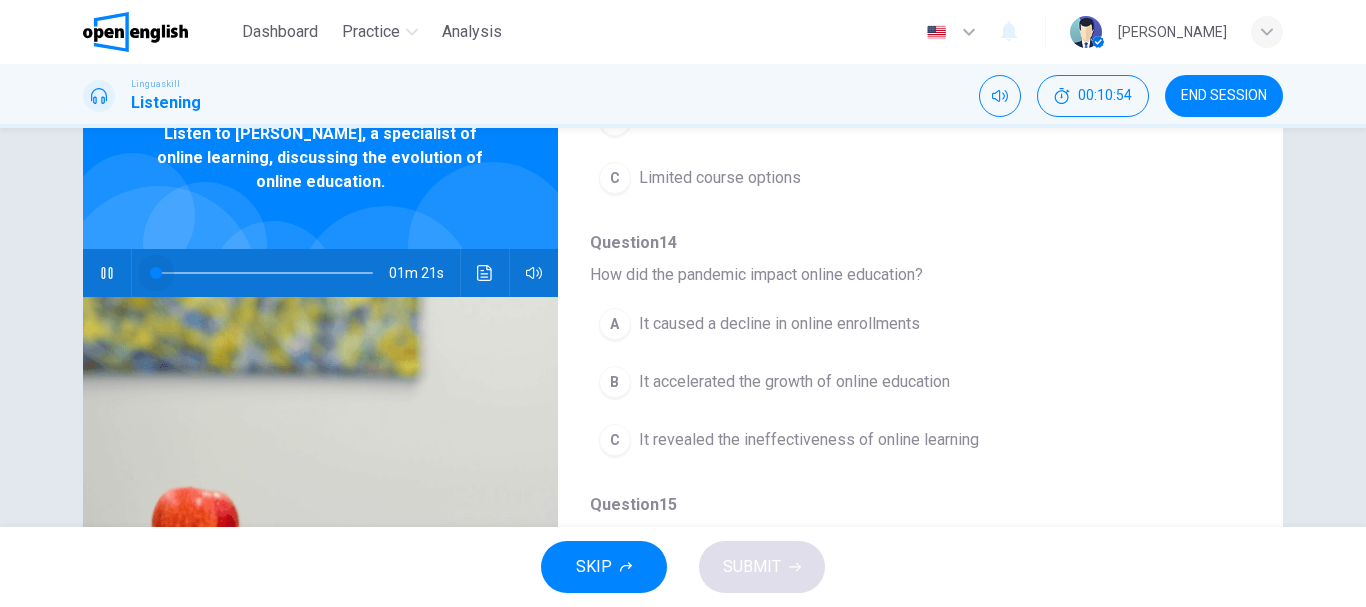 drag, startPoint x: 155, startPoint y: 272, endPoint x: 167, endPoint y: 276, distance: 12.649111 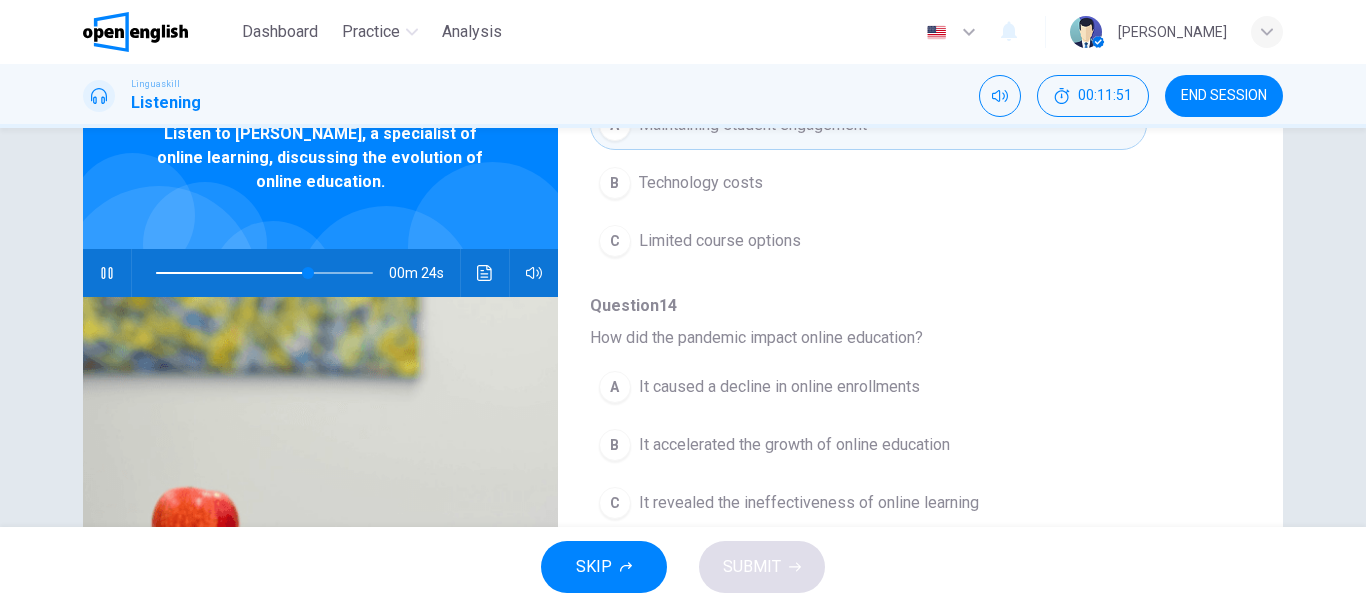 scroll, scrollTop: 863, scrollLeft: 0, axis: vertical 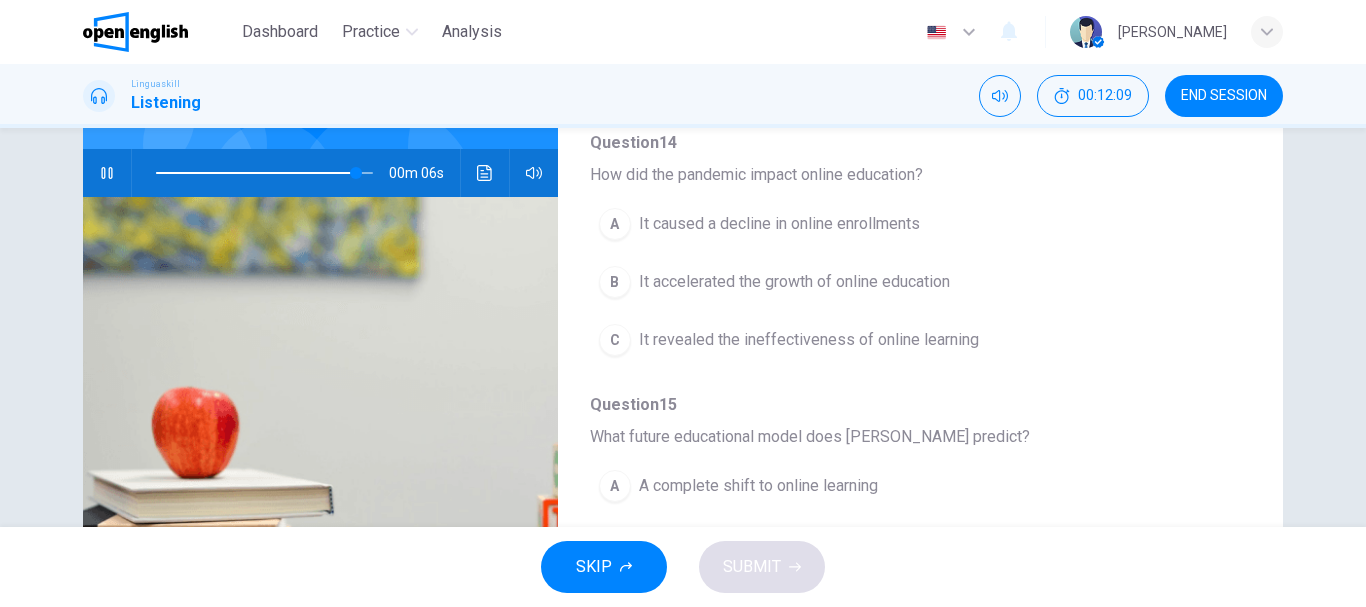 click on "It accelerated the growth of online education" at bounding box center (794, 282) 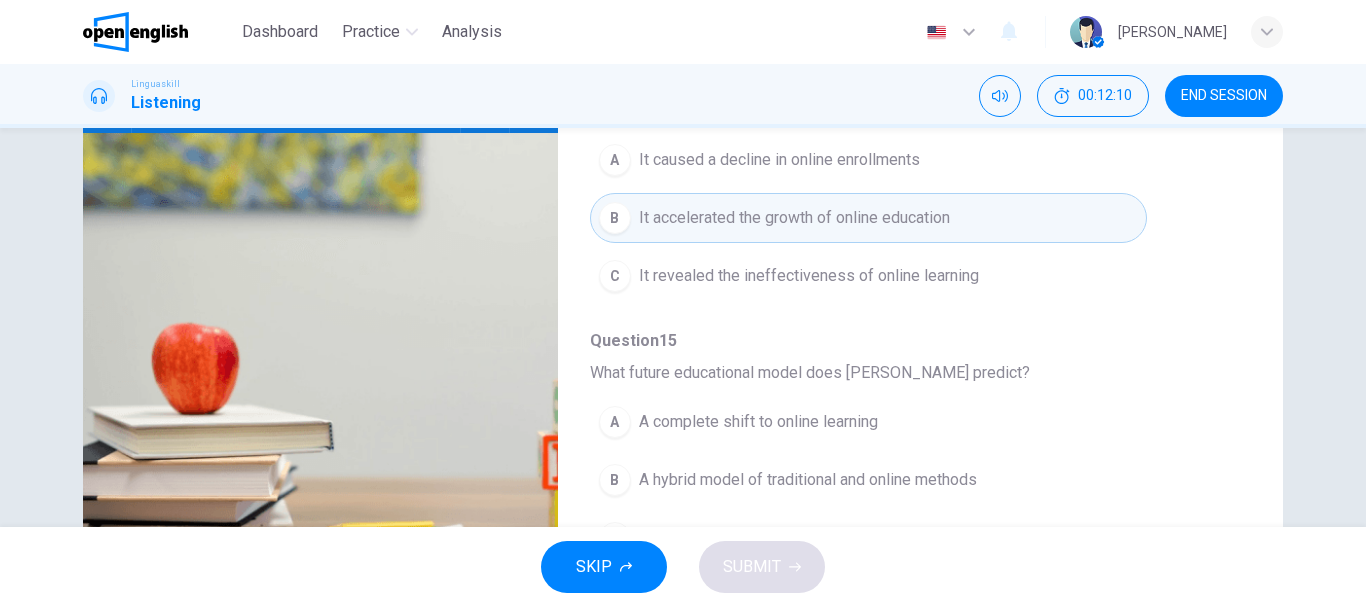 scroll, scrollTop: 300, scrollLeft: 0, axis: vertical 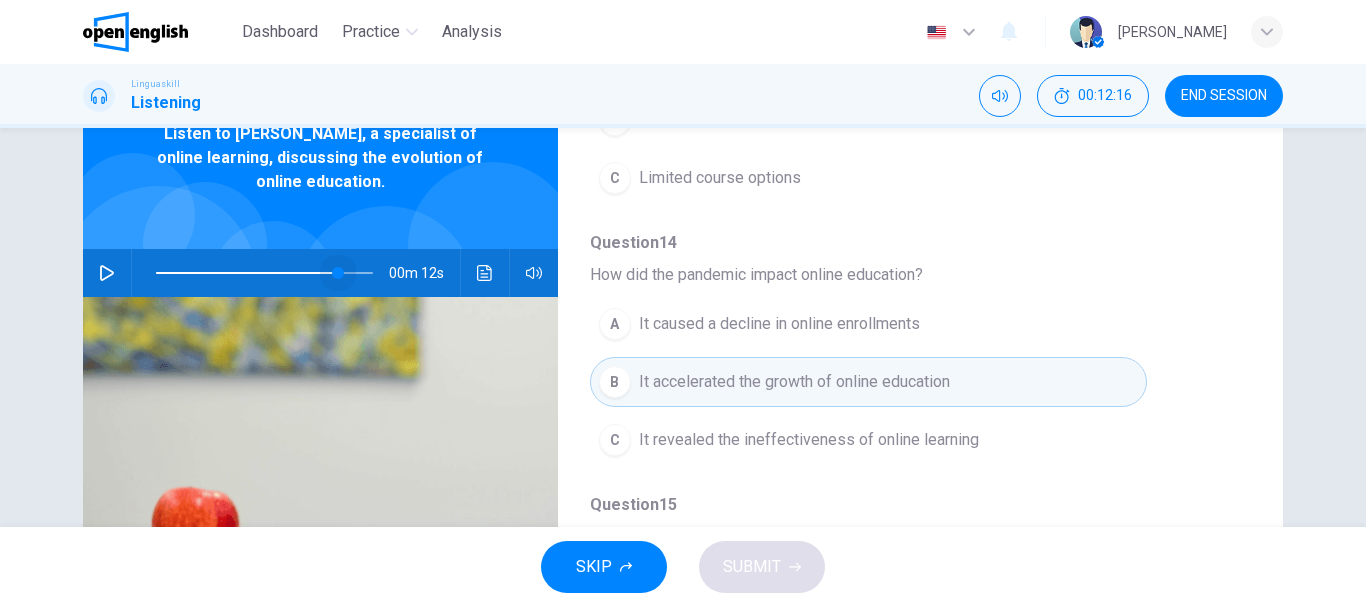 click at bounding box center (264, 273) 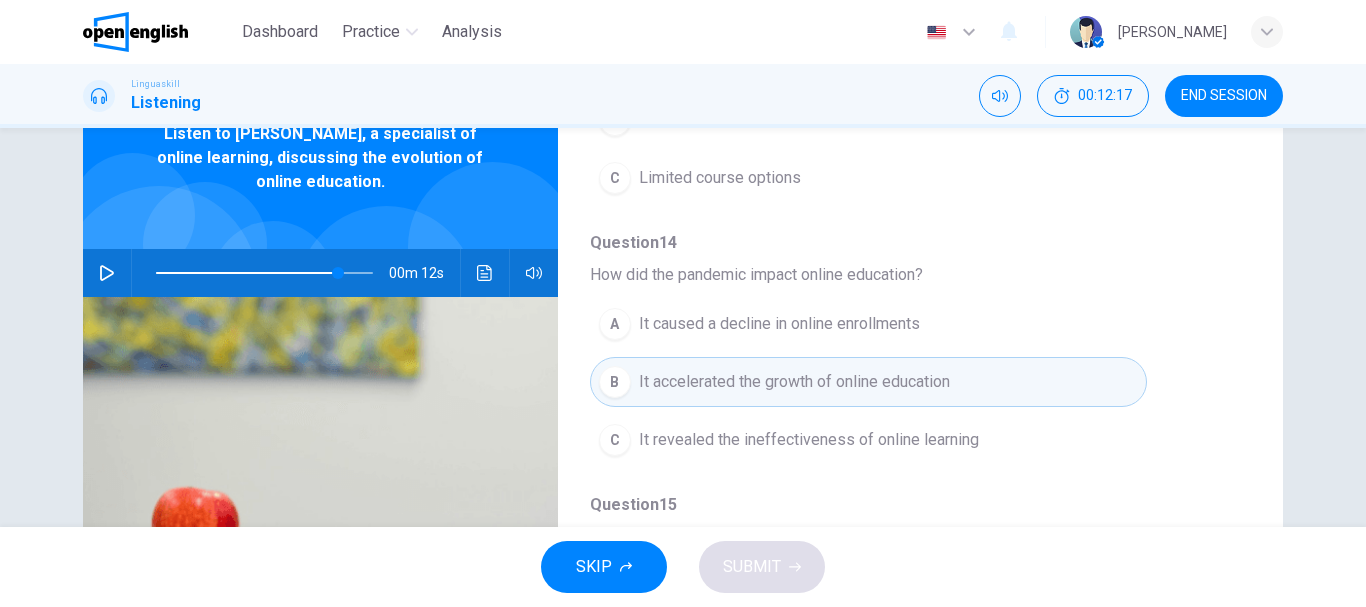 click at bounding box center [107, 273] 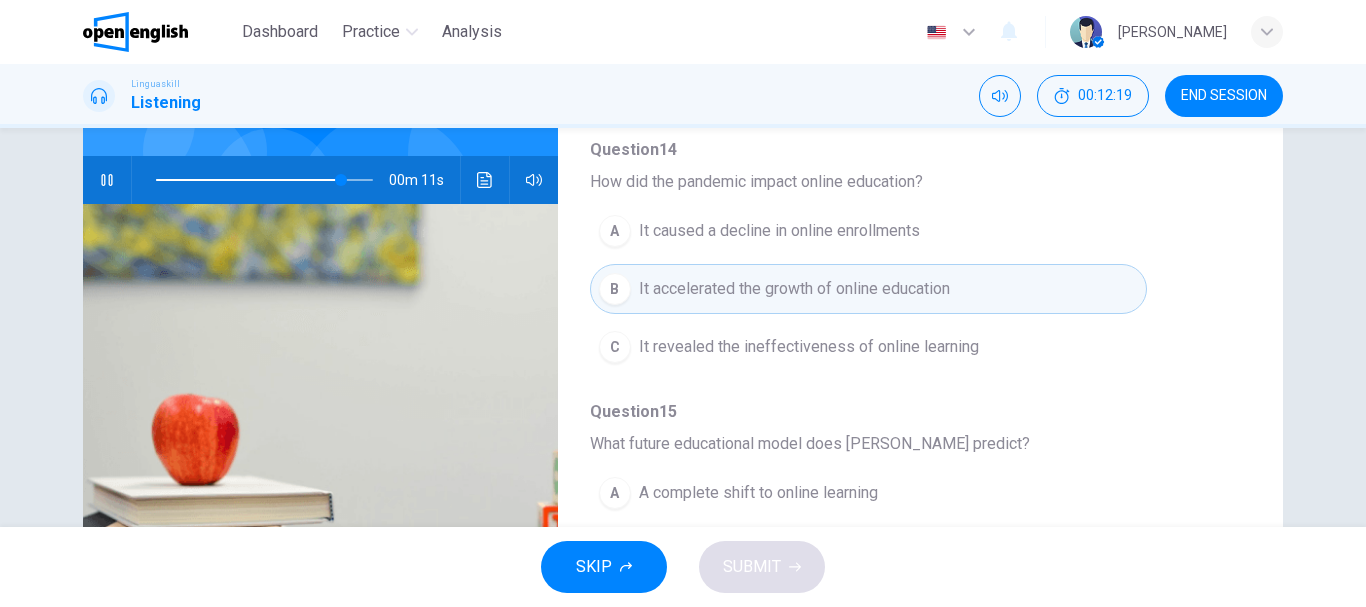 scroll, scrollTop: 376, scrollLeft: 0, axis: vertical 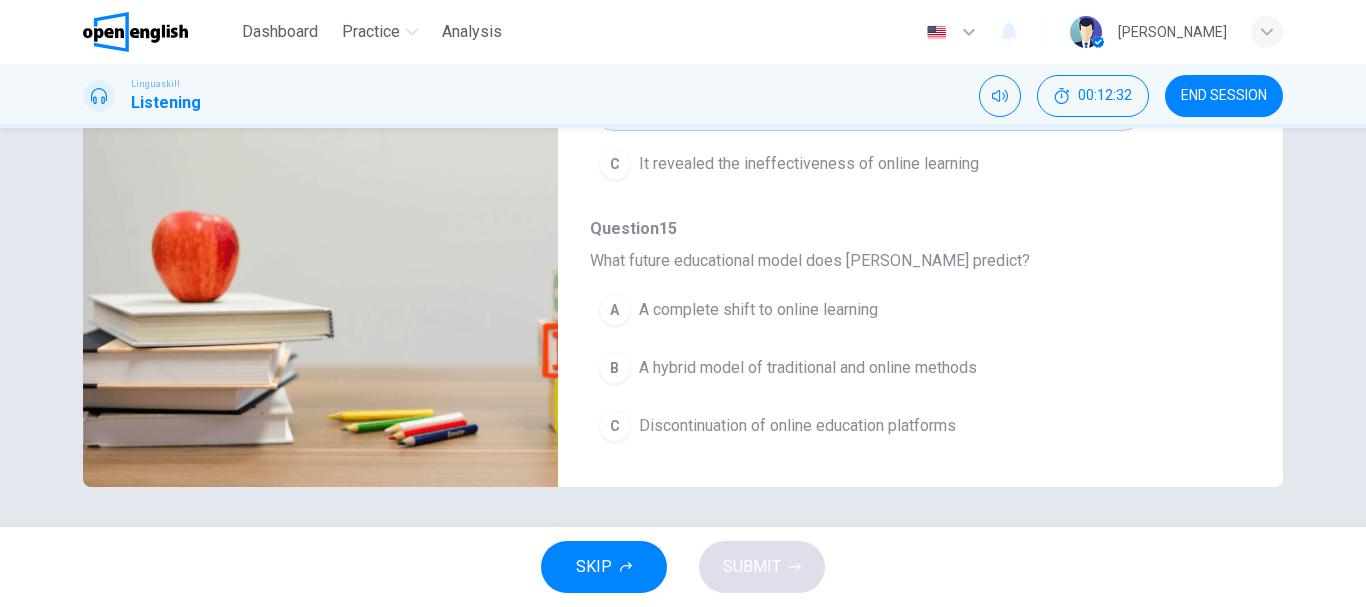 drag, startPoint x: 888, startPoint y: 324, endPoint x: 527, endPoint y: 382, distance: 365.6296 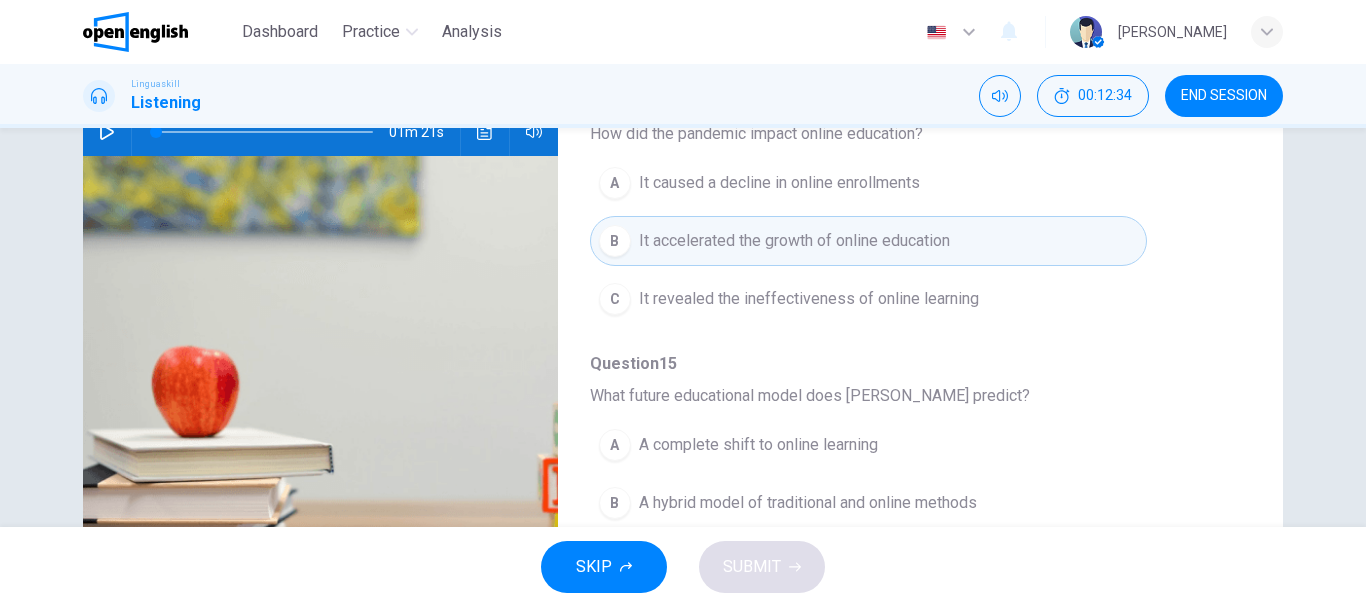 scroll, scrollTop: 76, scrollLeft: 0, axis: vertical 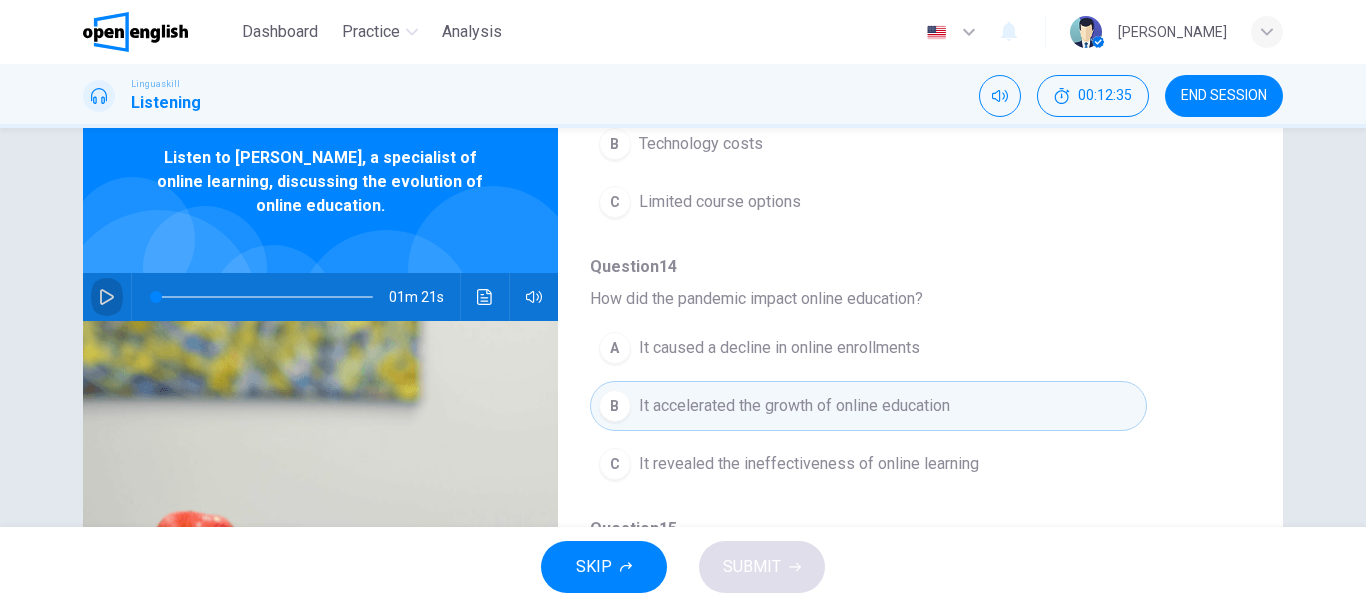 click at bounding box center (107, 297) 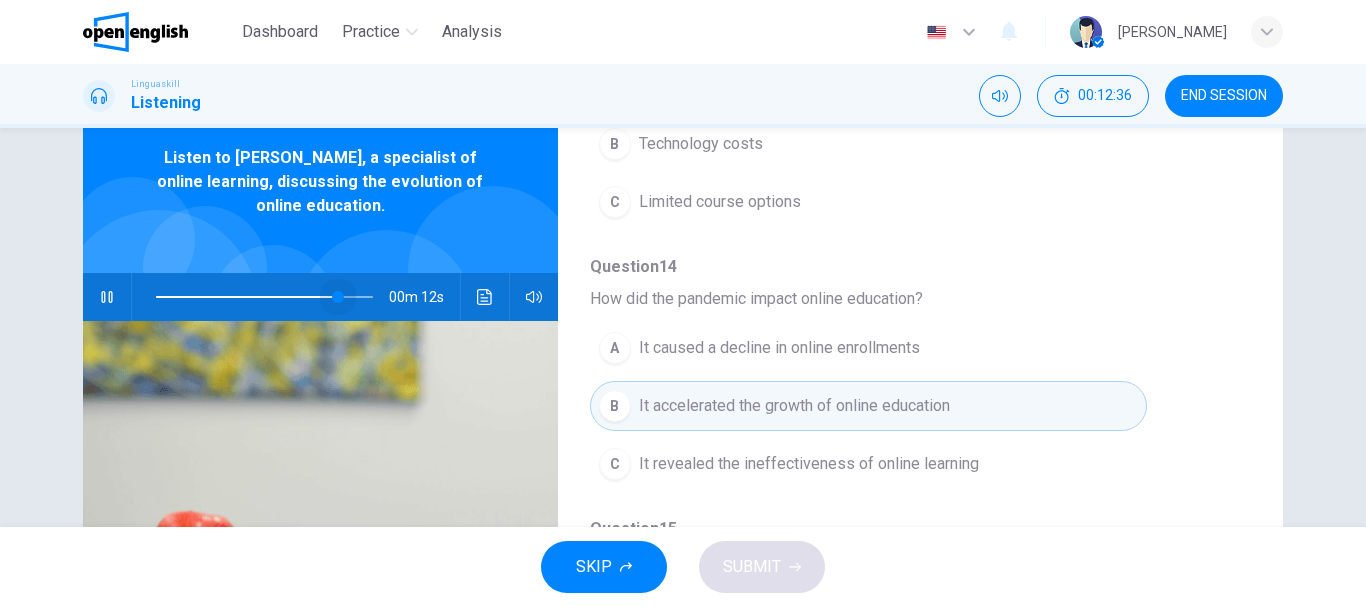 click at bounding box center (264, 297) 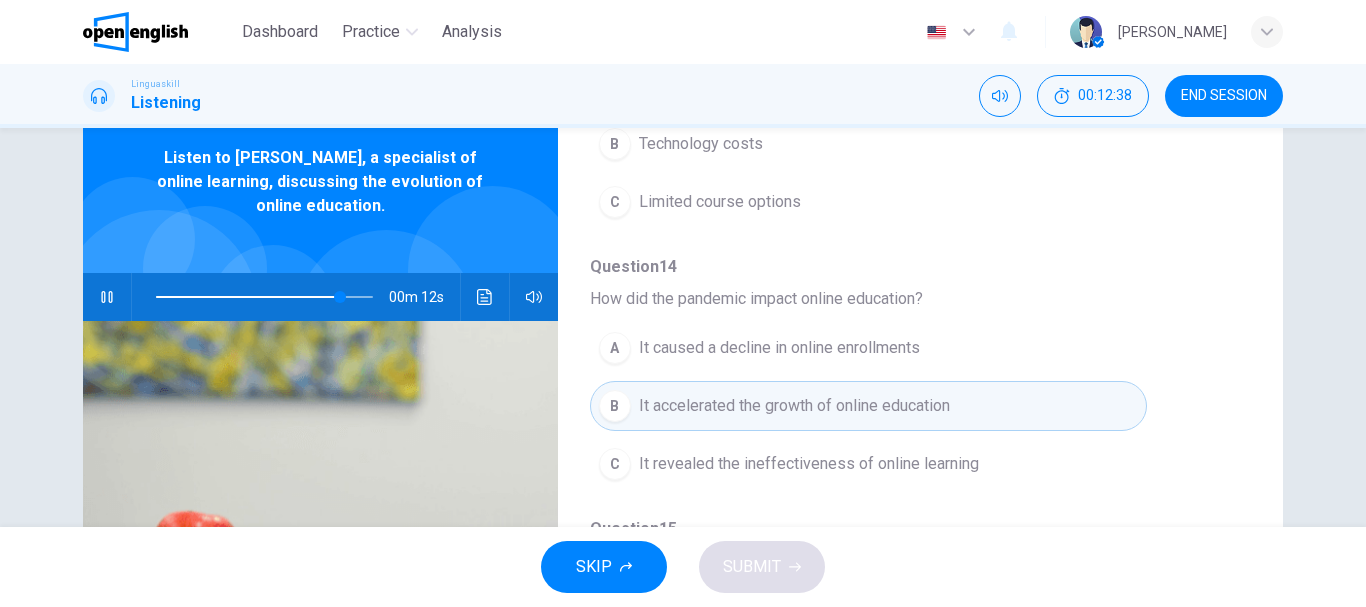 scroll, scrollTop: 376, scrollLeft: 0, axis: vertical 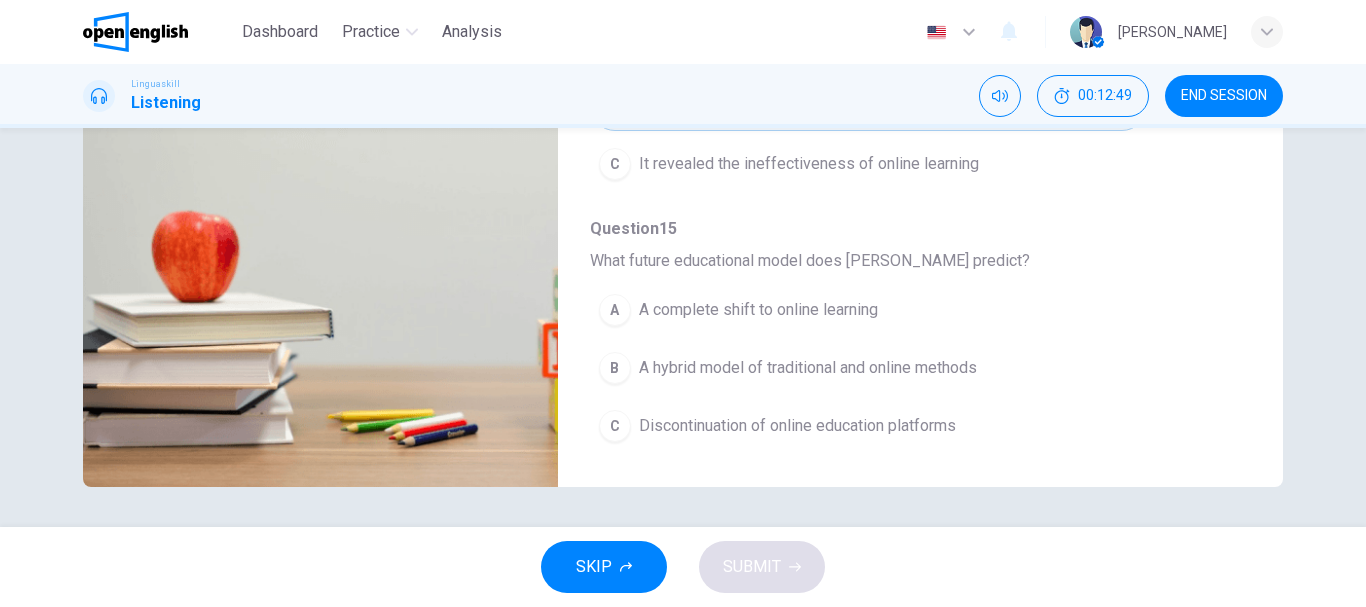 type on "*" 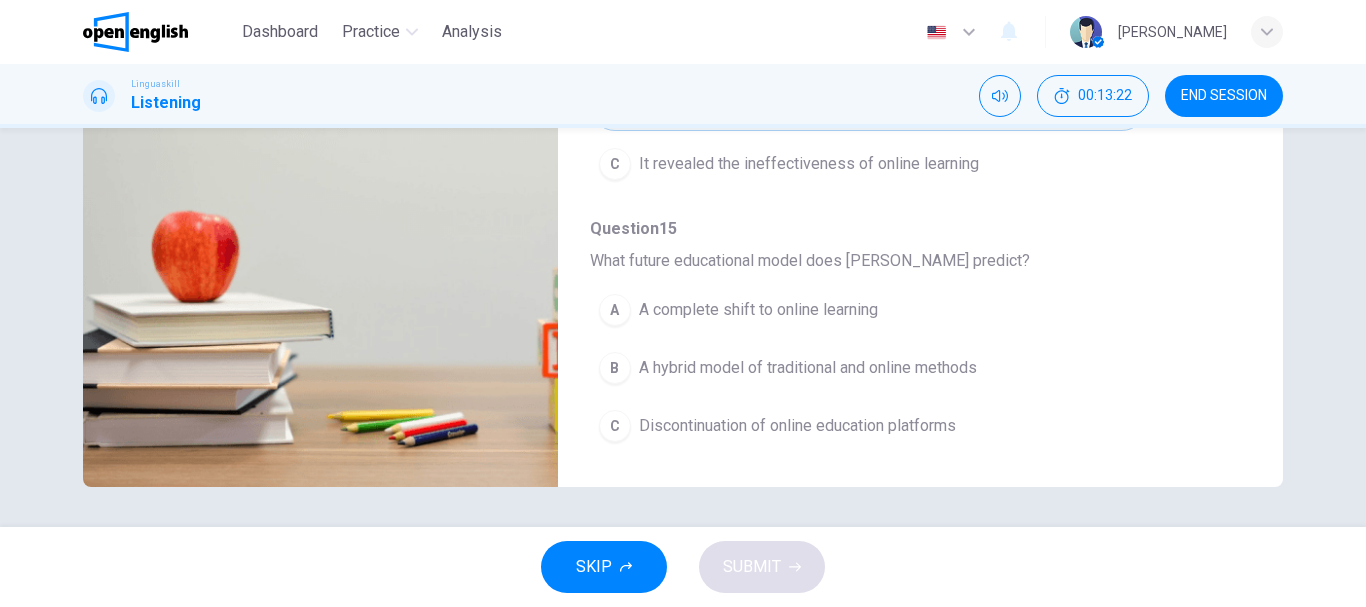 click at bounding box center (320, 254) 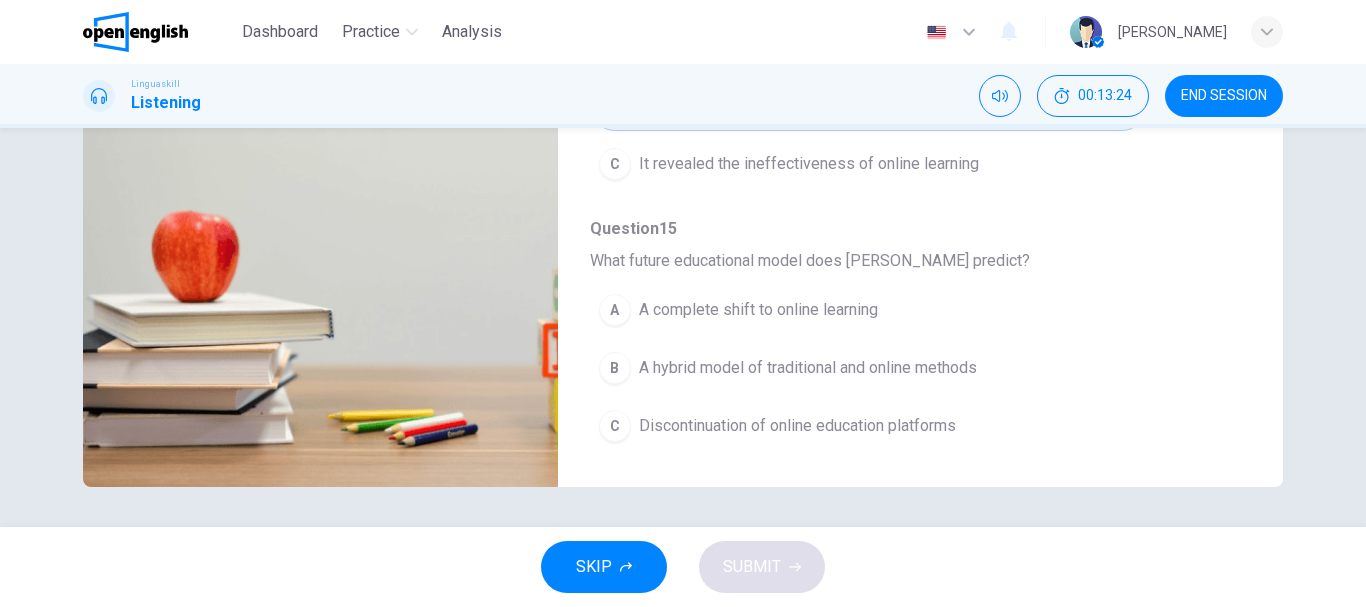 click on "A hybrid model of traditional and online methods" at bounding box center (808, 368) 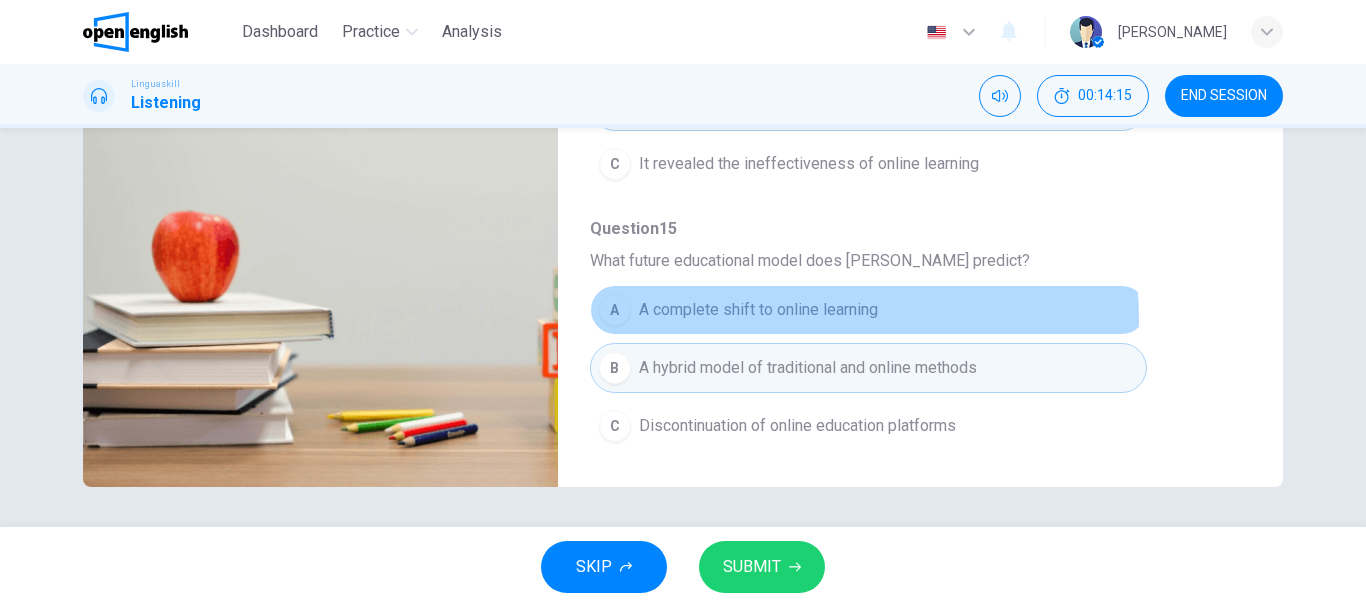 click on "A complete shift to online learning" at bounding box center (758, 310) 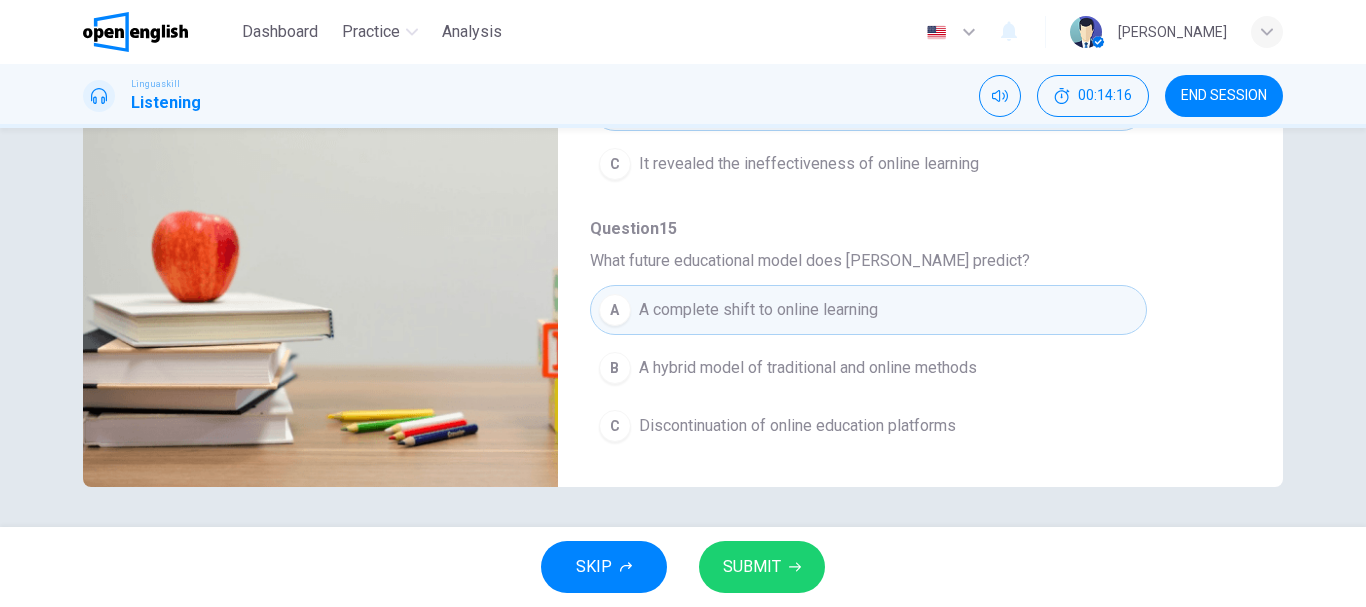 click on "SUBMIT" at bounding box center [752, 567] 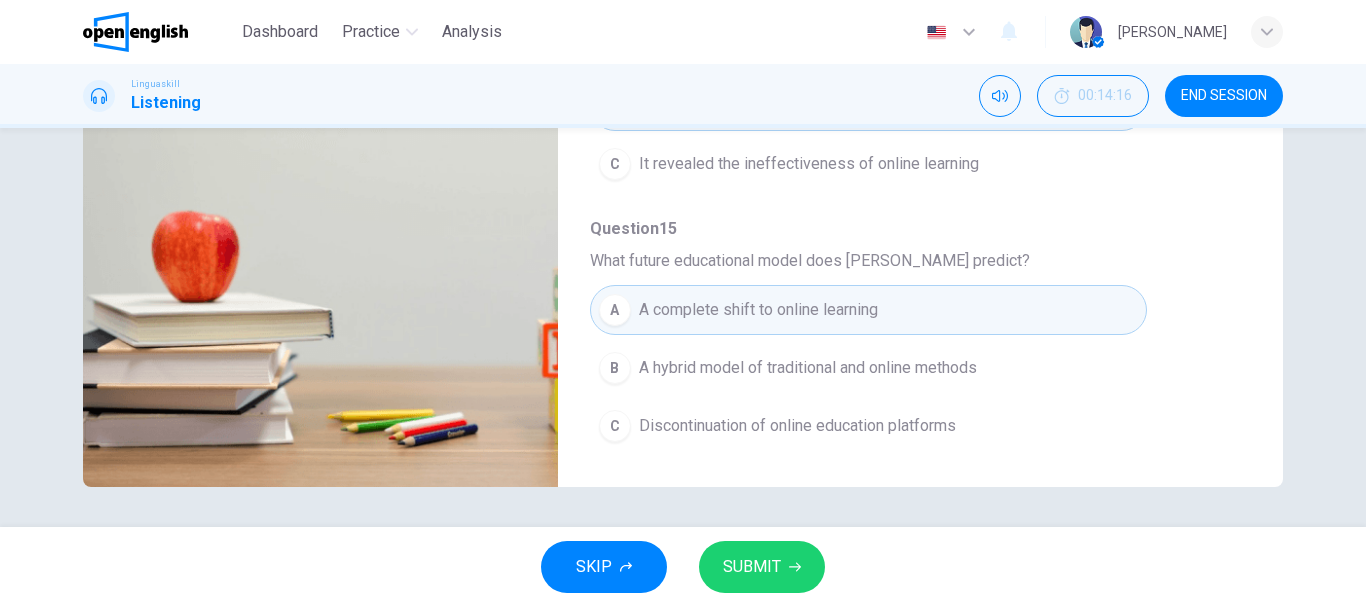 click on "A complete shift to online learning" at bounding box center [758, 310] 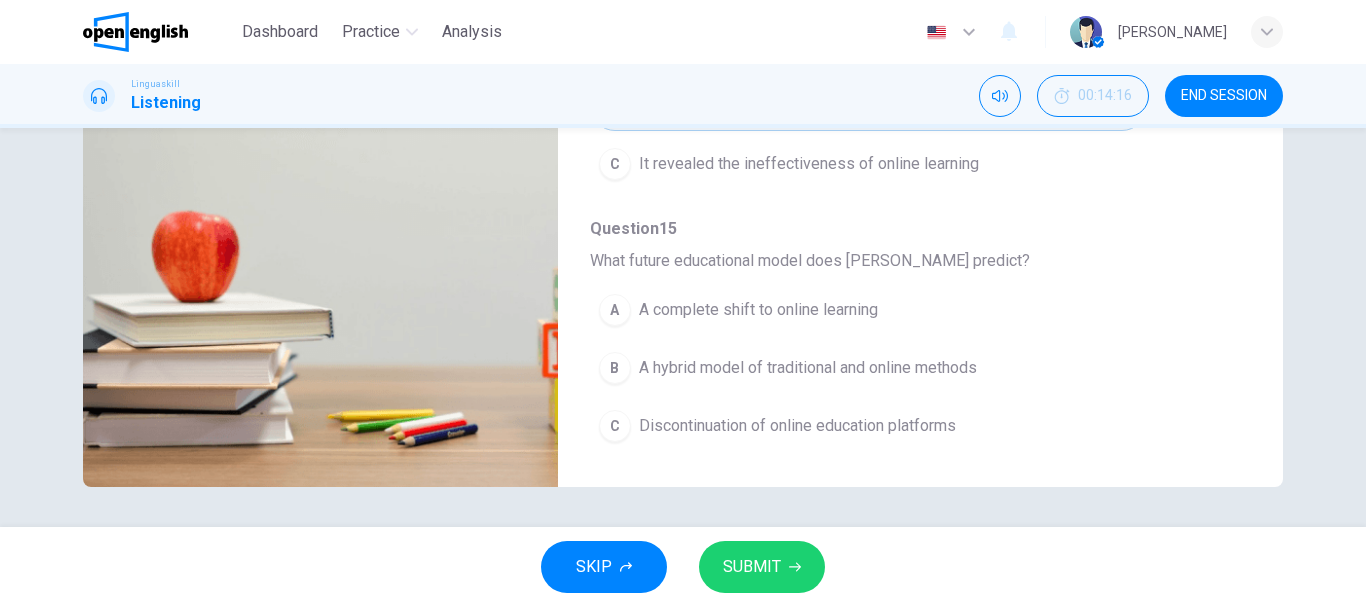 click on "SUBMIT" at bounding box center (752, 567) 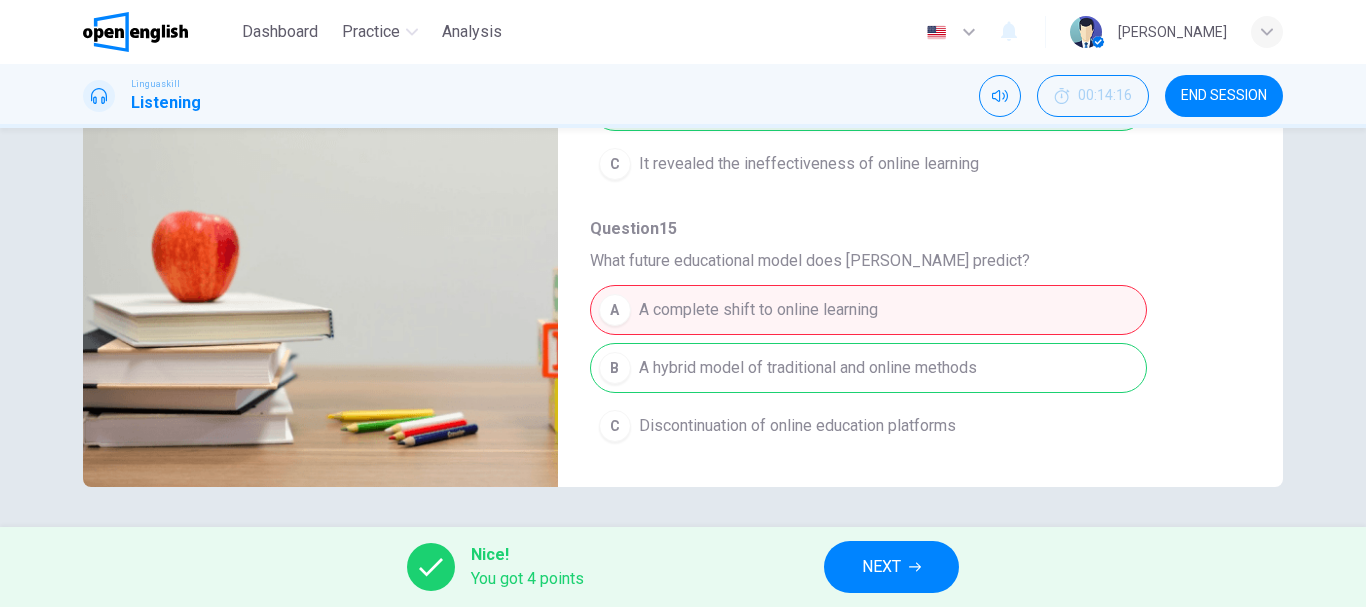 click on "A A complete shift to online learning B A hybrid model of traditional and online methods C Discontinuation of online education platforms" at bounding box center (904, 368) 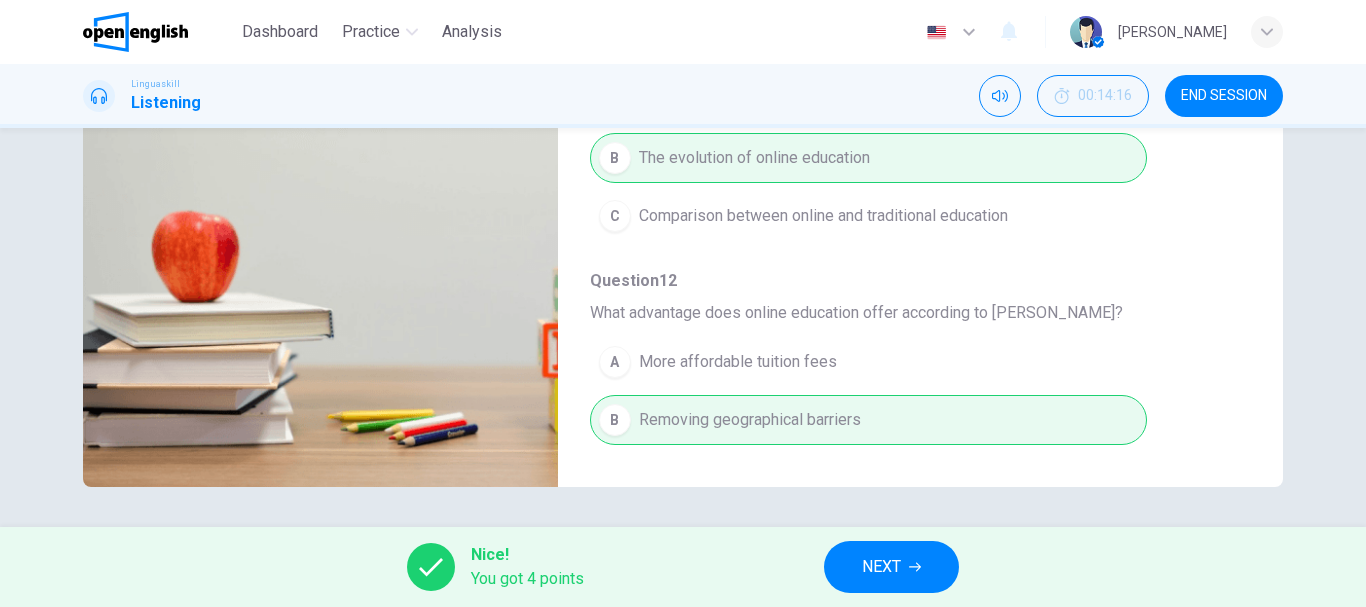 scroll, scrollTop: 0, scrollLeft: 0, axis: both 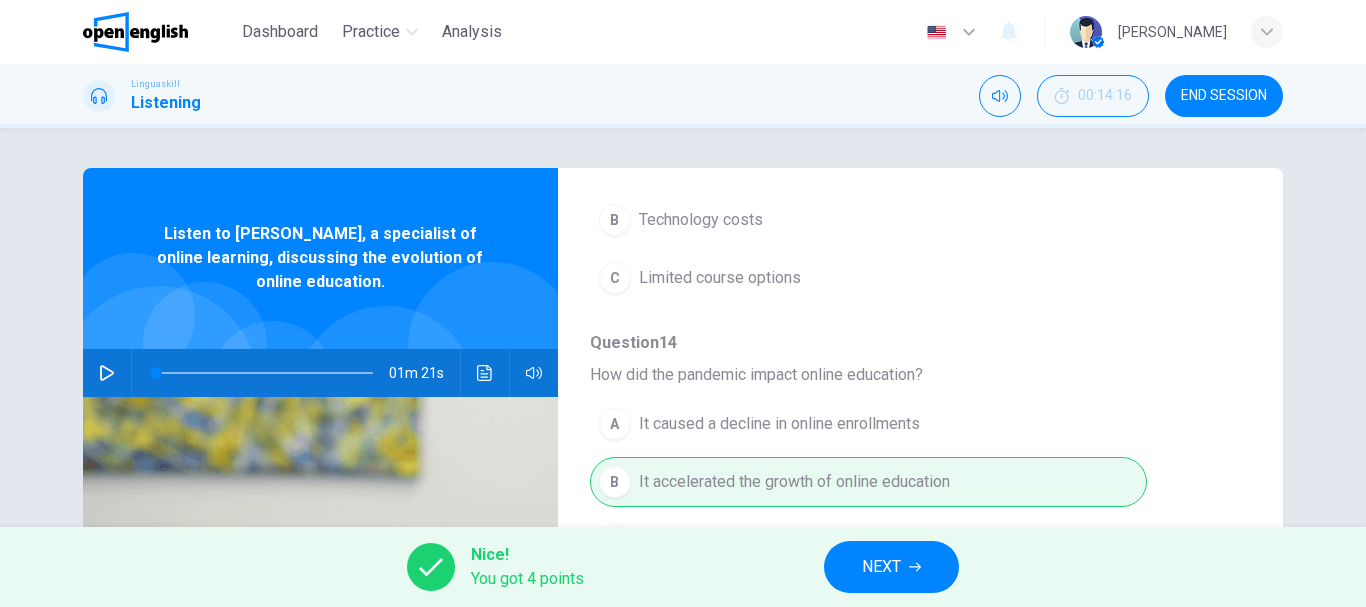 click on "NEXT" at bounding box center (881, 567) 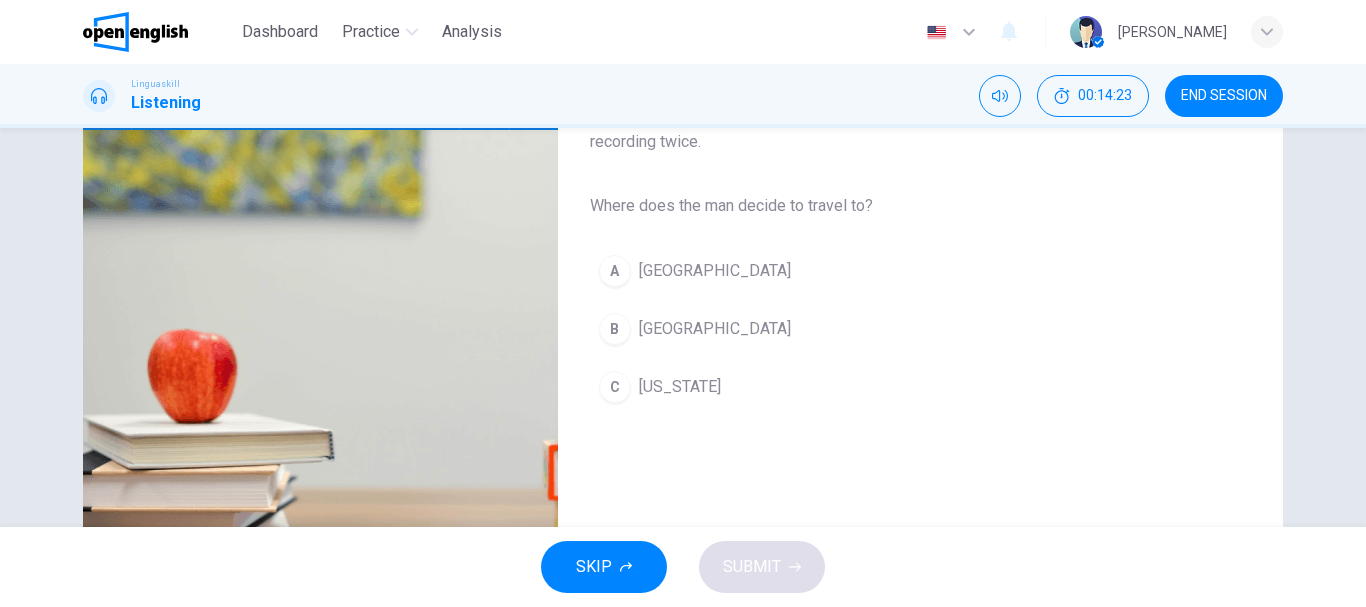scroll, scrollTop: 200, scrollLeft: 0, axis: vertical 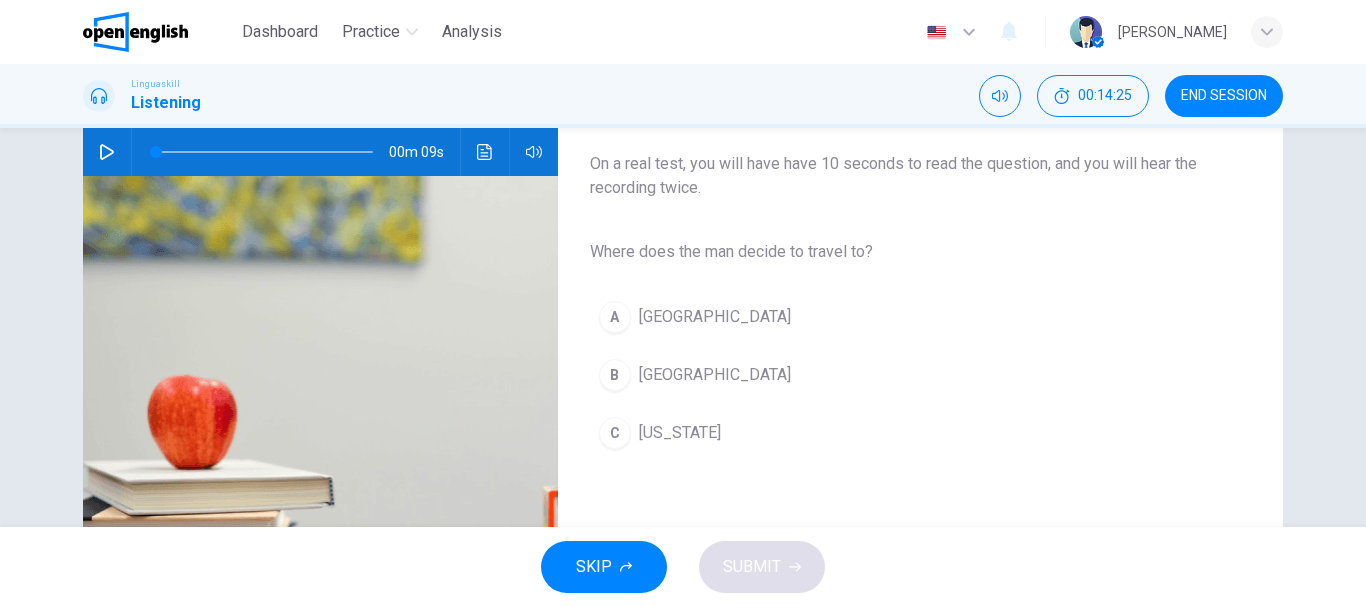 click 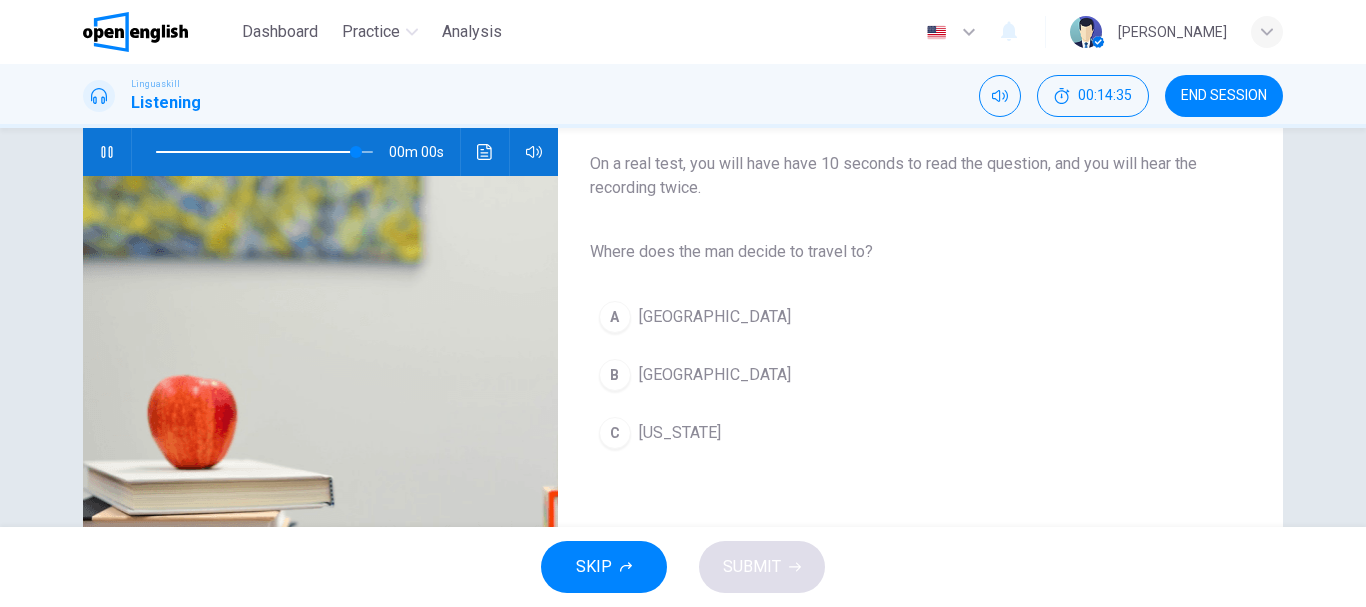 type on "*" 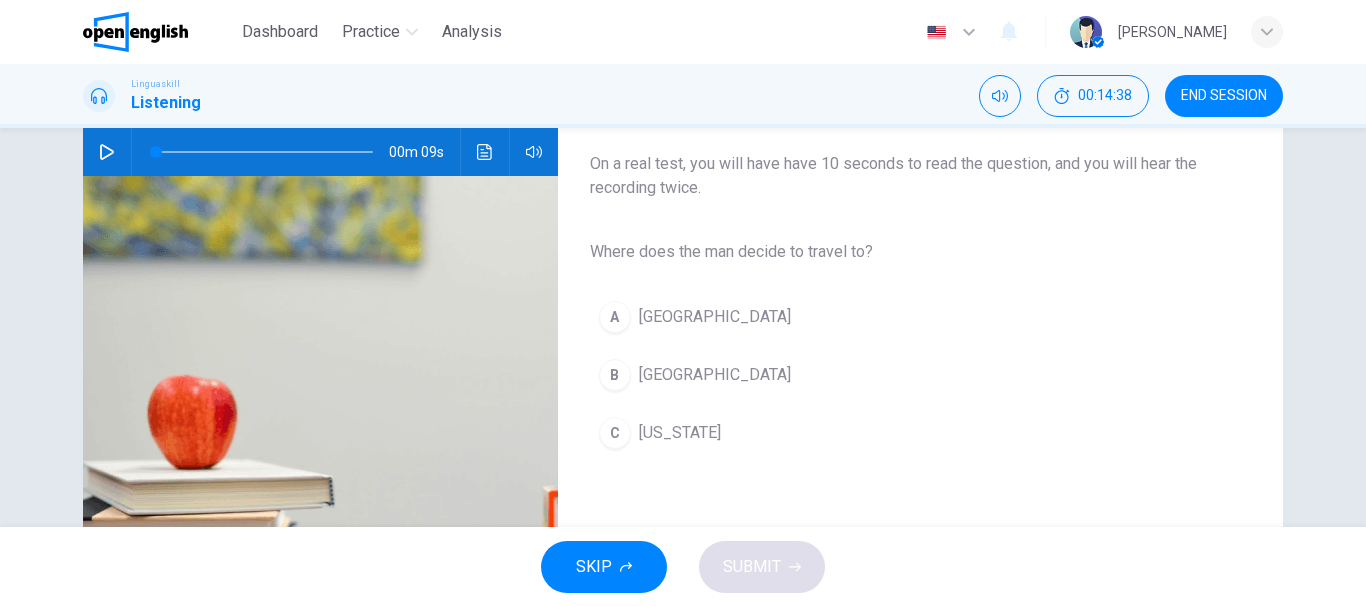 click on "B [GEOGRAPHIC_DATA]" at bounding box center [904, 375] 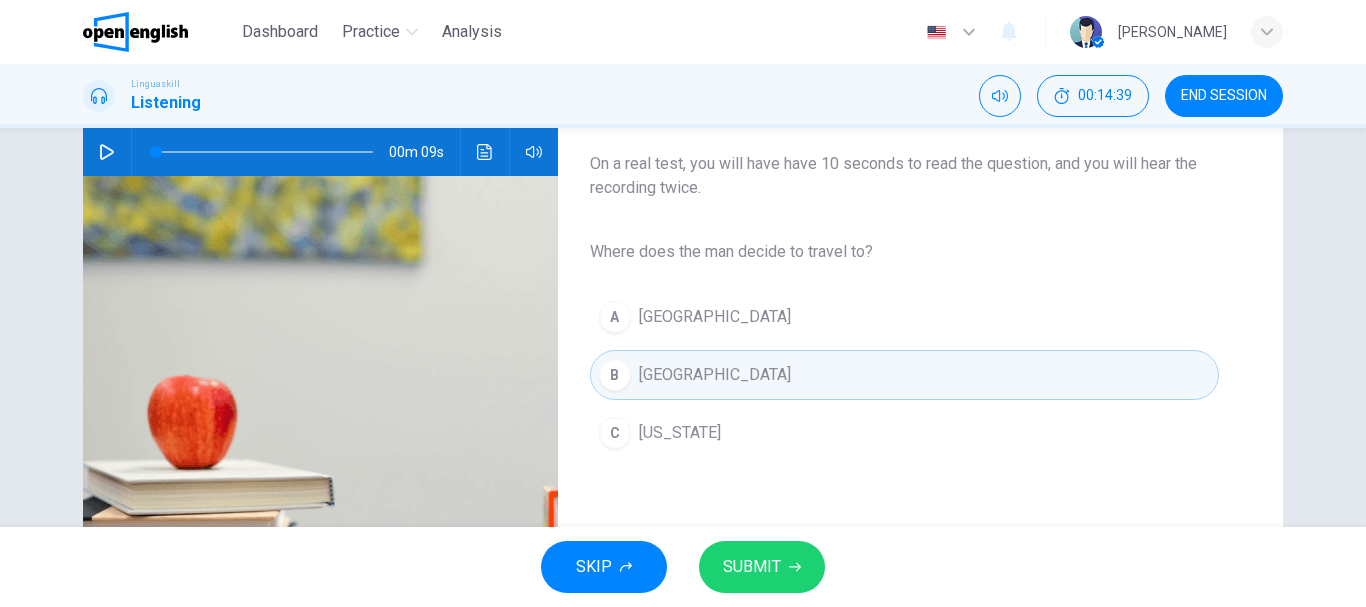 click on "SUBMIT" at bounding box center (762, 567) 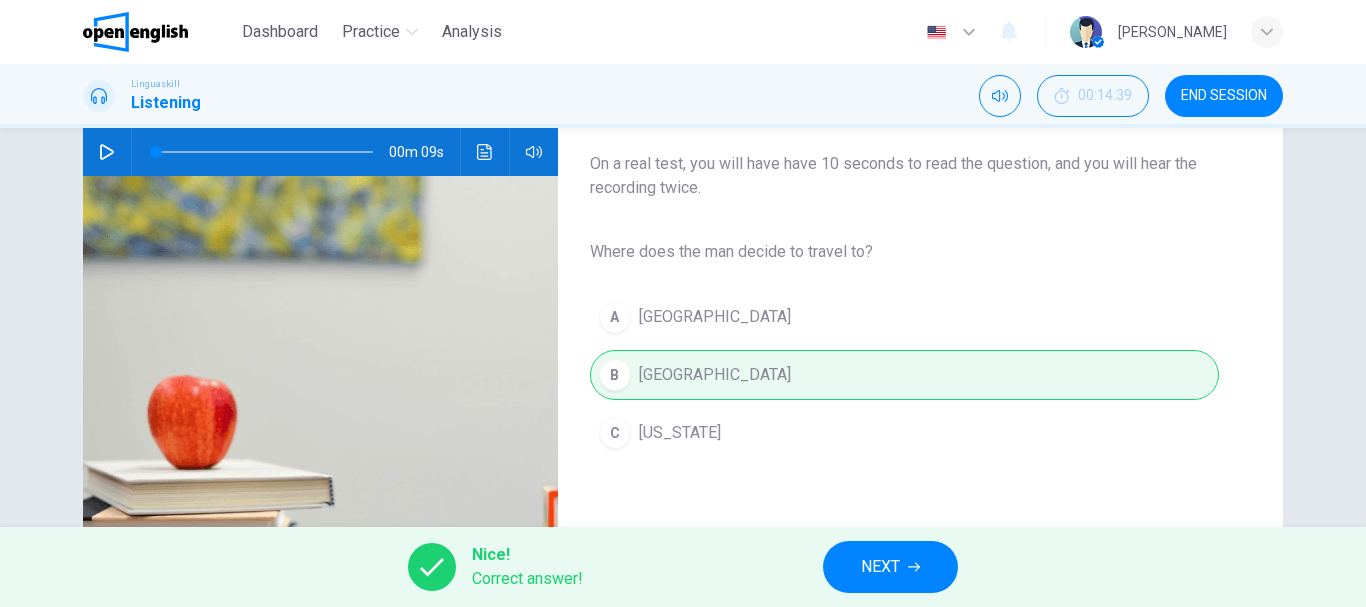 click on "NEXT" at bounding box center [890, 567] 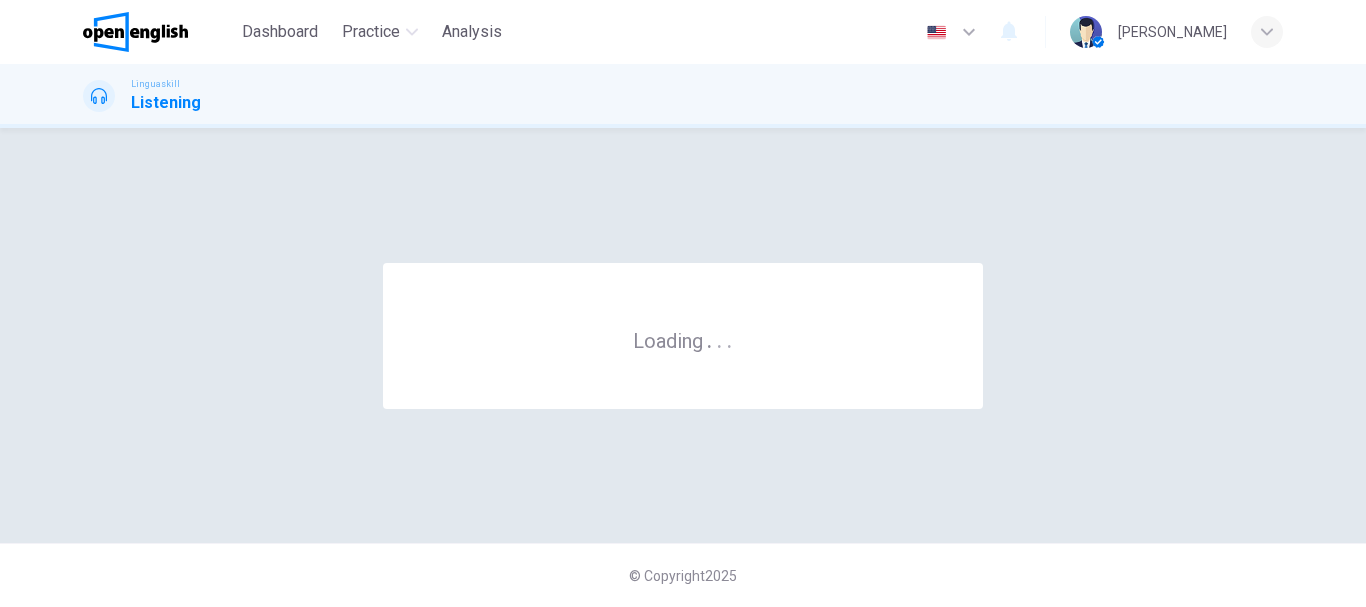 scroll, scrollTop: 0, scrollLeft: 0, axis: both 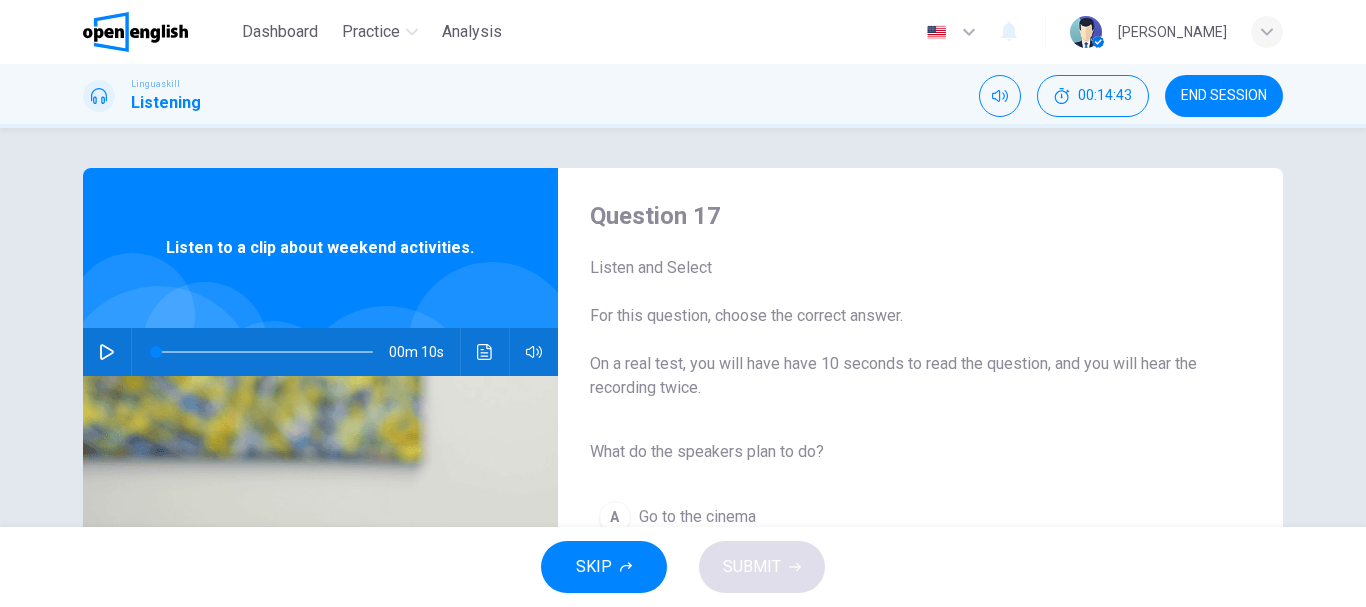 click at bounding box center (107, 352) 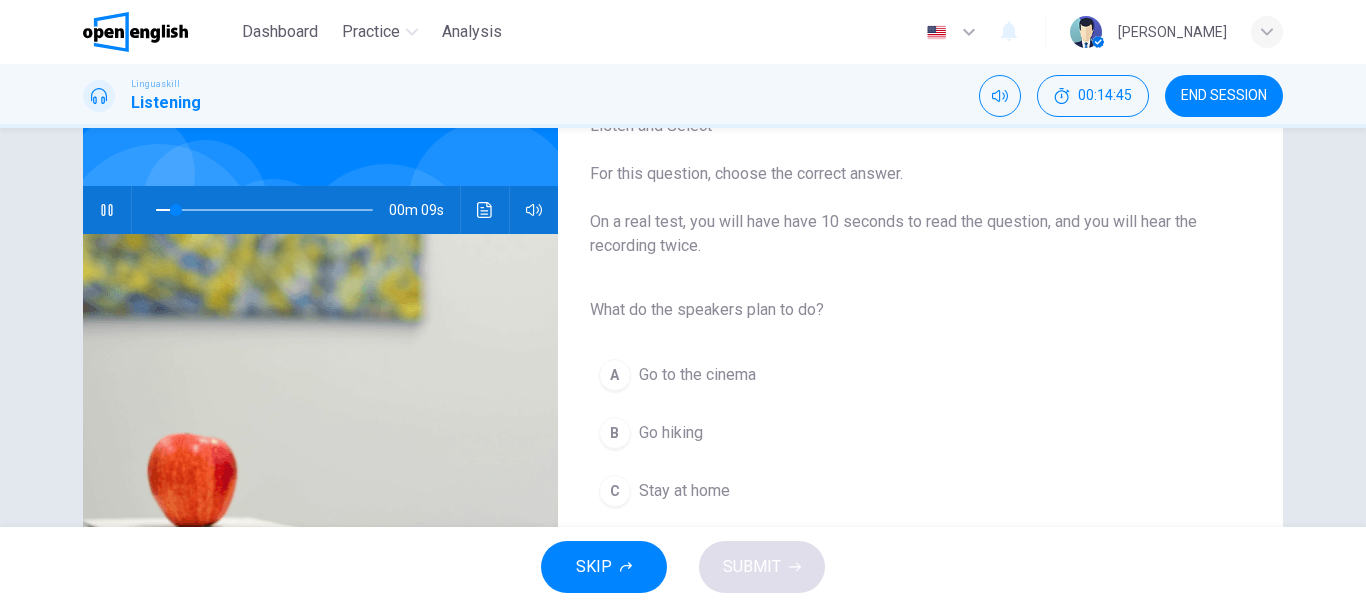scroll, scrollTop: 200, scrollLeft: 0, axis: vertical 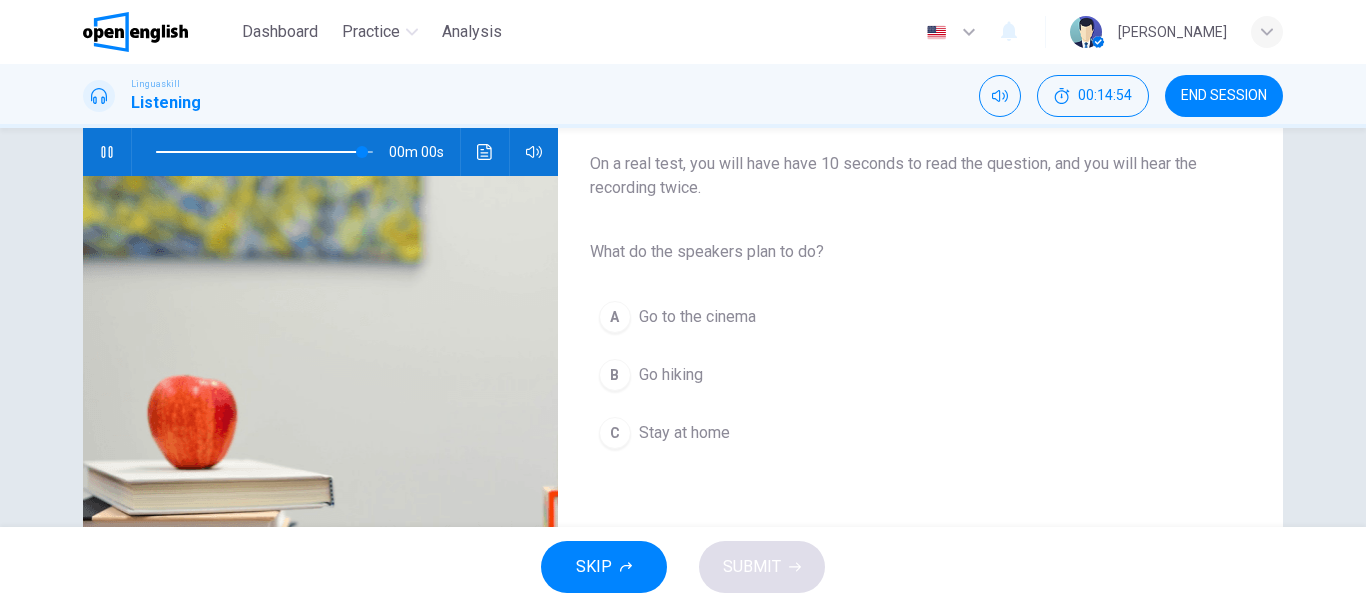 type on "*" 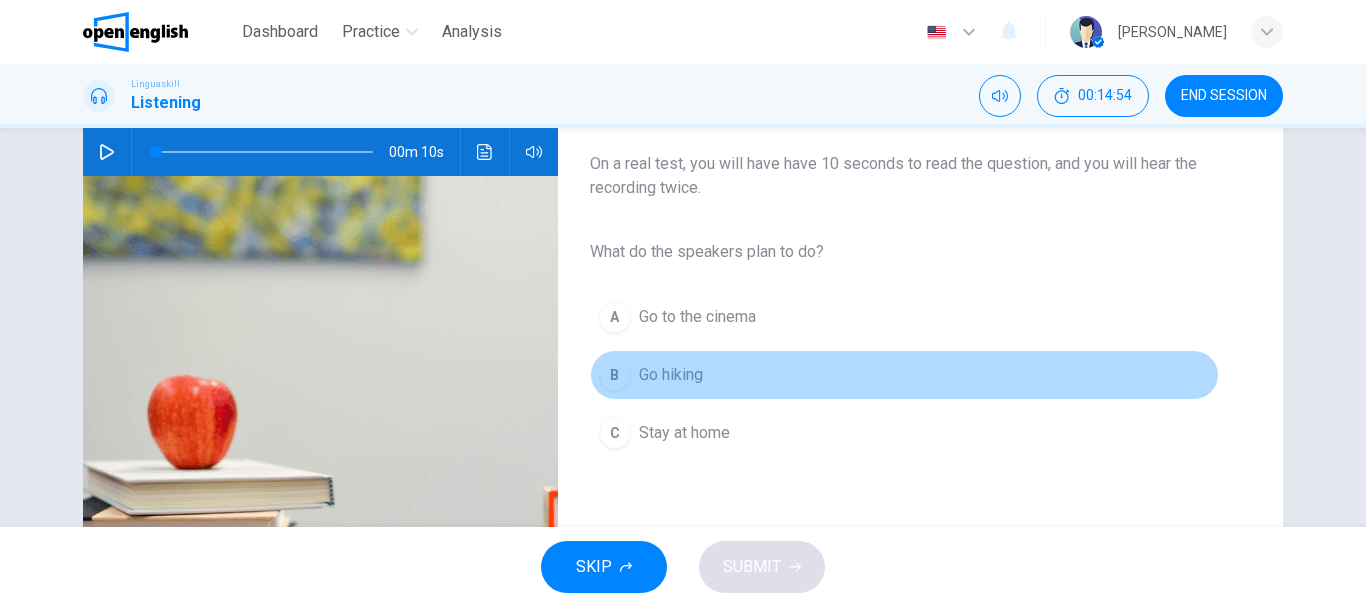 click on "Go hiking" at bounding box center (671, 375) 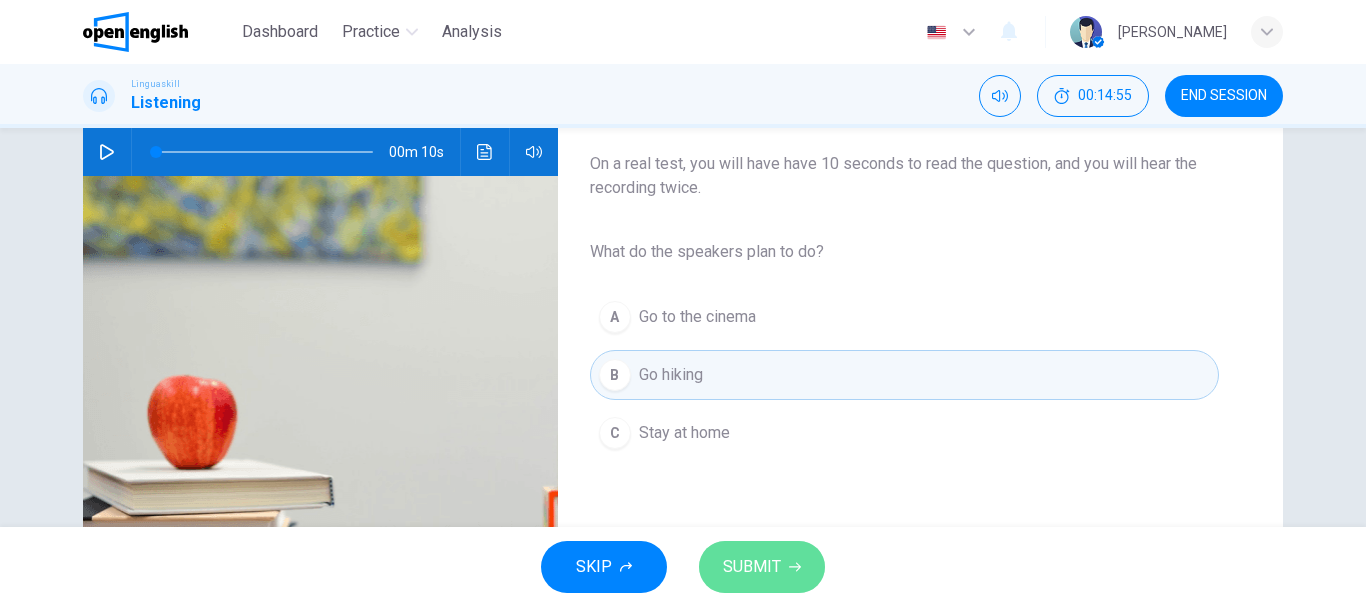 click on "SUBMIT" at bounding box center (752, 567) 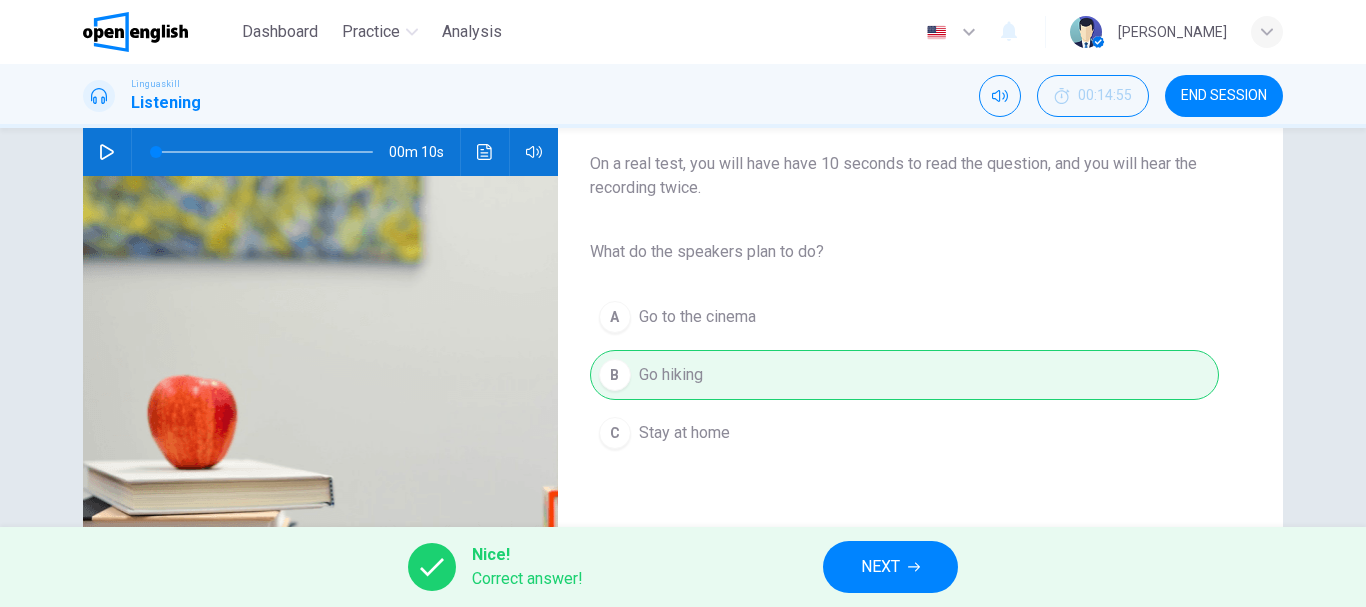 click on "NEXT" at bounding box center (880, 567) 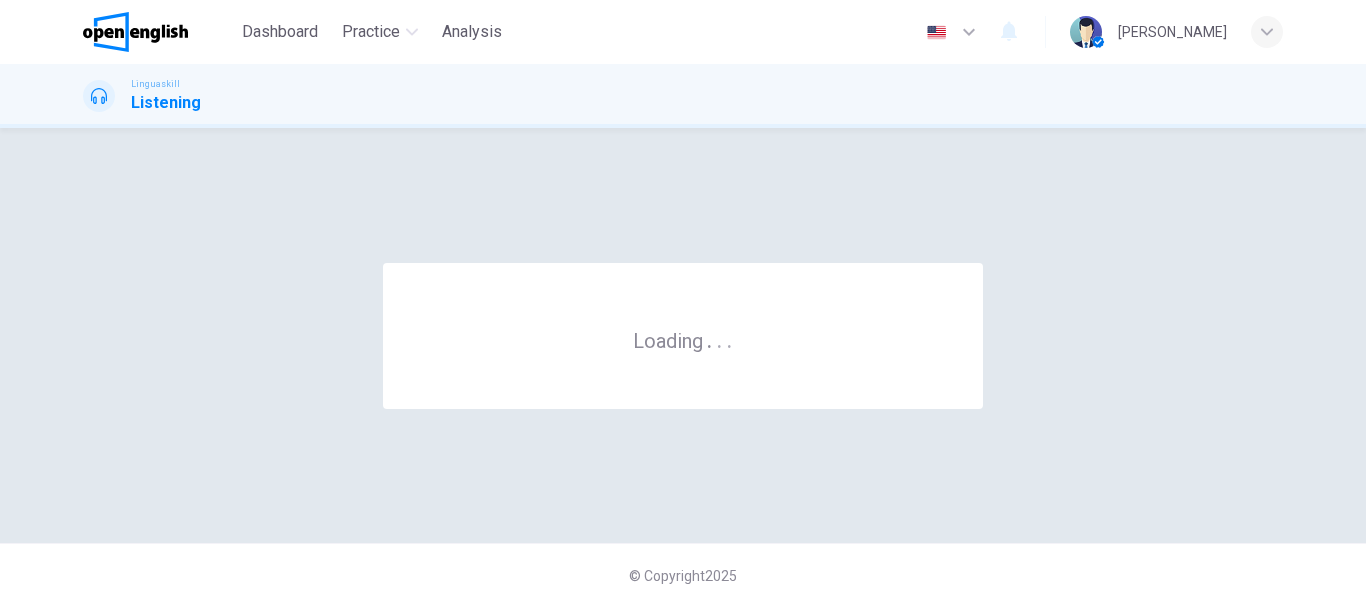 scroll, scrollTop: 0, scrollLeft: 0, axis: both 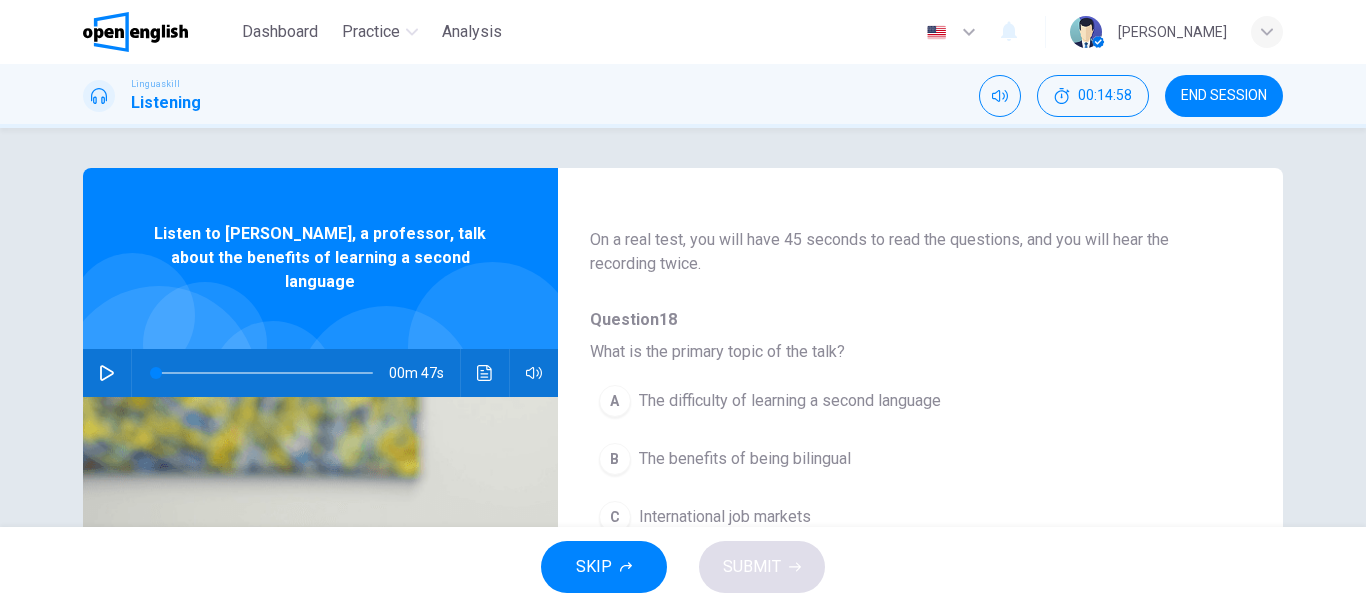 click on "What is the primary topic of the talk?" at bounding box center (904, 352) 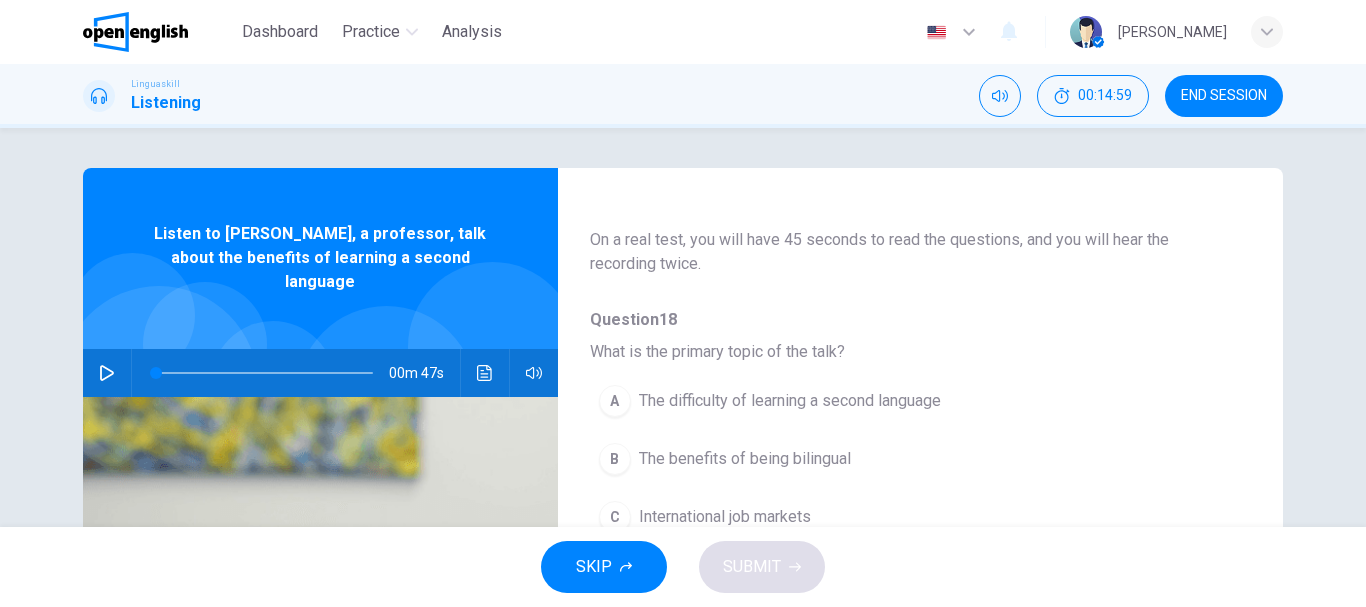 click at bounding box center (107, 373) 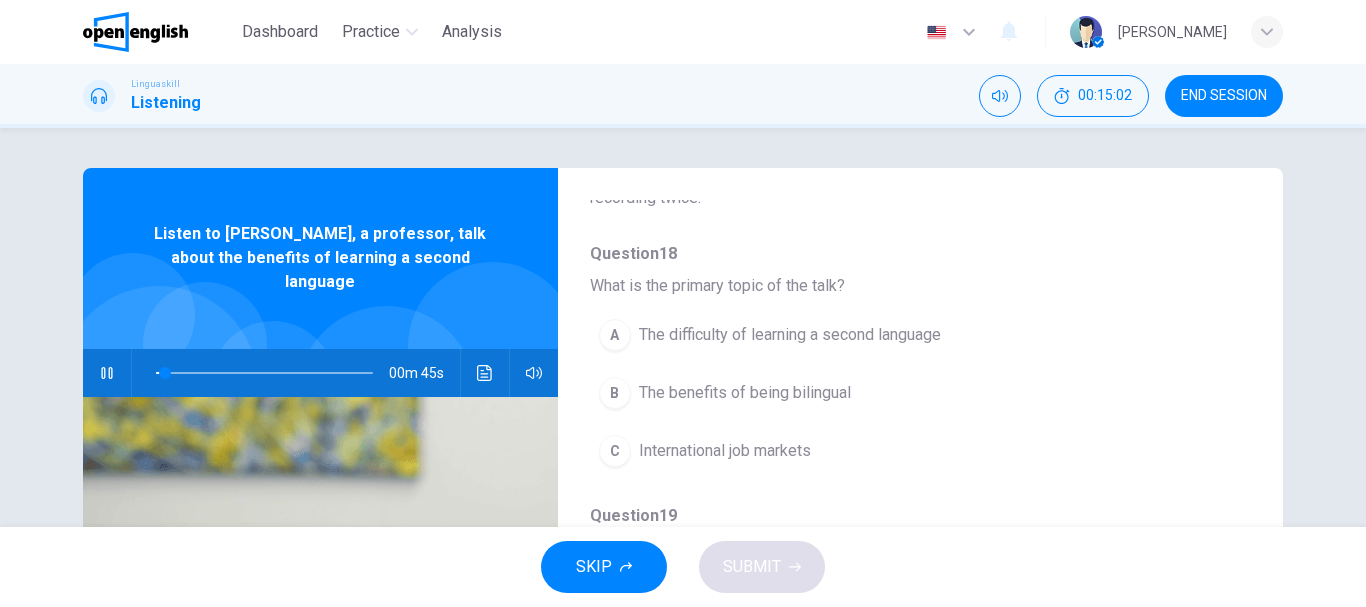 scroll, scrollTop: 200, scrollLeft: 0, axis: vertical 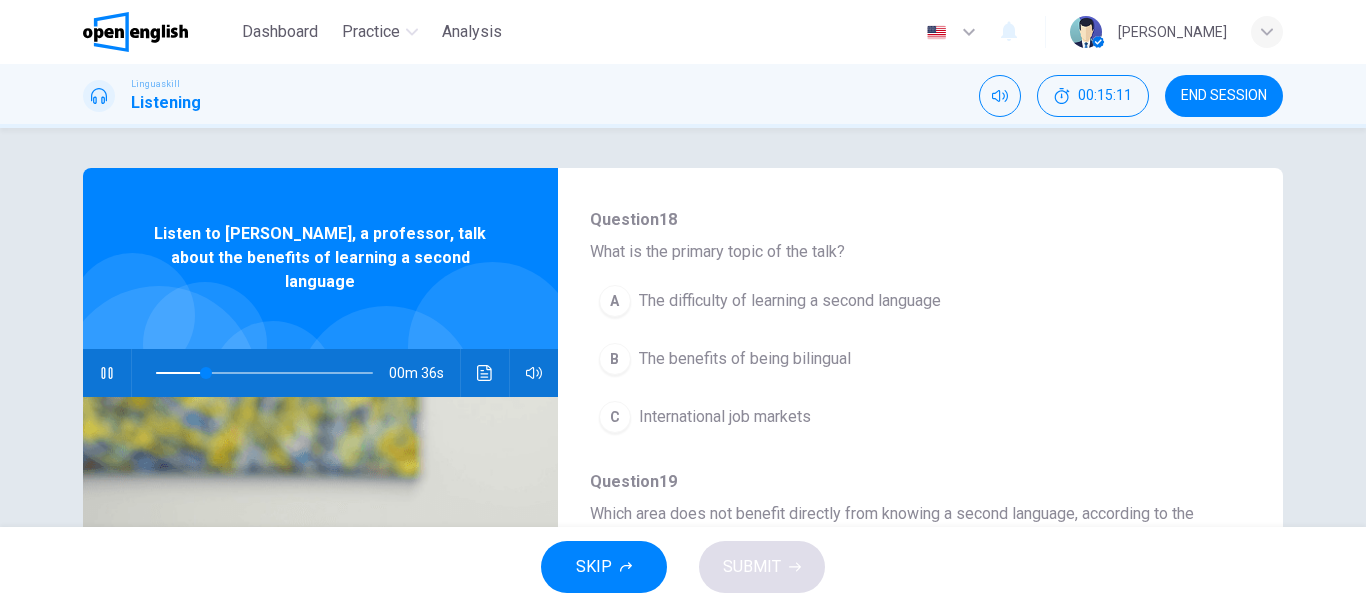 click on "The benefits of being bilingual" at bounding box center [745, 359] 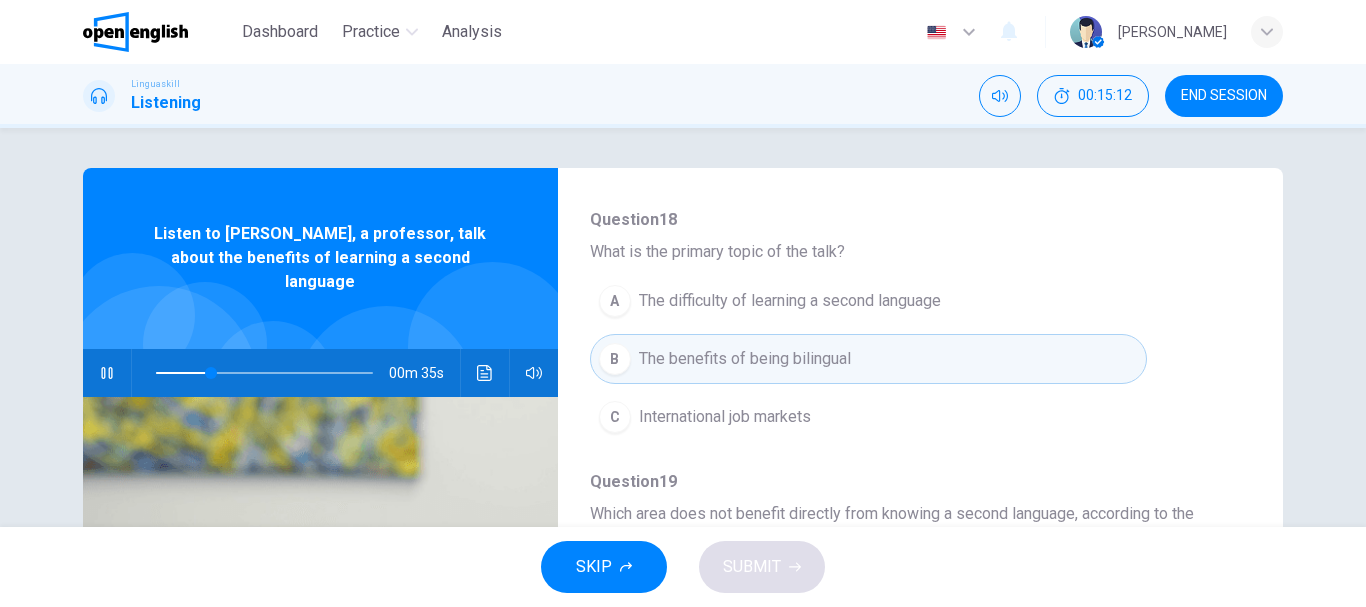 click at bounding box center [107, 373] 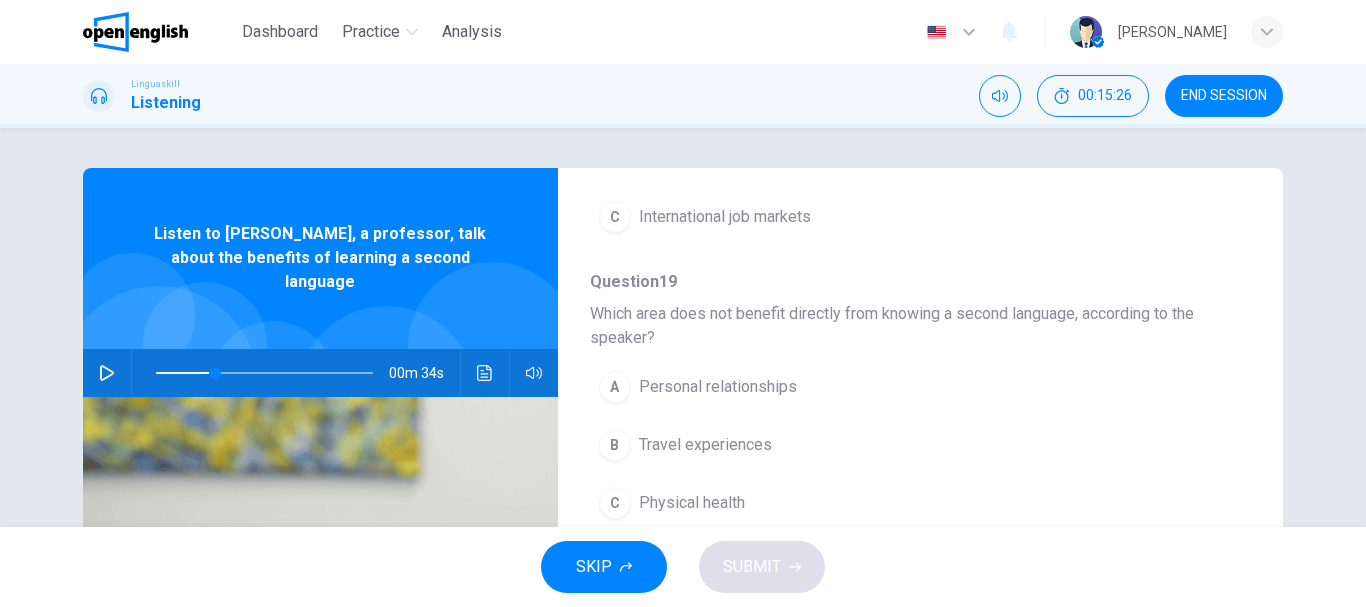 scroll, scrollTop: 500, scrollLeft: 0, axis: vertical 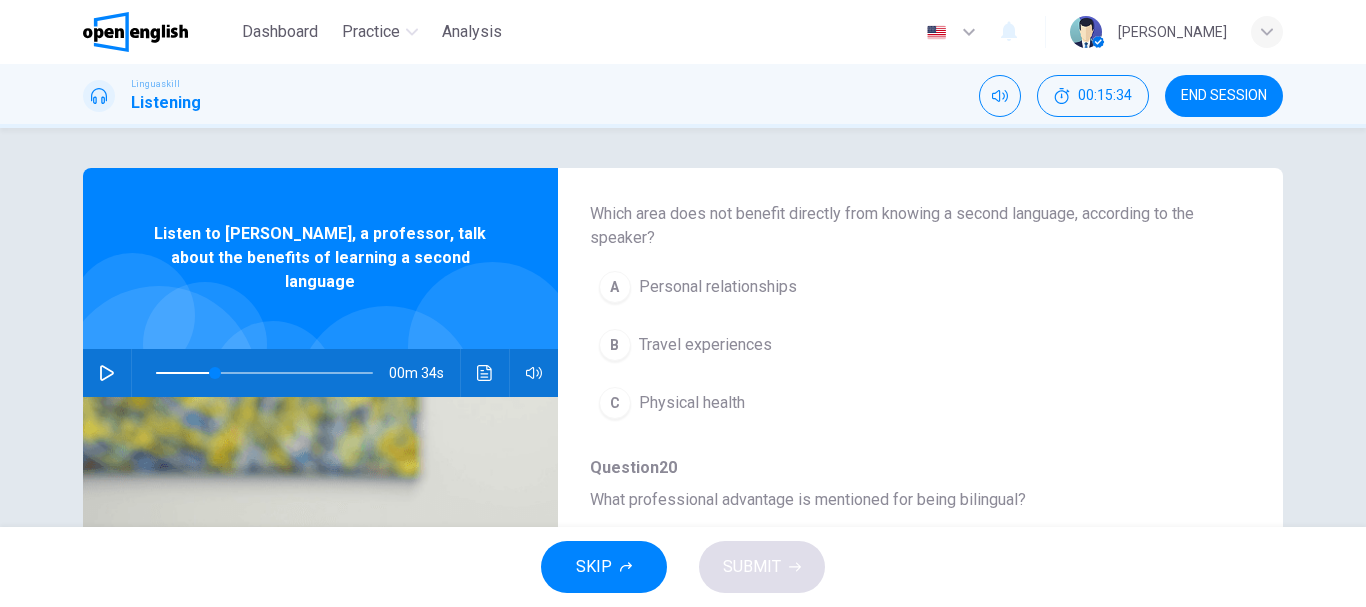 click at bounding box center [107, 373] 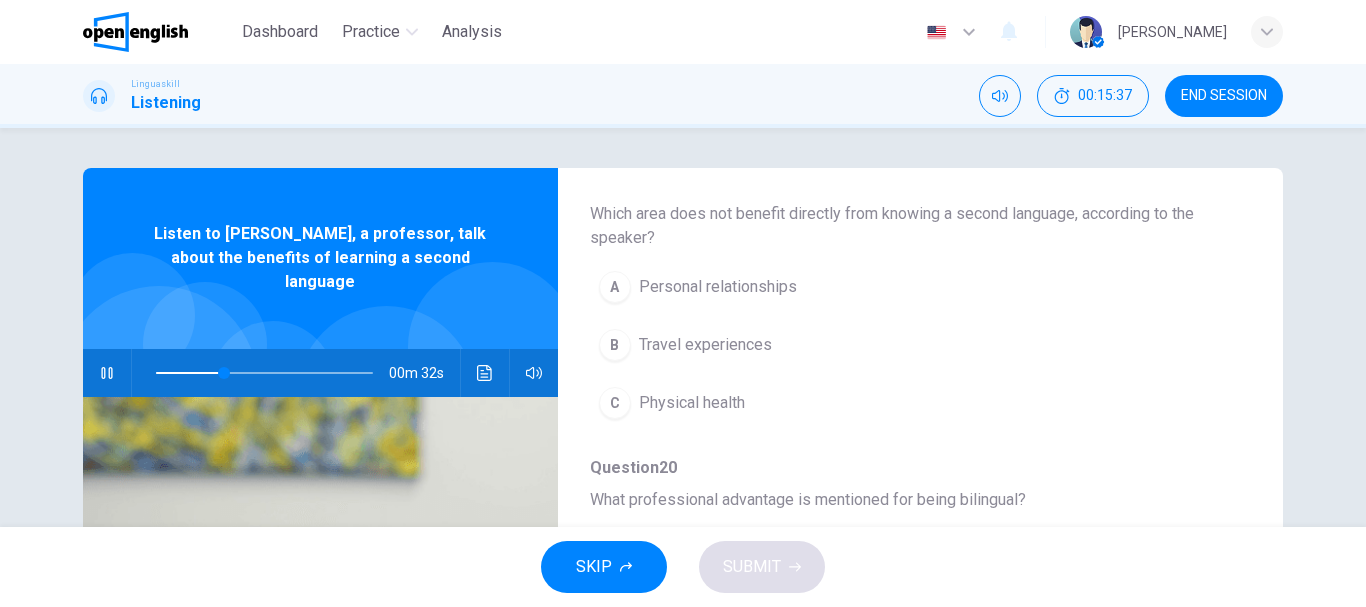 drag, startPoint x: 675, startPoint y: 216, endPoint x: 757, endPoint y: 220, distance: 82.0975 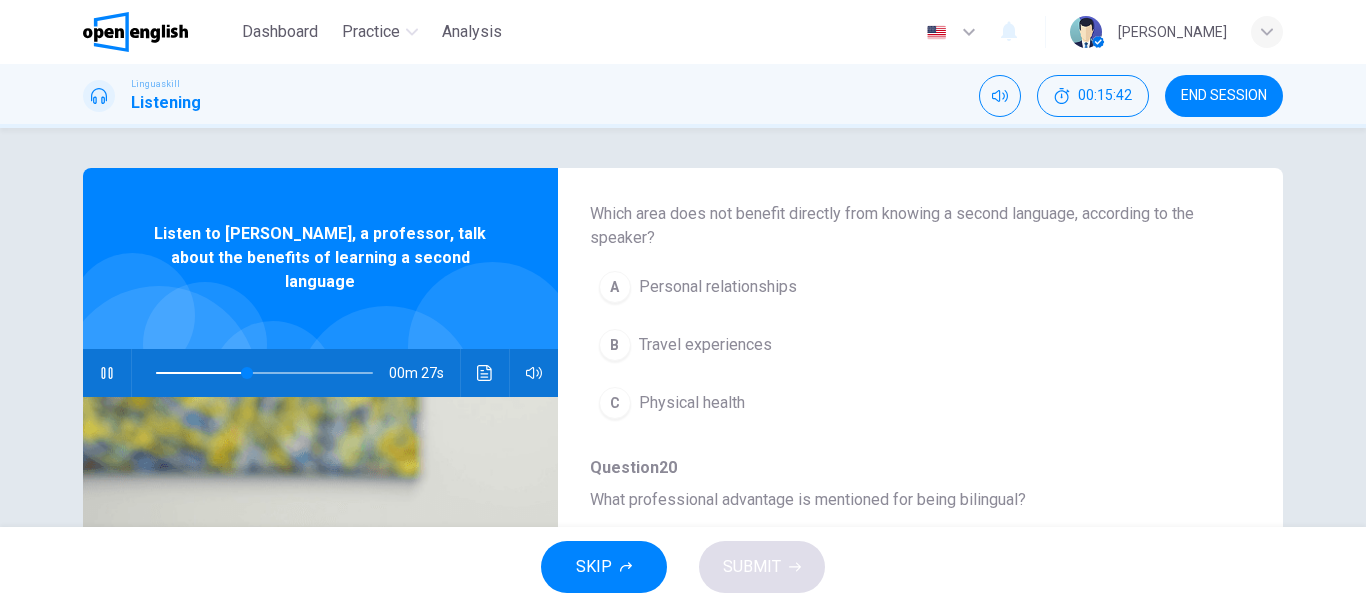click at bounding box center (264, 373) 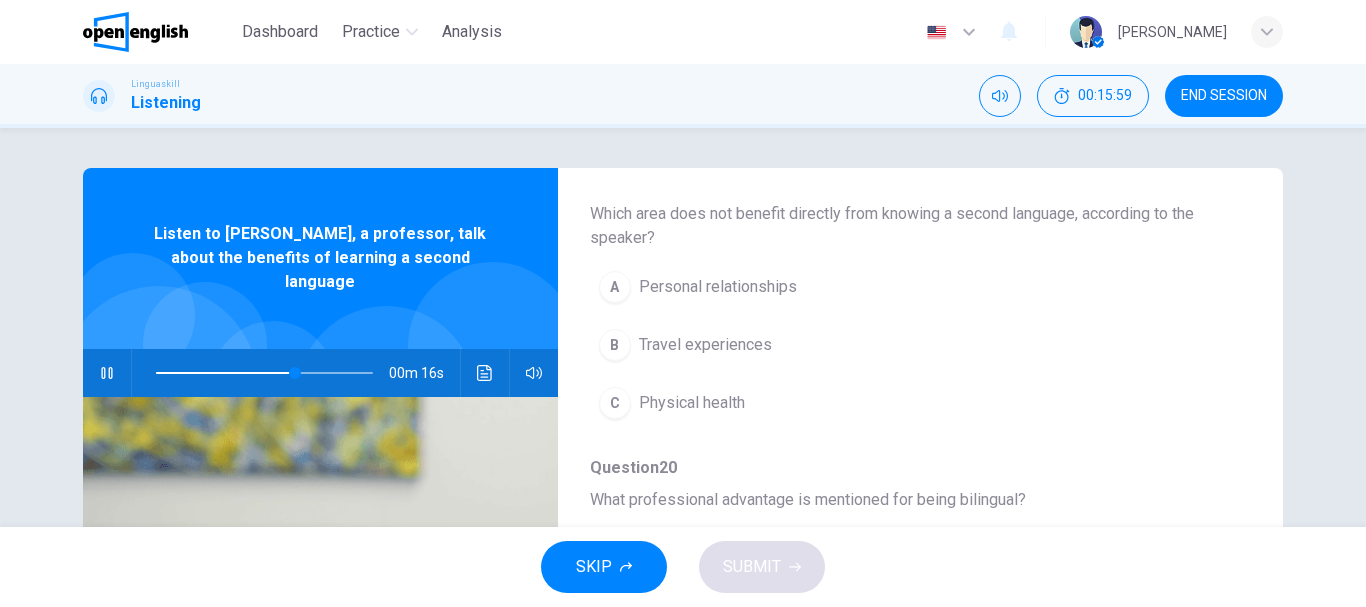 click at bounding box center (264, 373) 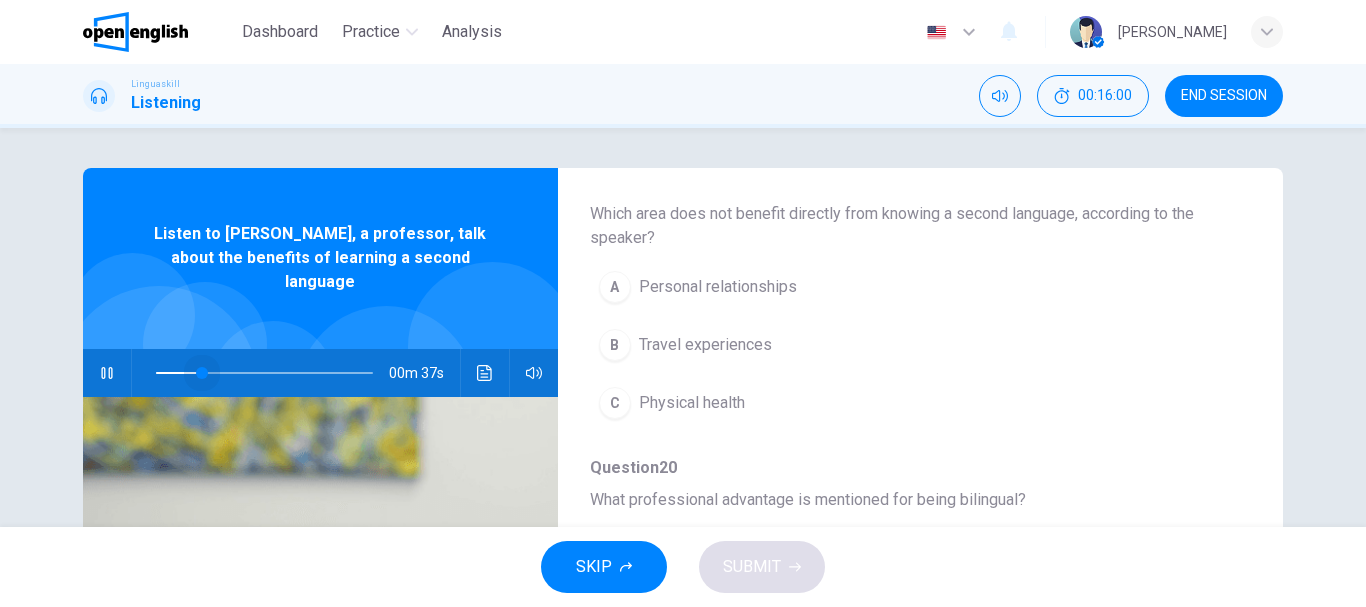 click at bounding box center (202, 373) 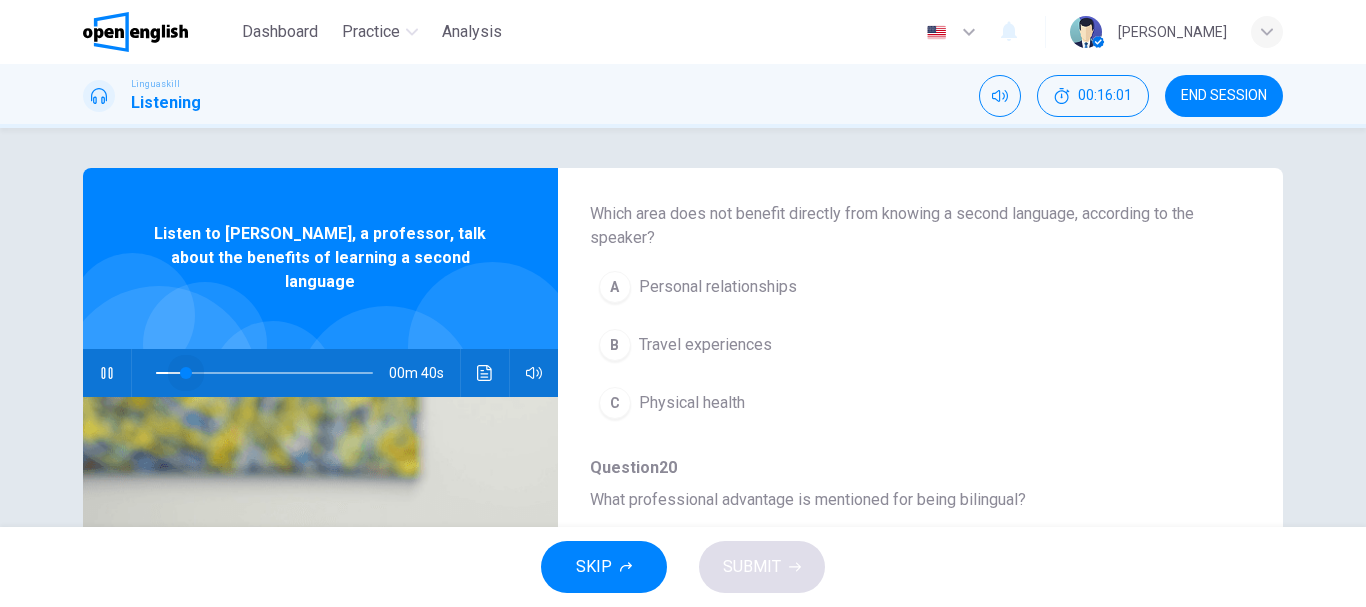 click at bounding box center [186, 373] 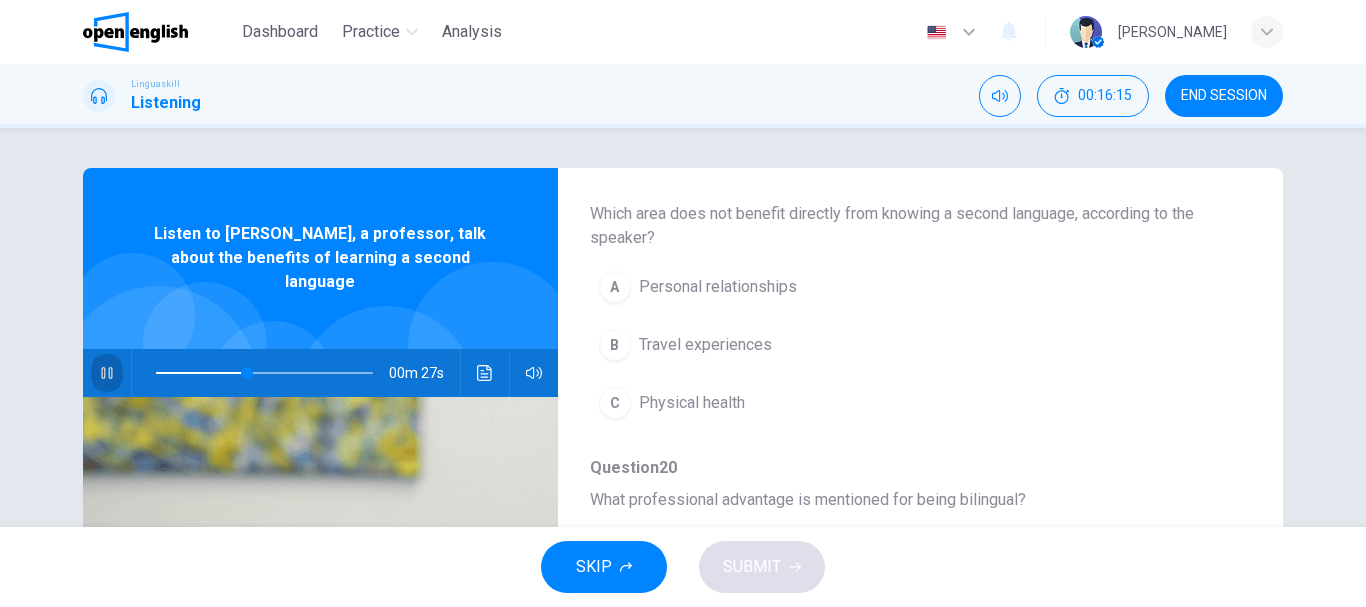 click at bounding box center (107, 373) 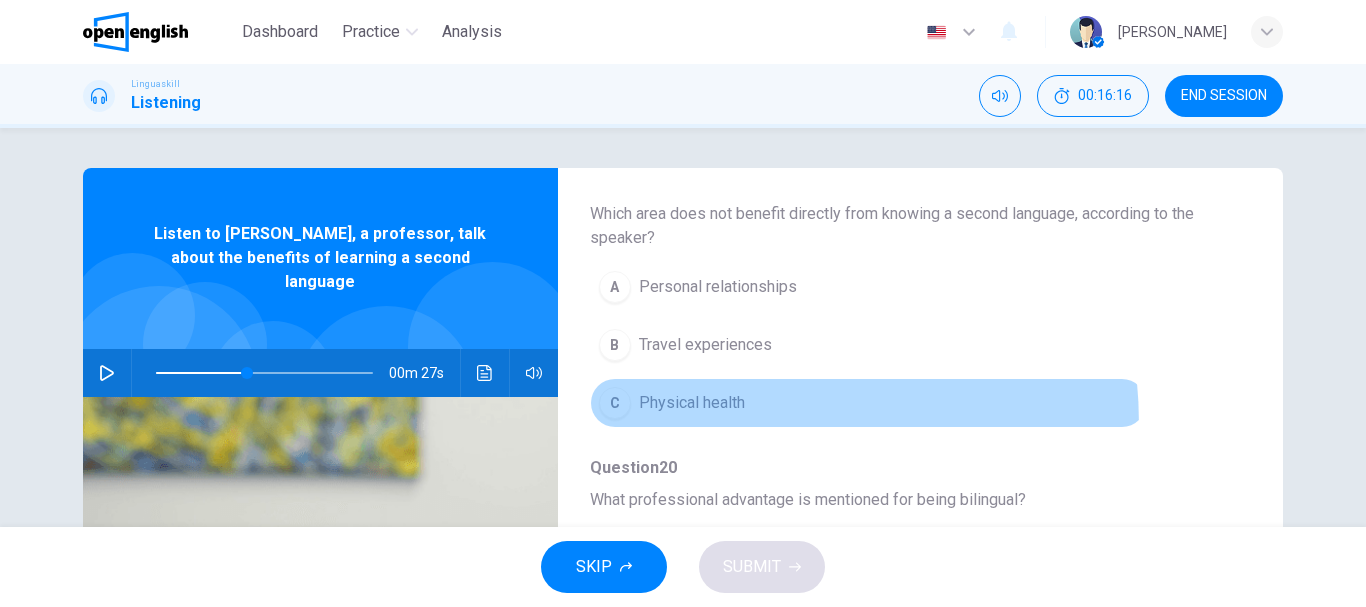 click on "C Physical health" at bounding box center [868, 403] 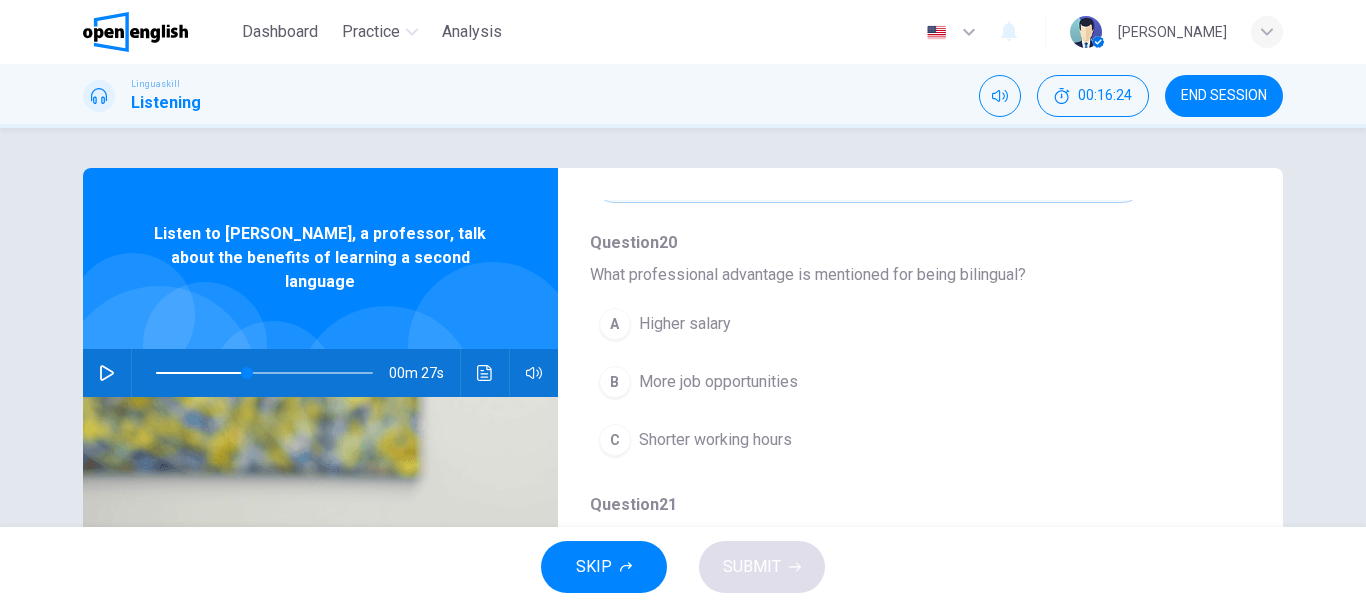 scroll, scrollTop: 800, scrollLeft: 0, axis: vertical 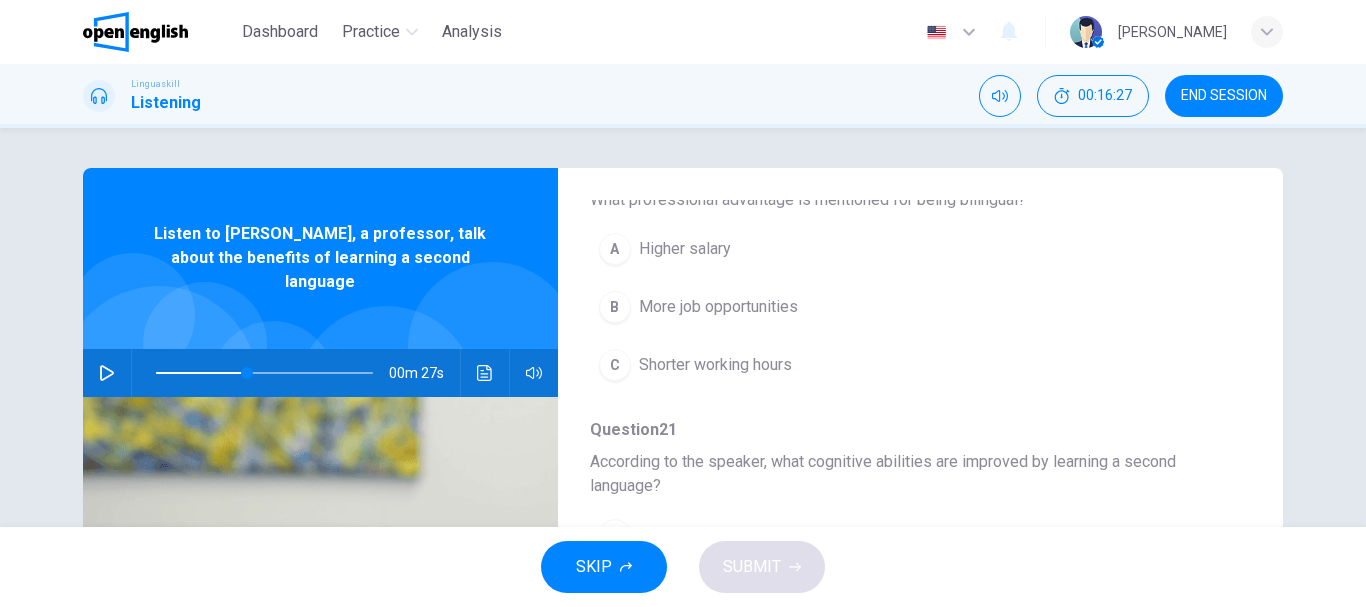 click 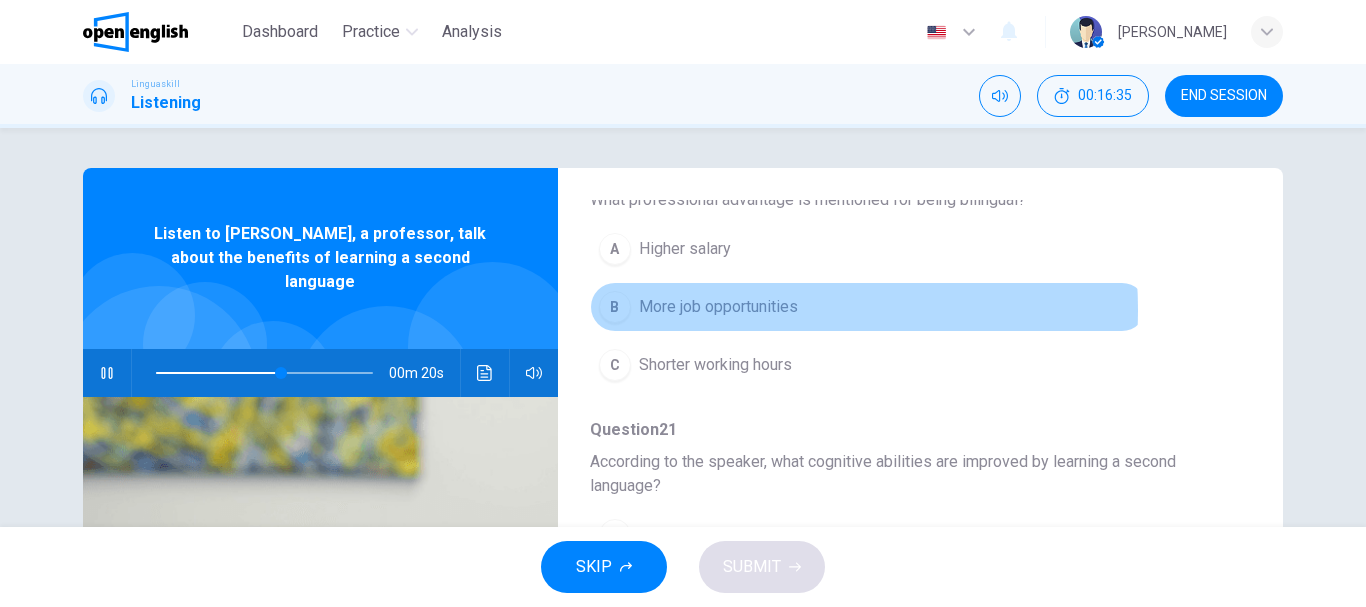 click on "More job opportunities" at bounding box center (718, 307) 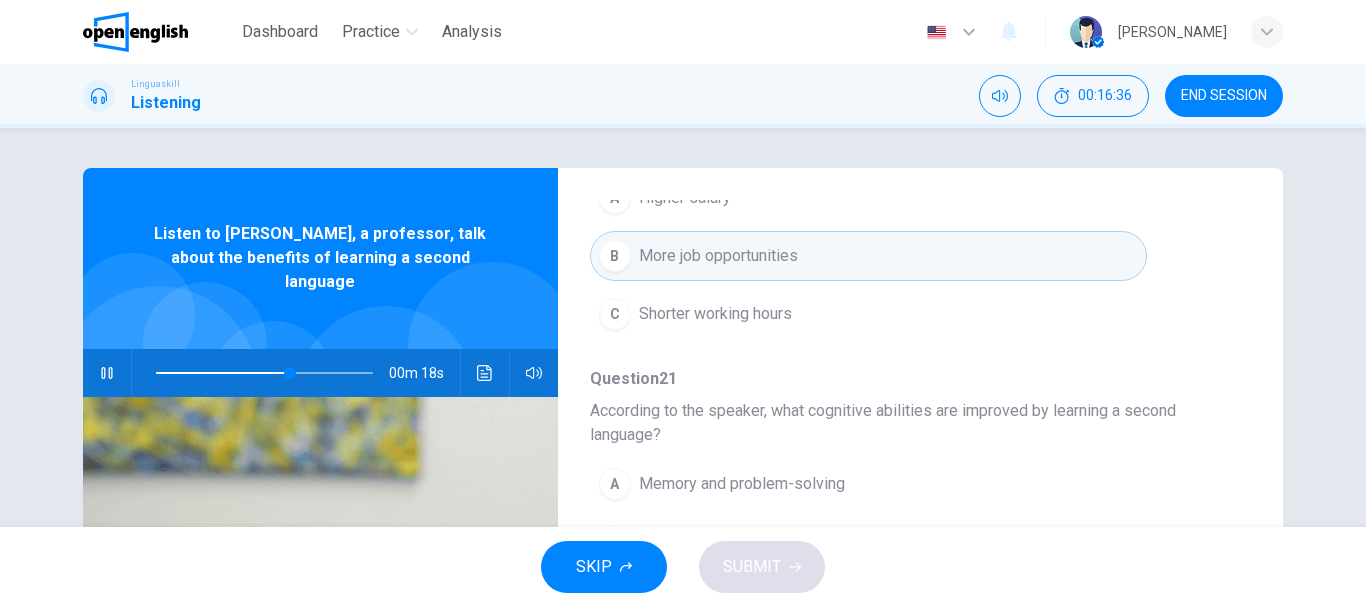 scroll, scrollTop: 900, scrollLeft: 0, axis: vertical 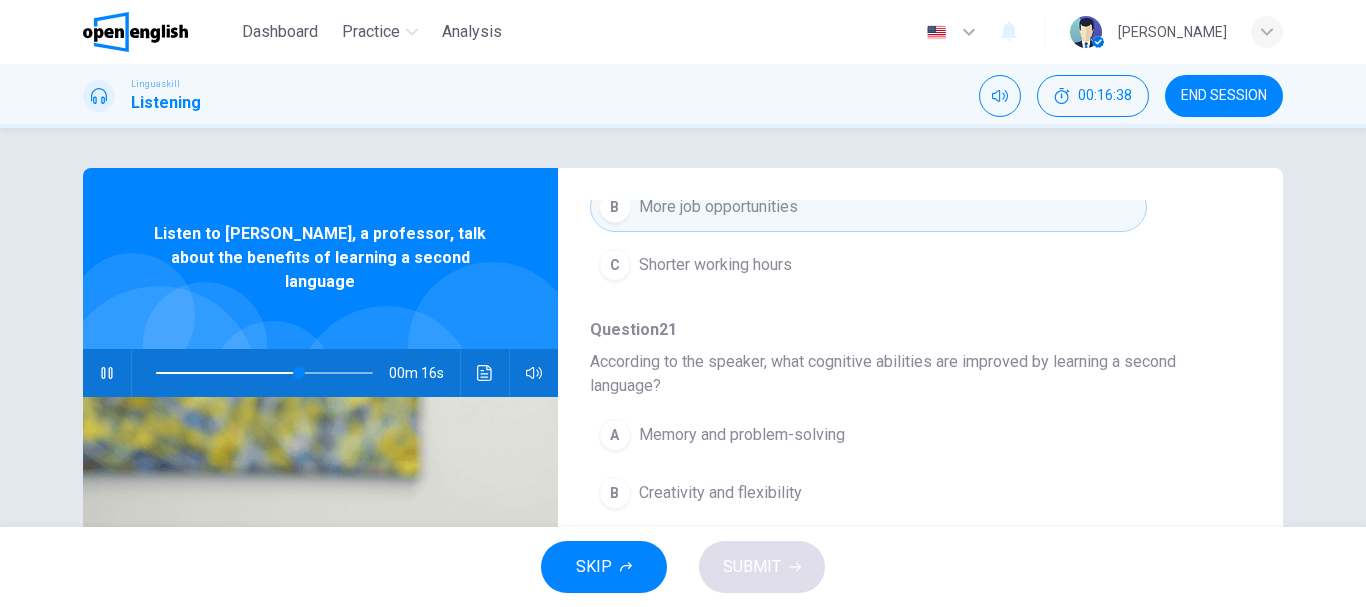 click 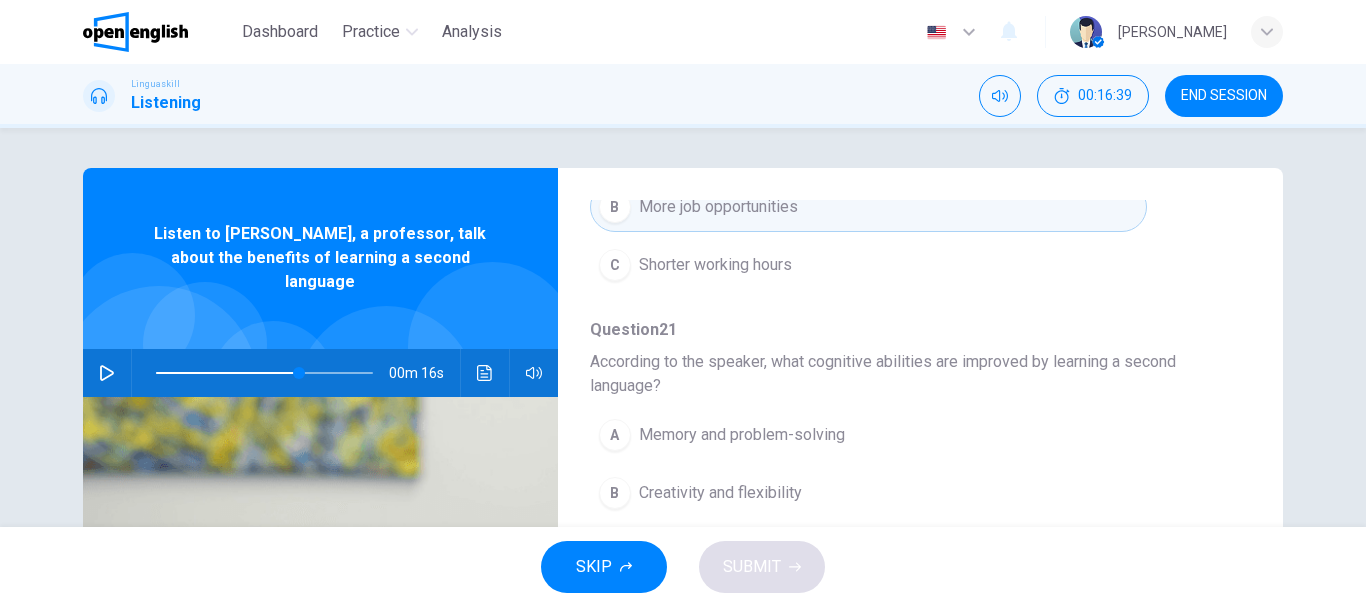 scroll, scrollTop: 911, scrollLeft: 0, axis: vertical 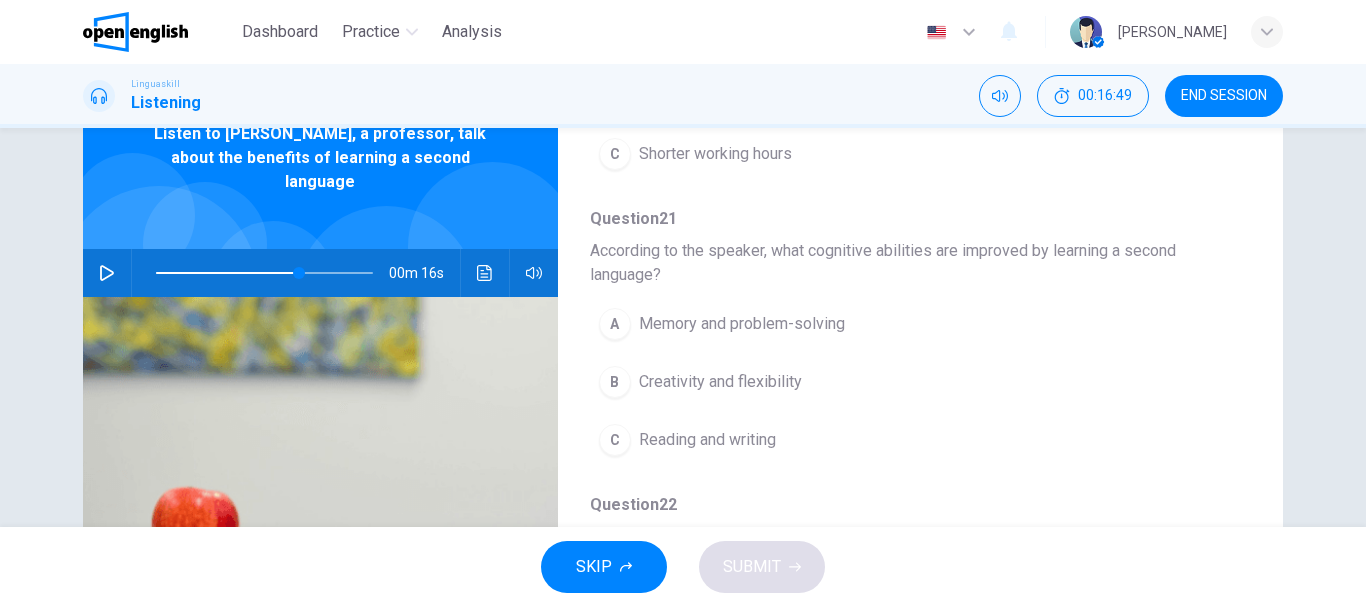 click 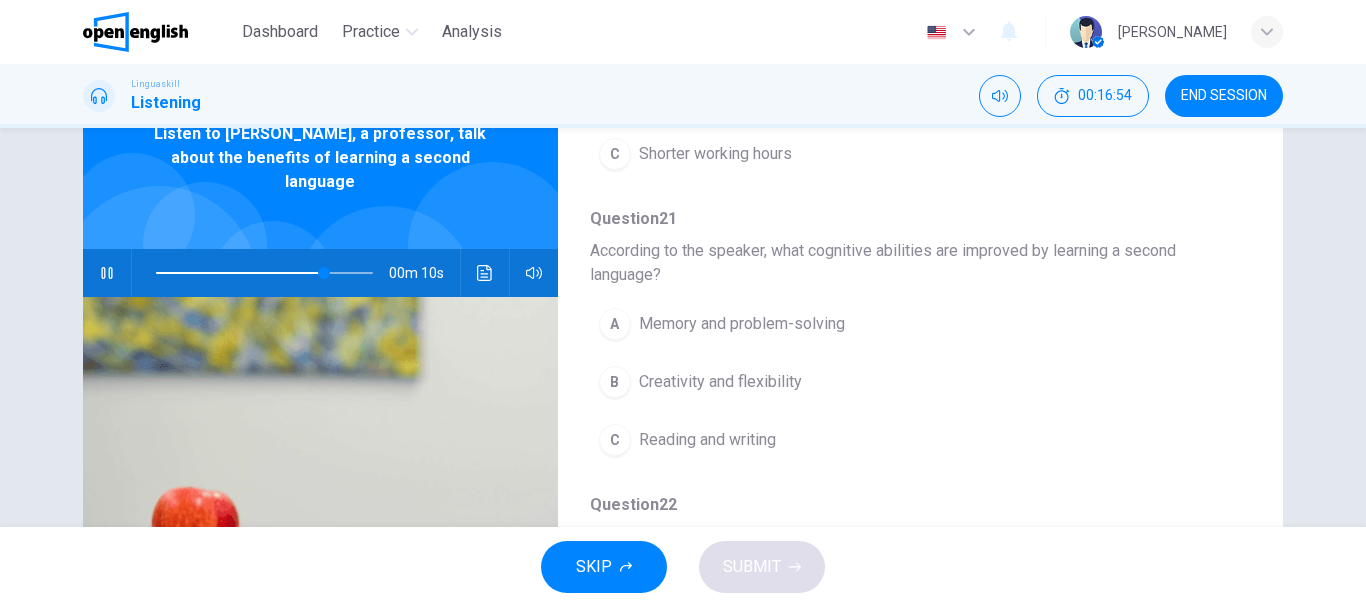 click on "A Memory and problem-solving" at bounding box center (868, 324) 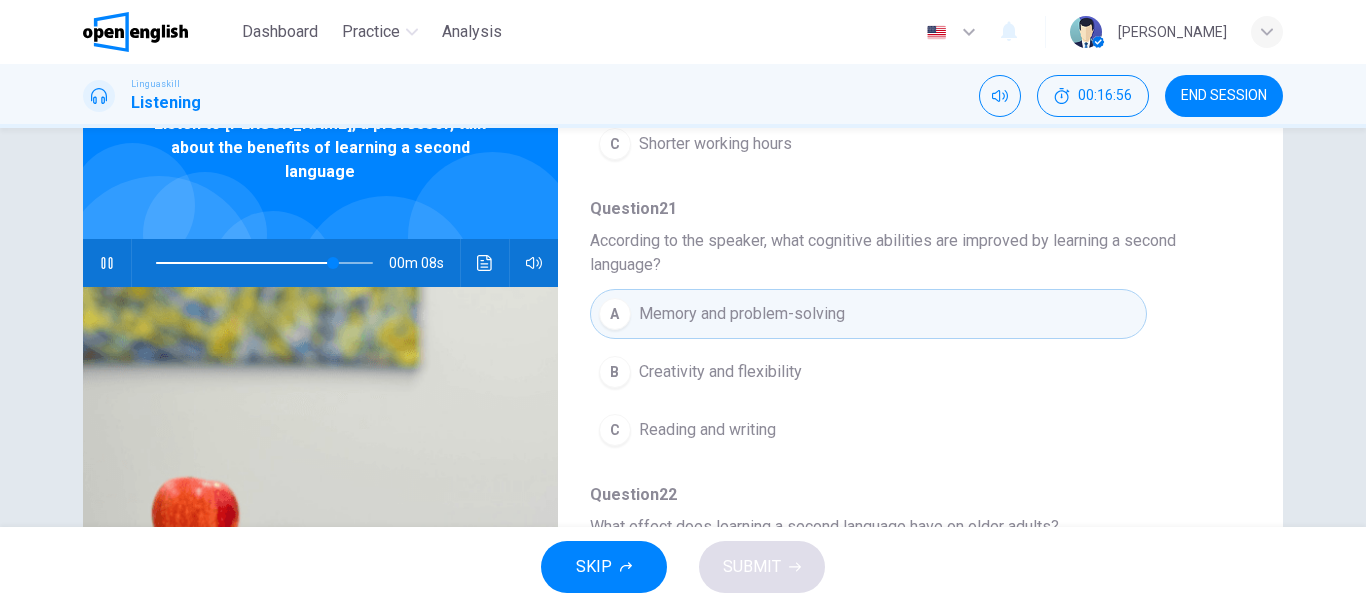 scroll, scrollTop: 100, scrollLeft: 0, axis: vertical 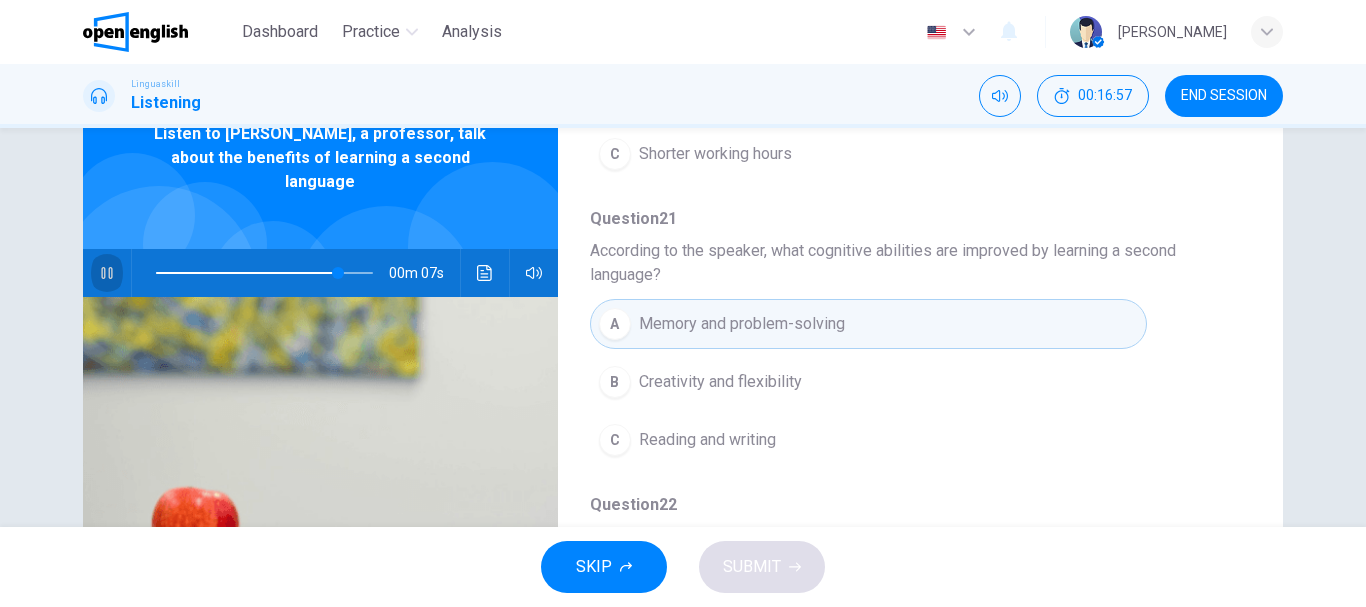 click 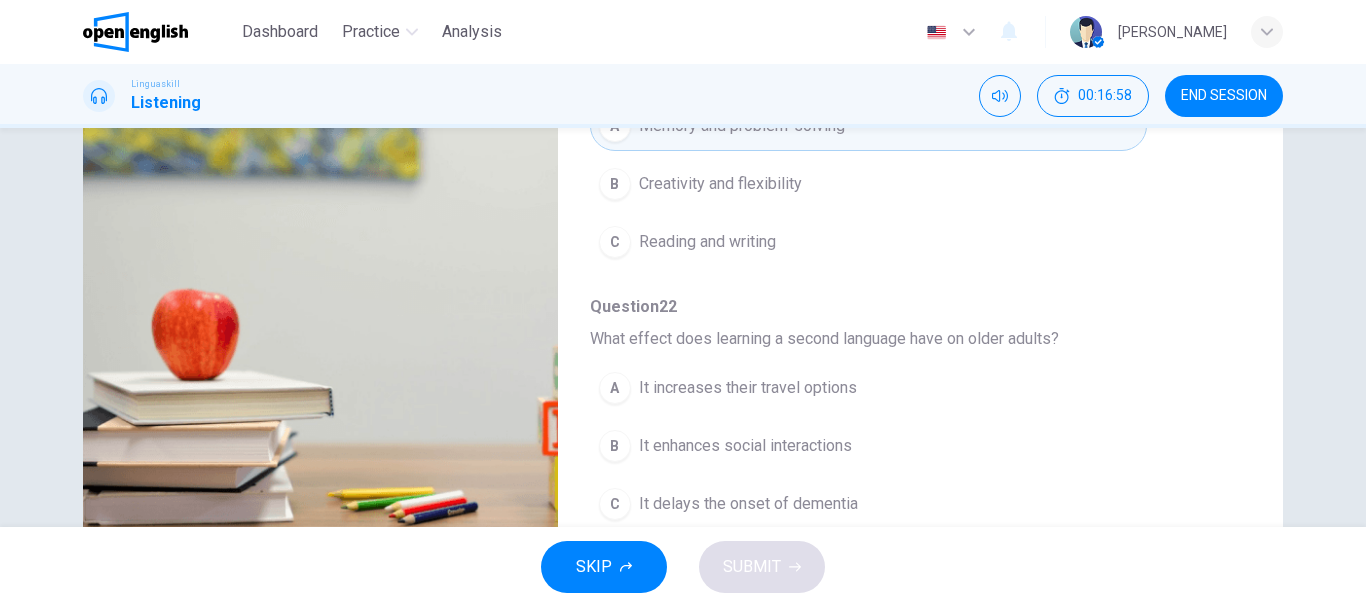 scroll, scrollTop: 300, scrollLeft: 0, axis: vertical 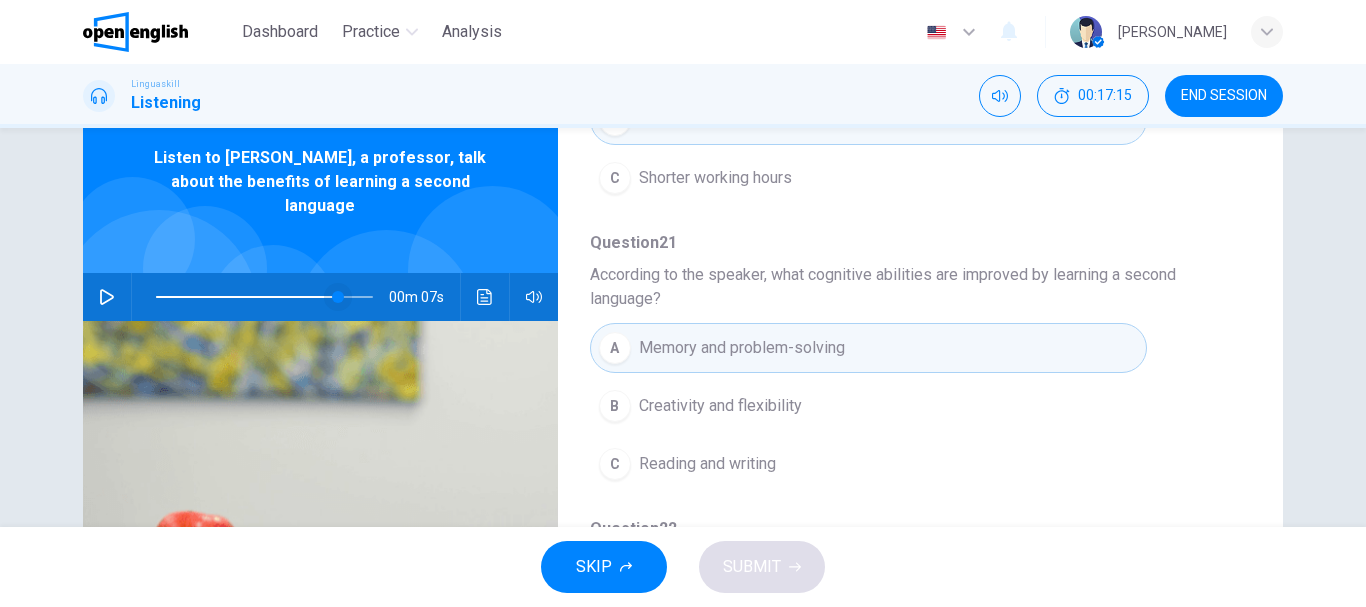 click at bounding box center (338, 297) 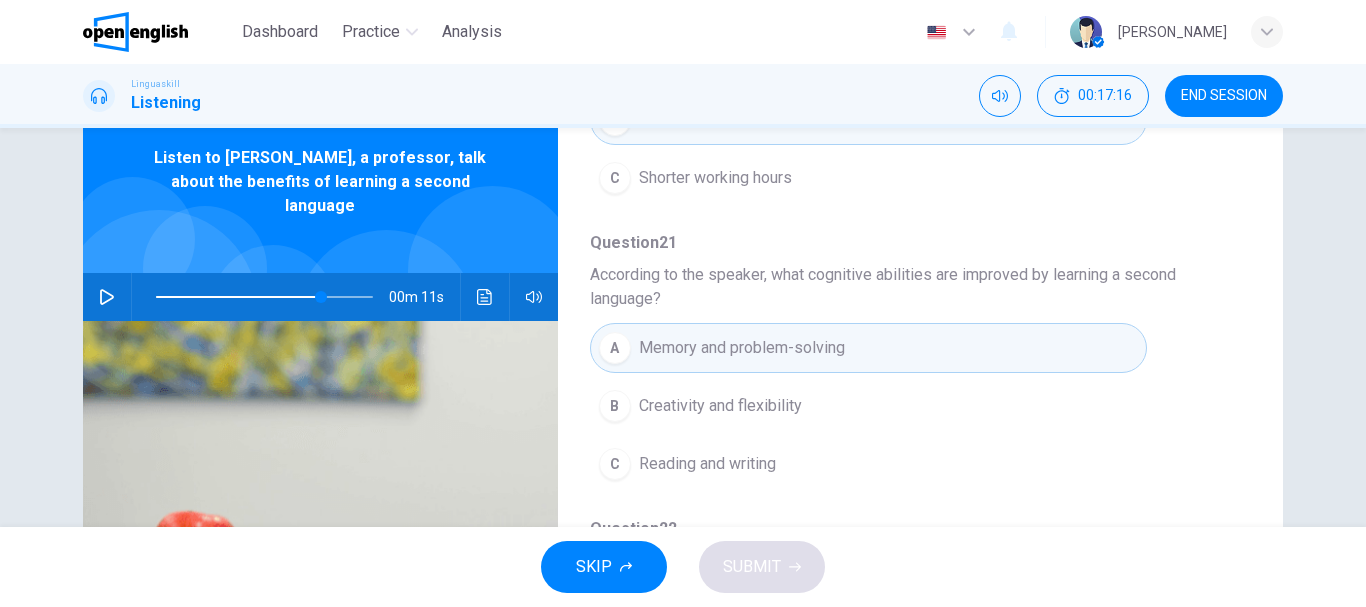 click 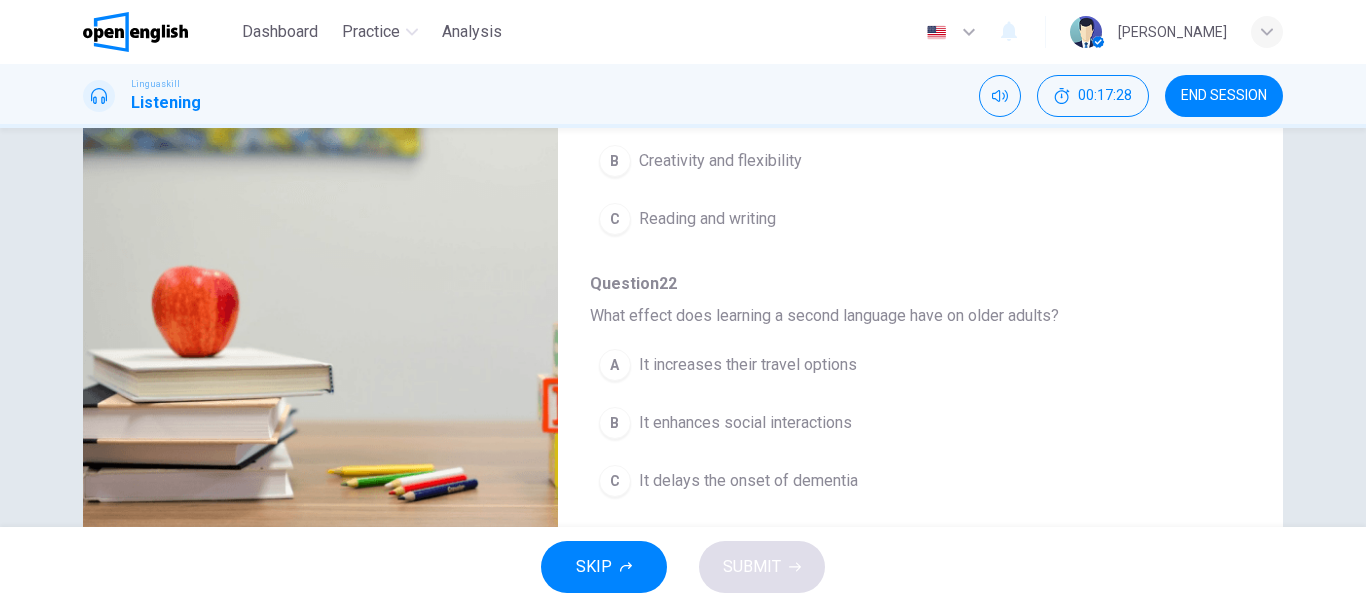 scroll, scrollTop: 176, scrollLeft: 0, axis: vertical 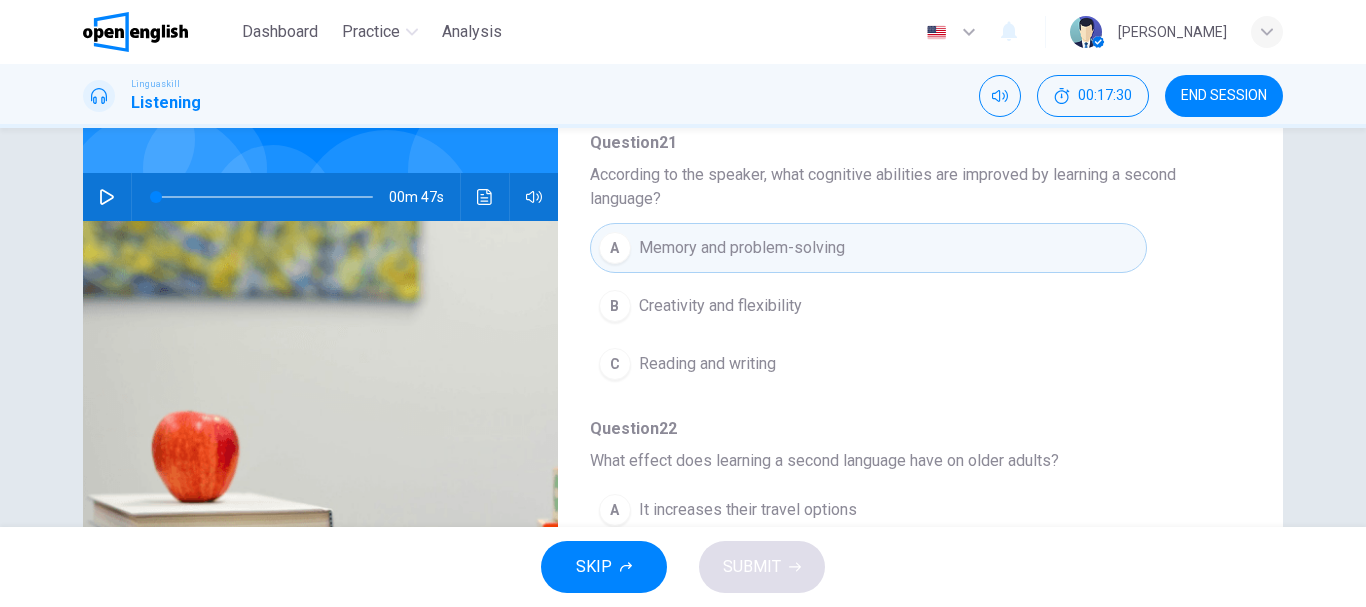 click at bounding box center [264, 197] 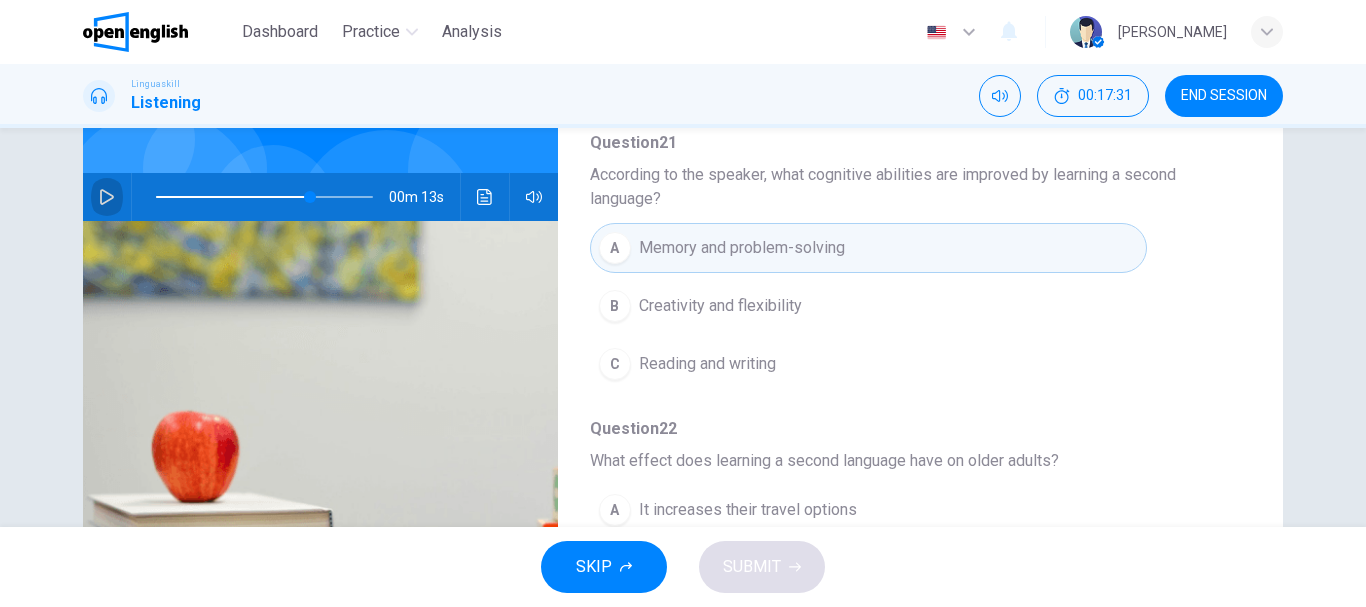 click 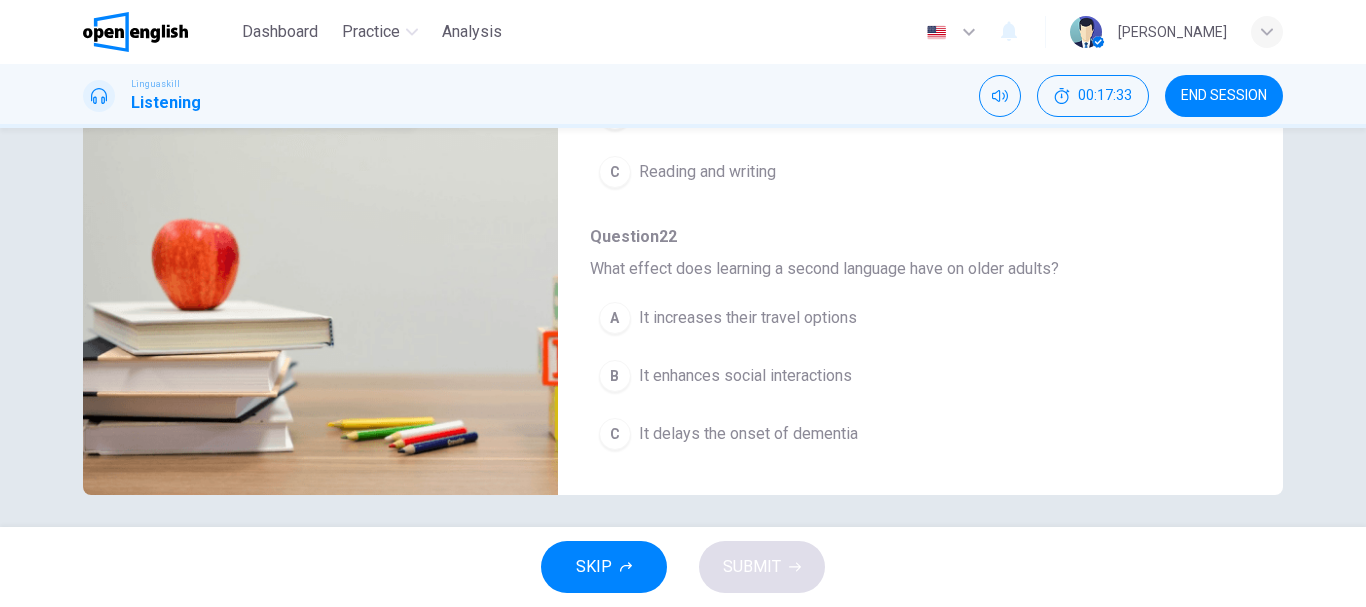 scroll, scrollTop: 376, scrollLeft: 0, axis: vertical 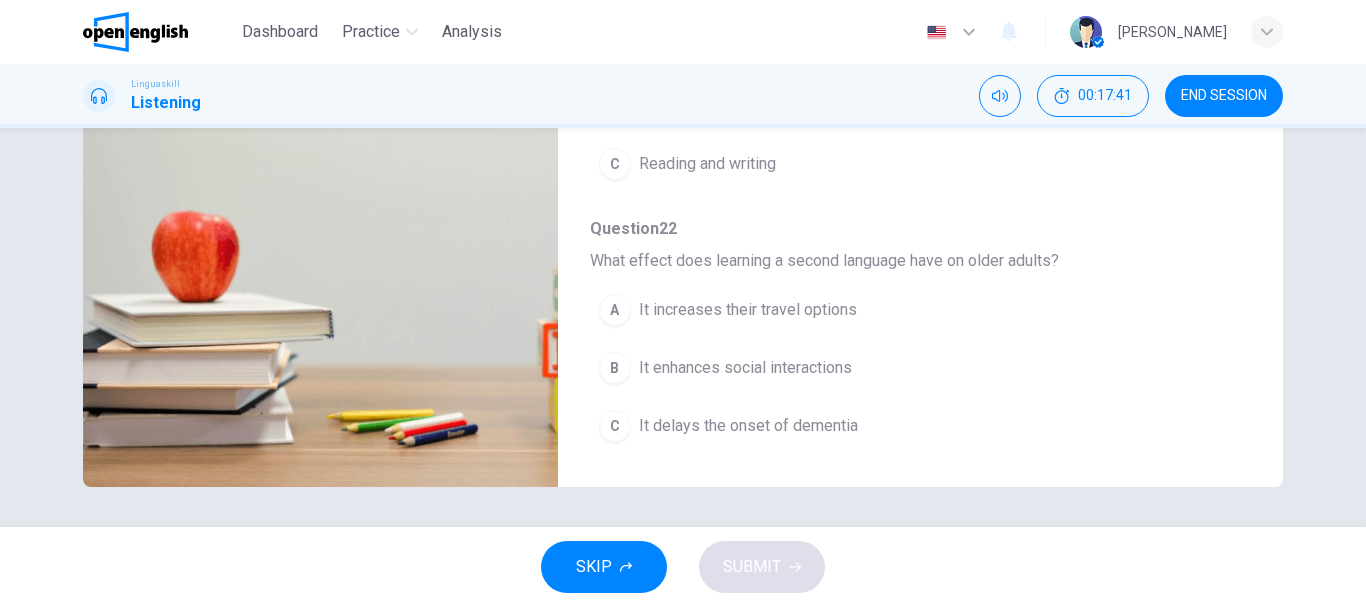 click on "It delays the onset of dementia" at bounding box center (748, 426) 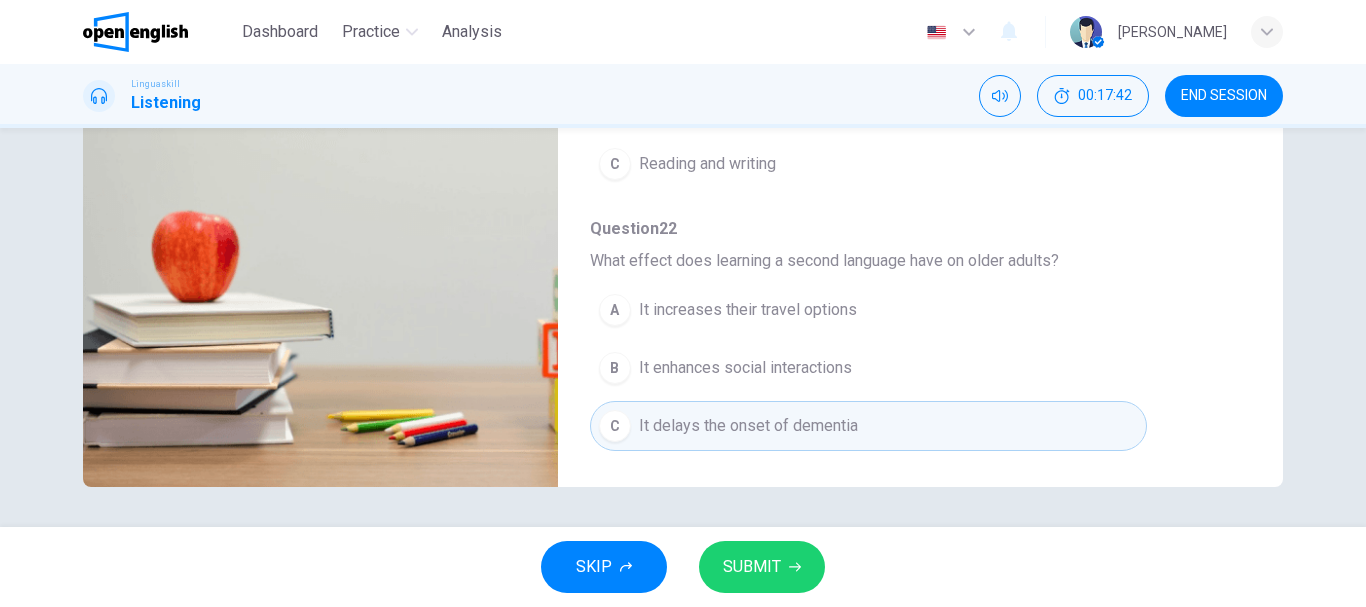 click on "SUBMIT" at bounding box center [762, 567] 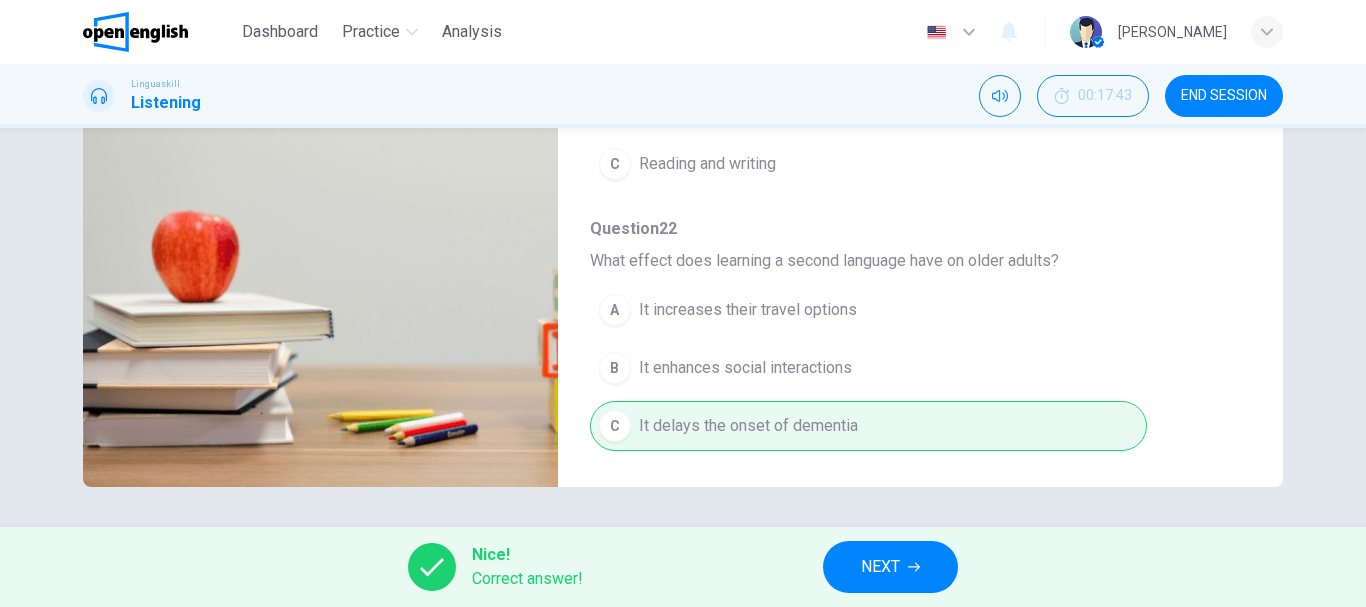 type on "*" 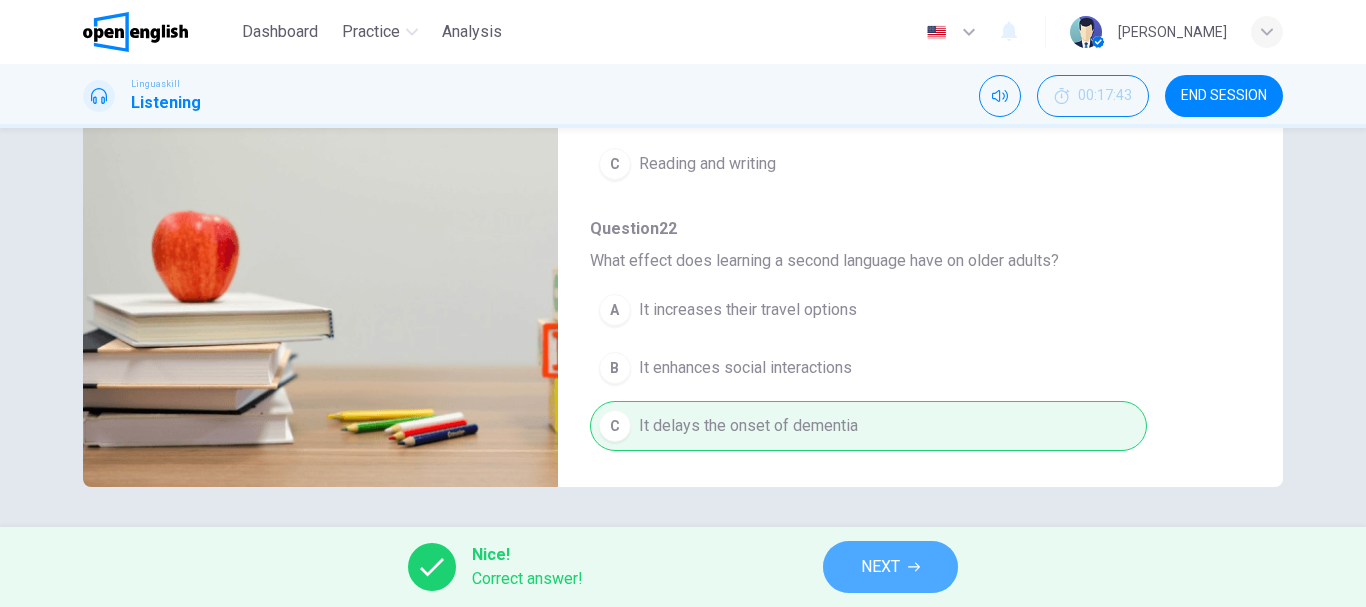 click on "NEXT" at bounding box center [890, 567] 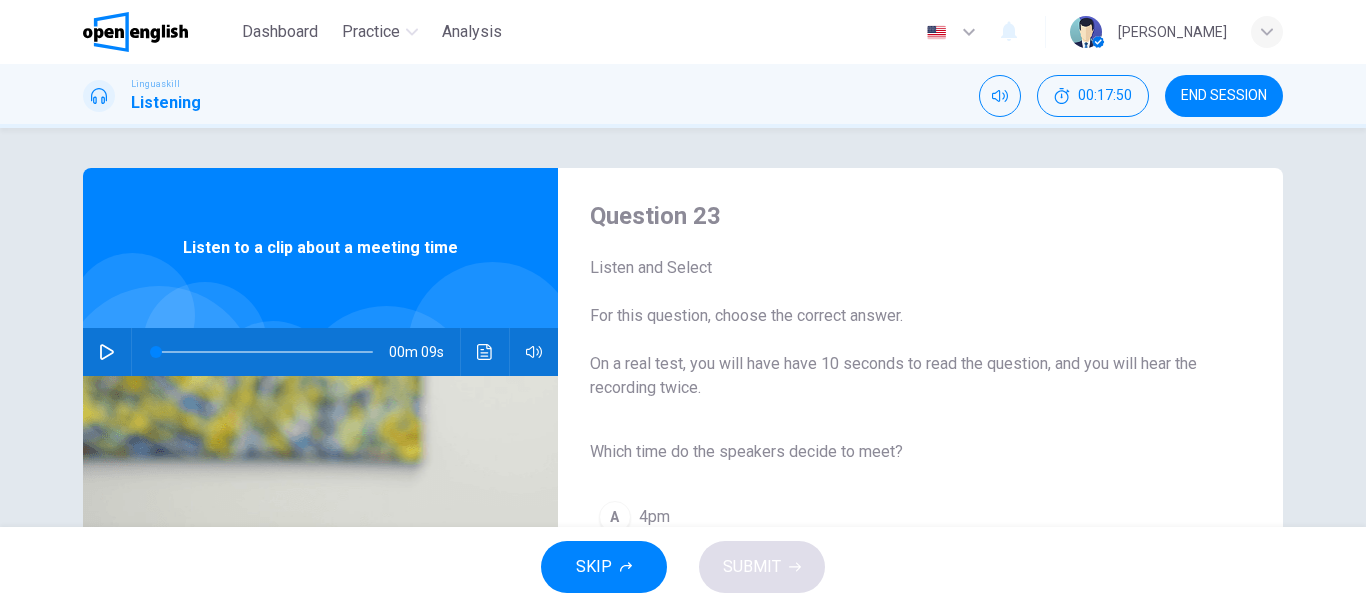 scroll, scrollTop: 100, scrollLeft: 0, axis: vertical 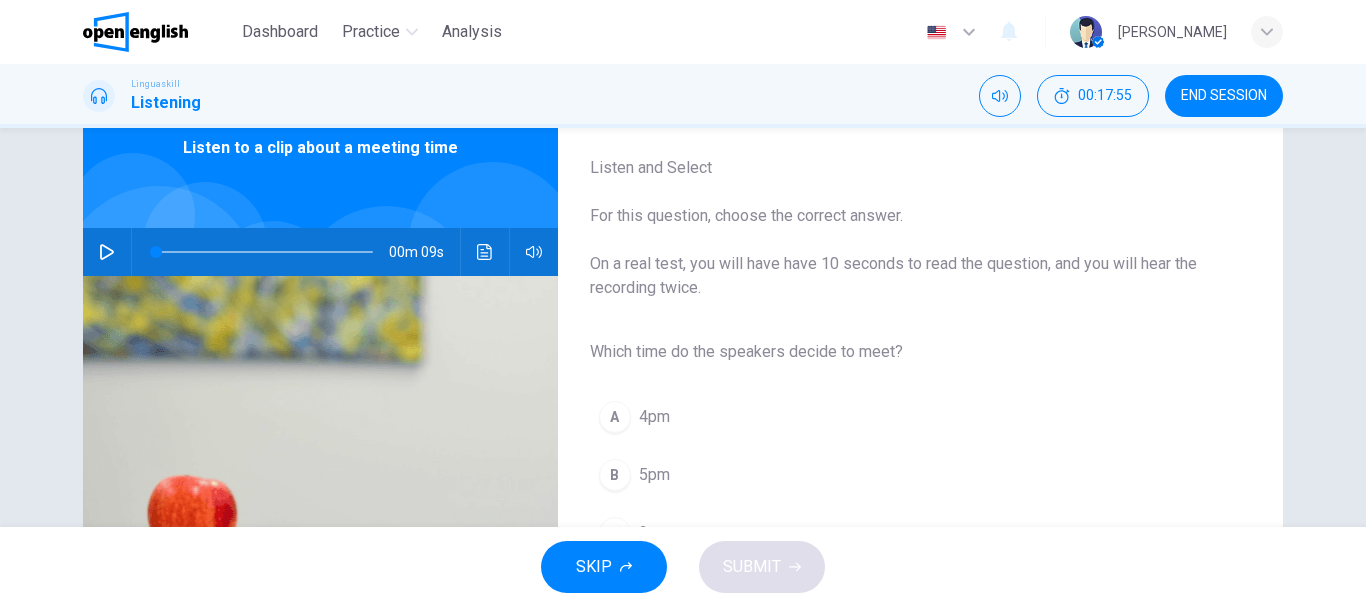 click 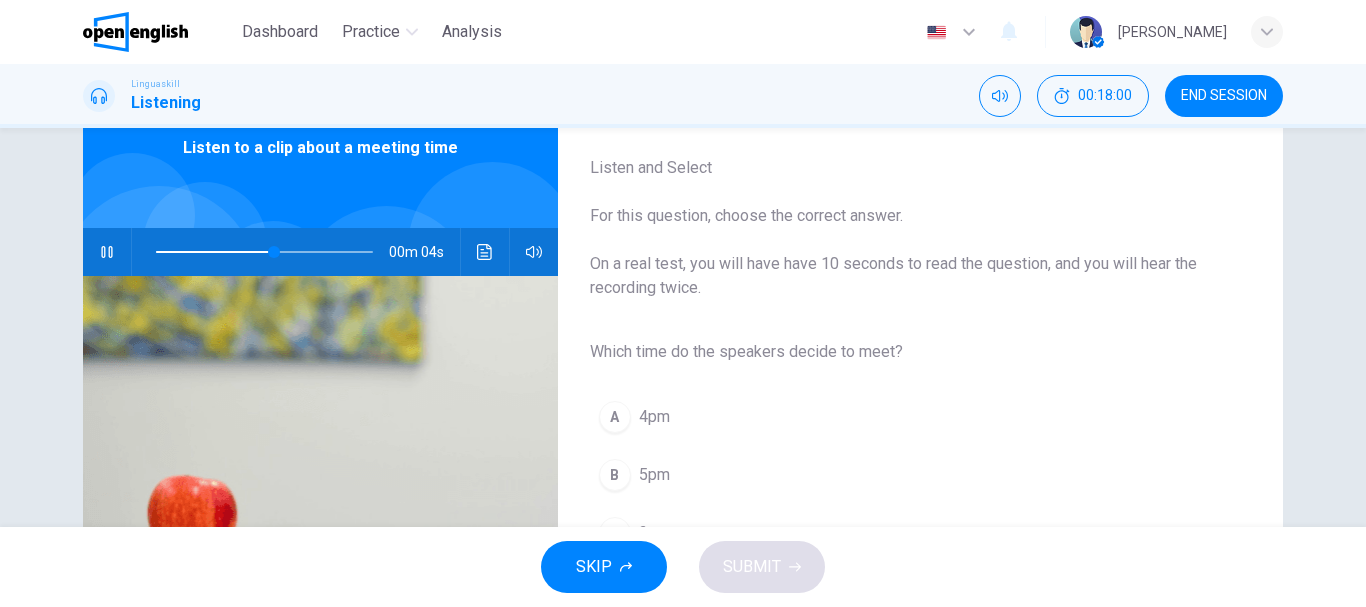 scroll, scrollTop: 200, scrollLeft: 0, axis: vertical 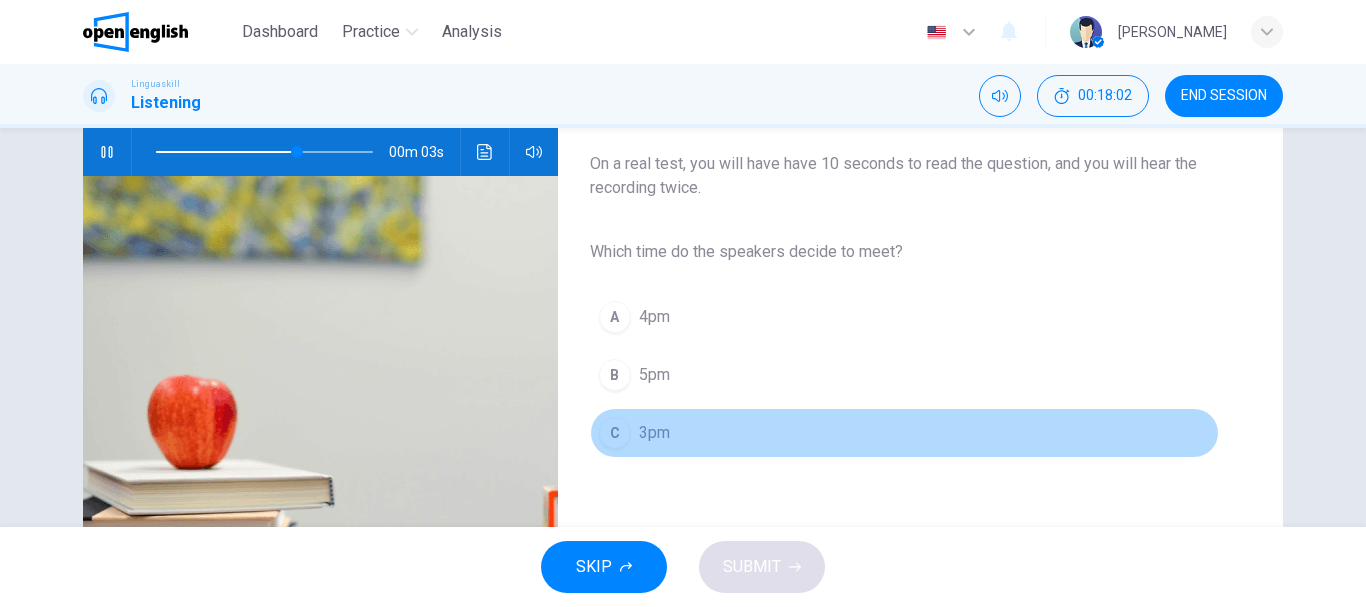 click on "C 3pm" at bounding box center (904, 433) 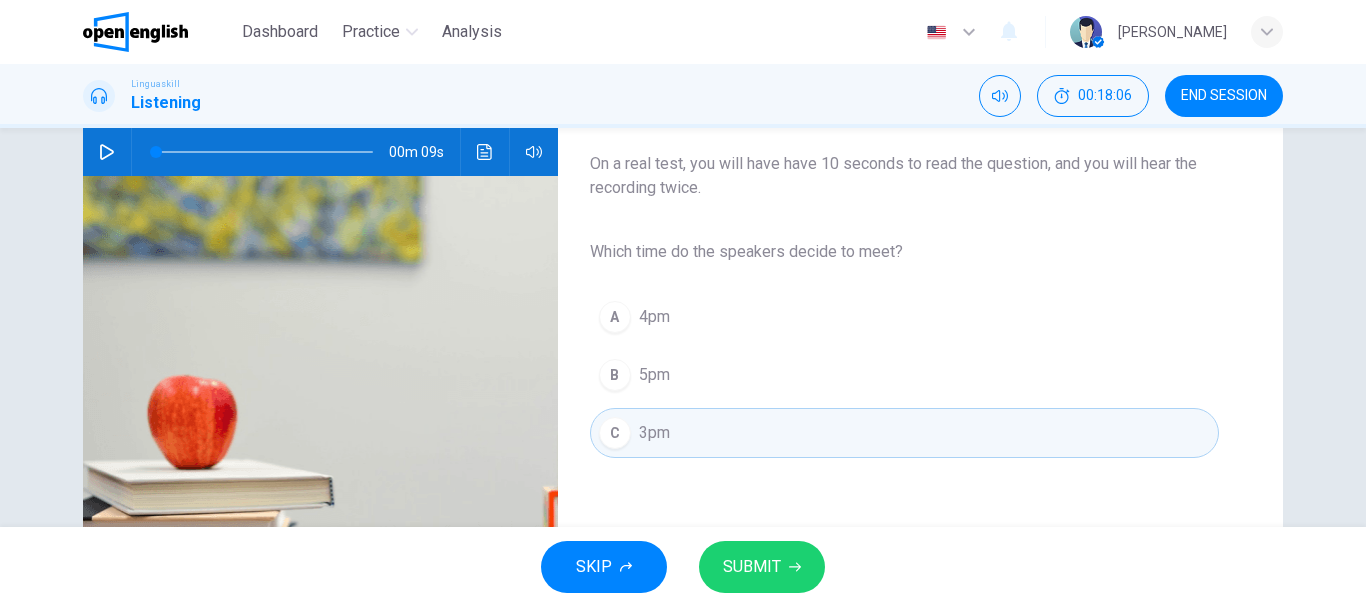 click on "SUBMIT" at bounding box center [752, 567] 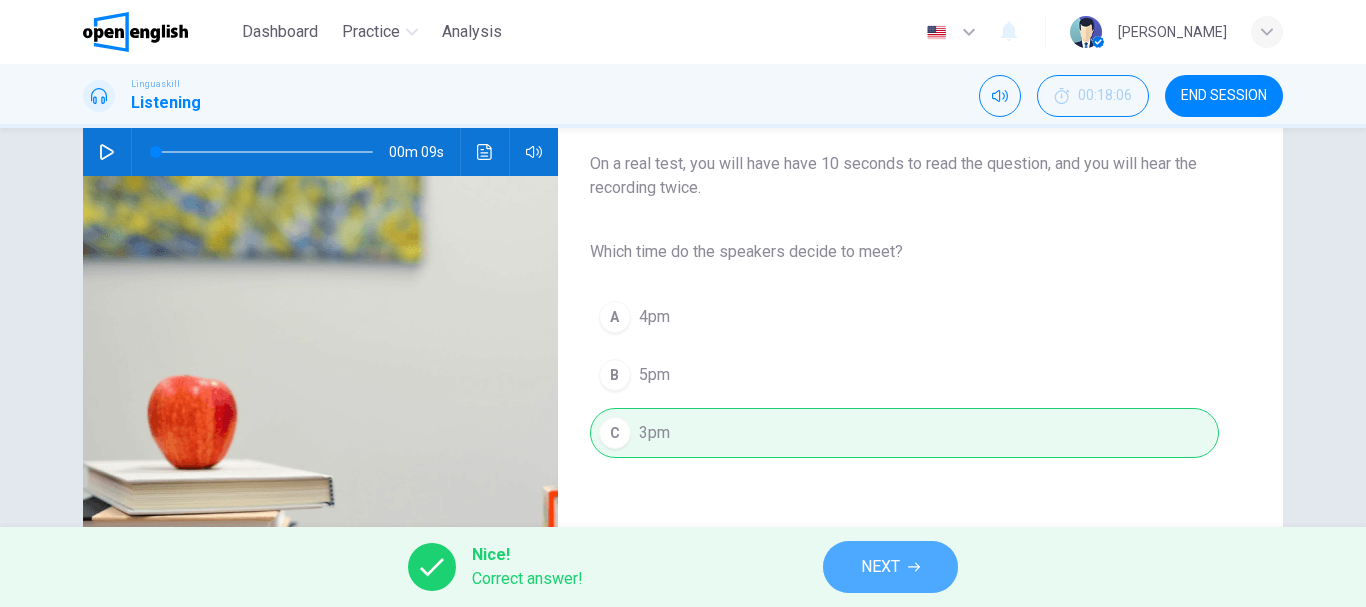 click on "NEXT" at bounding box center [890, 567] 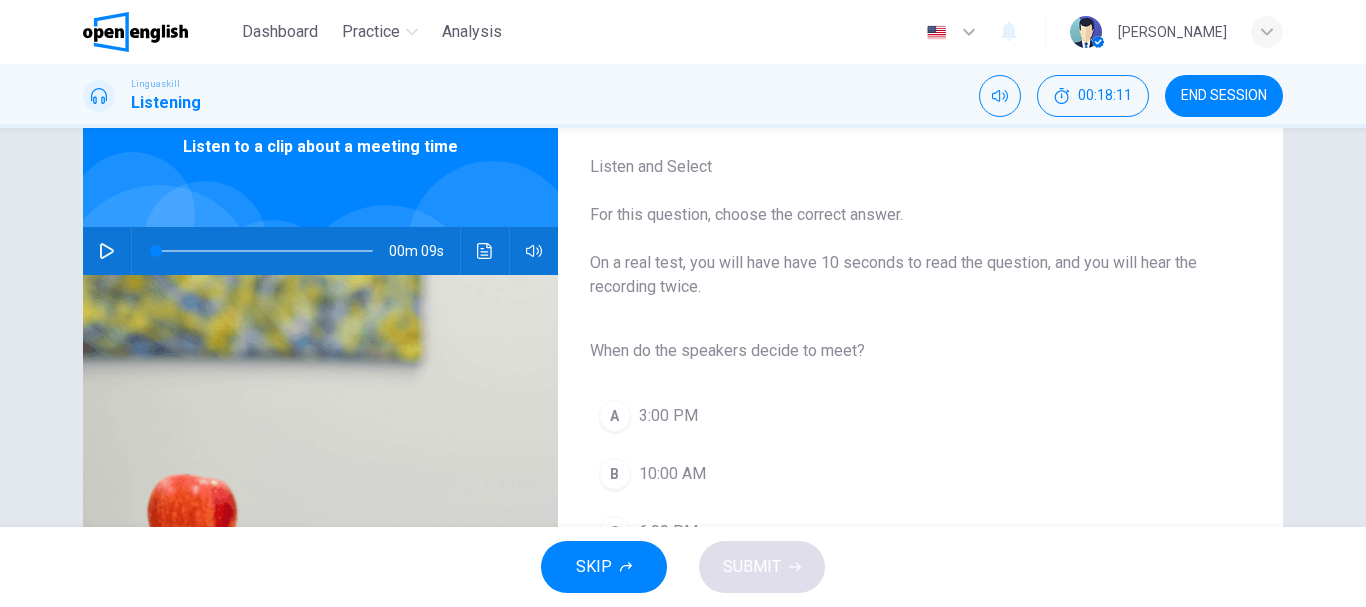 scroll, scrollTop: 100, scrollLeft: 0, axis: vertical 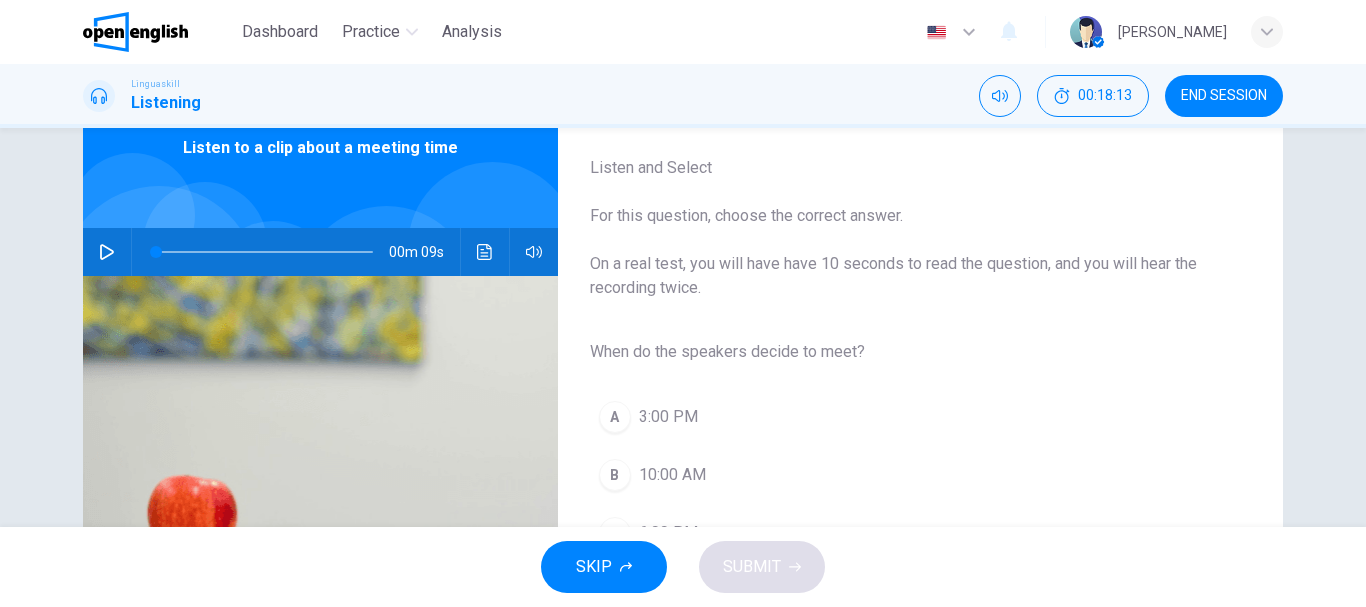 click at bounding box center [107, 252] 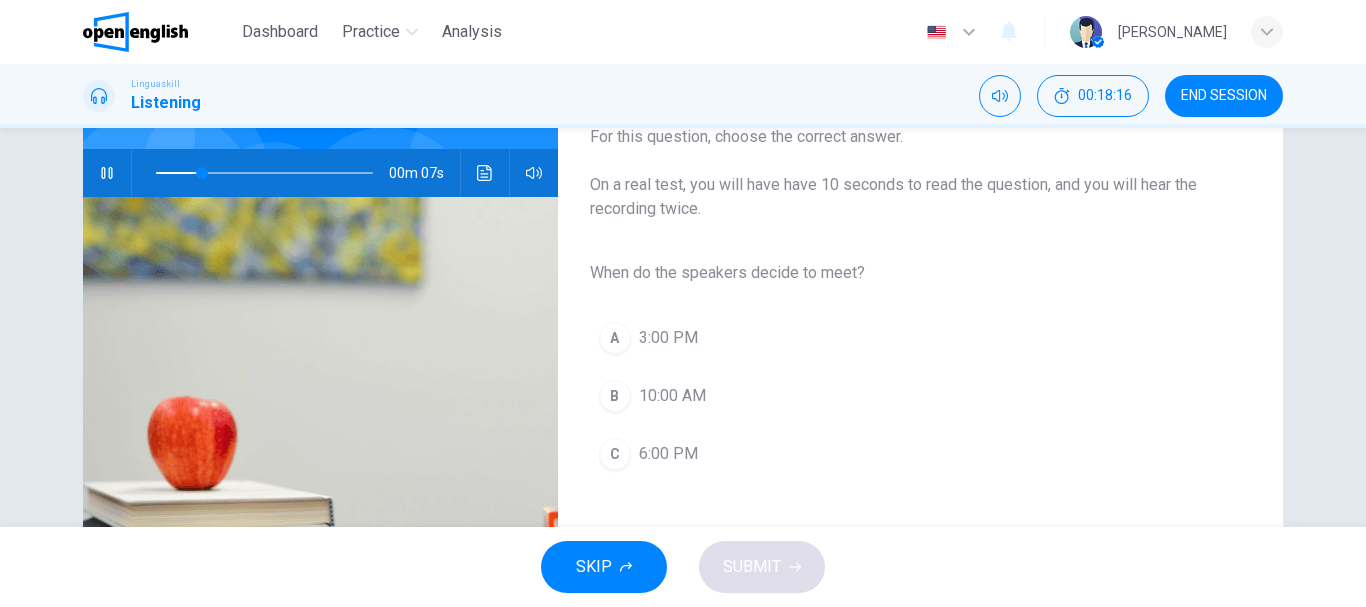 scroll, scrollTop: 300, scrollLeft: 0, axis: vertical 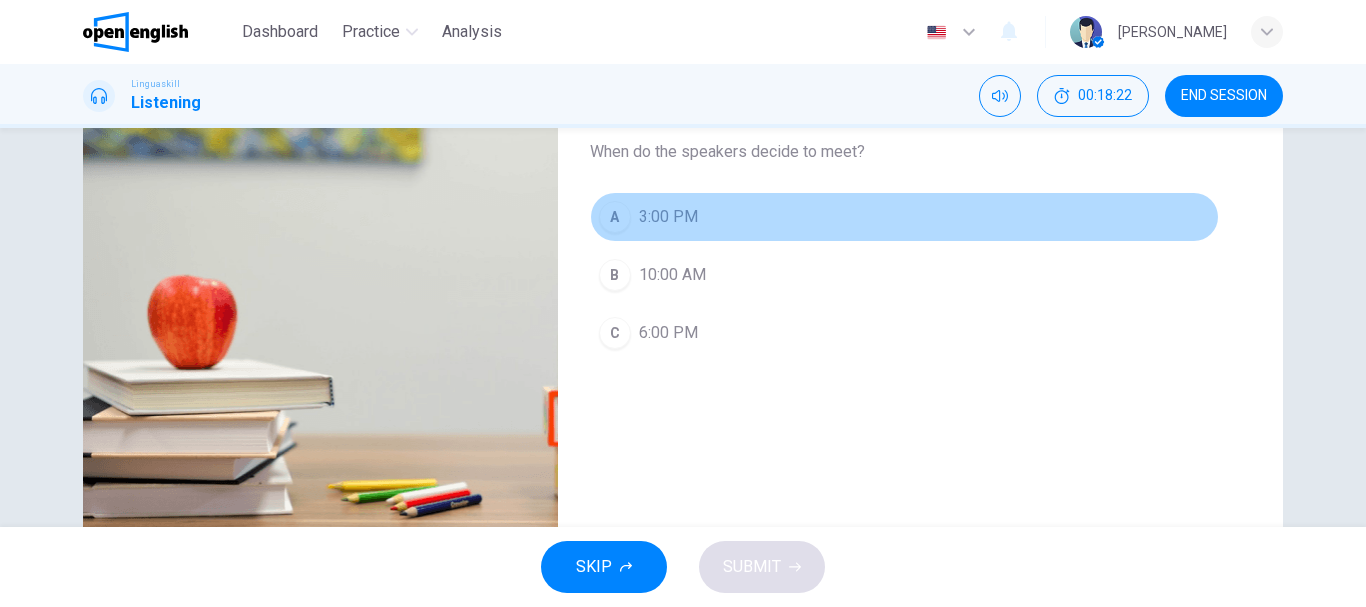 click on "3:00 PM" at bounding box center [668, 217] 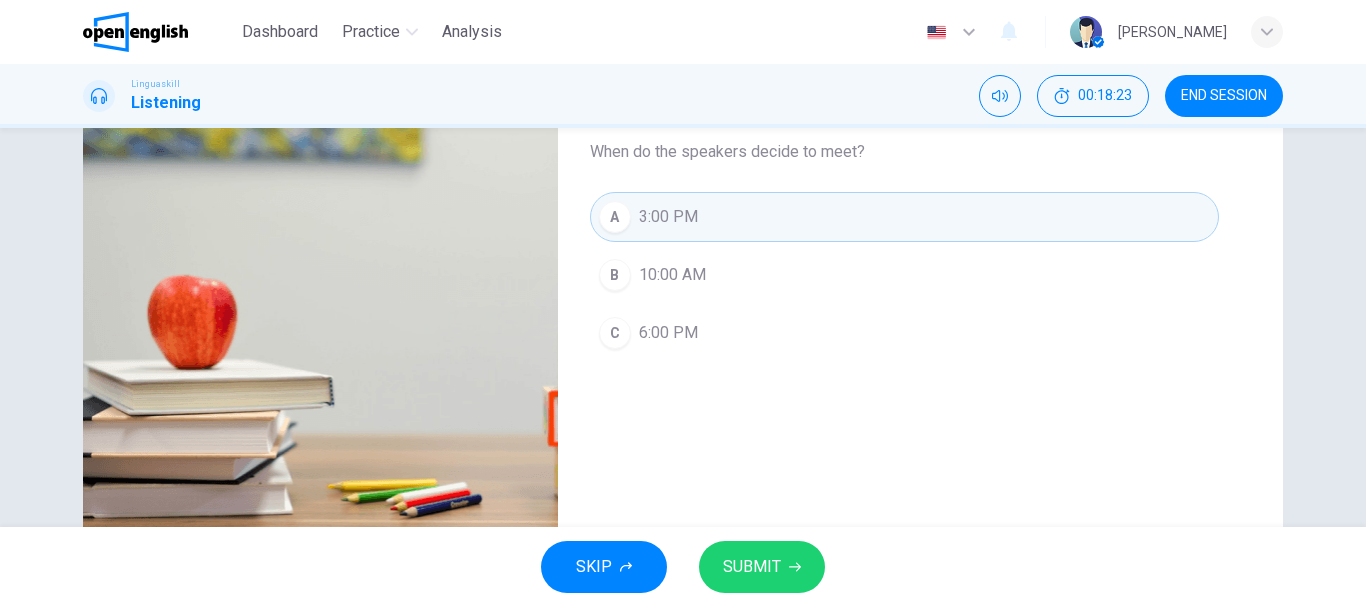 type on "*" 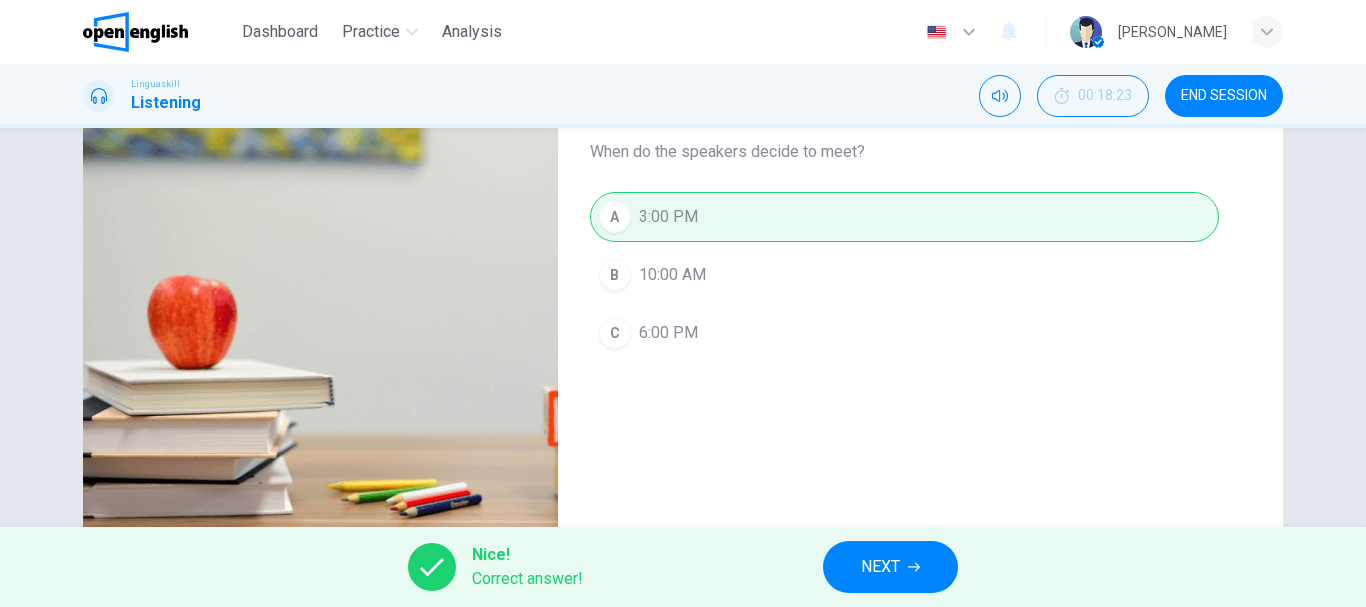 click on "NEXT" at bounding box center [880, 567] 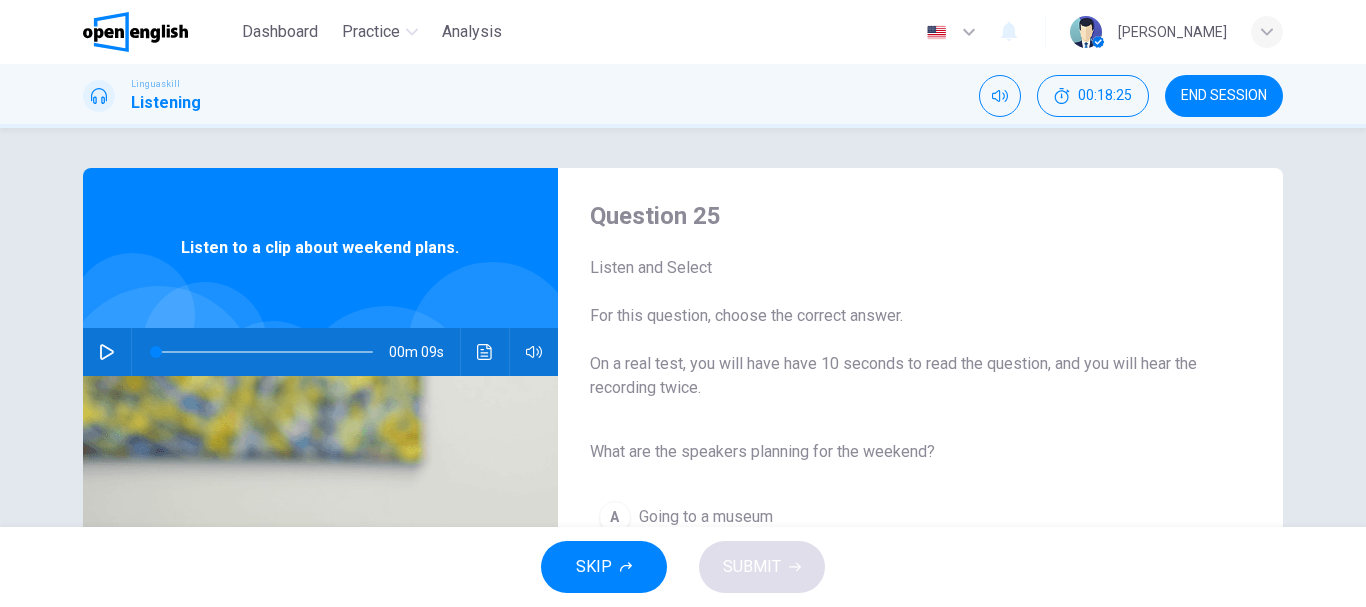 scroll, scrollTop: 100, scrollLeft: 0, axis: vertical 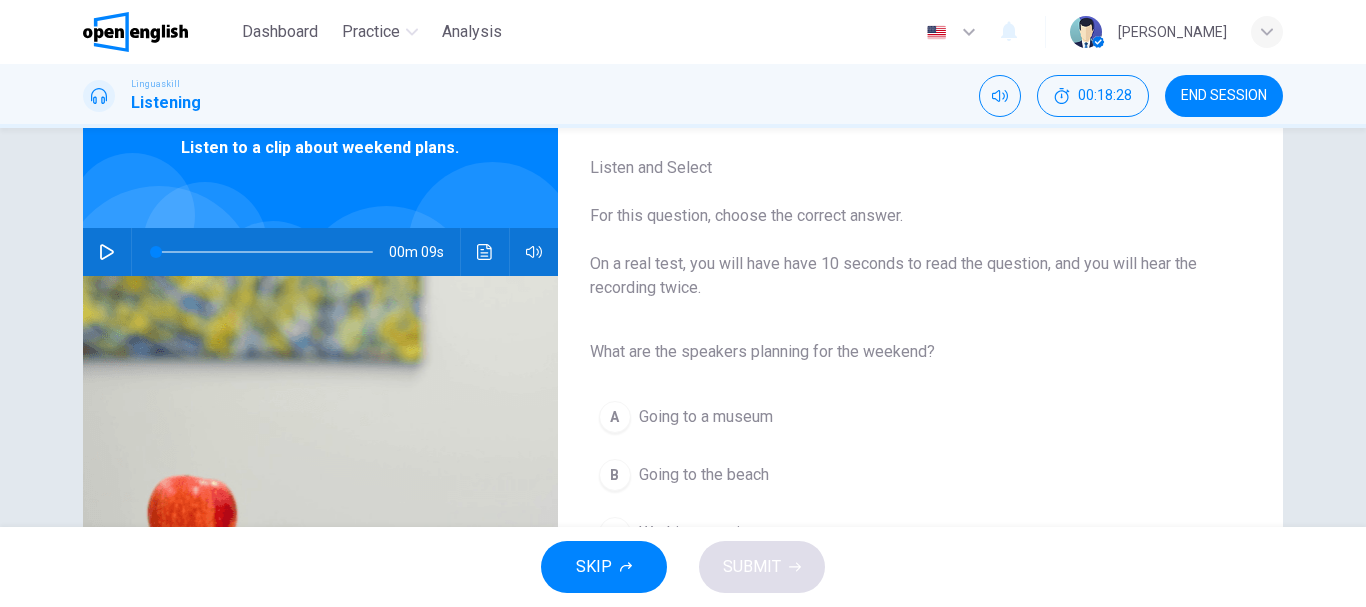 click at bounding box center (107, 252) 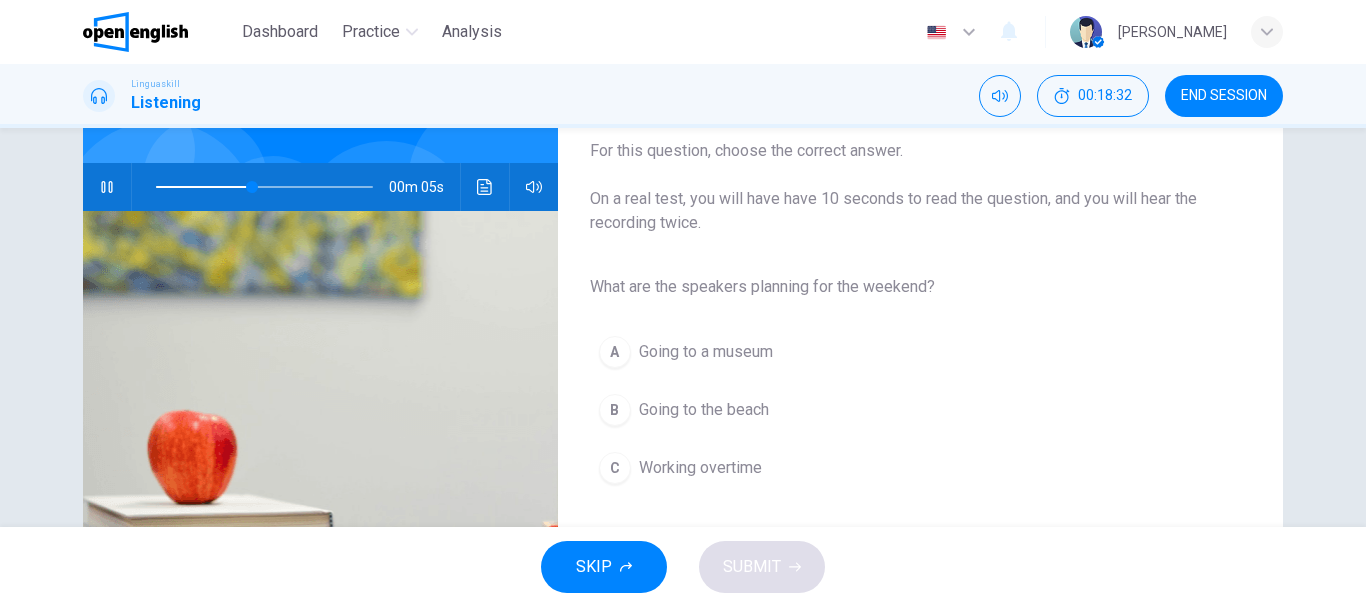 scroll, scrollTop: 200, scrollLeft: 0, axis: vertical 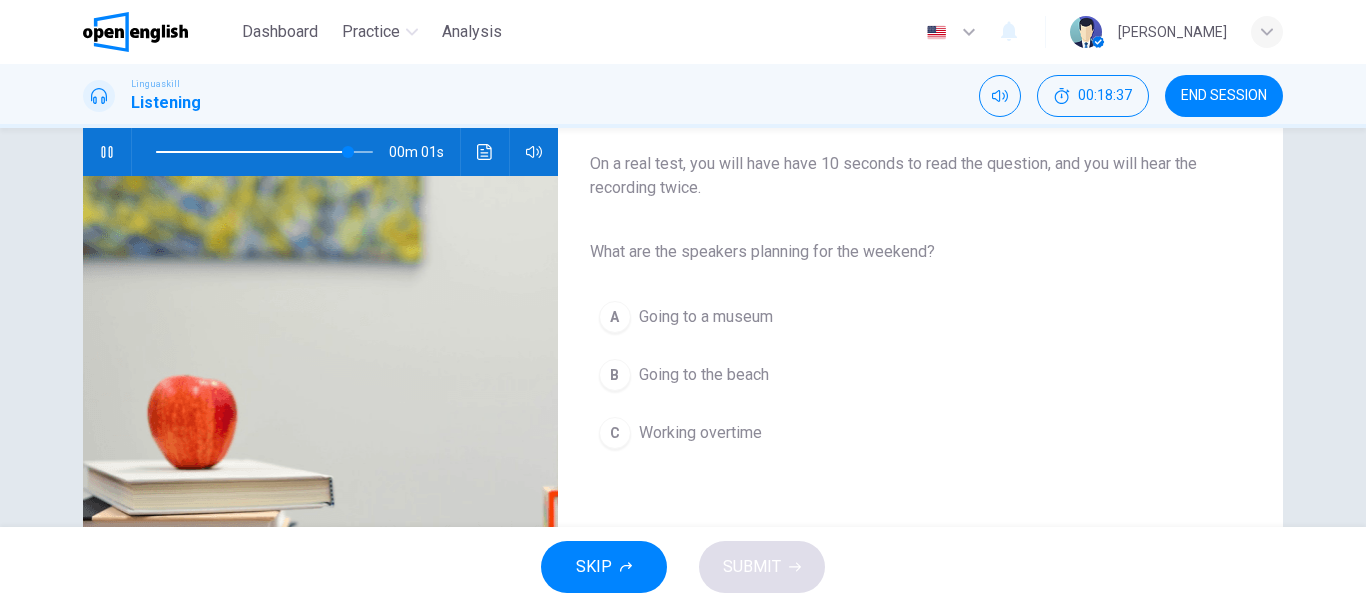 type on "*" 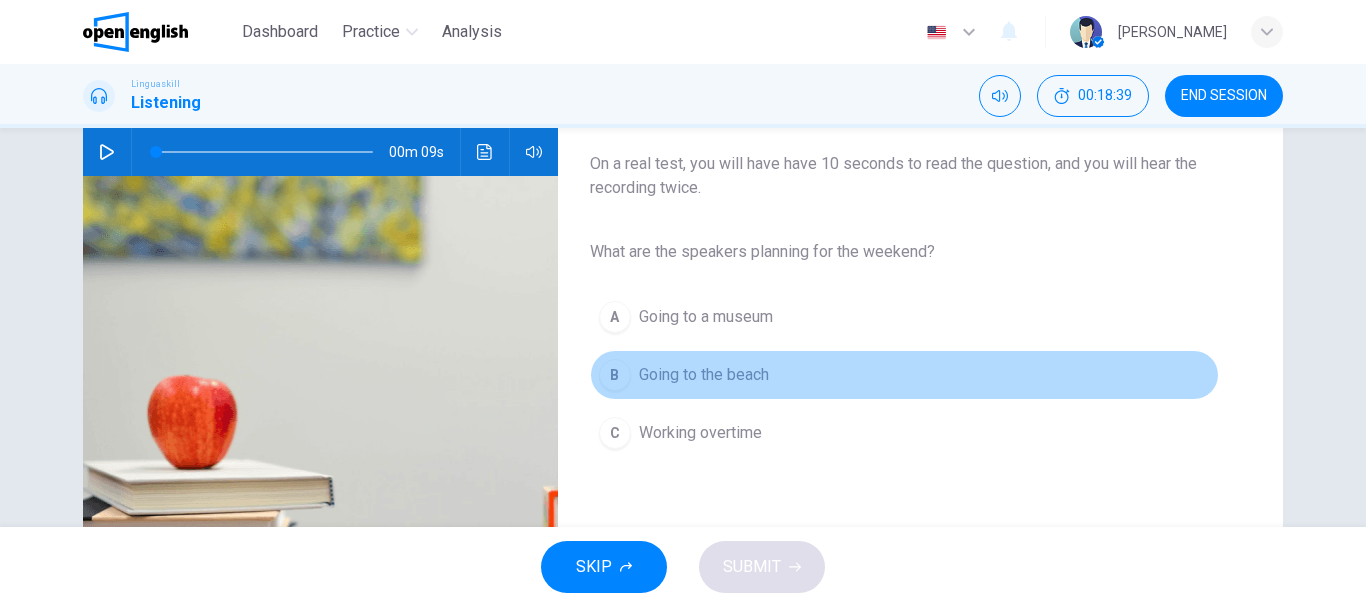 click on "Going to the beach" at bounding box center (704, 375) 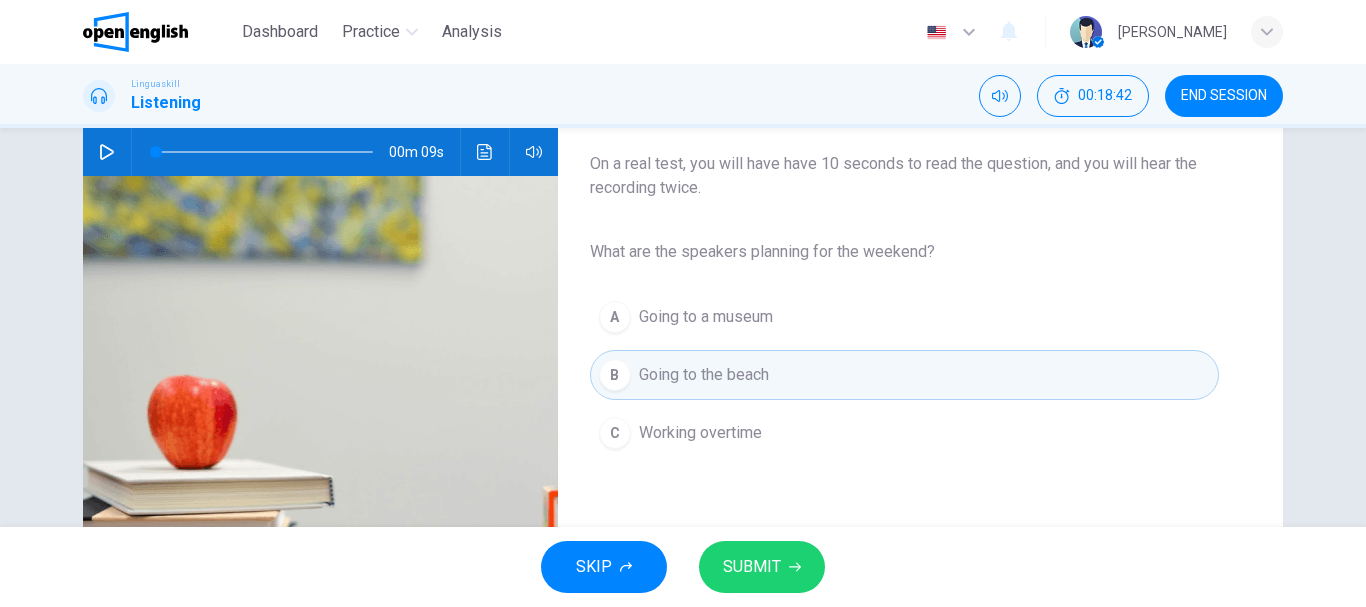 click on "SUBMIT" at bounding box center (752, 567) 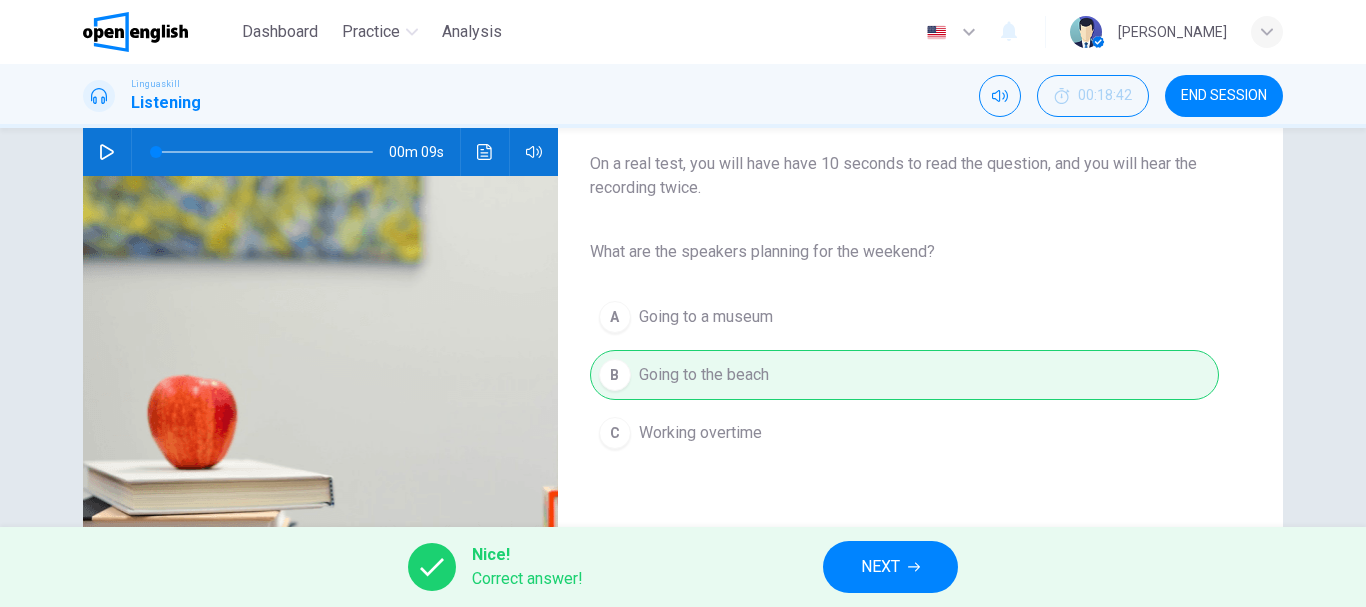 click on "NEXT" at bounding box center [890, 567] 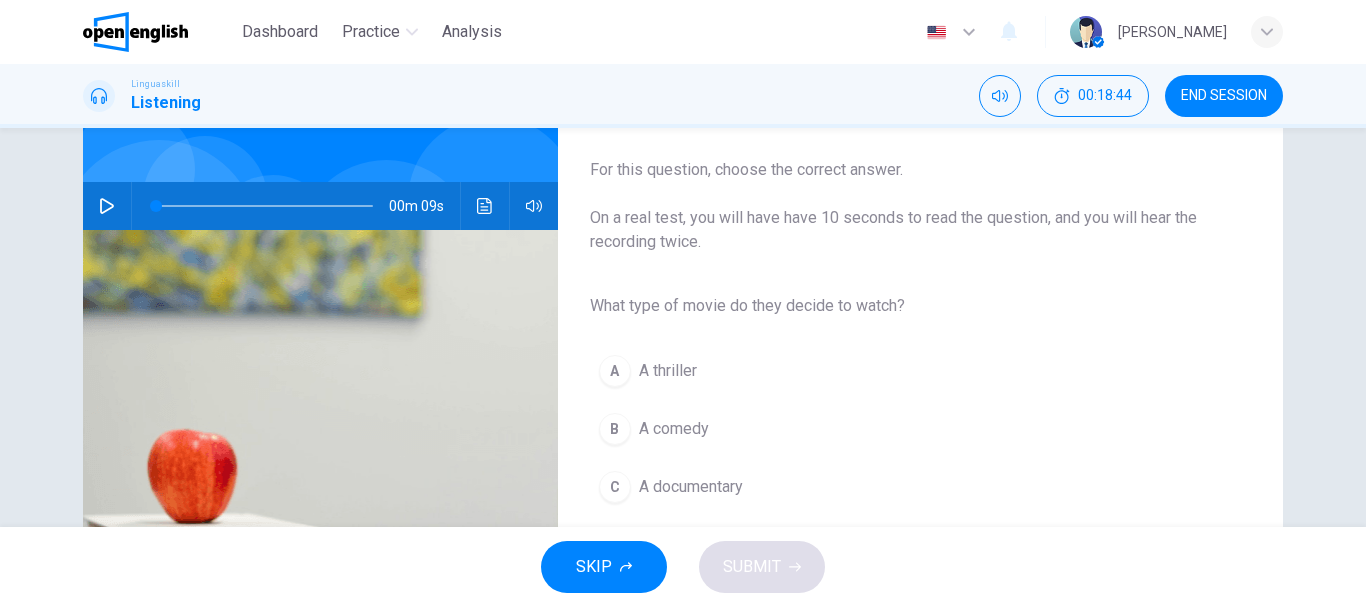 scroll, scrollTop: 200, scrollLeft: 0, axis: vertical 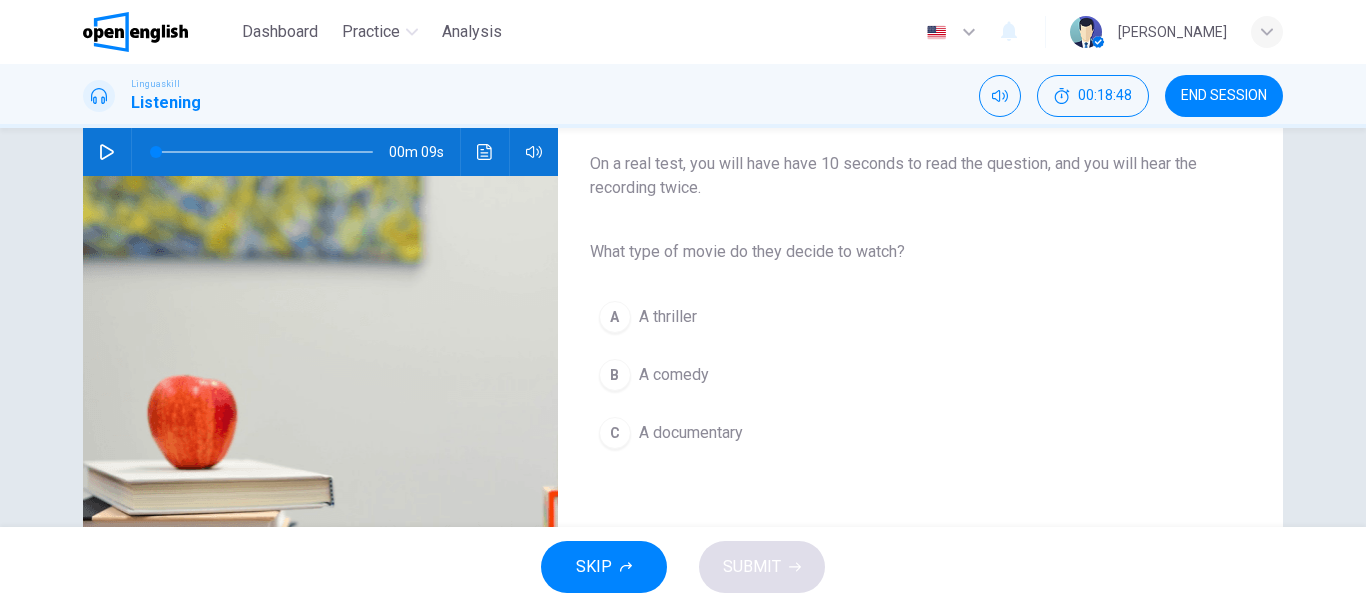 click on "00m 09s" at bounding box center [320, 152] 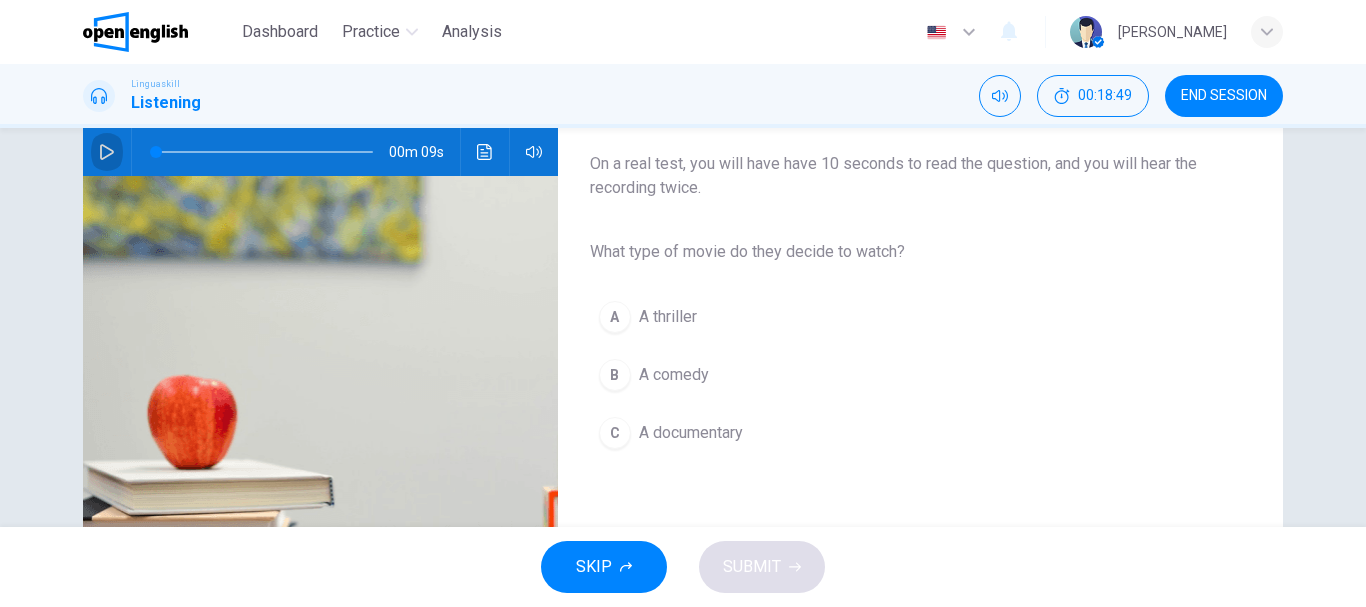 click at bounding box center [107, 152] 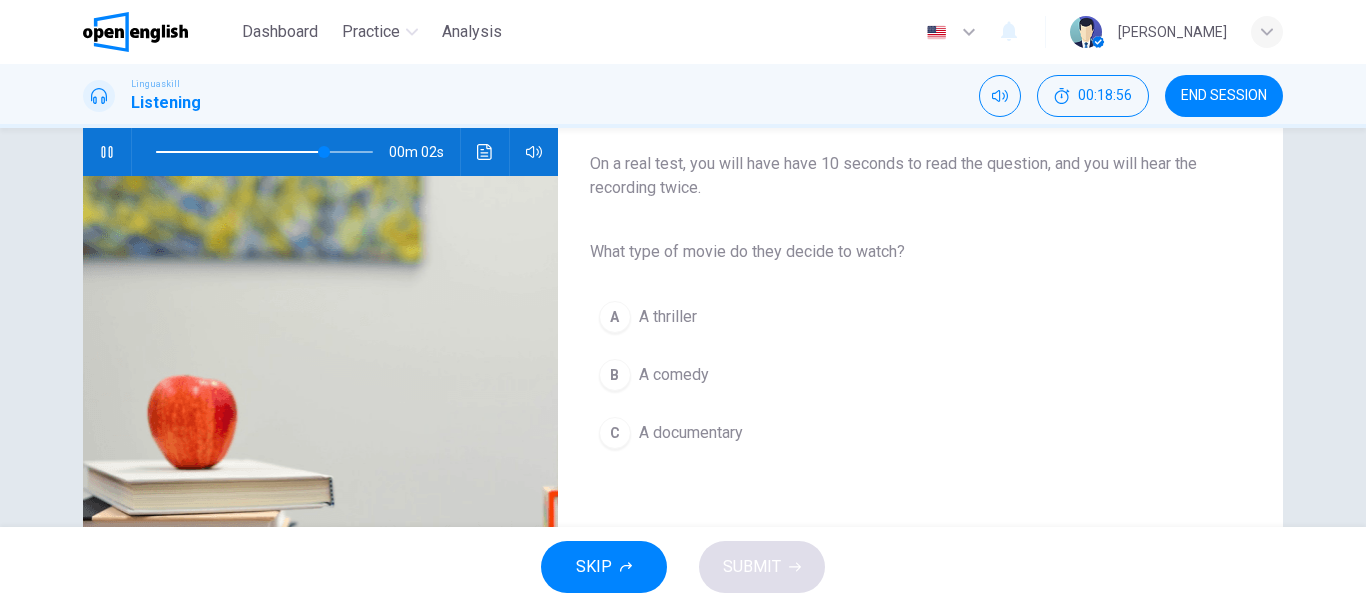 click on "A comedy" at bounding box center [674, 375] 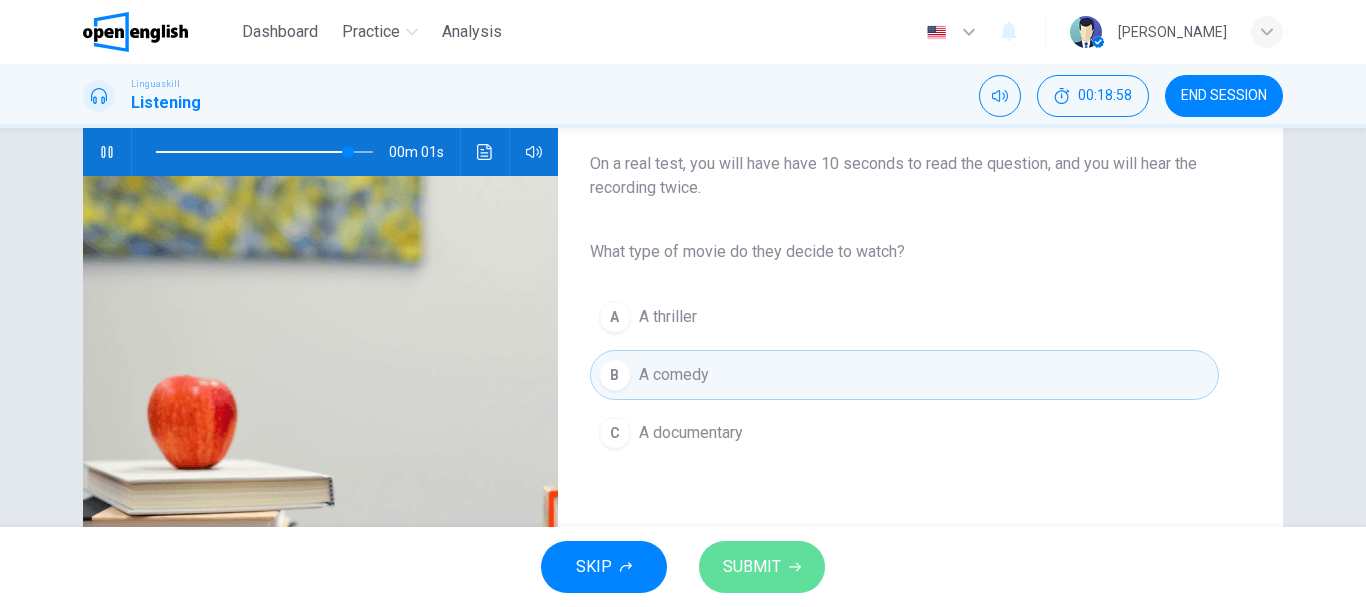 type on "*" 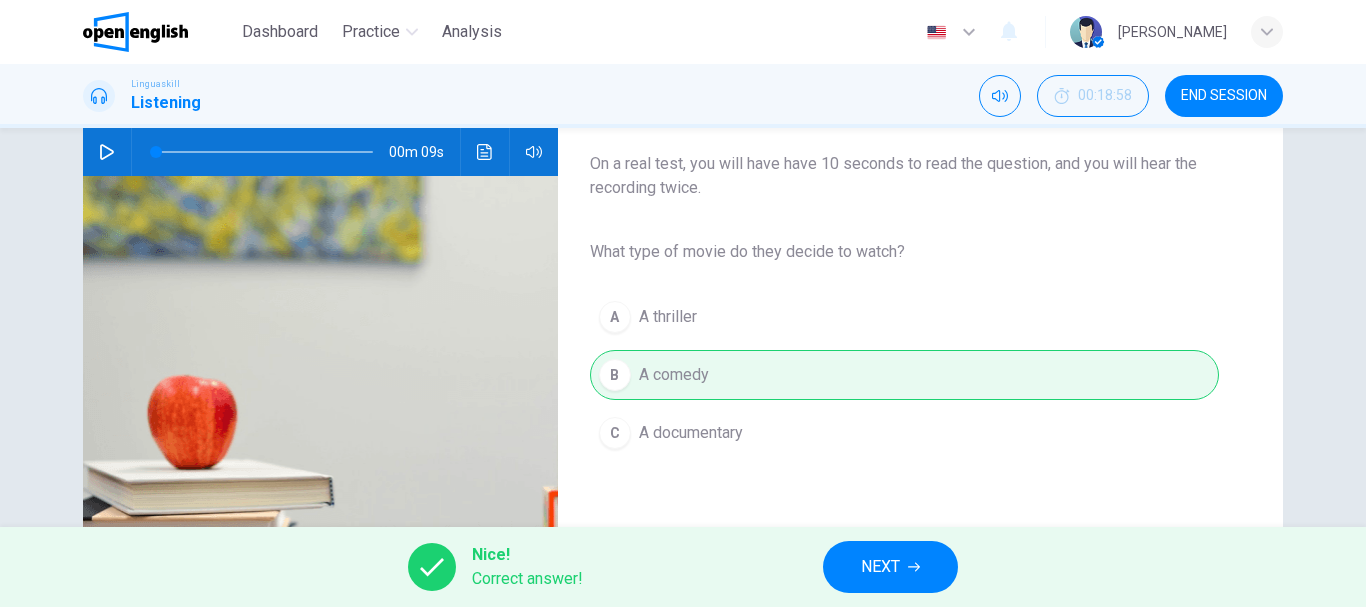 click on "NEXT" at bounding box center [890, 567] 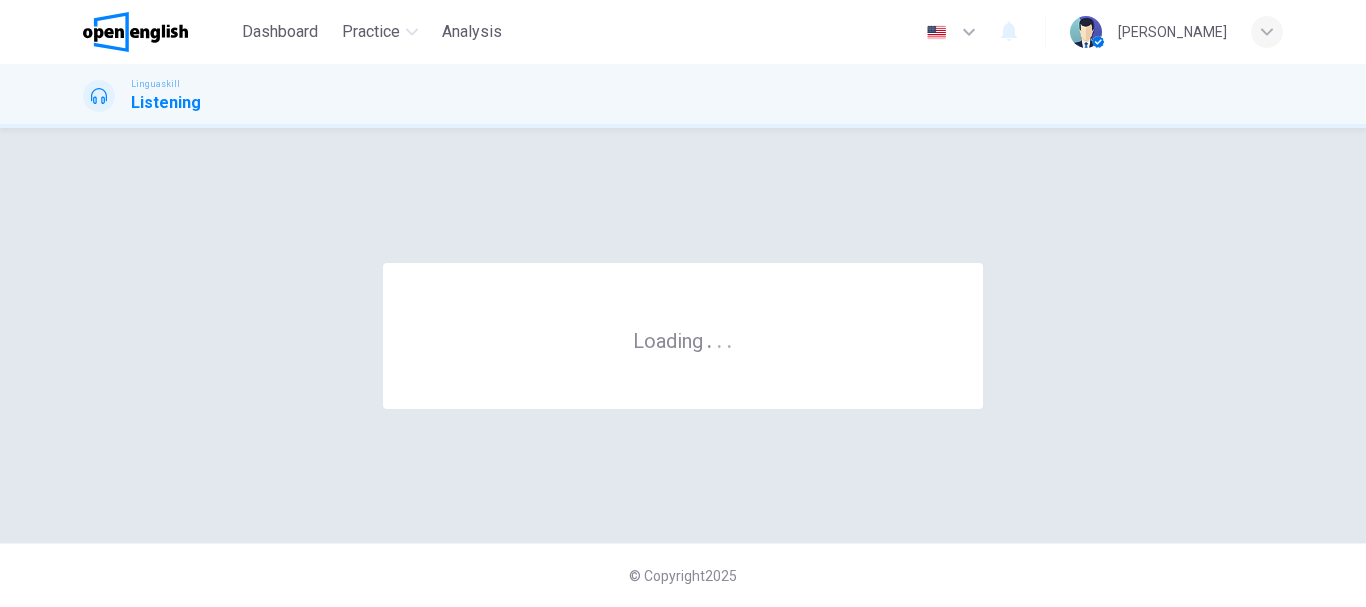 scroll, scrollTop: 0, scrollLeft: 0, axis: both 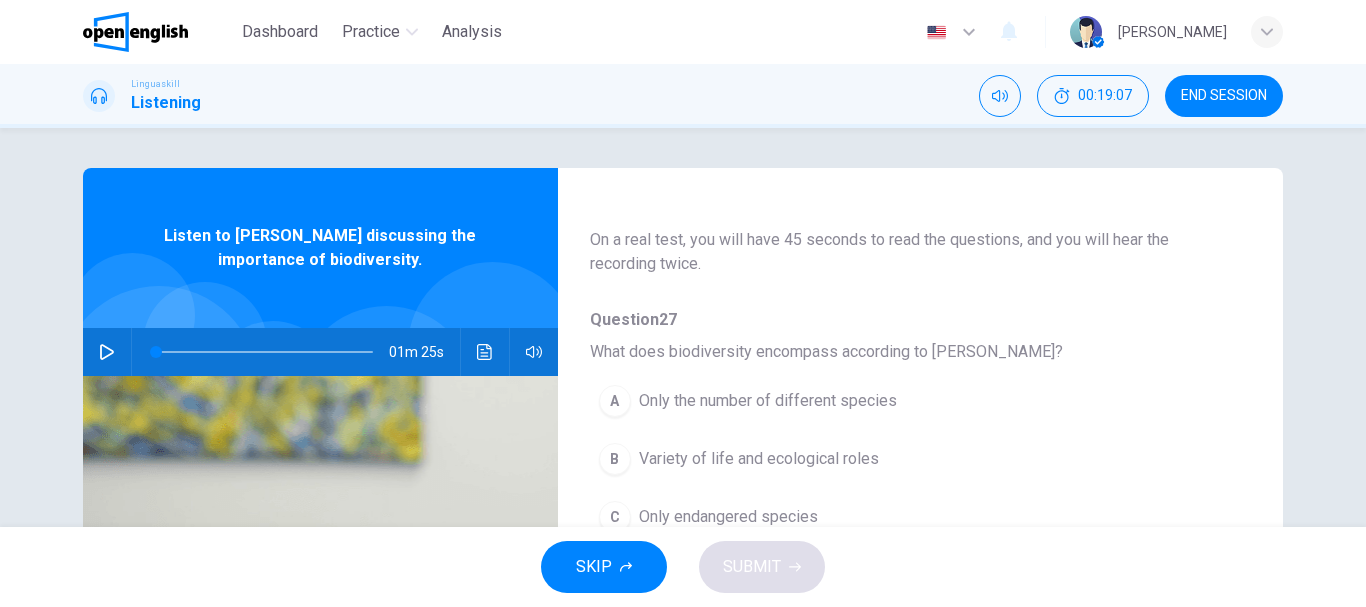 click 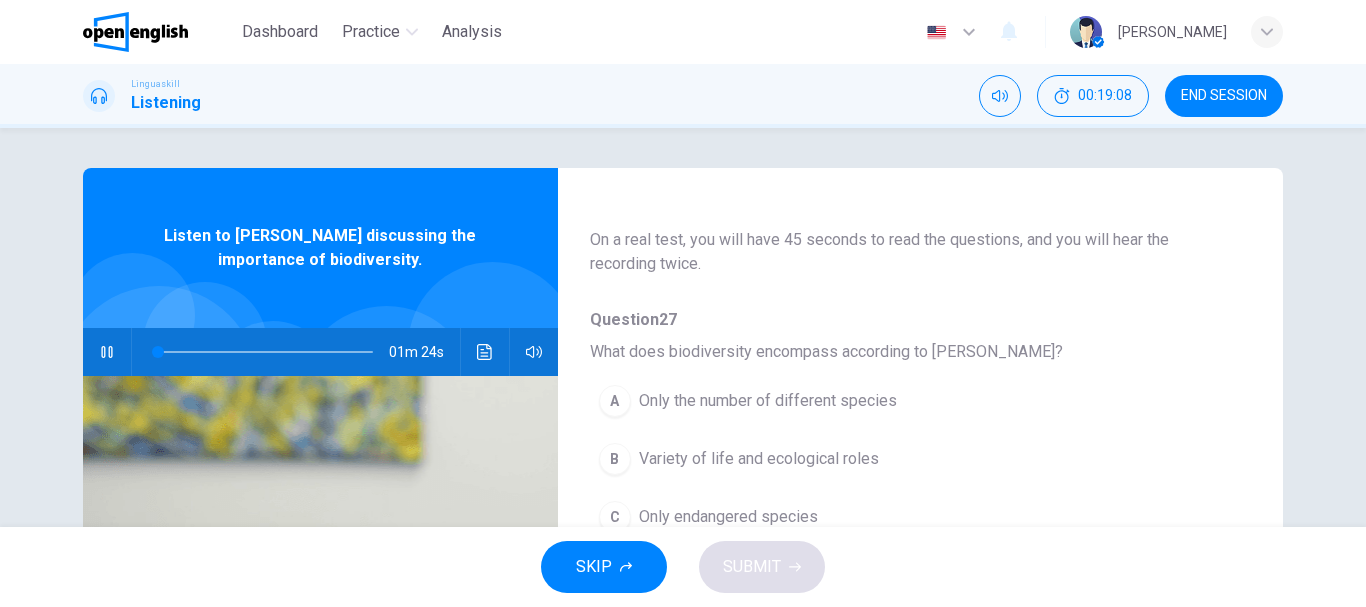 scroll, scrollTop: 200, scrollLeft: 0, axis: vertical 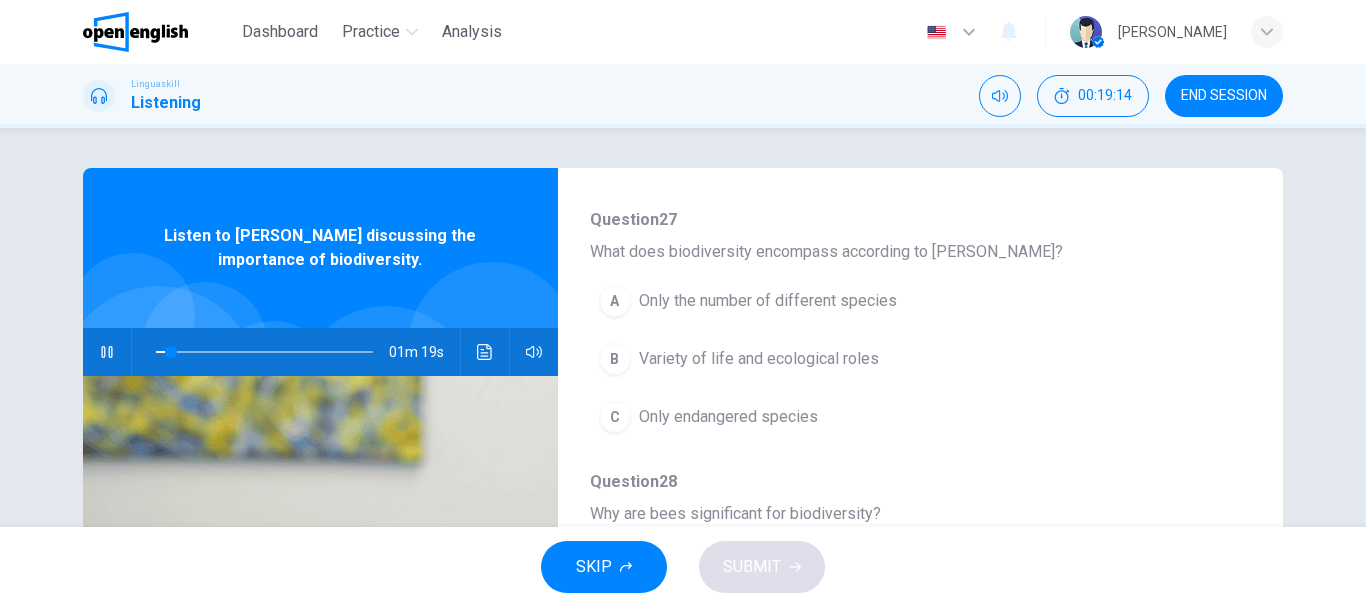 click at bounding box center (107, 352) 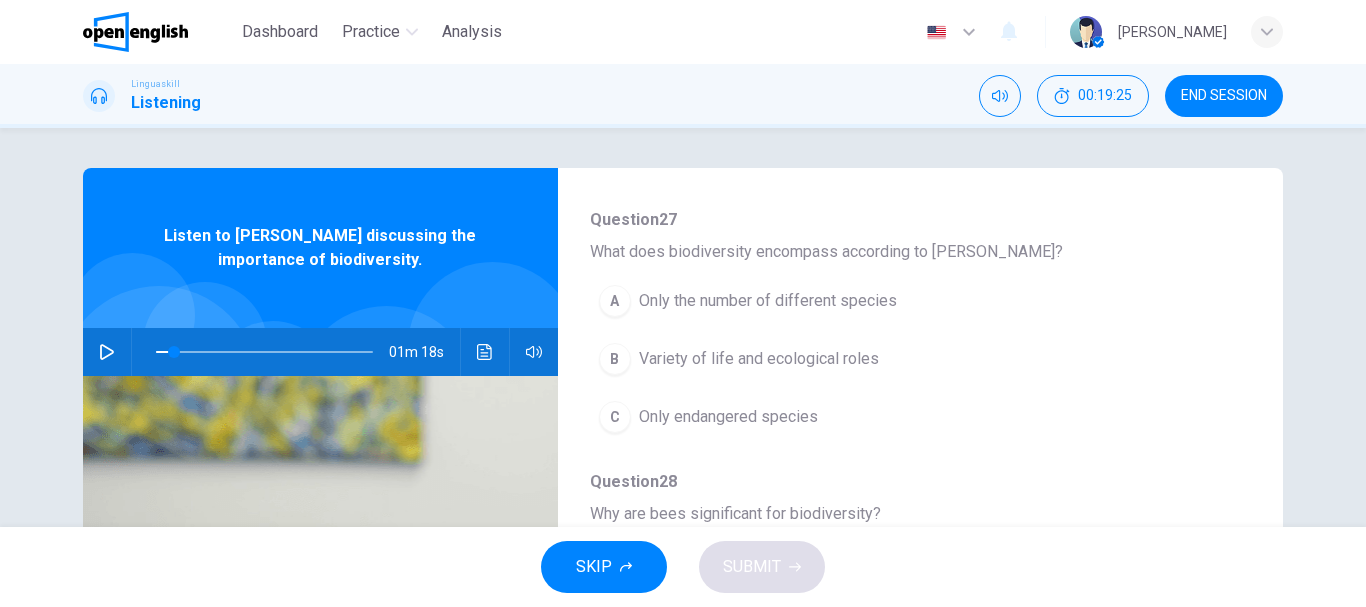 click at bounding box center (107, 352) 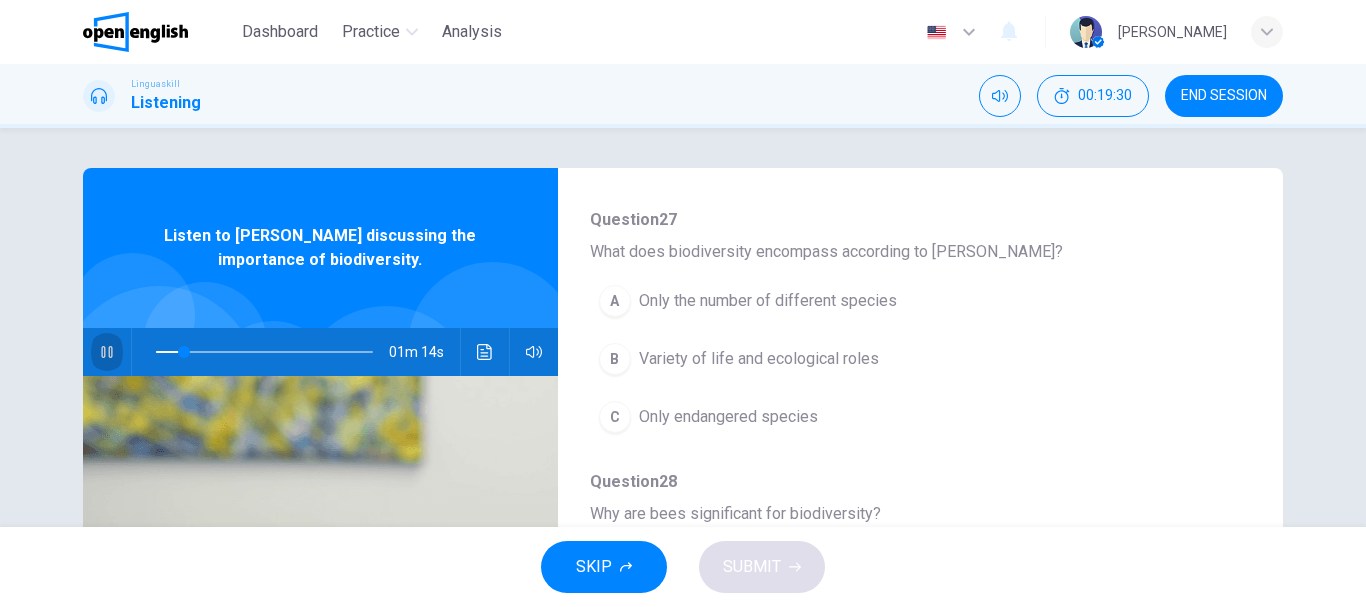 click at bounding box center (107, 352) 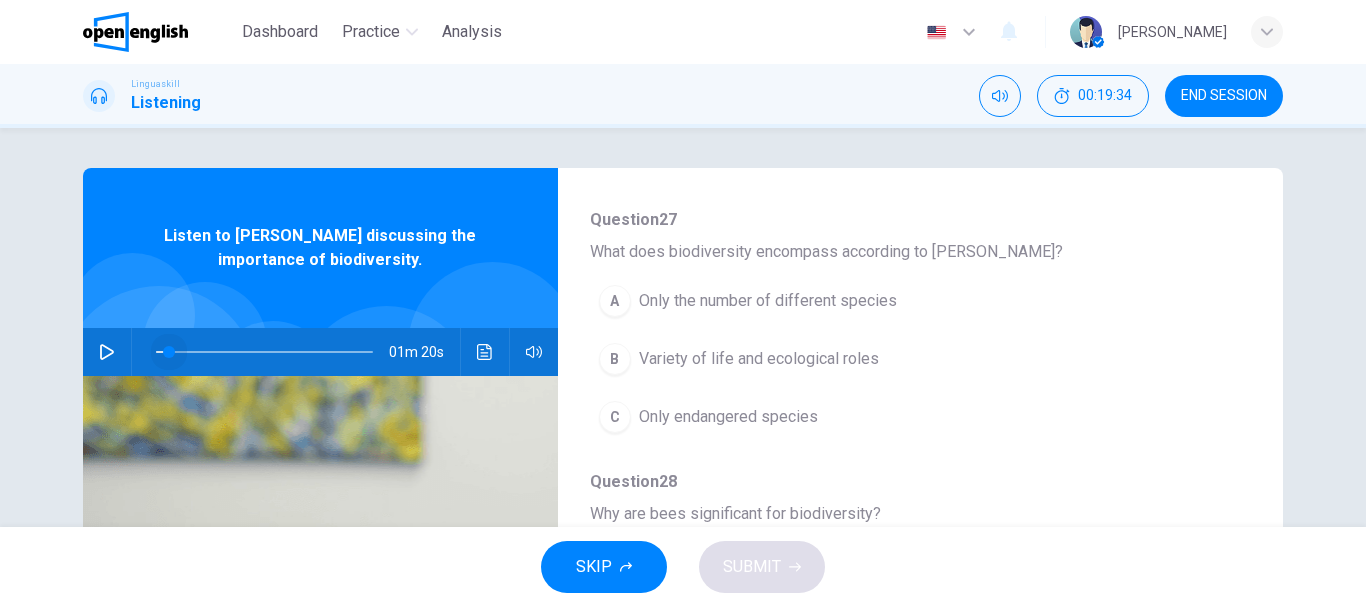 click at bounding box center (169, 352) 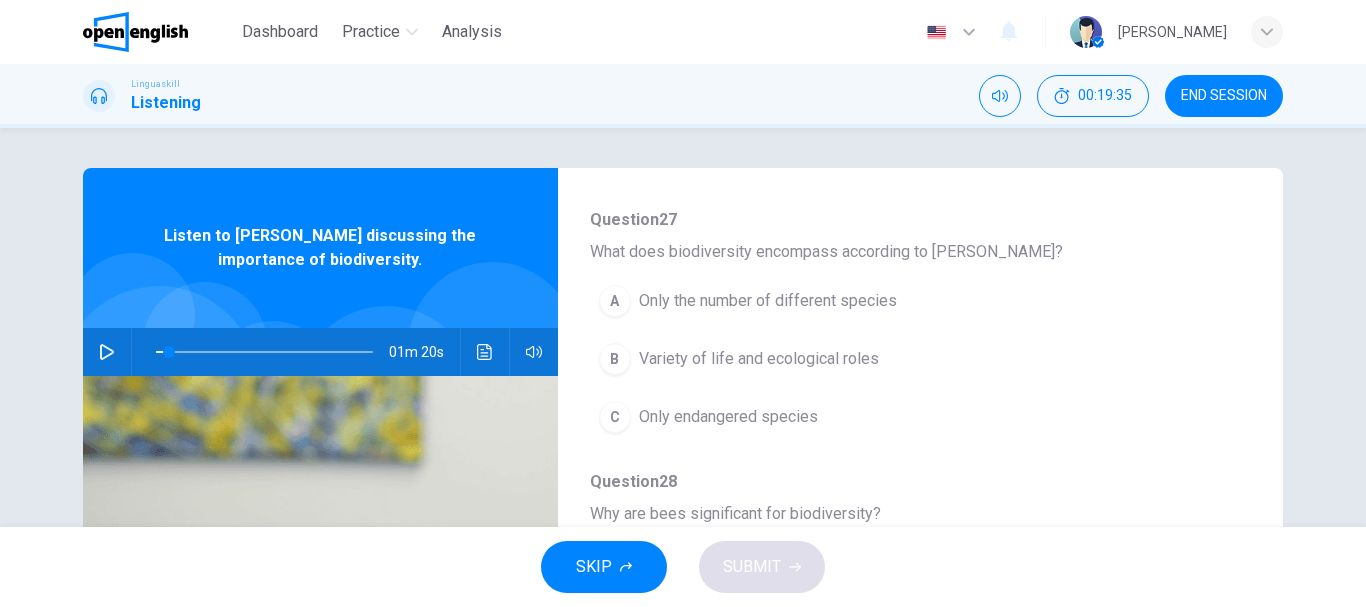 click 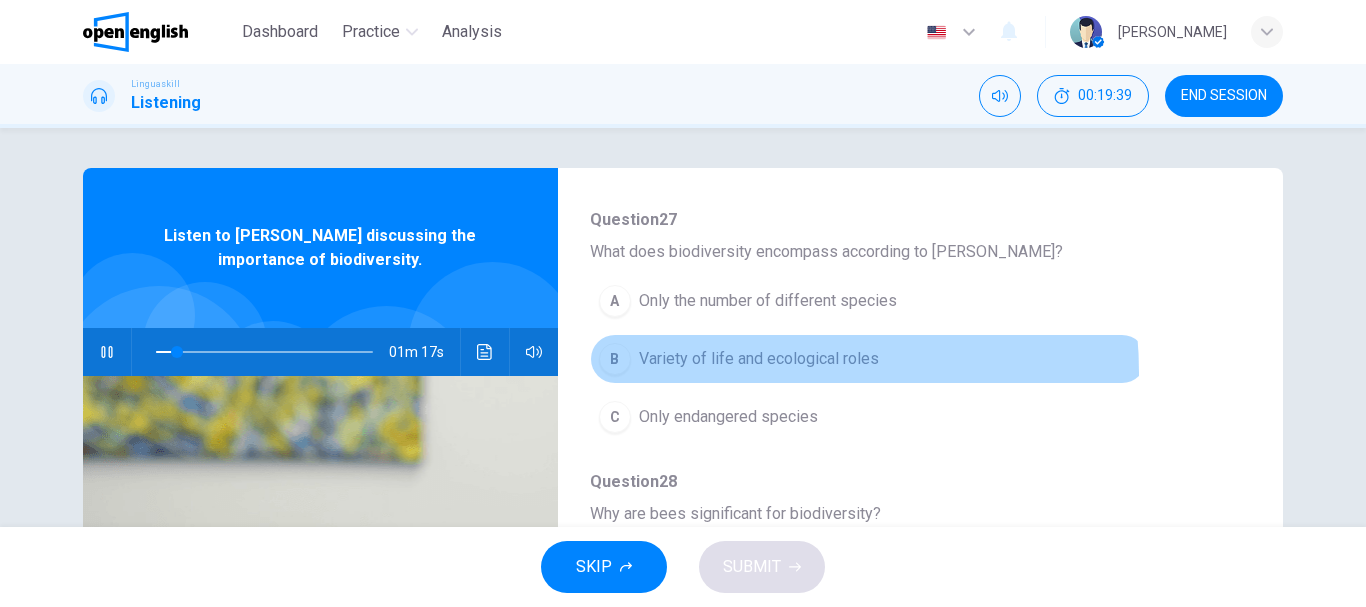 click on "B Variety of life and ecological roles" at bounding box center [868, 359] 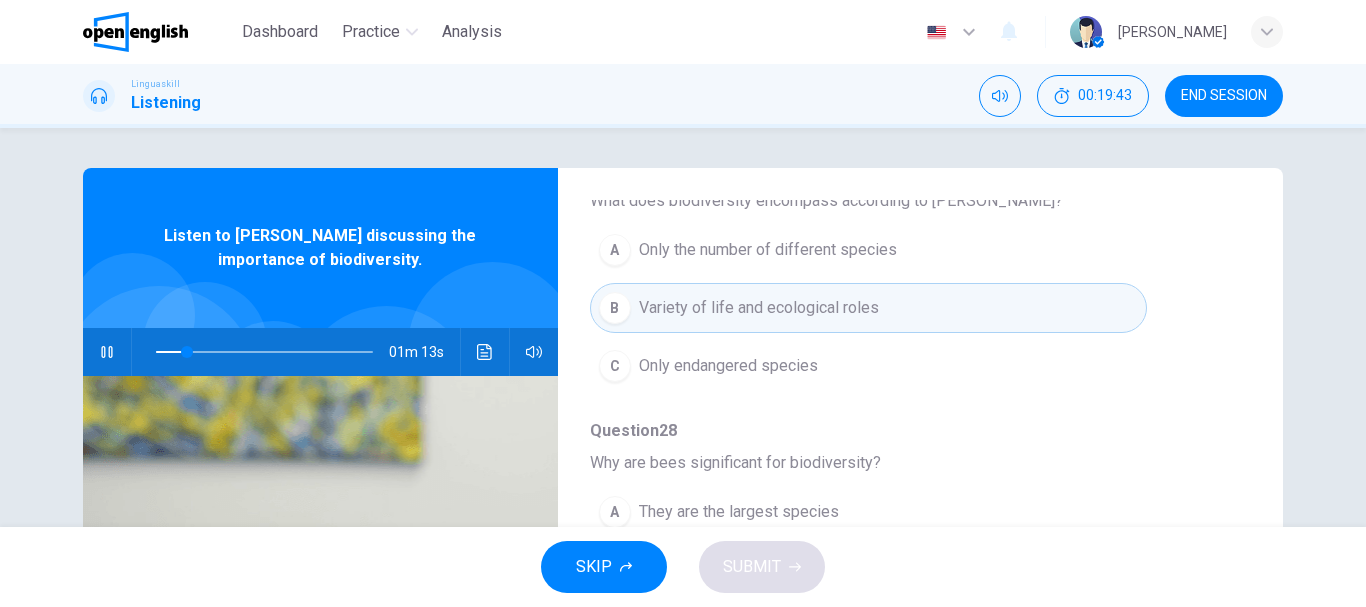 scroll, scrollTop: 300, scrollLeft: 0, axis: vertical 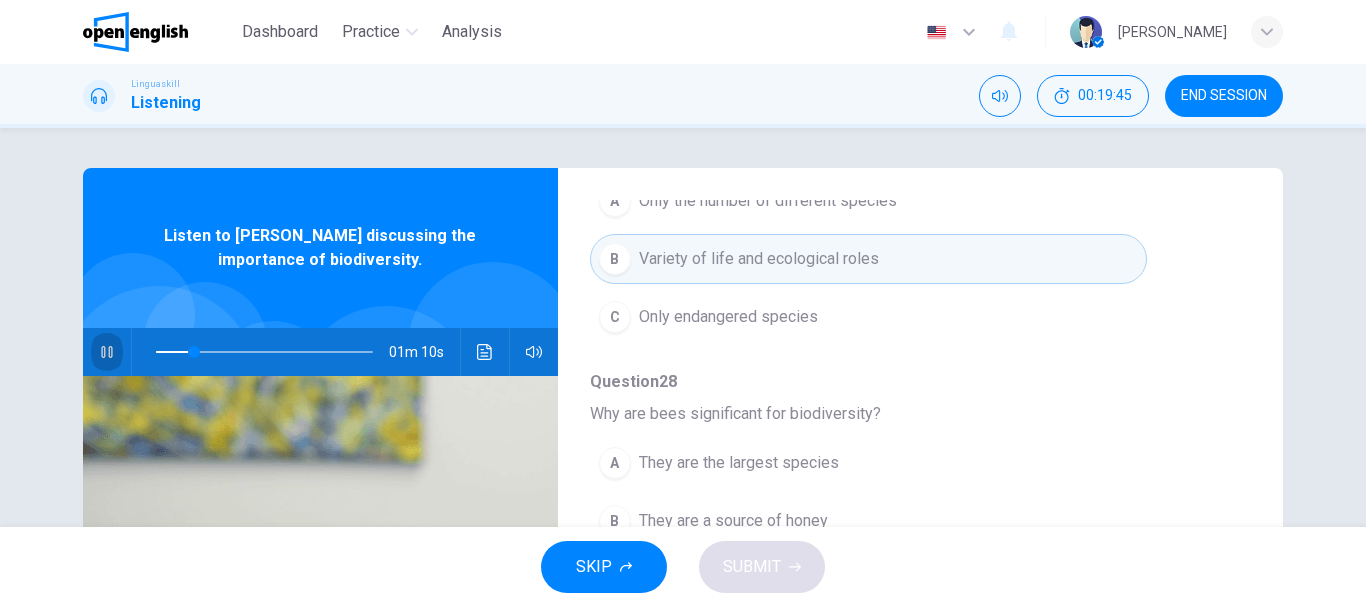 drag, startPoint x: 104, startPoint y: 357, endPoint x: 182, endPoint y: 357, distance: 78 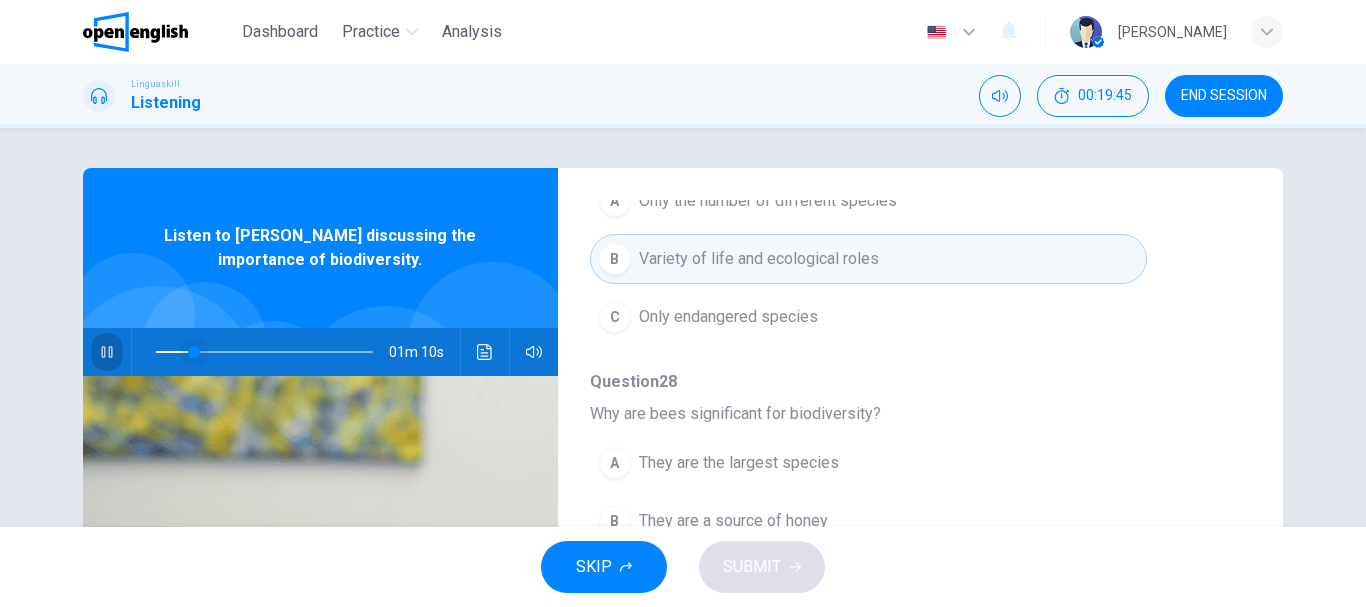 click 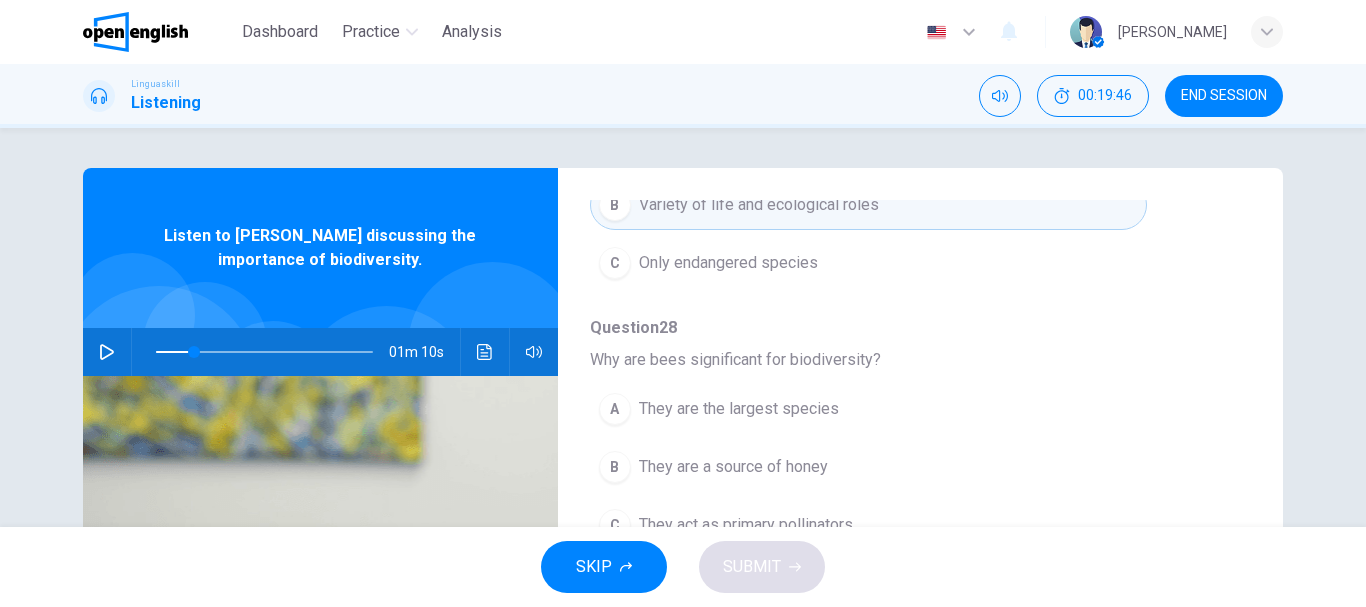 scroll, scrollTop: 500, scrollLeft: 0, axis: vertical 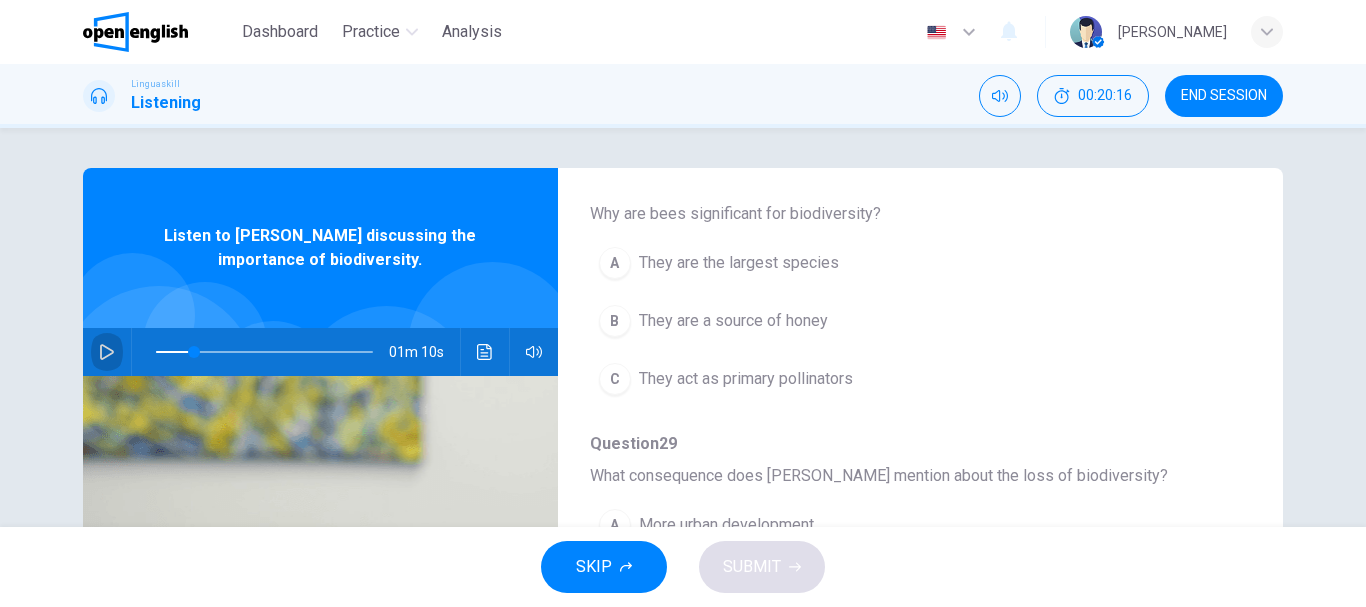 click 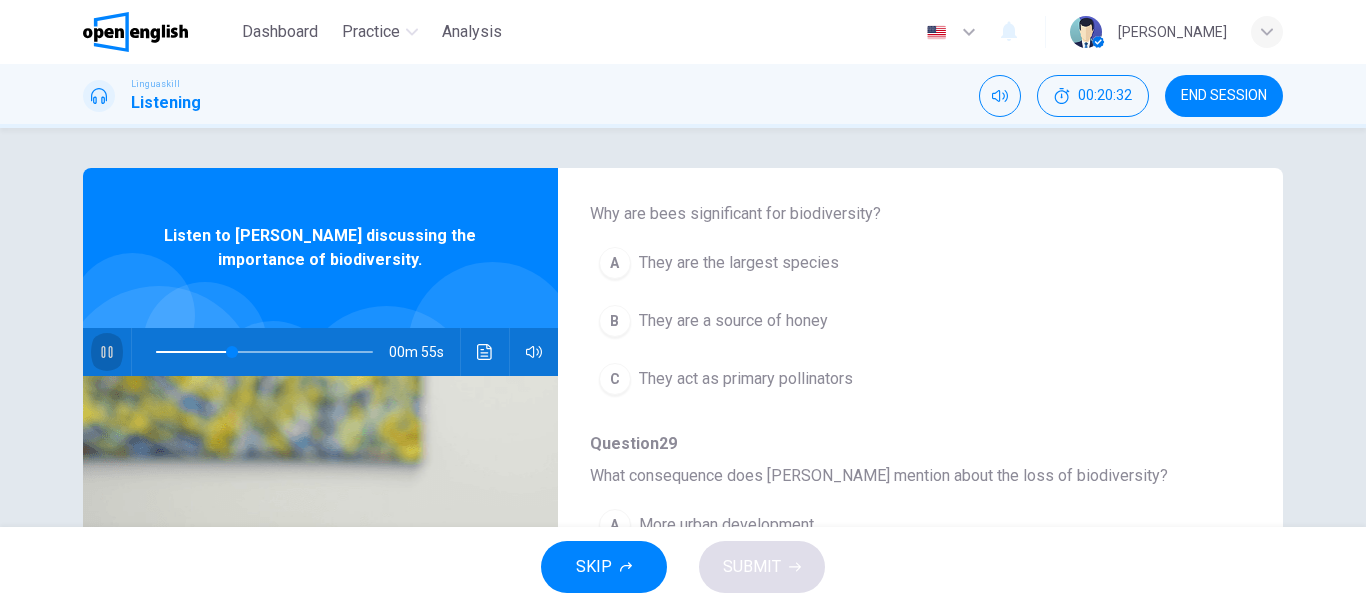 click at bounding box center [107, 352] 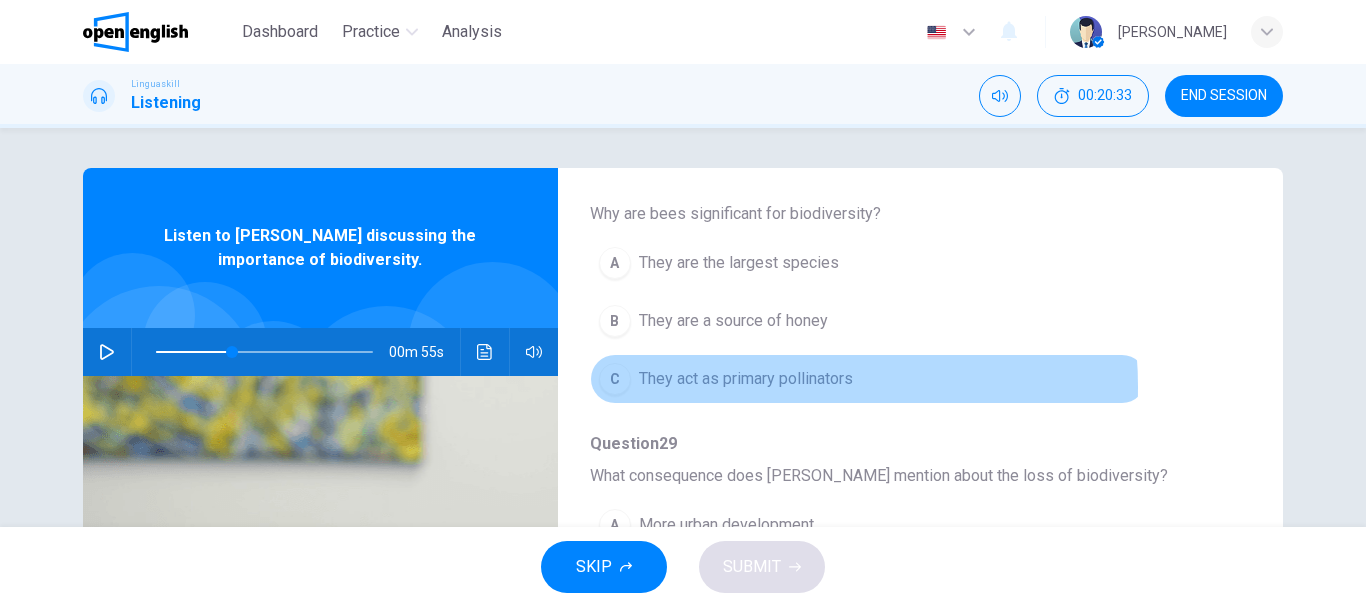 click on "They act as primary pollinators" at bounding box center [746, 379] 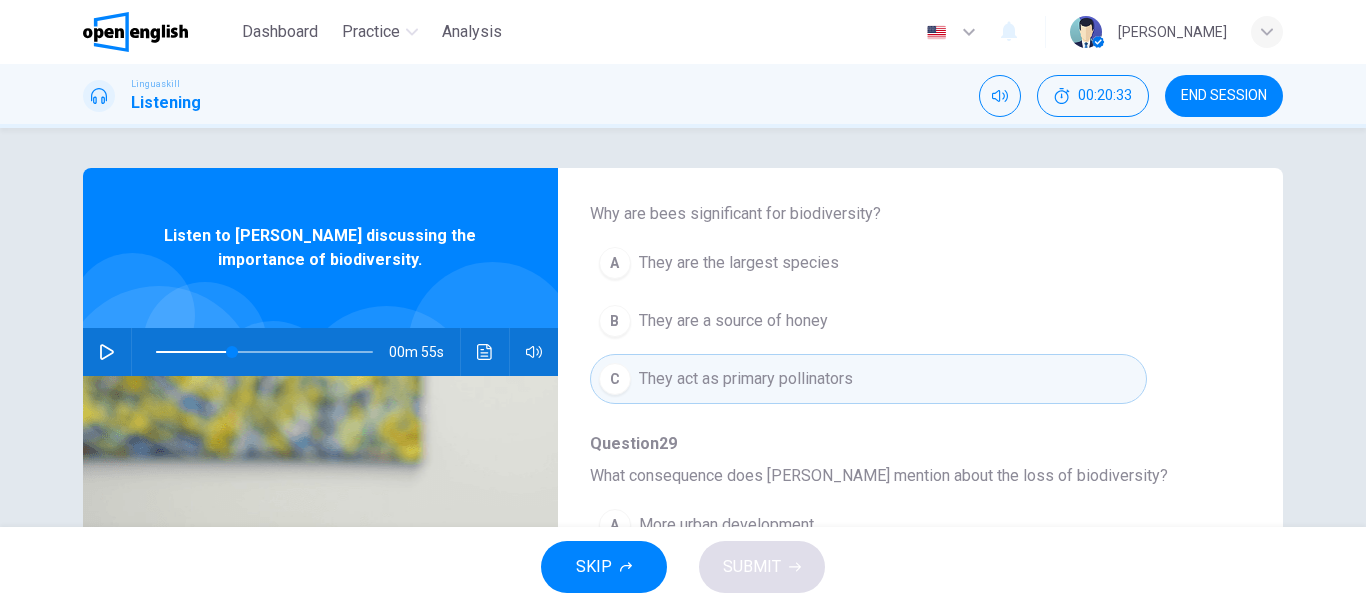 scroll, scrollTop: 700, scrollLeft: 0, axis: vertical 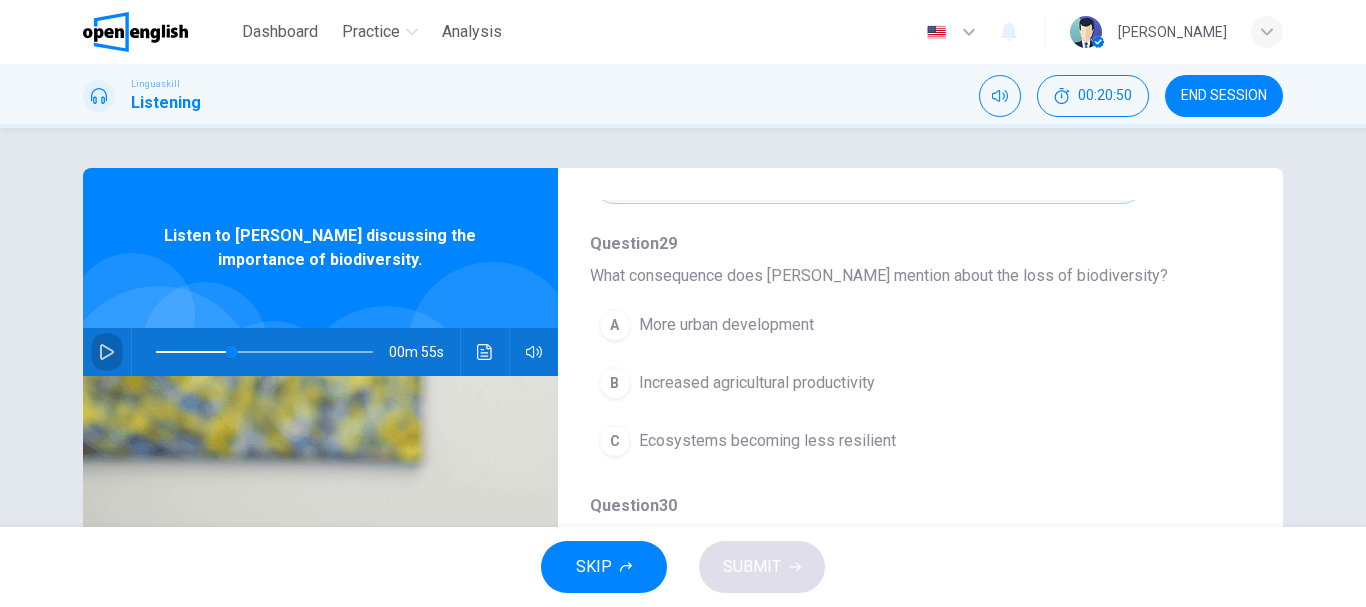 drag, startPoint x: 100, startPoint y: 357, endPoint x: 114, endPoint y: 361, distance: 14.56022 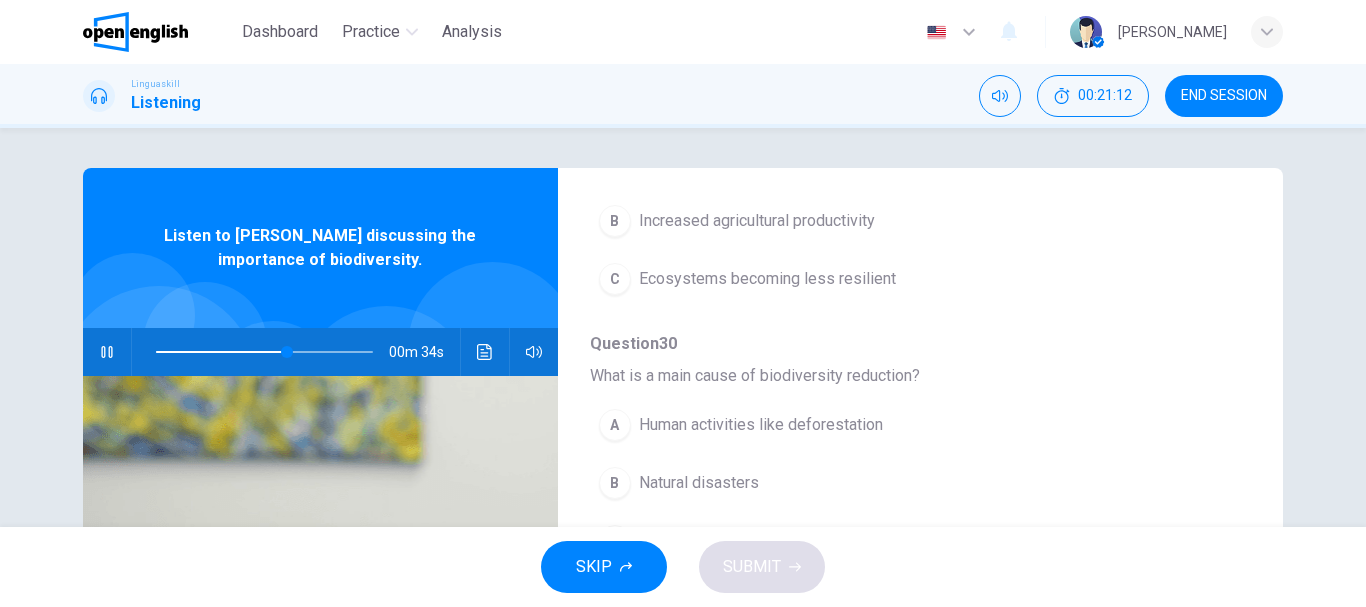 scroll, scrollTop: 863, scrollLeft: 0, axis: vertical 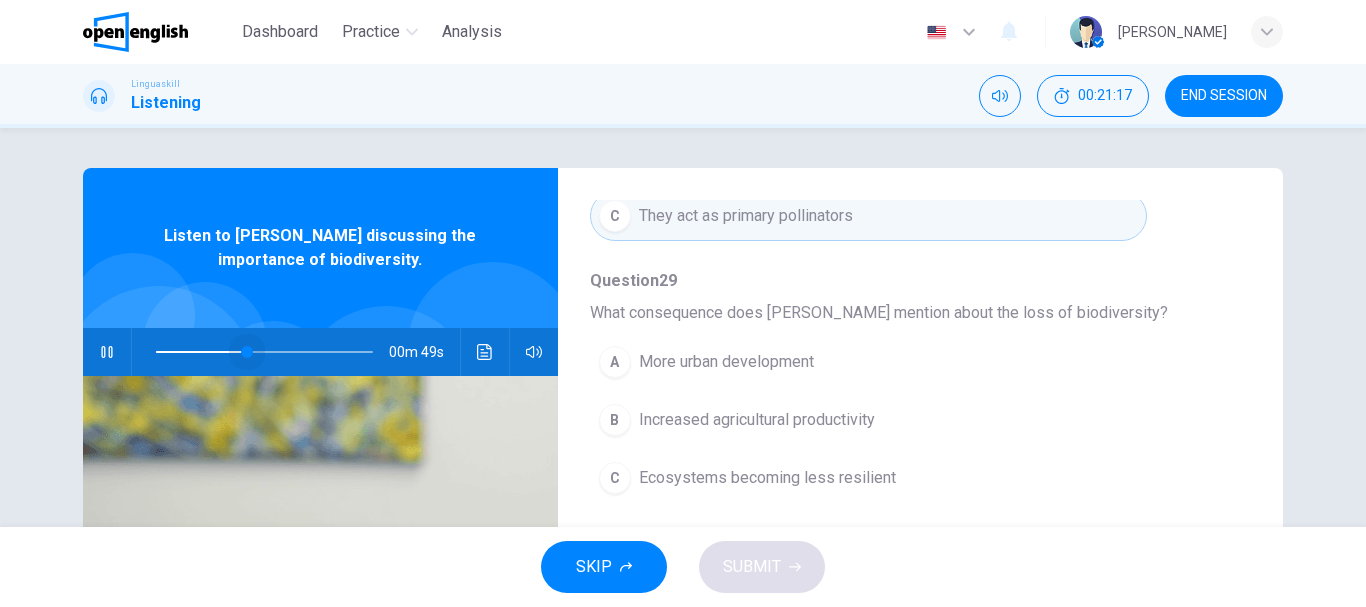 click at bounding box center [264, 352] 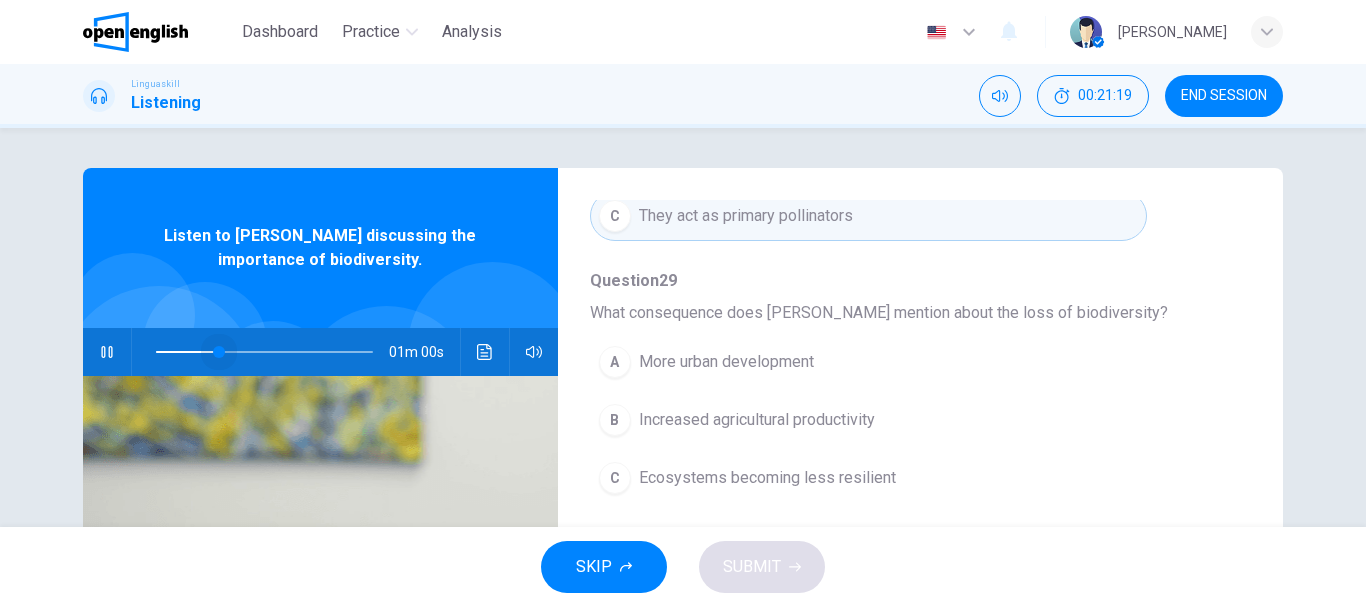 click at bounding box center (264, 352) 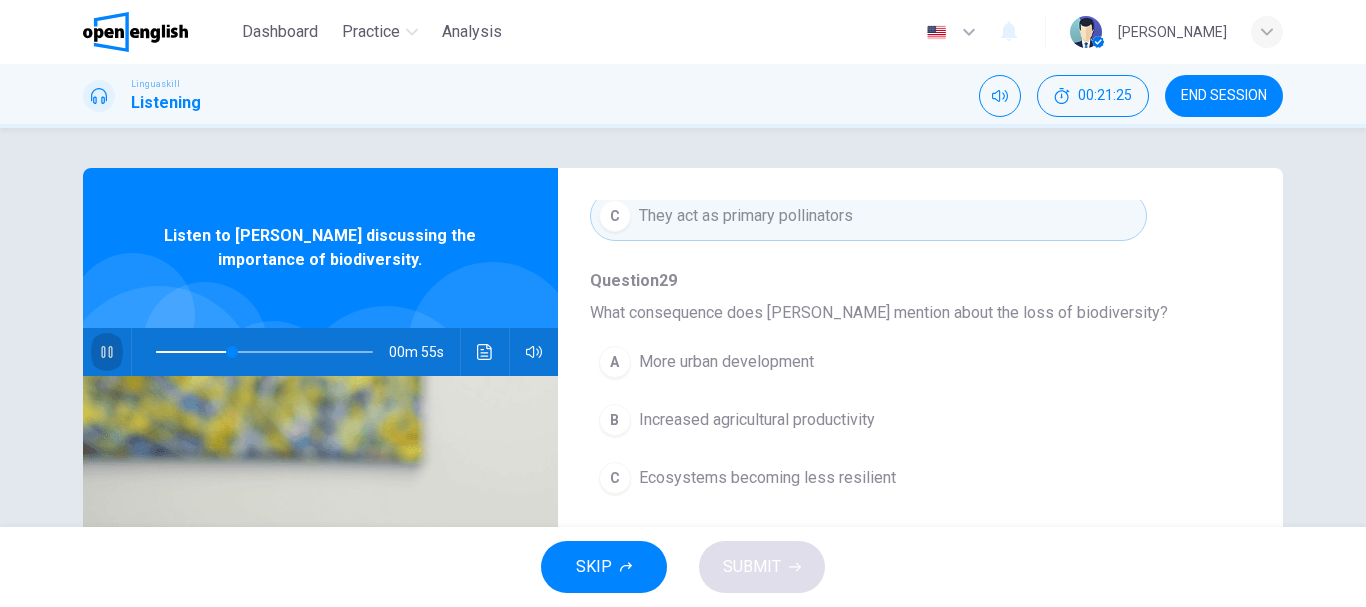 click at bounding box center [107, 352] 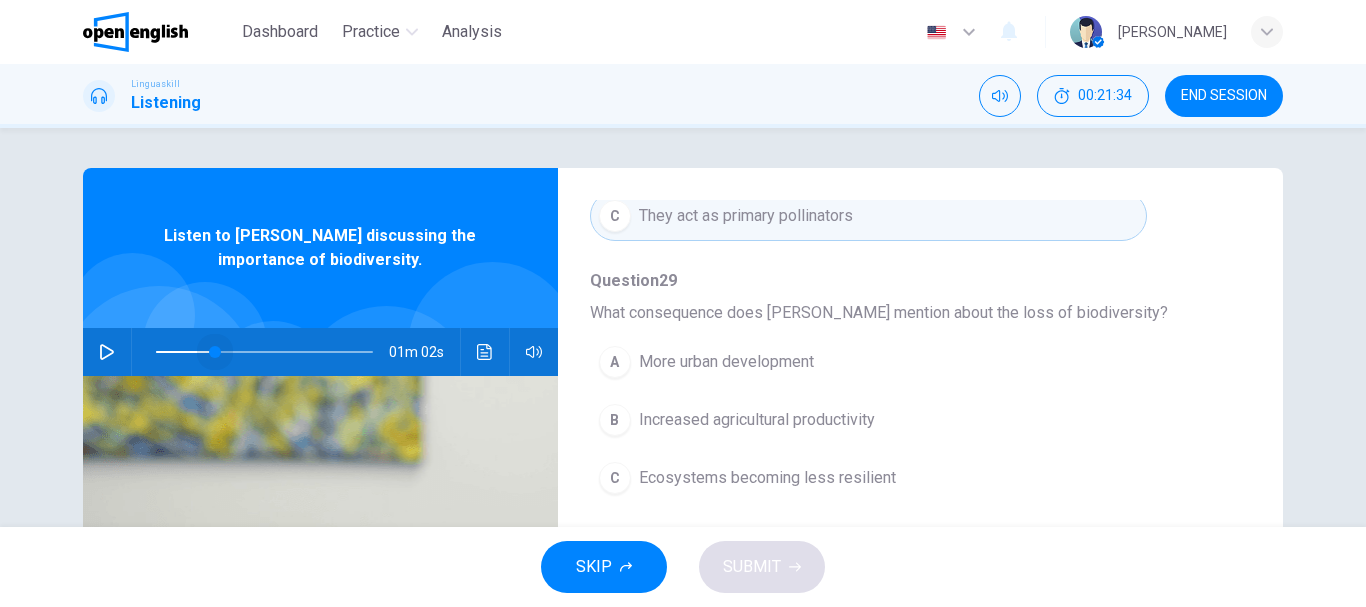 click at bounding box center [215, 352] 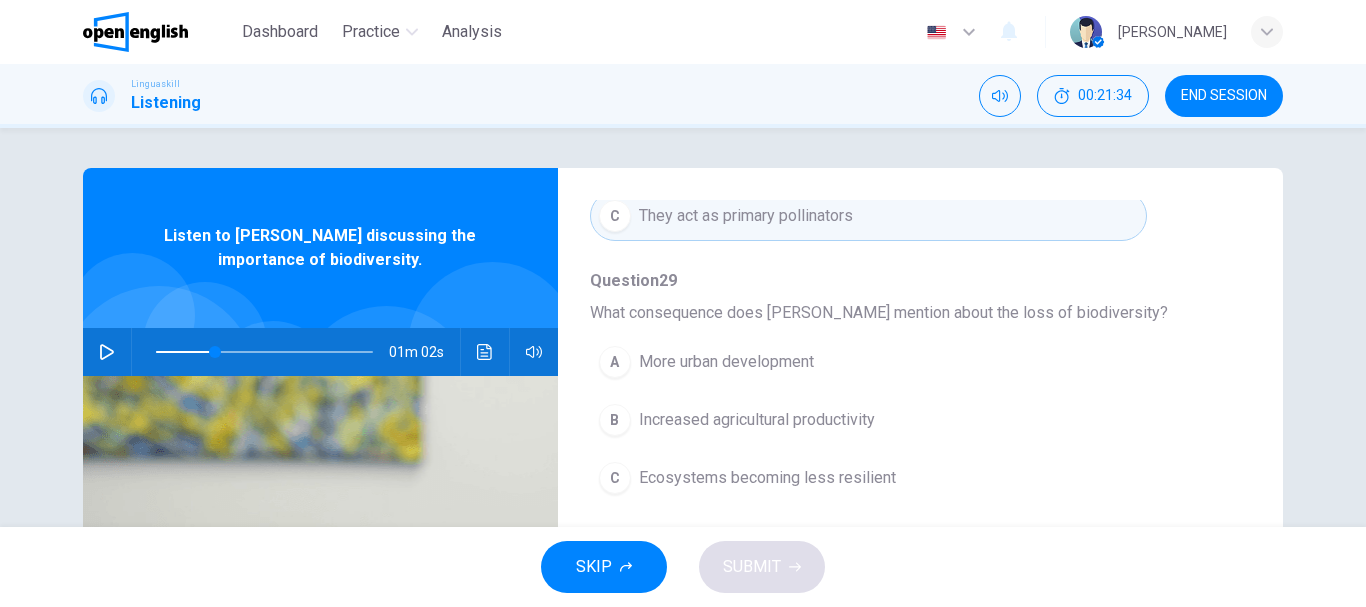 click 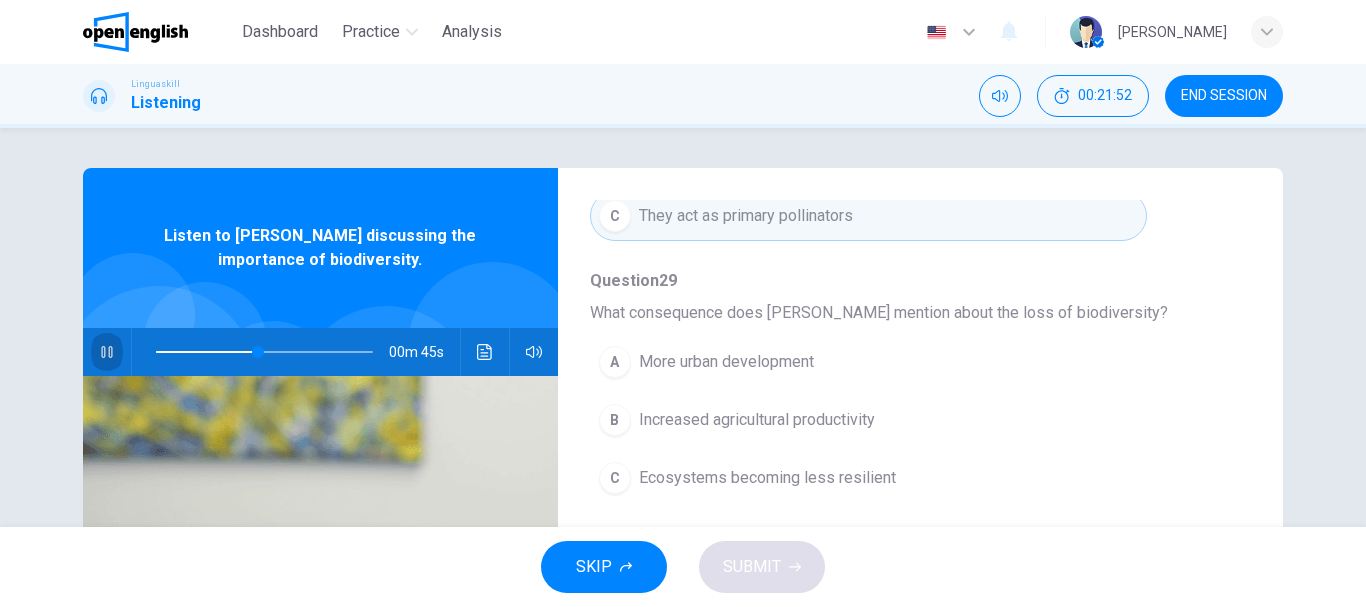 click 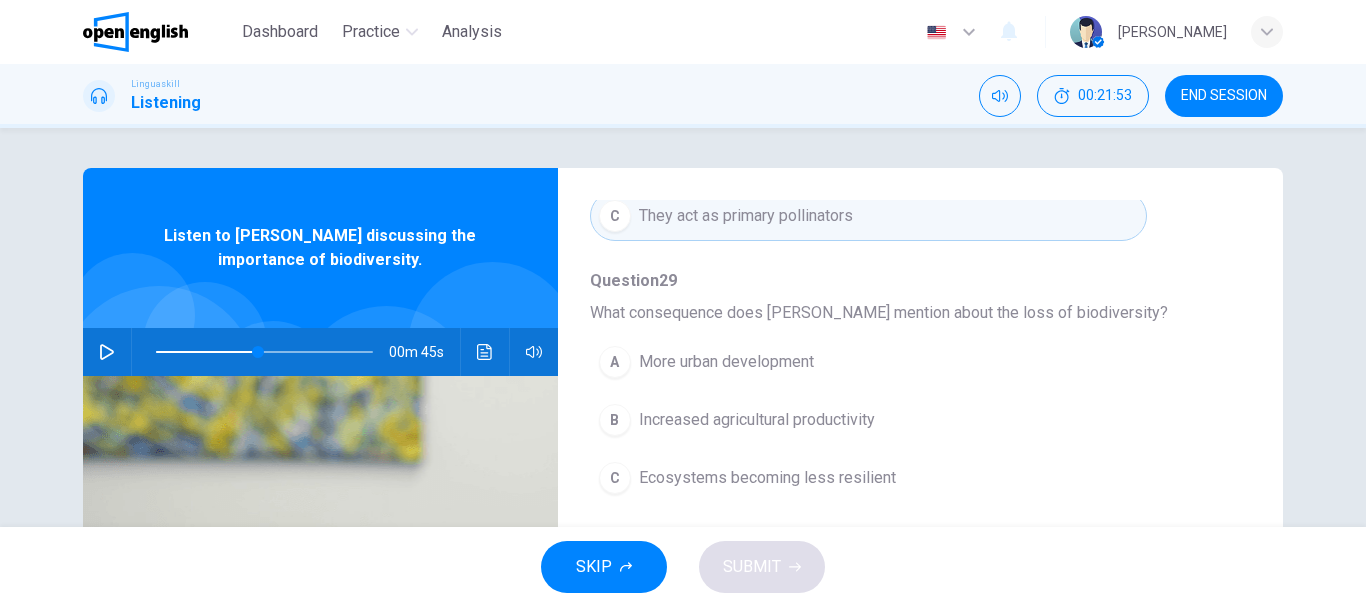 click on "Ecosystems becoming less resilient" at bounding box center (767, 478) 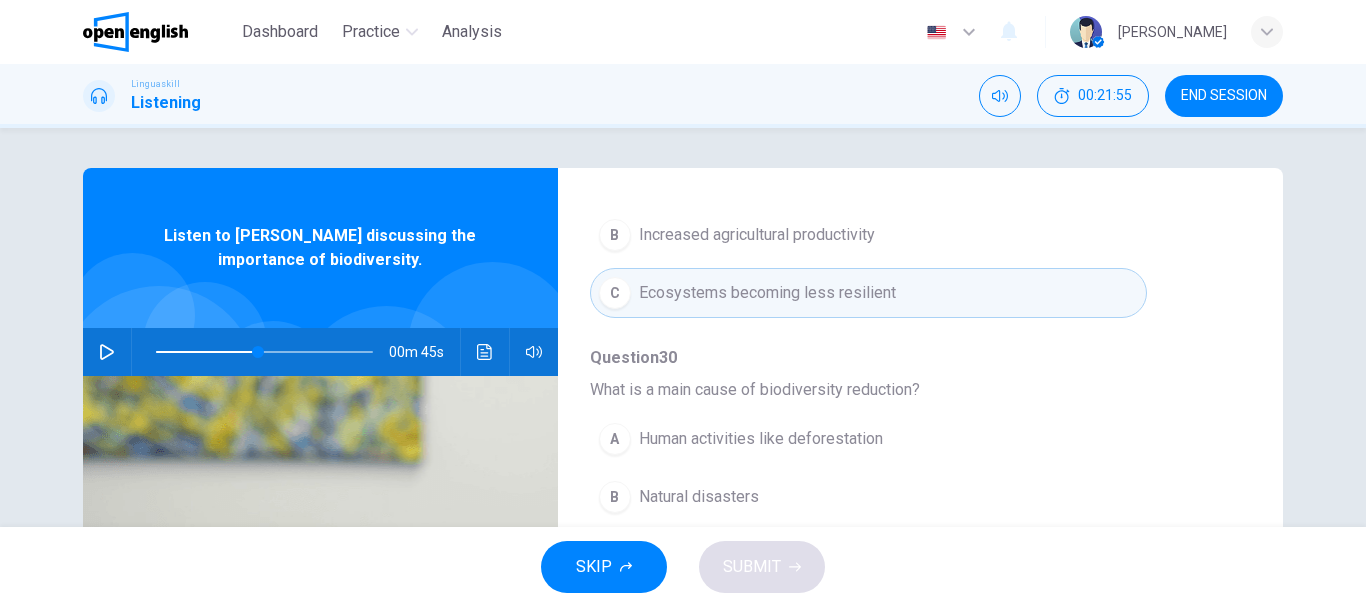 scroll, scrollTop: 863, scrollLeft: 0, axis: vertical 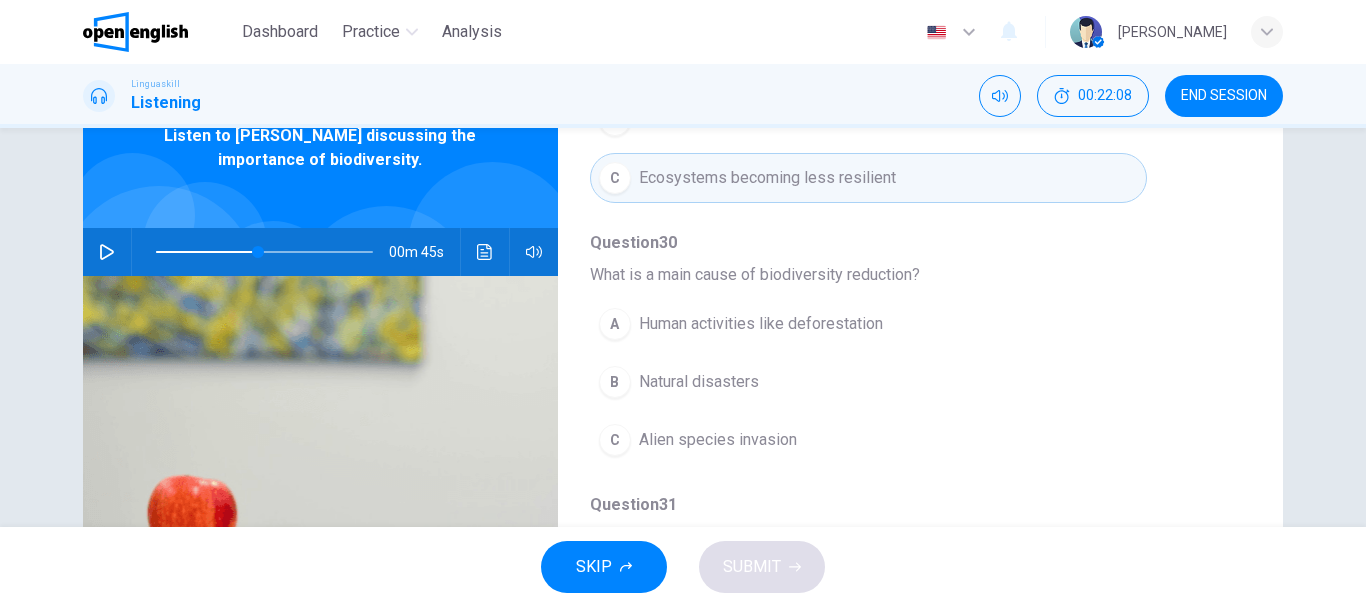 click on "00m 45s" at bounding box center (320, 252) 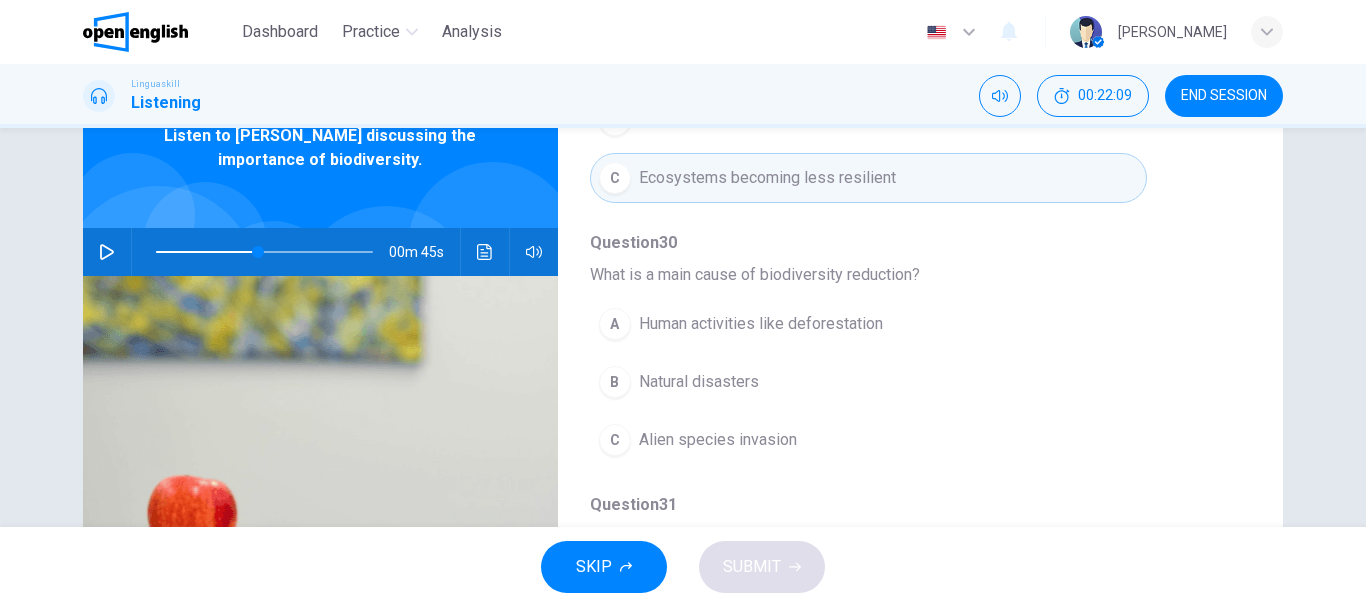 click at bounding box center [107, 252] 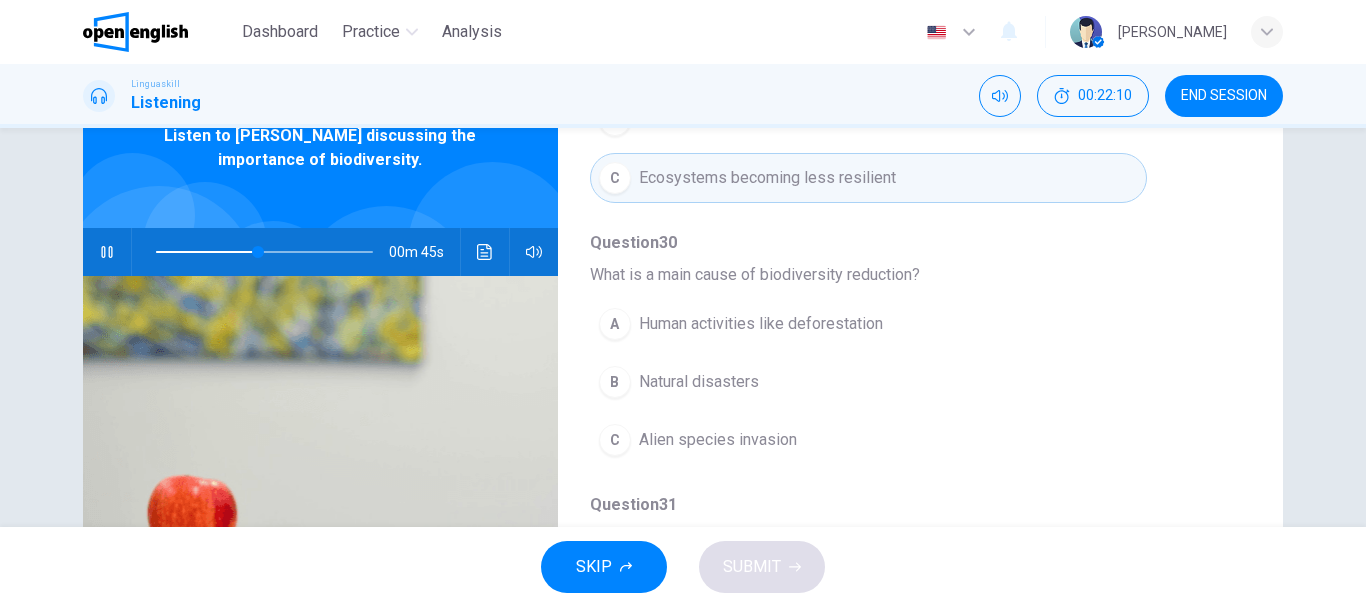 click on "Human activities like deforestation" at bounding box center (761, 324) 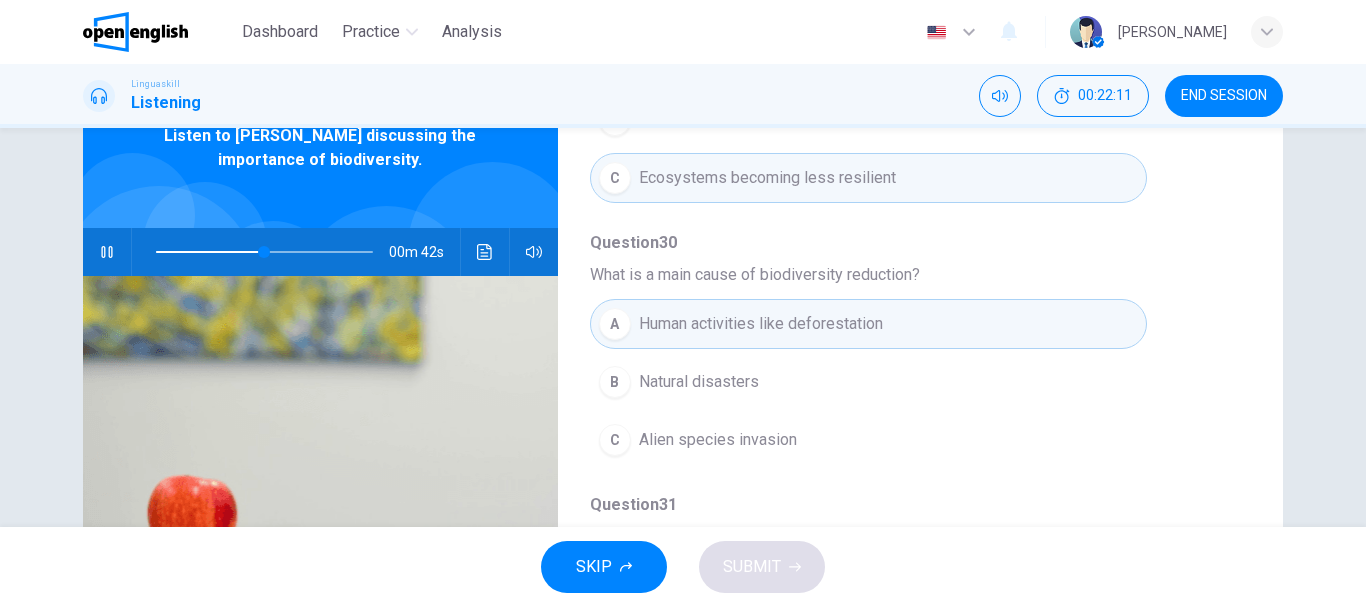 scroll, scrollTop: 200, scrollLeft: 0, axis: vertical 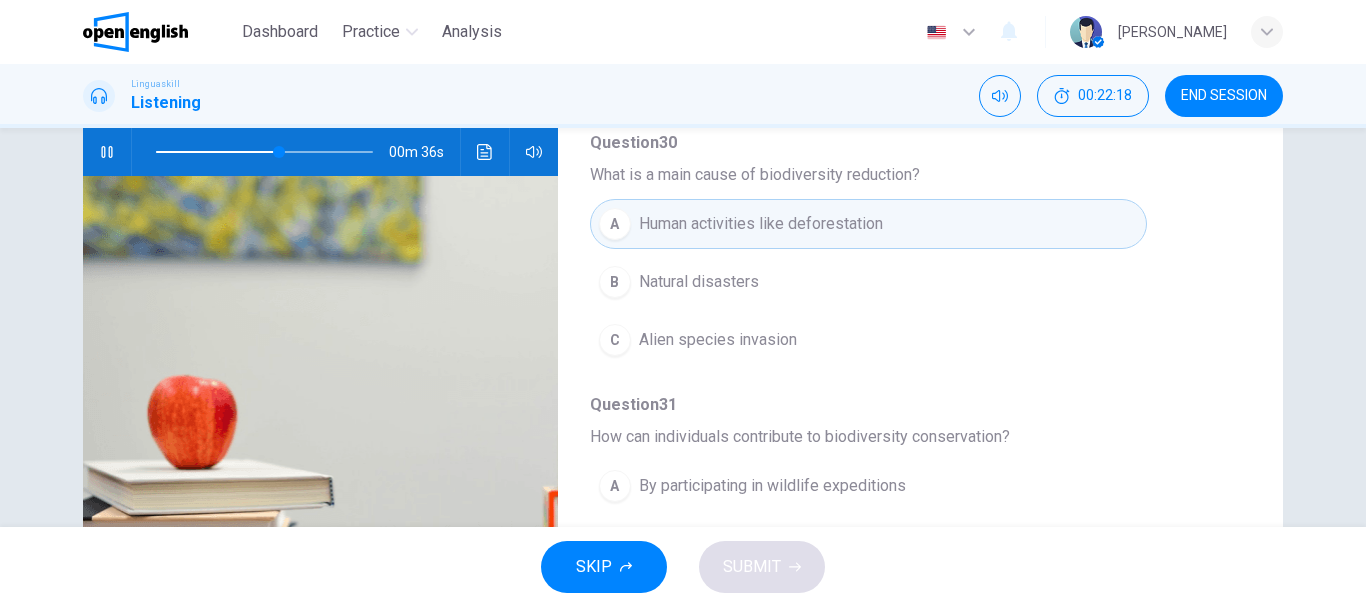 click at bounding box center (107, 152) 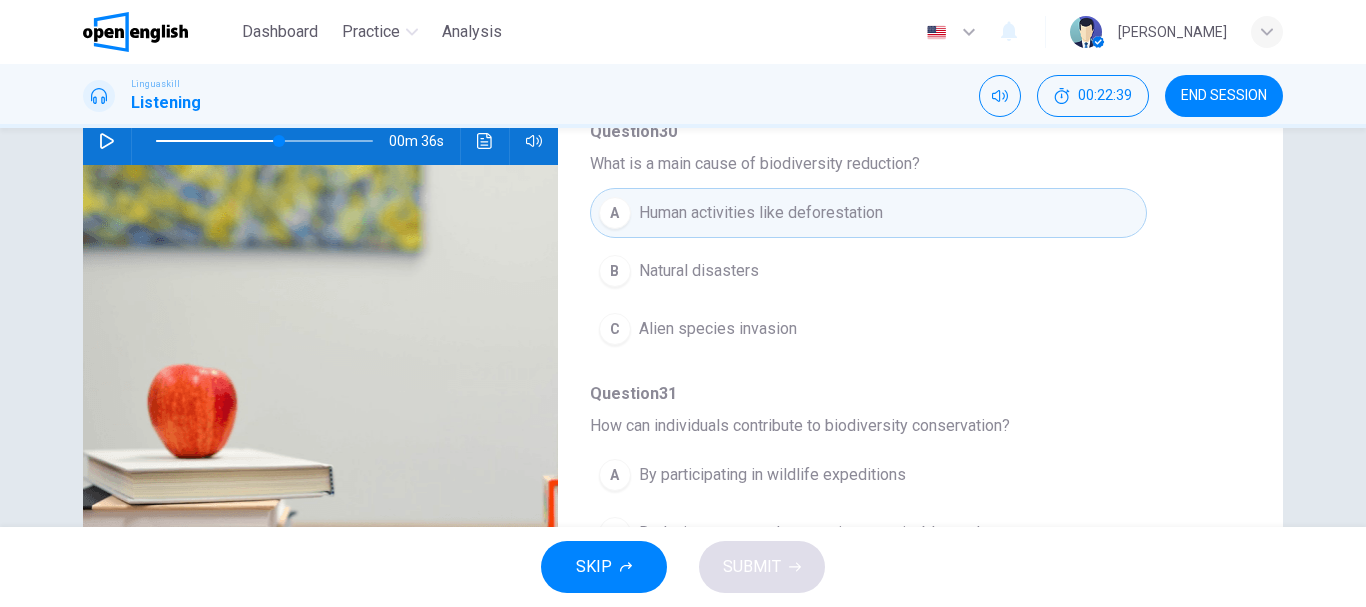 scroll, scrollTop: 176, scrollLeft: 0, axis: vertical 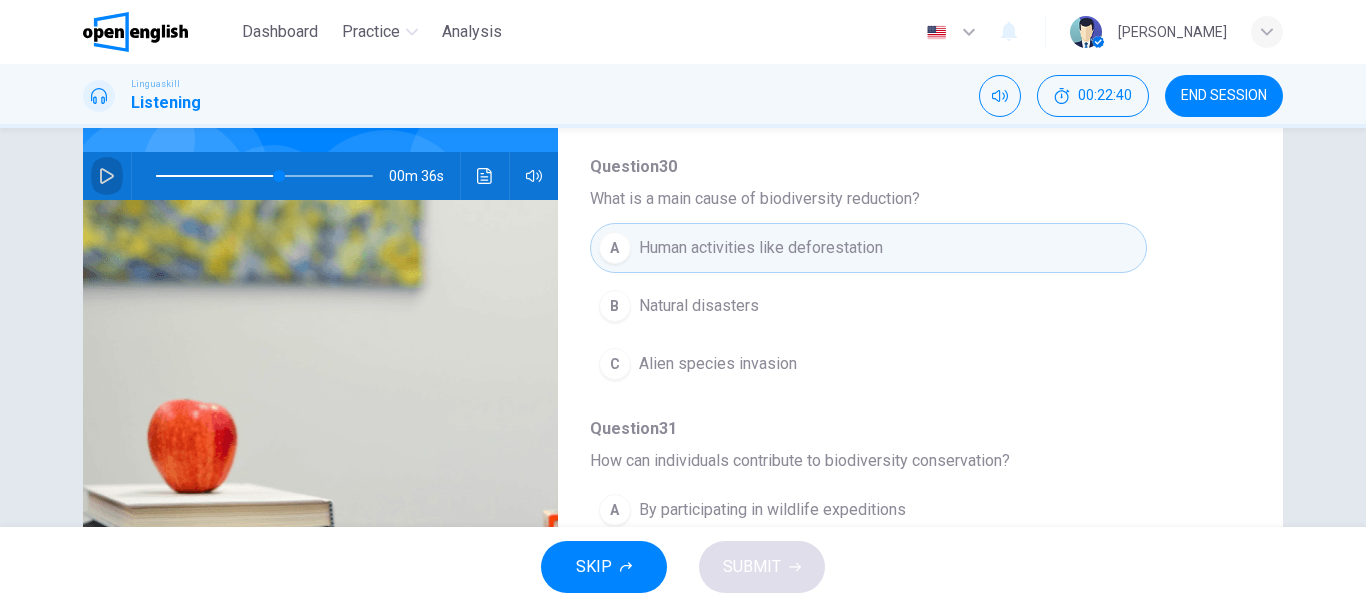 click 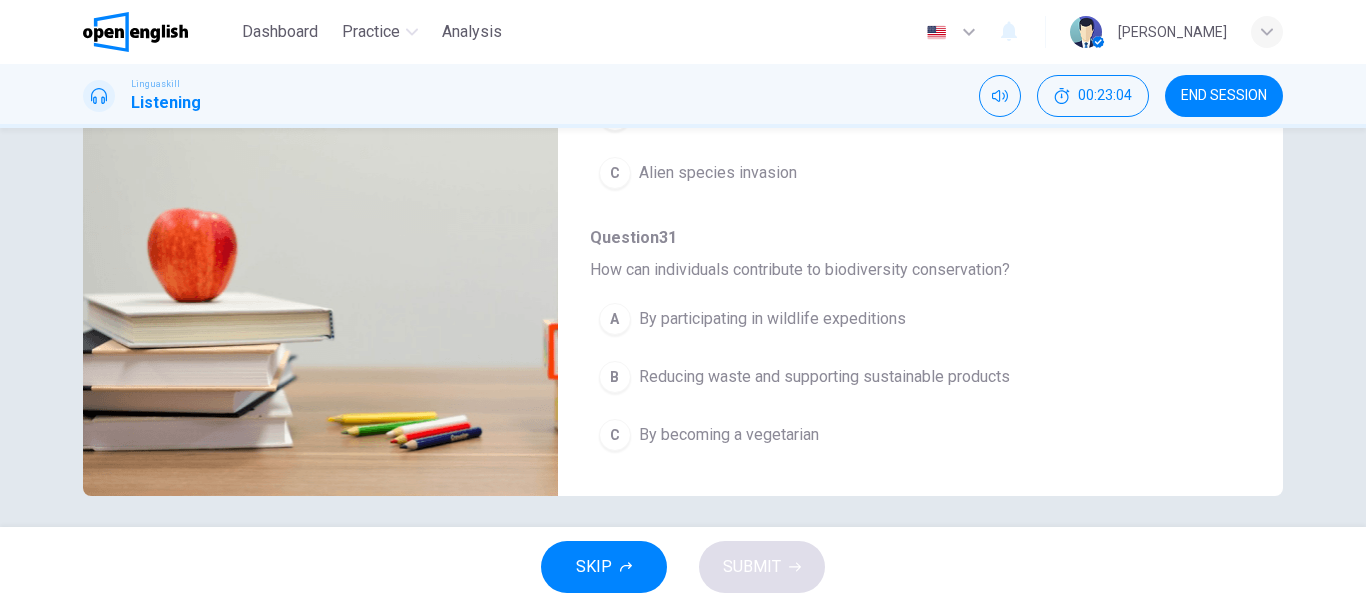 scroll, scrollTop: 376, scrollLeft: 0, axis: vertical 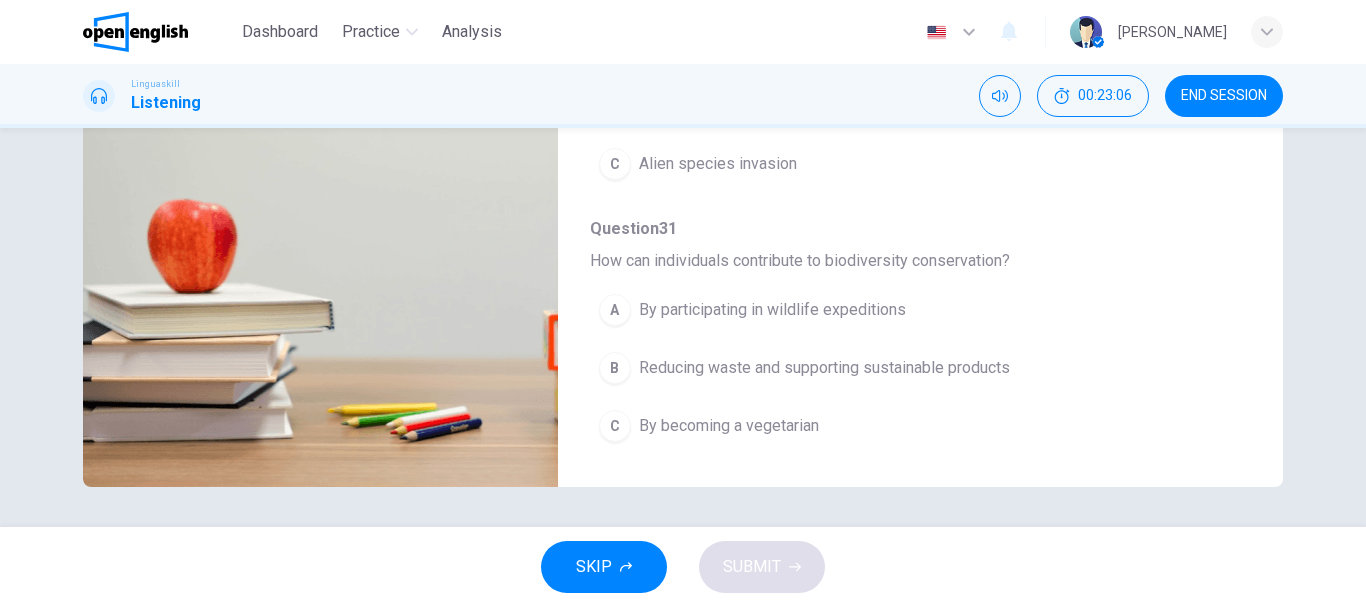 click on "Reducing waste and supporting sustainable products" at bounding box center [824, 368] 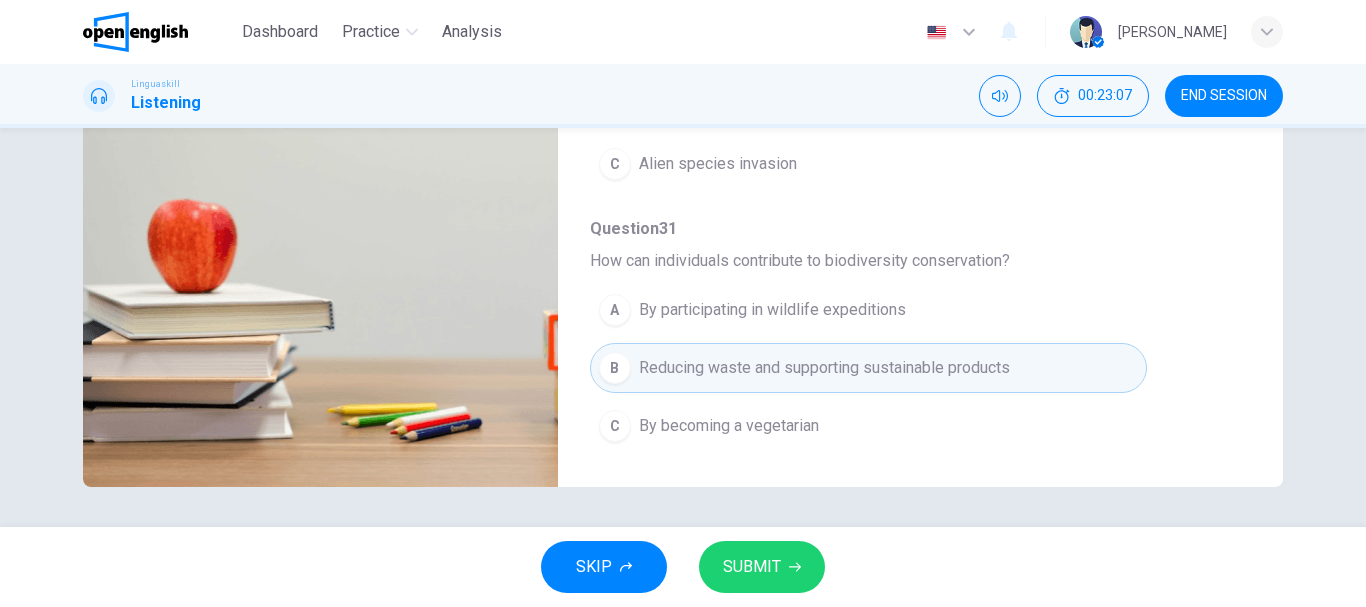 click on "SUBMIT" at bounding box center (762, 567) 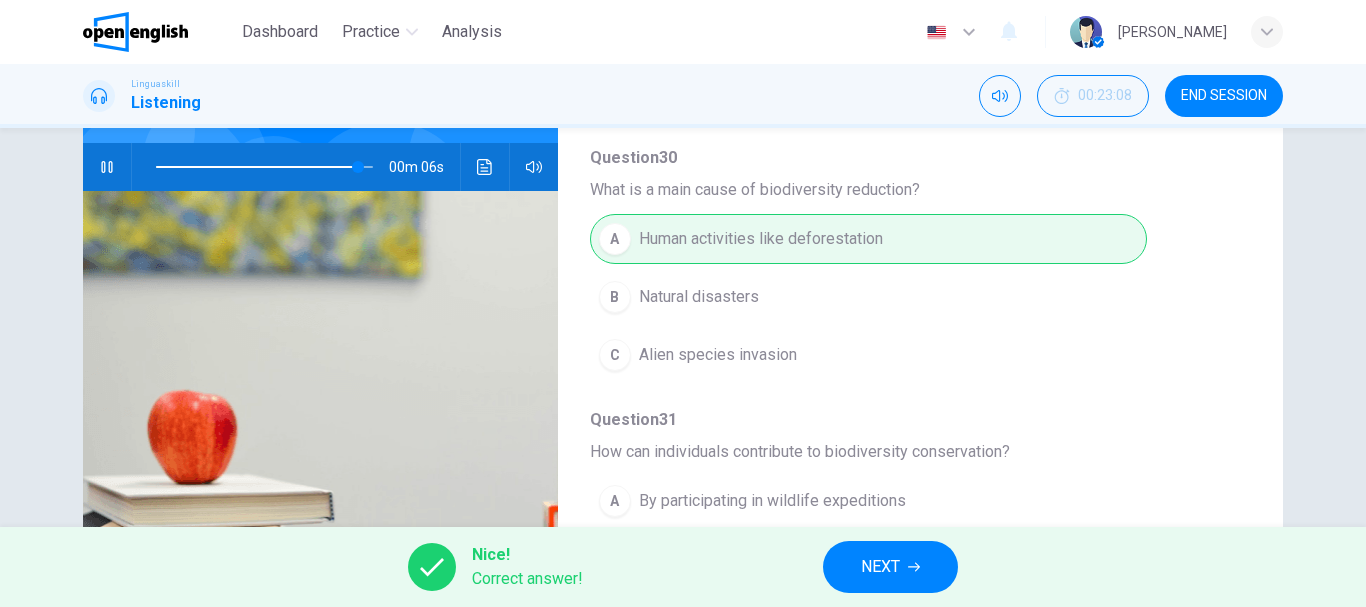scroll, scrollTop: 176, scrollLeft: 0, axis: vertical 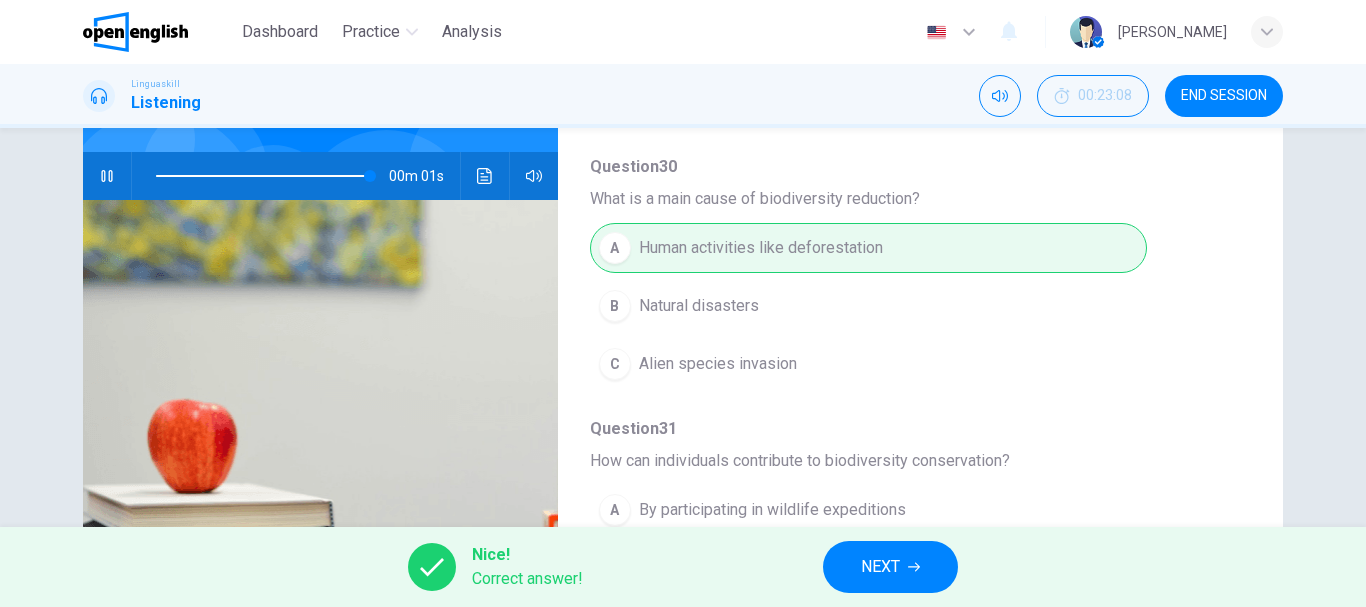 type on "*" 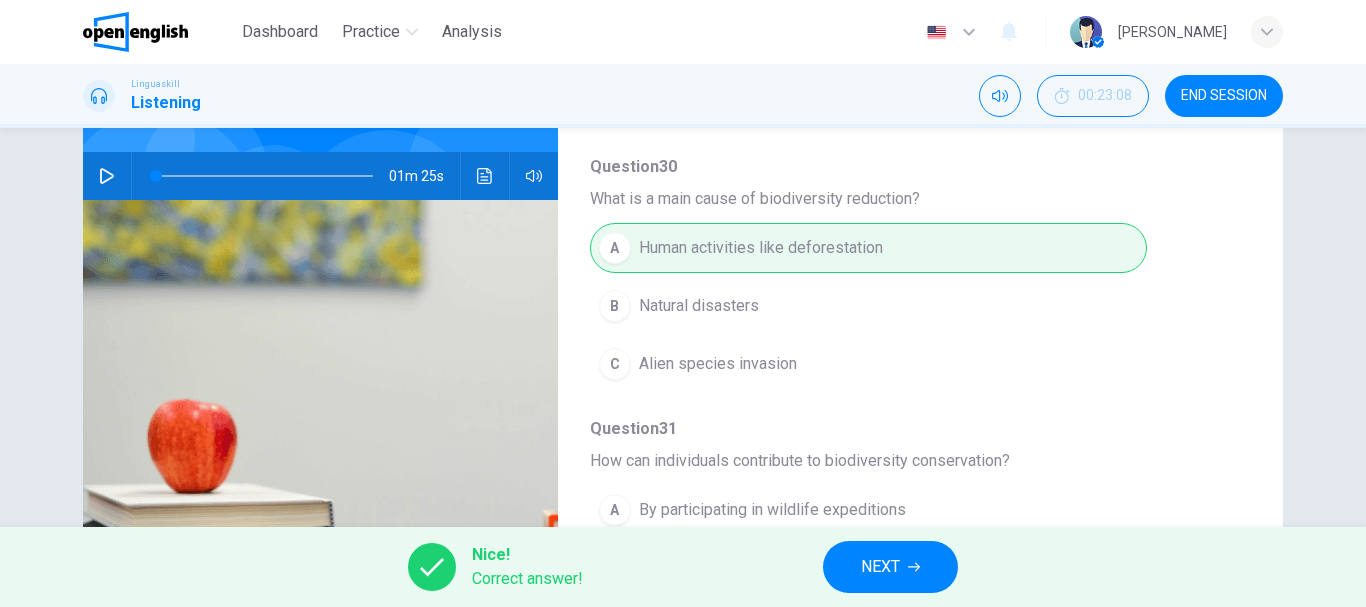 click on "NEXT" at bounding box center [880, 567] 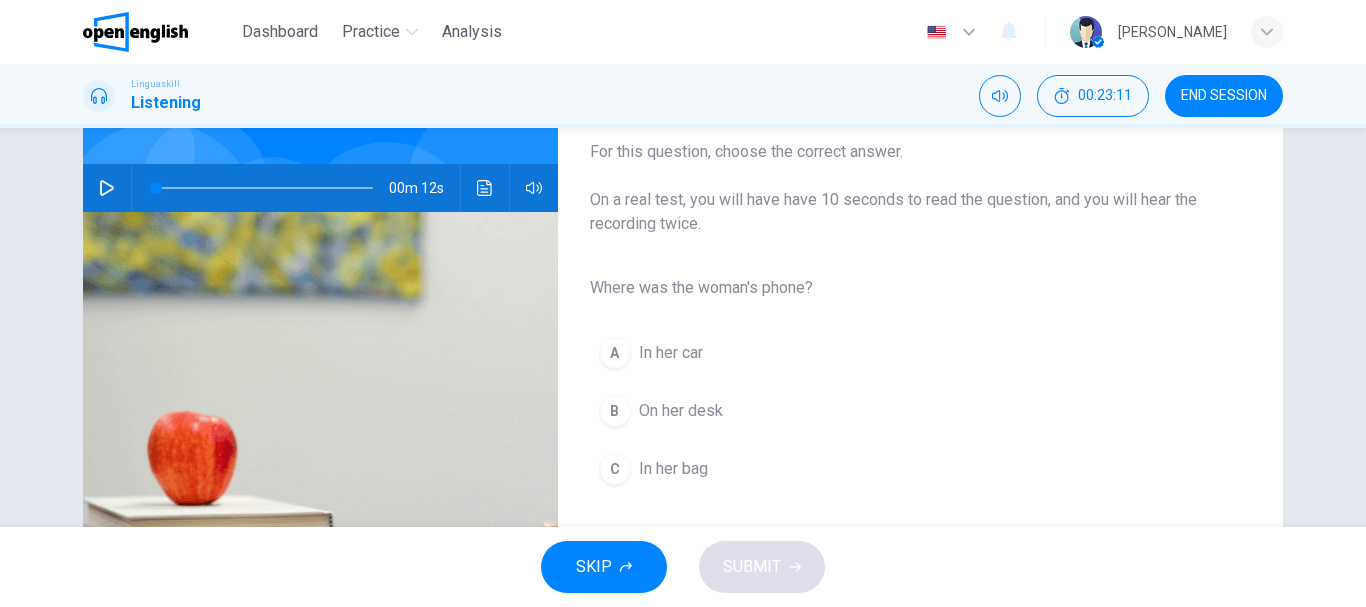 scroll, scrollTop: 200, scrollLeft: 0, axis: vertical 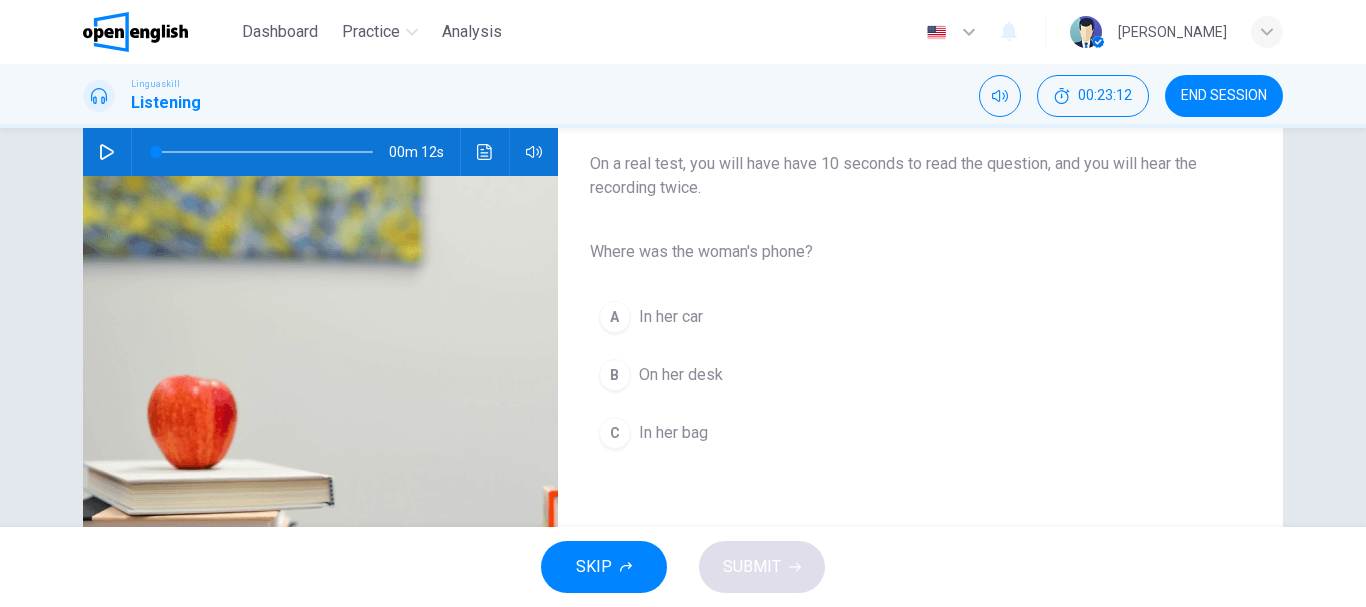 click at bounding box center (107, 152) 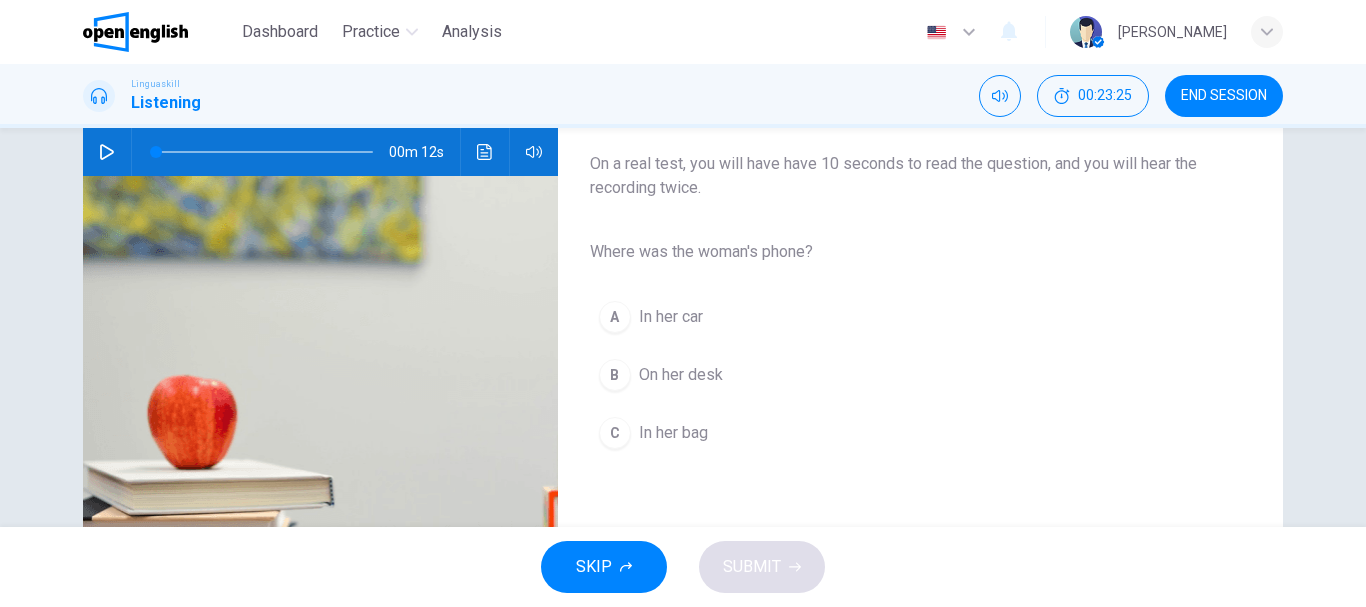 click on "In her bag" at bounding box center (673, 433) 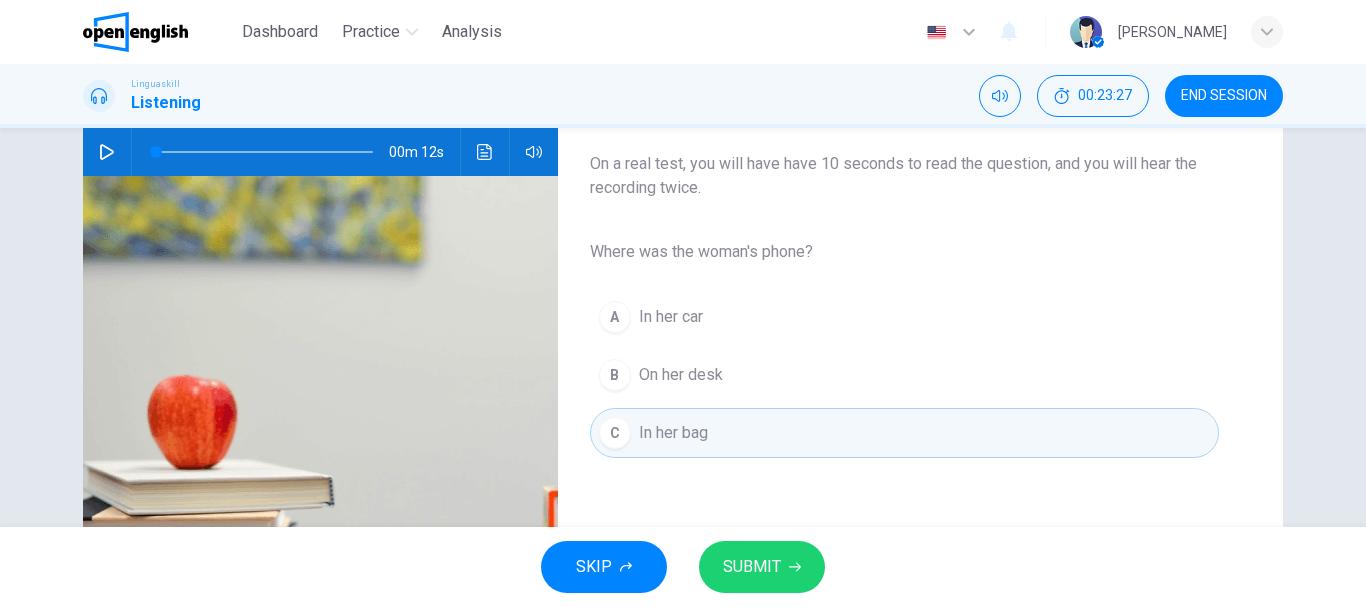 click at bounding box center (107, 152) 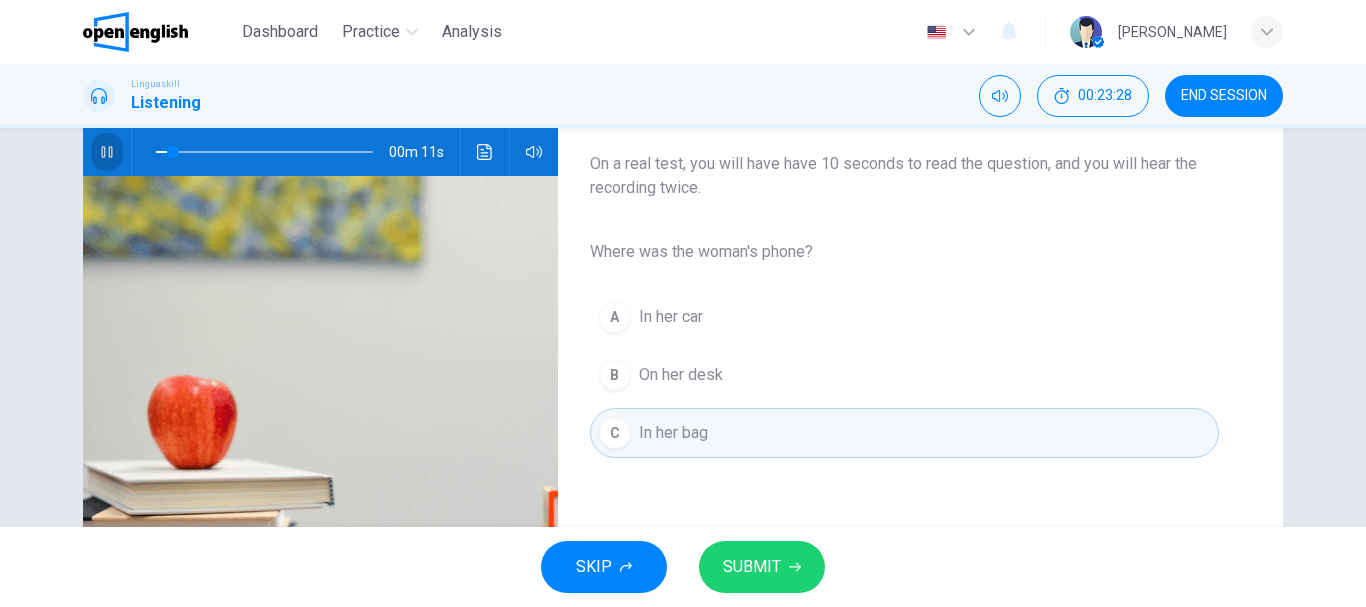 click at bounding box center (107, 152) 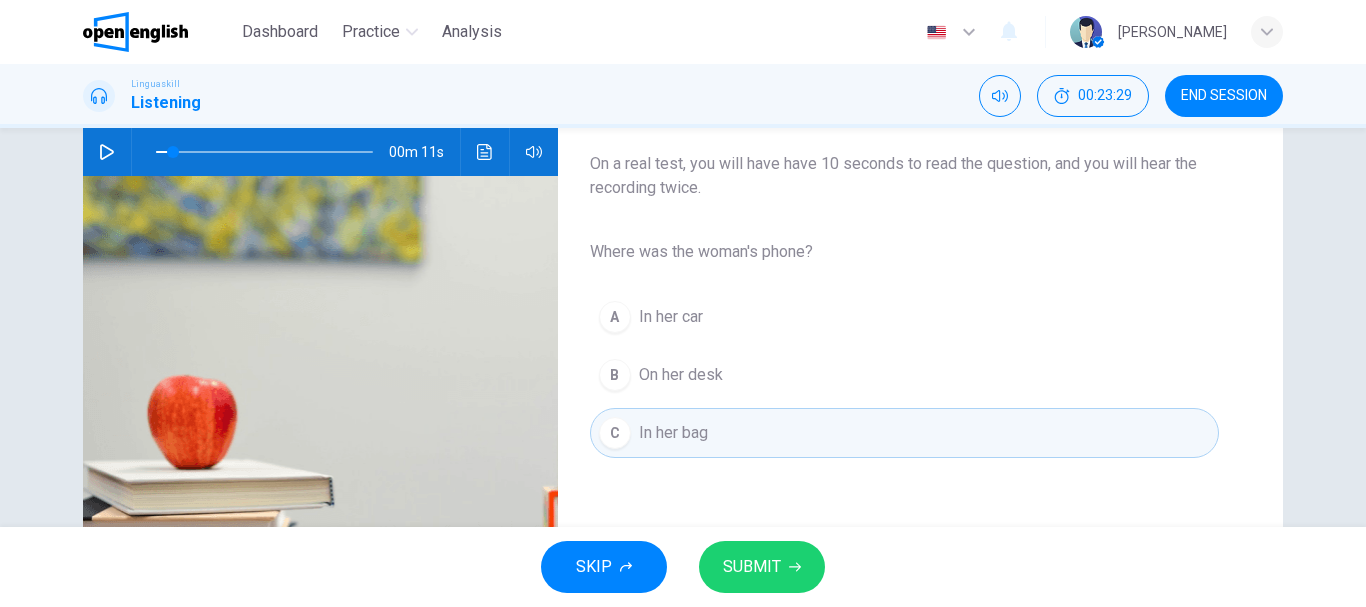 click at bounding box center (107, 152) 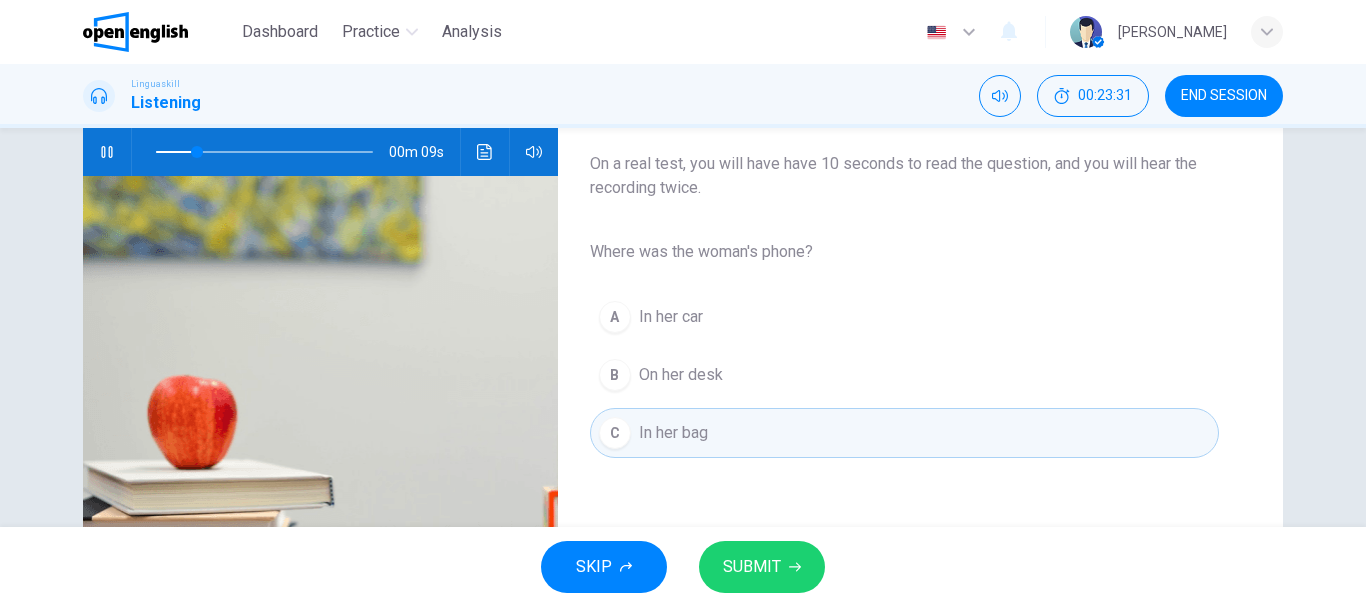 click at bounding box center (107, 152) 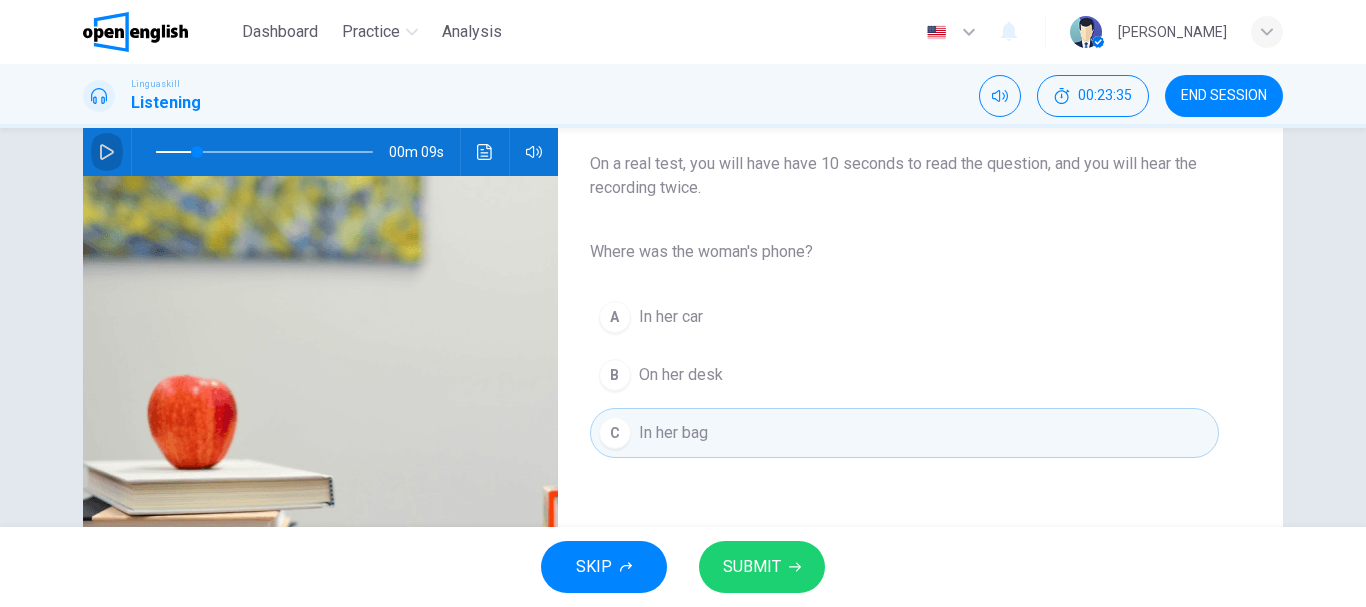 click at bounding box center [107, 152] 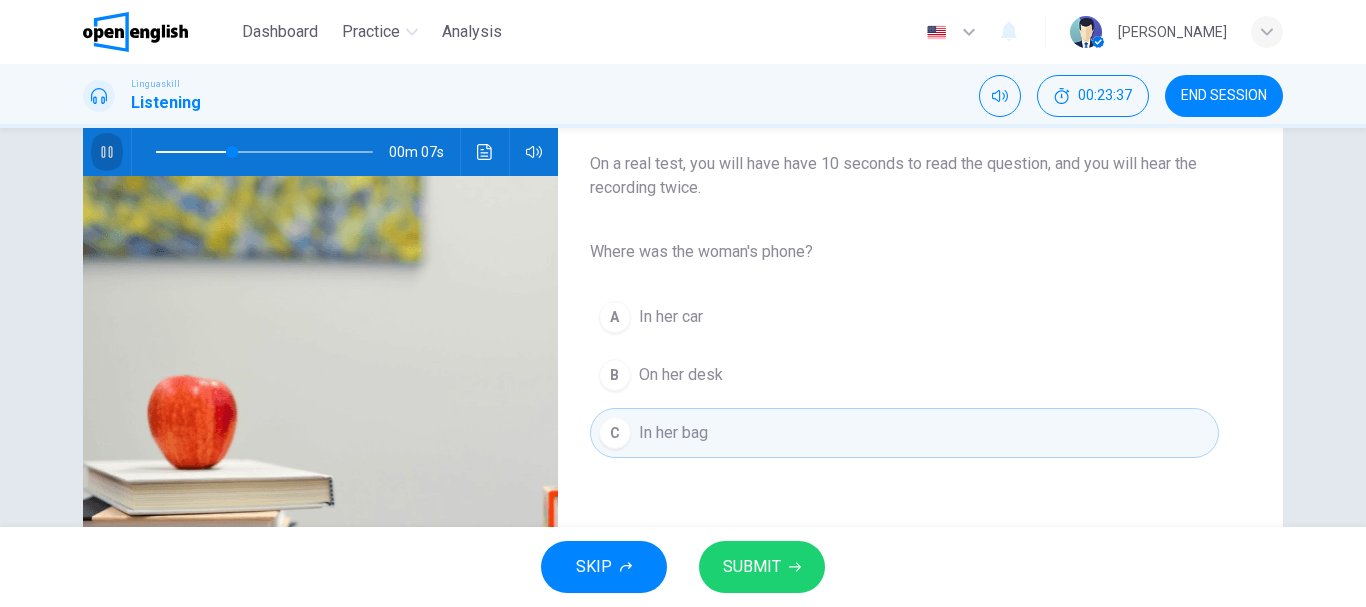 click at bounding box center (107, 152) 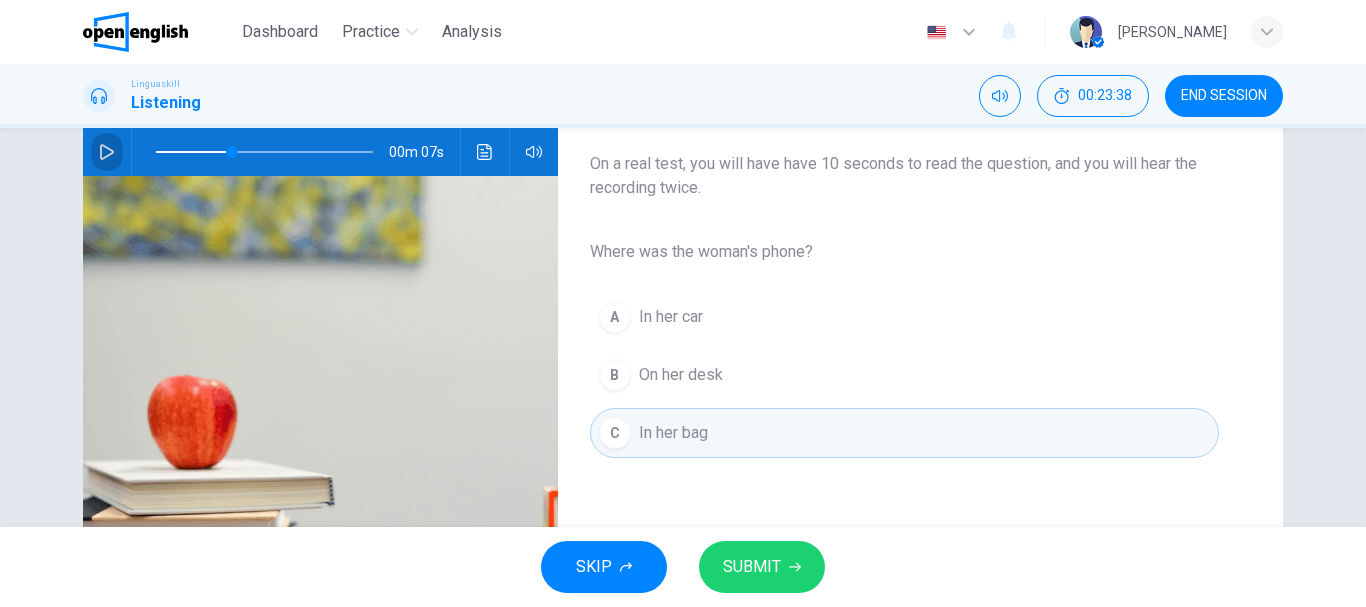 click at bounding box center [107, 152] 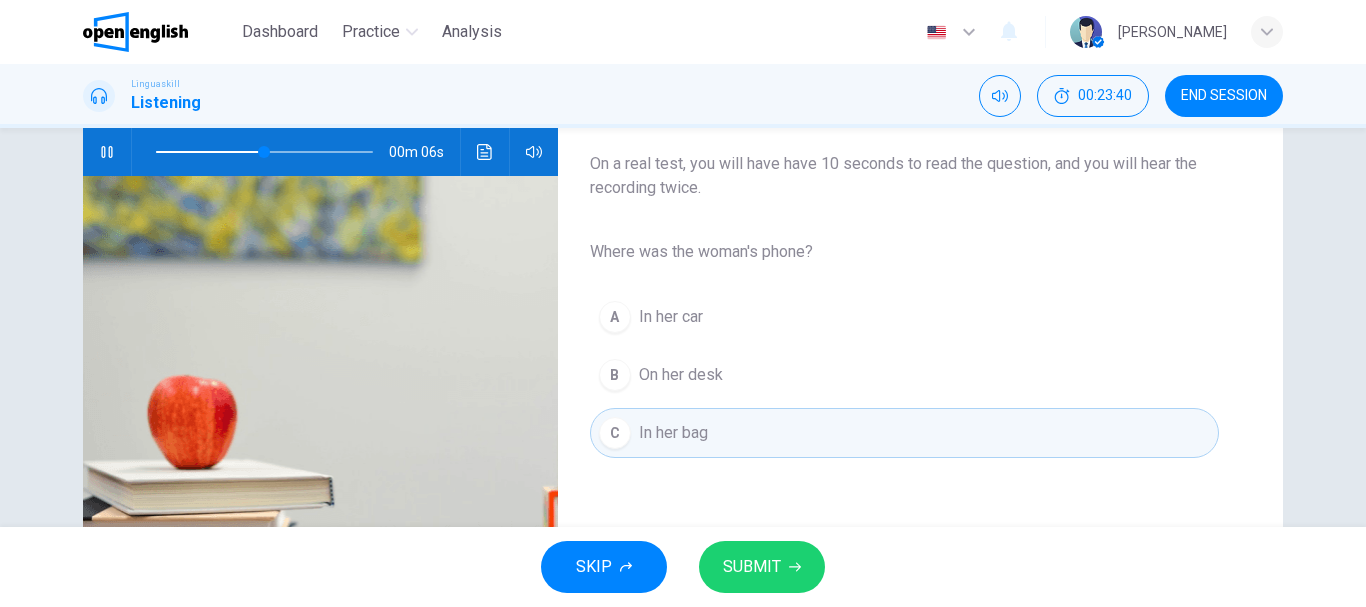 click at bounding box center [107, 152] 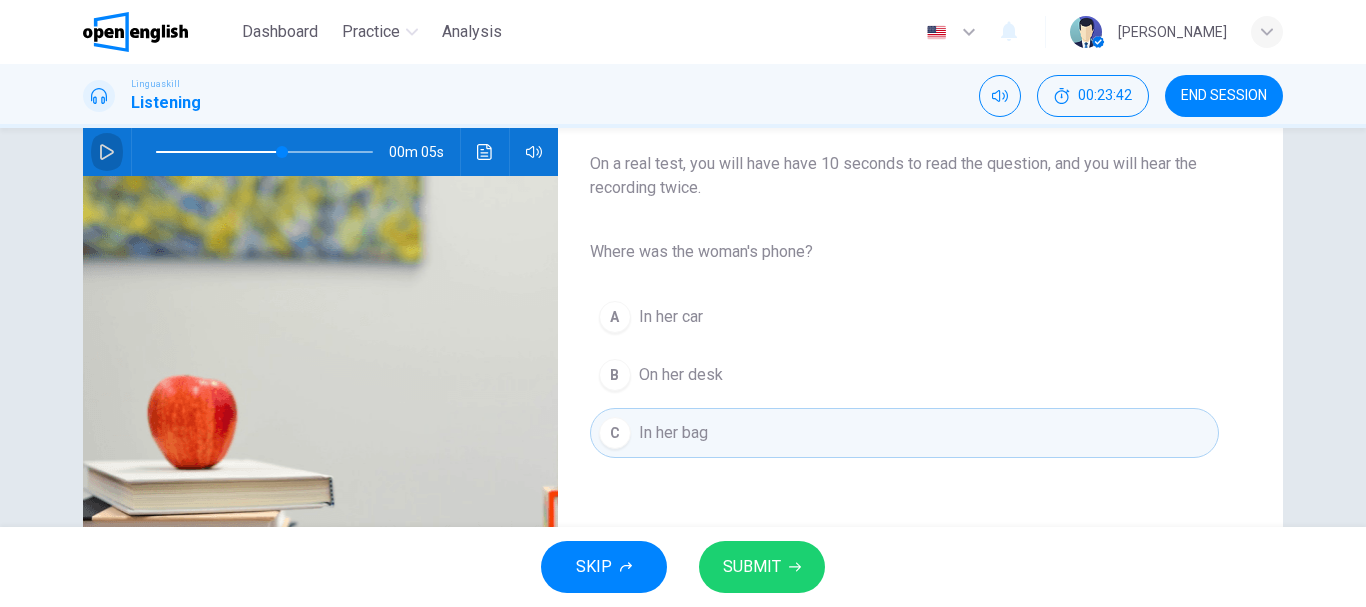 click at bounding box center (107, 152) 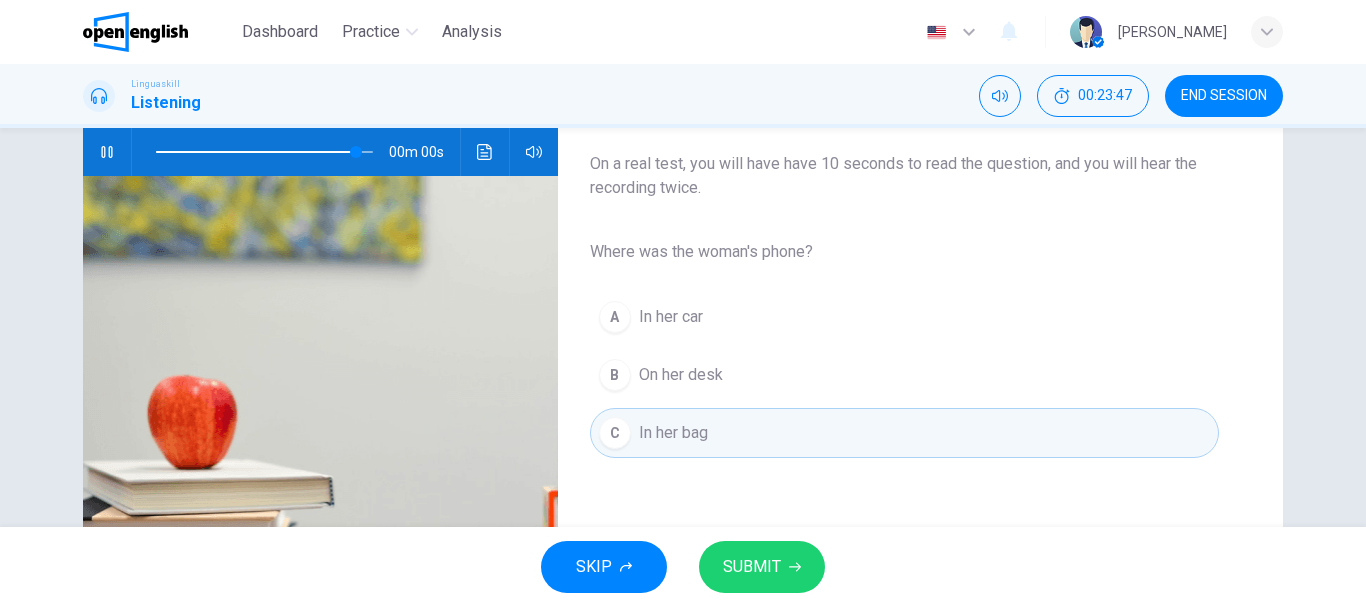 type on "*" 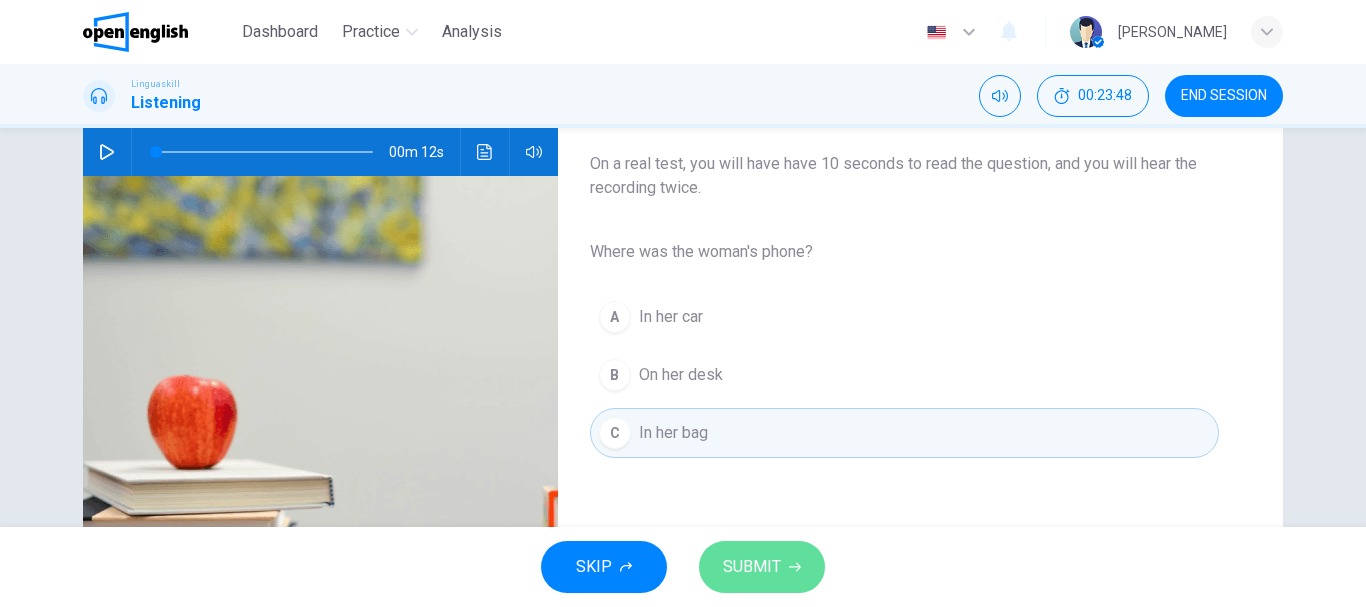 click on "SUBMIT" at bounding box center (752, 567) 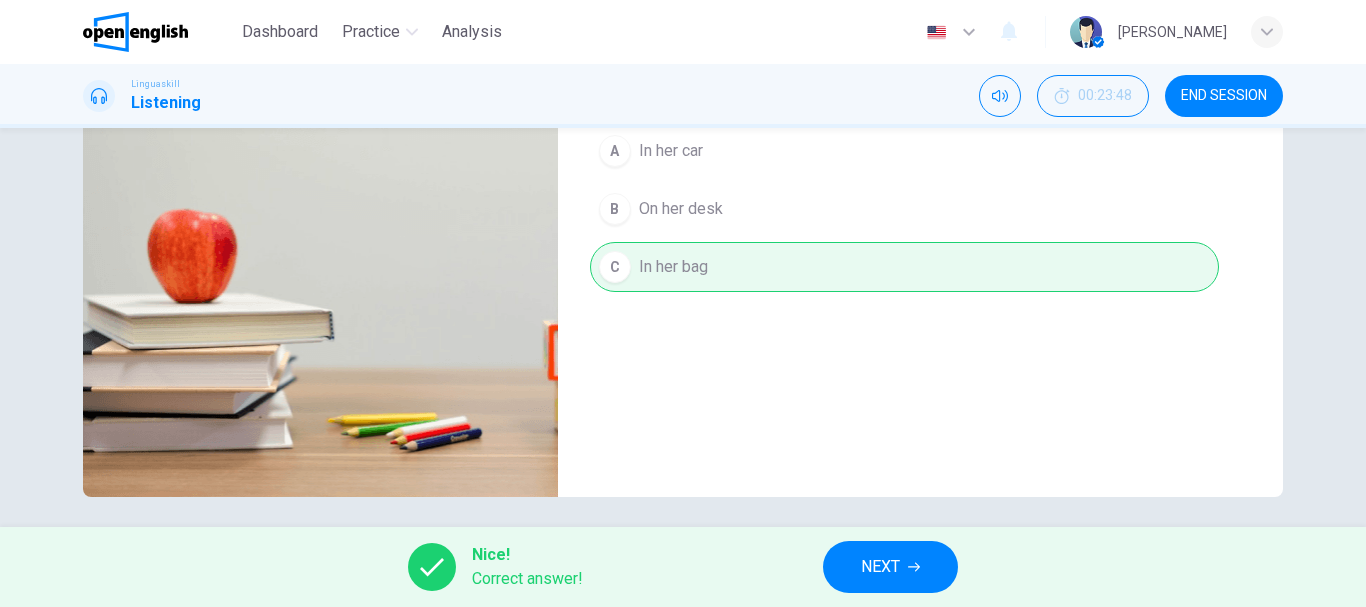 scroll, scrollTop: 376, scrollLeft: 0, axis: vertical 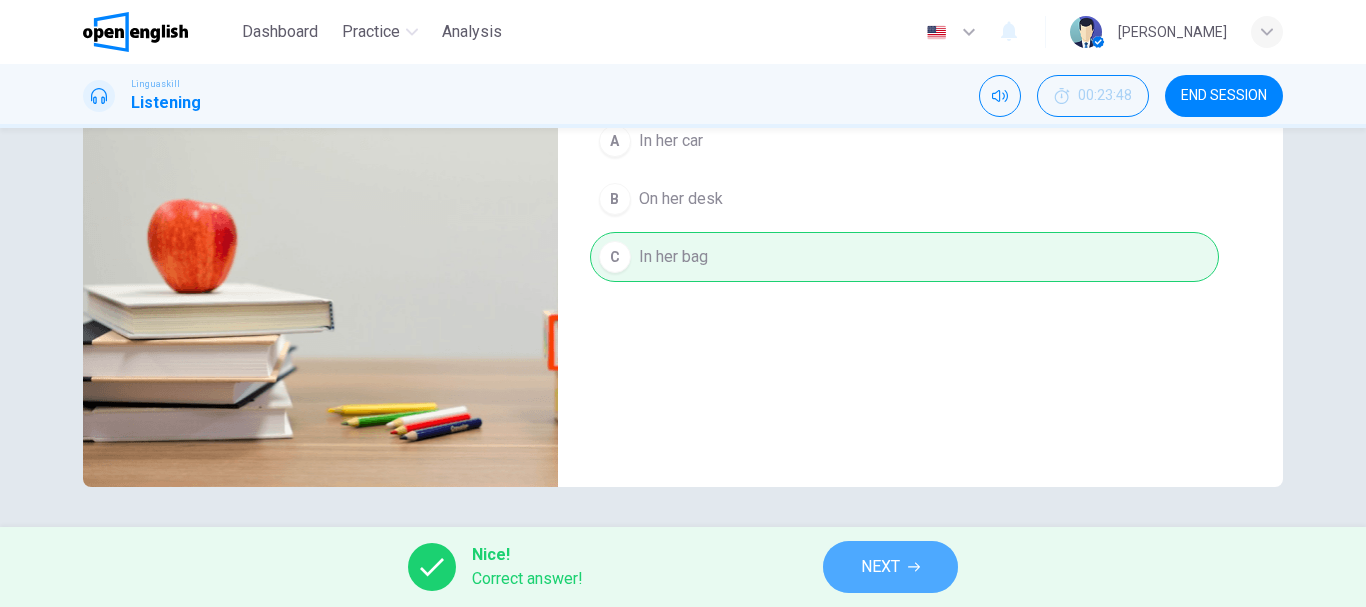 click on "NEXT" at bounding box center [880, 567] 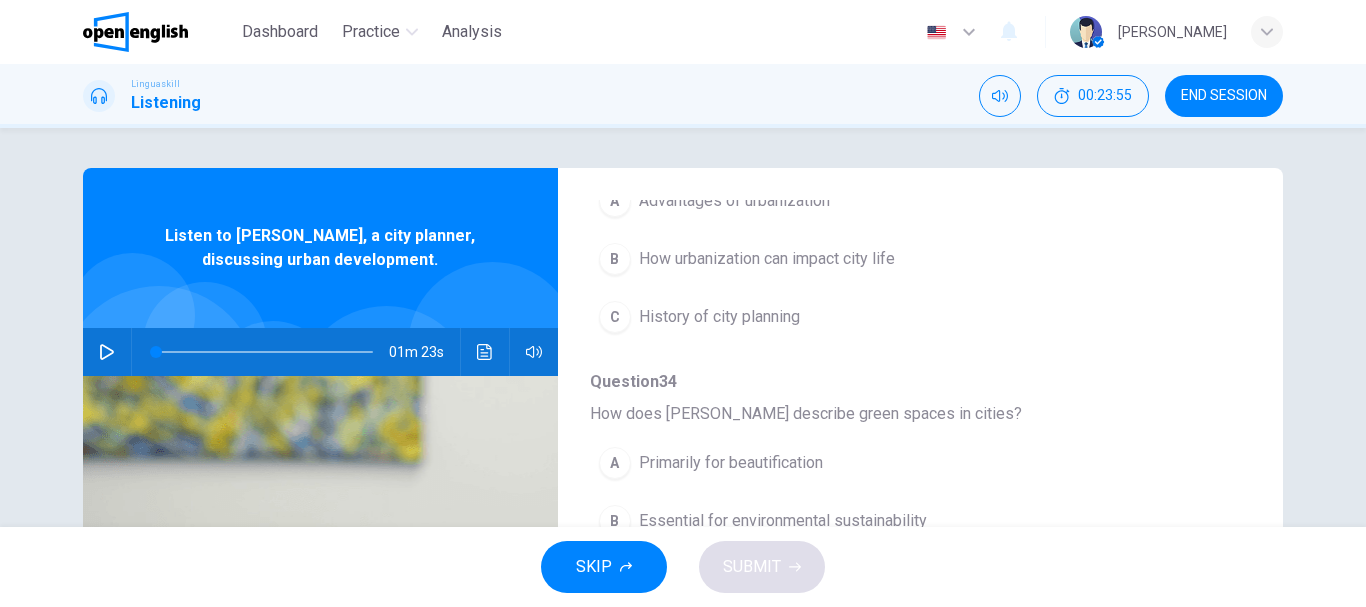 scroll, scrollTop: 200, scrollLeft: 0, axis: vertical 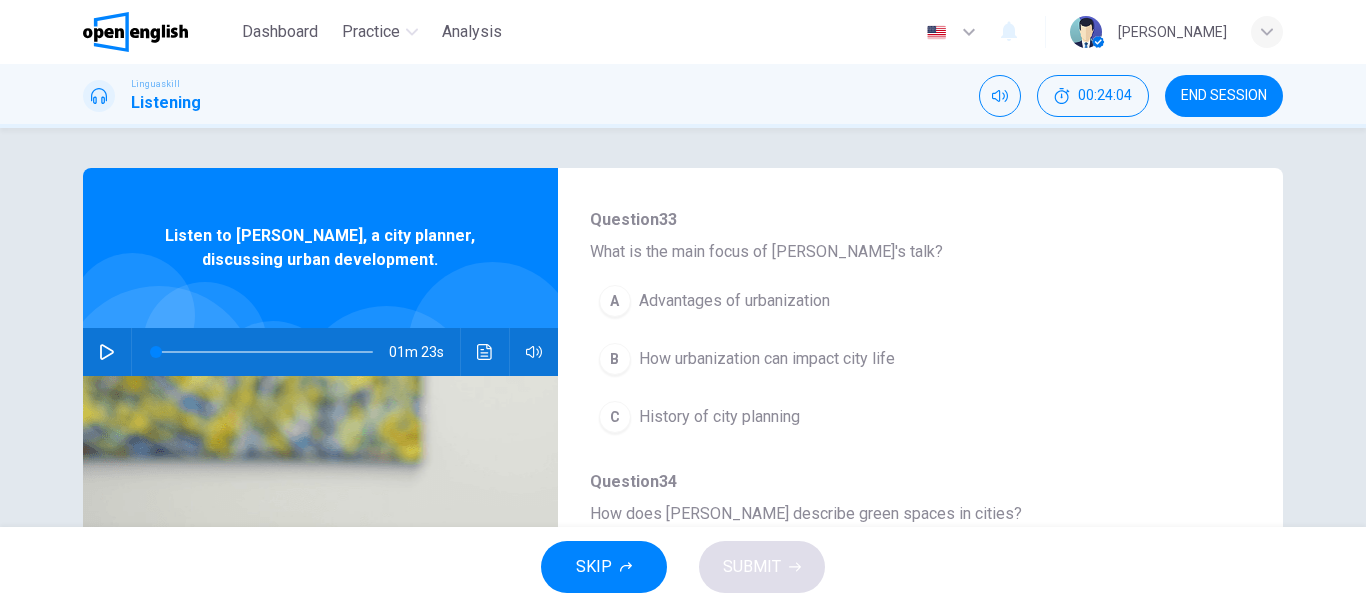 click 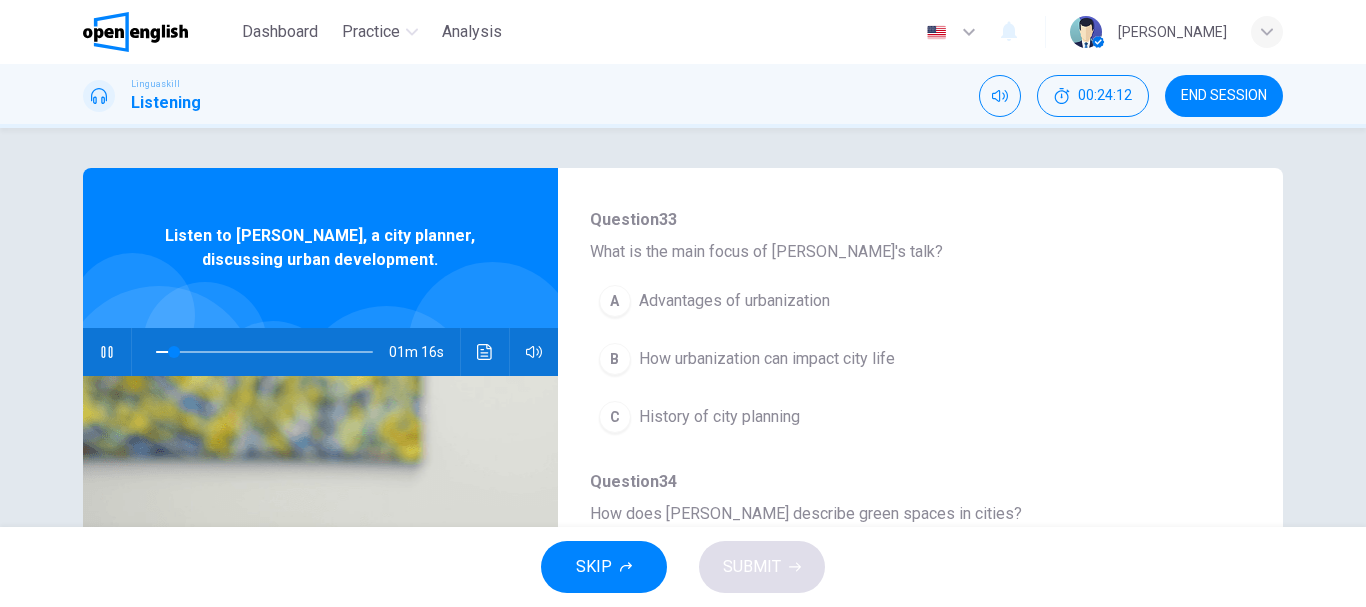 click 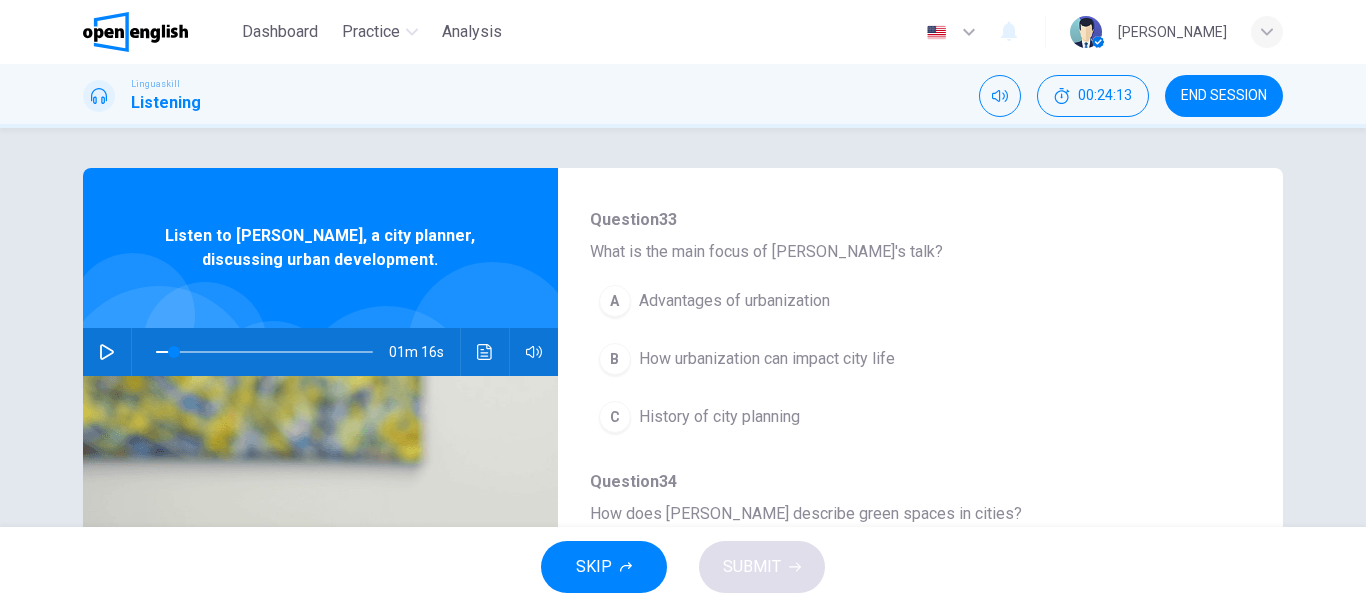 click on "B How urbanization can impact city life" at bounding box center (868, 359) 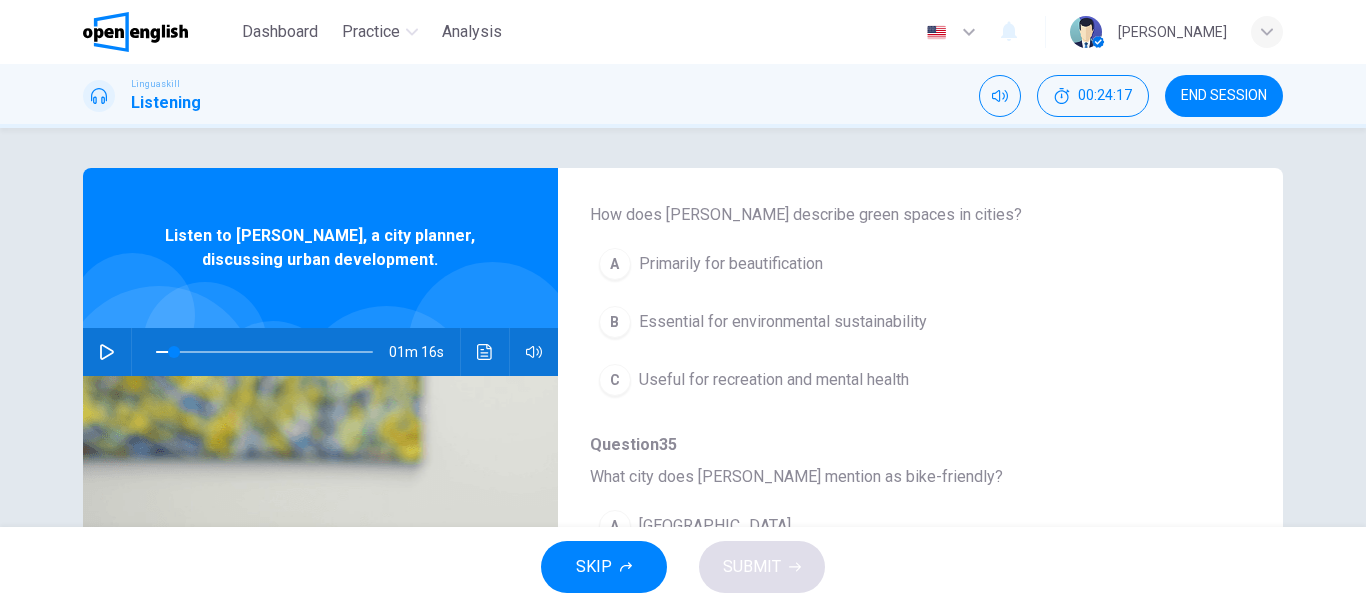 scroll, scrollTop: 500, scrollLeft: 0, axis: vertical 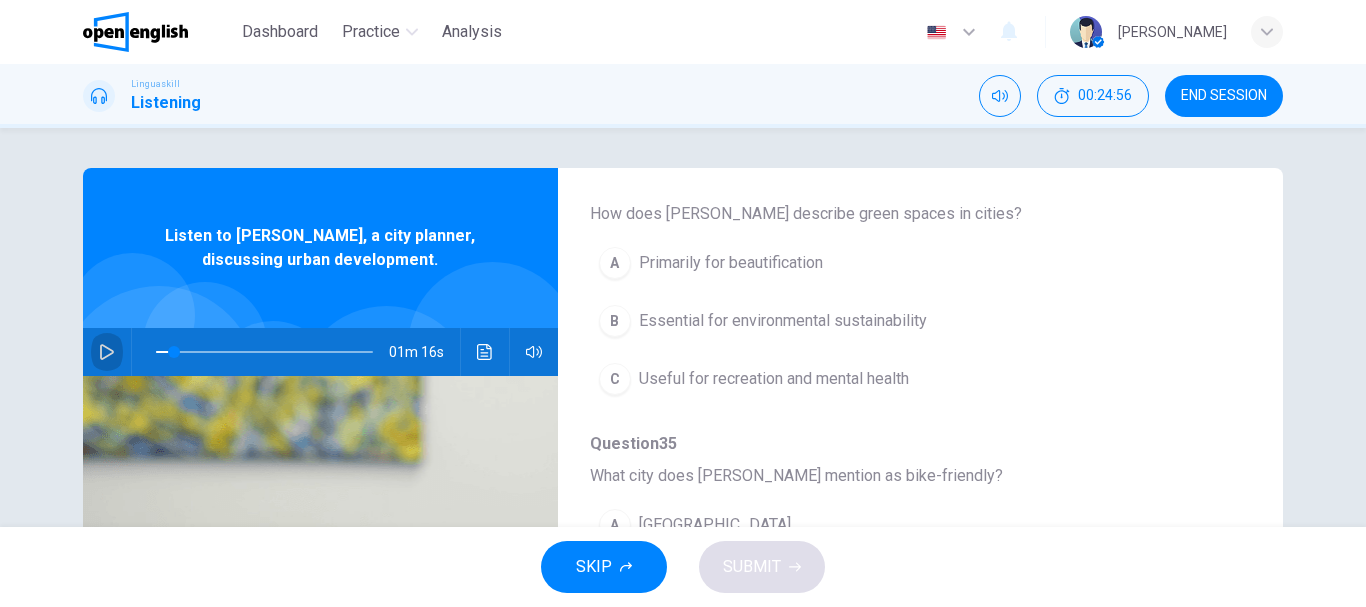 click 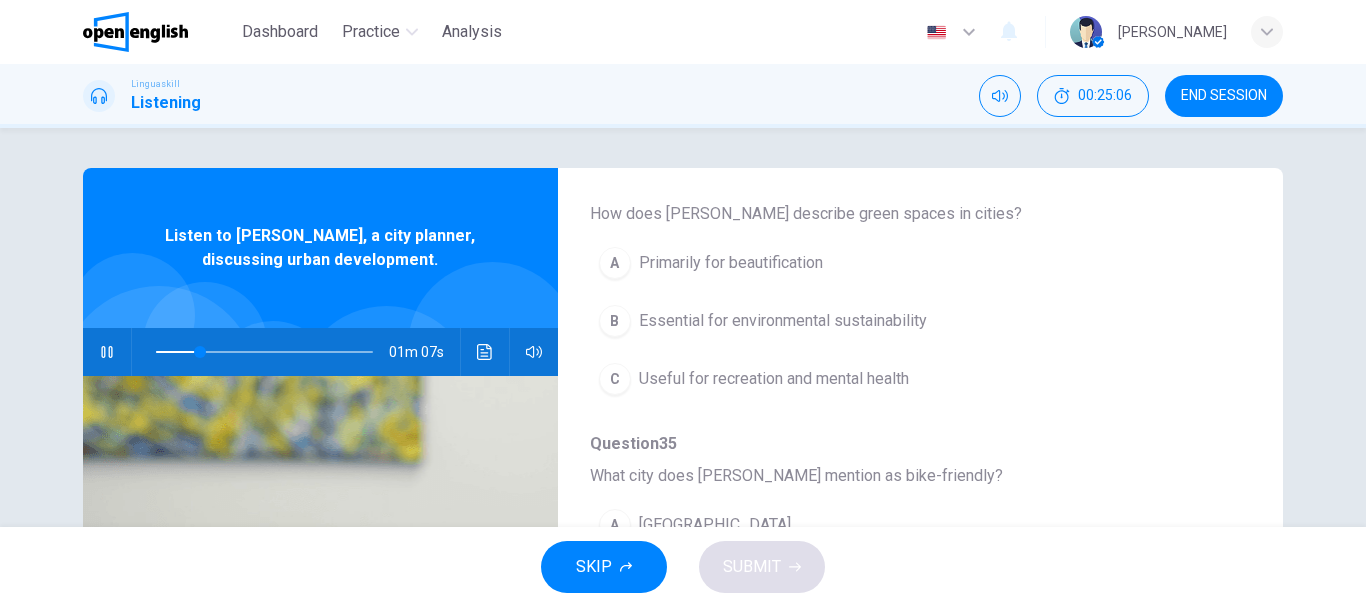 click on "B Essential for environmental sustainability" at bounding box center [868, 321] 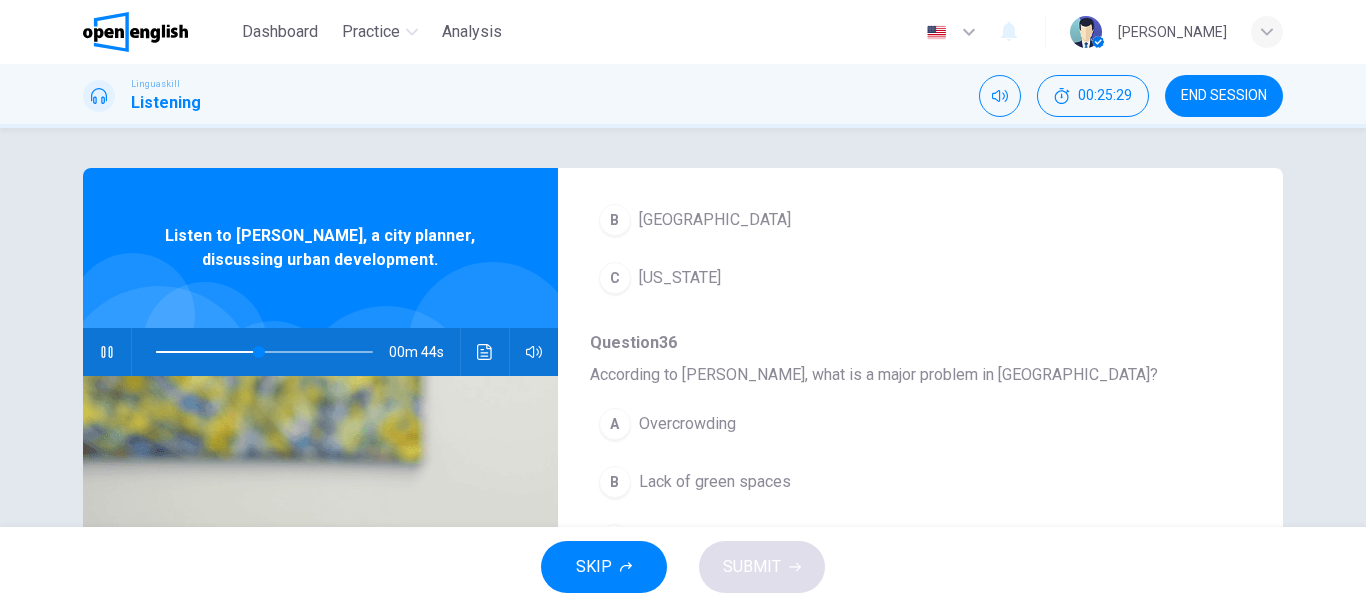 scroll, scrollTop: 763, scrollLeft: 0, axis: vertical 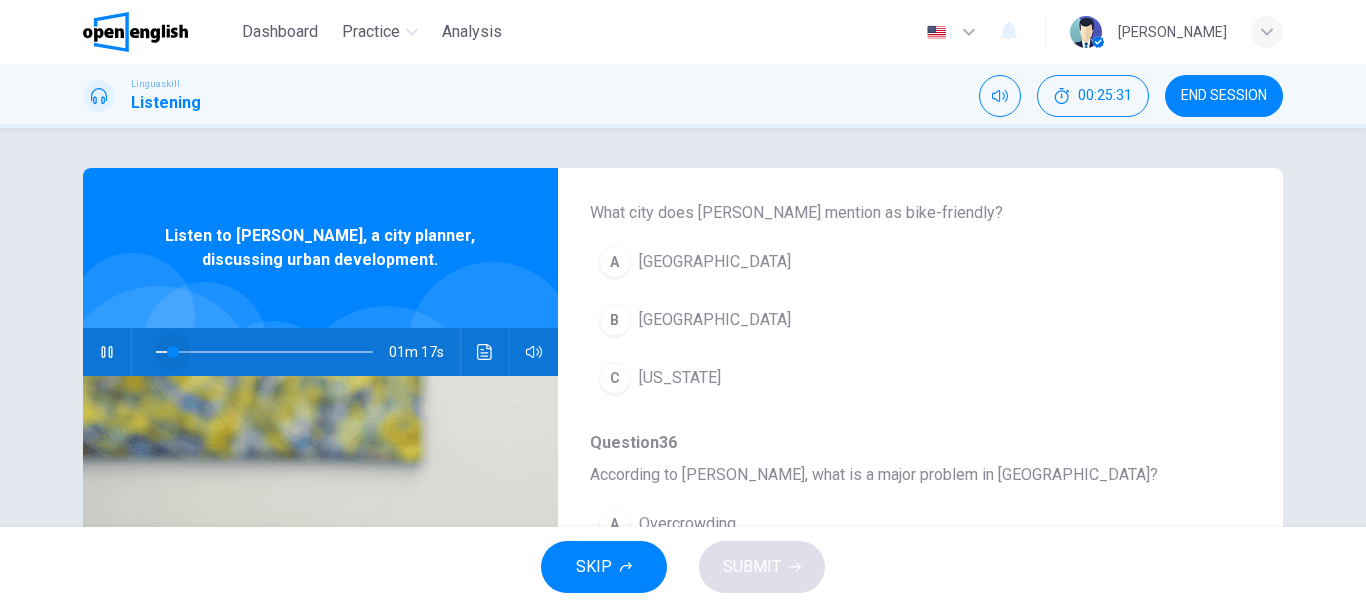 click at bounding box center [264, 352] 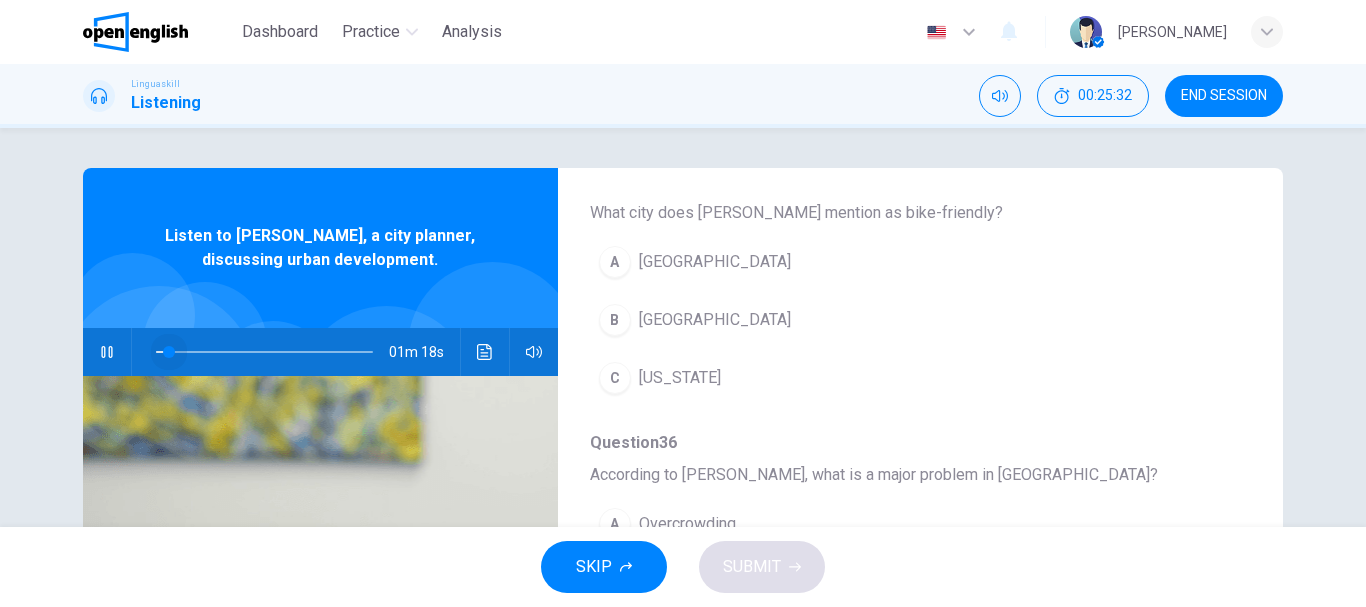 click at bounding box center (169, 352) 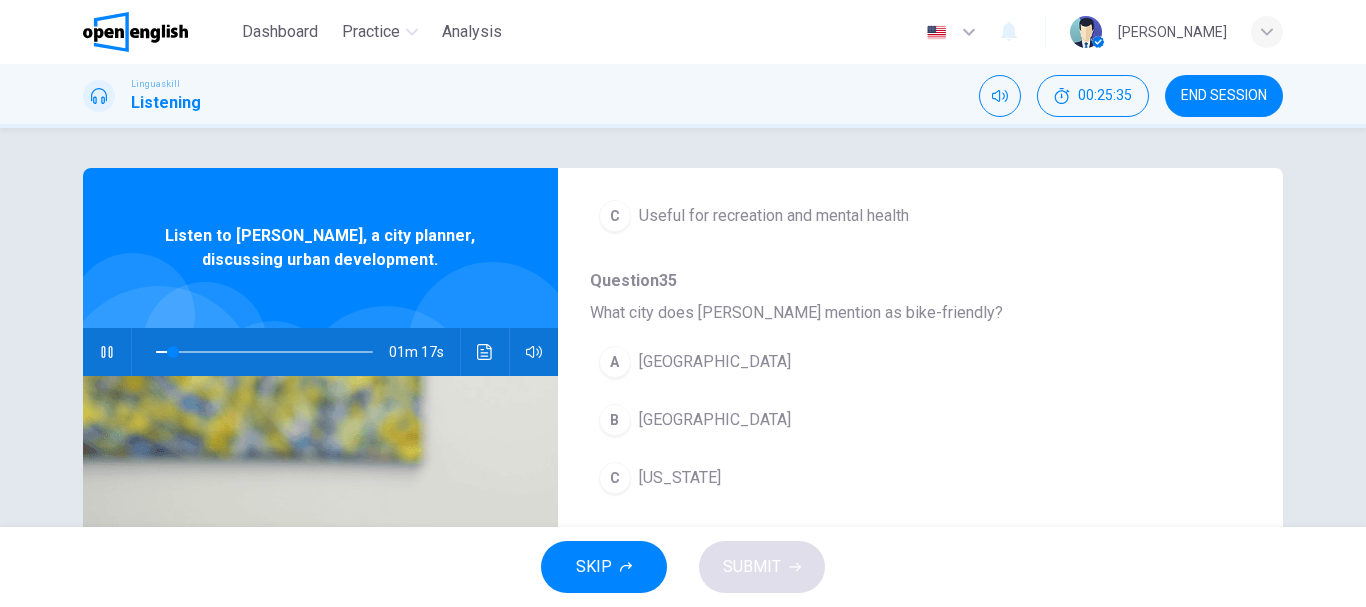 scroll, scrollTop: 763, scrollLeft: 0, axis: vertical 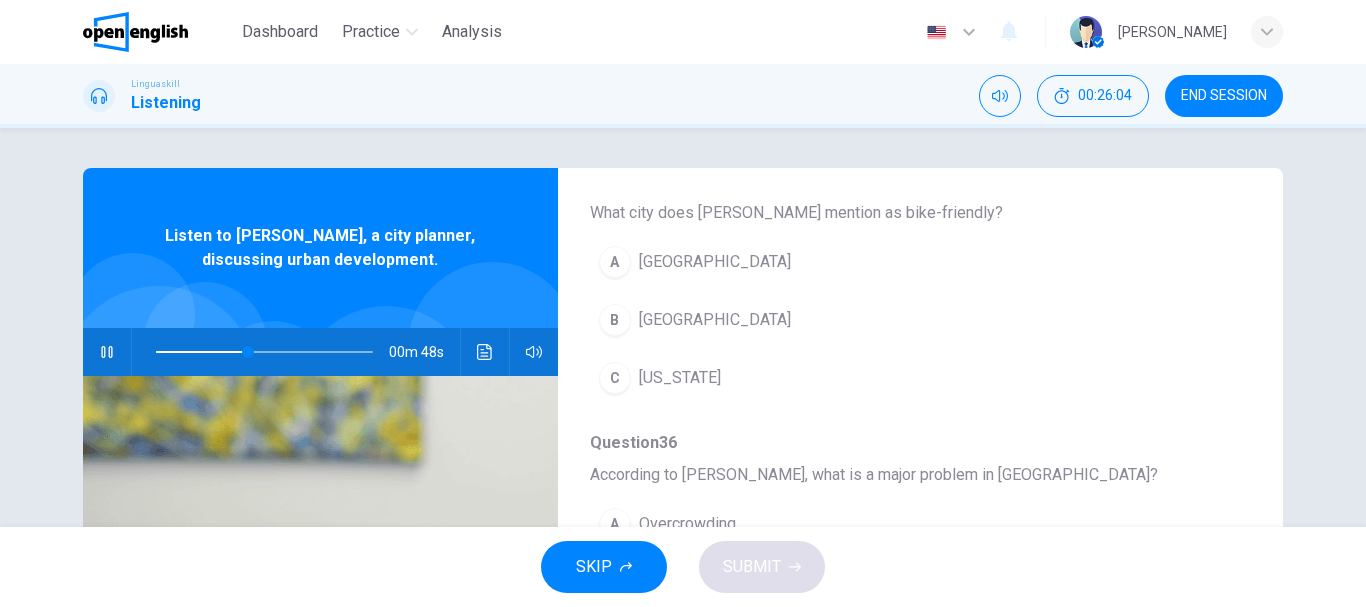 click 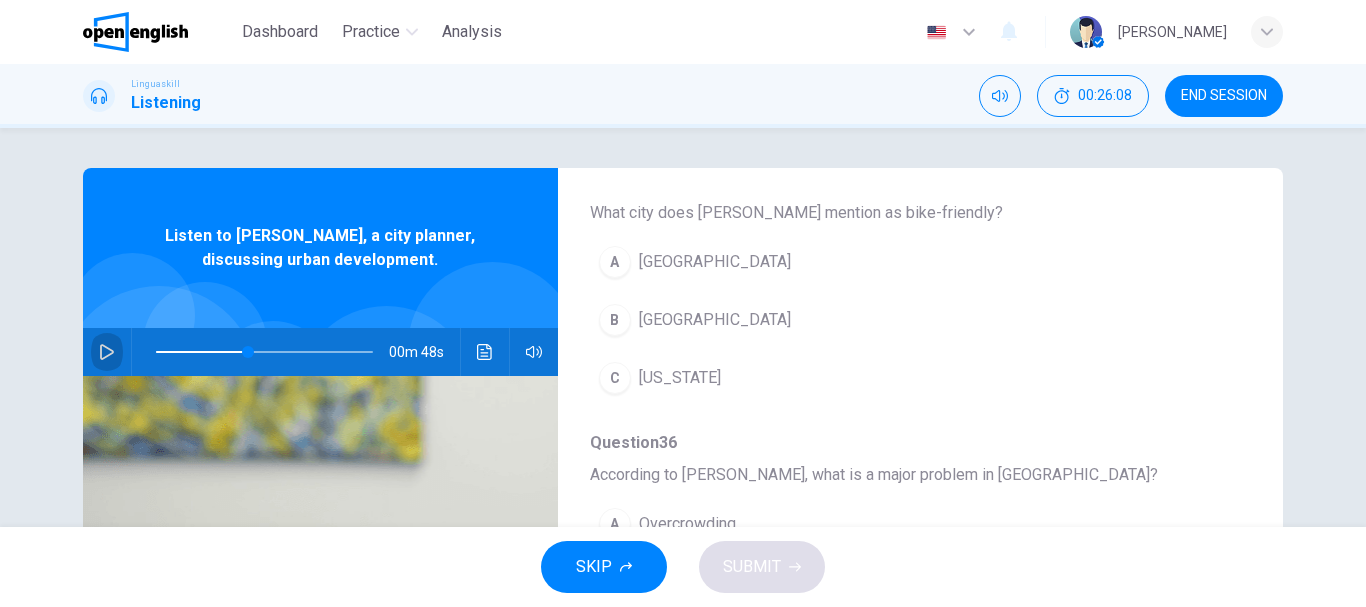 click 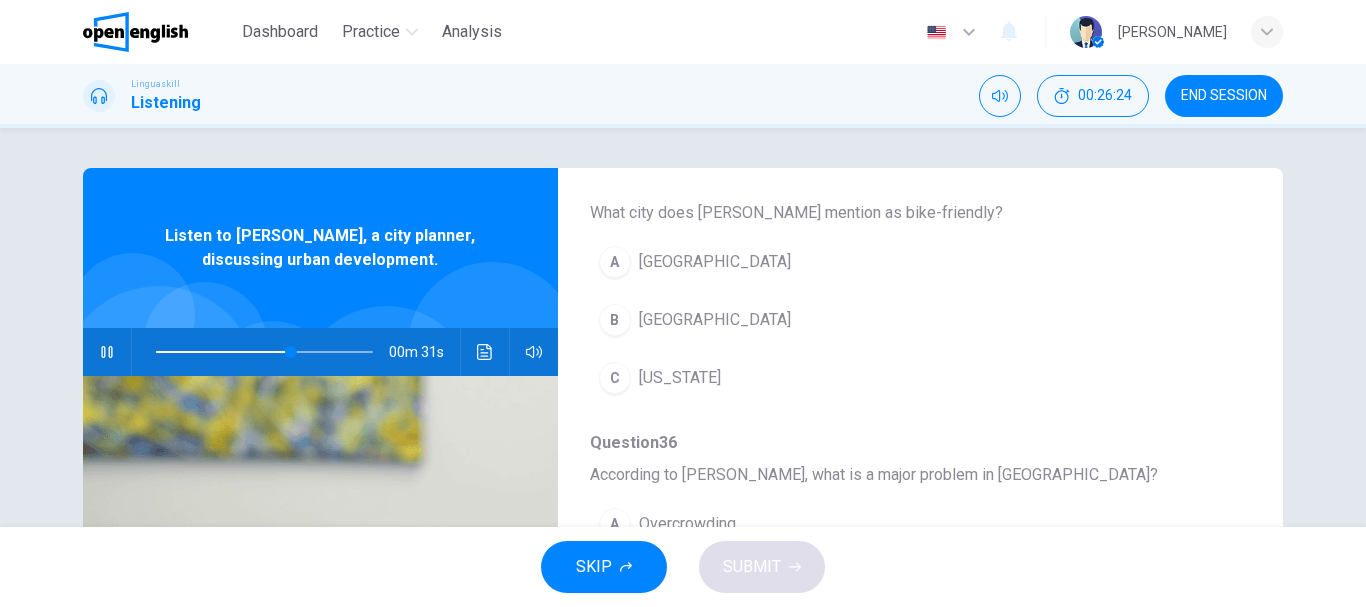 scroll, scrollTop: 863, scrollLeft: 0, axis: vertical 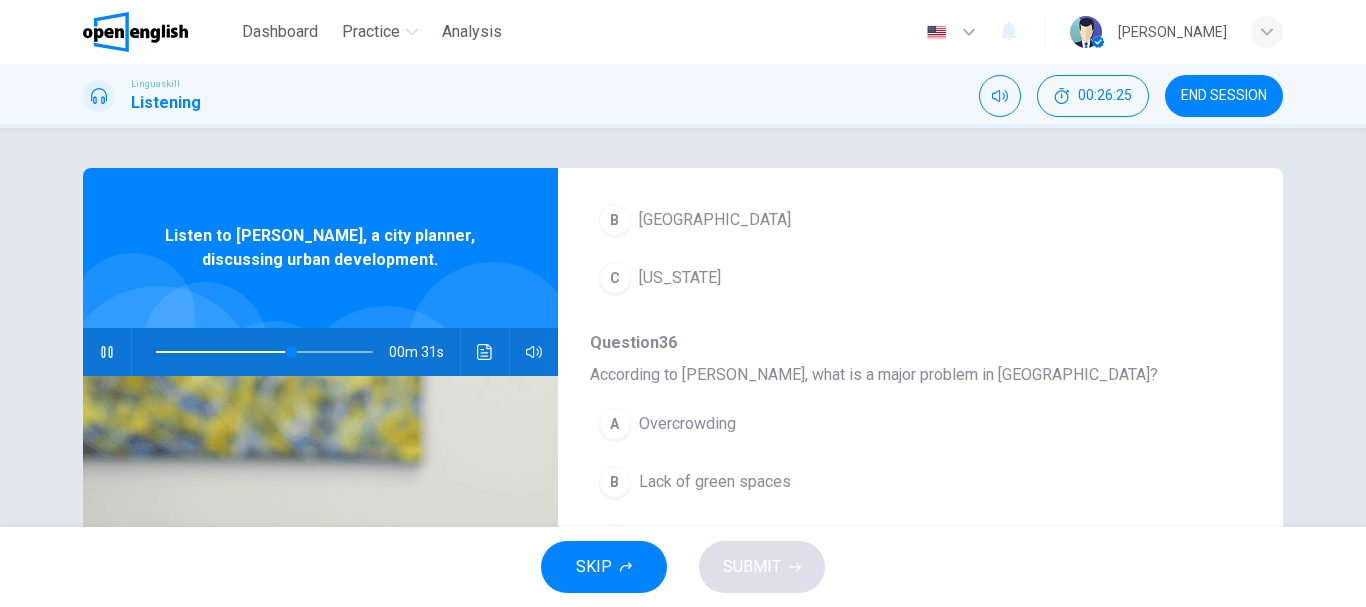 click on "Overcrowding" at bounding box center (687, 424) 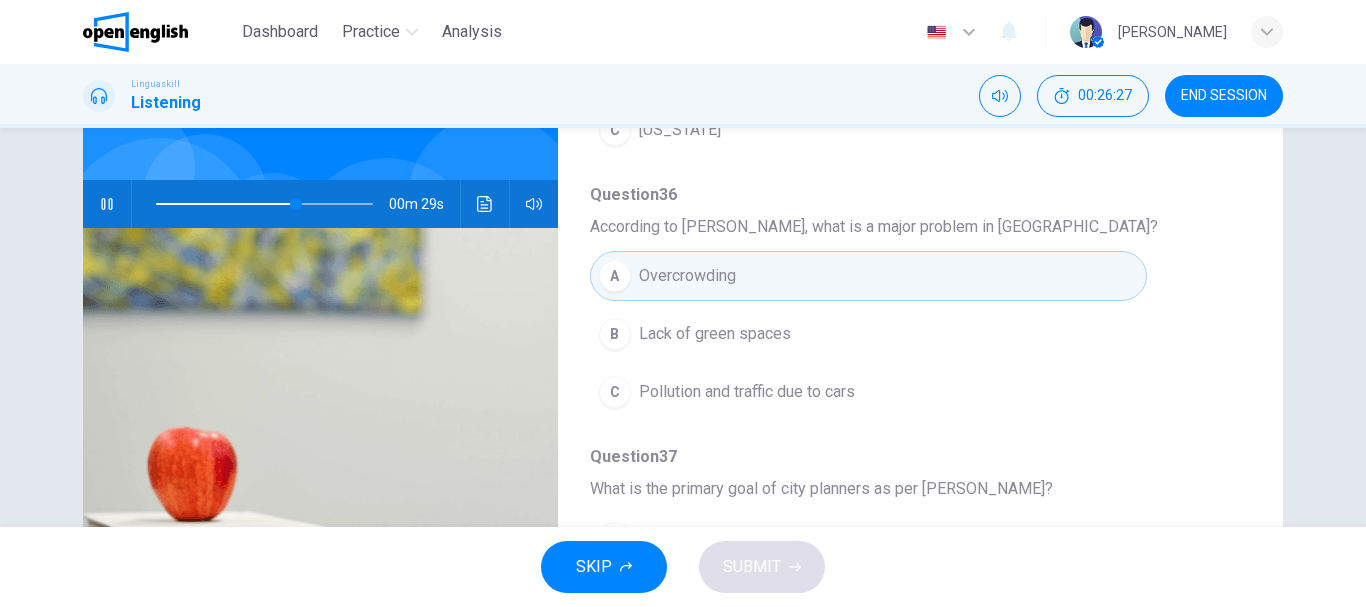 scroll, scrollTop: 0, scrollLeft: 0, axis: both 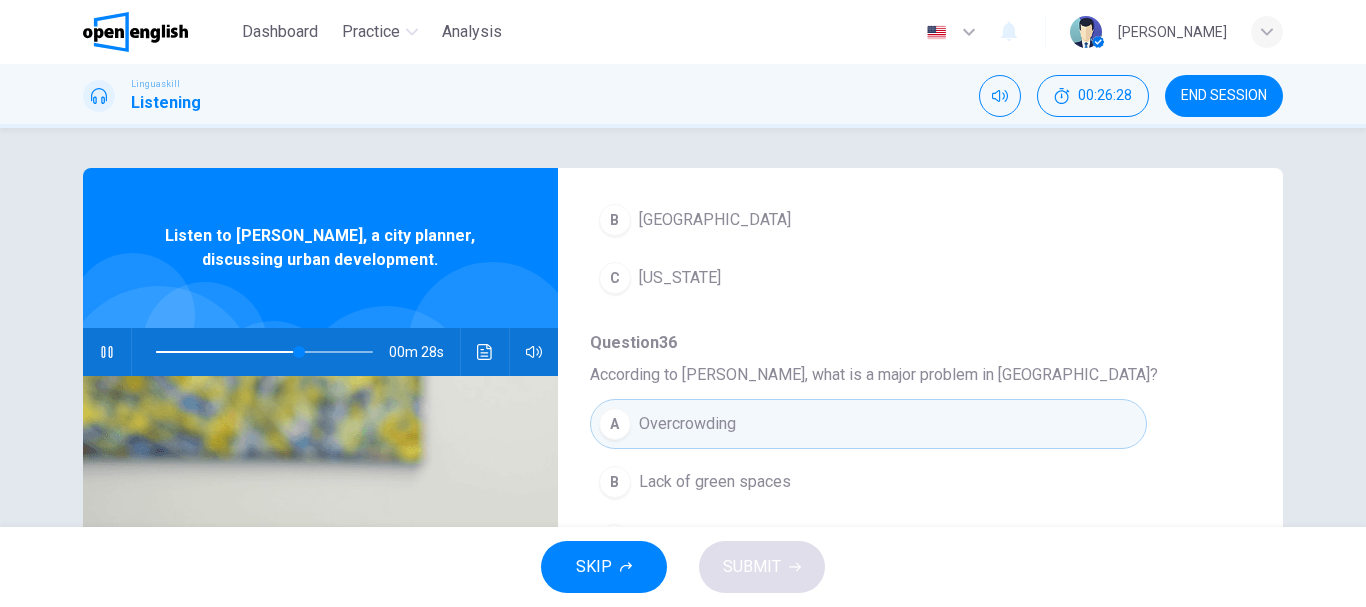 drag, startPoint x: 93, startPoint y: 353, endPoint x: 140, endPoint y: 351, distance: 47.042534 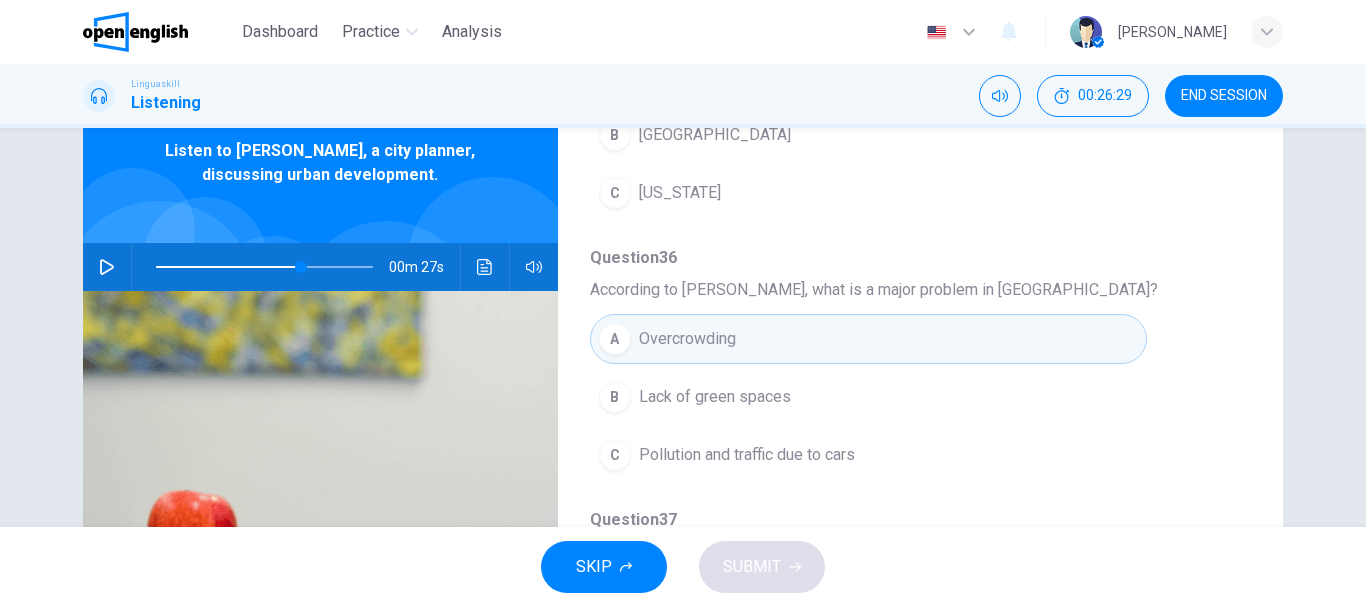 scroll, scrollTop: 200, scrollLeft: 0, axis: vertical 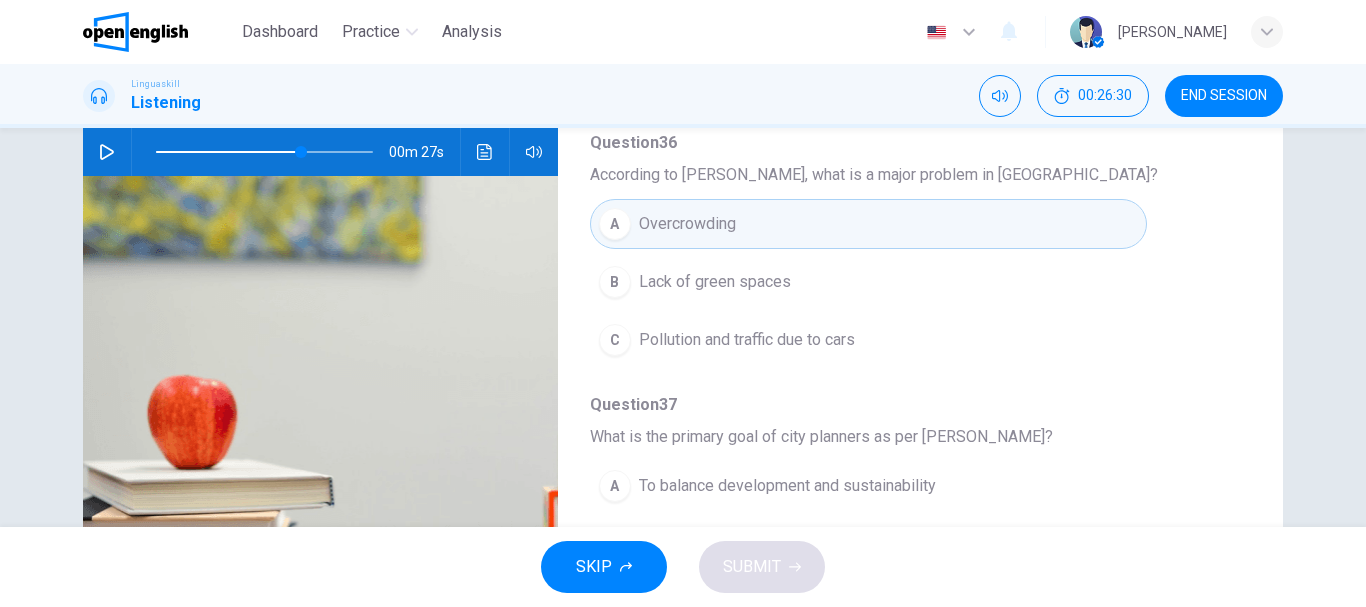 click on "Pollution and traffic due to cars" at bounding box center (747, 340) 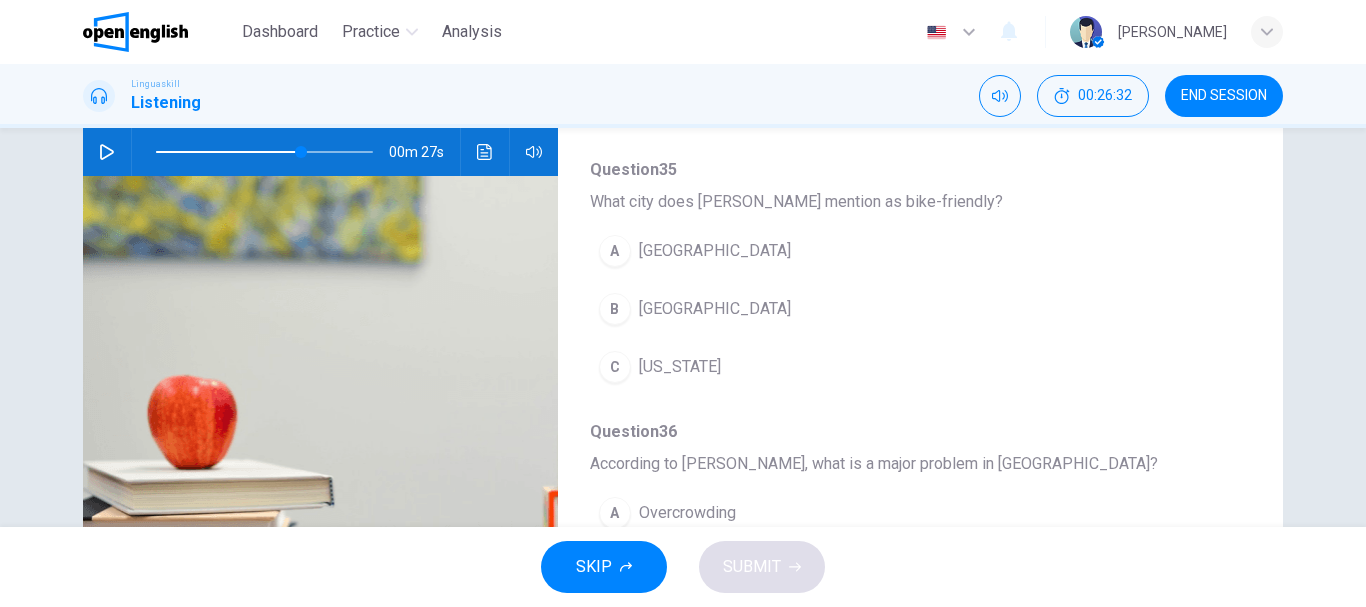 scroll, scrollTop: 563, scrollLeft: 0, axis: vertical 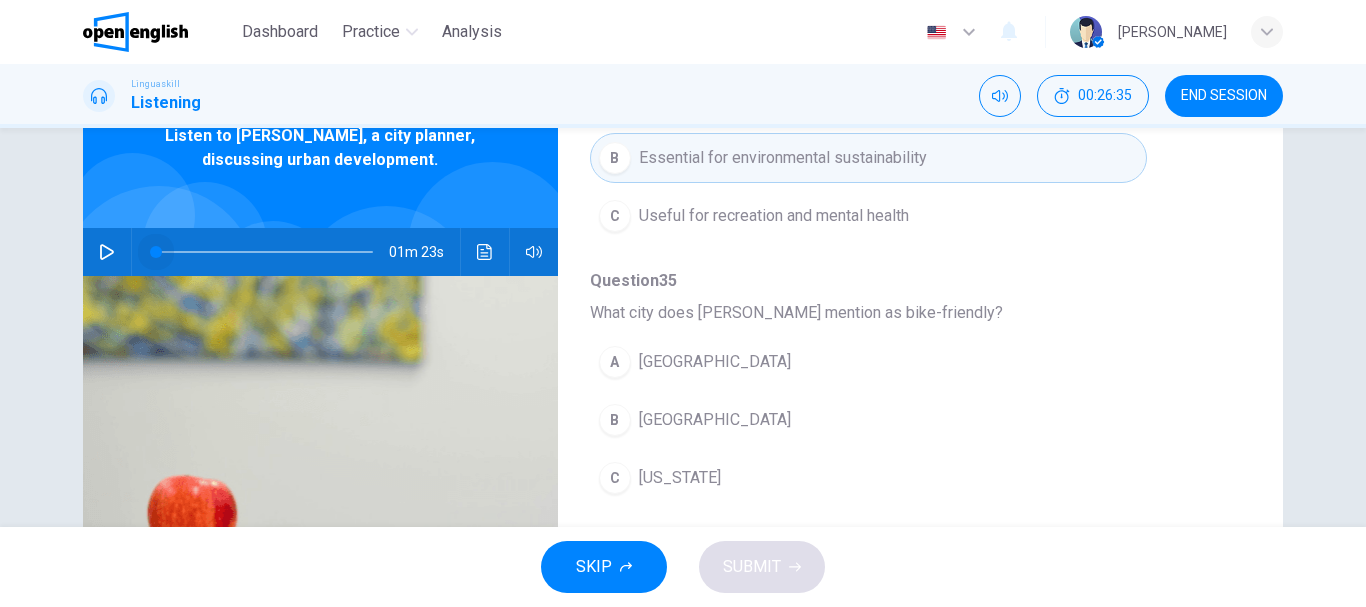 drag, startPoint x: 177, startPoint y: 258, endPoint x: 147, endPoint y: 253, distance: 30.413813 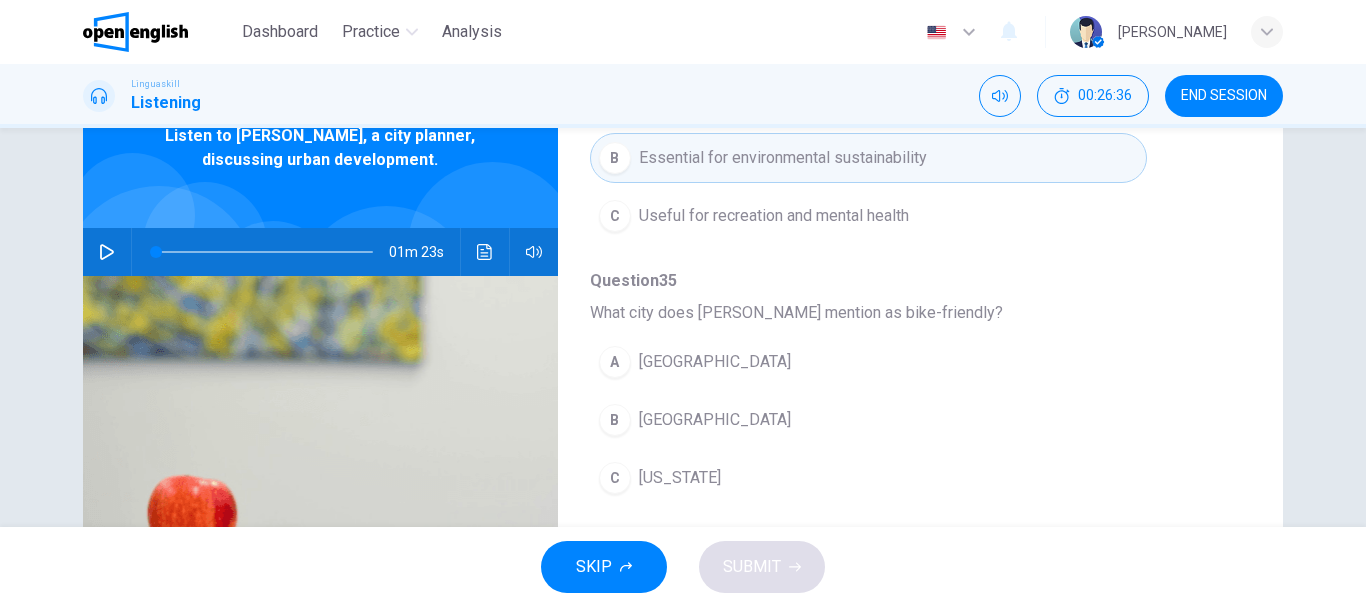 click 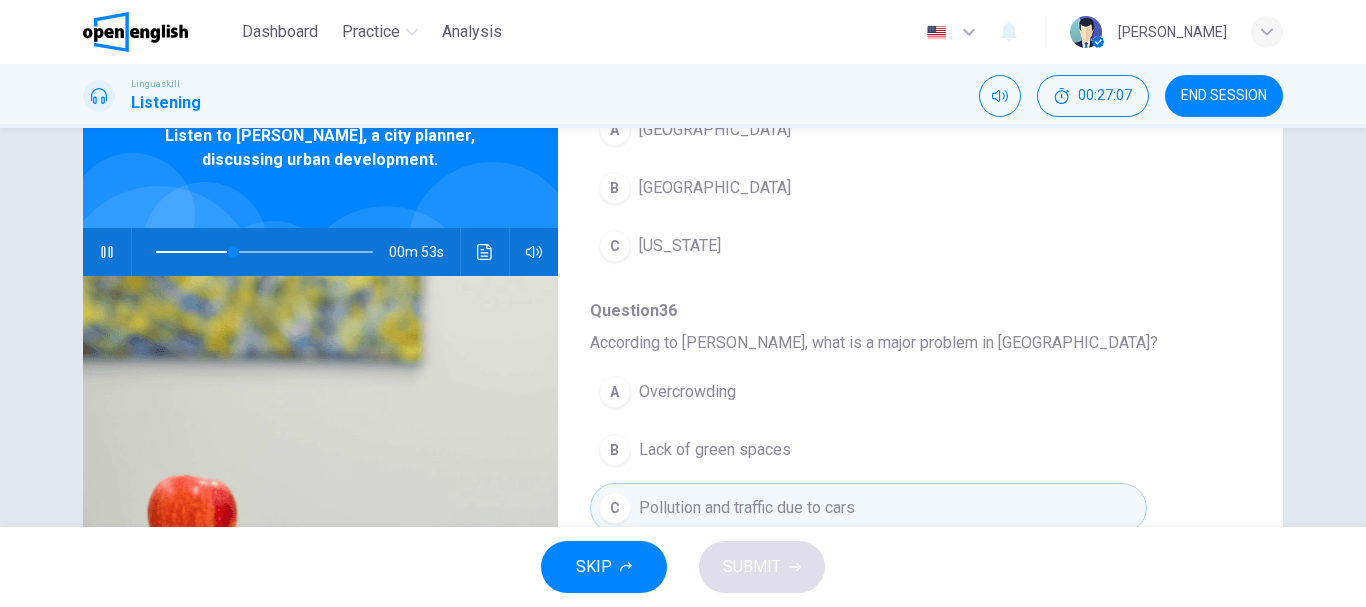 scroll, scrollTop: 863, scrollLeft: 0, axis: vertical 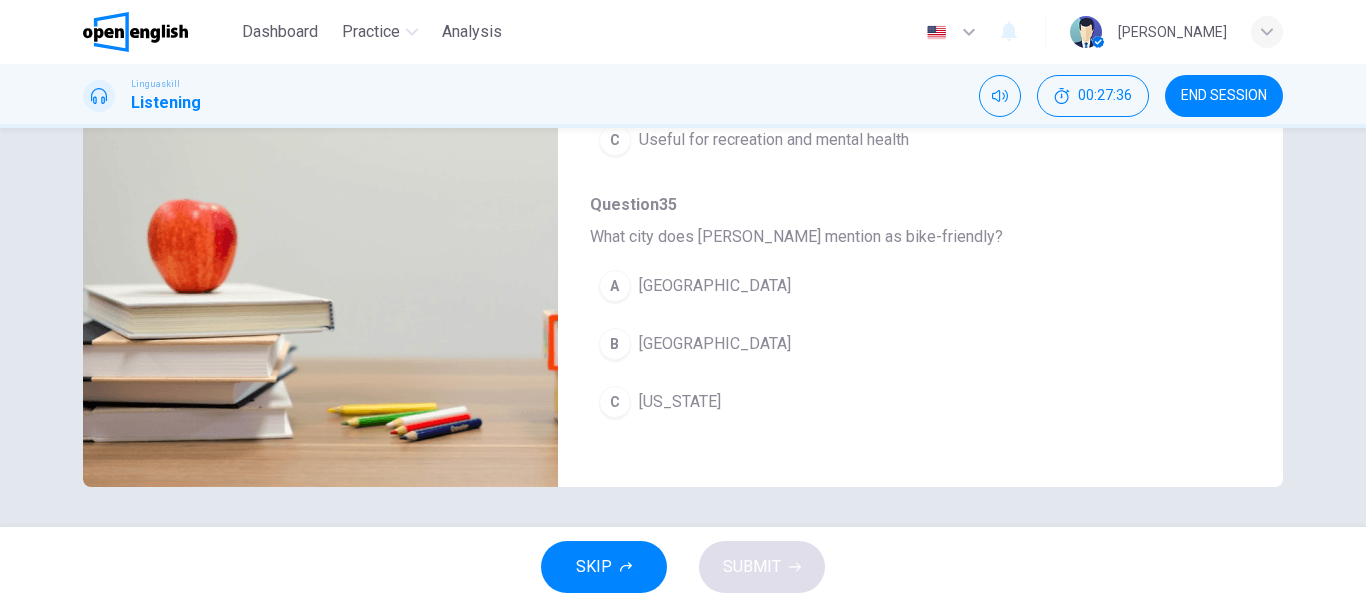 click on "[GEOGRAPHIC_DATA]" at bounding box center (715, 344) 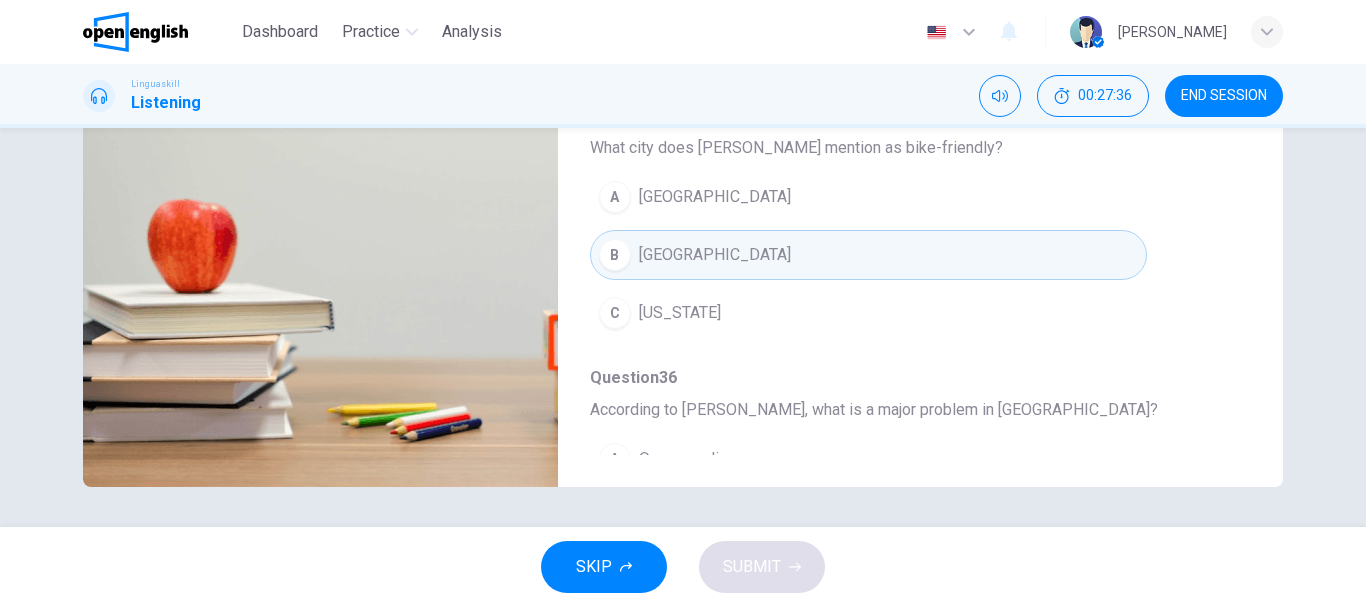 scroll, scrollTop: 863, scrollLeft: 0, axis: vertical 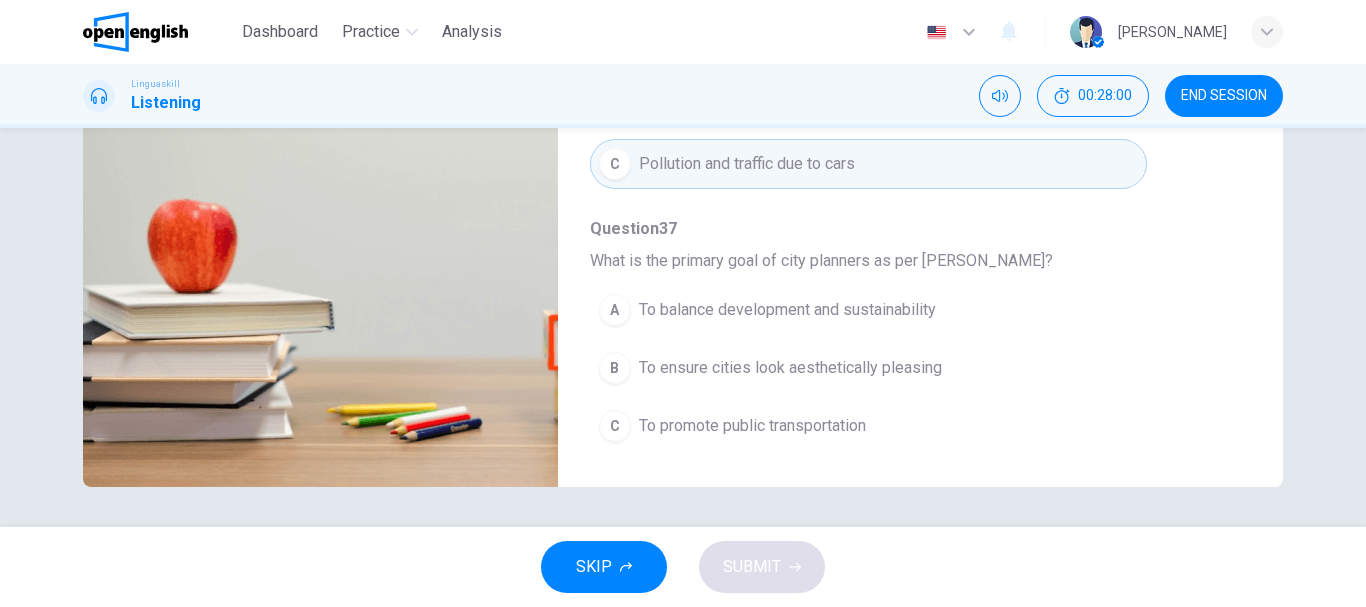 type on "*" 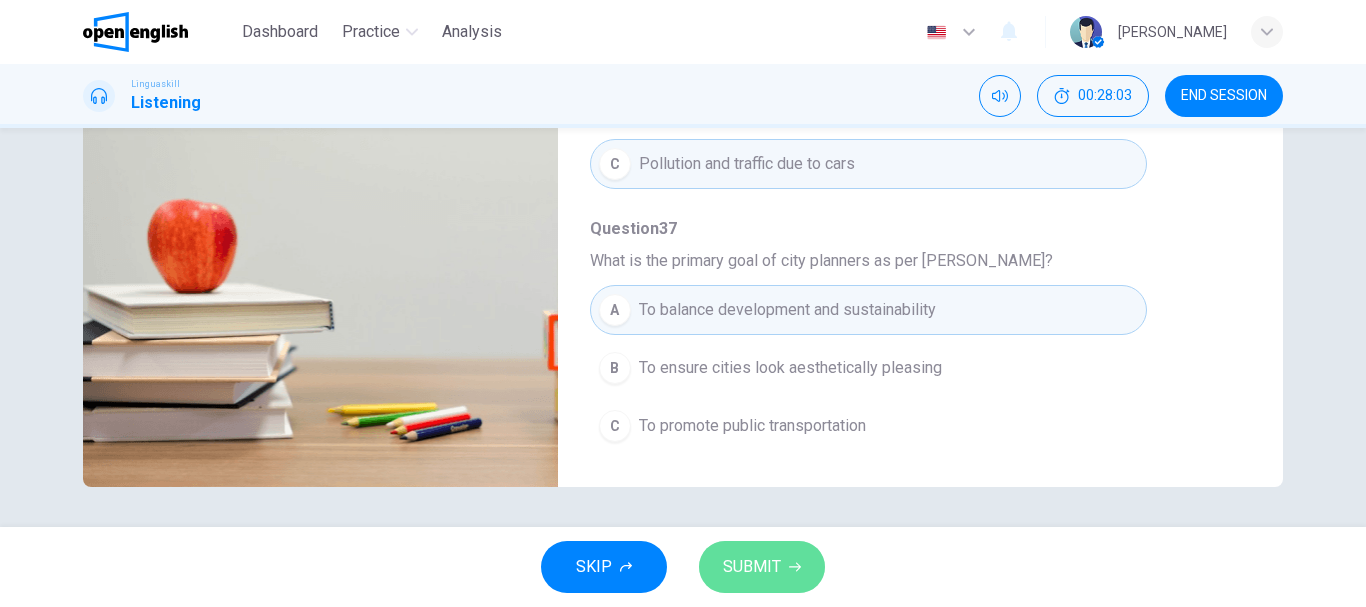 click on "SUBMIT" at bounding box center [752, 567] 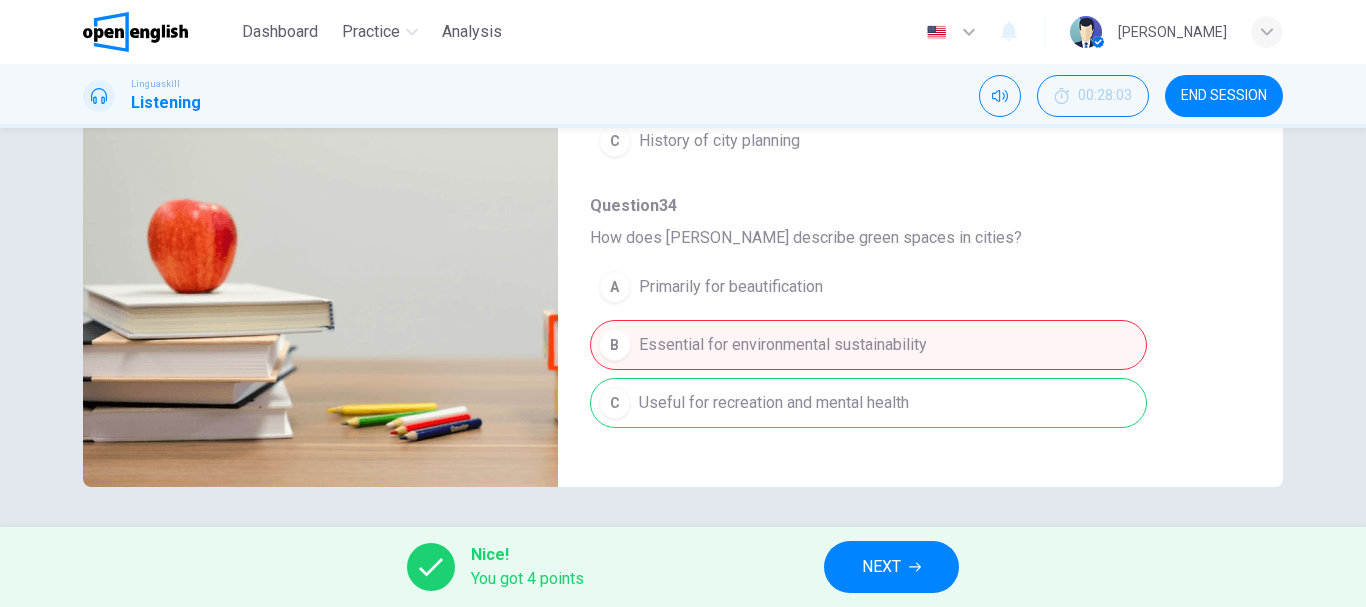scroll, scrollTop: 0, scrollLeft: 0, axis: both 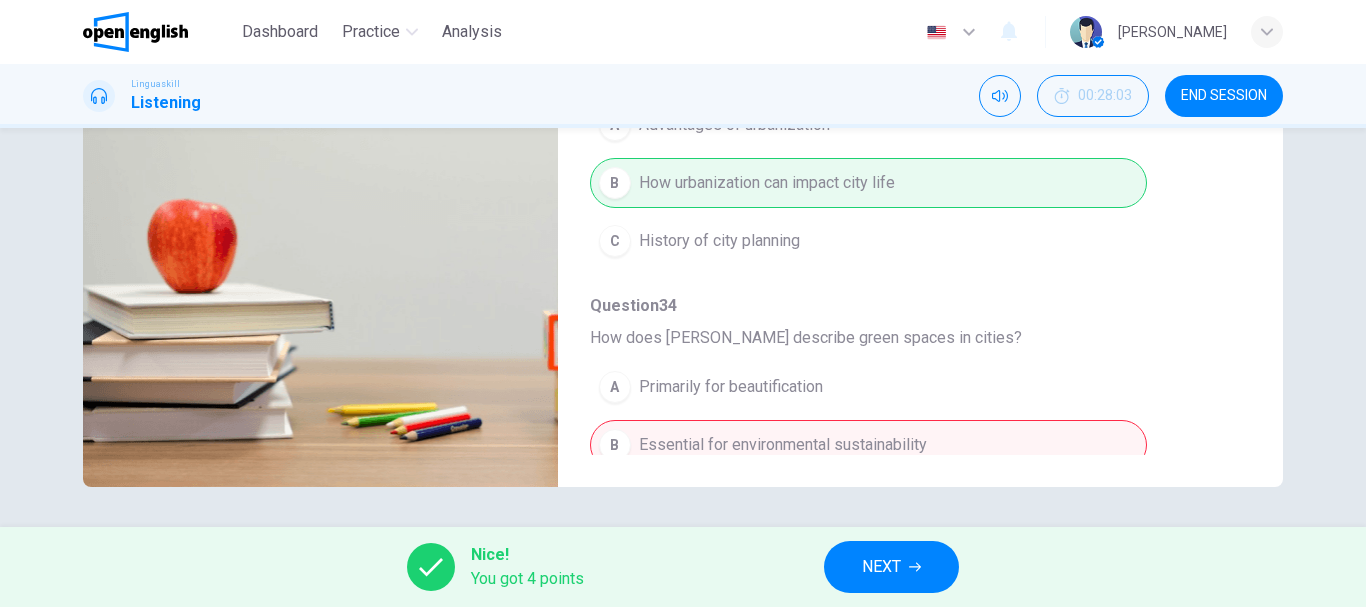 click on "NEXT" at bounding box center (881, 567) 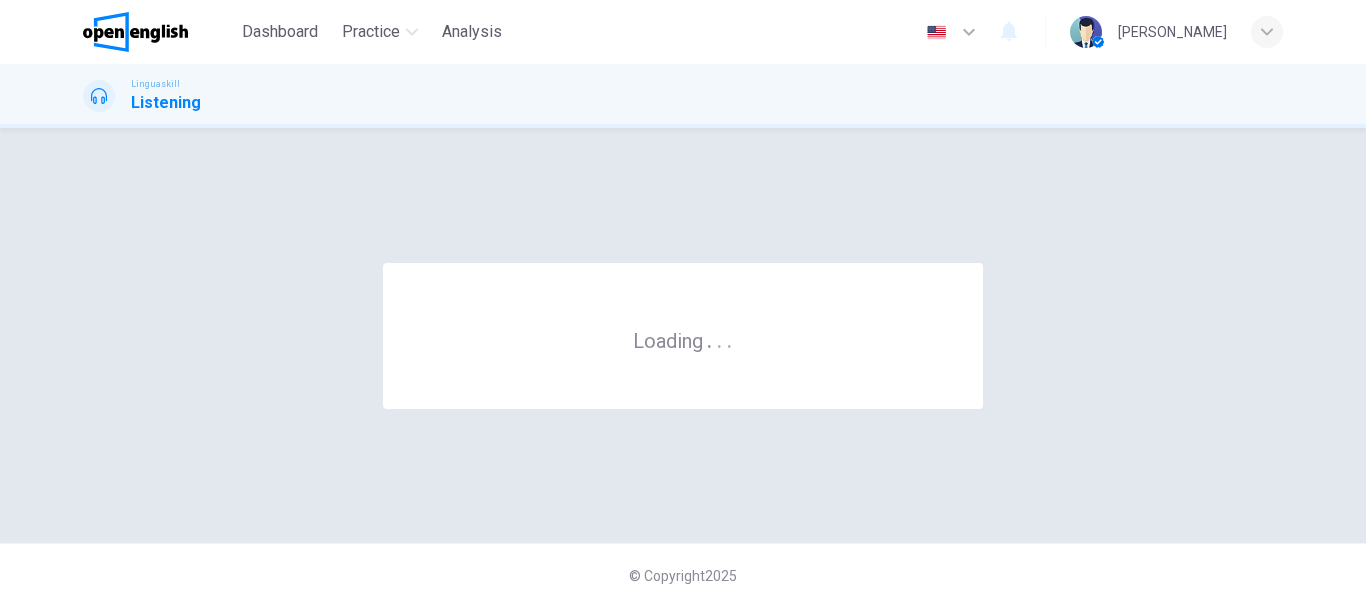 scroll, scrollTop: 0, scrollLeft: 0, axis: both 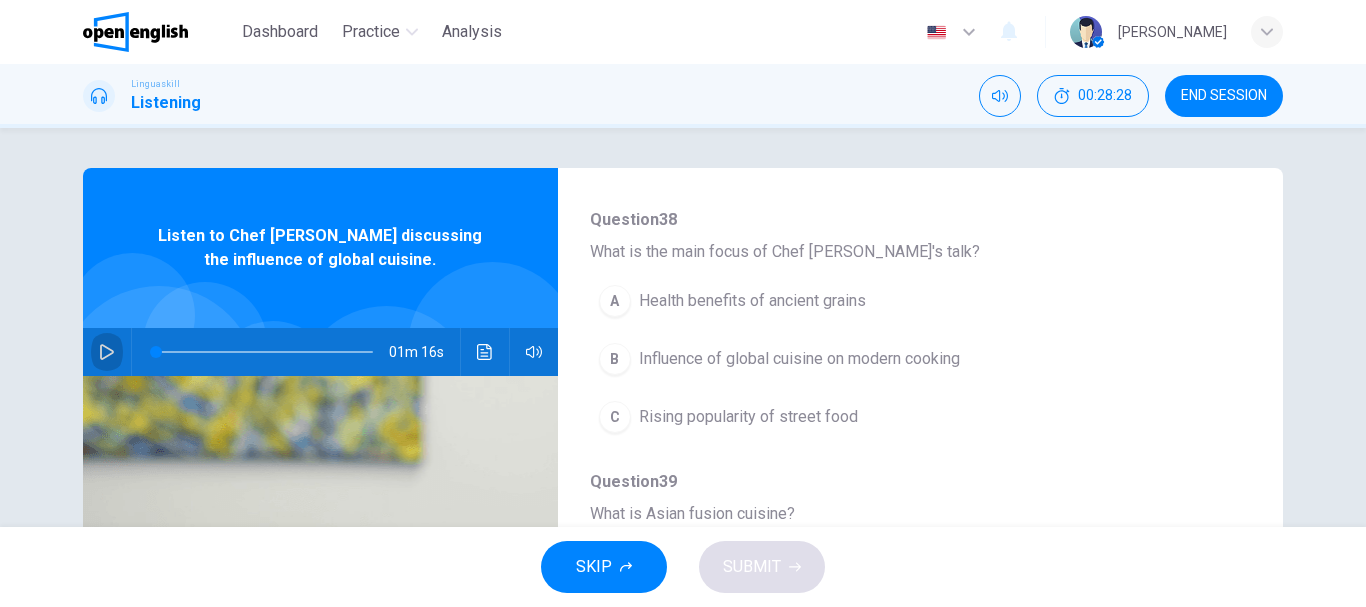 click at bounding box center (107, 352) 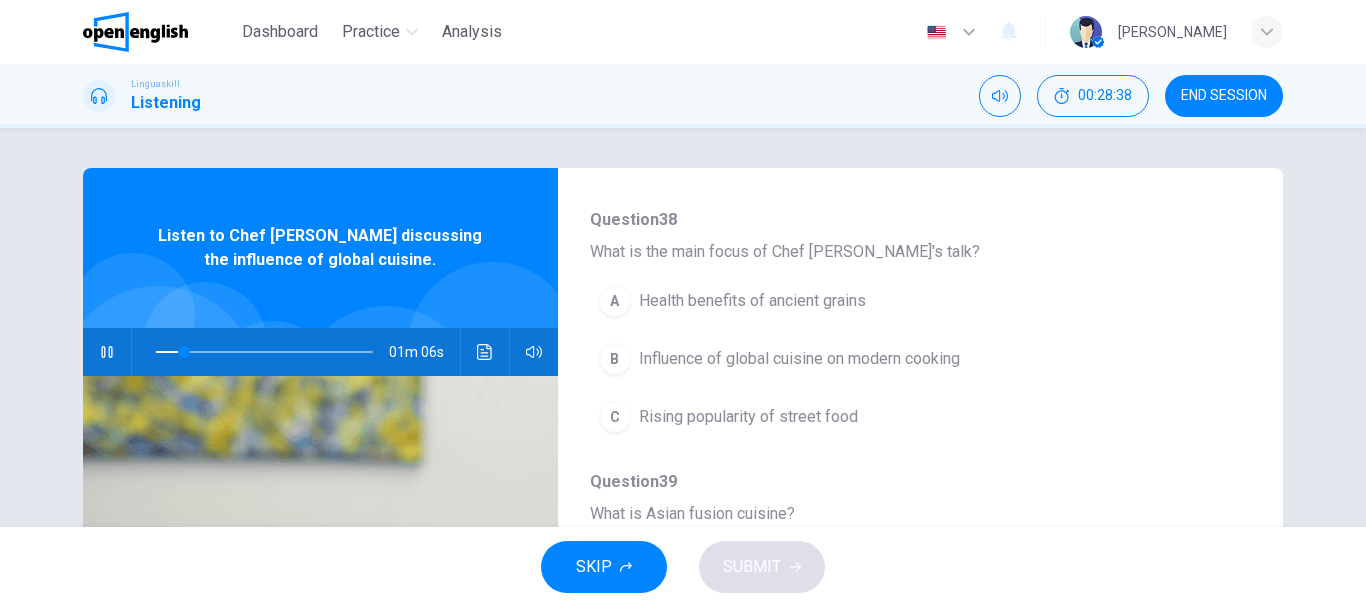 drag, startPoint x: 906, startPoint y: 354, endPoint x: 855, endPoint y: 352, distance: 51.0392 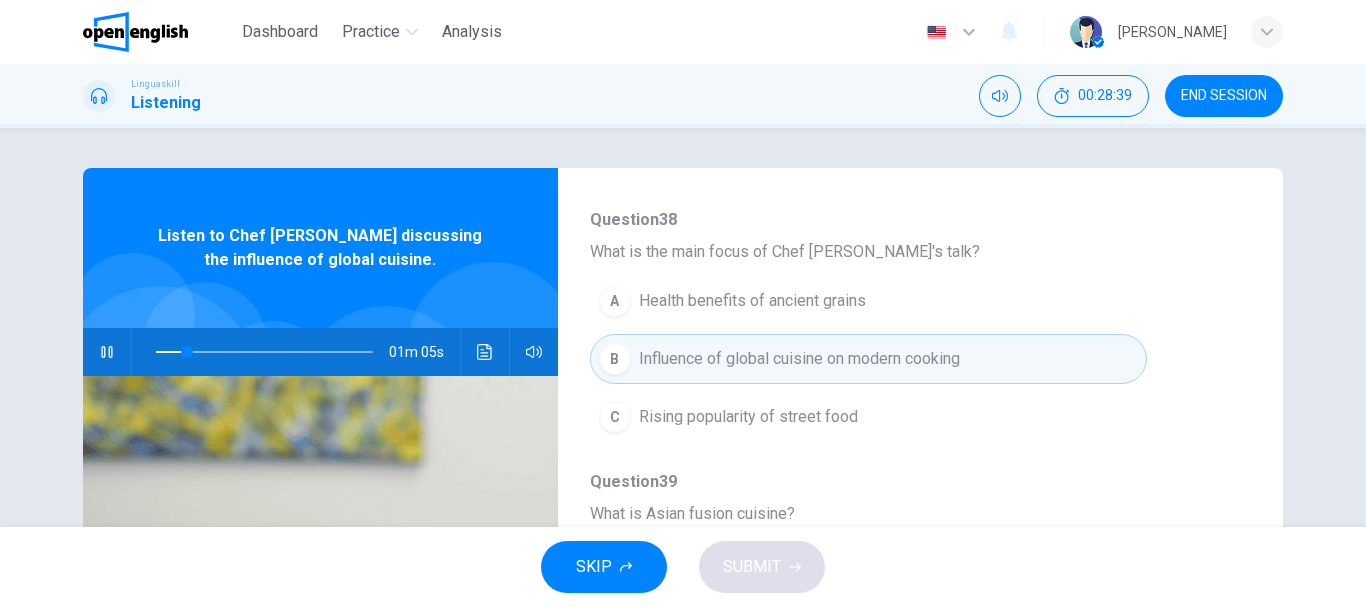 click at bounding box center [107, 352] 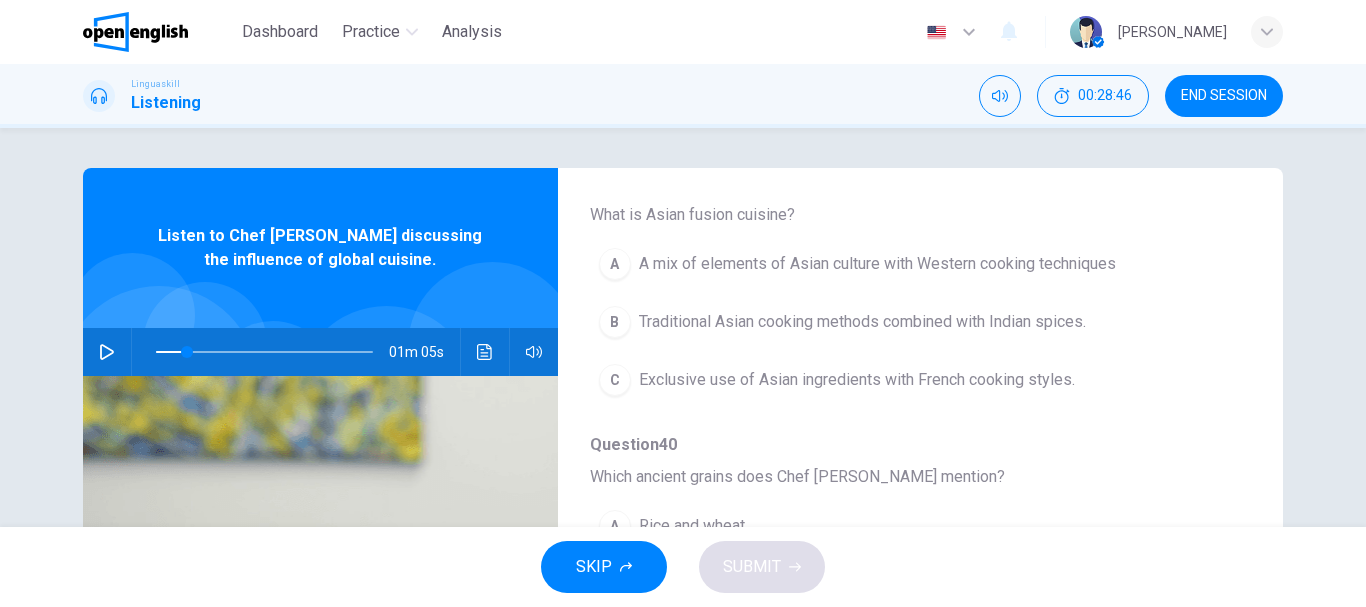 scroll, scrollTop: 500, scrollLeft: 0, axis: vertical 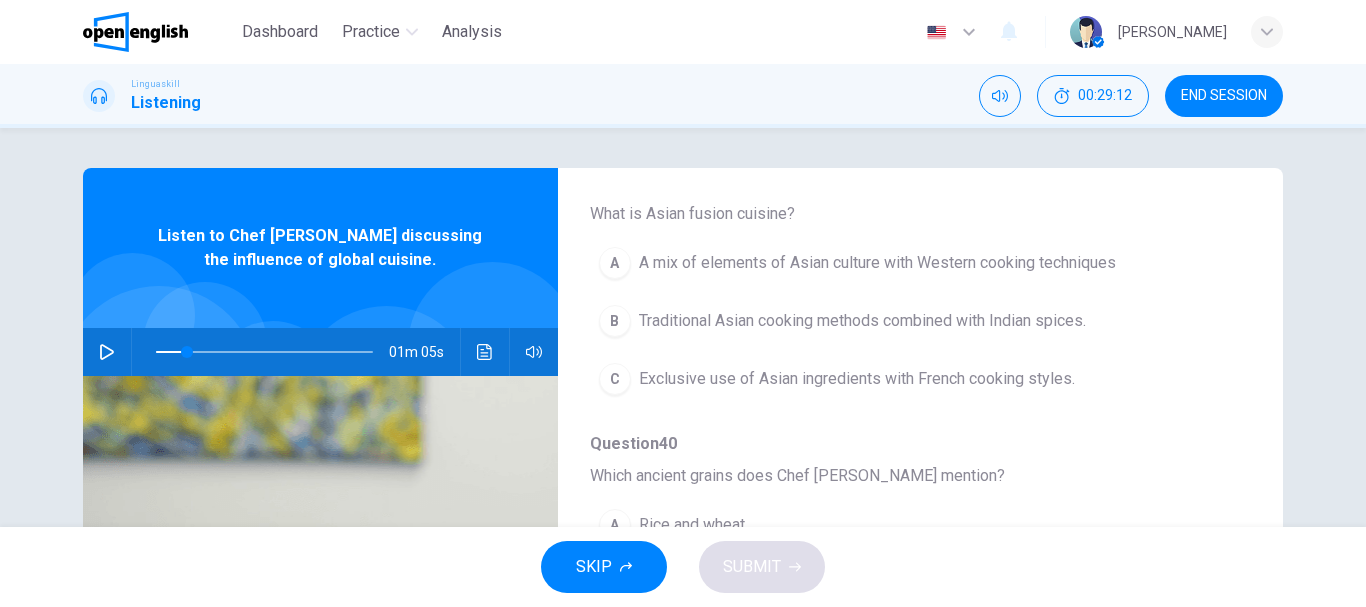 click at bounding box center [107, 352] 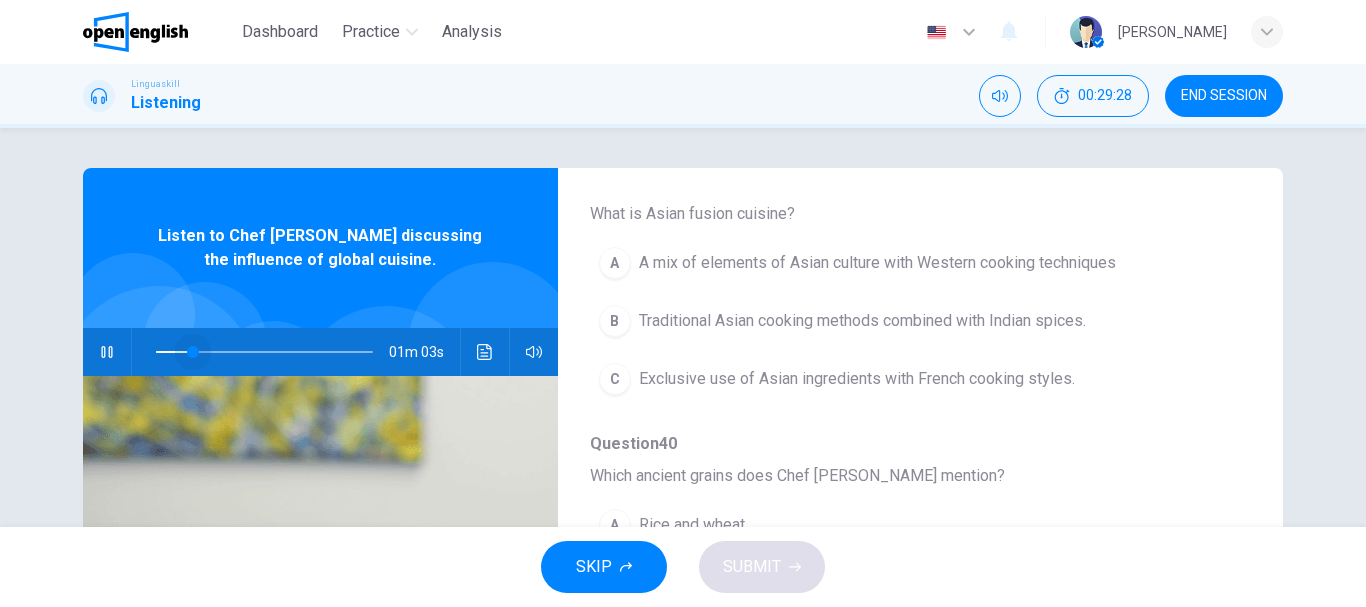 drag, startPoint x: 197, startPoint y: 352, endPoint x: 186, endPoint y: 352, distance: 11 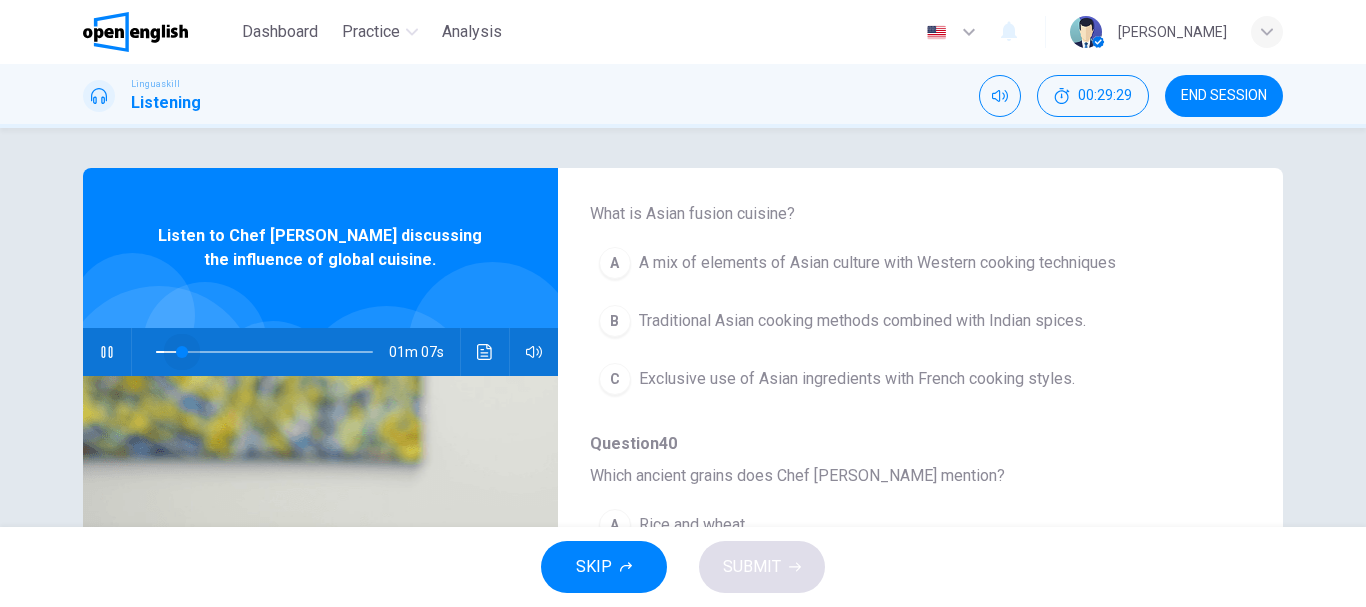 click at bounding box center (182, 352) 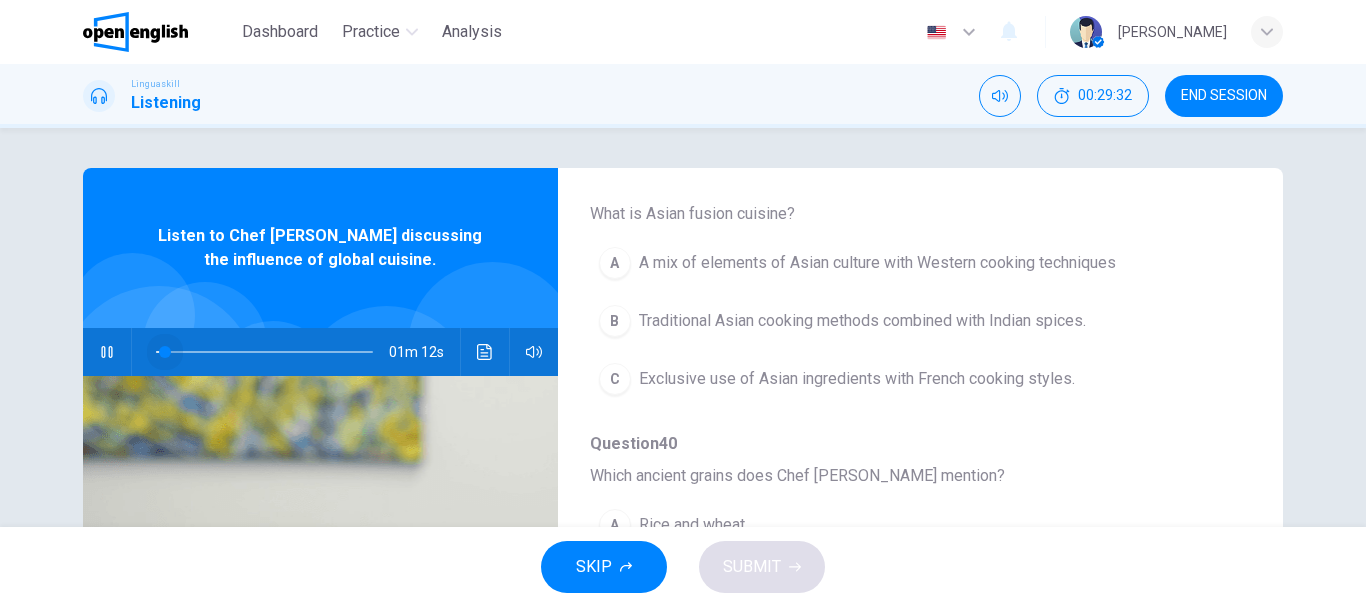 drag, startPoint x: 168, startPoint y: 350, endPoint x: 157, endPoint y: 348, distance: 11.18034 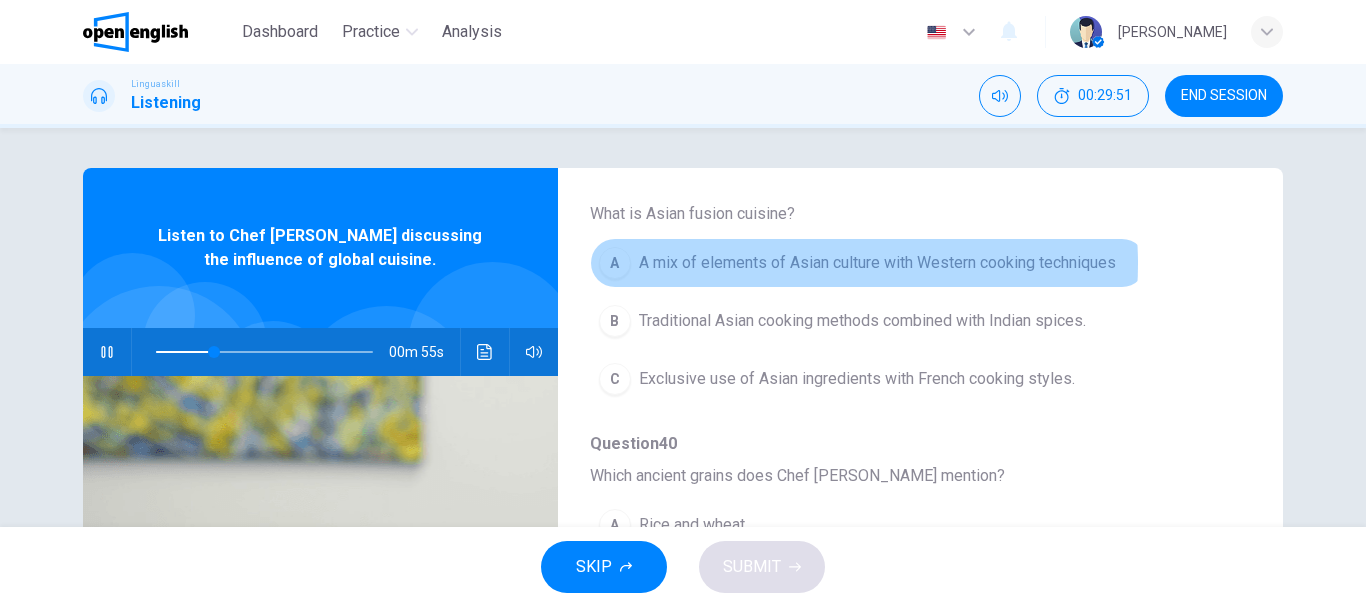 click on "A mix of elements of Asian culture with Western cooking techniques" at bounding box center [877, 263] 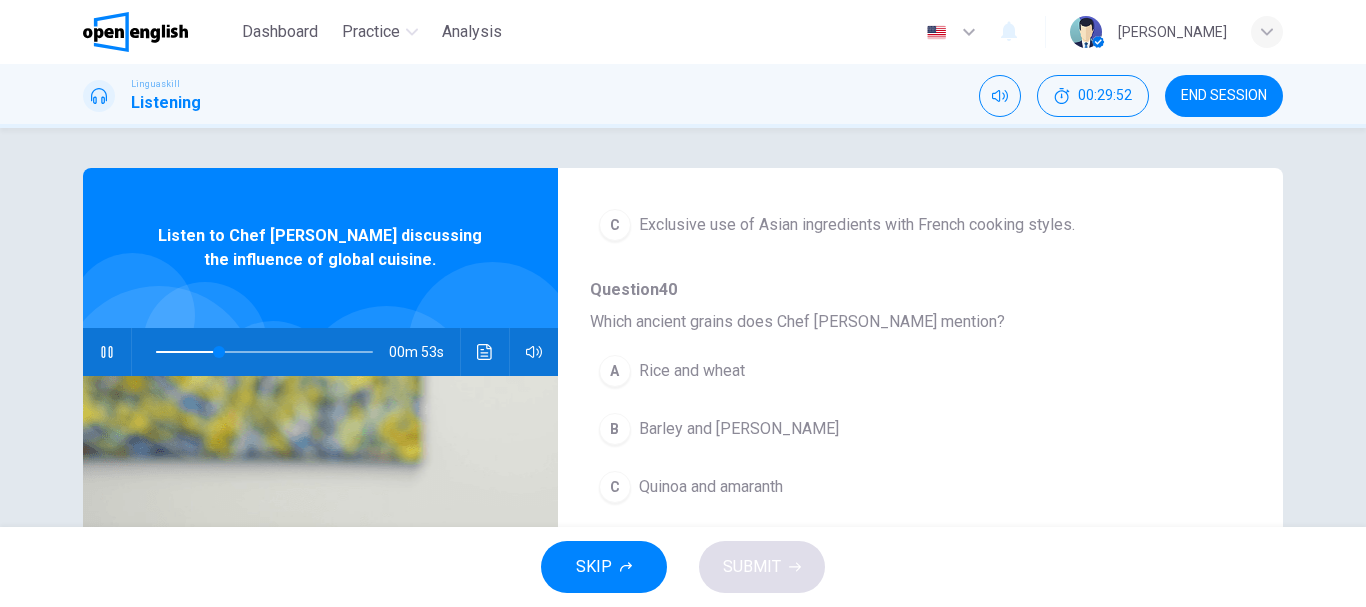 scroll, scrollTop: 700, scrollLeft: 0, axis: vertical 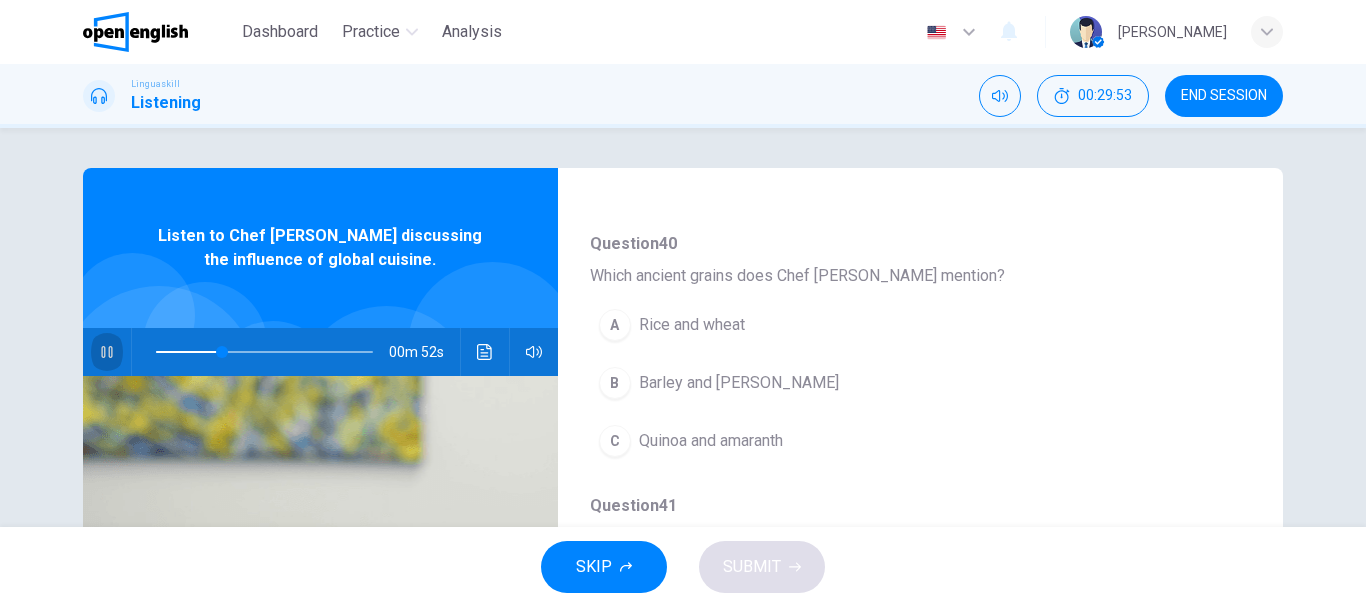 drag, startPoint x: 96, startPoint y: 356, endPoint x: 135, endPoint y: 353, distance: 39.115215 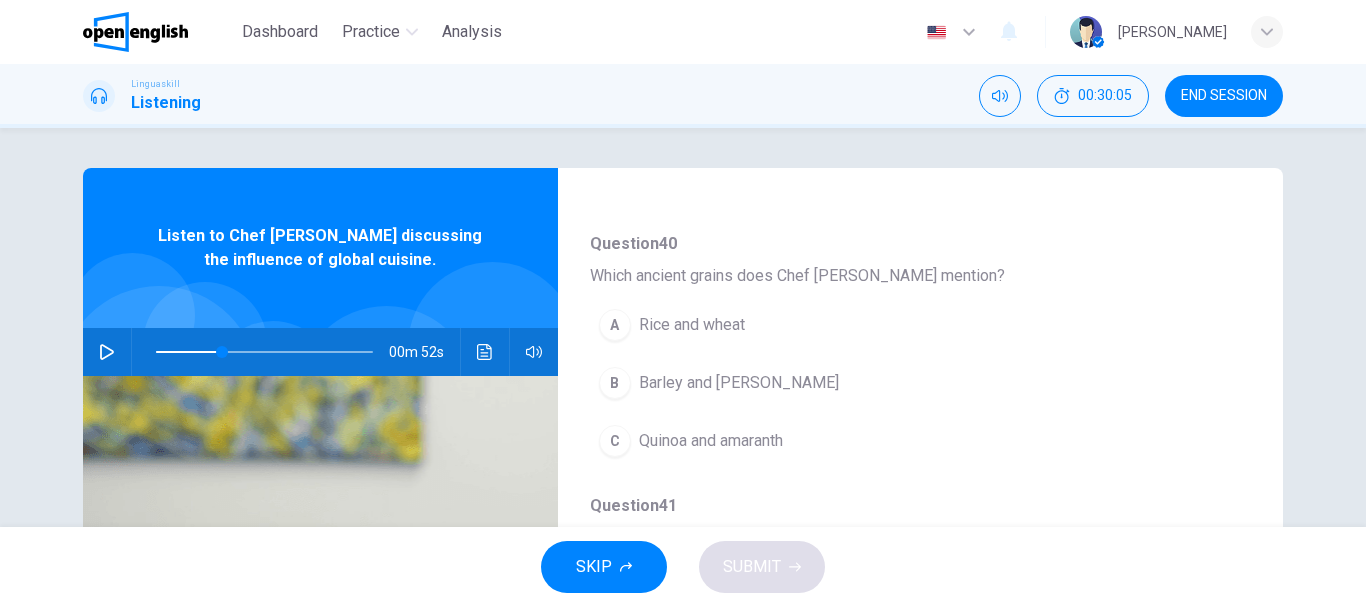 click at bounding box center [107, 352] 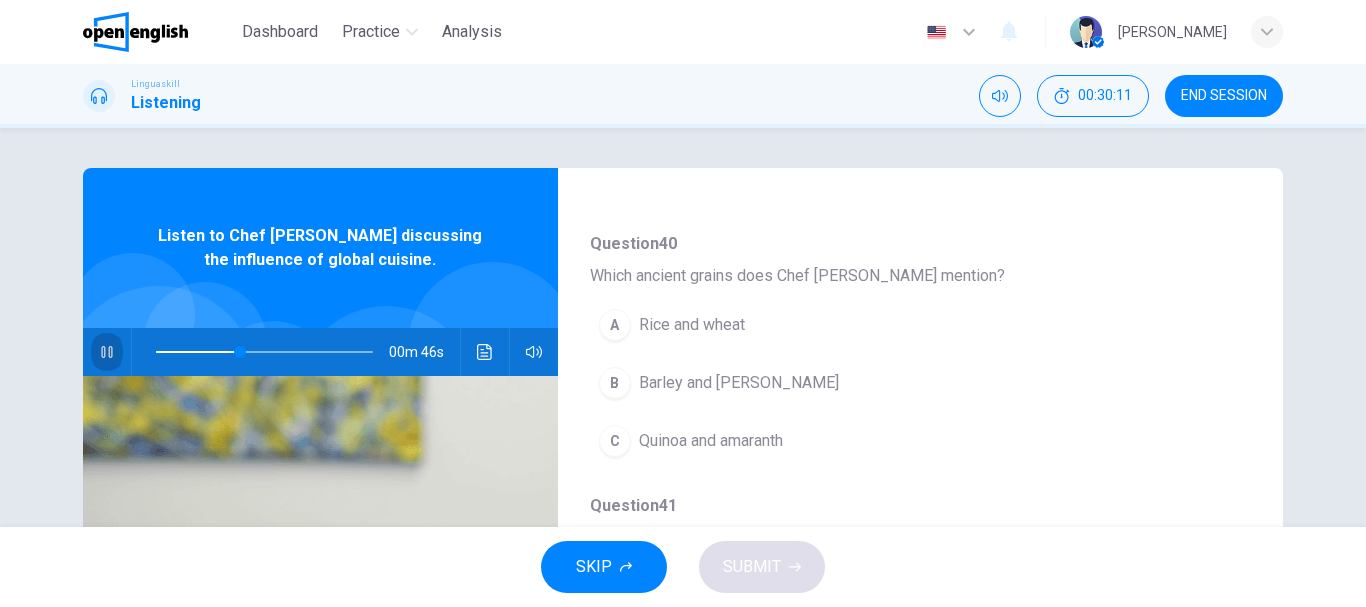 drag, startPoint x: 98, startPoint y: 355, endPoint x: 434, endPoint y: 411, distance: 340.6347 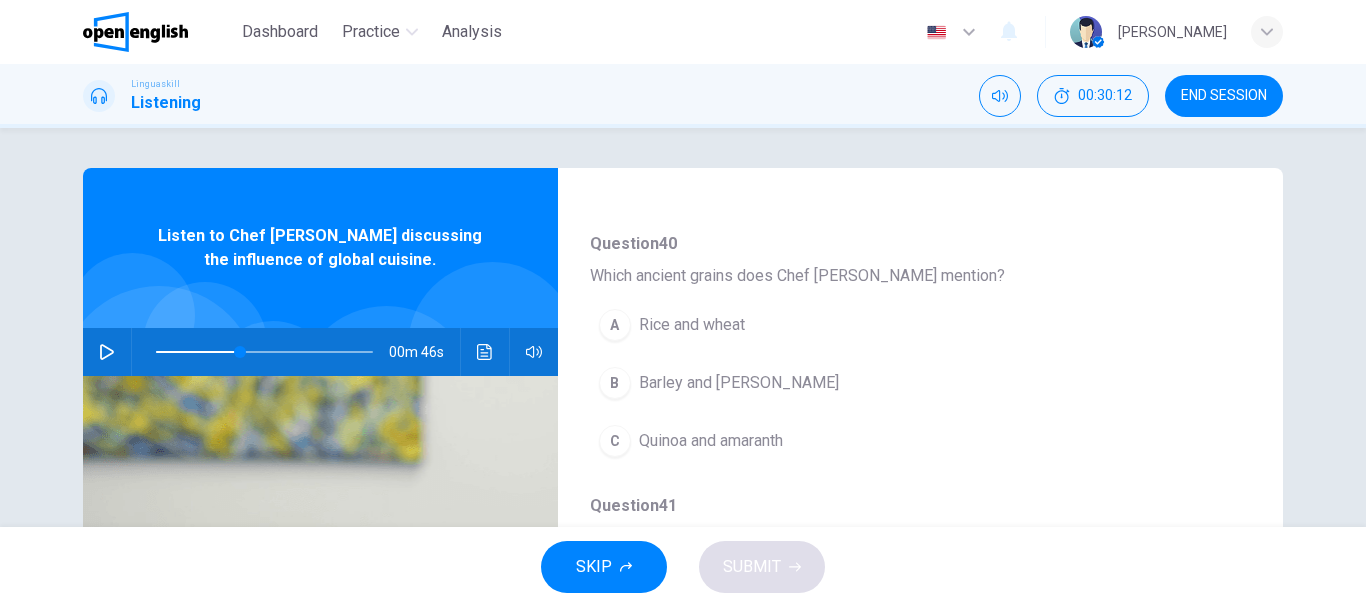 click on "Quinoa and amaranth" at bounding box center [711, 441] 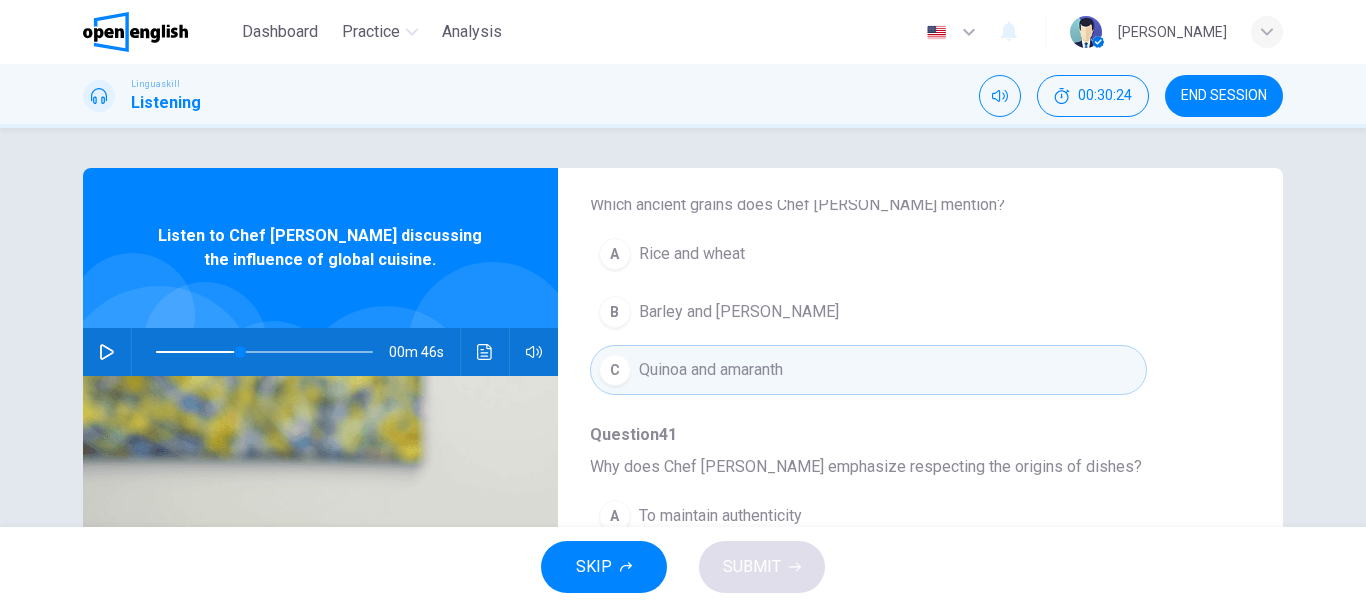 scroll, scrollTop: 863, scrollLeft: 0, axis: vertical 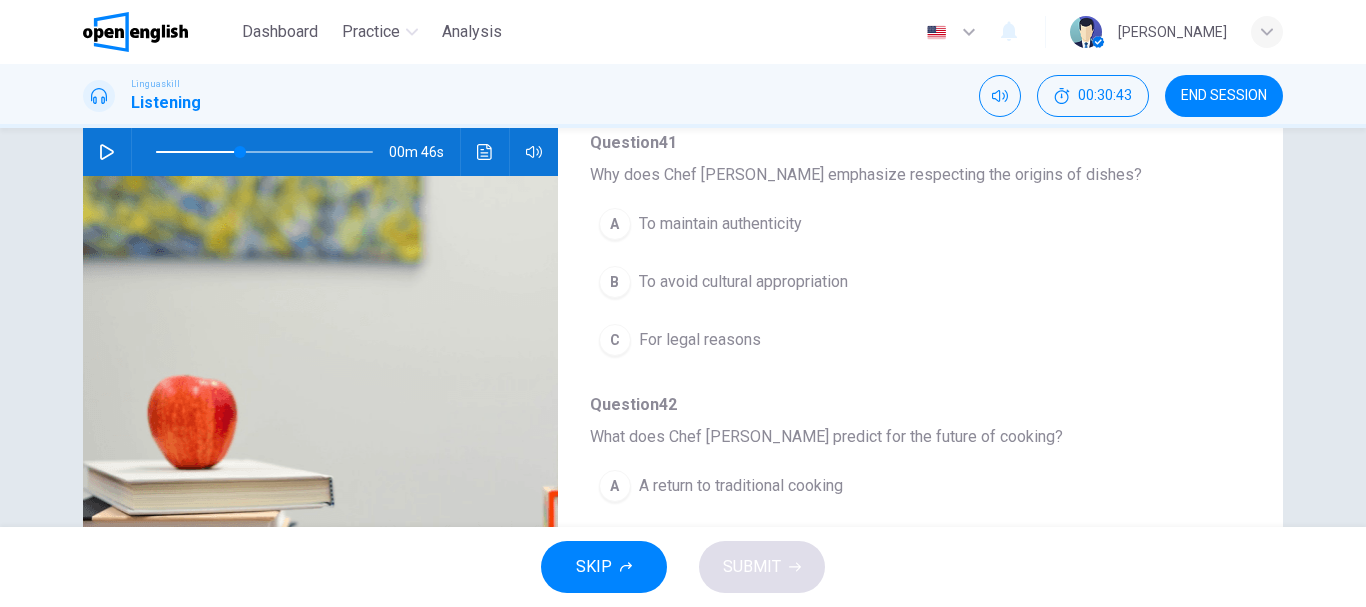 click 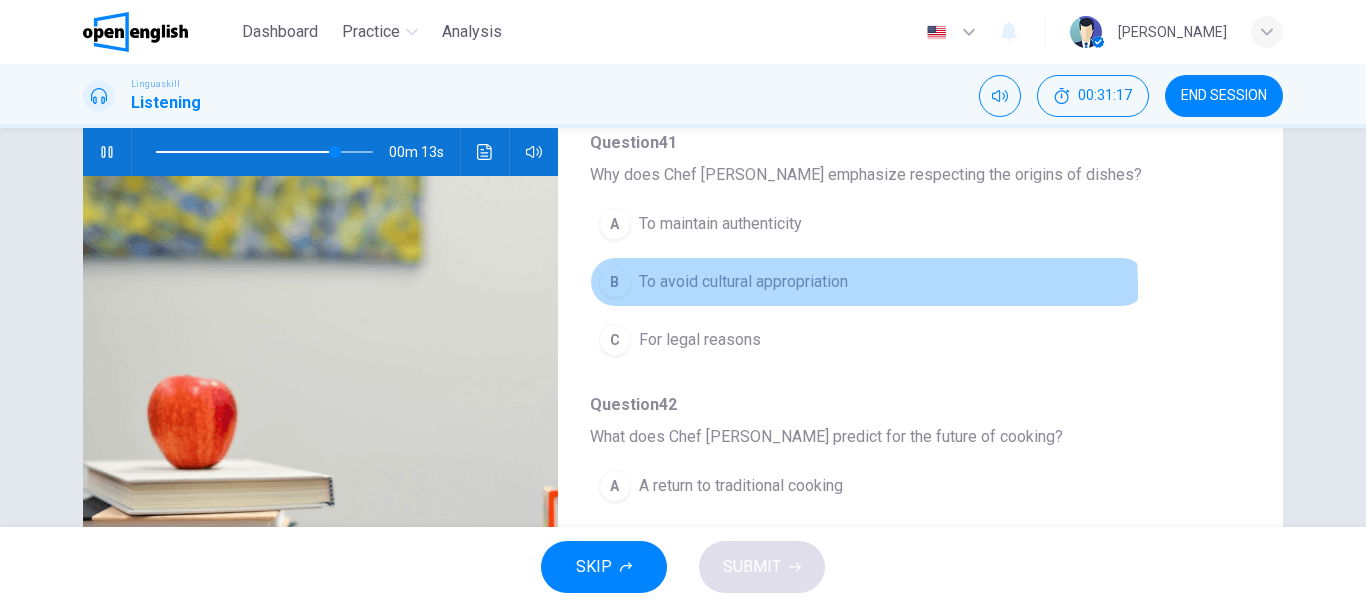 click on "To avoid cultural appropriation" at bounding box center [743, 282] 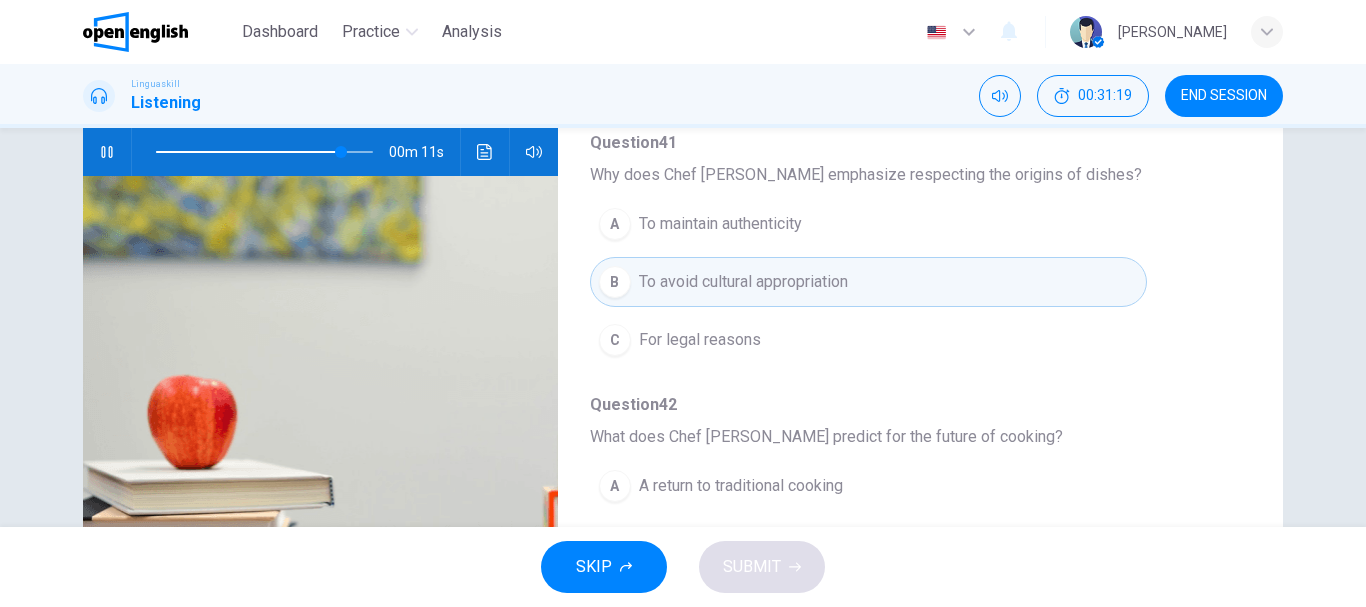 click 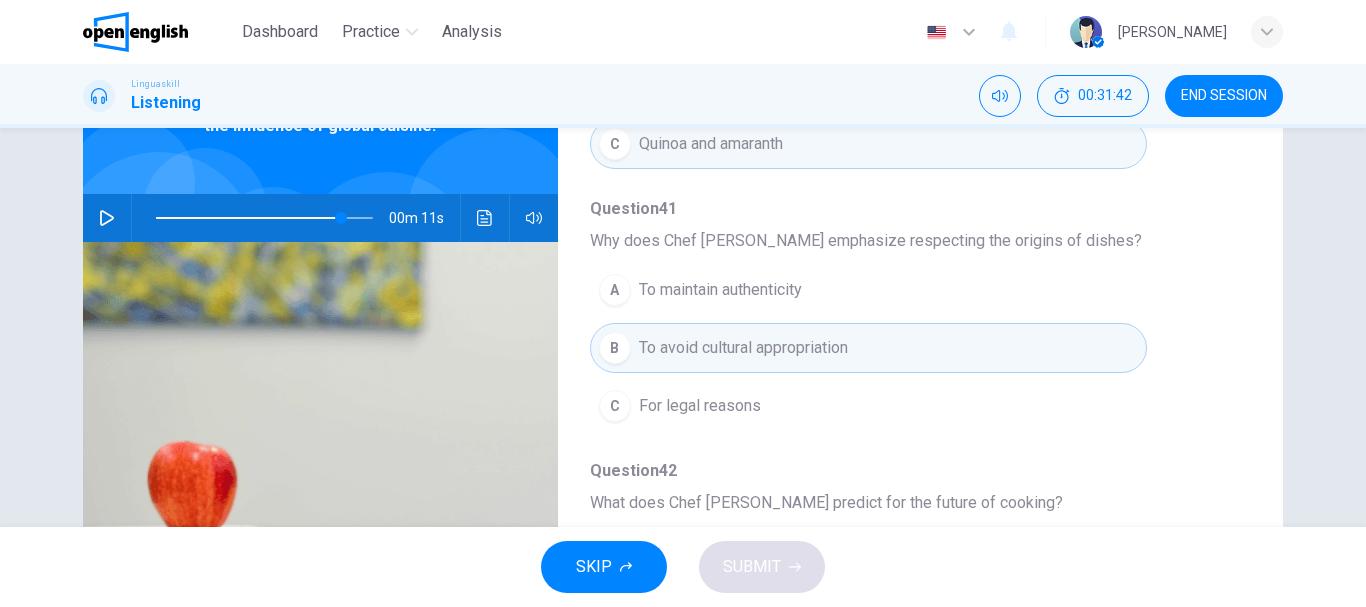 scroll, scrollTop: 76, scrollLeft: 0, axis: vertical 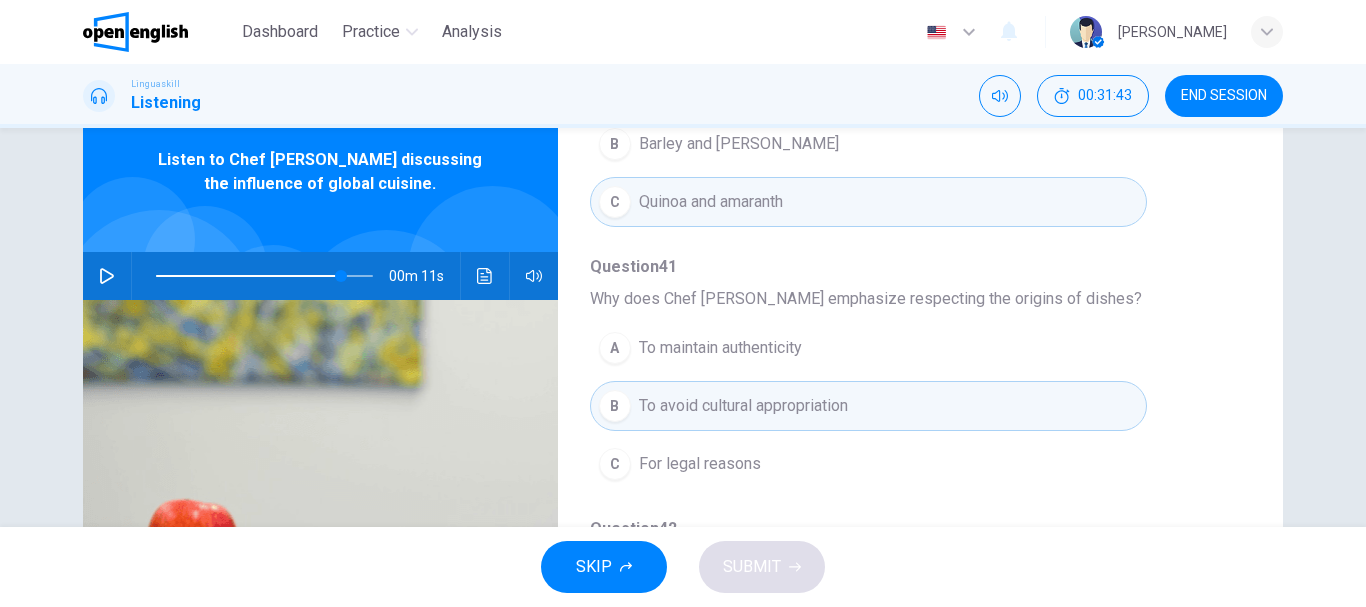 click at bounding box center (107, 276) 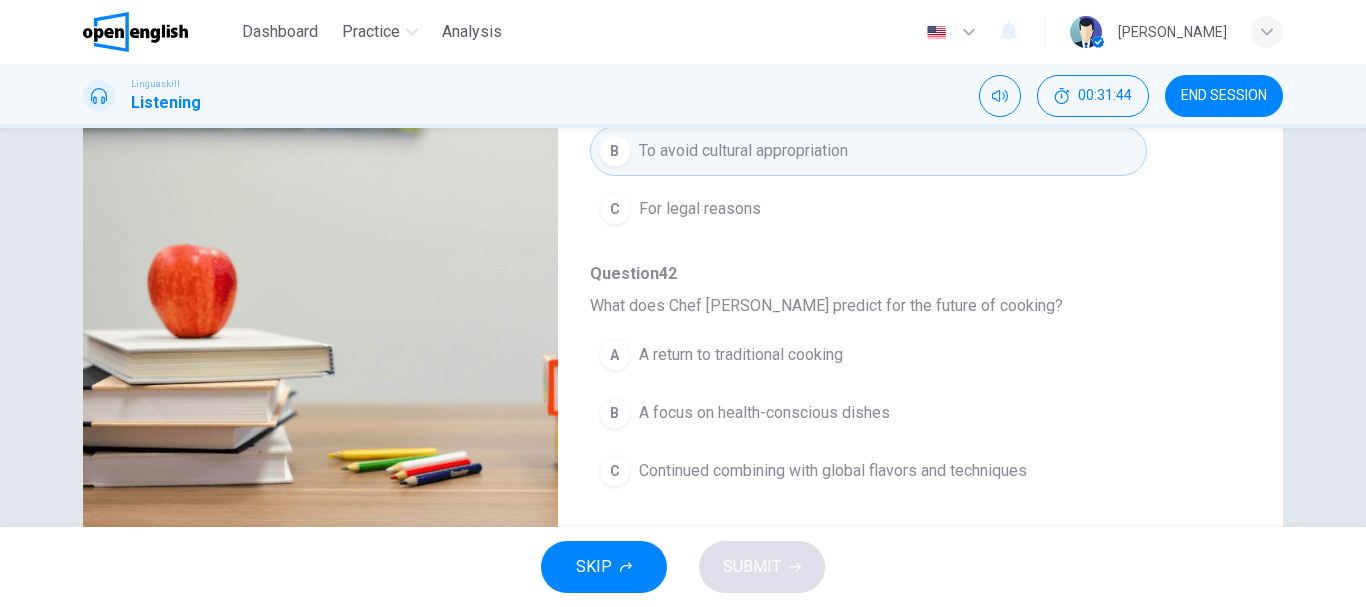 scroll, scrollTop: 376, scrollLeft: 0, axis: vertical 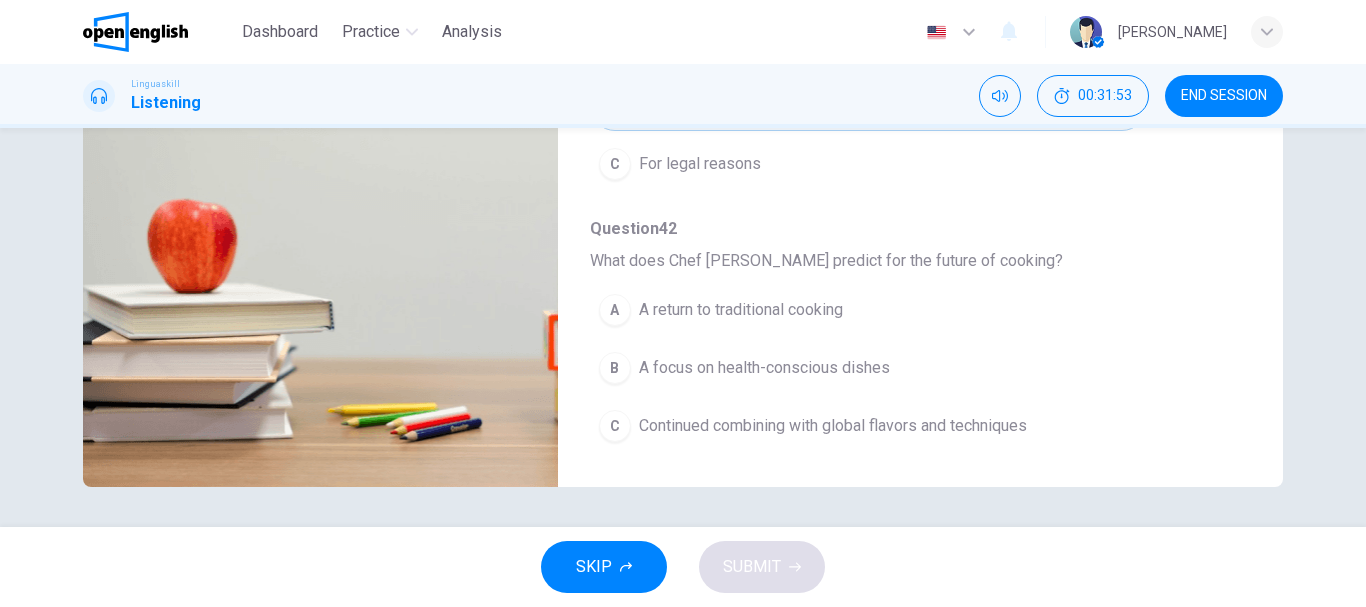 click on "Continued combining with global flavors and techniques" at bounding box center (833, 426) 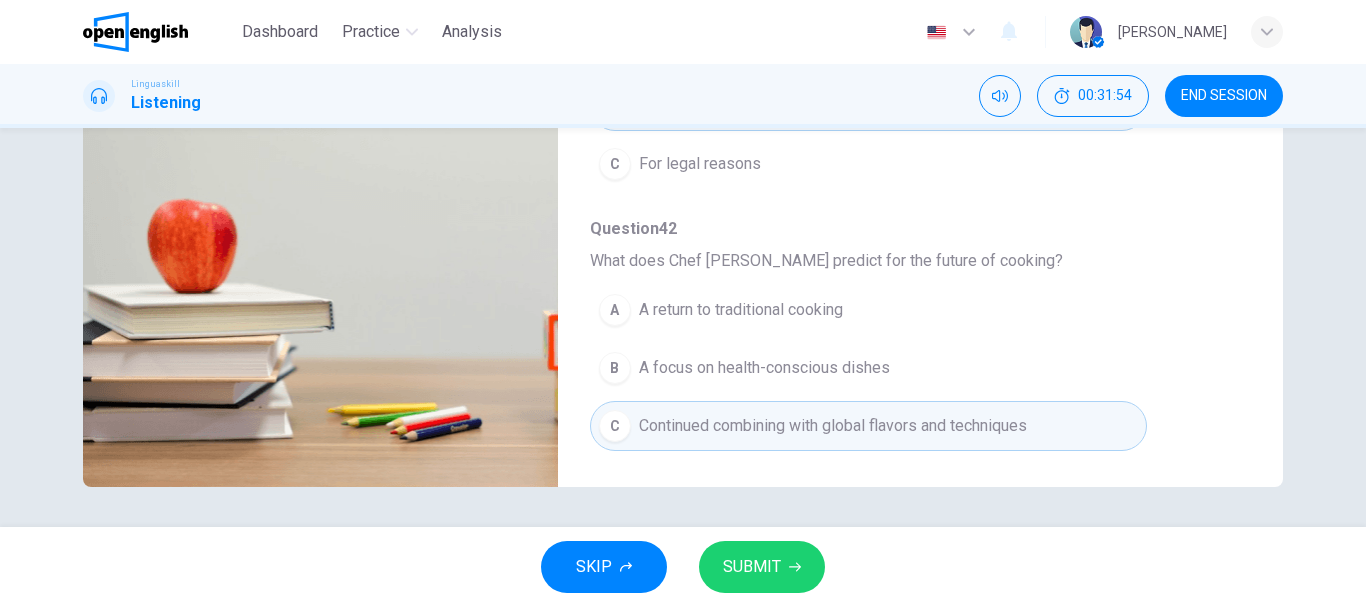 type on "*" 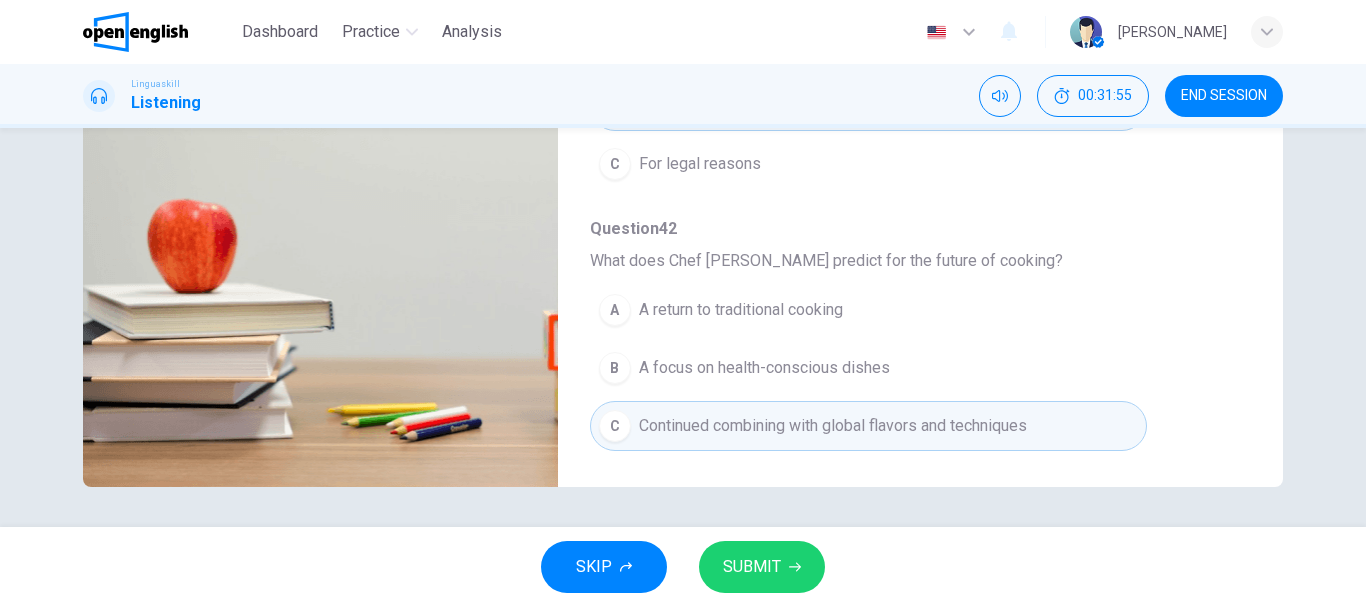 click on "SUBMIT" at bounding box center [762, 567] 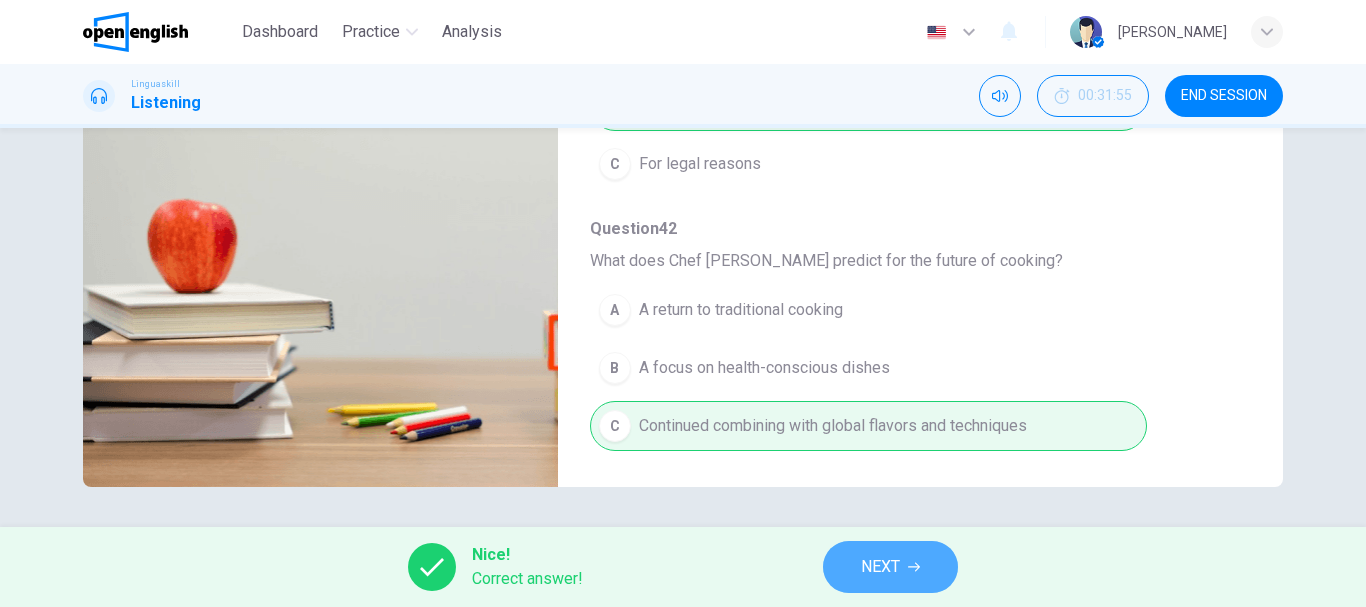 click on "NEXT" at bounding box center (890, 567) 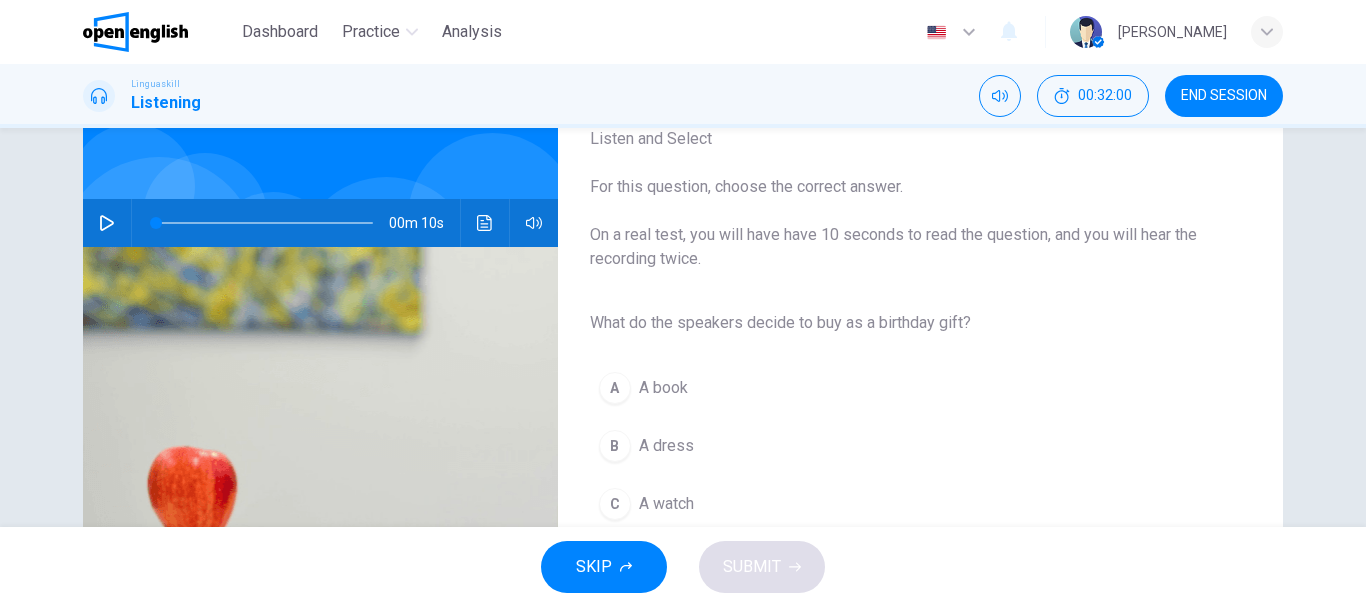scroll, scrollTop: 176, scrollLeft: 0, axis: vertical 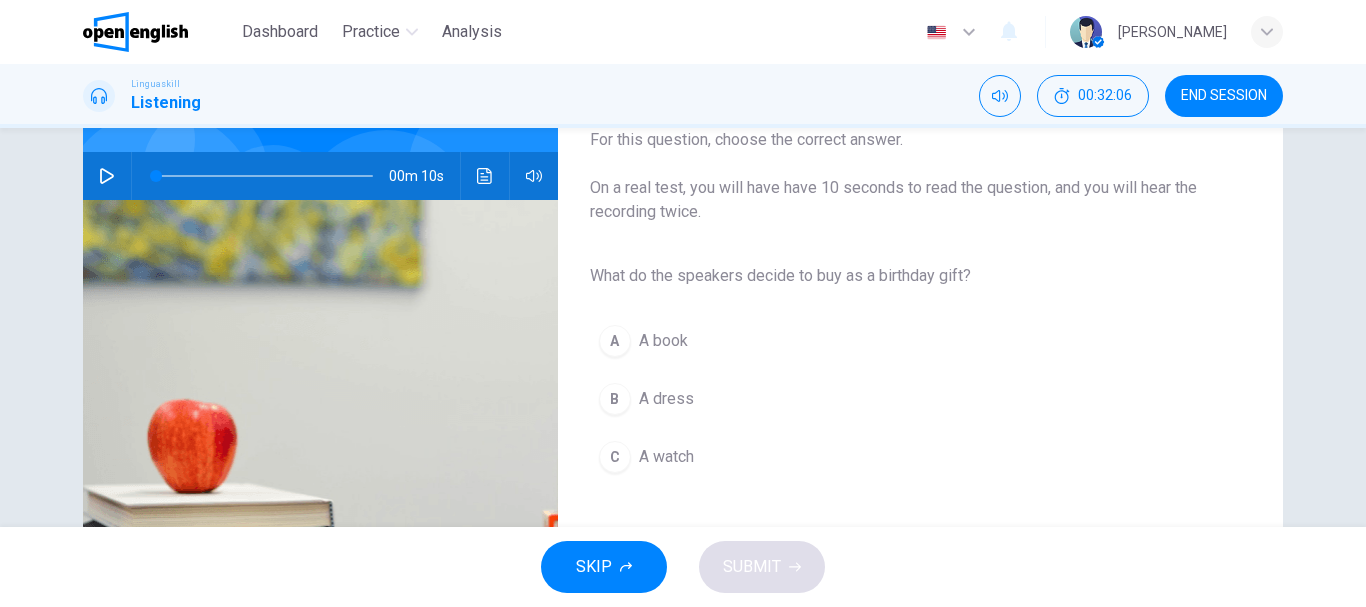 click 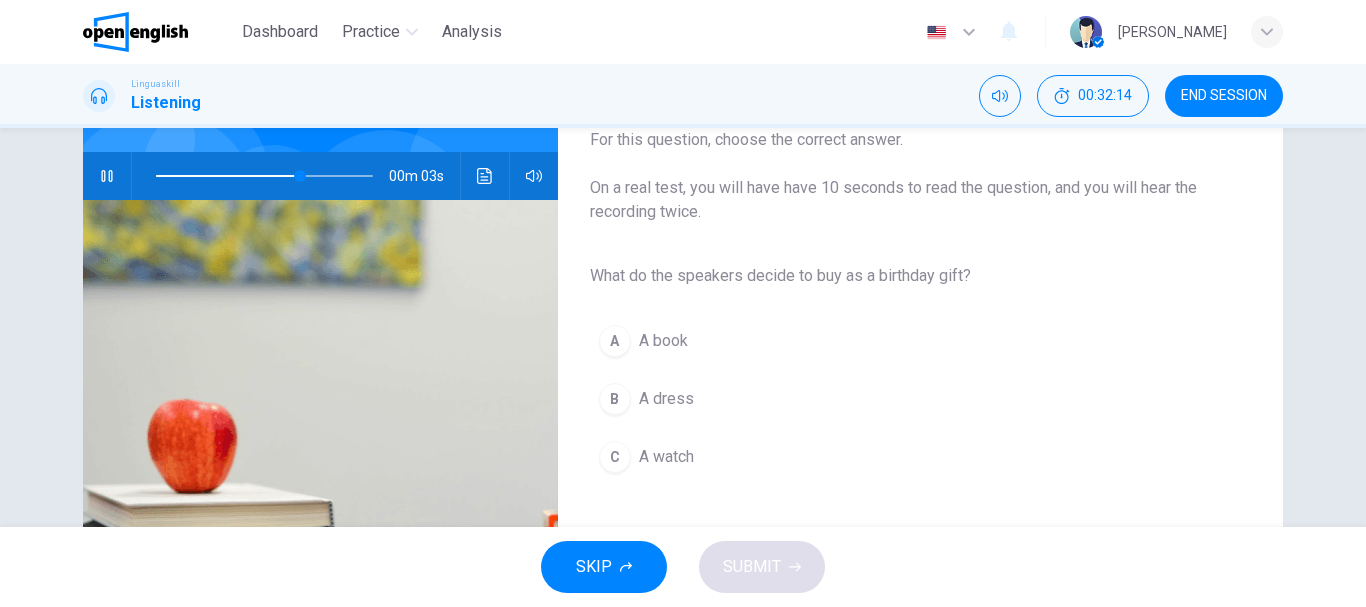 click on "A A book" at bounding box center (904, 341) 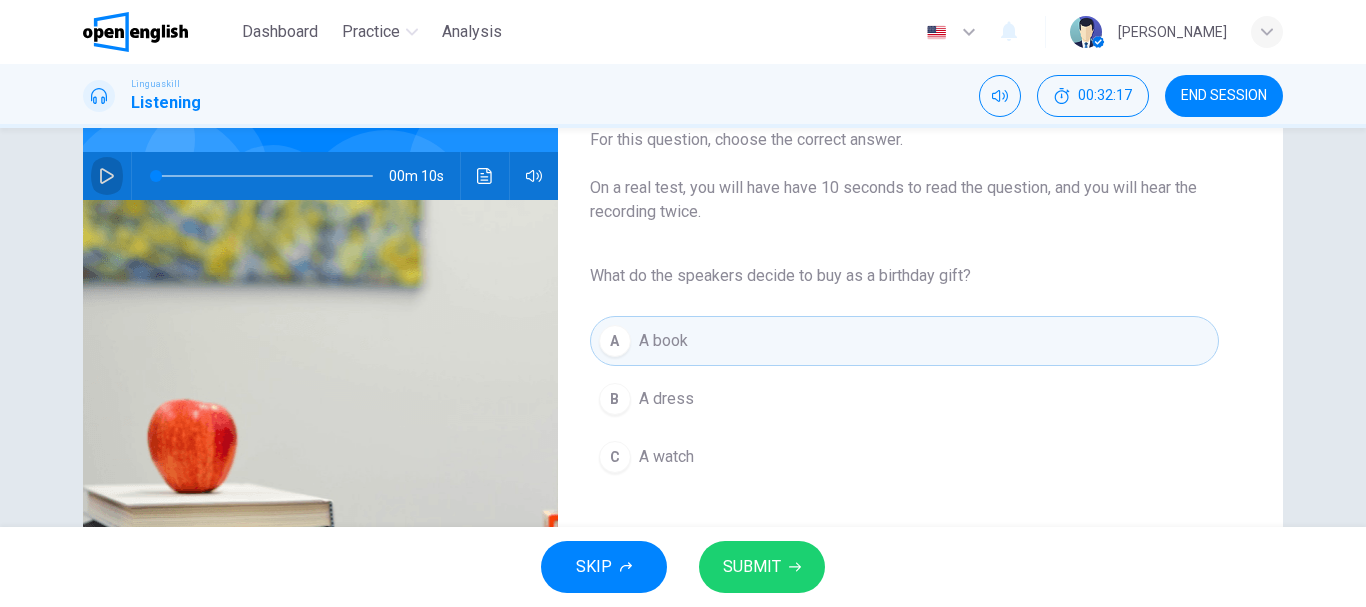 click 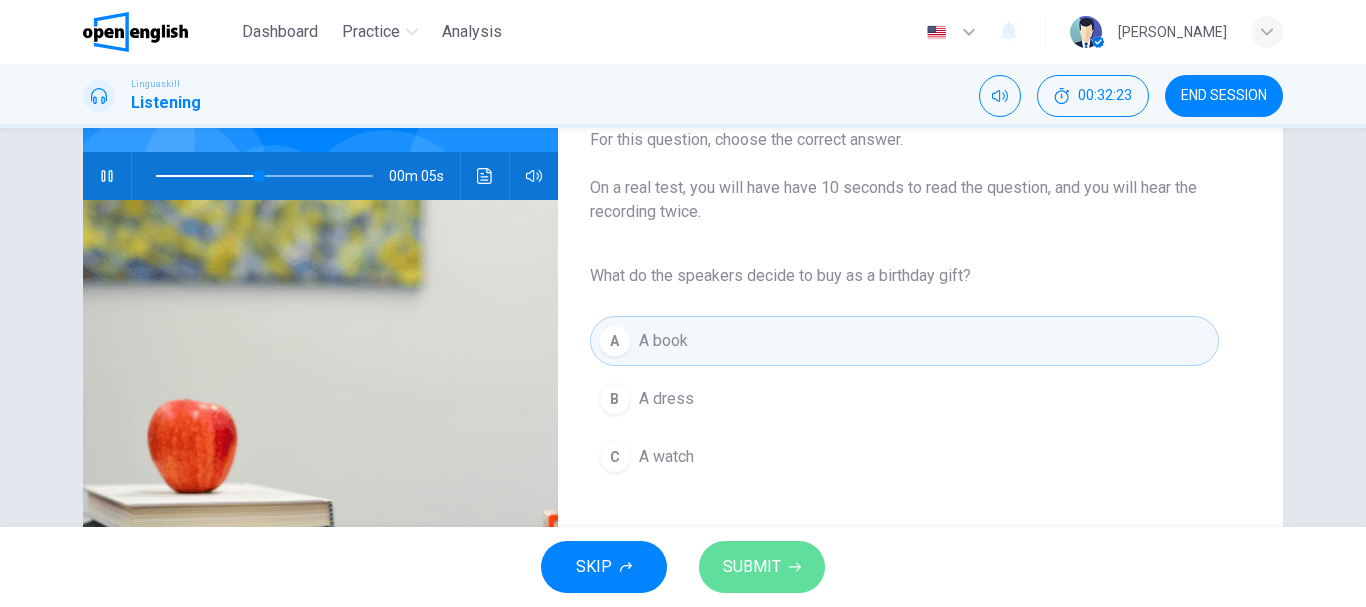 click on "SUBMIT" at bounding box center [752, 567] 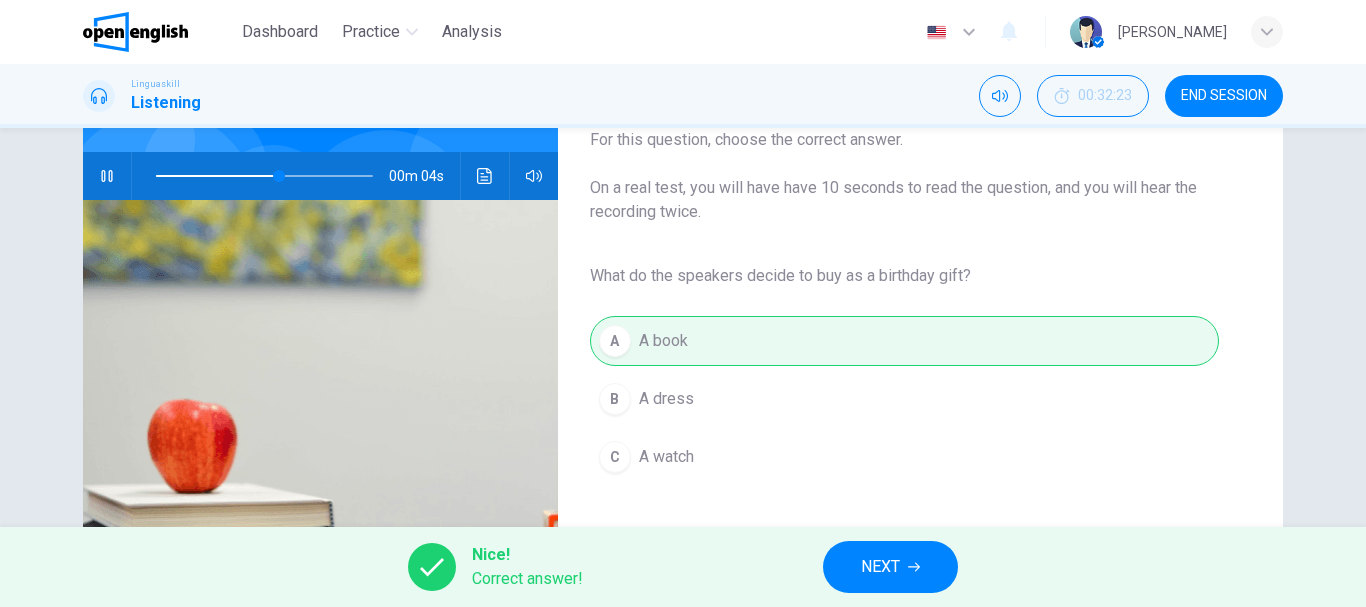 type on "**" 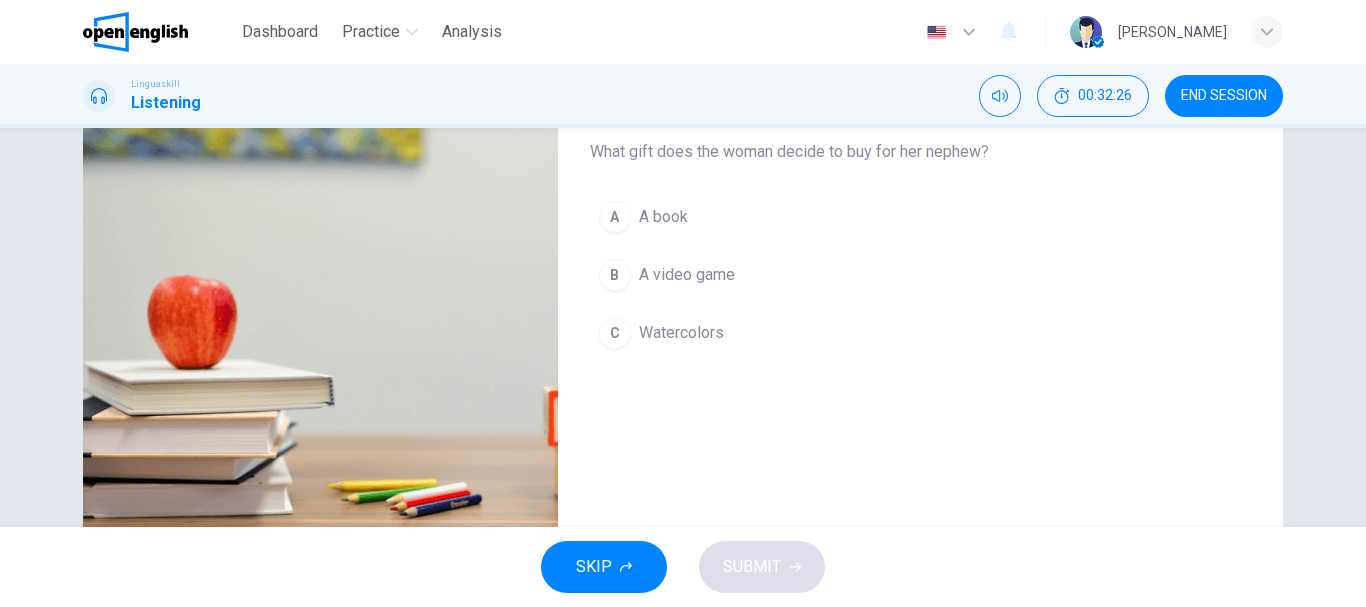 scroll, scrollTop: 200, scrollLeft: 0, axis: vertical 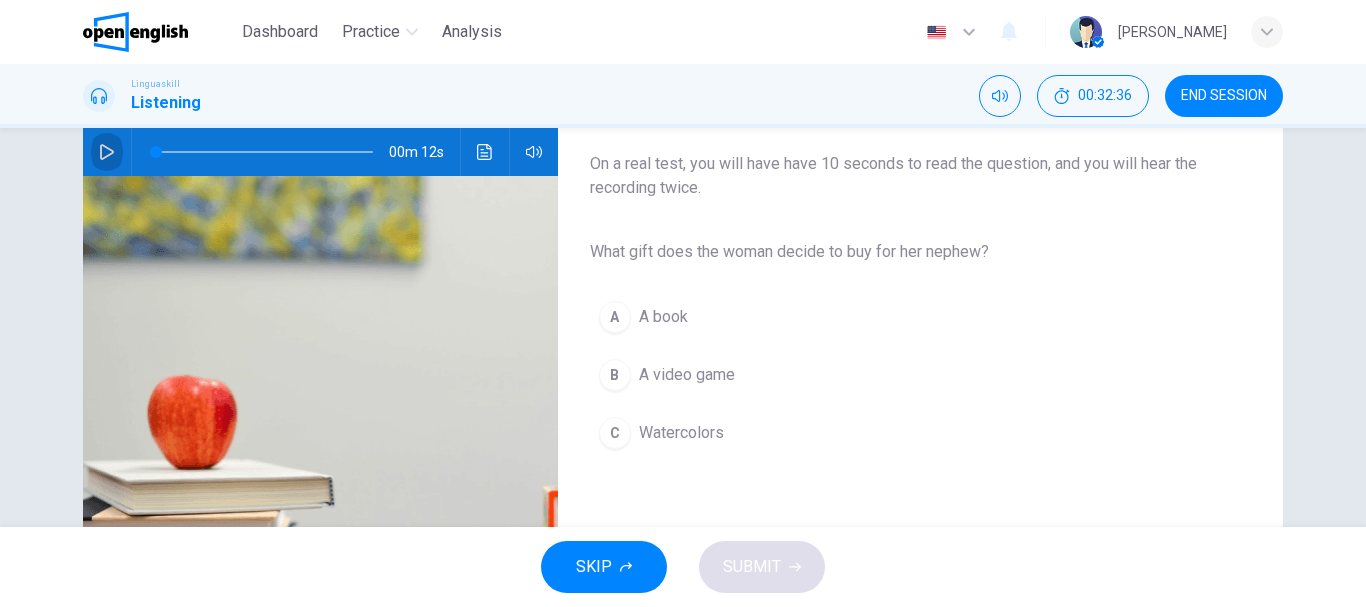 click at bounding box center [107, 152] 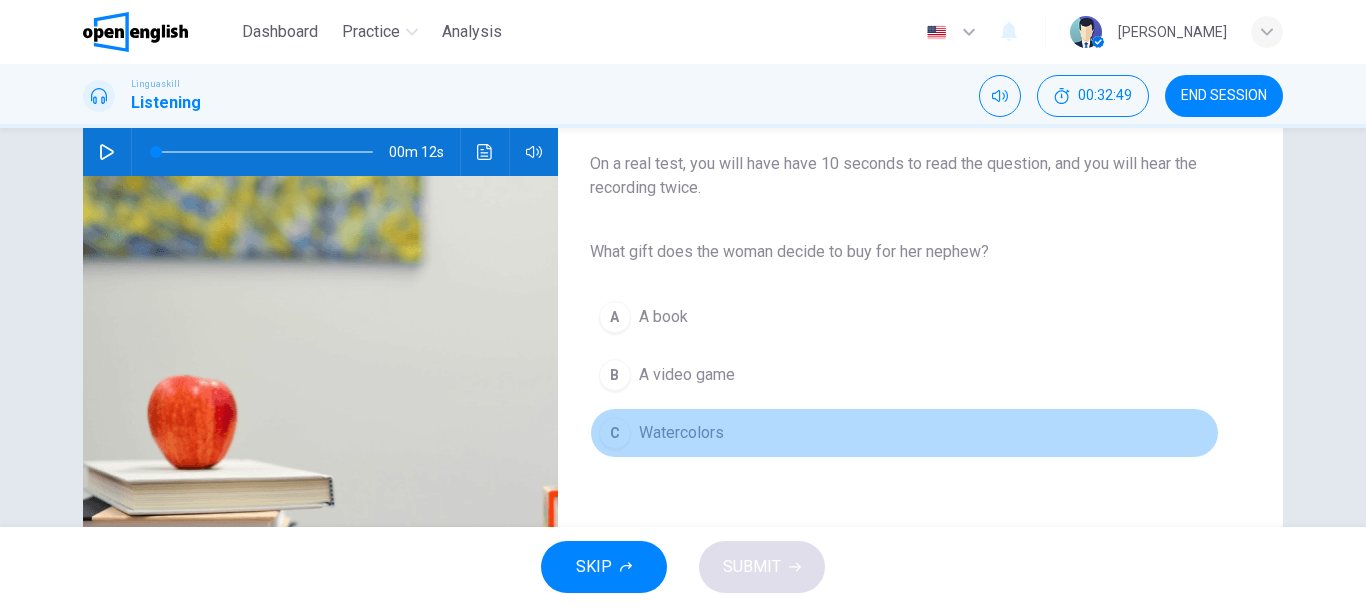 click on "Watercolors" at bounding box center [681, 433] 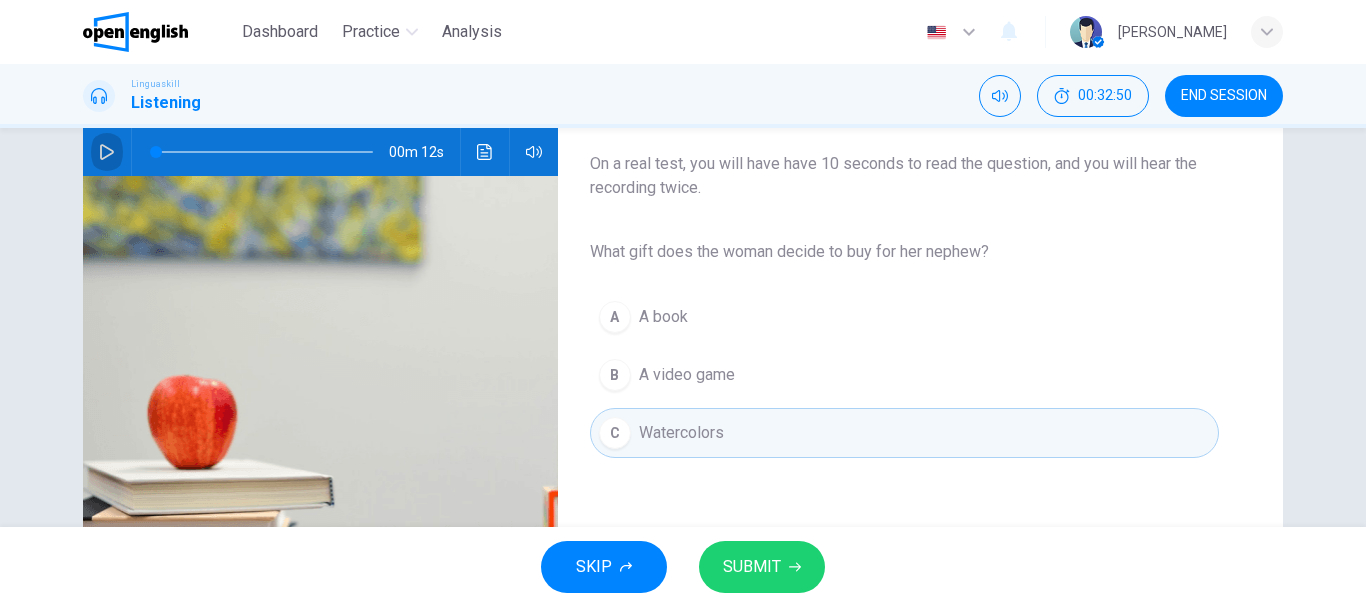click 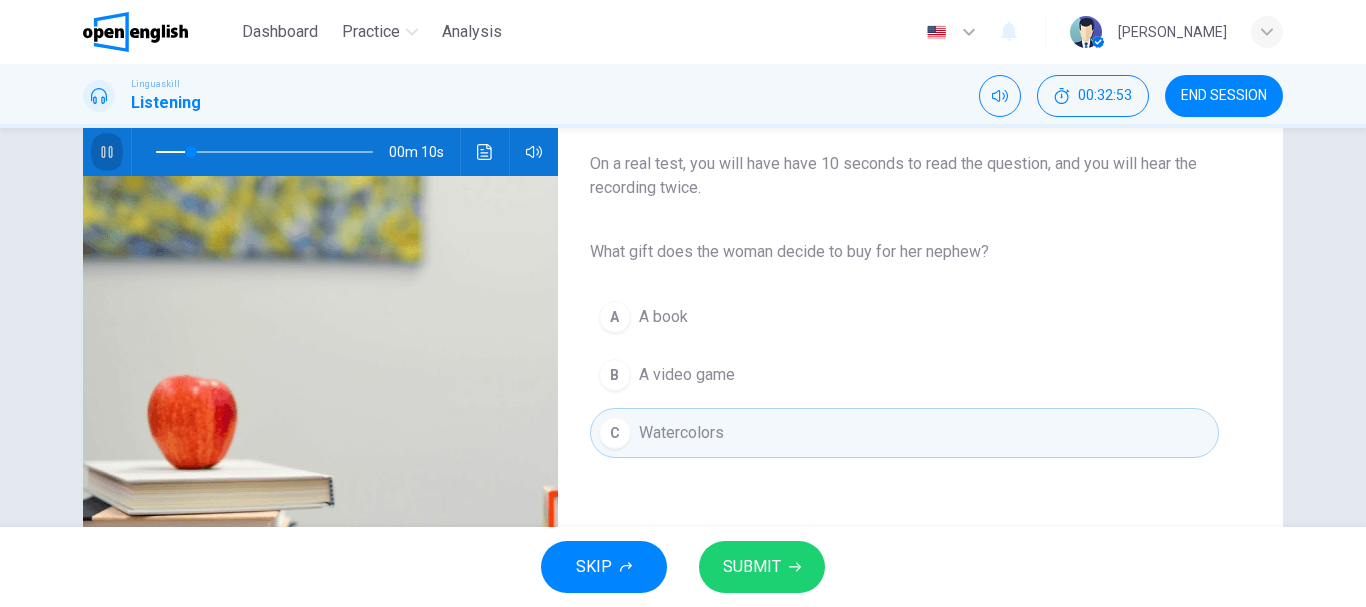 click 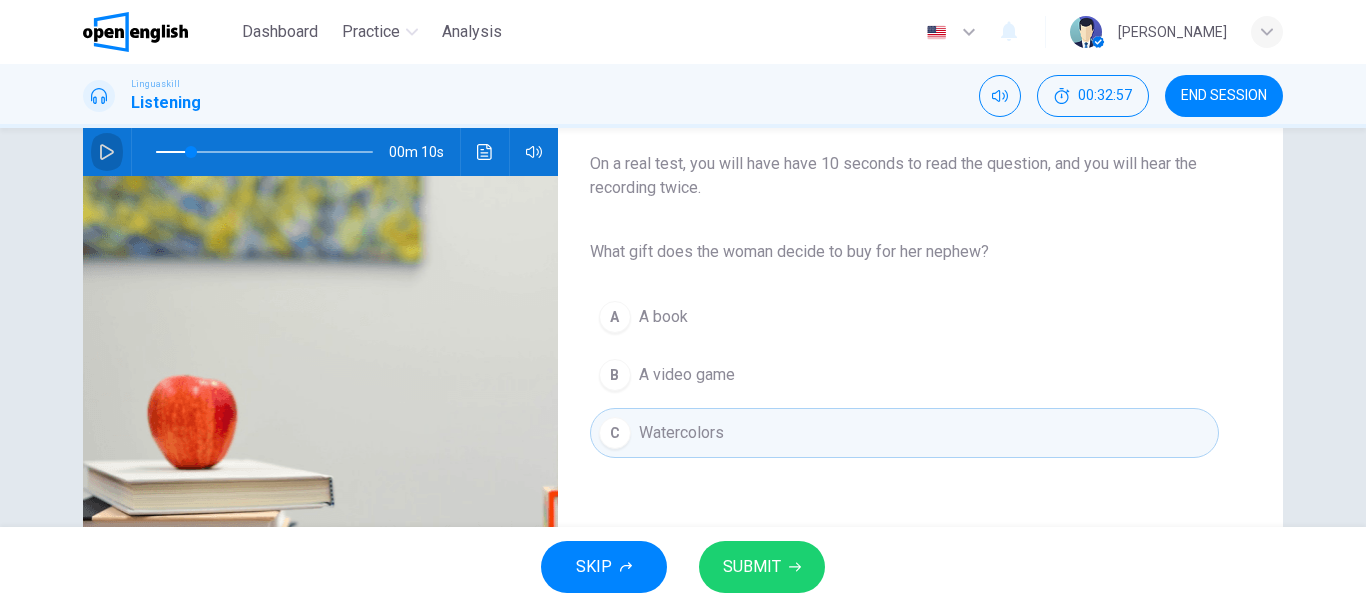 click 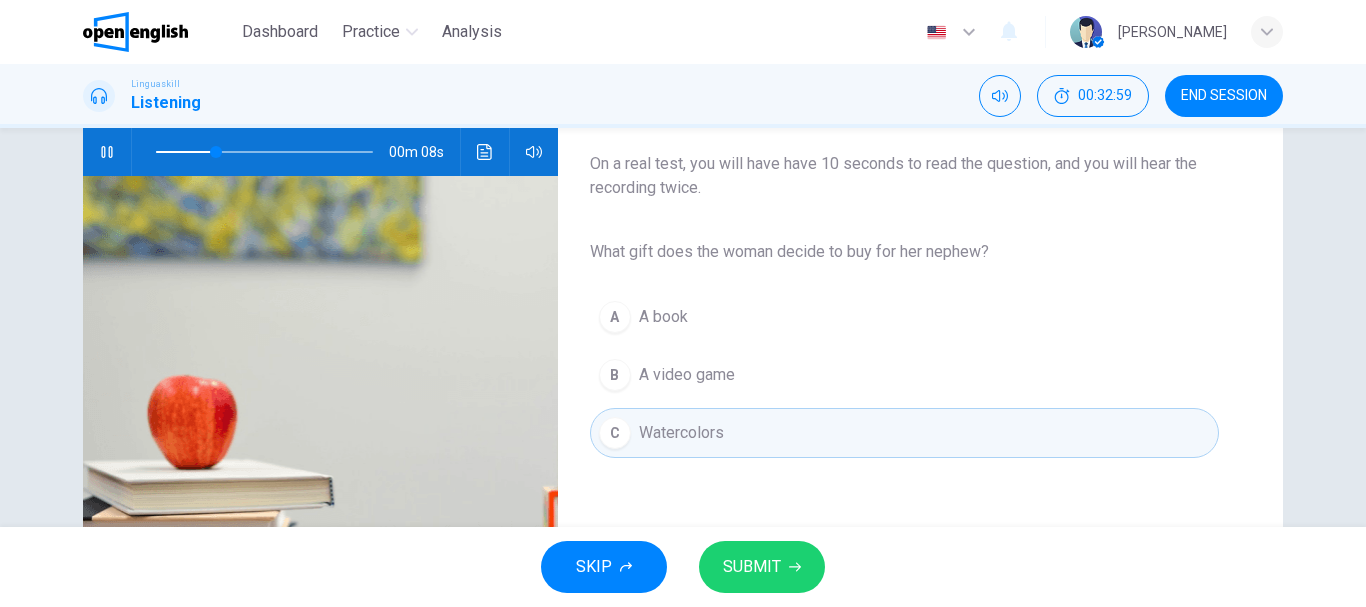 click 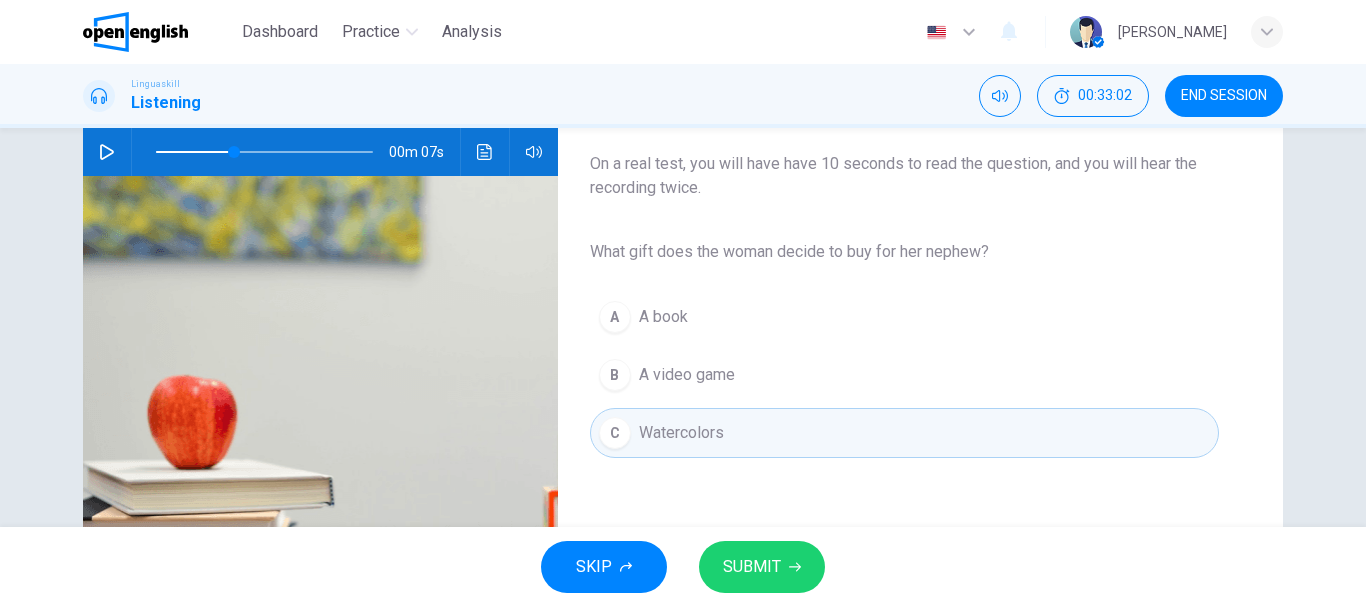 click 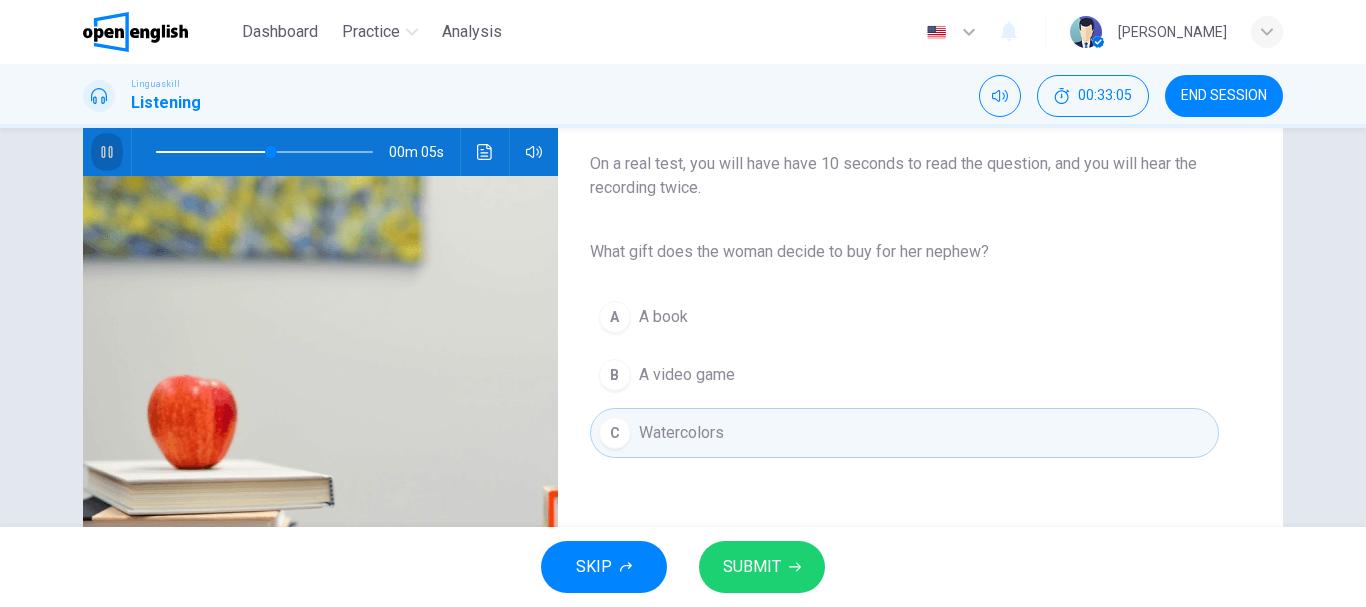 click 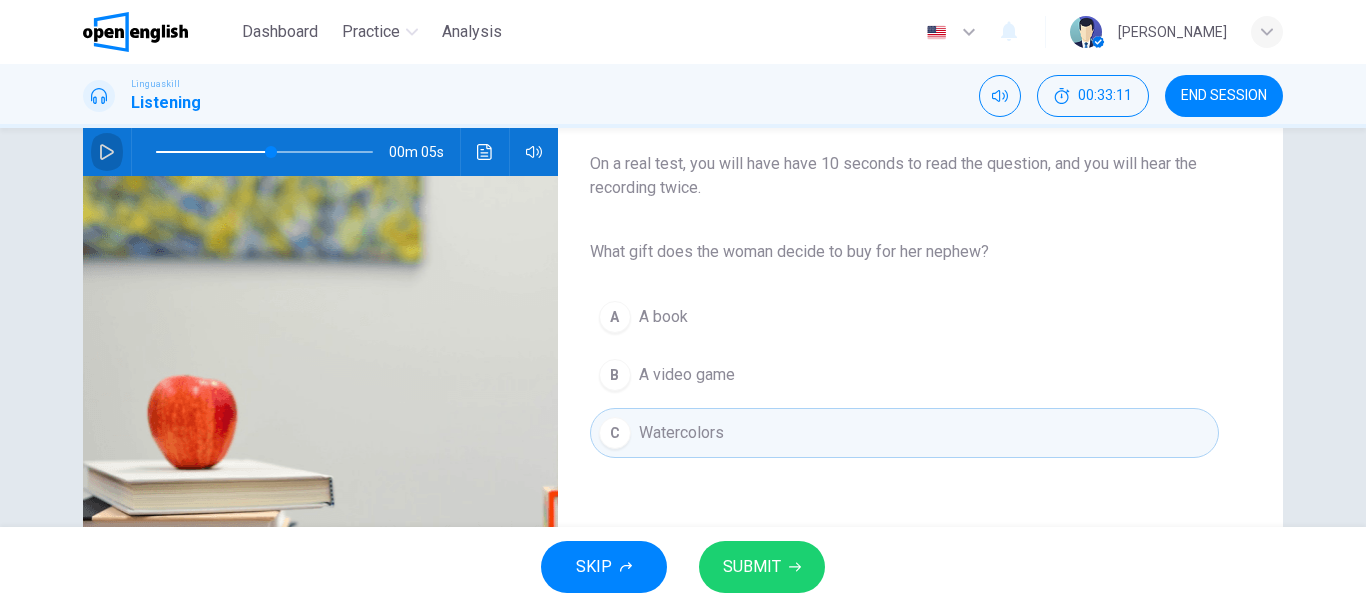 click 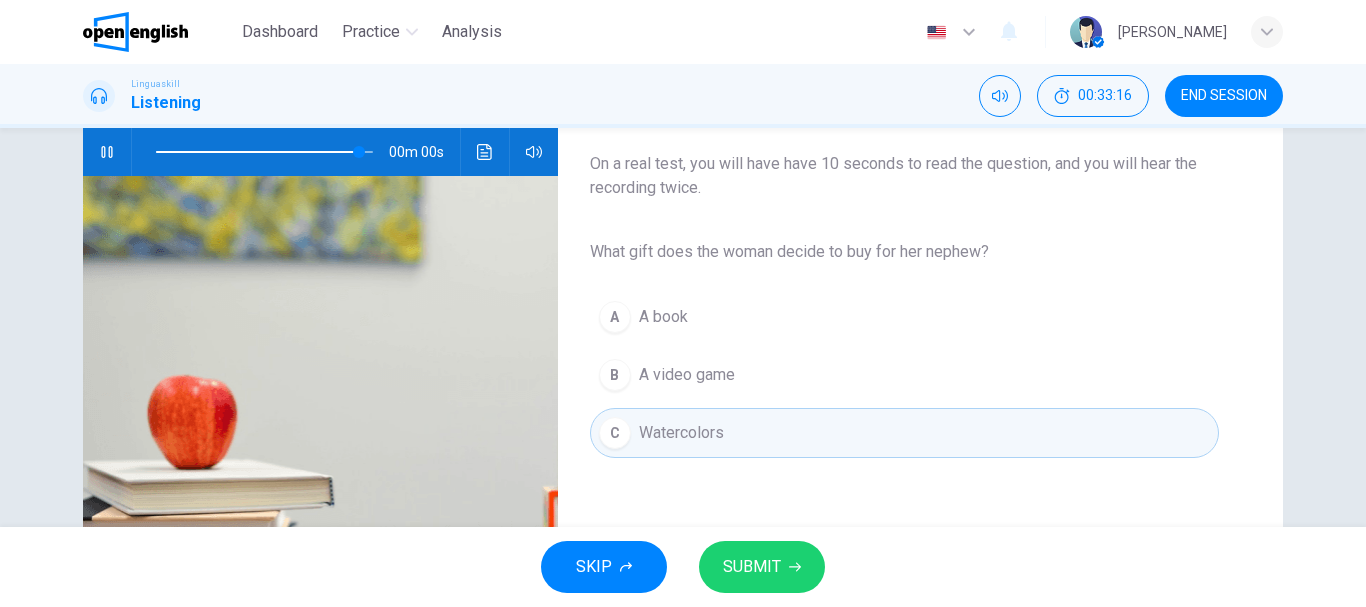 type on "*" 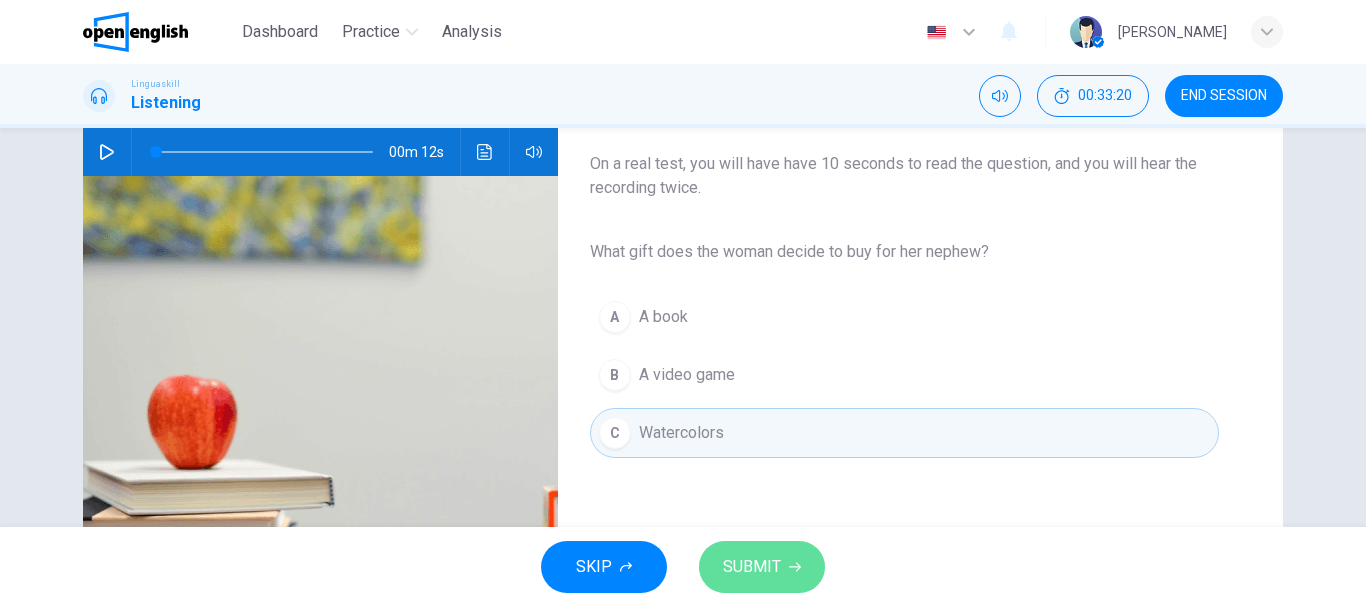 click on "SUBMIT" at bounding box center [762, 567] 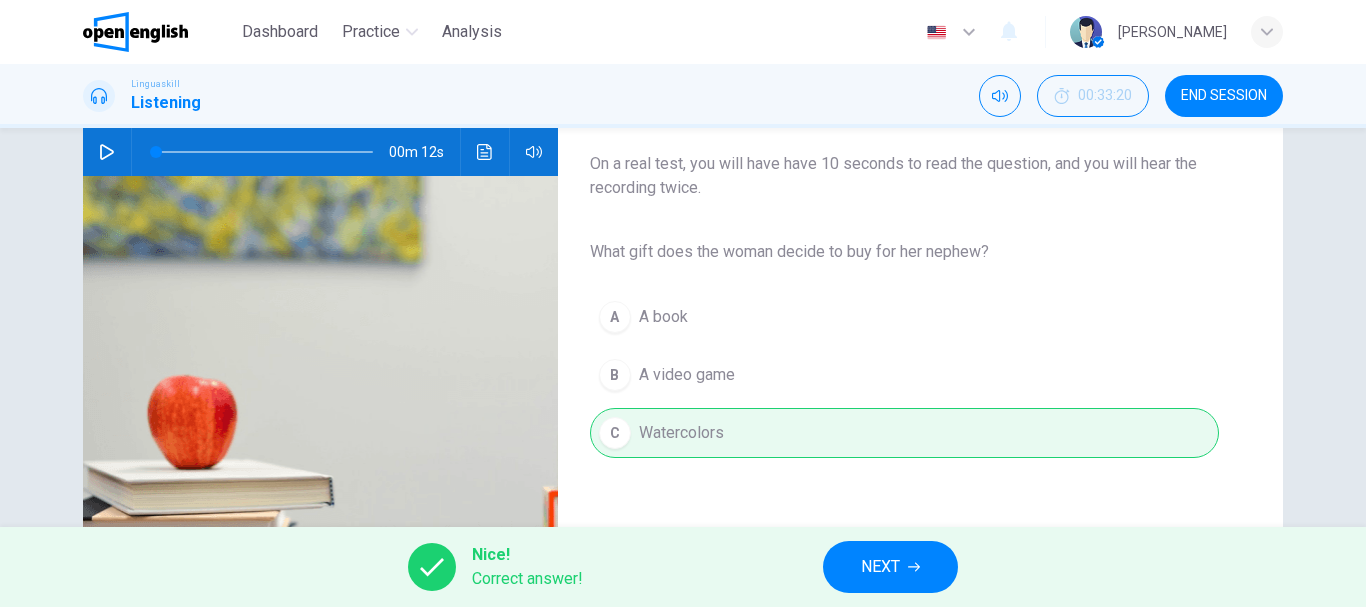 click on "NEXT" at bounding box center (880, 567) 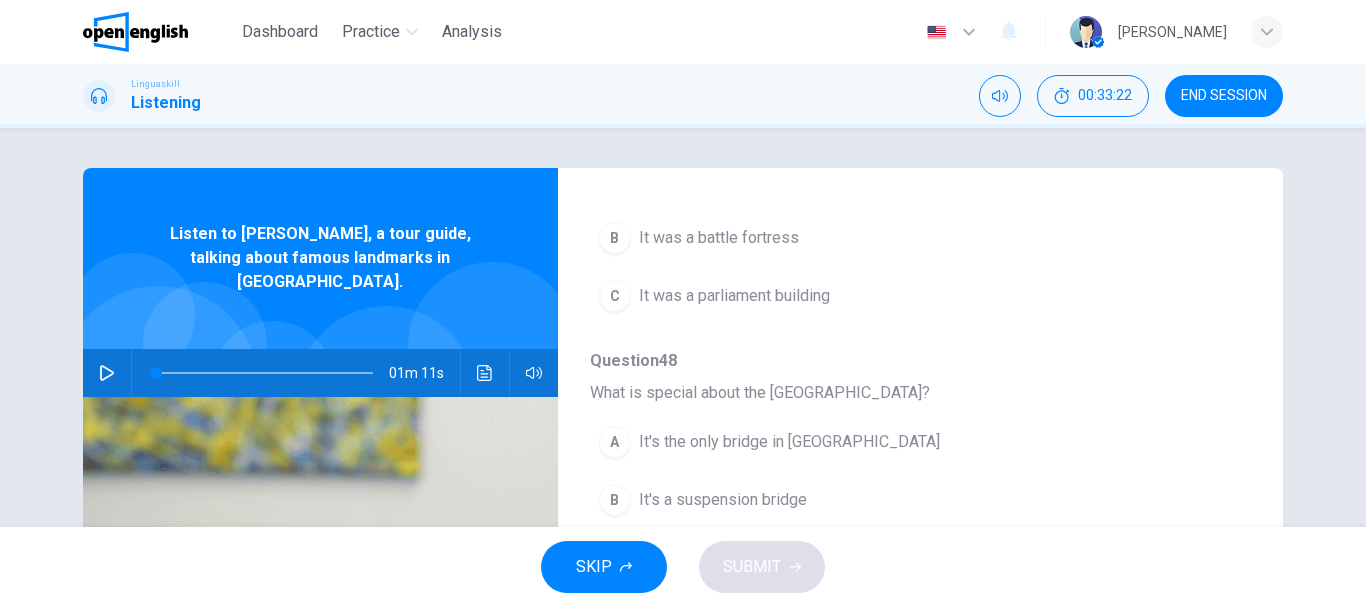 scroll, scrollTop: 863, scrollLeft: 0, axis: vertical 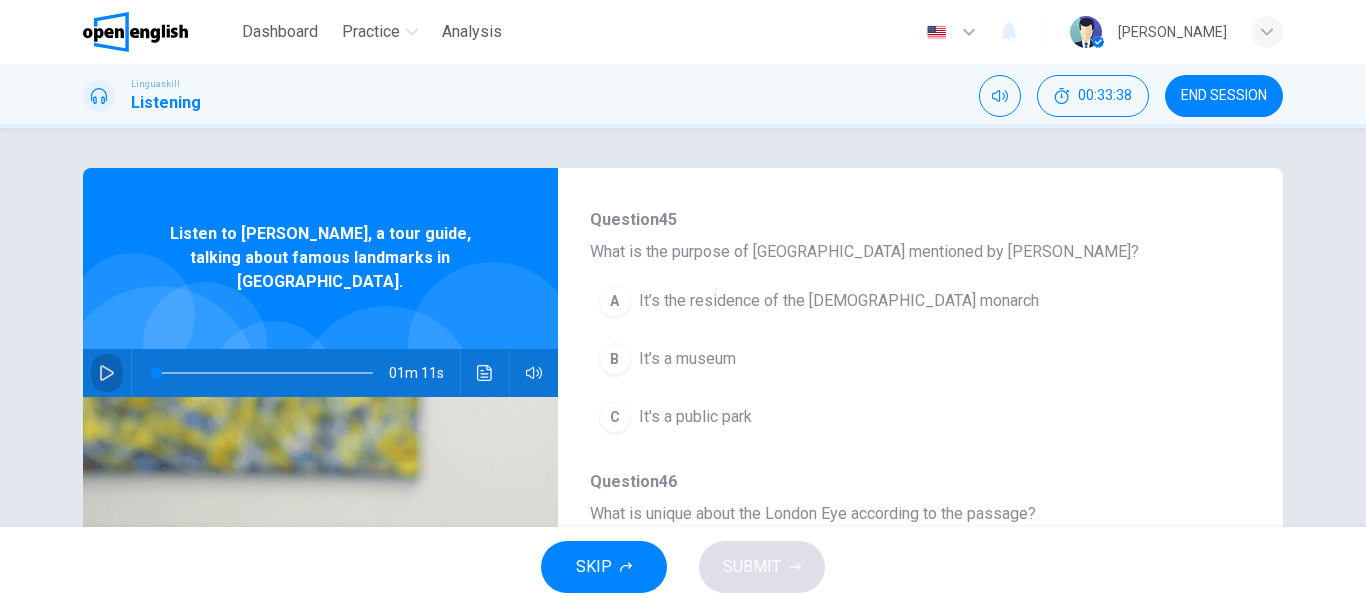 click at bounding box center [107, 373] 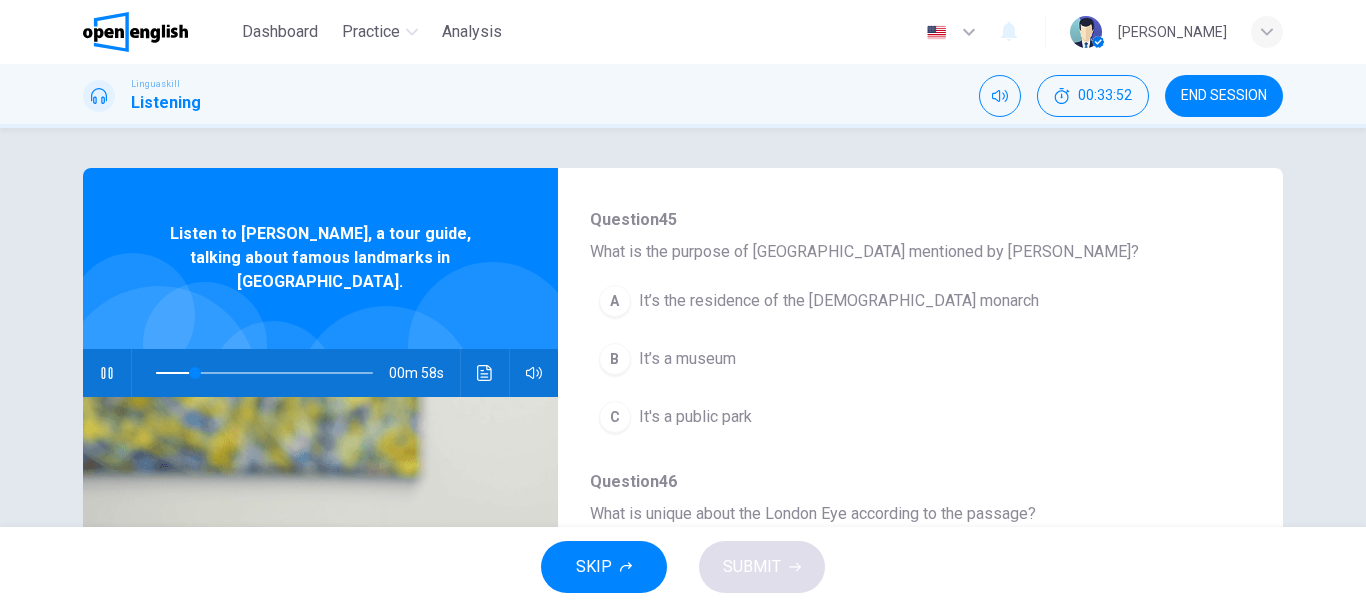 click on "A It’s the residence of the [DEMOGRAPHIC_DATA] monarch" at bounding box center [868, 301] 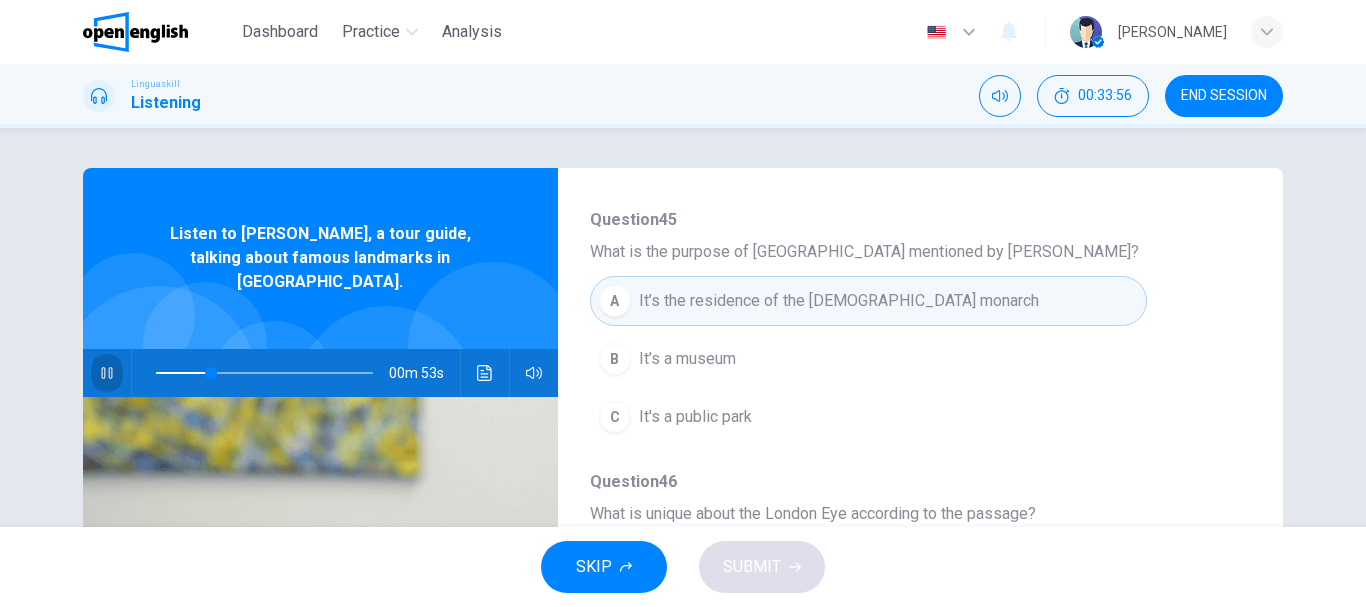click 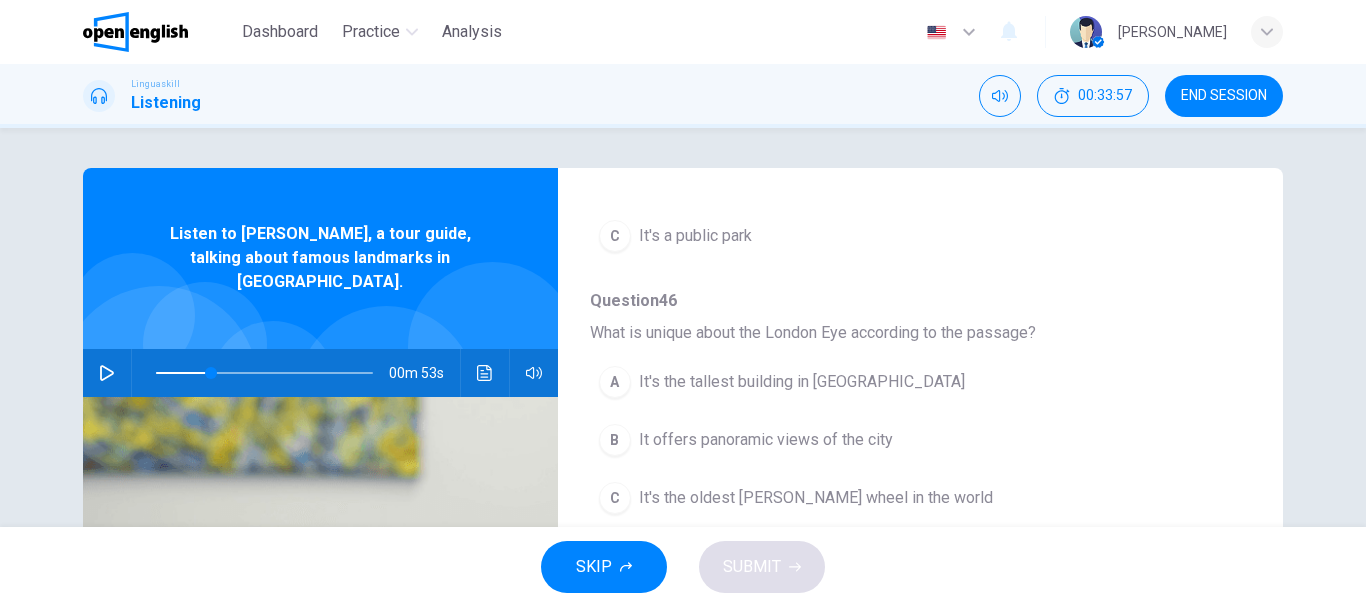 scroll, scrollTop: 400, scrollLeft: 0, axis: vertical 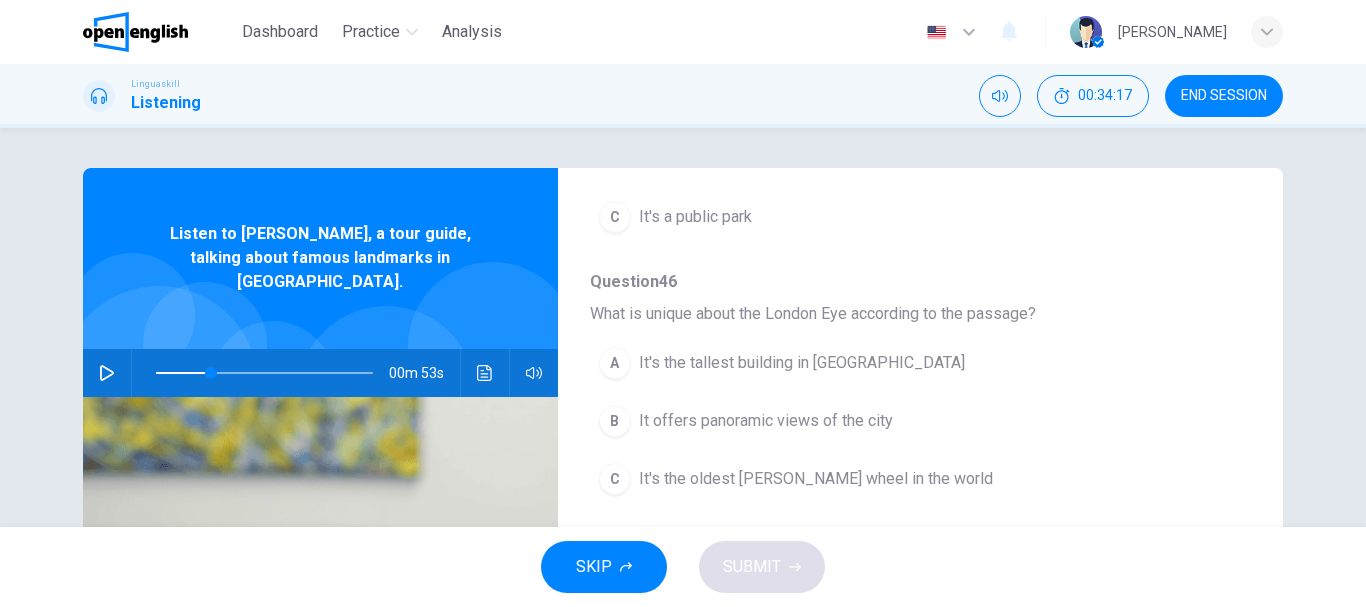 click on "00m 53s" at bounding box center [320, 373] 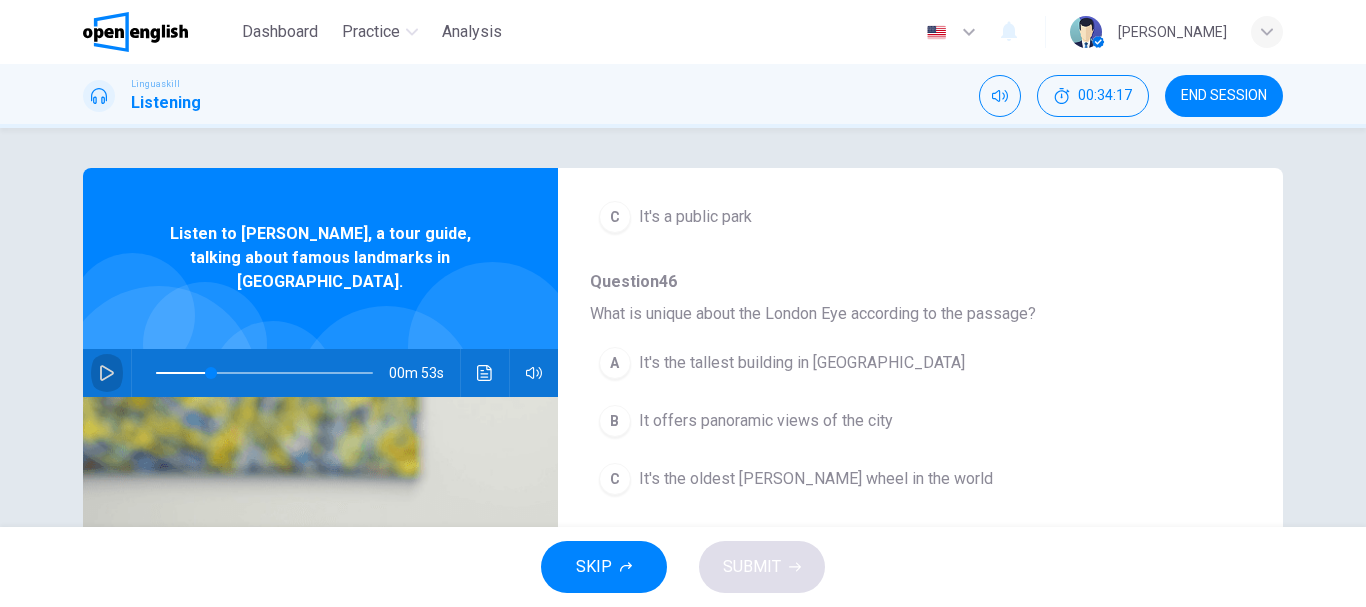 click at bounding box center [107, 373] 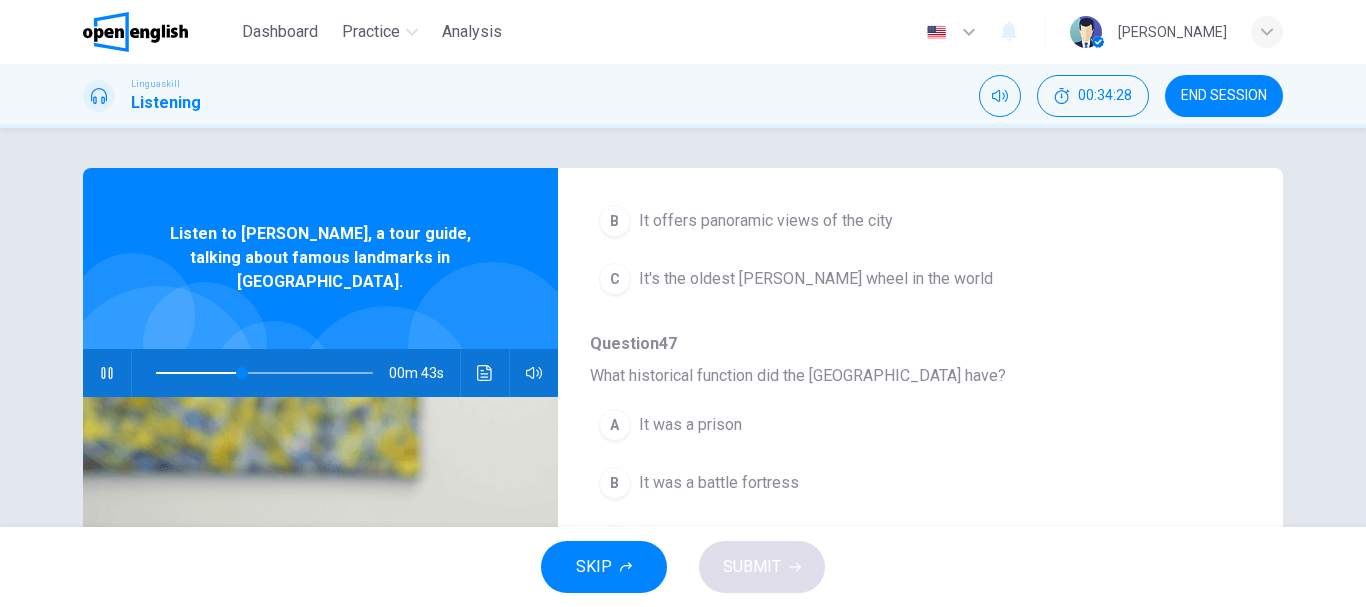 scroll, scrollTop: 500, scrollLeft: 0, axis: vertical 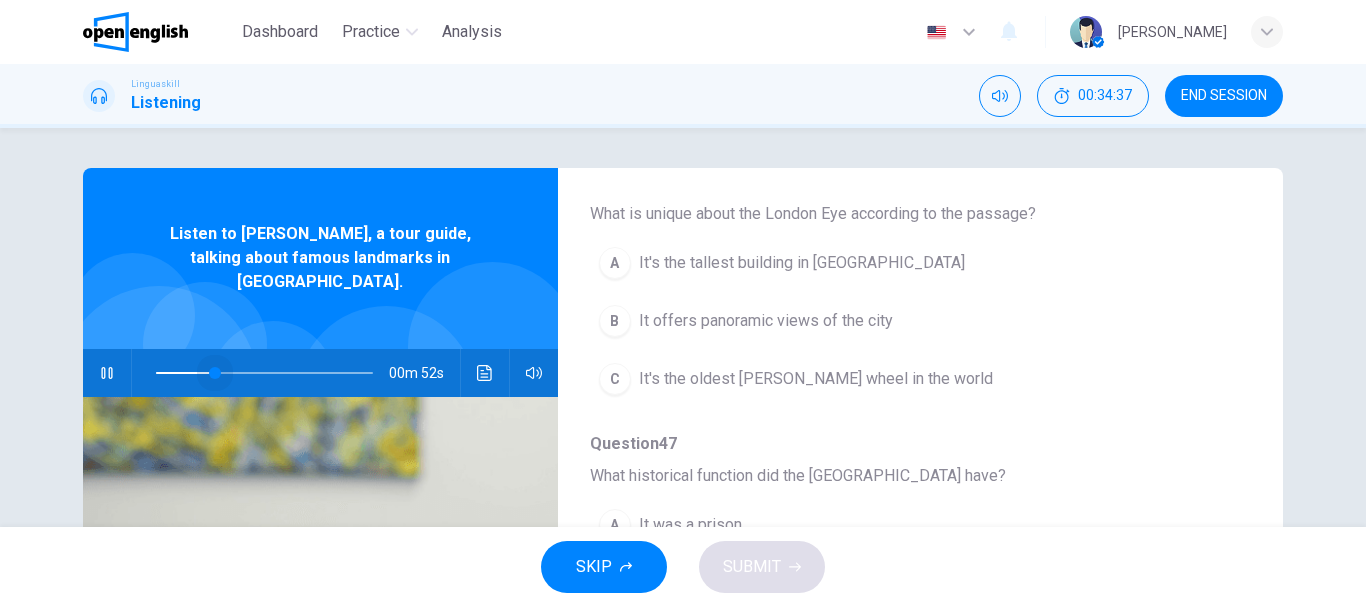 click at bounding box center [264, 373] 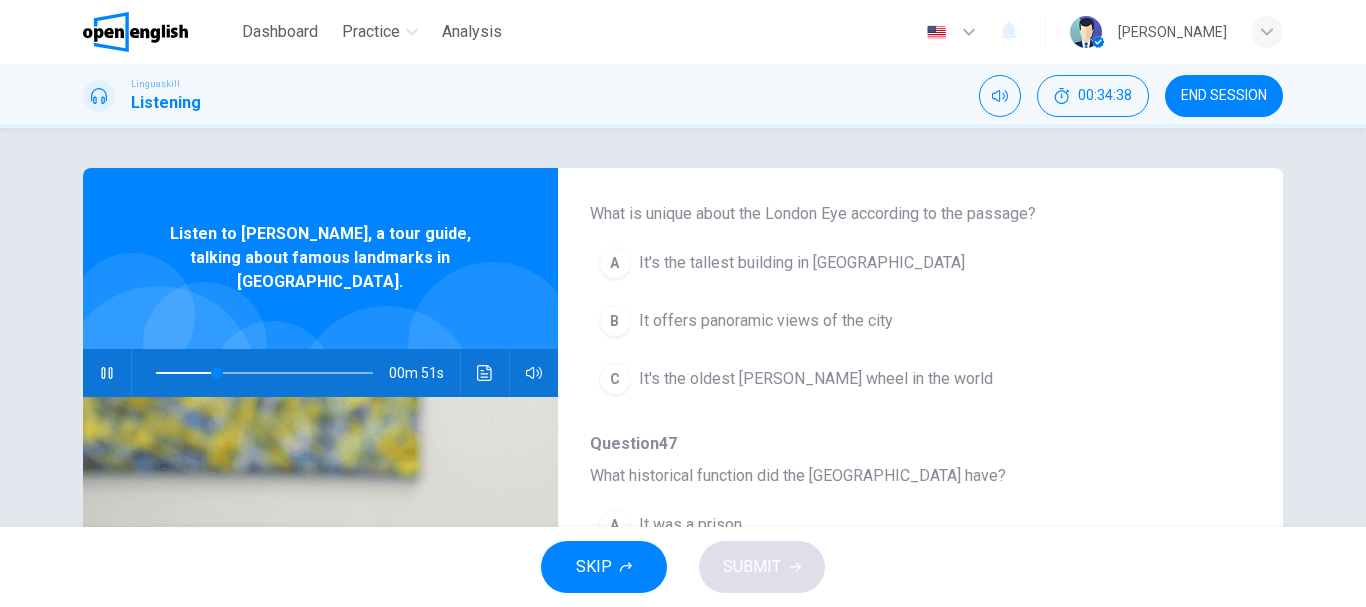 click on "It offers panoramic views of the city" at bounding box center (766, 321) 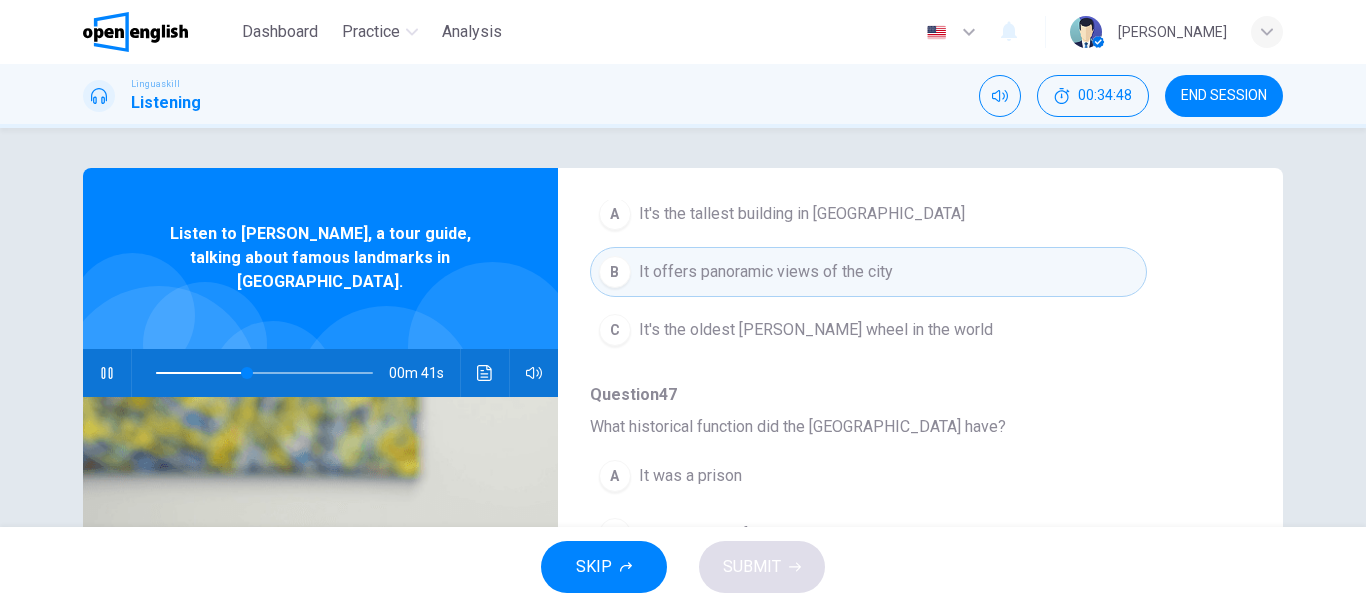 scroll, scrollTop: 500, scrollLeft: 0, axis: vertical 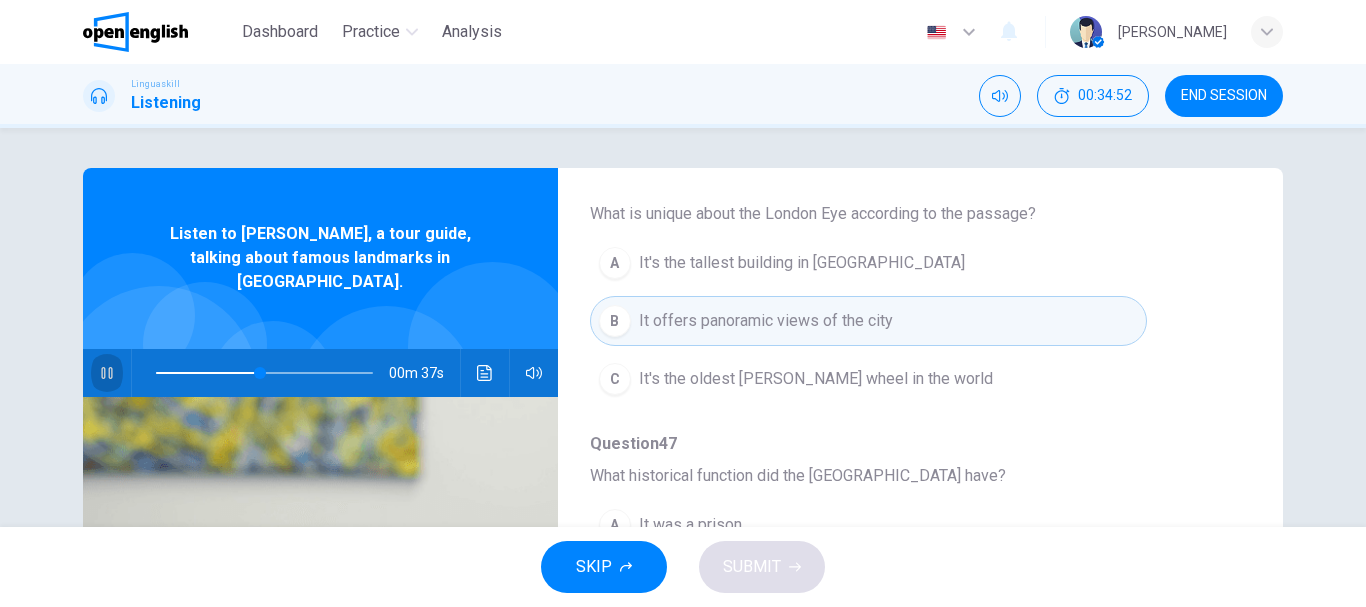drag, startPoint x: 110, startPoint y: 364, endPoint x: 154, endPoint y: 358, distance: 44.407207 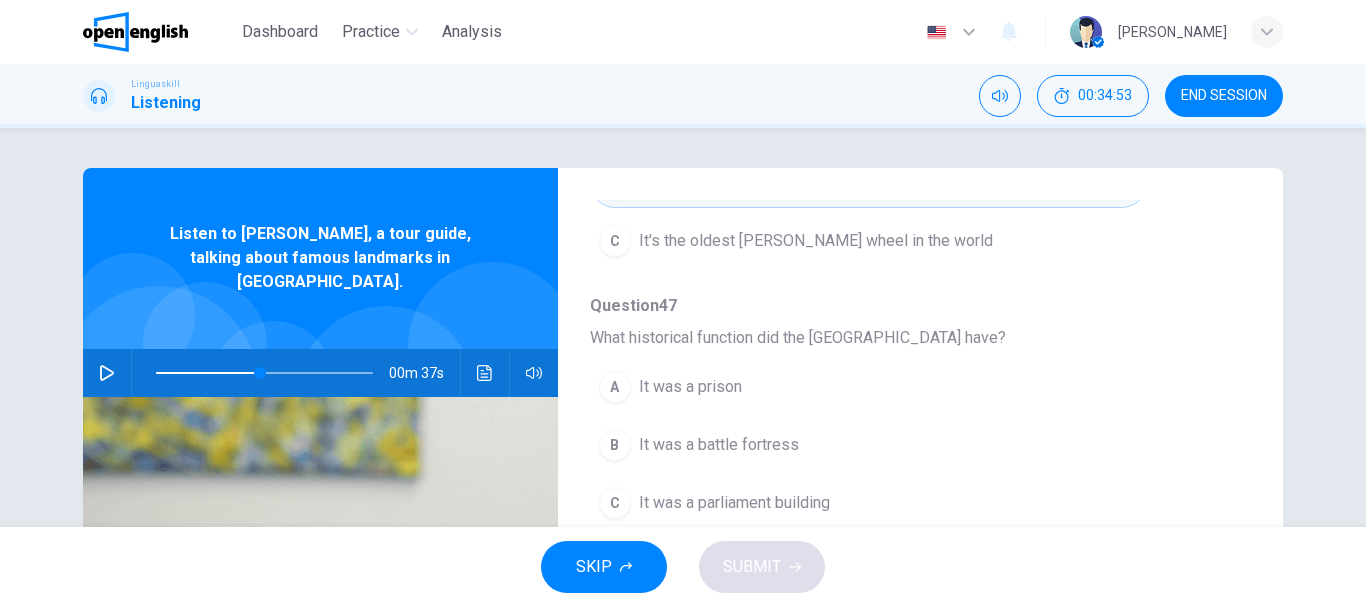 scroll, scrollTop: 700, scrollLeft: 0, axis: vertical 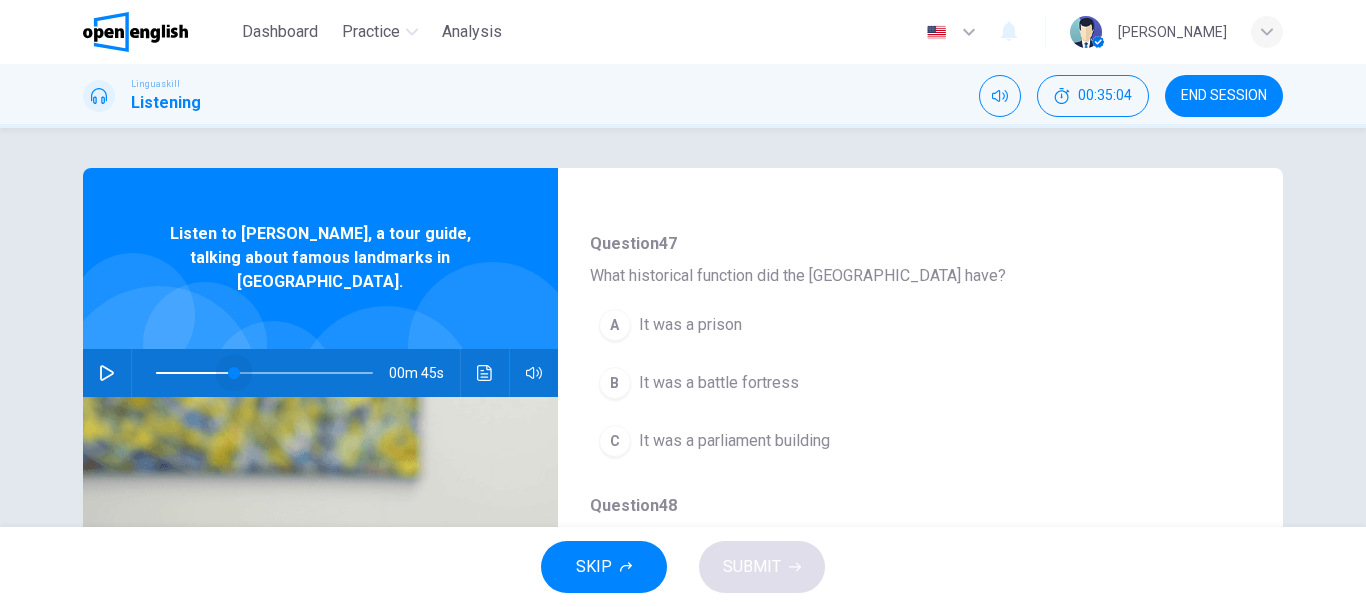 click at bounding box center [264, 373] 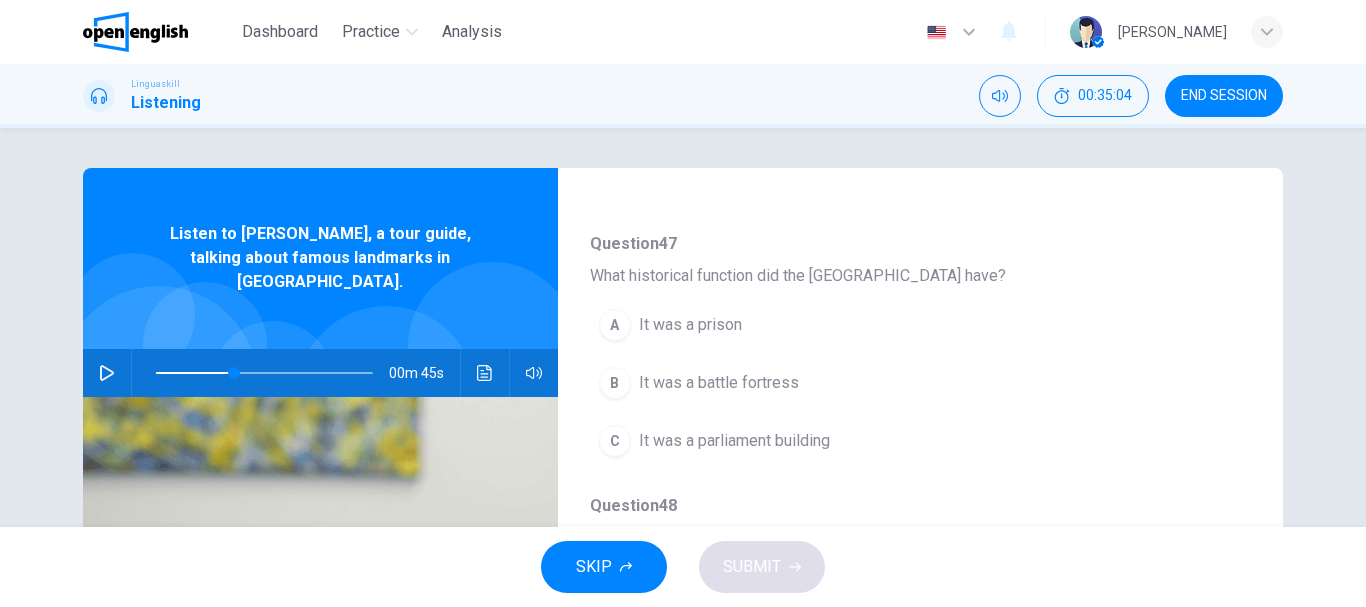 click 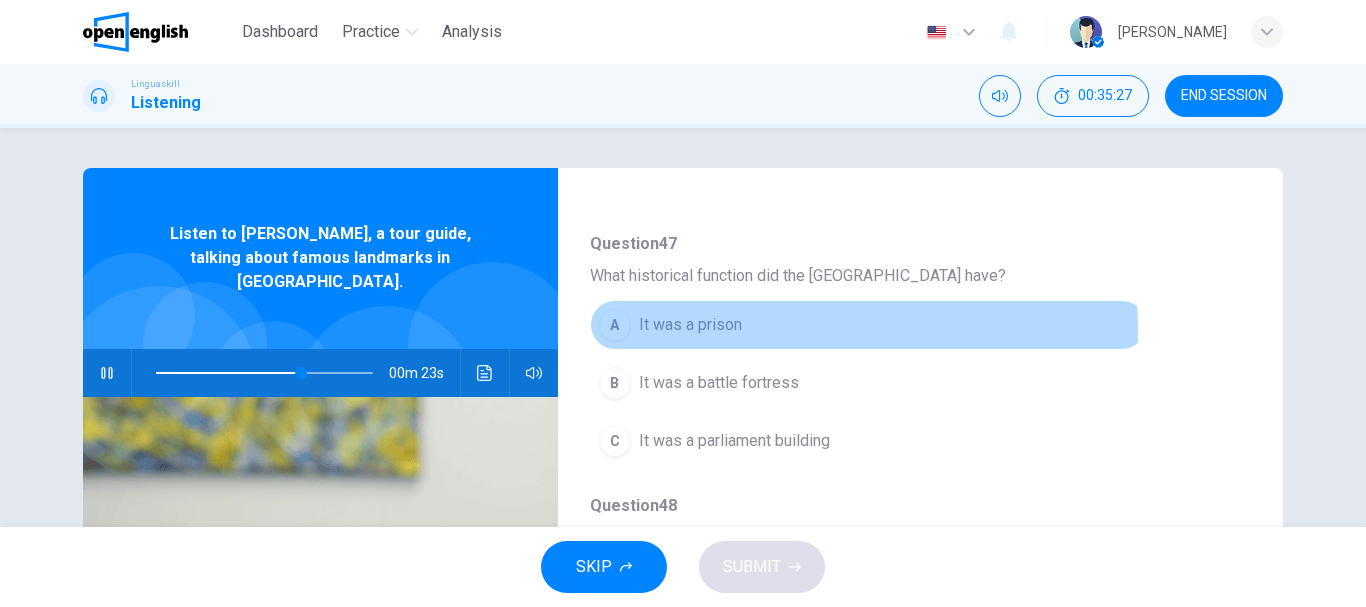 click on "It was a prison" at bounding box center (690, 325) 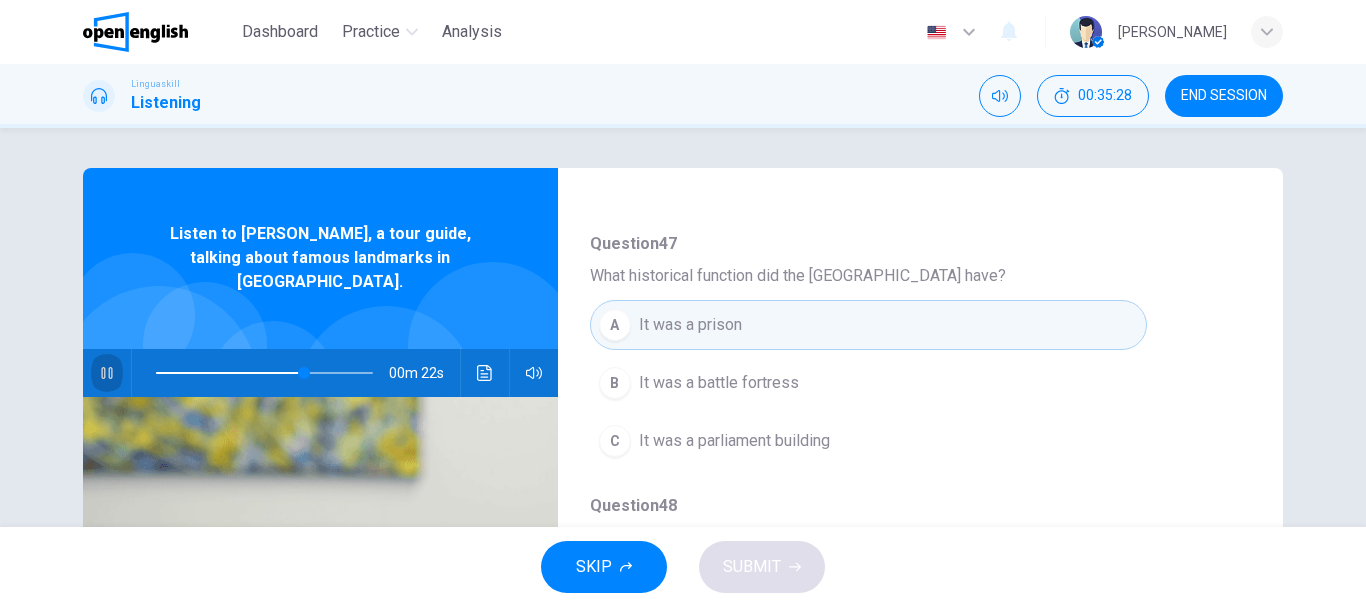 drag, startPoint x: 104, startPoint y: 360, endPoint x: 356, endPoint y: 367, distance: 252.0972 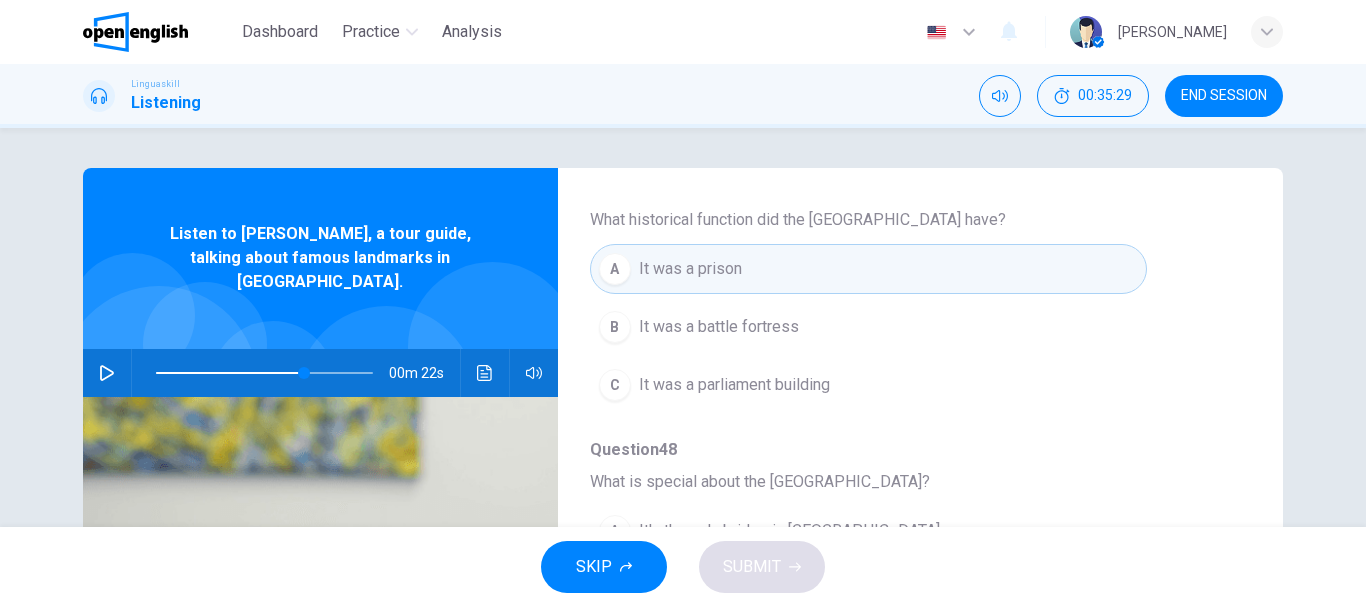 scroll, scrollTop: 863, scrollLeft: 0, axis: vertical 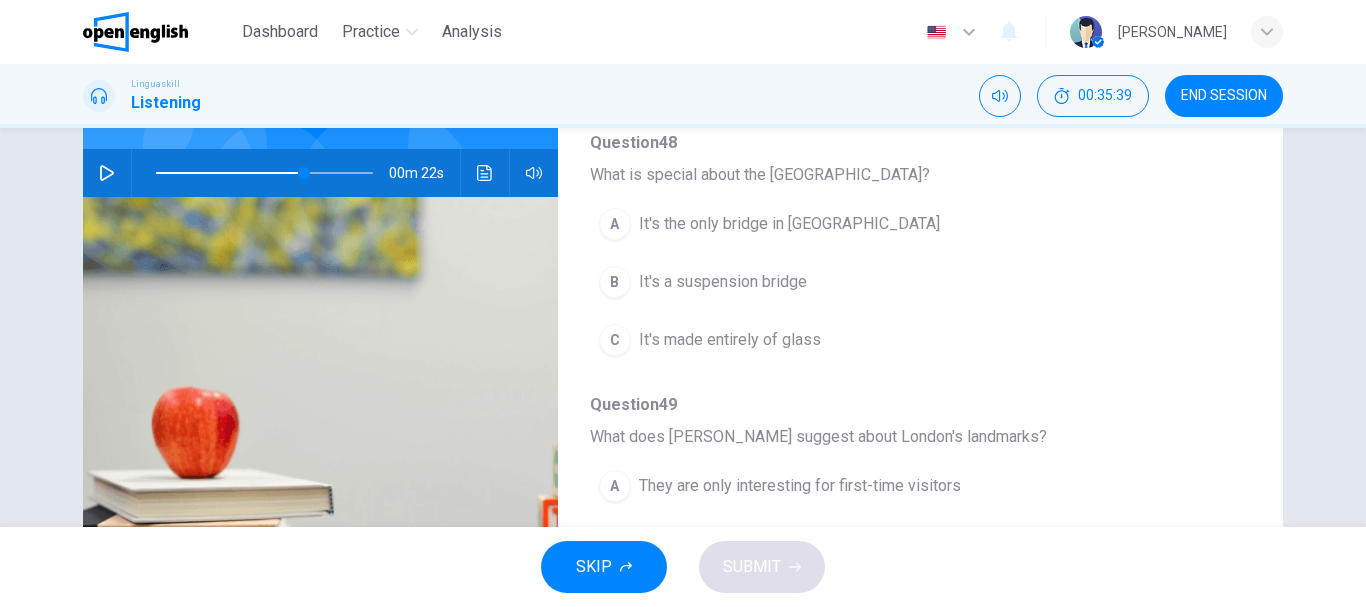 click on "00m 22s" at bounding box center [320, 173] 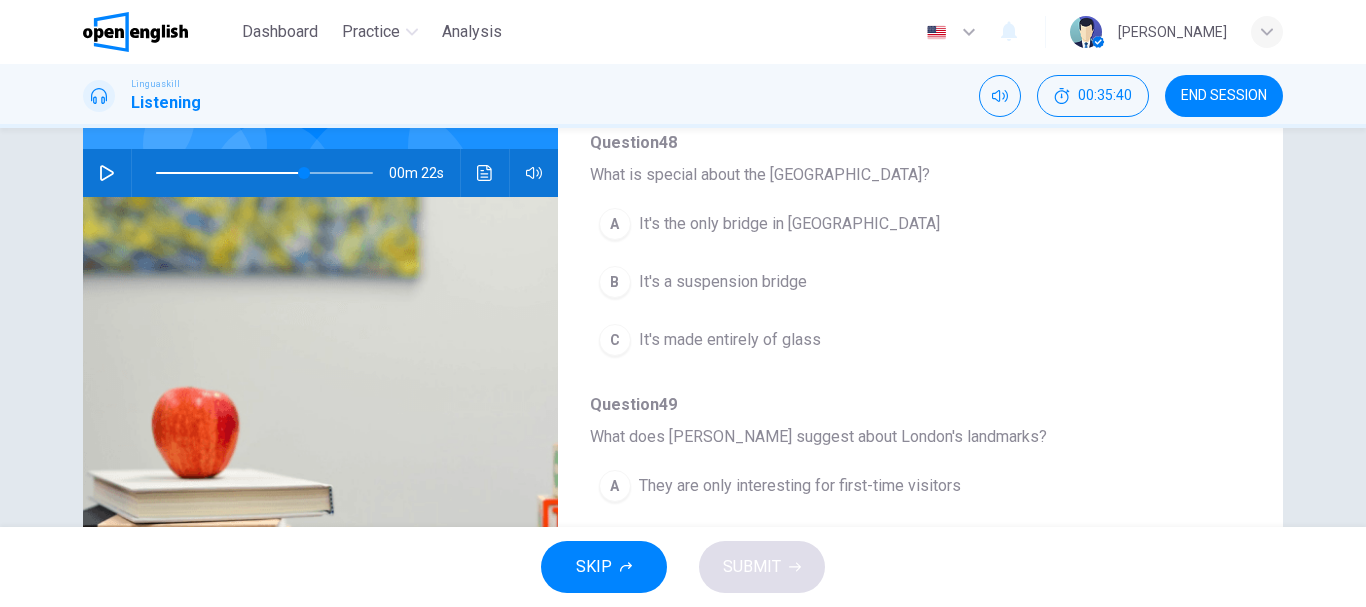 click at bounding box center (107, 173) 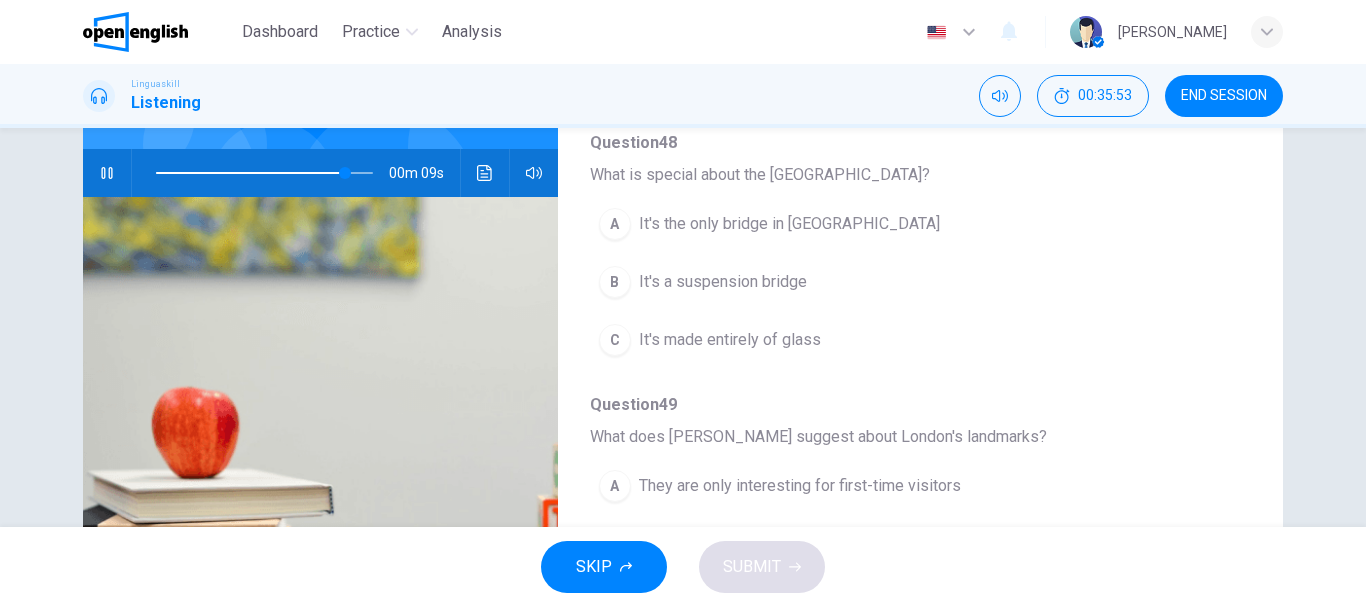 click at bounding box center [264, 173] 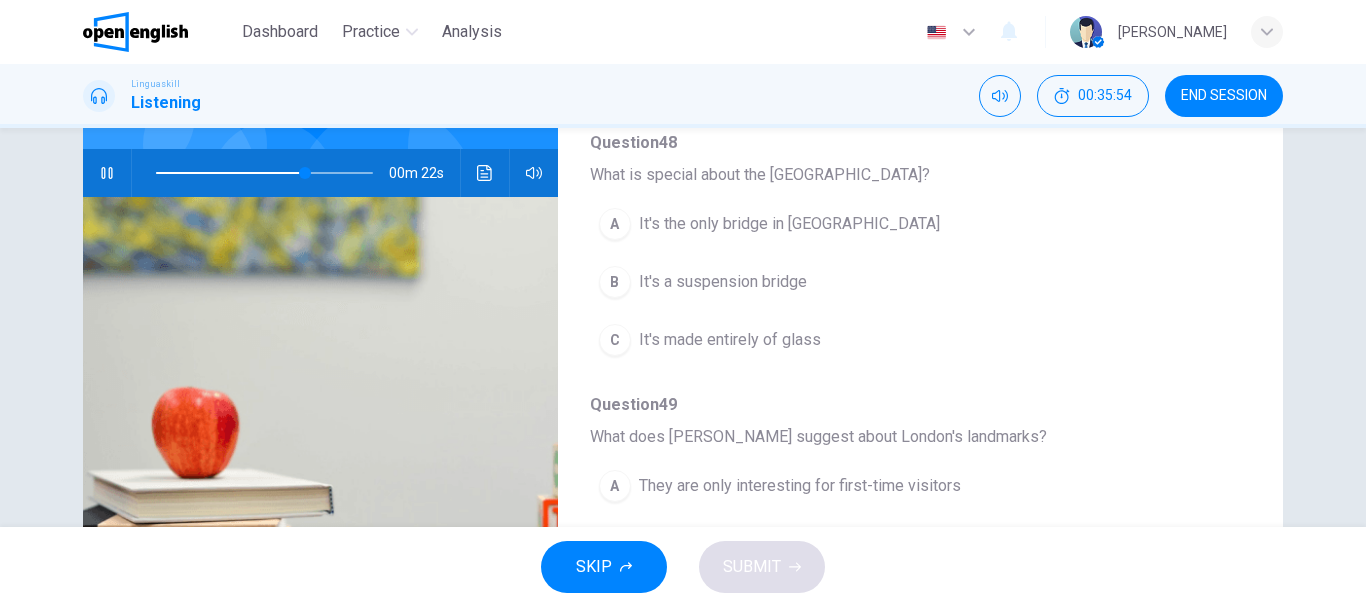 click at bounding box center [264, 173] 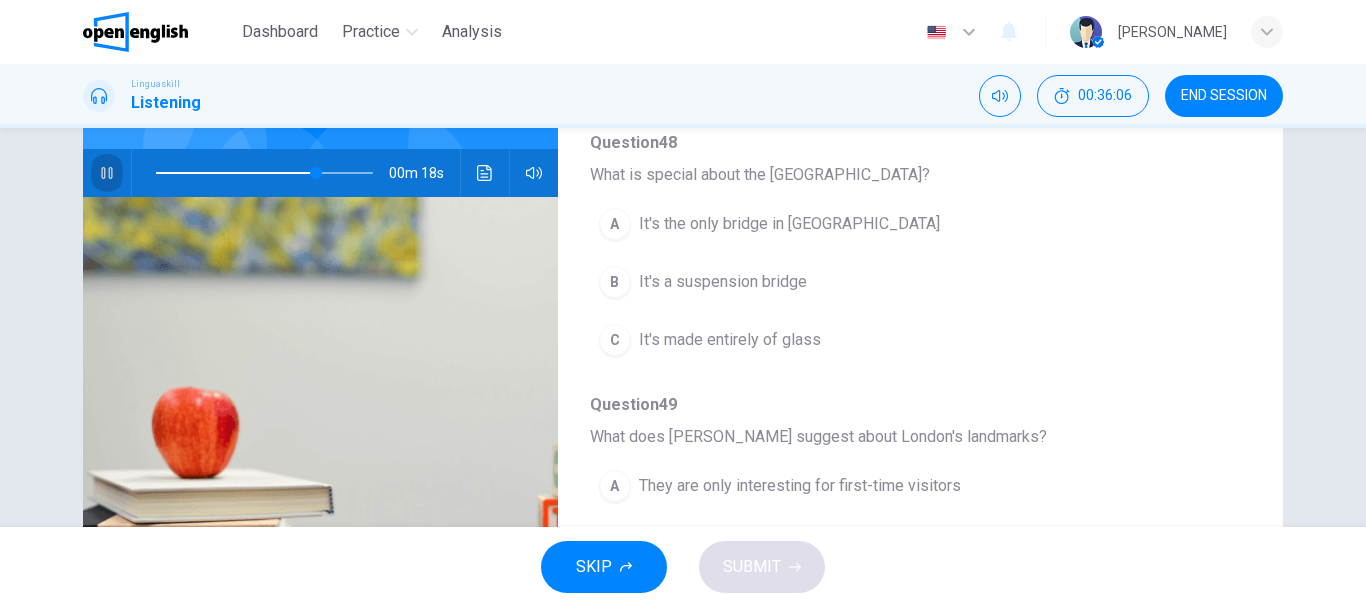 click at bounding box center (107, 173) 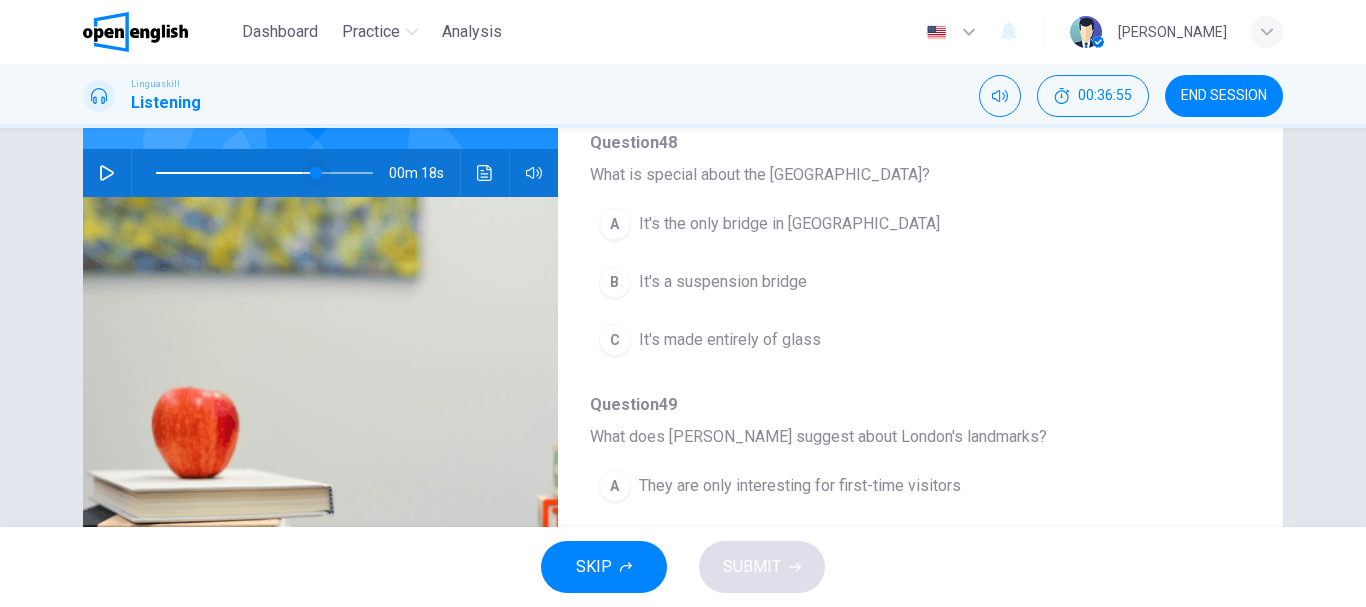 click at bounding box center [316, 173] 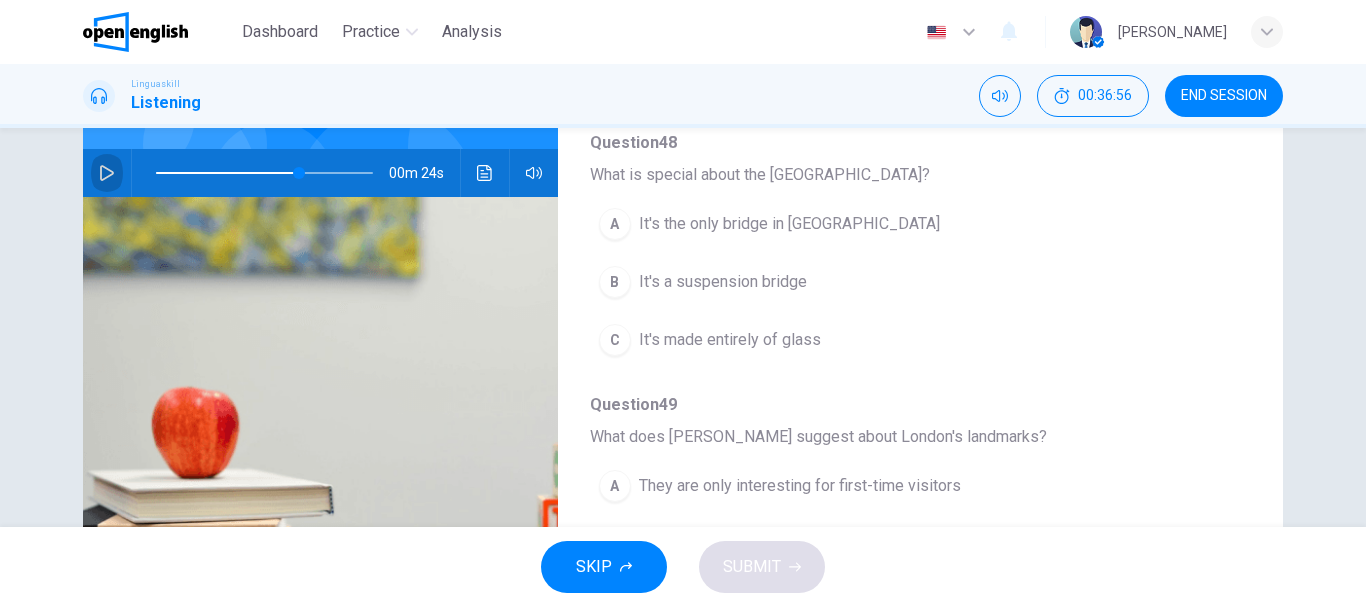 click 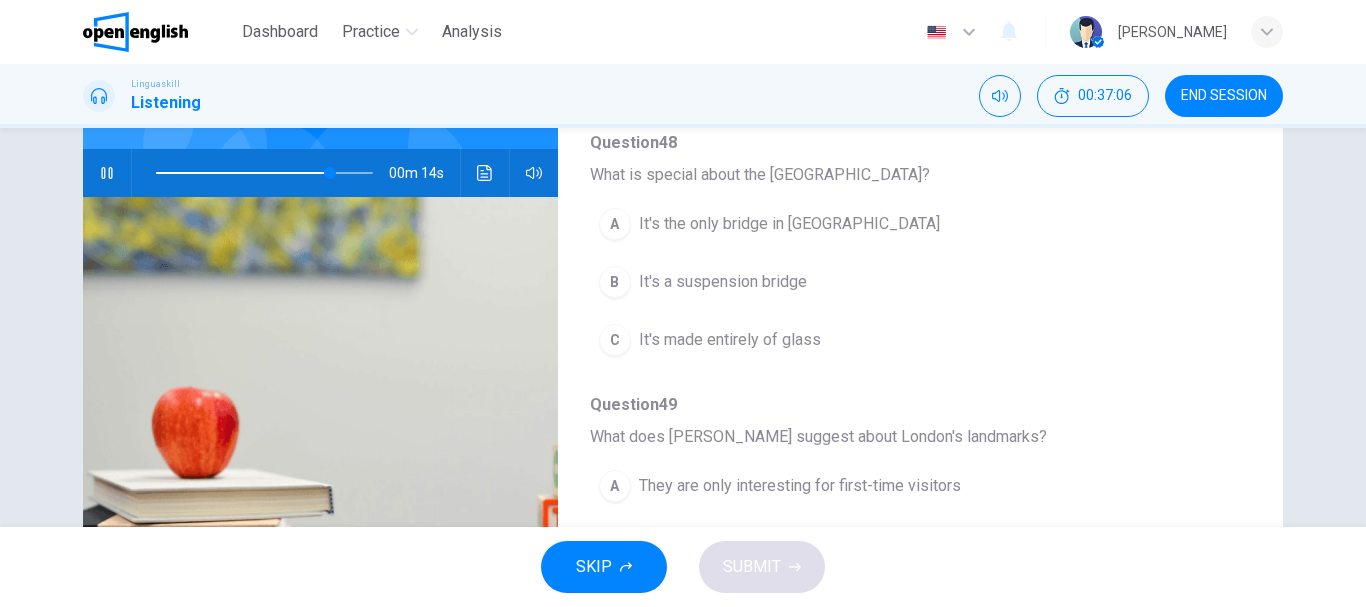 click on "It's a suspension bridge" at bounding box center [723, 282] 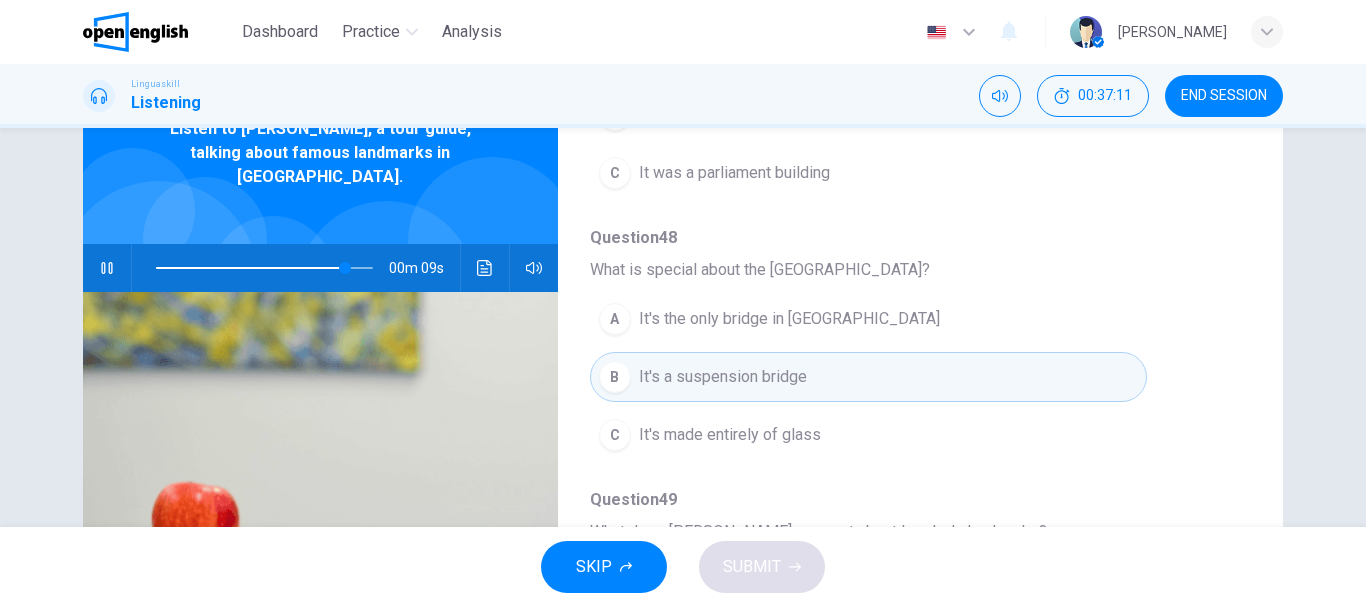 scroll, scrollTop: 76, scrollLeft: 0, axis: vertical 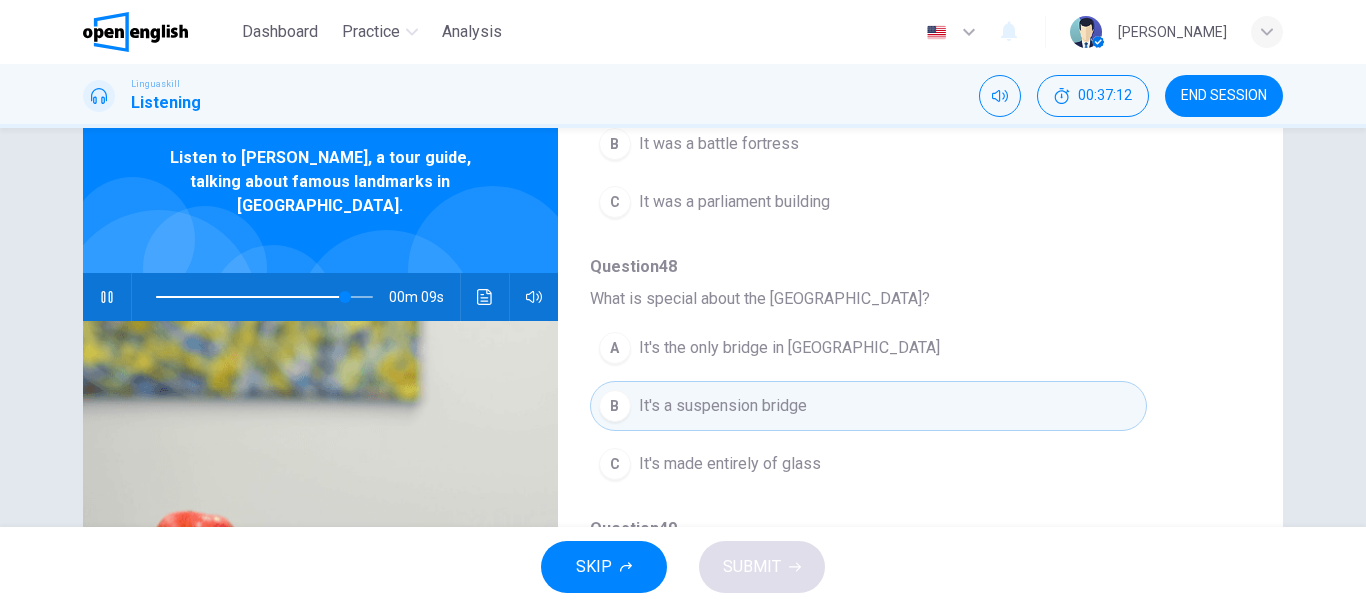 drag, startPoint x: 105, startPoint y: 275, endPoint x: 705, endPoint y: 356, distance: 605.4428 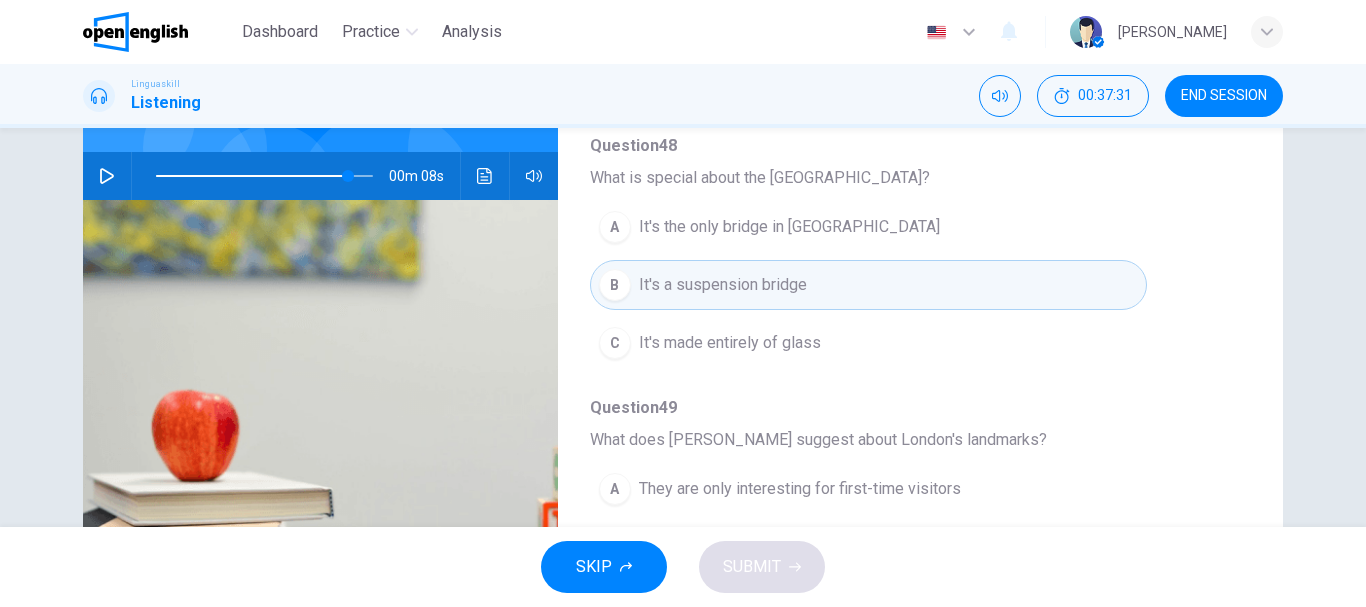 scroll, scrollTop: 0, scrollLeft: 0, axis: both 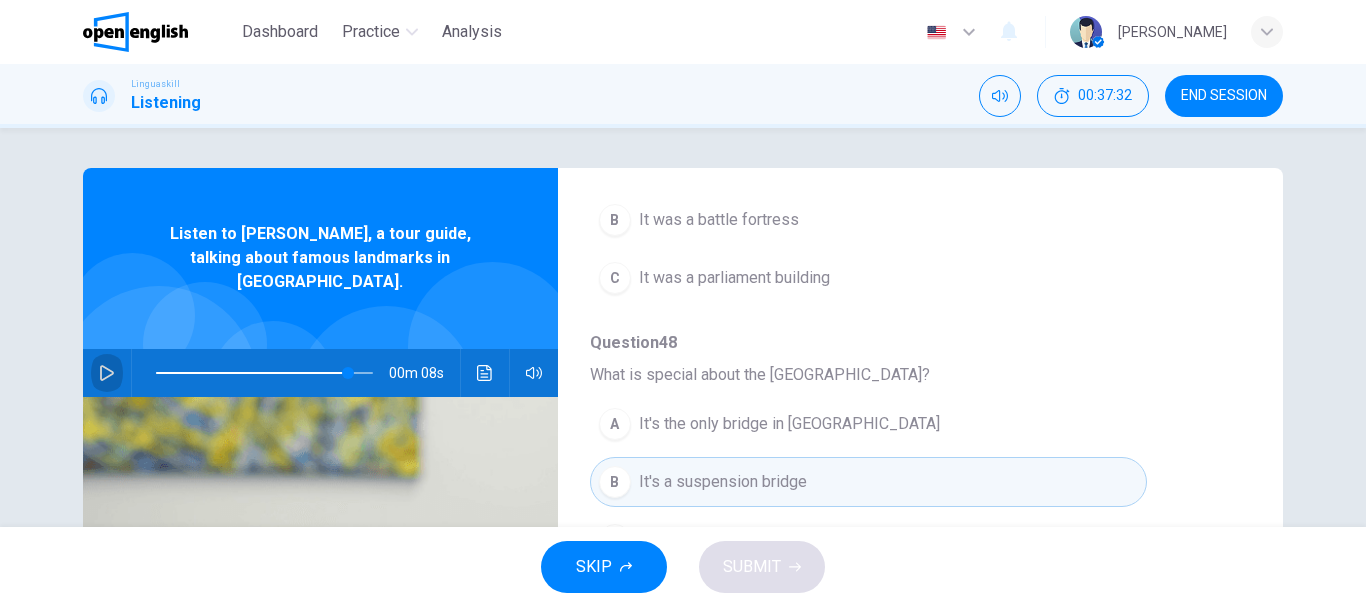 drag, startPoint x: 99, startPoint y: 359, endPoint x: 399, endPoint y: 444, distance: 311.80923 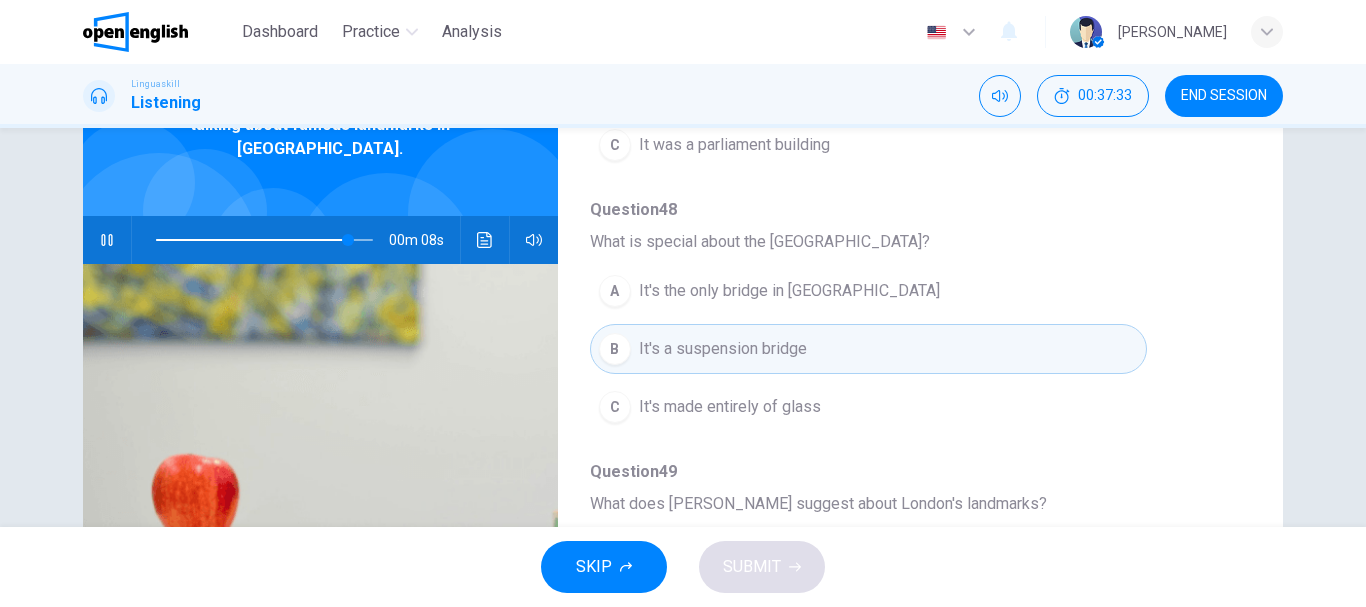 scroll, scrollTop: 376, scrollLeft: 0, axis: vertical 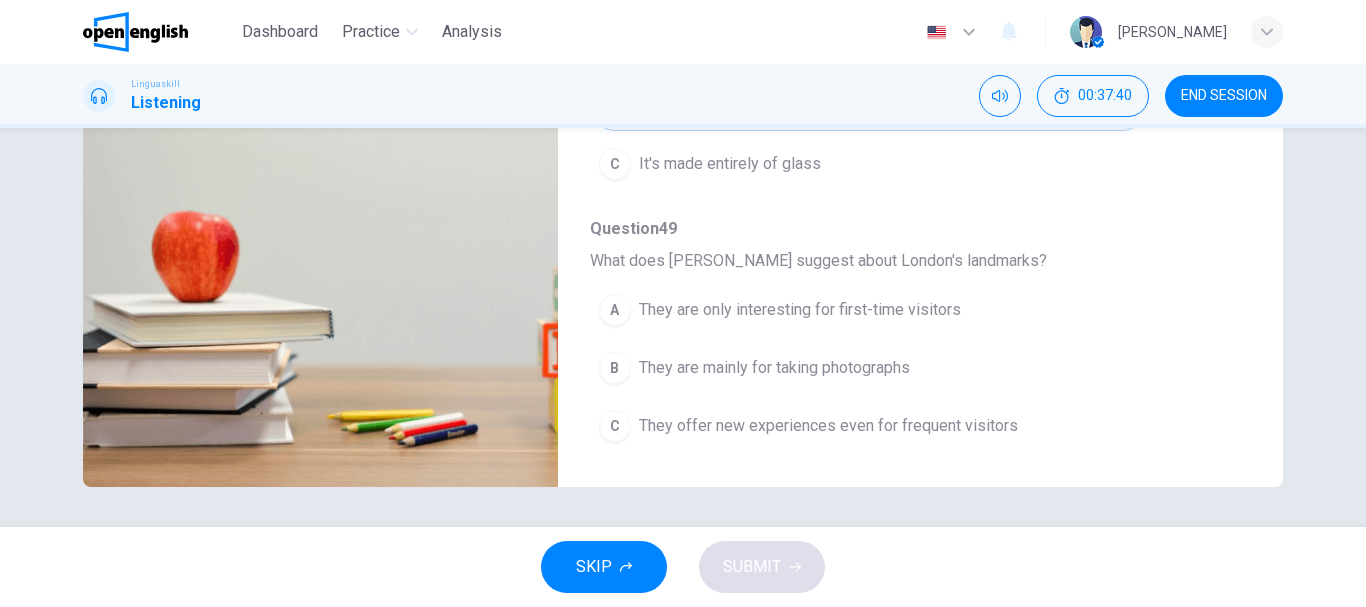 type on "*" 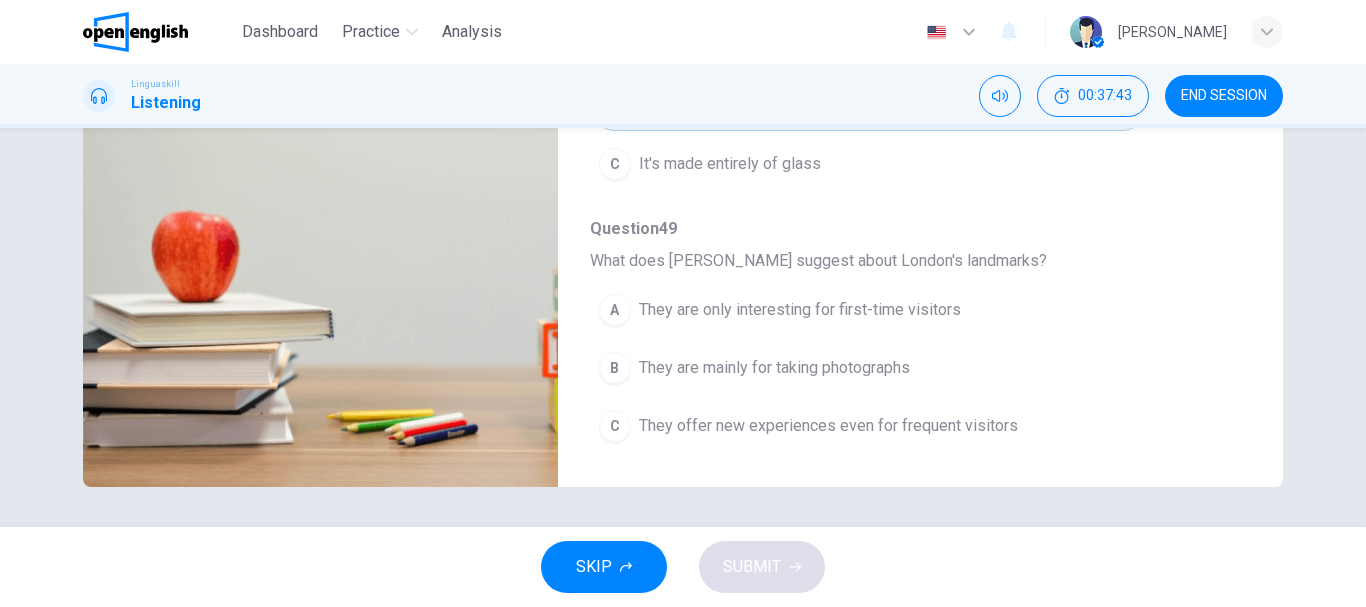 click on "They offer new experiences even for frequent visitors" at bounding box center (828, 426) 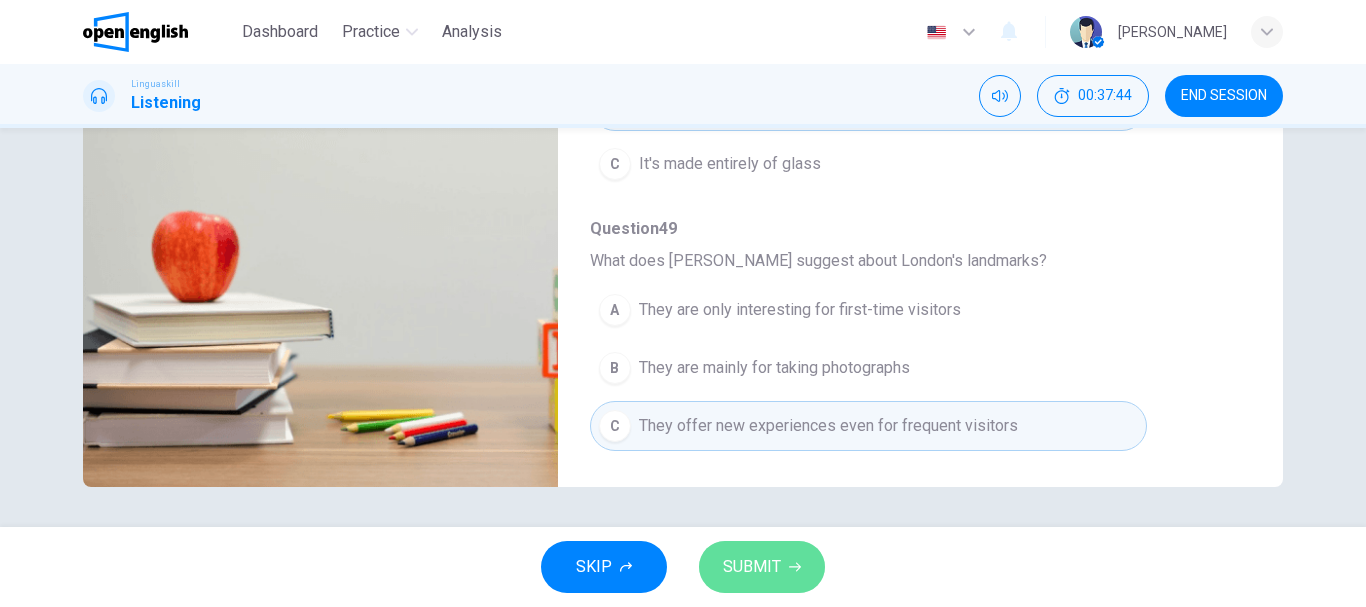 click on "SUBMIT" at bounding box center (762, 567) 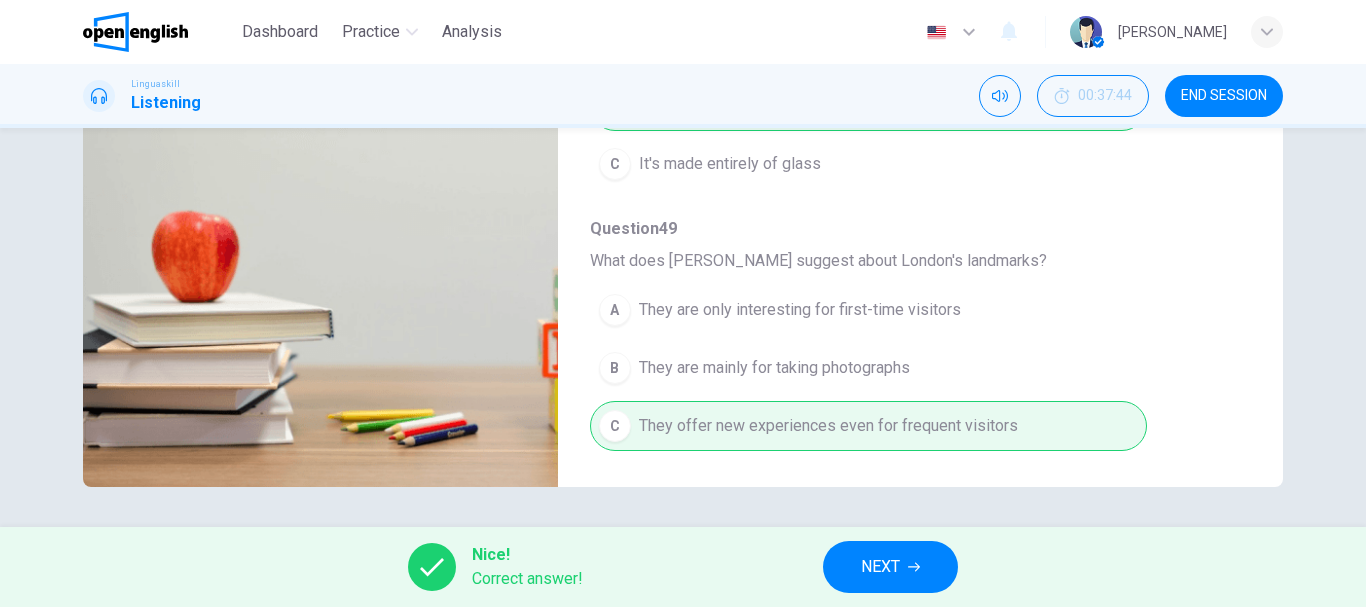 click on "NEXT" at bounding box center (880, 567) 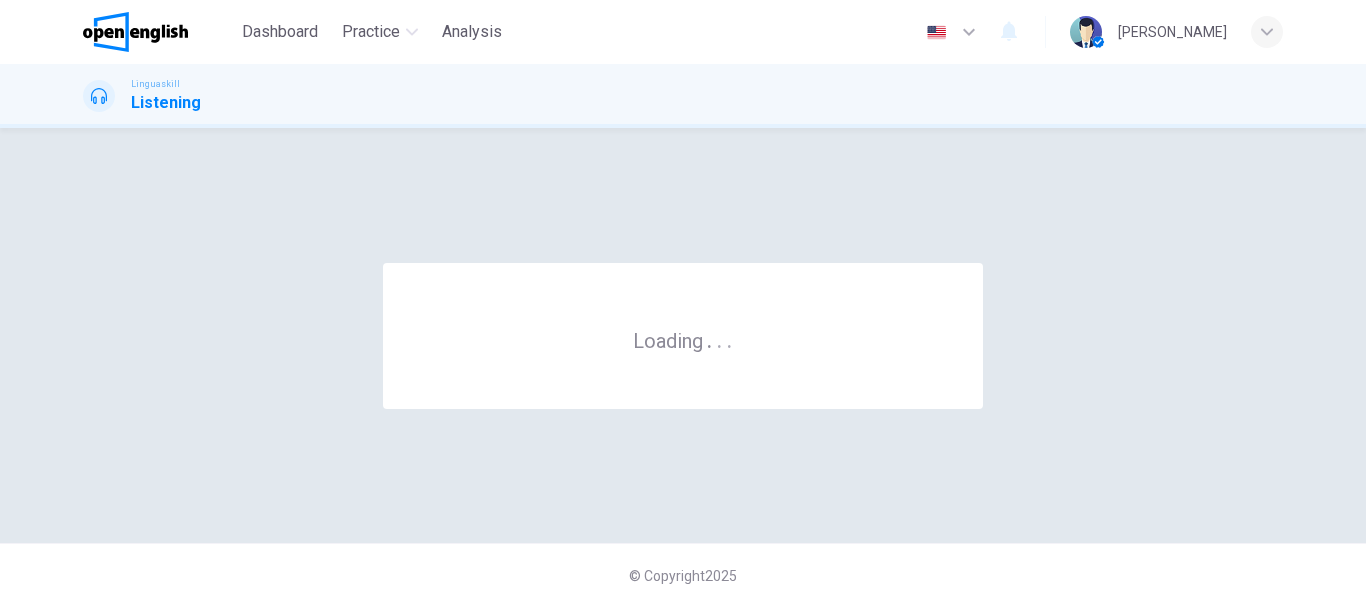 scroll, scrollTop: 0, scrollLeft: 0, axis: both 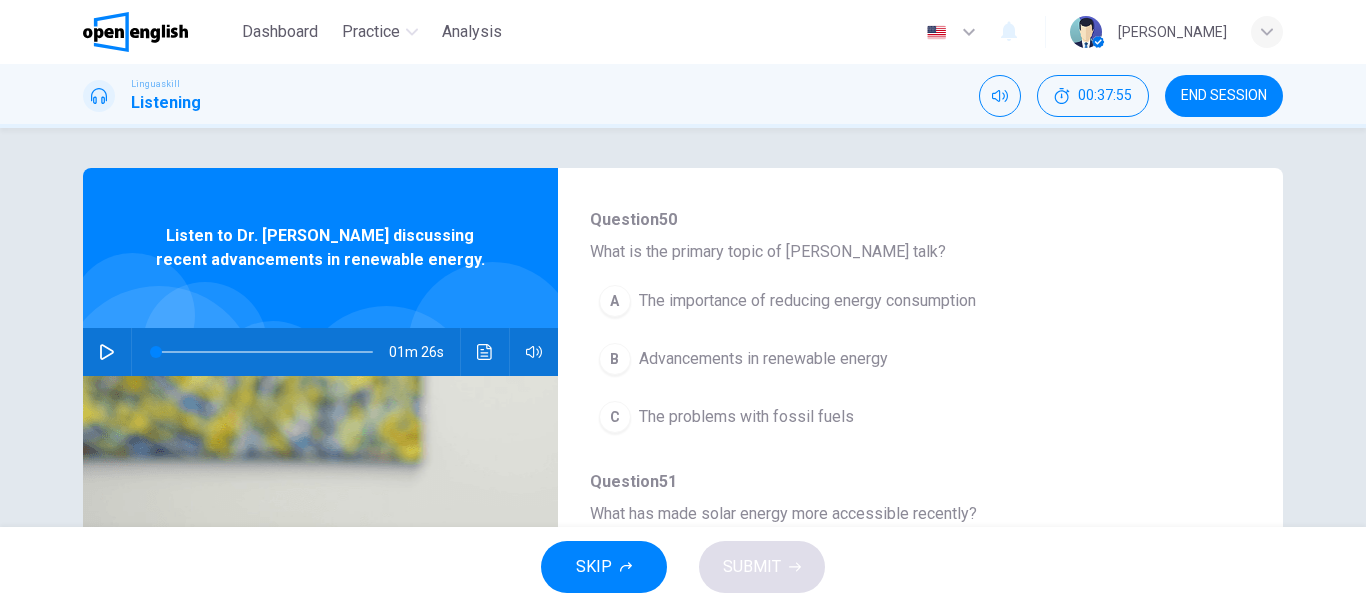 drag, startPoint x: 666, startPoint y: 255, endPoint x: 771, endPoint y: 247, distance: 105.30432 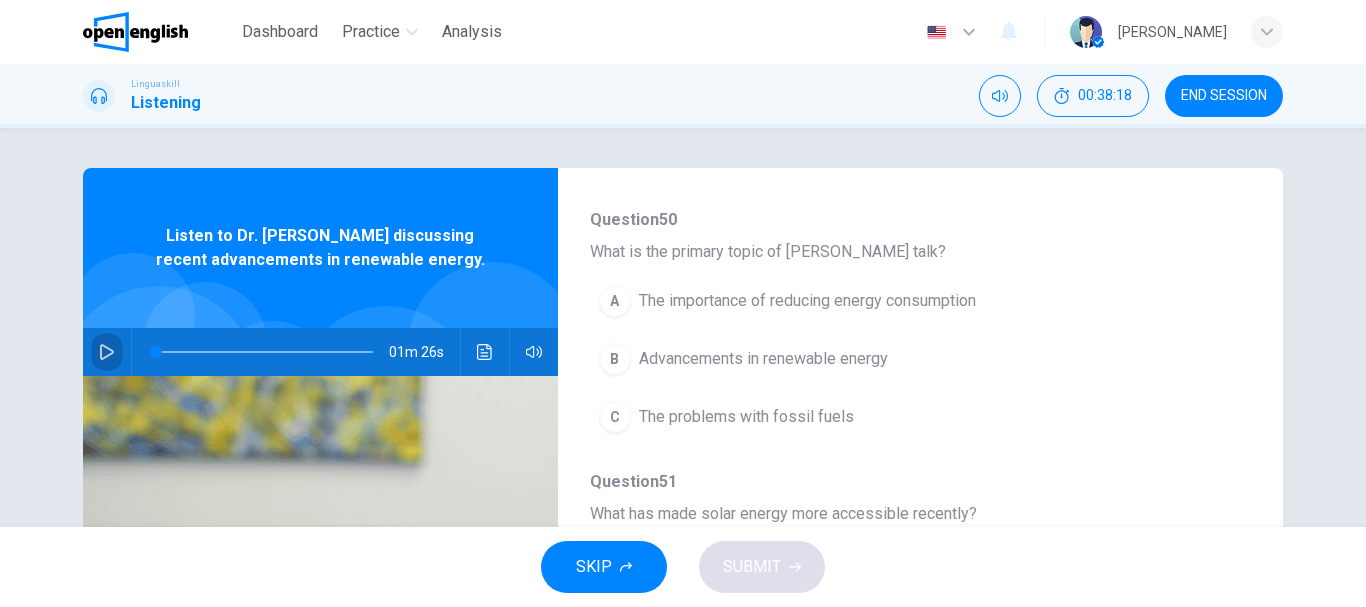 click at bounding box center (107, 352) 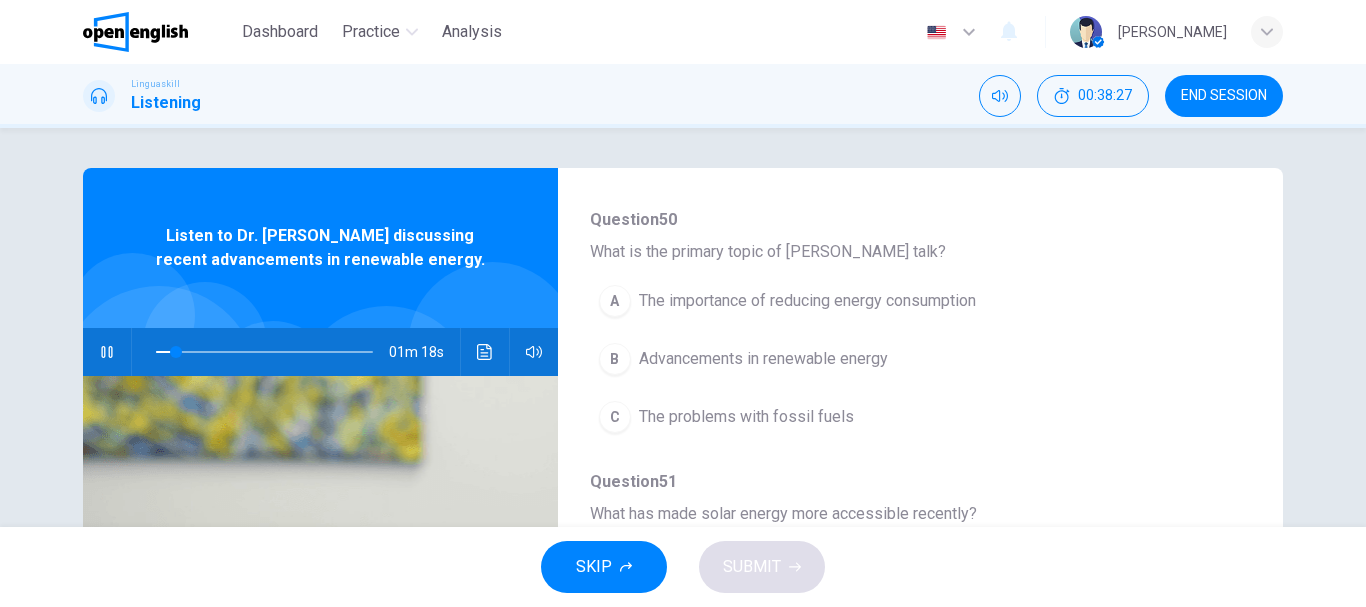 click on "Advancements in renewable energy" at bounding box center (763, 359) 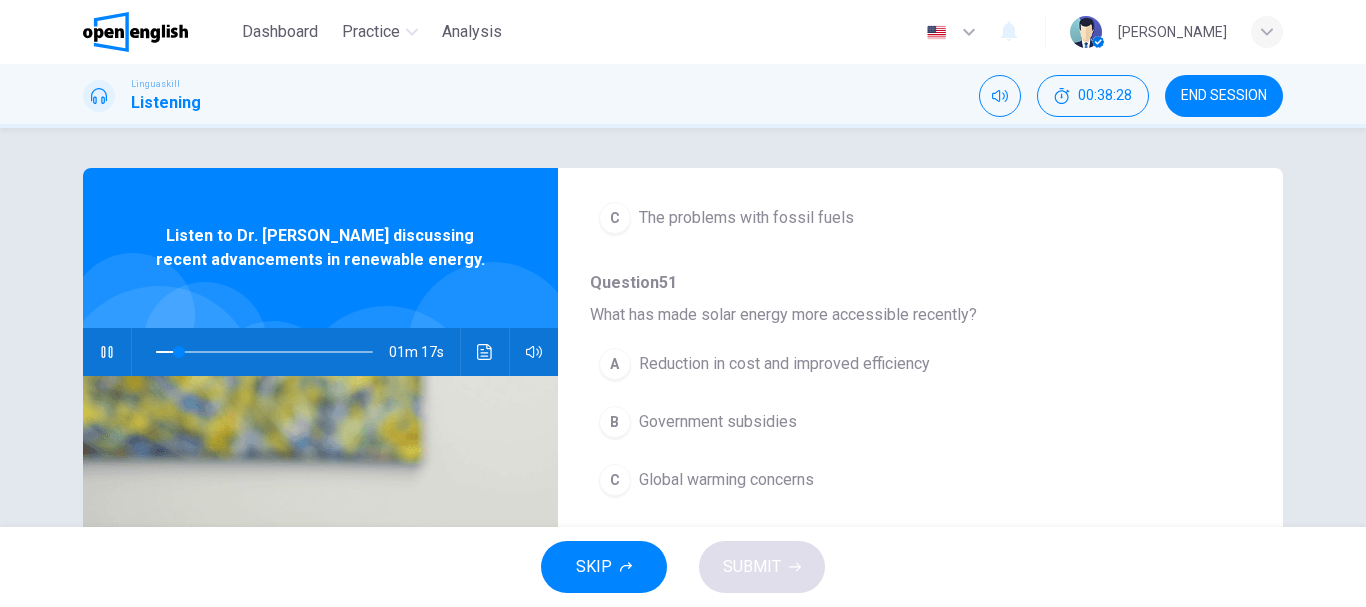 scroll, scrollTop: 400, scrollLeft: 0, axis: vertical 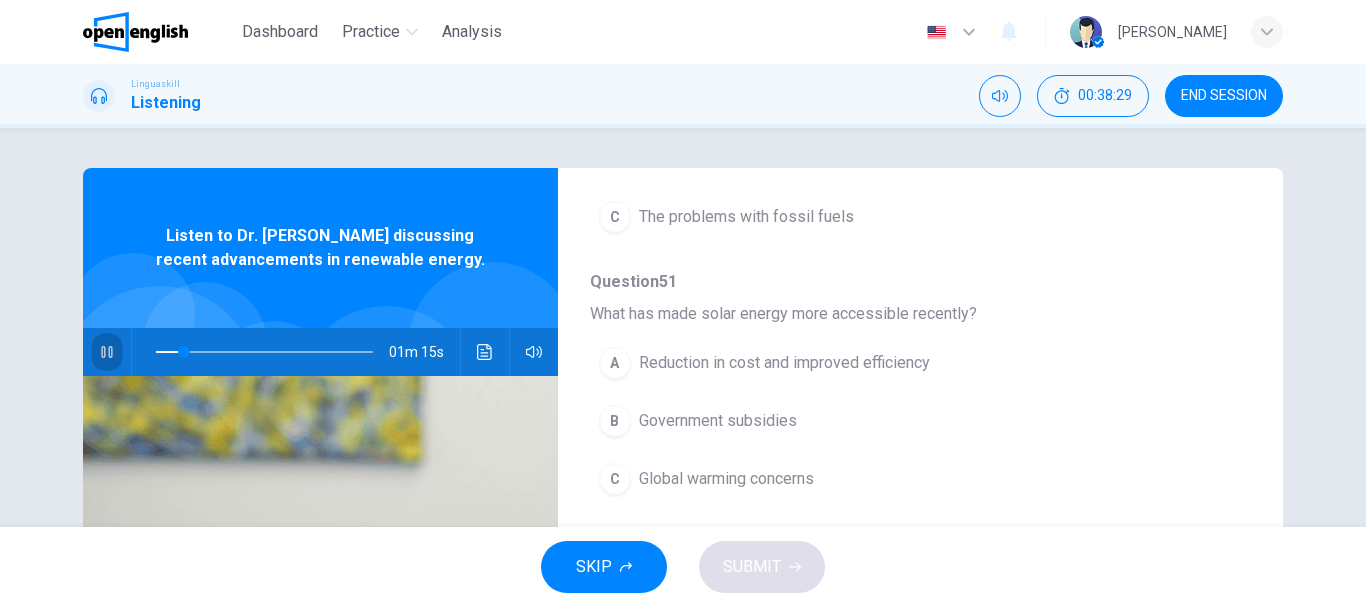 click 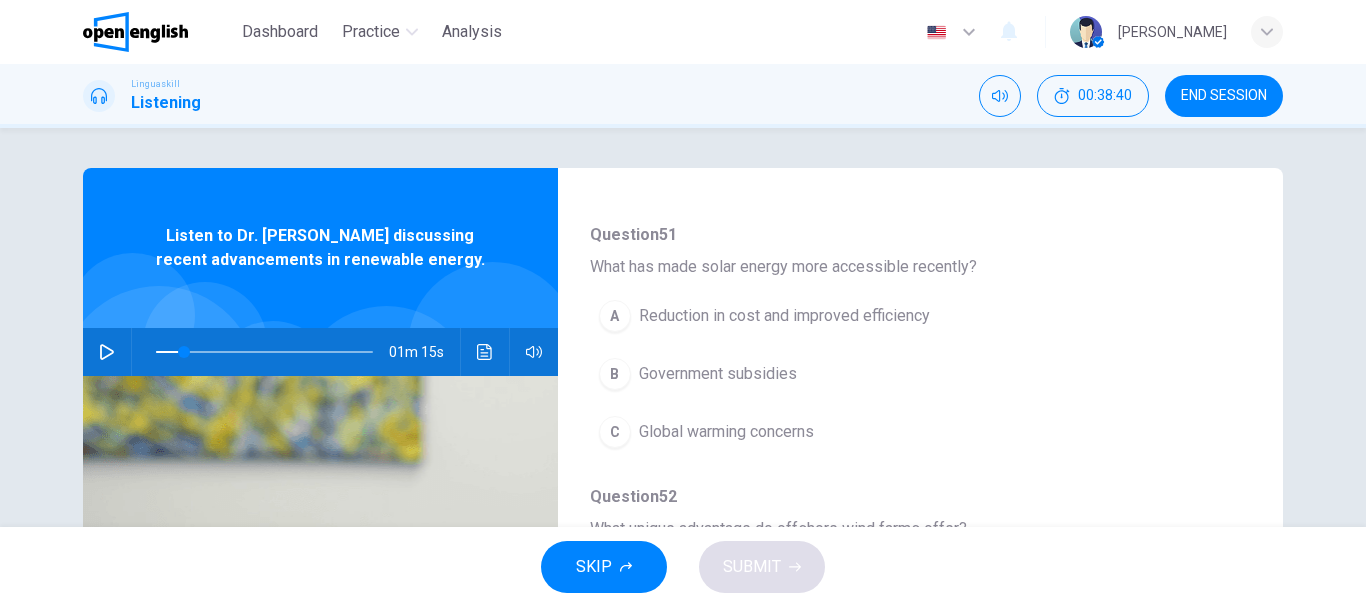 scroll, scrollTop: 500, scrollLeft: 0, axis: vertical 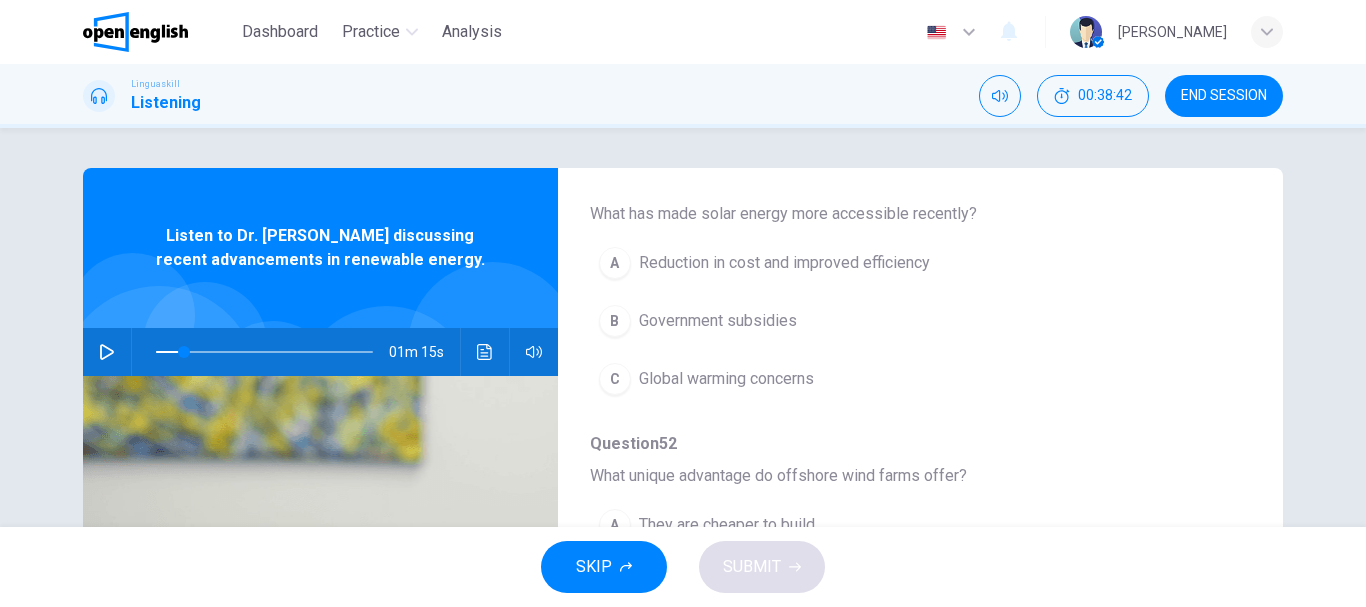 click at bounding box center (107, 352) 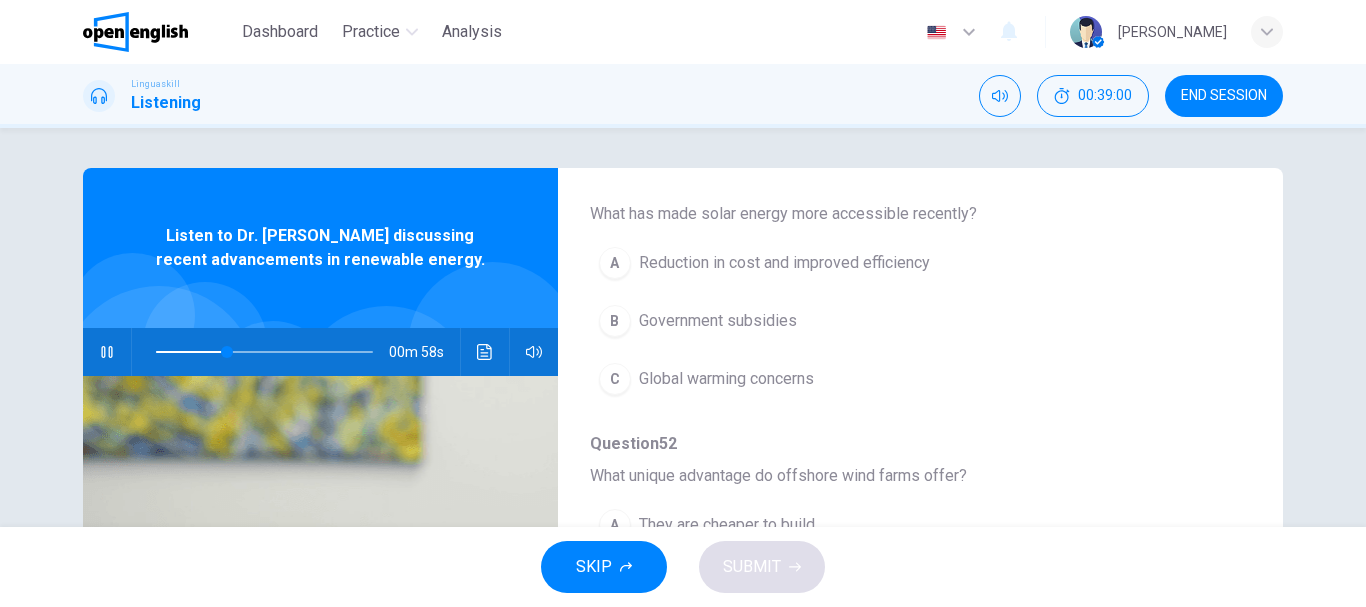 click at bounding box center (264, 352) 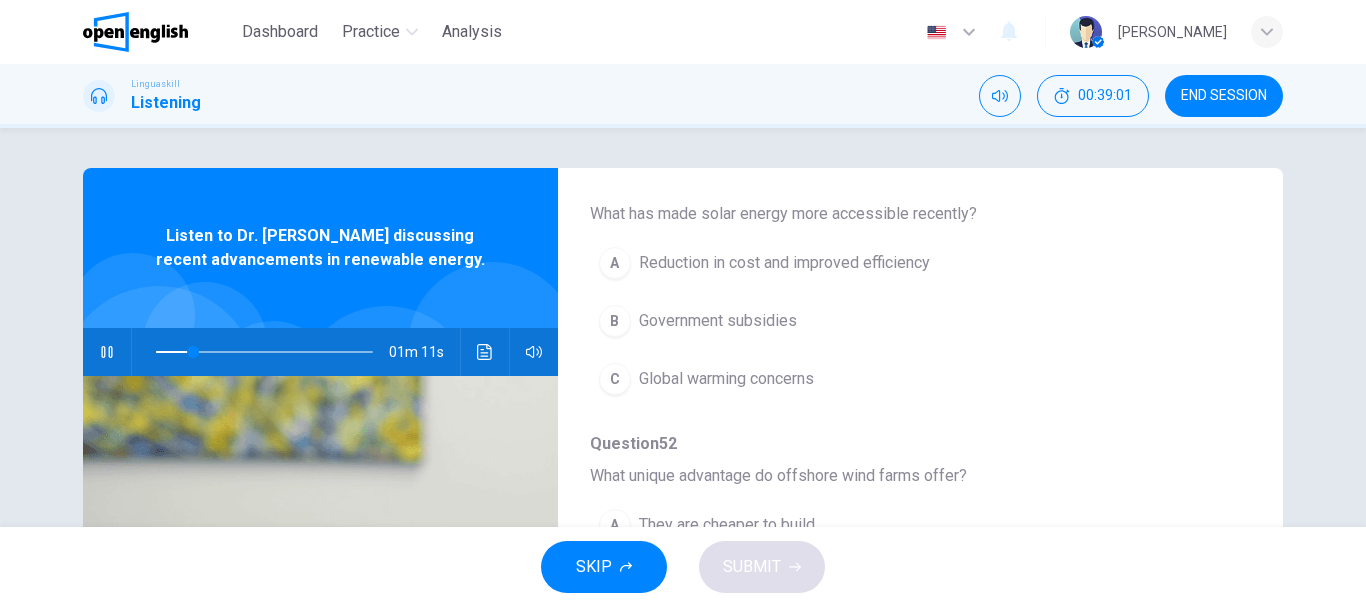 click 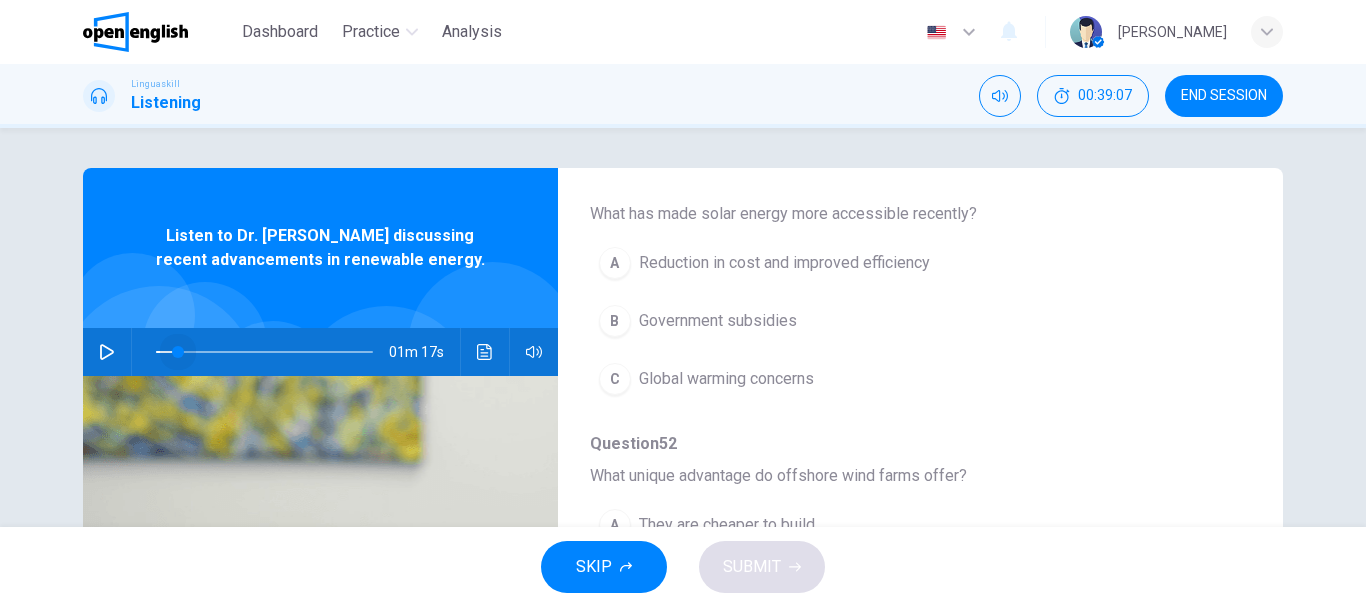 click at bounding box center (178, 352) 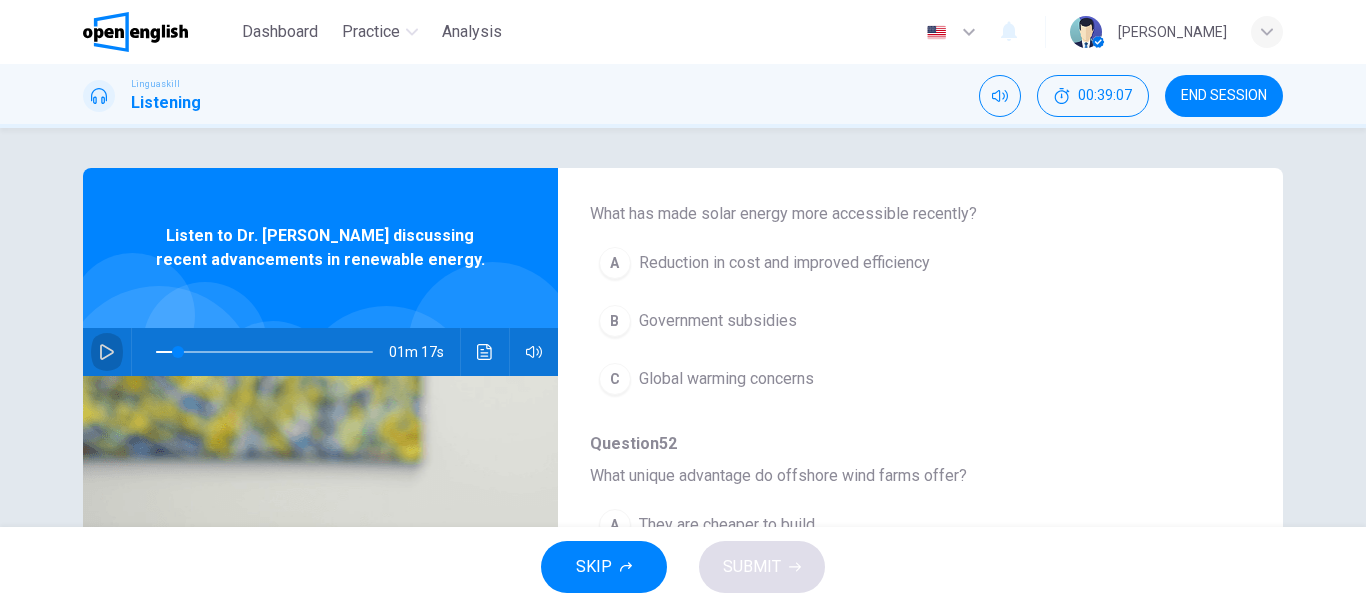 drag, startPoint x: 113, startPoint y: 350, endPoint x: 465, endPoint y: 361, distance: 352.17184 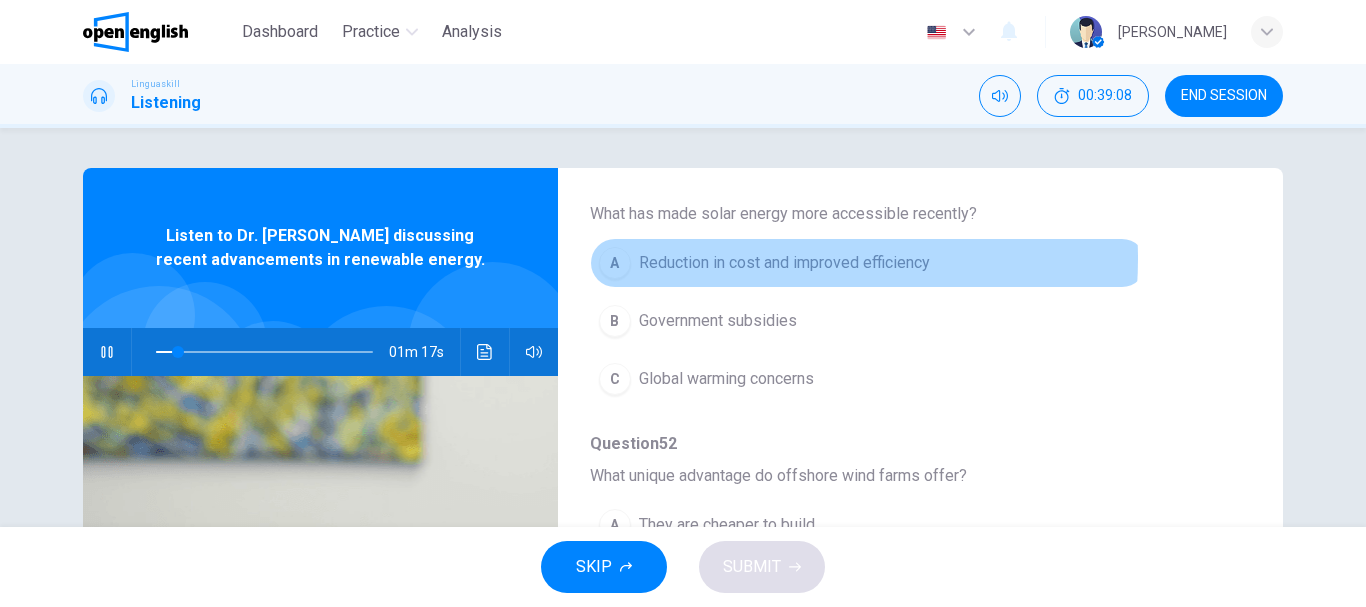 click on "Reduction in cost and improved efficiency" at bounding box center (784, 263) 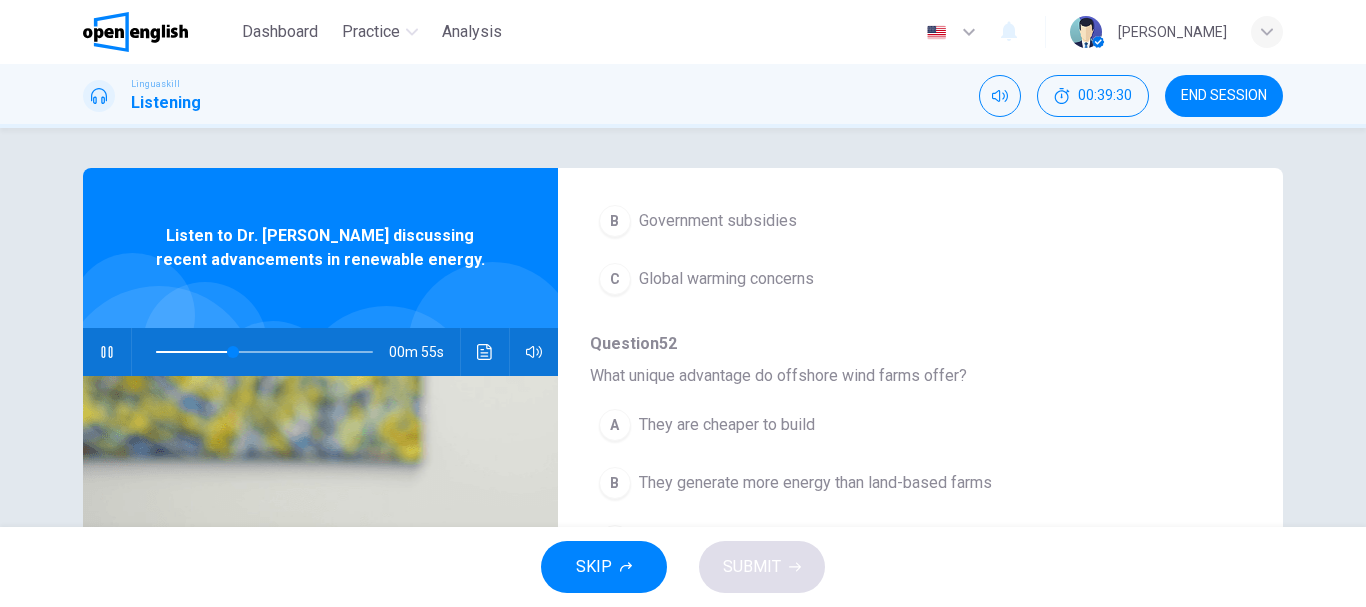 scroll, scrollTop: 700, scrollLeft: 0, axis: vertical 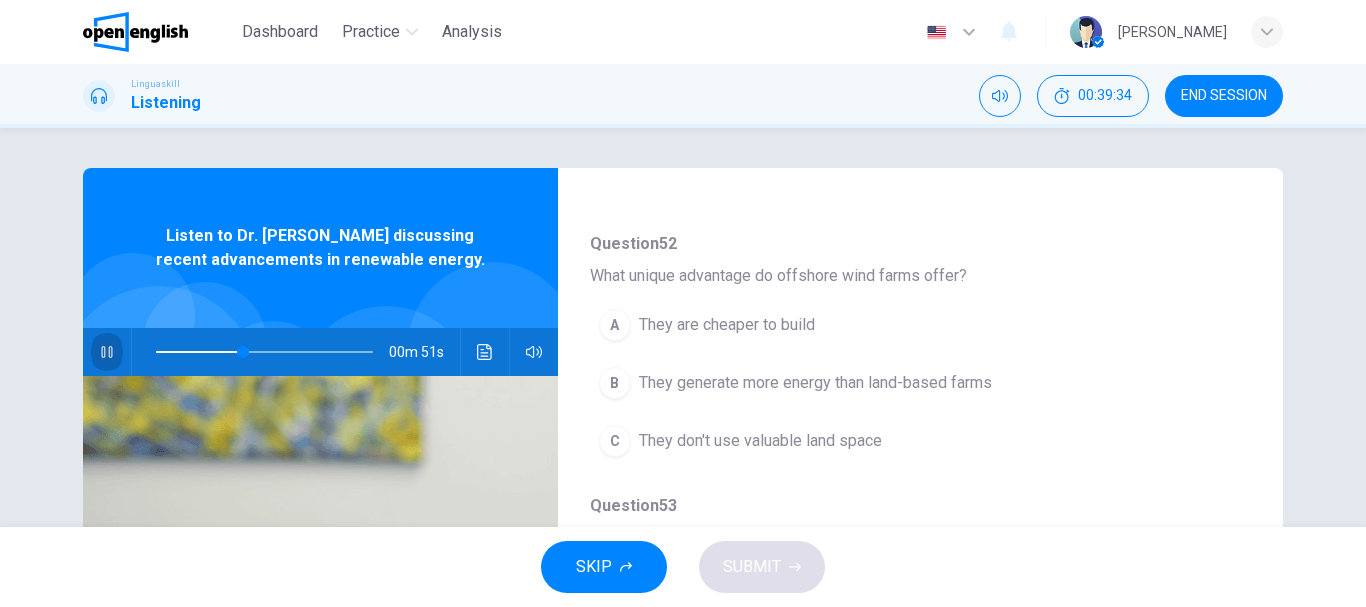 click 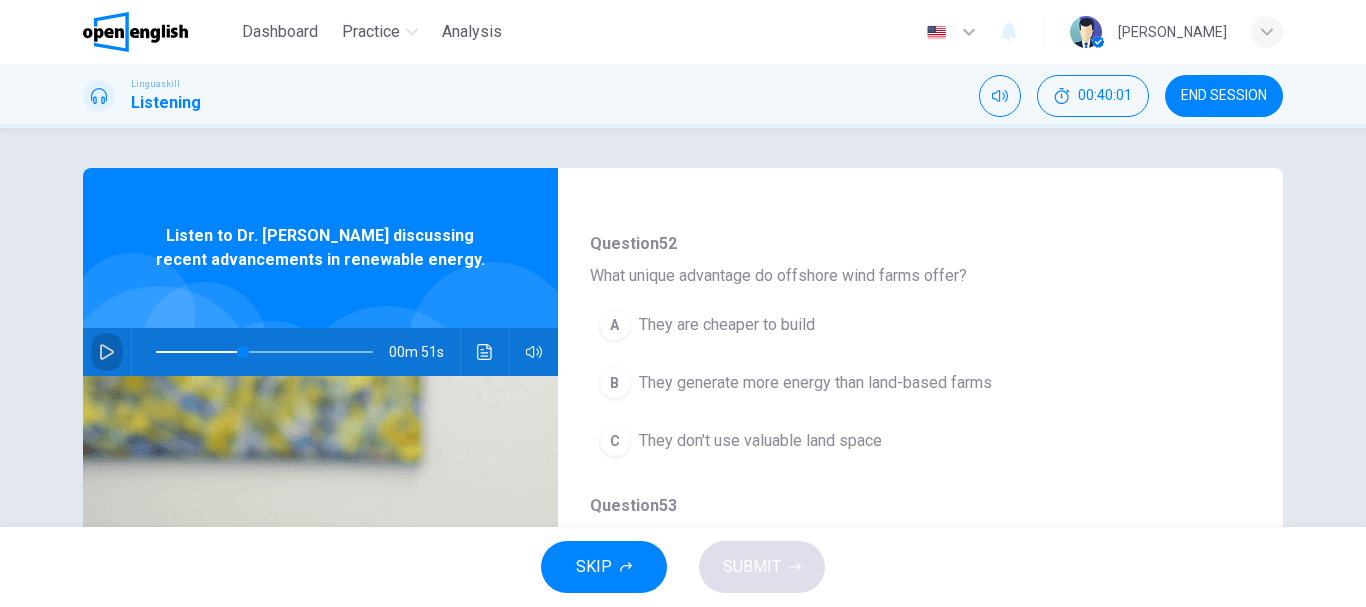 click 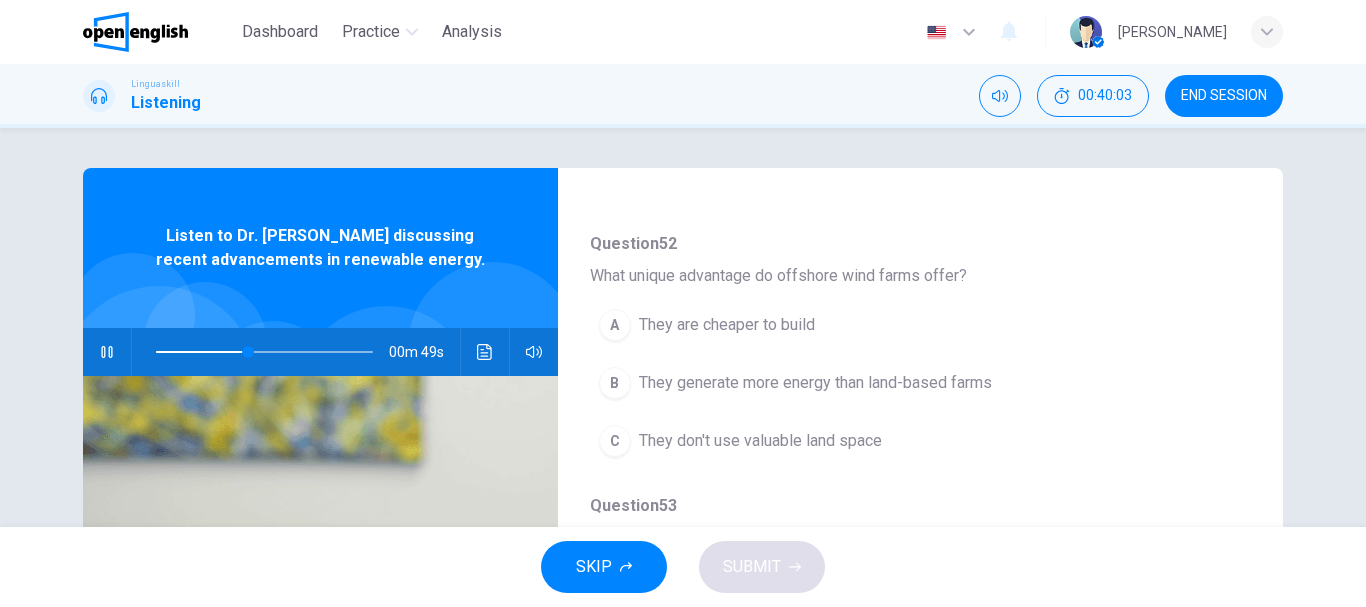 click at bounding box center [264, 352] 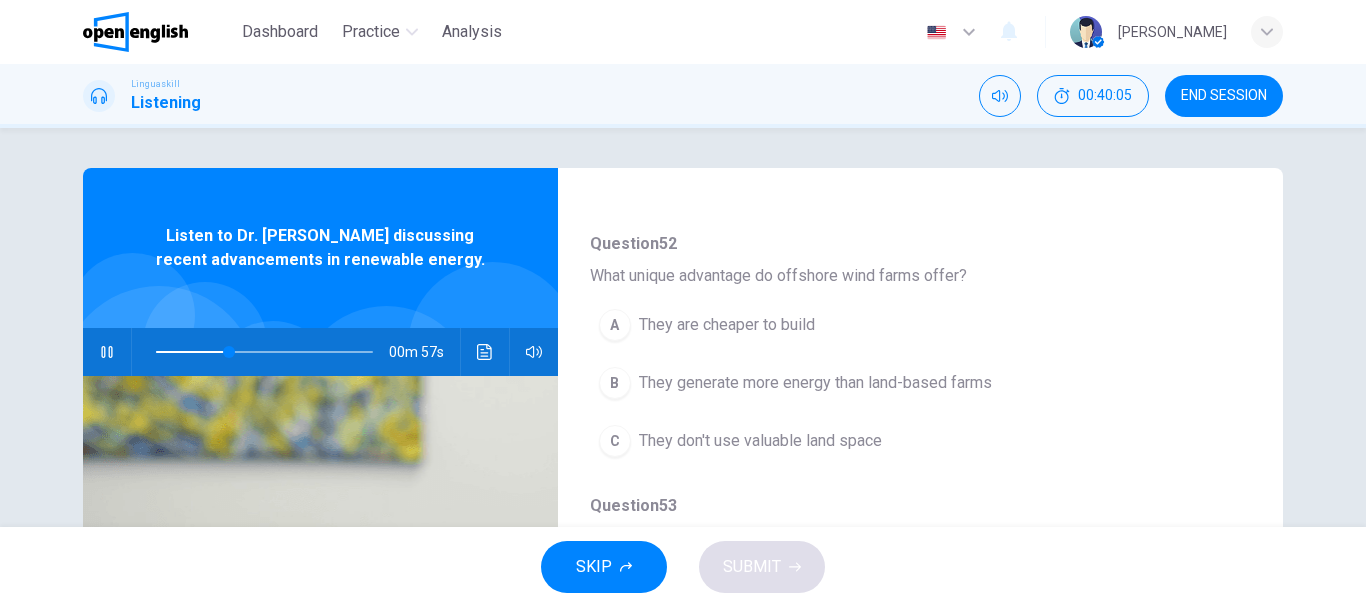 click 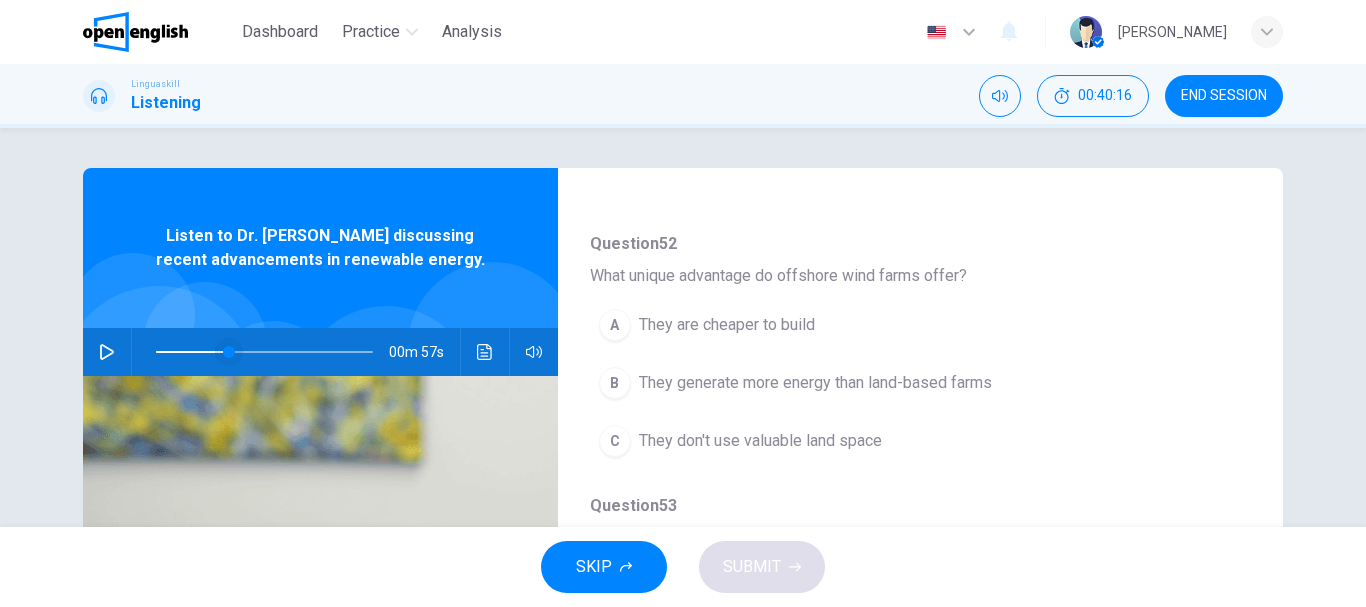 click at bounding box center [229, 352] 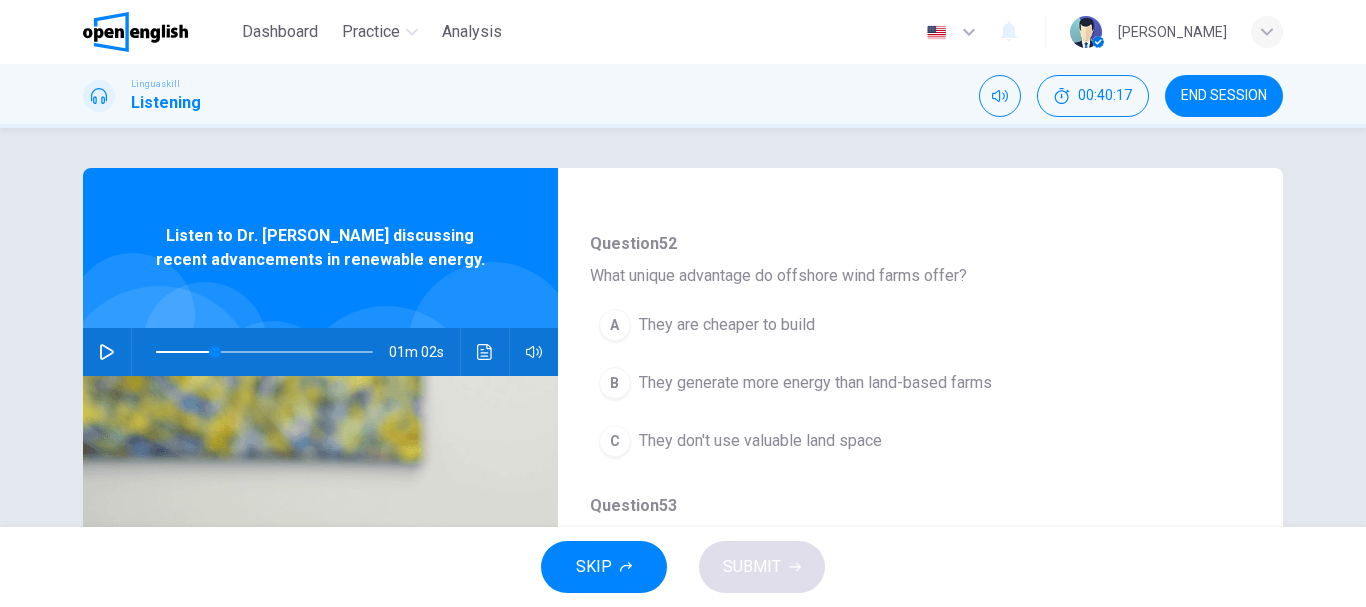click at bounding box center (107, 352) 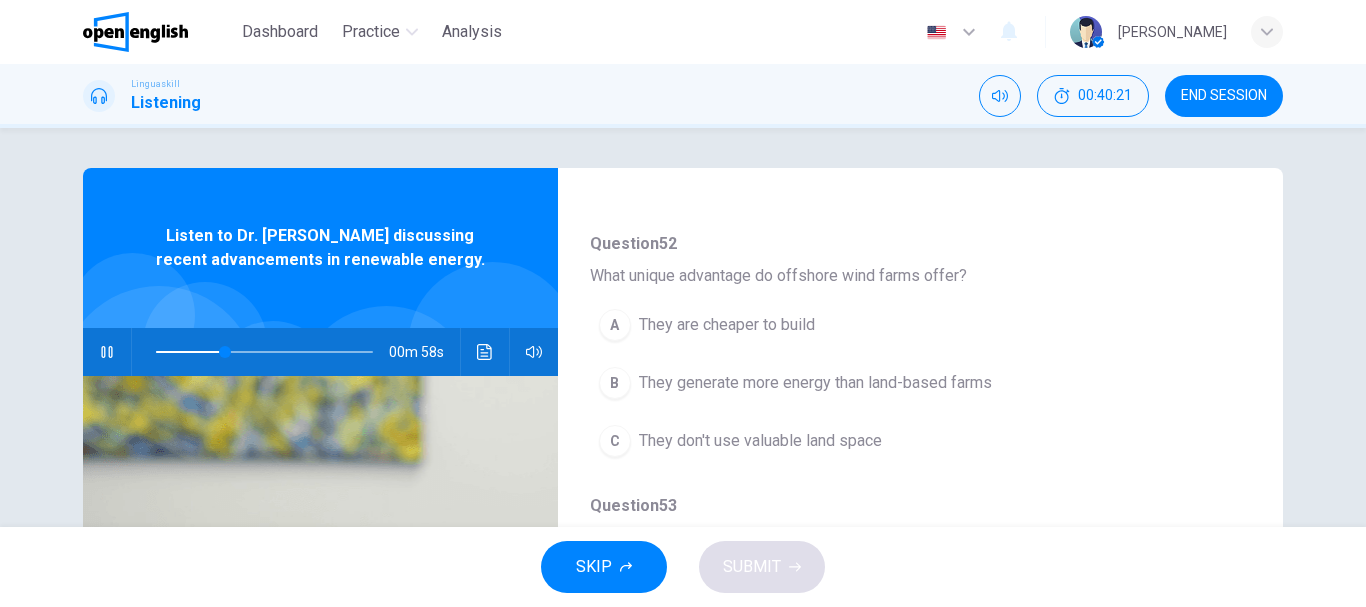click at bounding box center (264, 352) 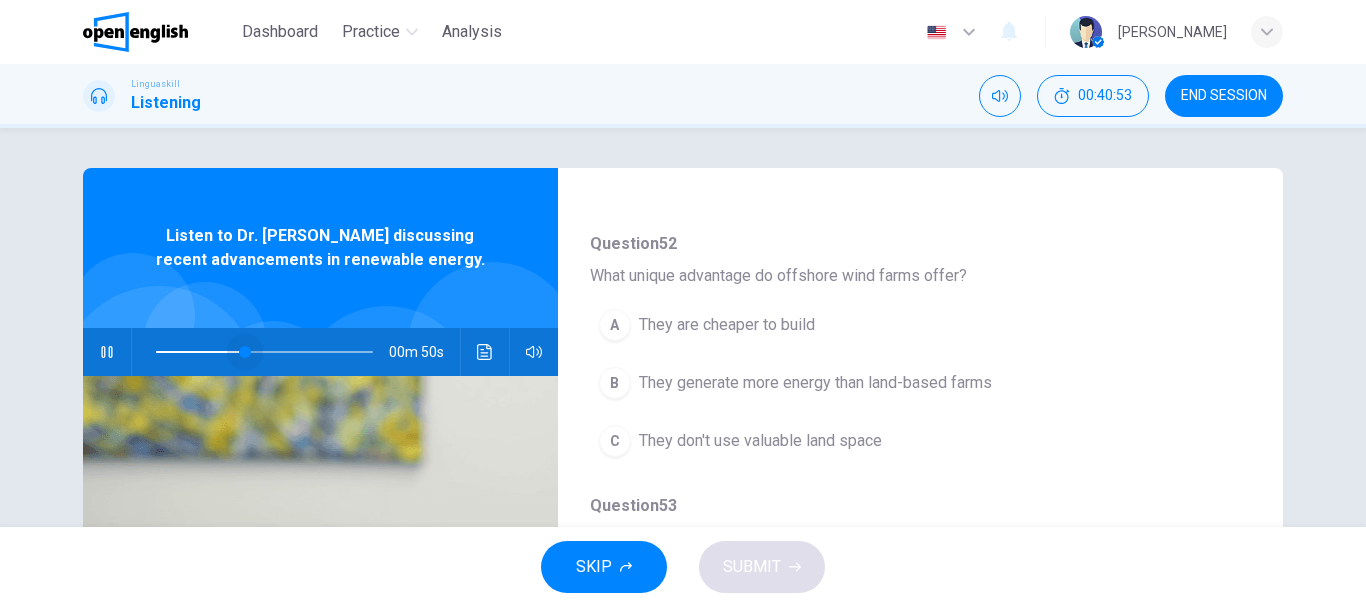 click at bounding box center [264, 352] 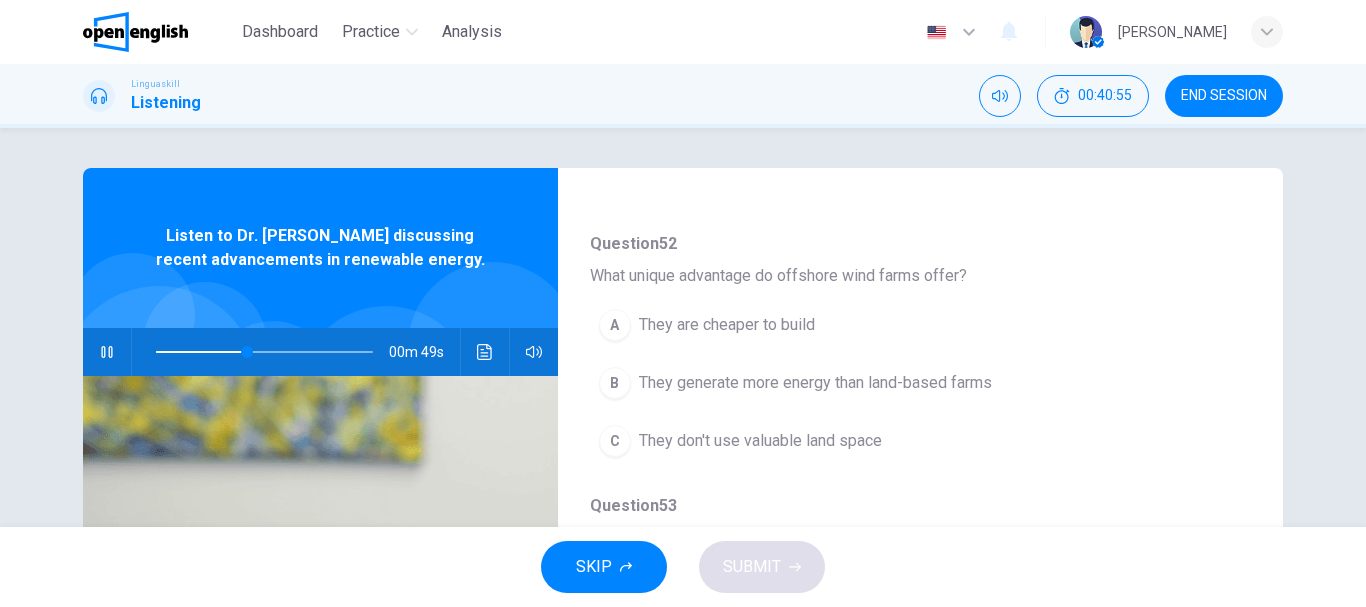 click on "They don't use valuable land space" at bounding box center (760, 441) 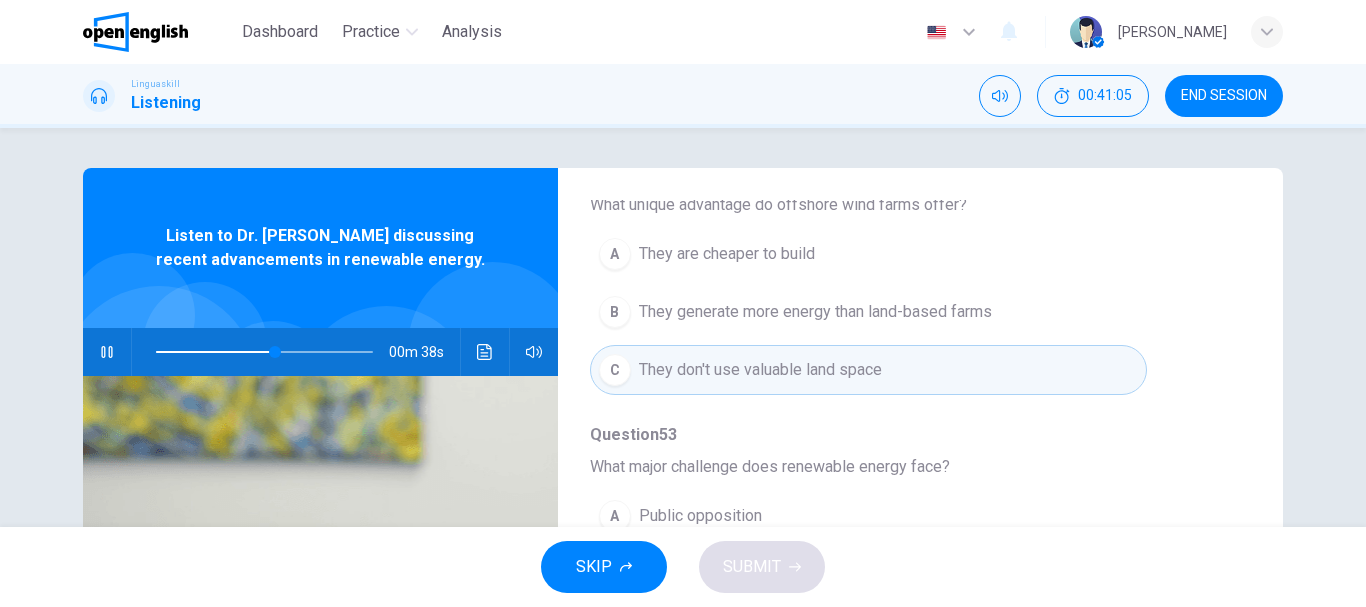 scroll, scrollTop: 887, scrollLeft: 0, axis: vertical 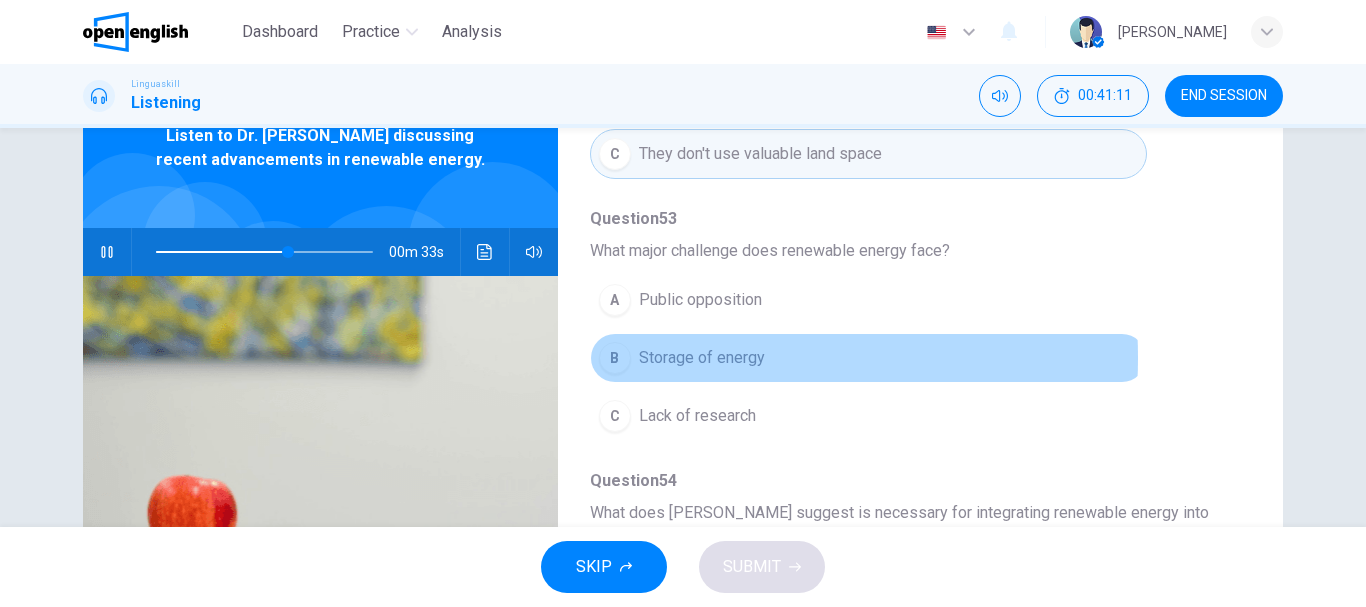 click on "Storage of energy" at bounding box center (702, 358) 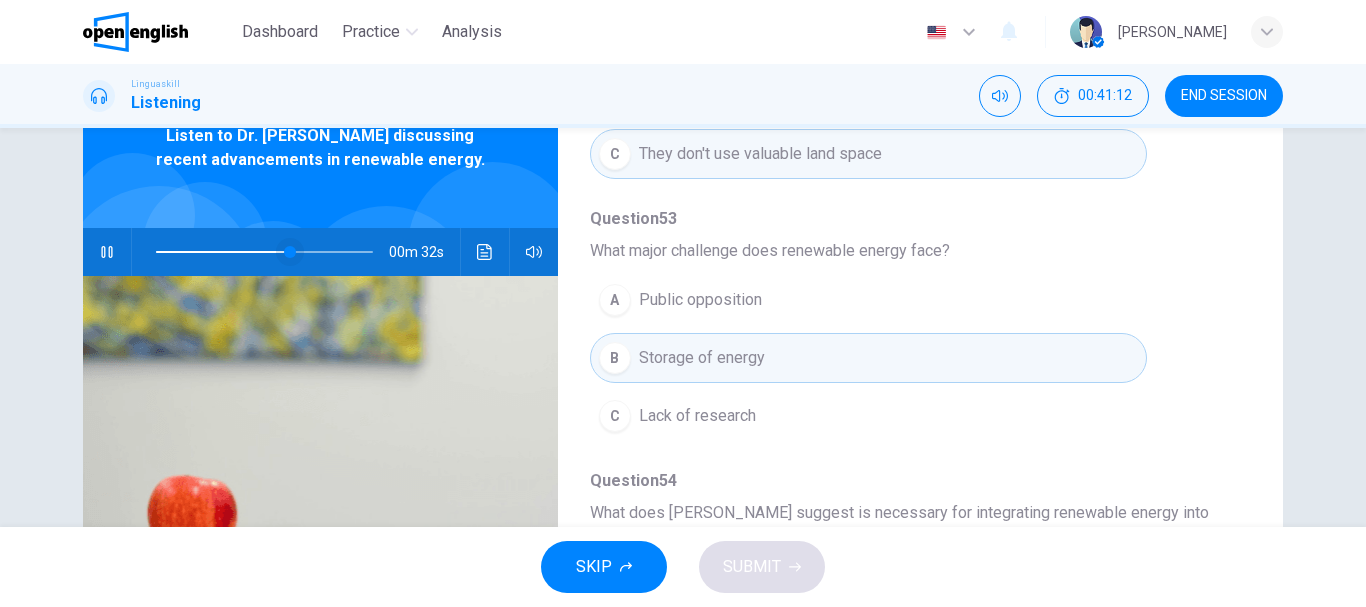 click at bounding box center (290, 252) 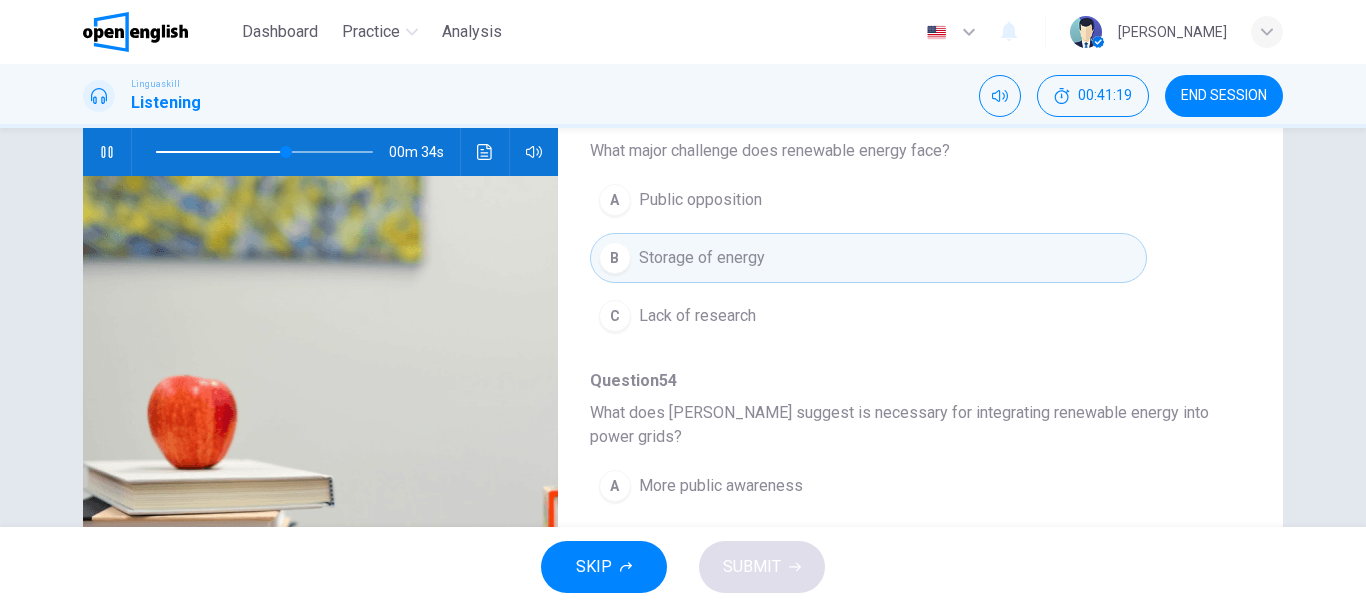 scroll, scrollTop: 300, scrollLeft: 0, axis: vertical 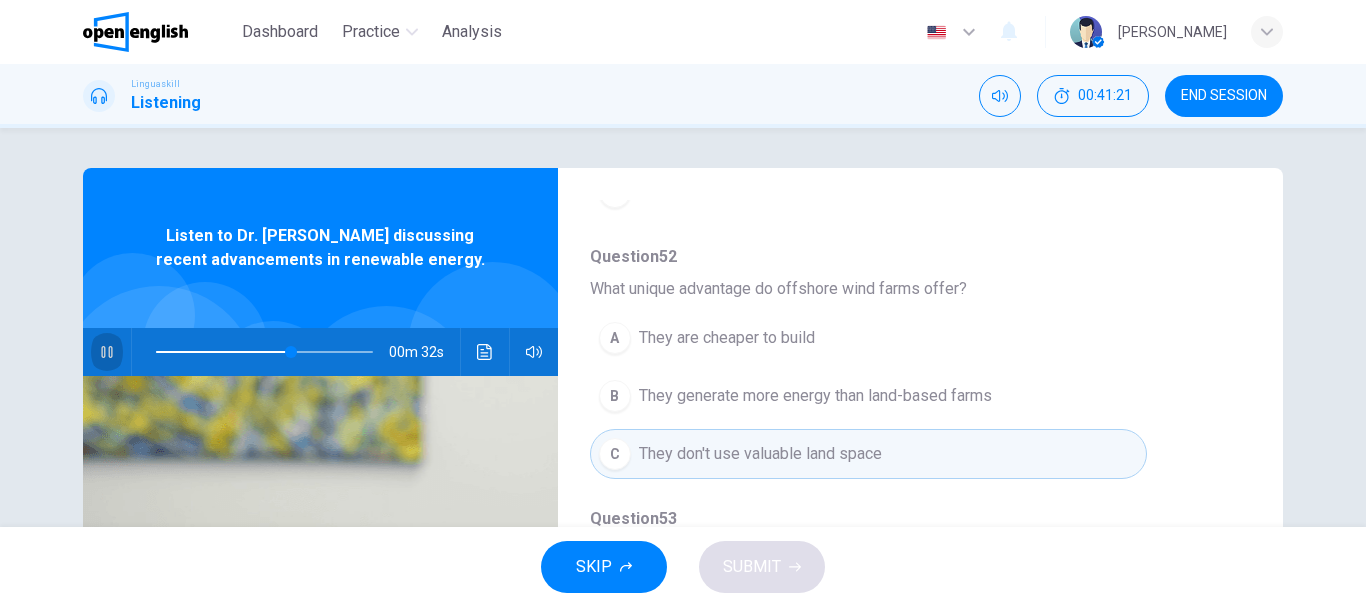 click at bounding box center [107, 352] 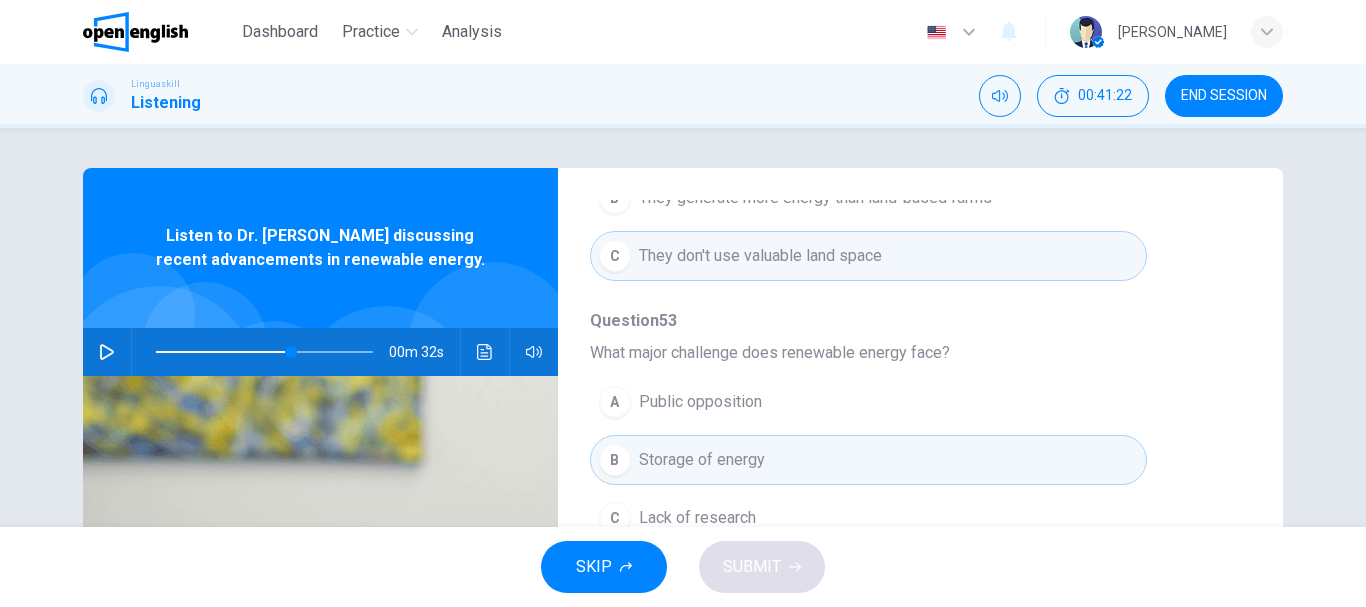 scroll, scrollTop: 887, scrollLeft: 0, axis: vertical 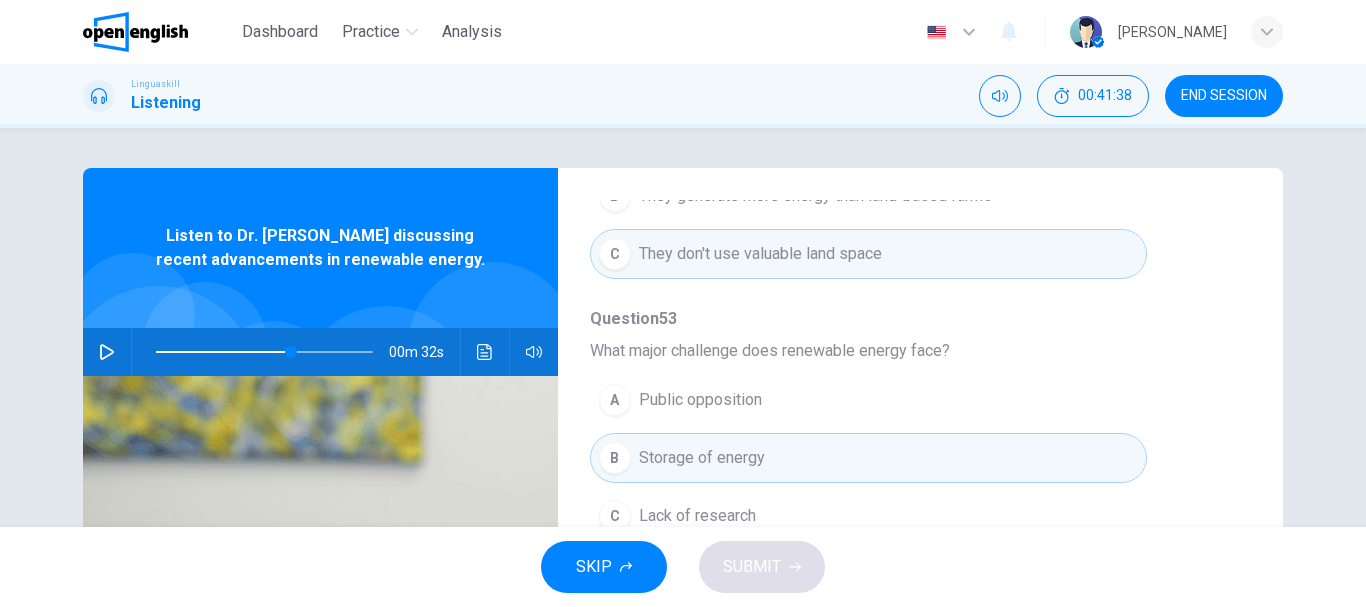 click on "00m 32s" at bounding box center [320, 352] 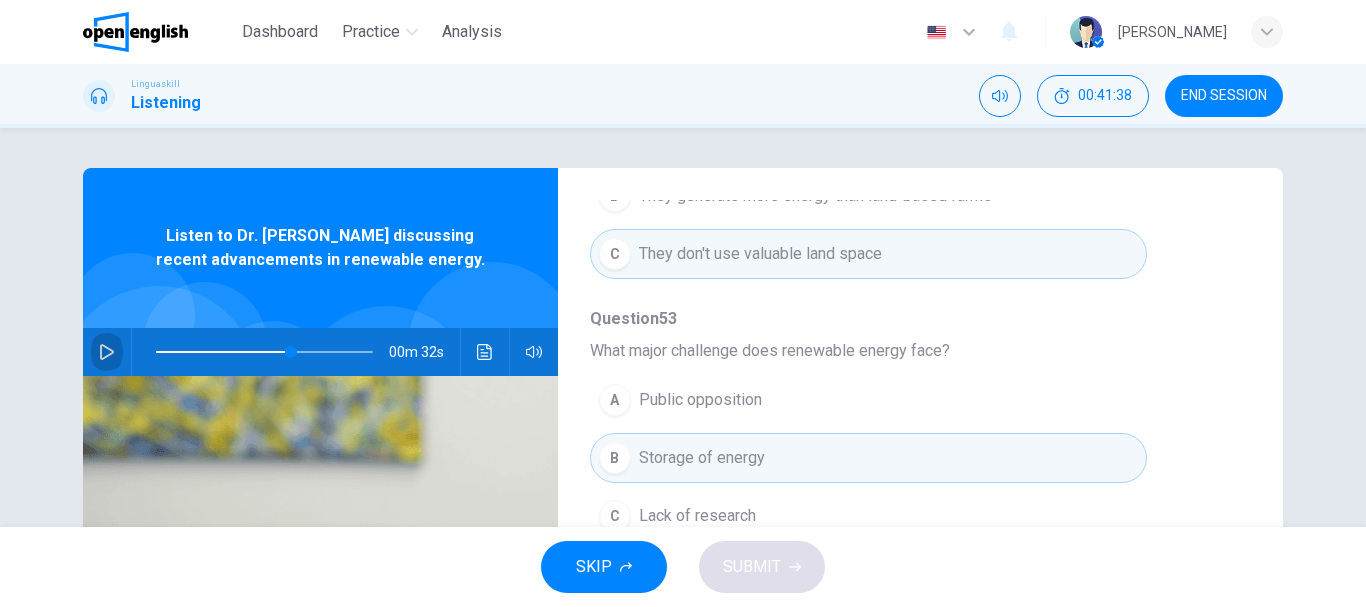 click at bounding box center [107, 352] 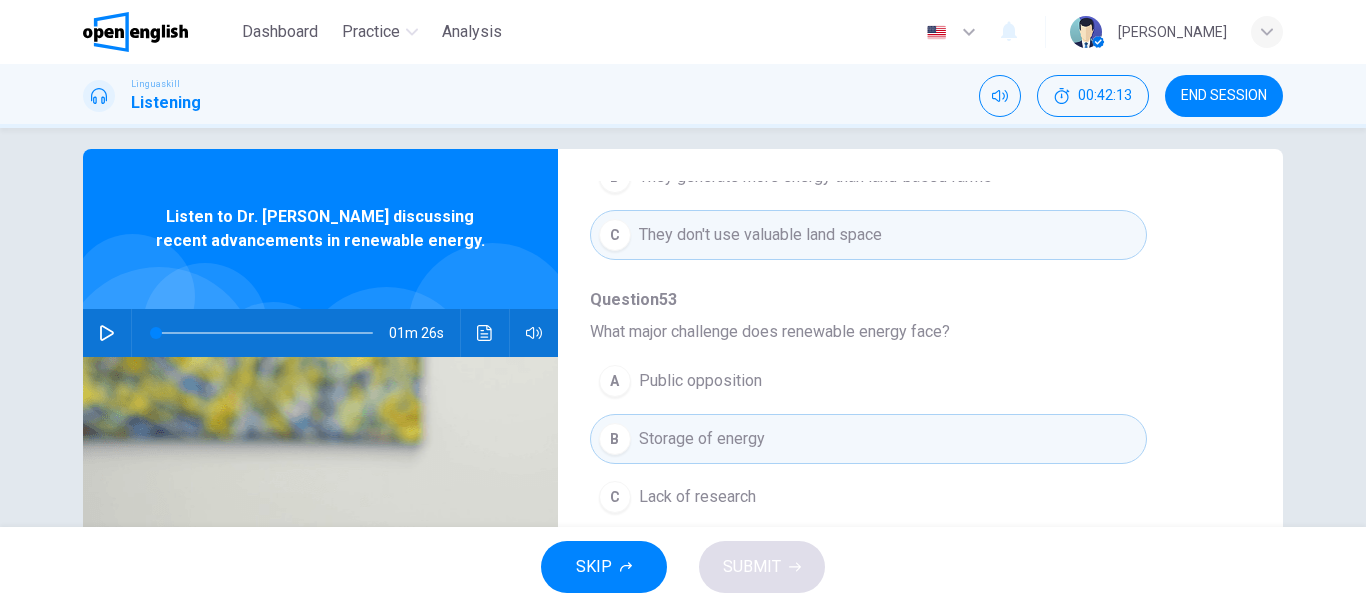 scroll, scrollTop: 0, scrollLeft: 0, axis: both 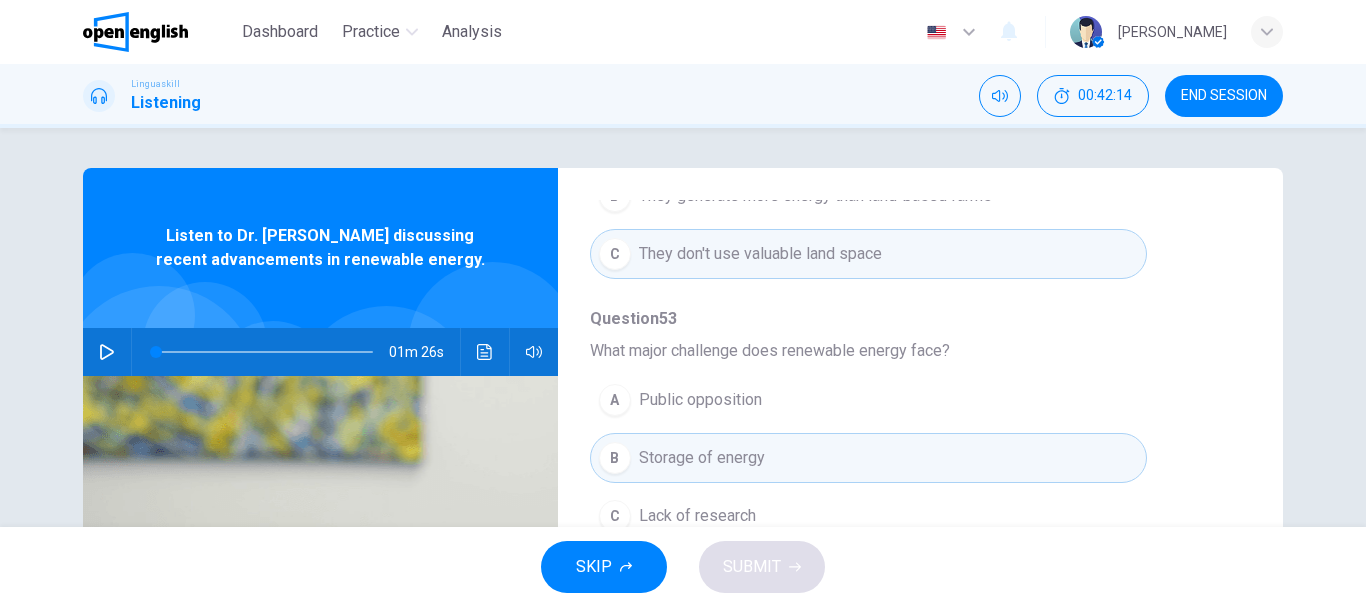 click at bounding box center [264, 352] 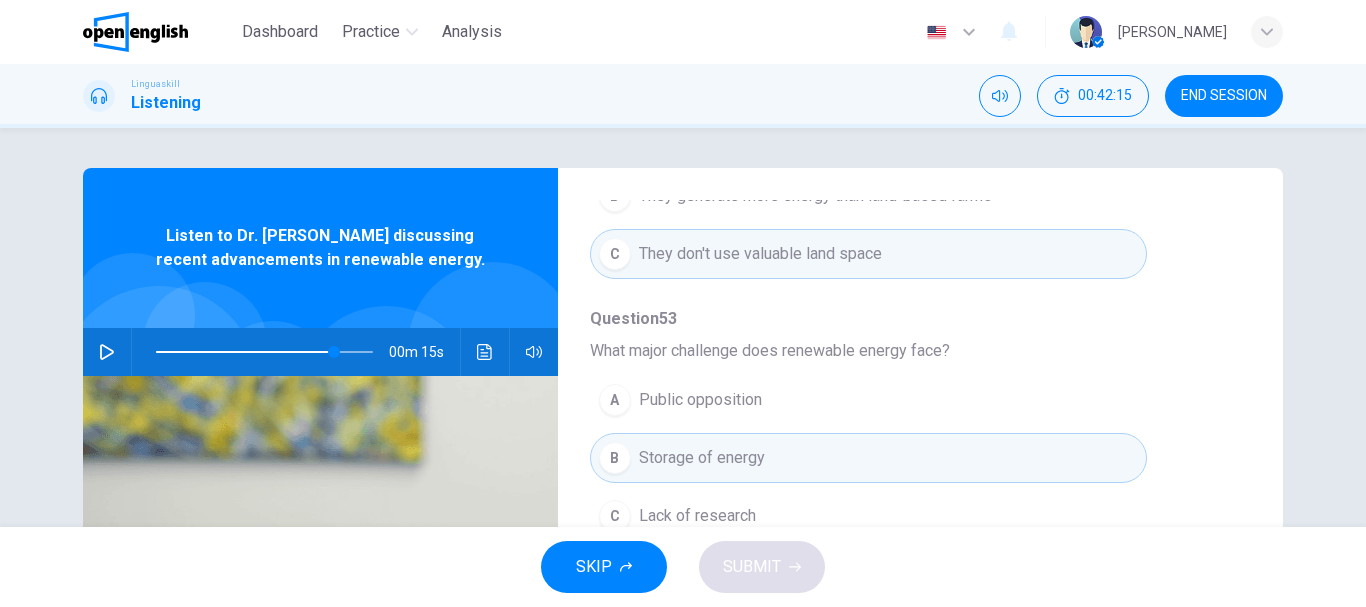 click 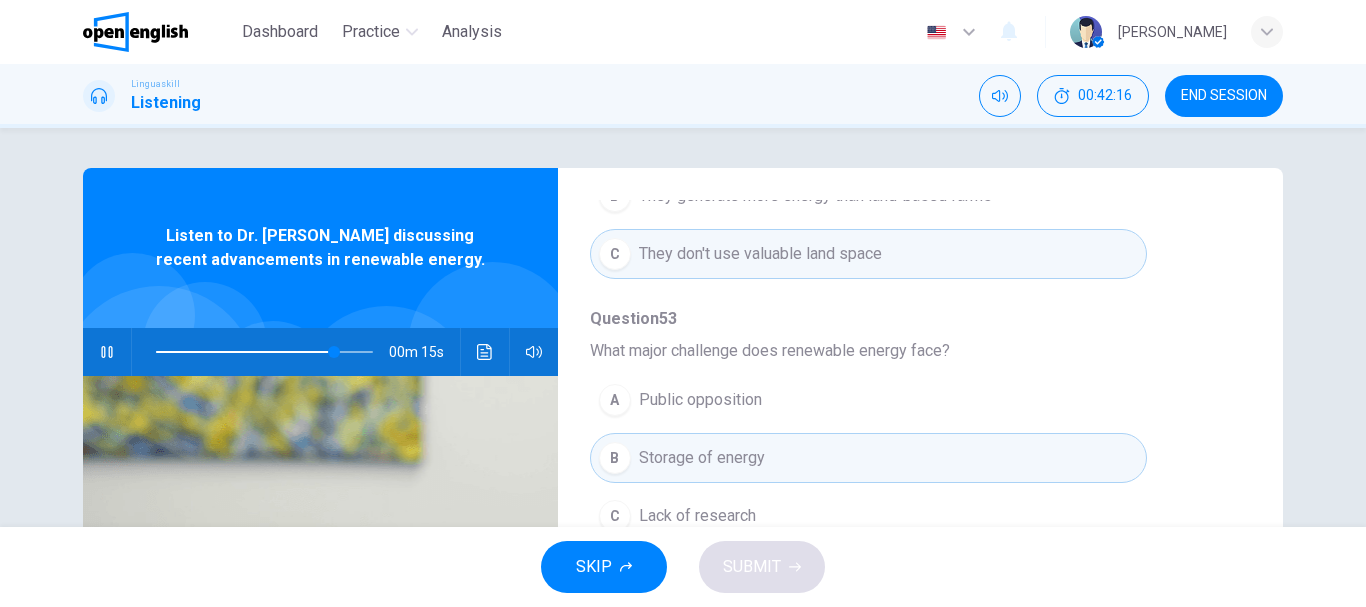 click at bounding box center (264, 352) 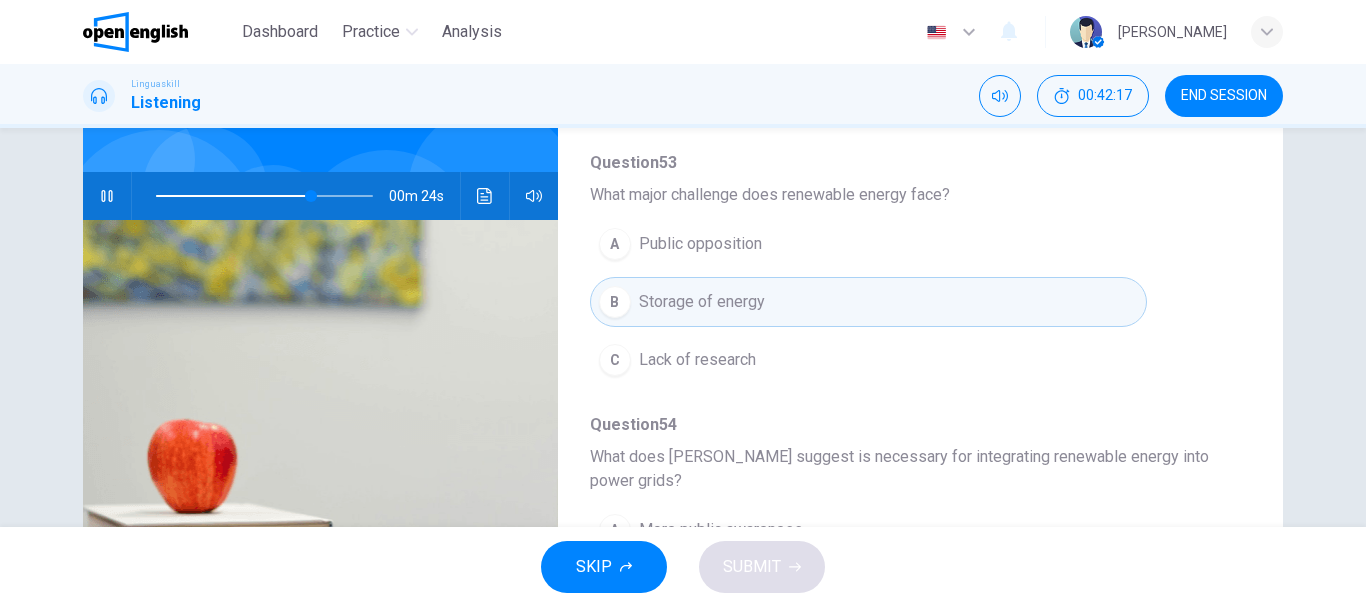 scroll, scrollTop: 376, scrollLeft: 0, axis: vertical 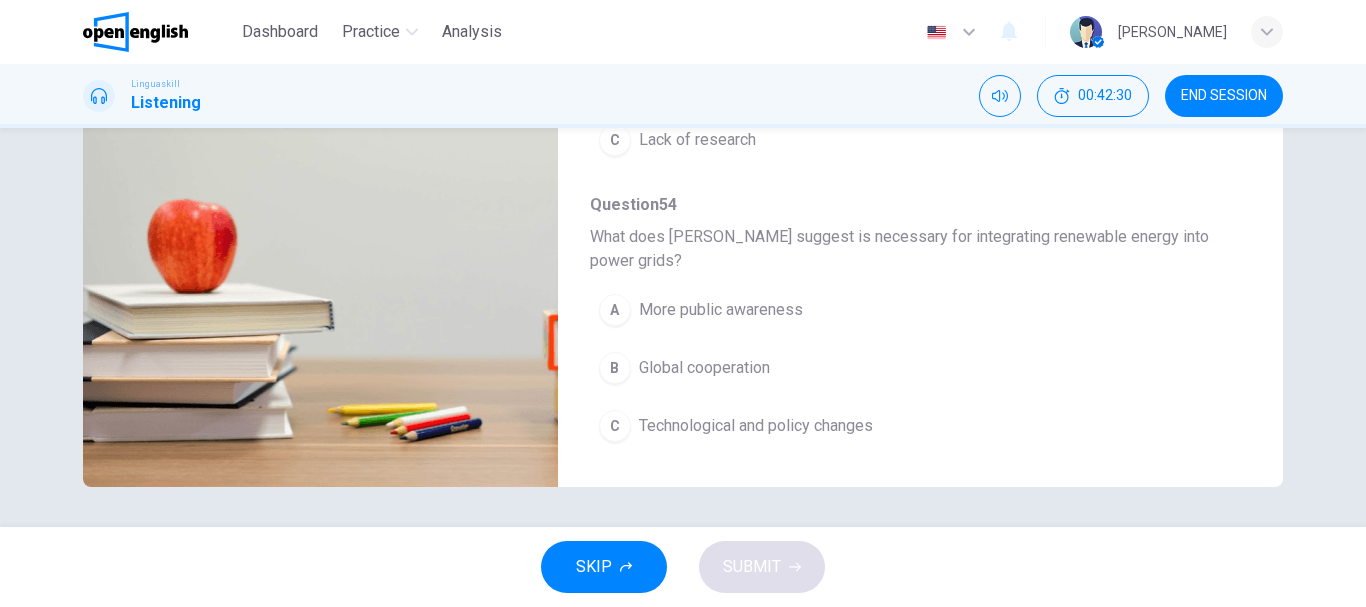 click on "Technological and policy changes" at bounding box center (756, 426) 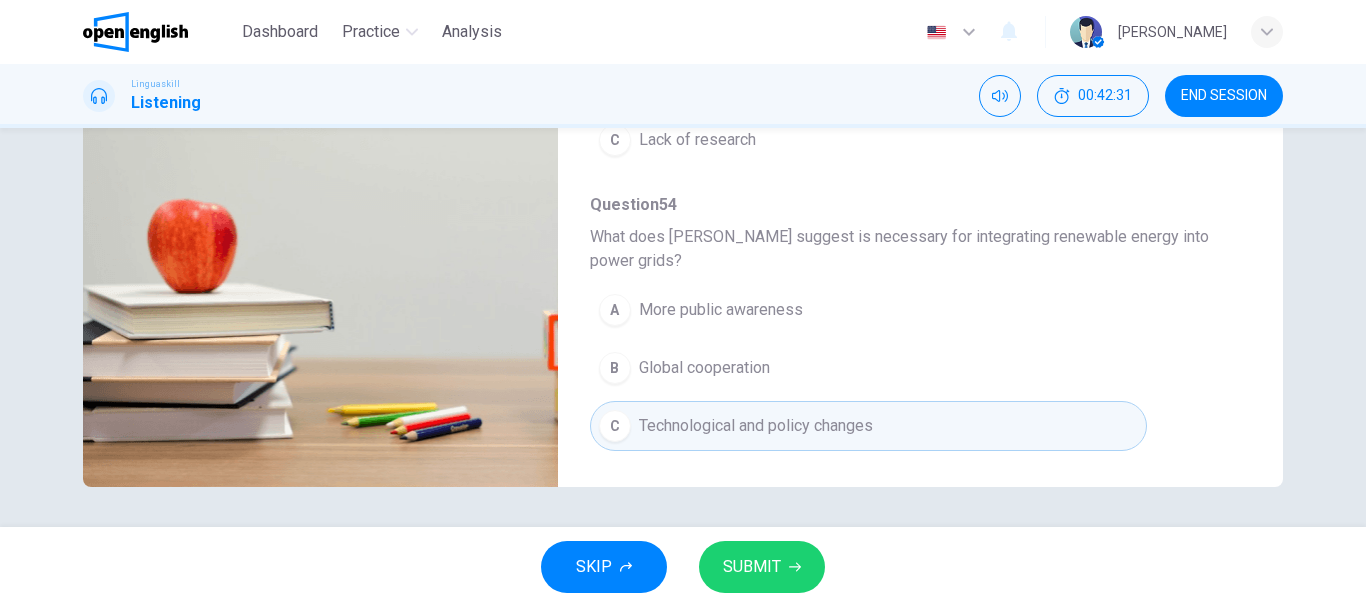 click on "SUBMIT" at bounding box center (762, 567) 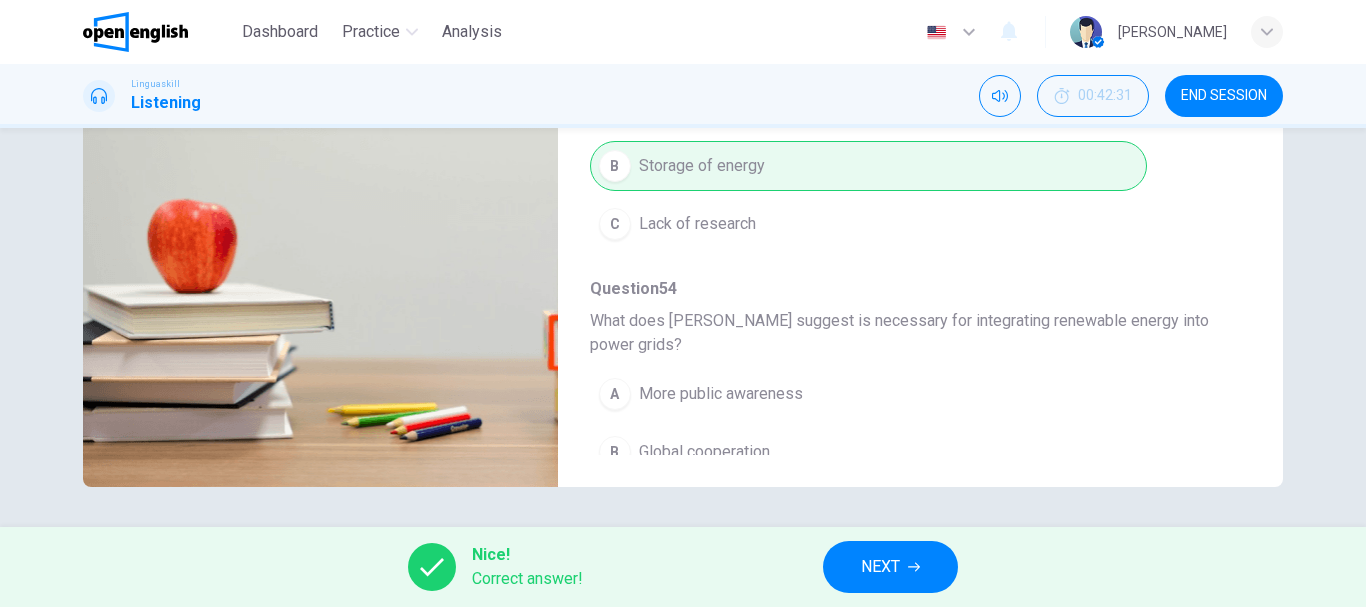 scroll, scrollTop: 887, scrollLeft: 0, axis: vertical 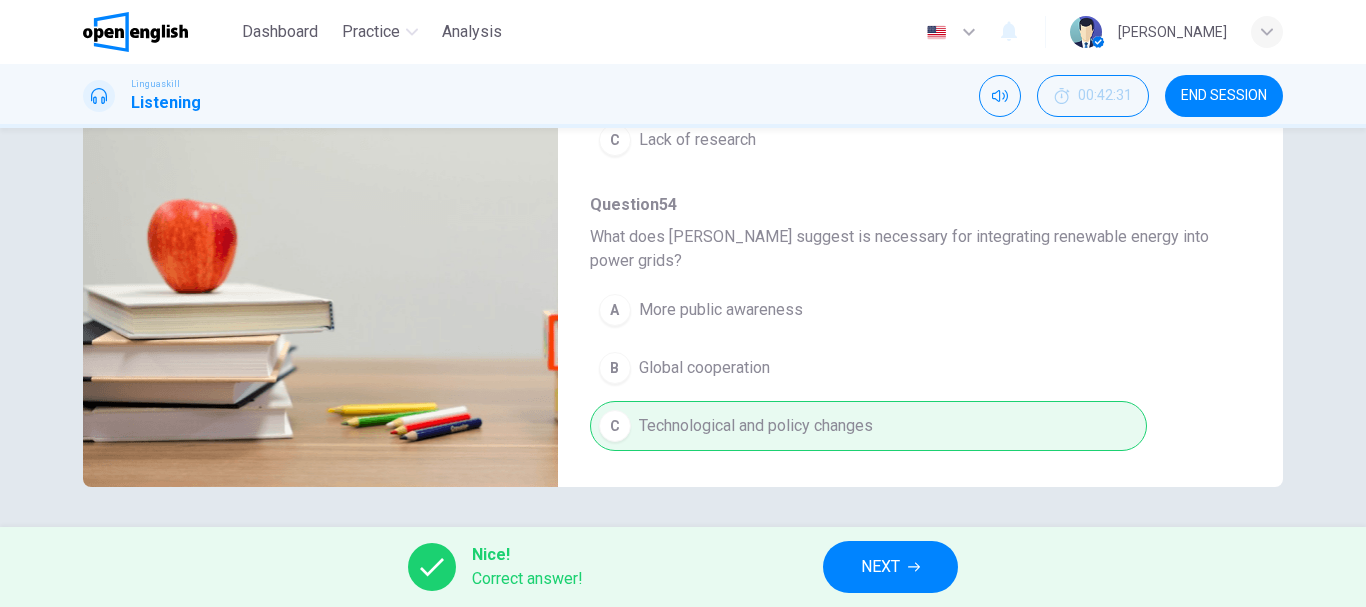 type on "**" 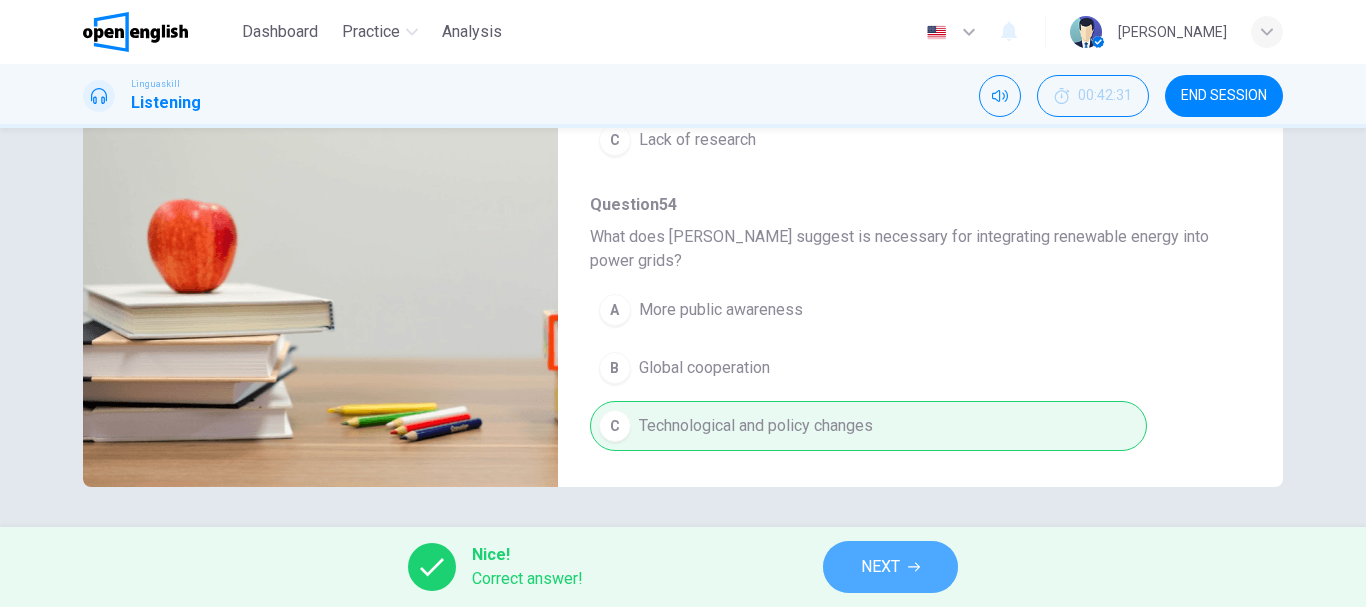click on "NEXT" at bounding box center (890, 567) 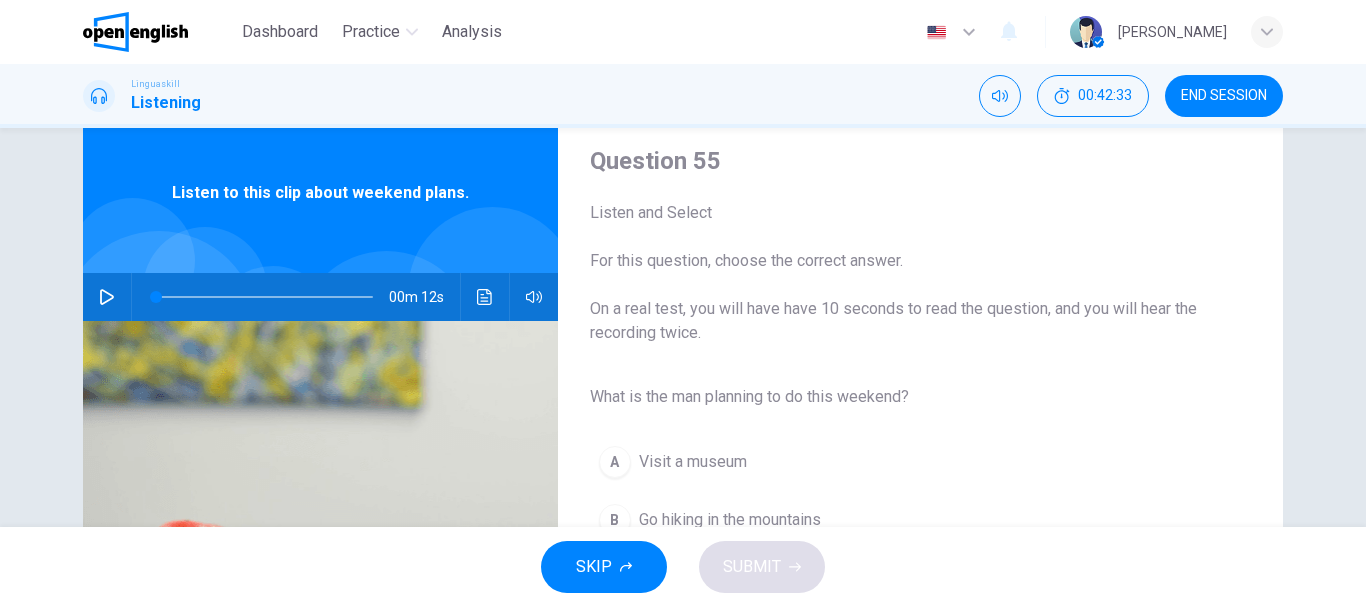 scroll, scrollTop: 100, scrollLeft: 0, axis: vertical 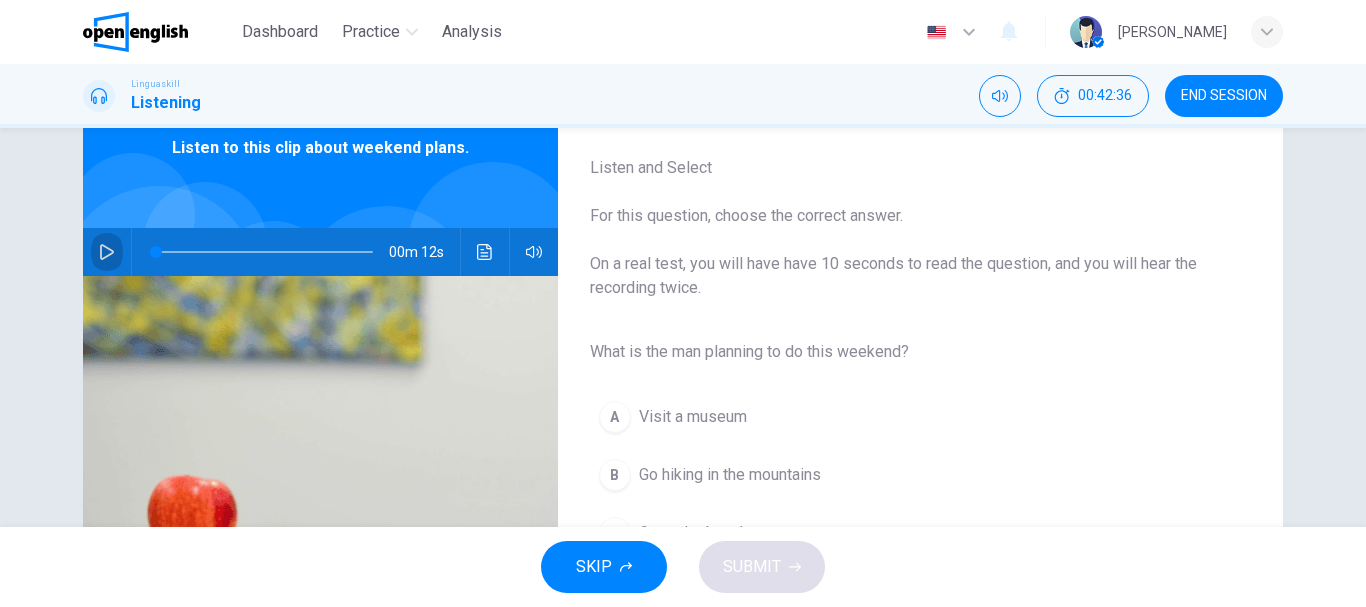 click 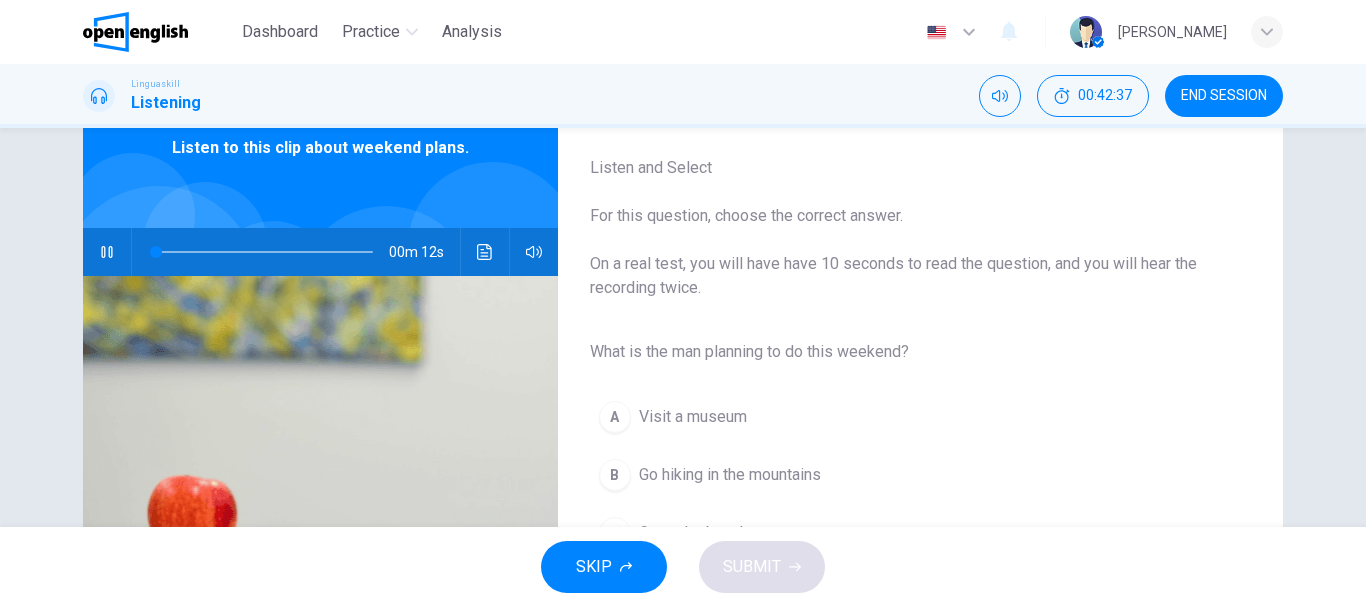 scroll, scrollTop: 200, scrollLeft: 0, axis: vertical 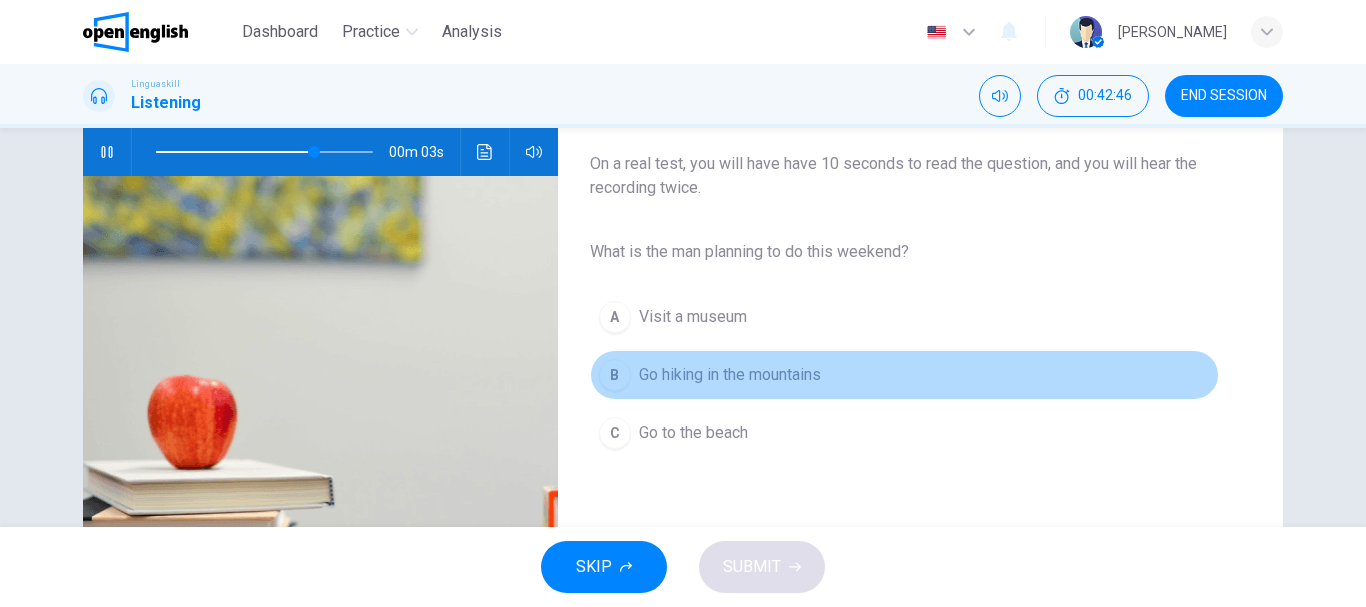 click on "B Go hiking in the mountains" at bounding box center (904, 375) 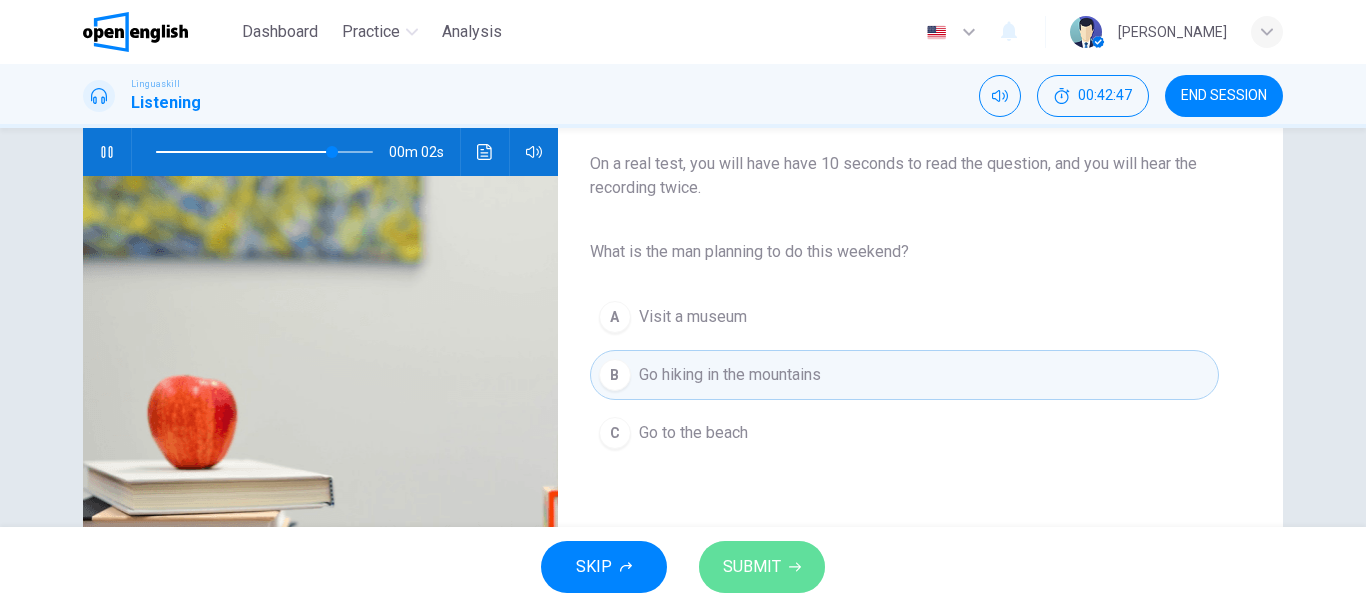 click on "SUBMIT" at bounding box center (762, 567) 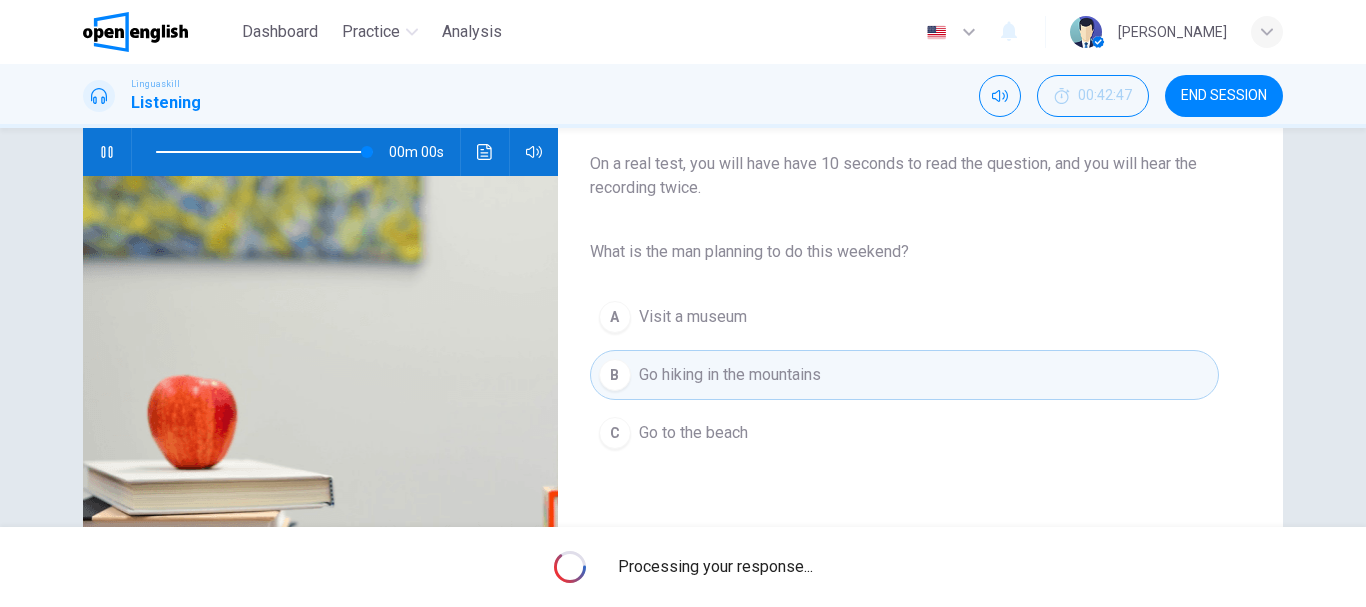 type on "*" 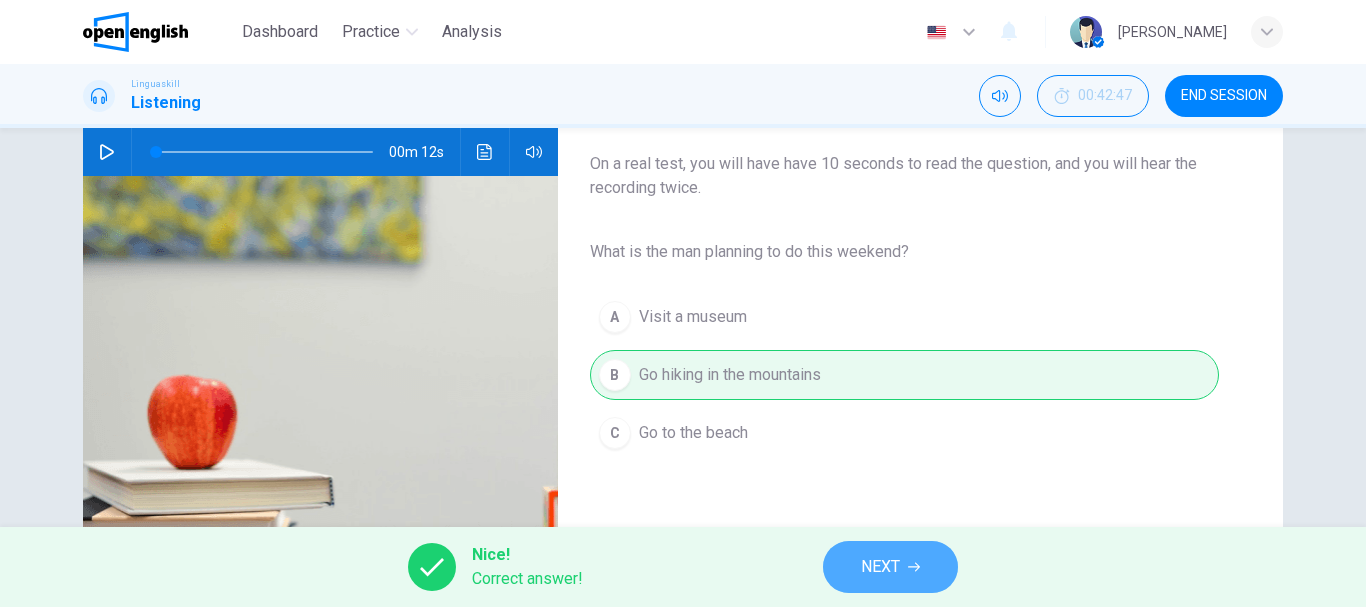 click on "NEXT" at bounding box center (880, 567) 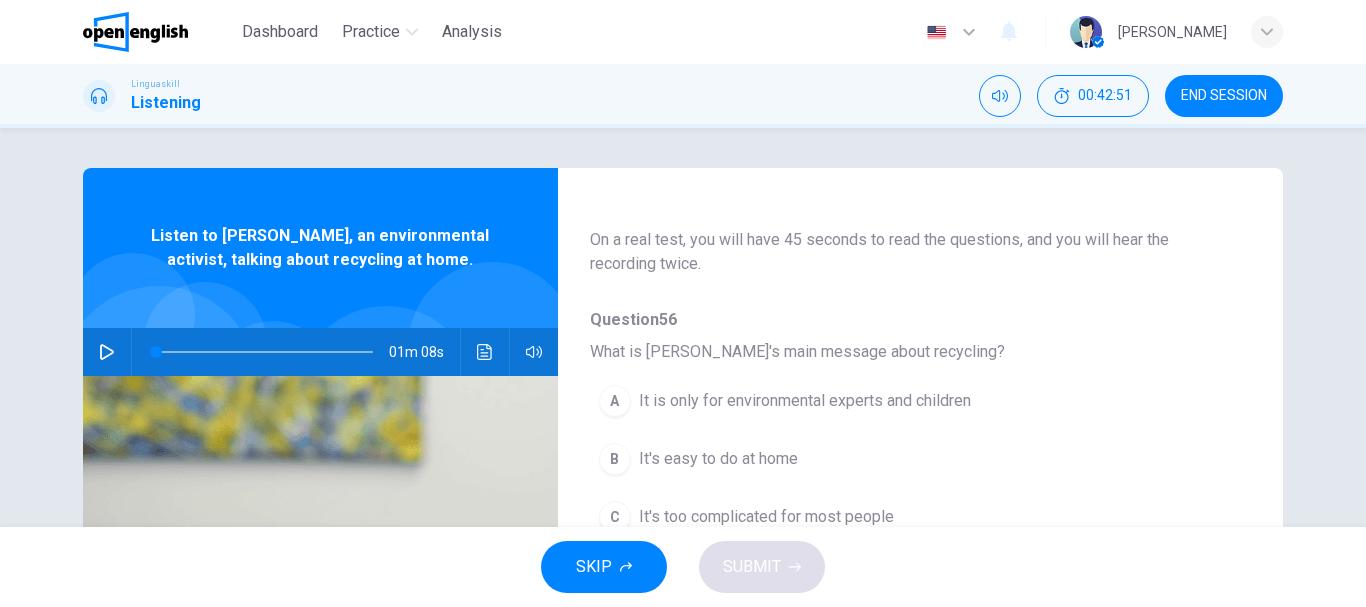 scroll, scrollTop: 200, scrollLeft: 0, axis: vertical 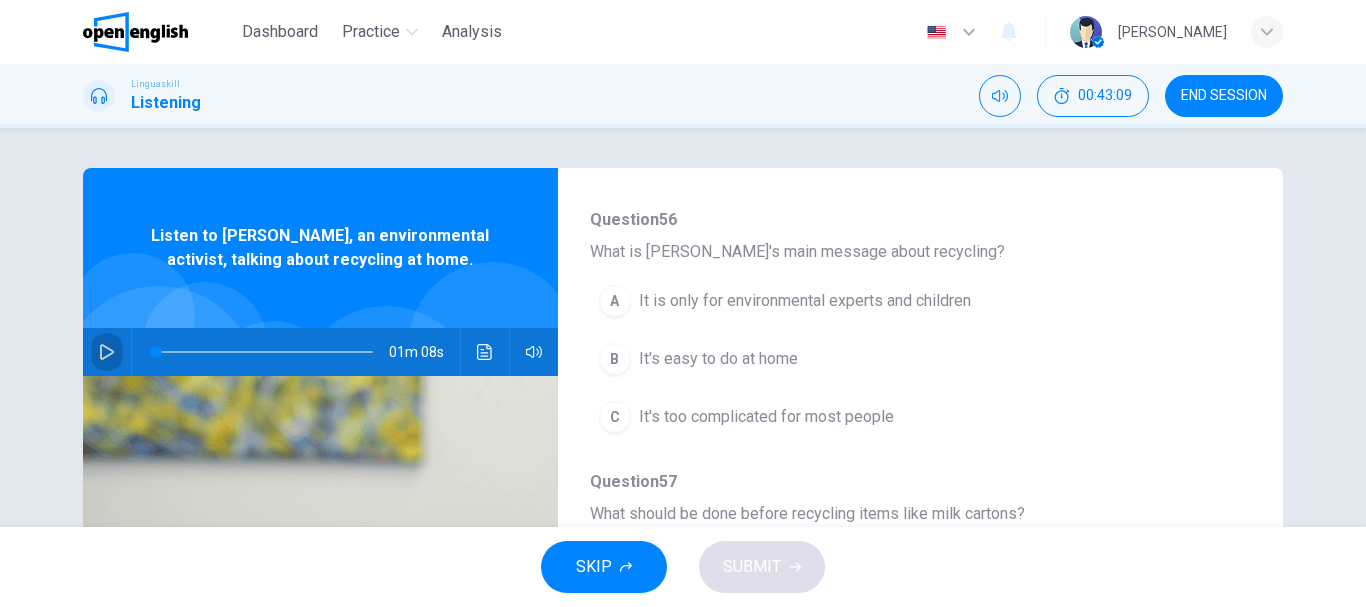 click 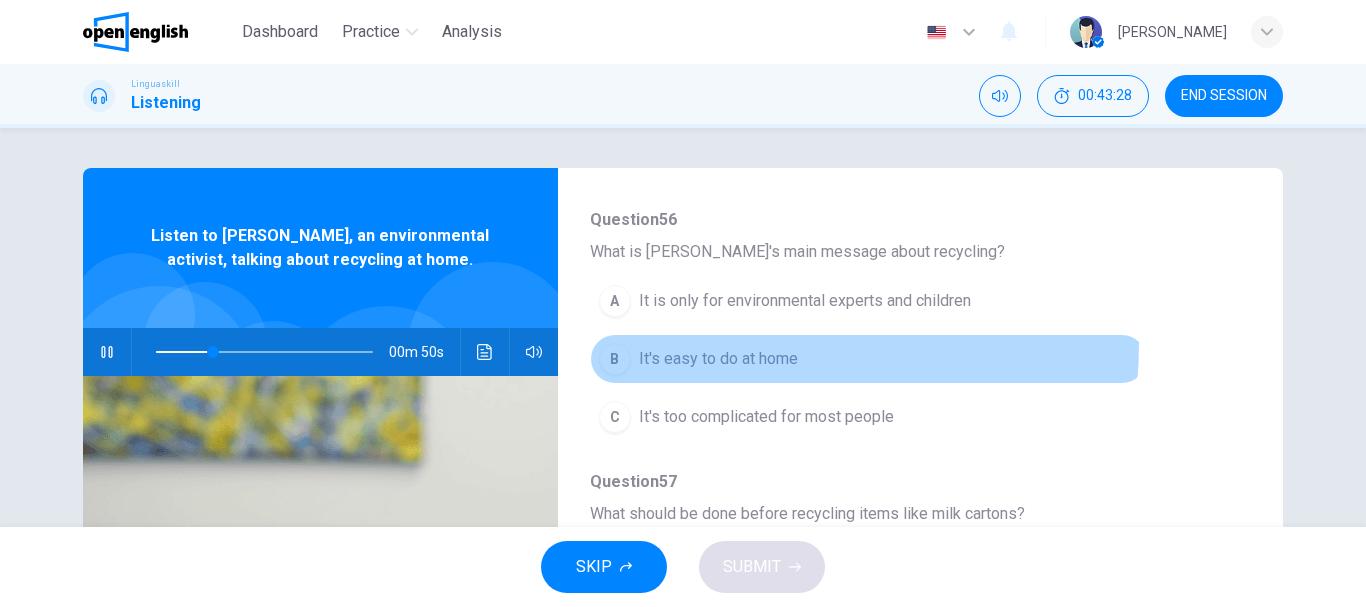 click on "B It's easy to do at home" at bounding box center [868, 359] 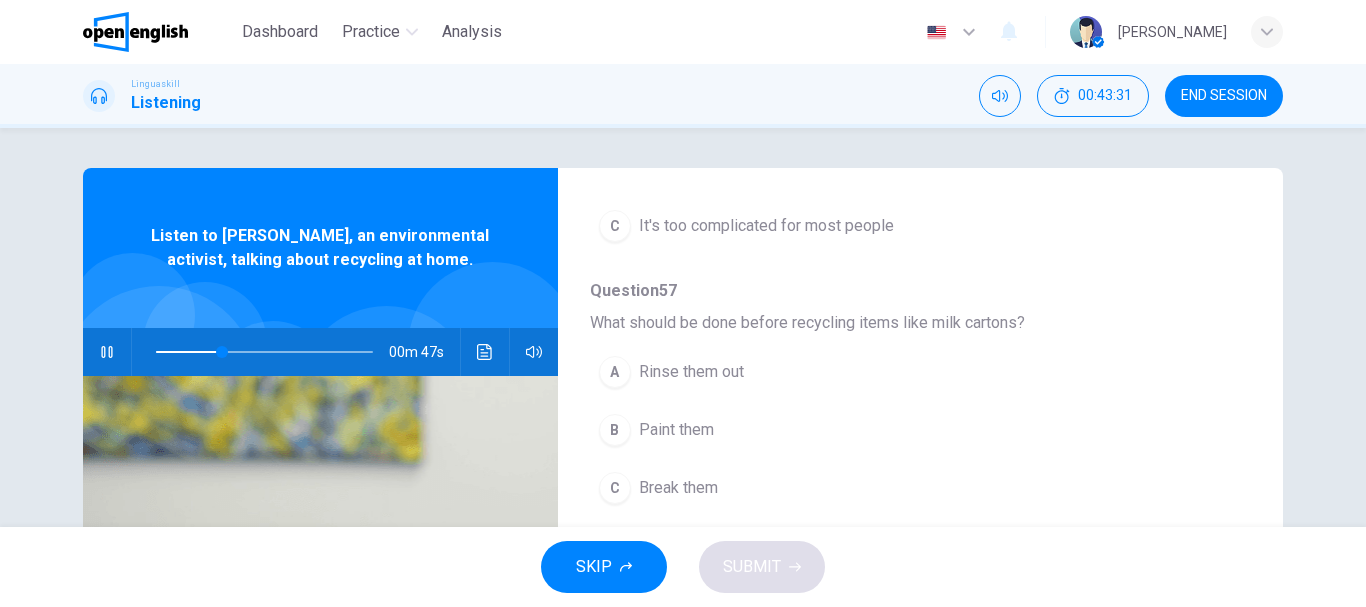 scroll, scrollTop: 400, scrollLeft: 0, axis: vertical 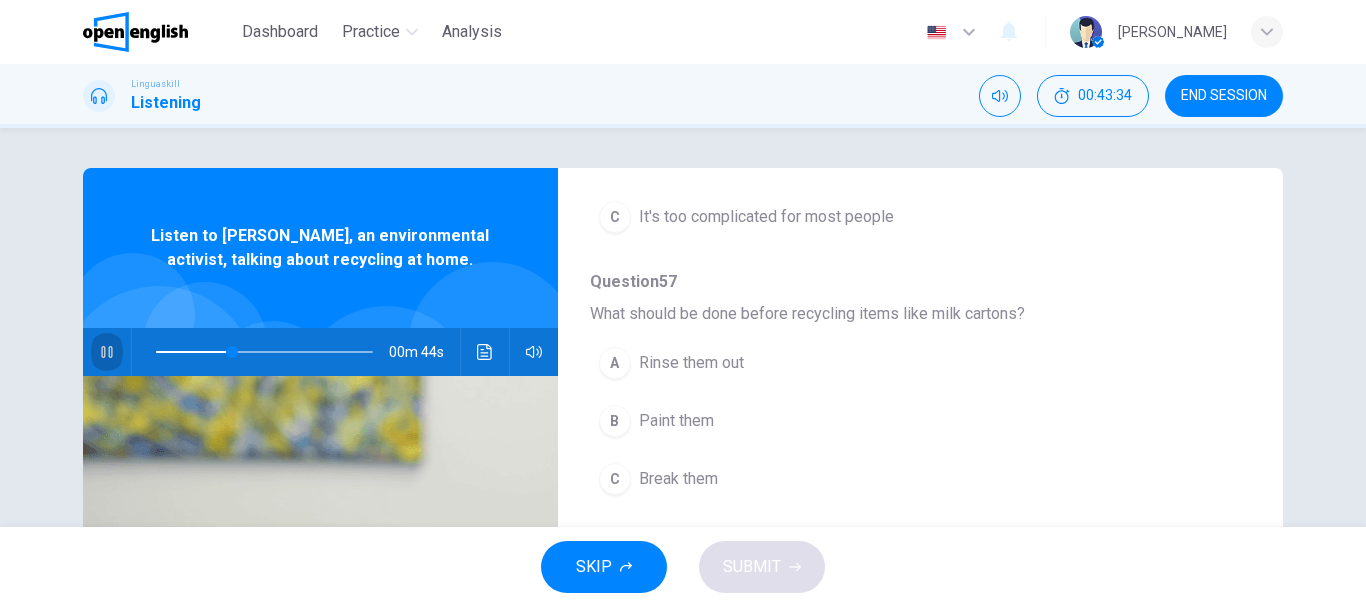 drag, startPoint x: 91, startPoint y: 364, endPoint x: 234, endPoint y: 384, distance: 144.39183 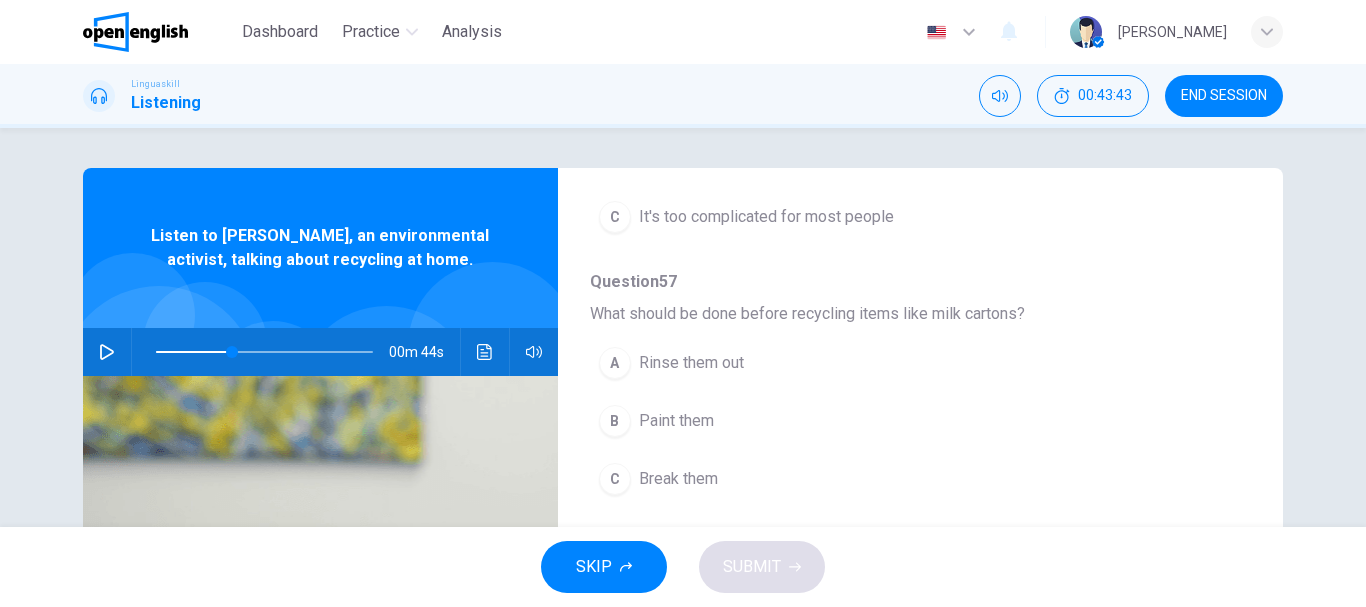 click at bounding box center [107, 352] 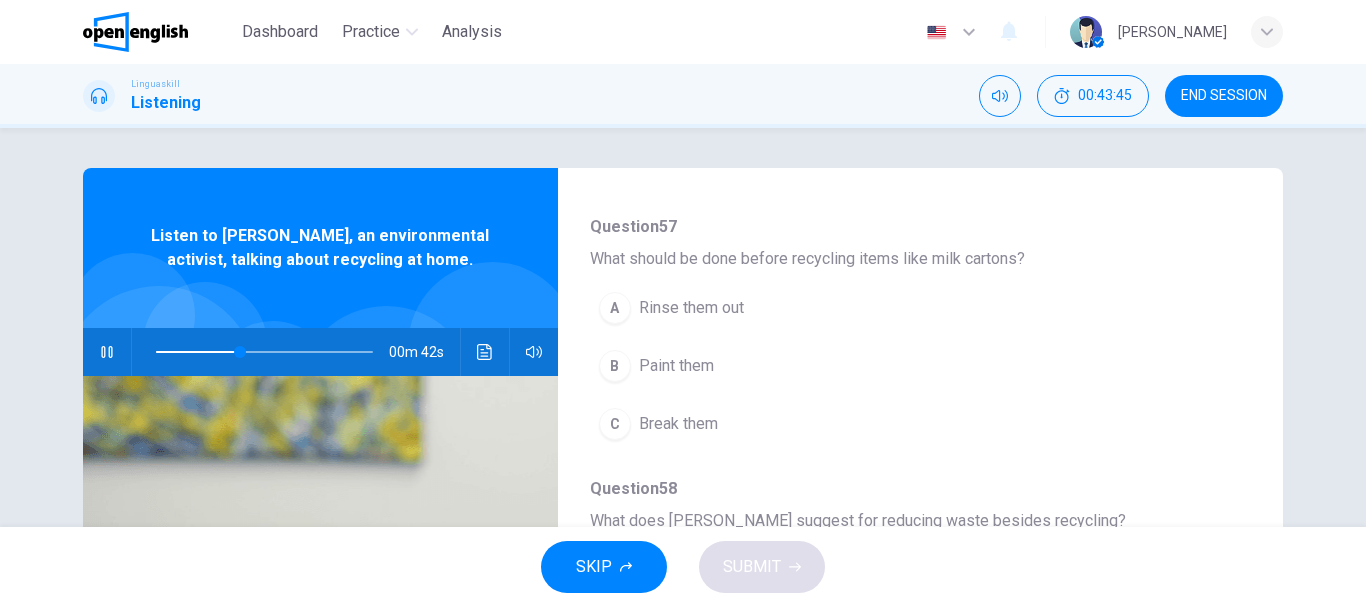 scroll, scrollTop: 500, scrollLeft: 0, axis: vertical 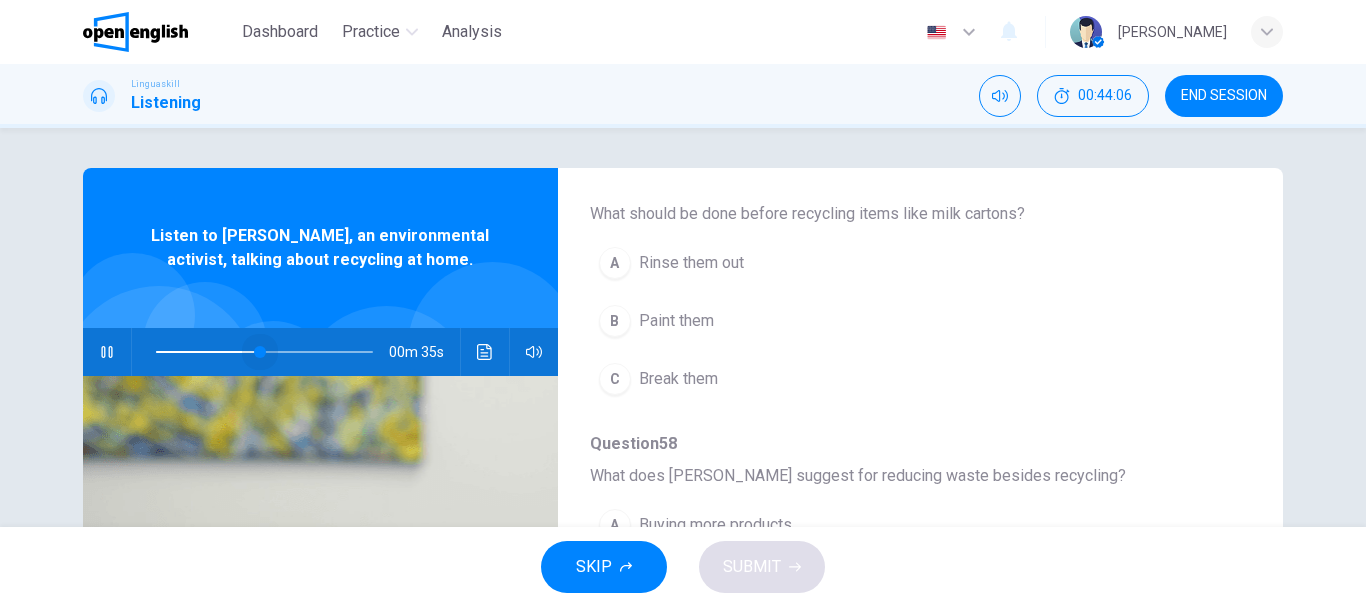 click at bounding box center (264, 352) 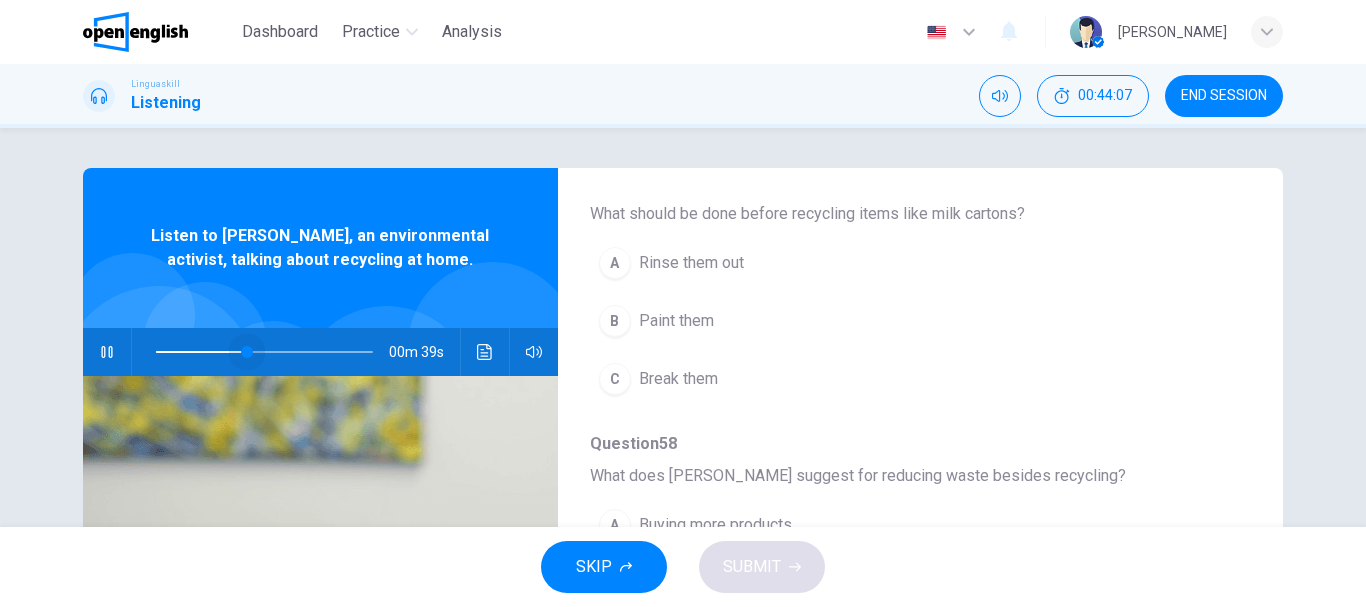 click at bounding box center (247, 352) 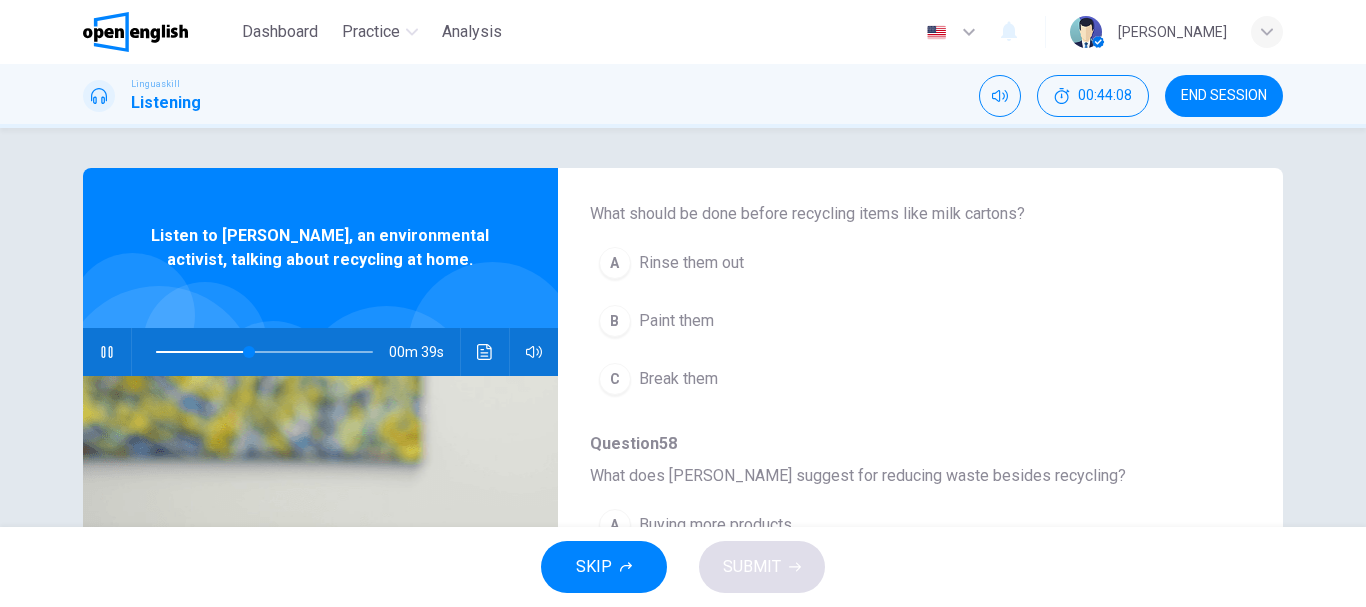 click on "A Rinse them out" at bounding box center [868, 263] 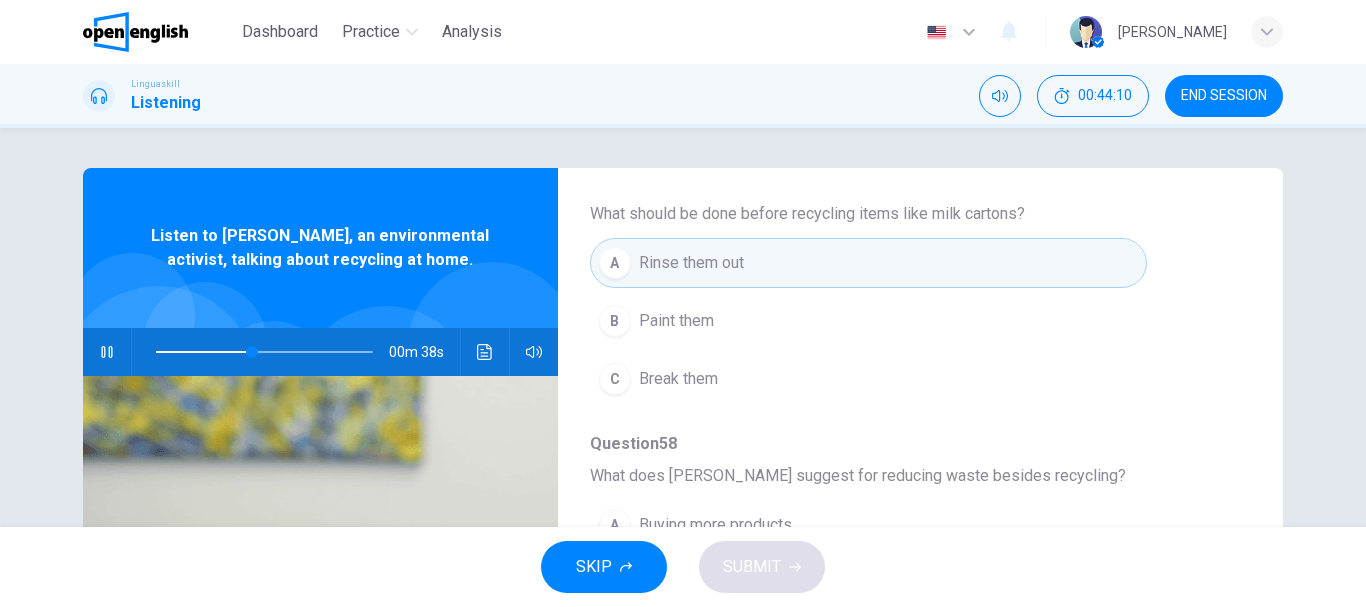 click 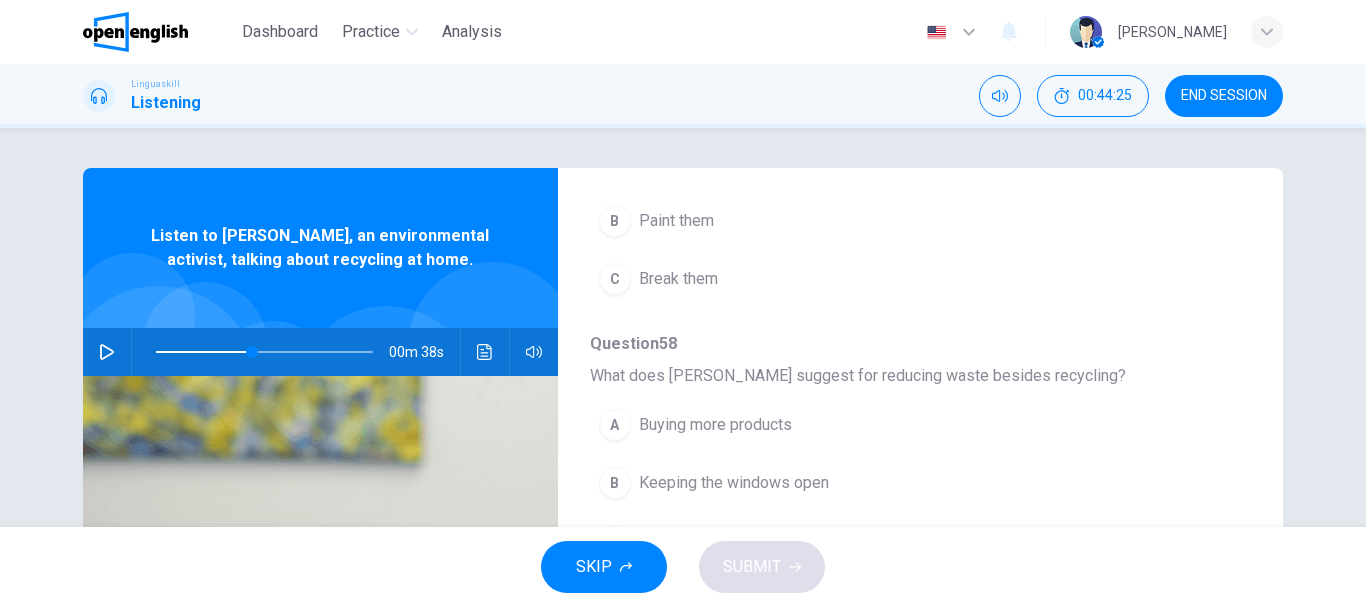 scroll, scrollTop: 700, scrollLeft: 0, axis: vertical 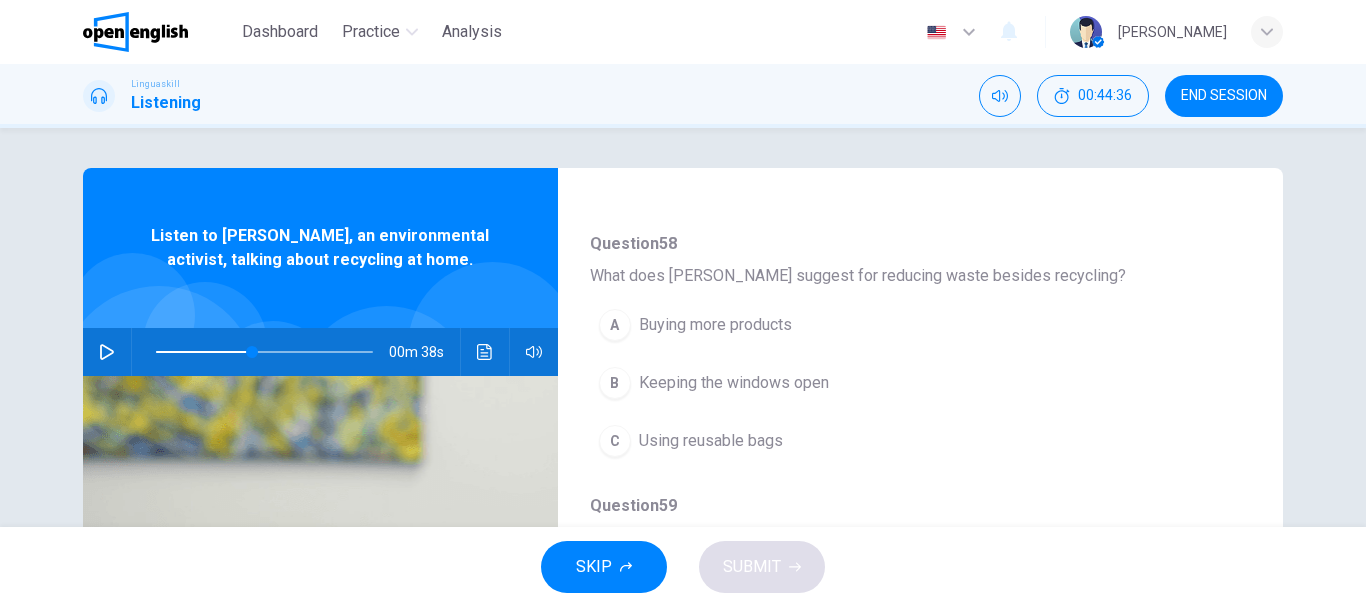 click at bounding box center [107, 352] 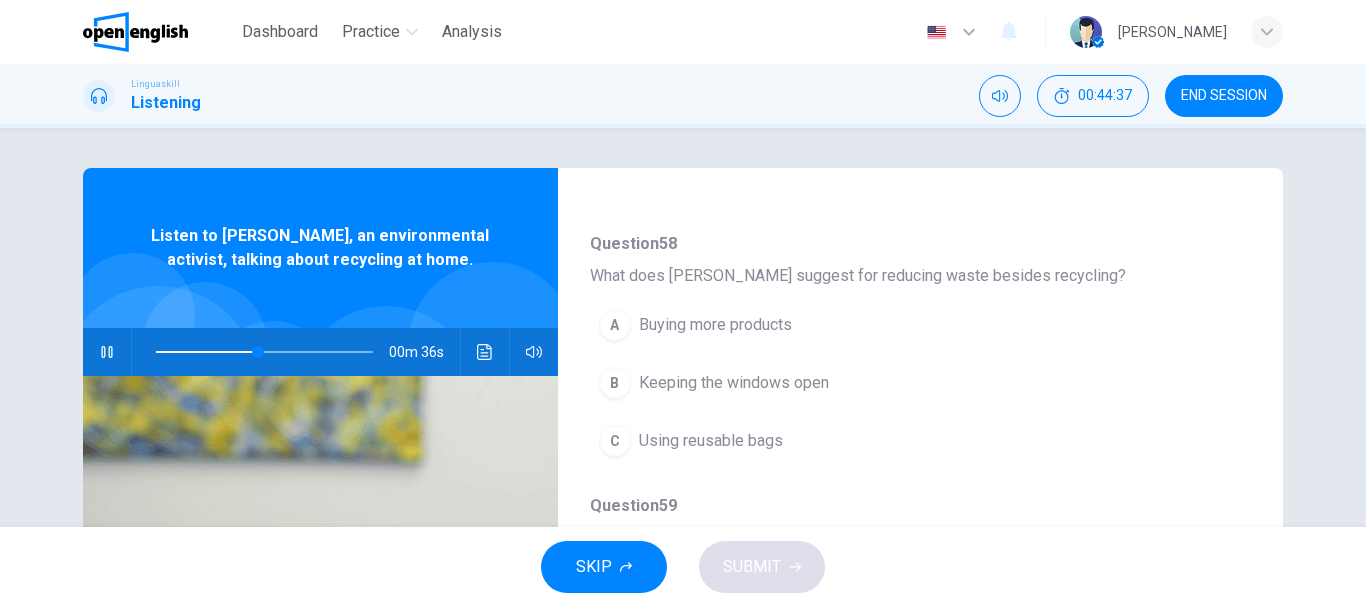 click on "Using reusable bags" at bounding box center (711, 441) 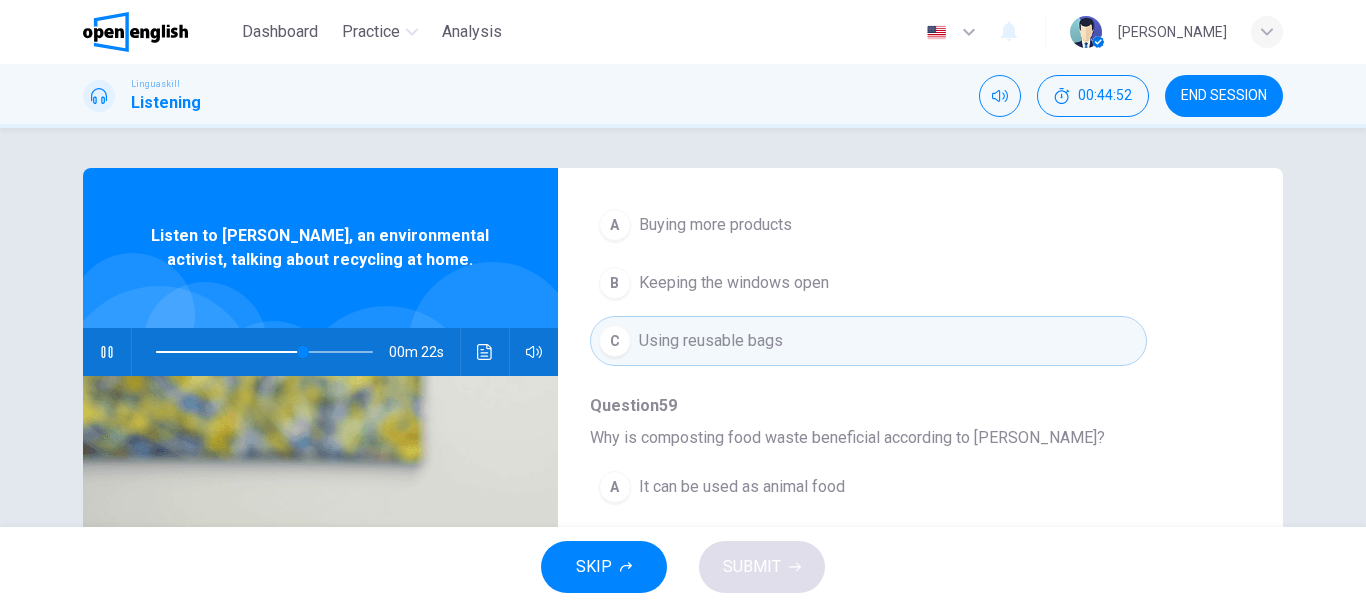scroll, scrollTop: 863, scrollLeft: 0, axis: vertical 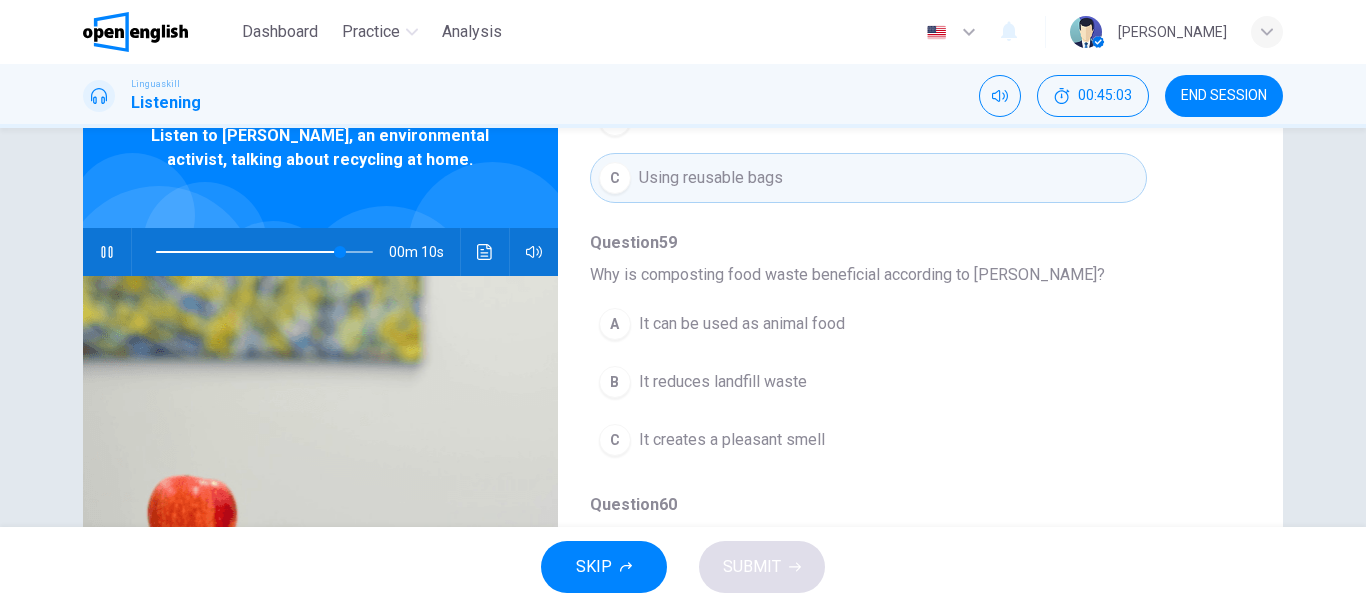 click at bounding box center (107, 252) 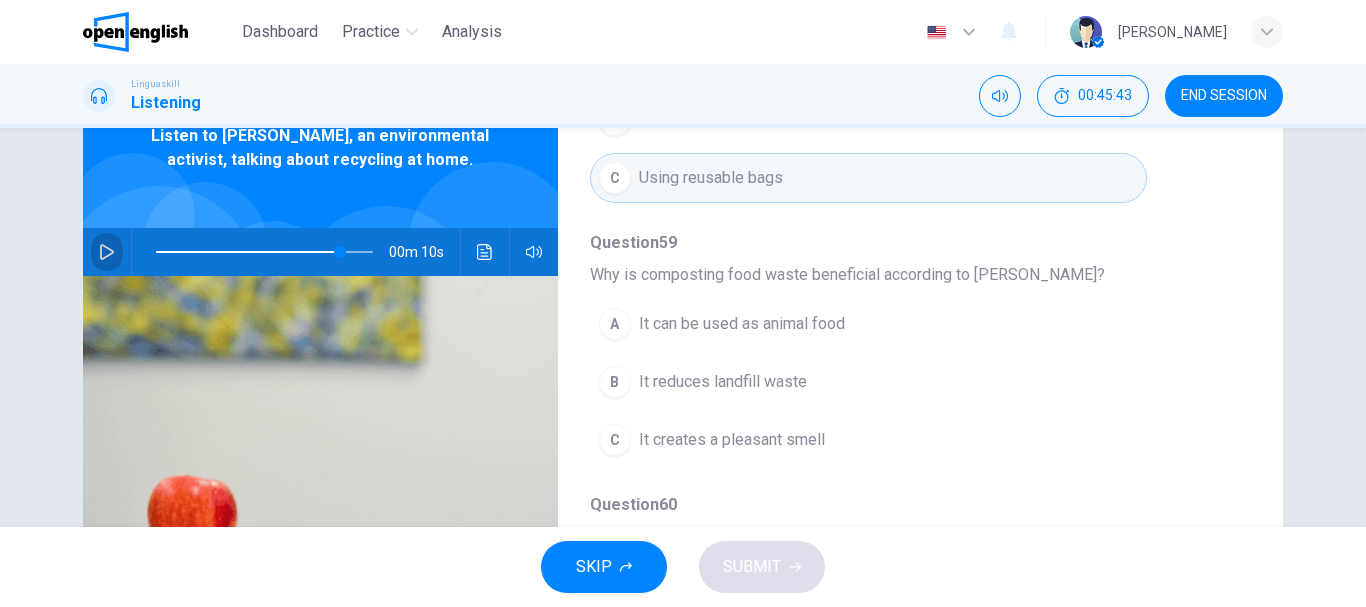 click 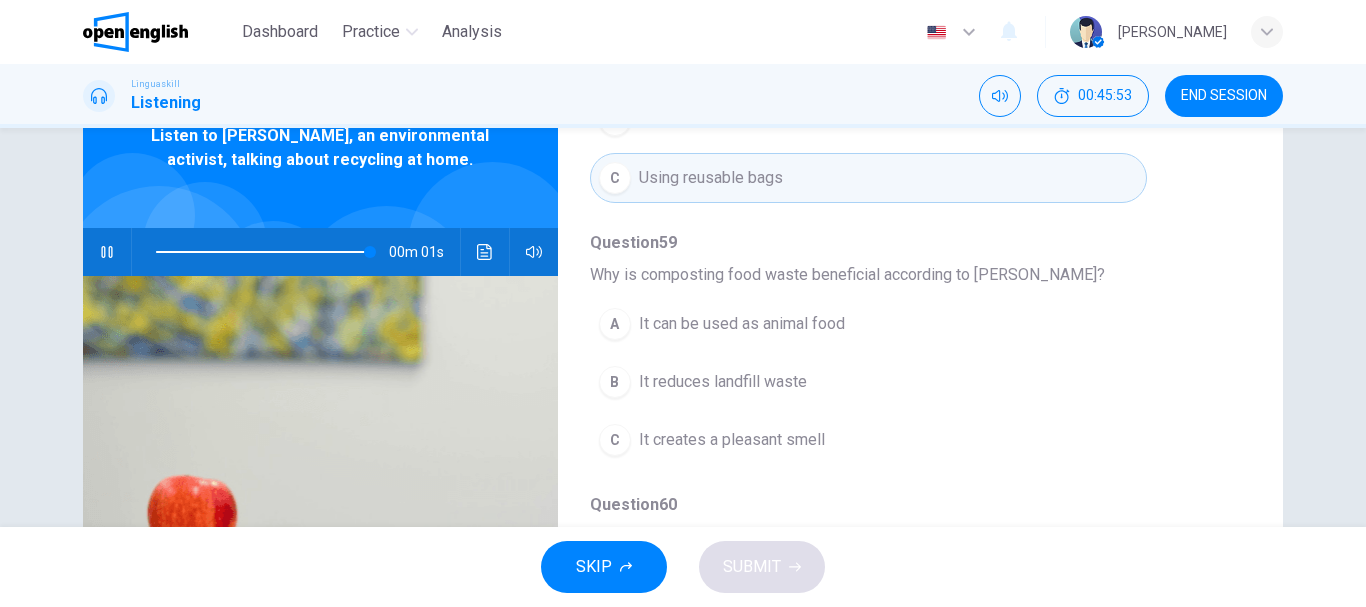type on "*" 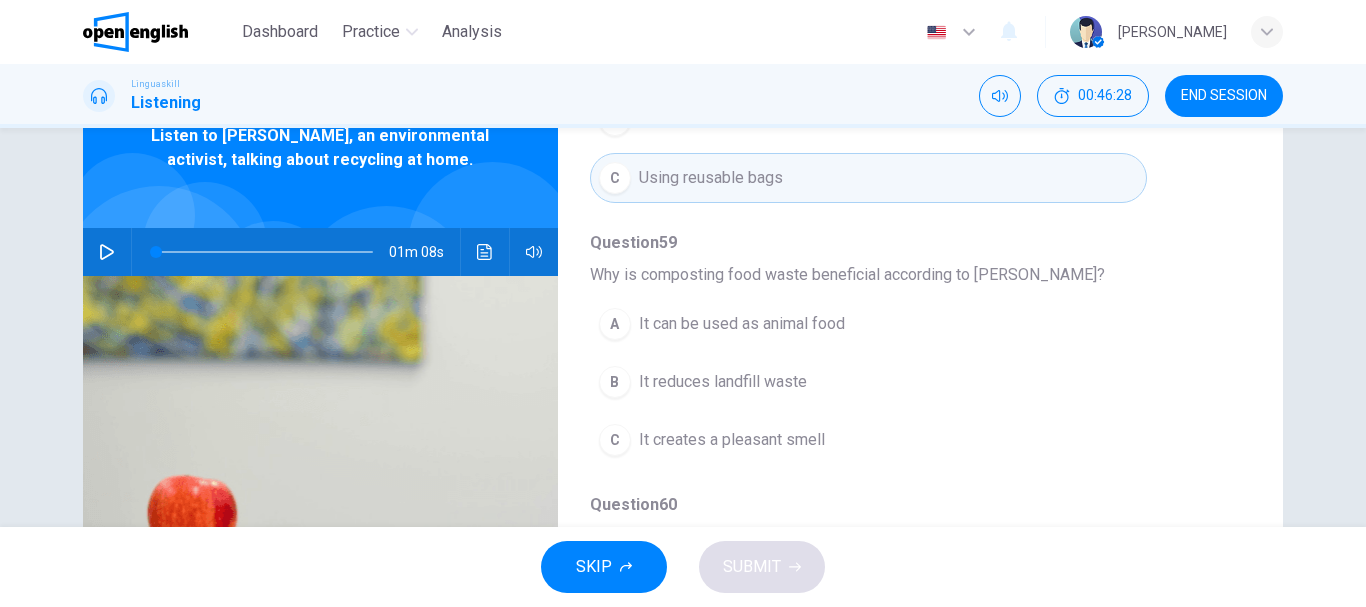 click on "It creates a pleasant smell" at bounding box center (732, 440) 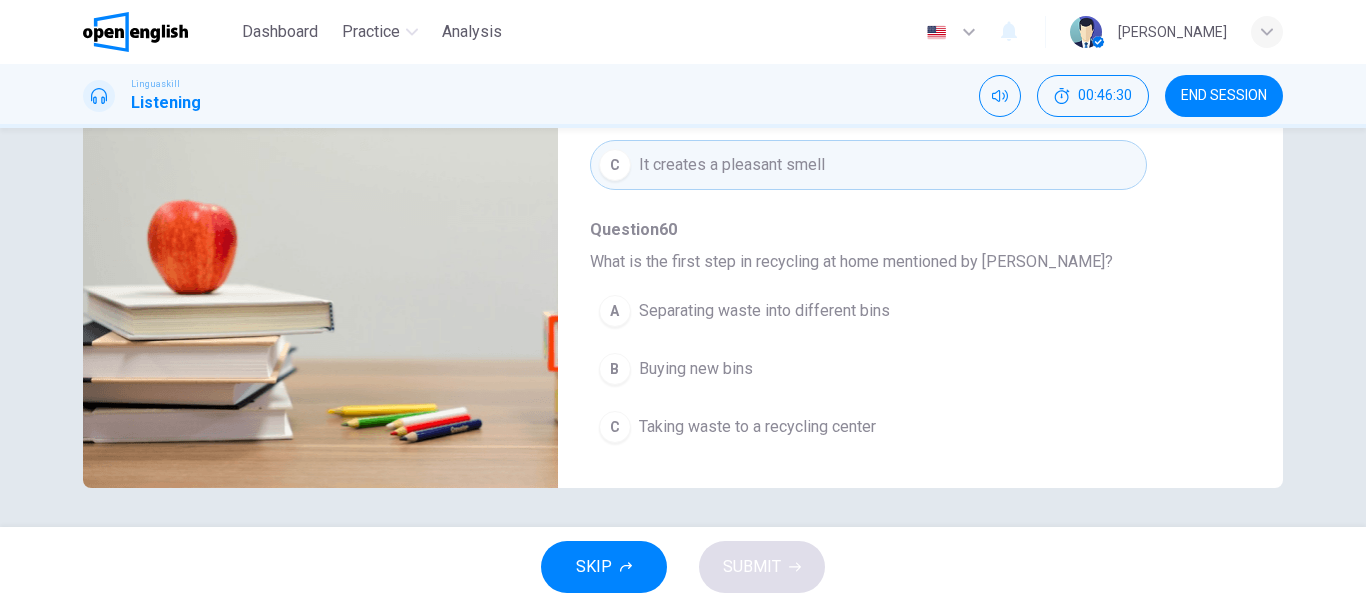 scroll, scrollTop: 376, scrollLeft: 0, axis: vertical 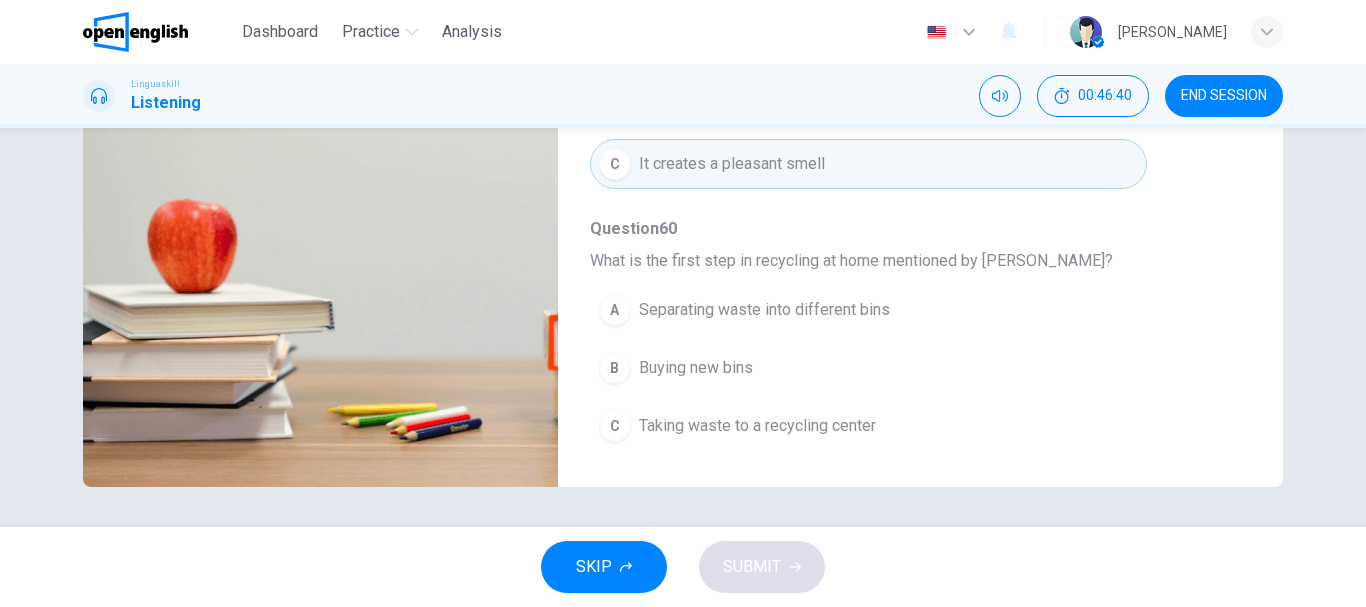 click on "Separating waste into different bins" at bounding box center [764, 310] 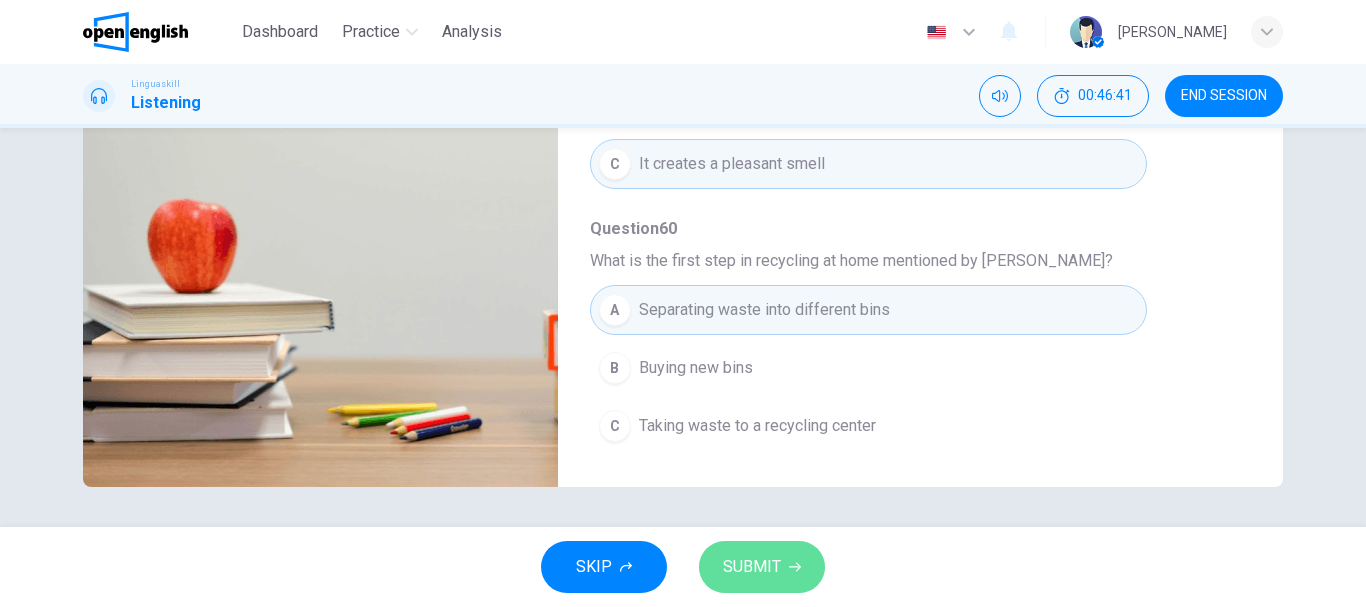 click on "SUBMIT" at bounding box center (752, 567) 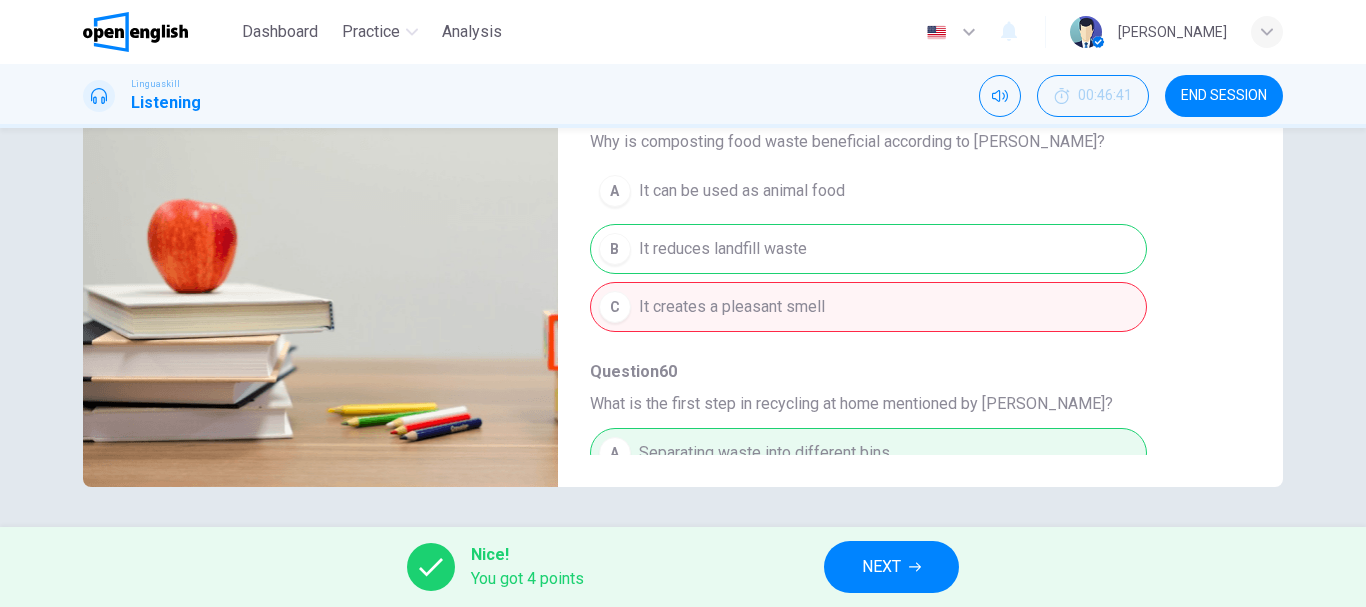 scroll, scrollTop: 663, scrollLeft: 0, axis: vertical 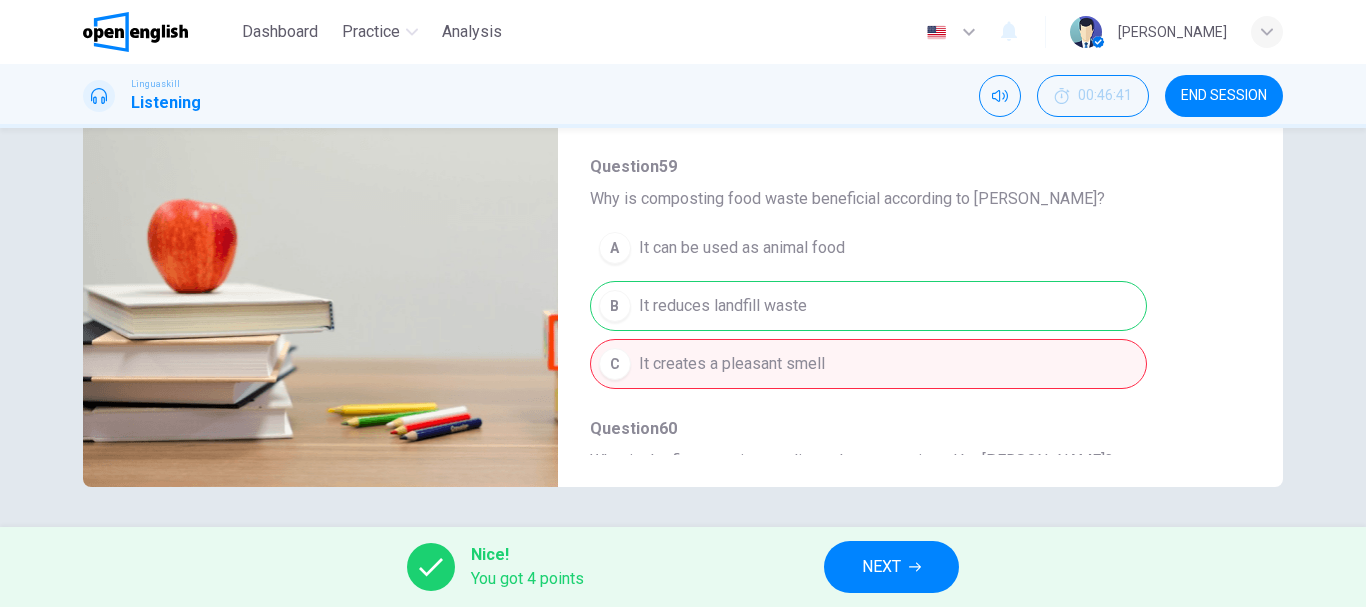 click on "NEXT" at bounding box center (891, 567) 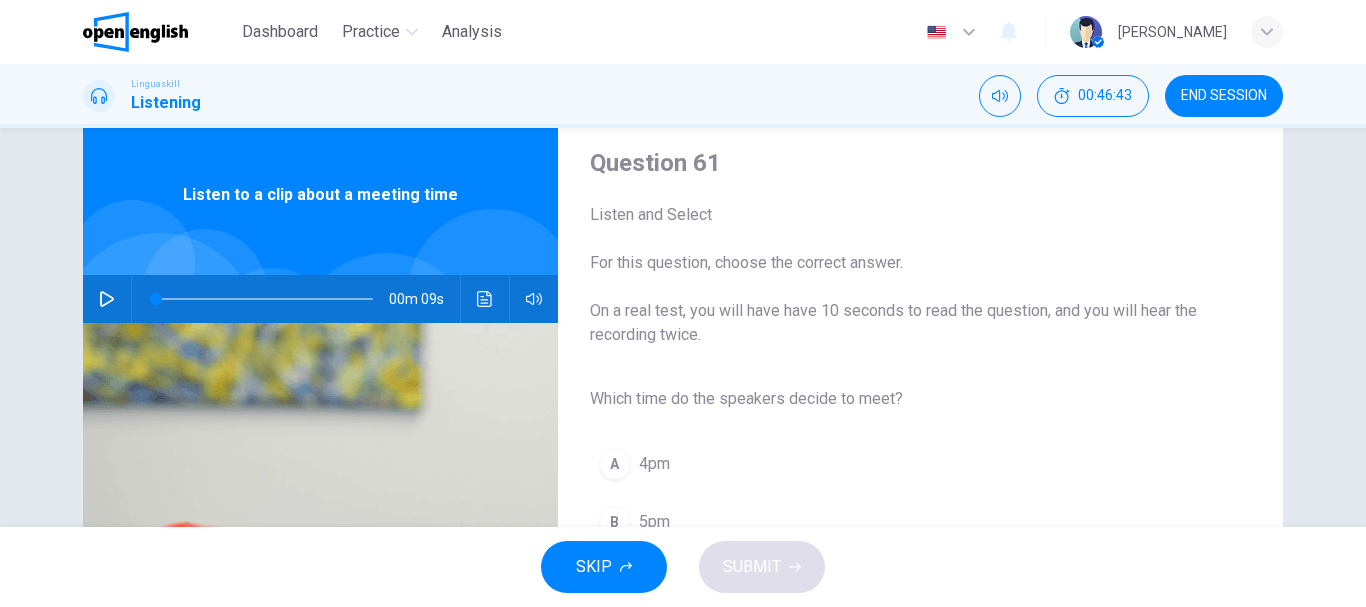 scroll, scrollTop: 100, scrollLeft: 0, axis: vertical 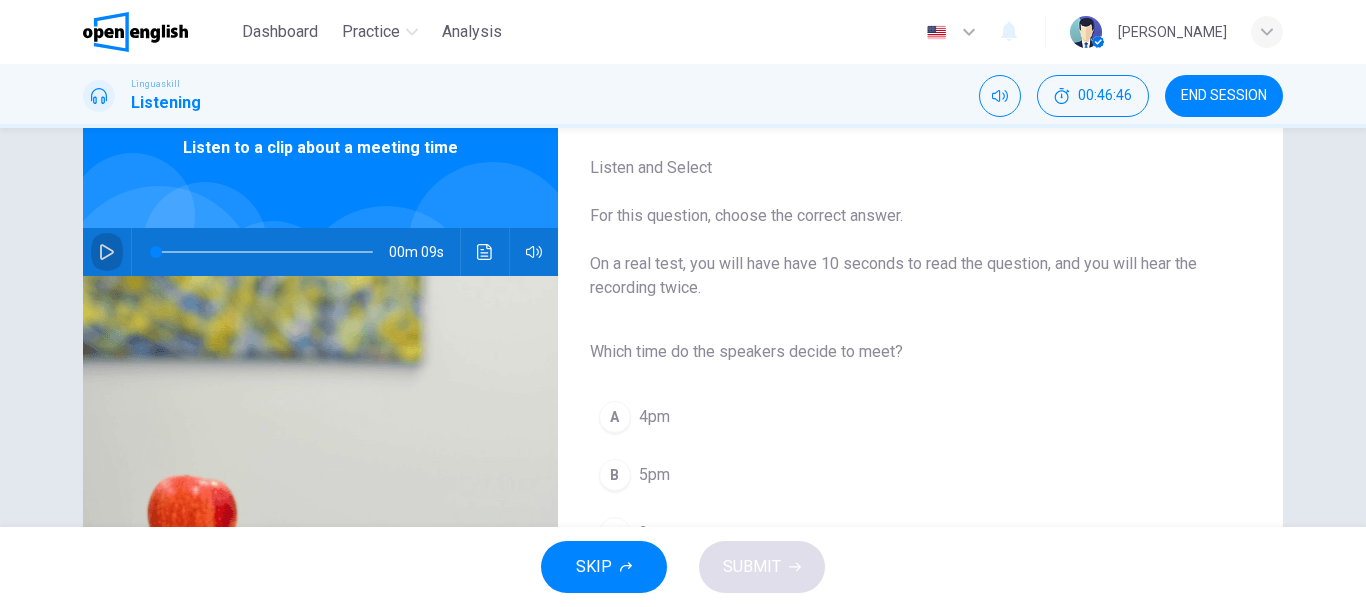 click at bounding box center (107, 252) 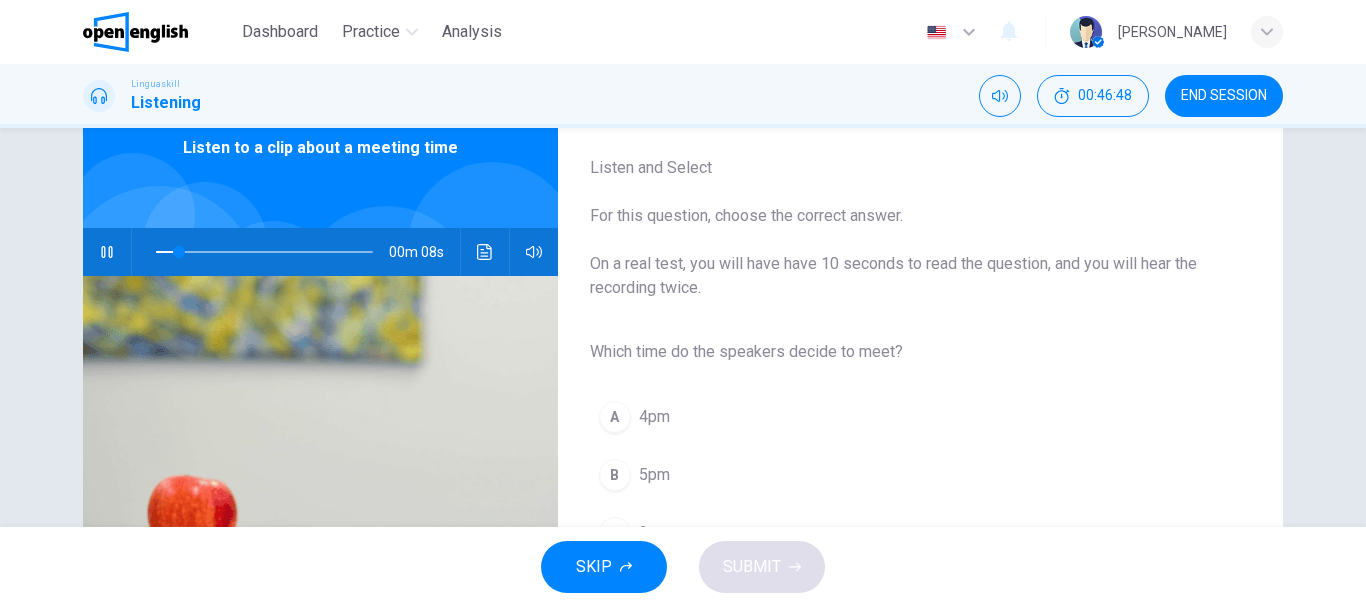 scroll, scrollTop: 200, scrollLeft: 0, axis: vertical 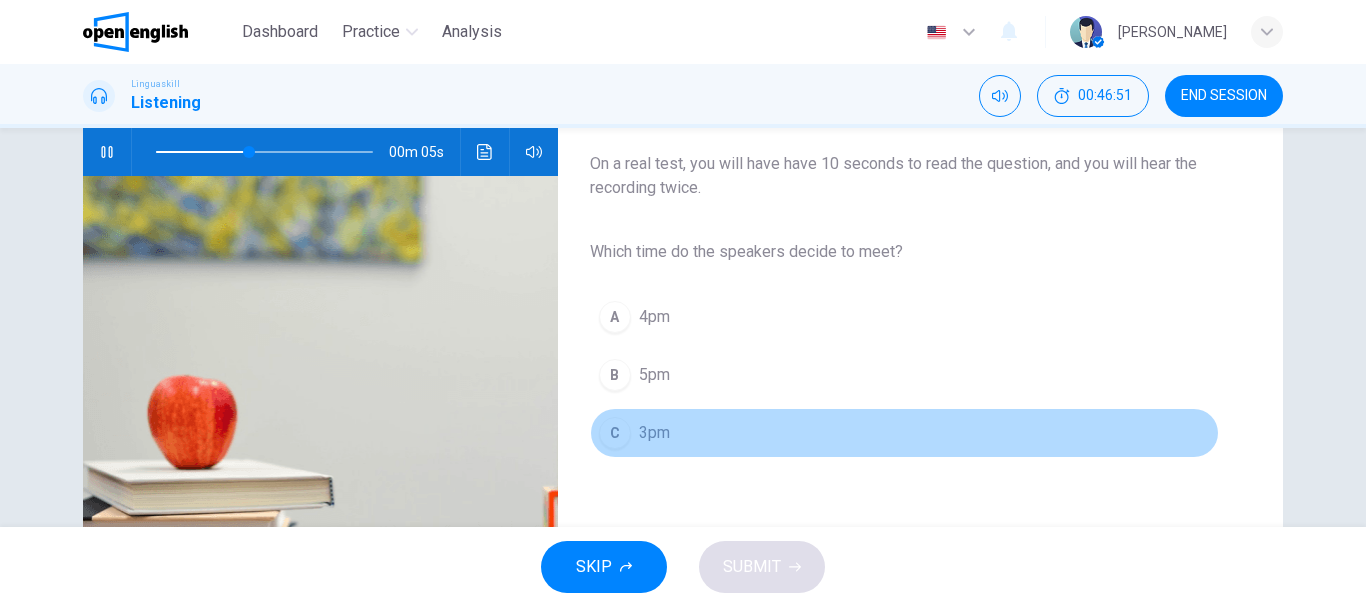 click on "C 3pm" at bounding box center (904, 433) 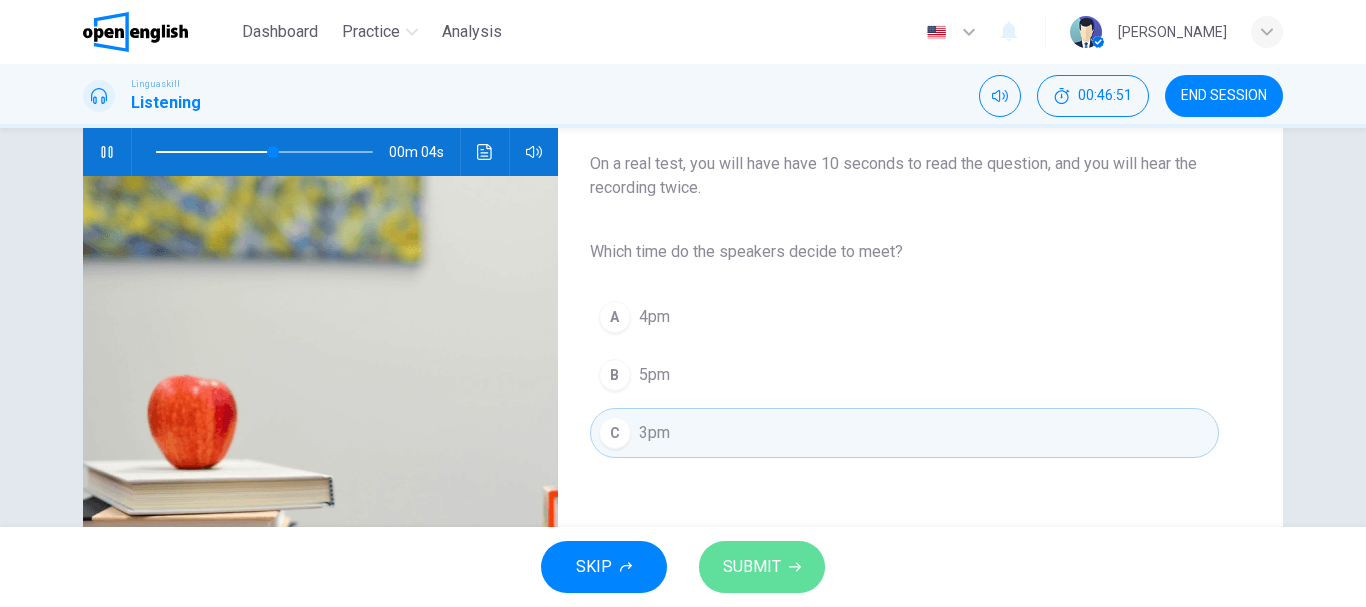 click on "SUBMIT" at bounding box center (752, 567) 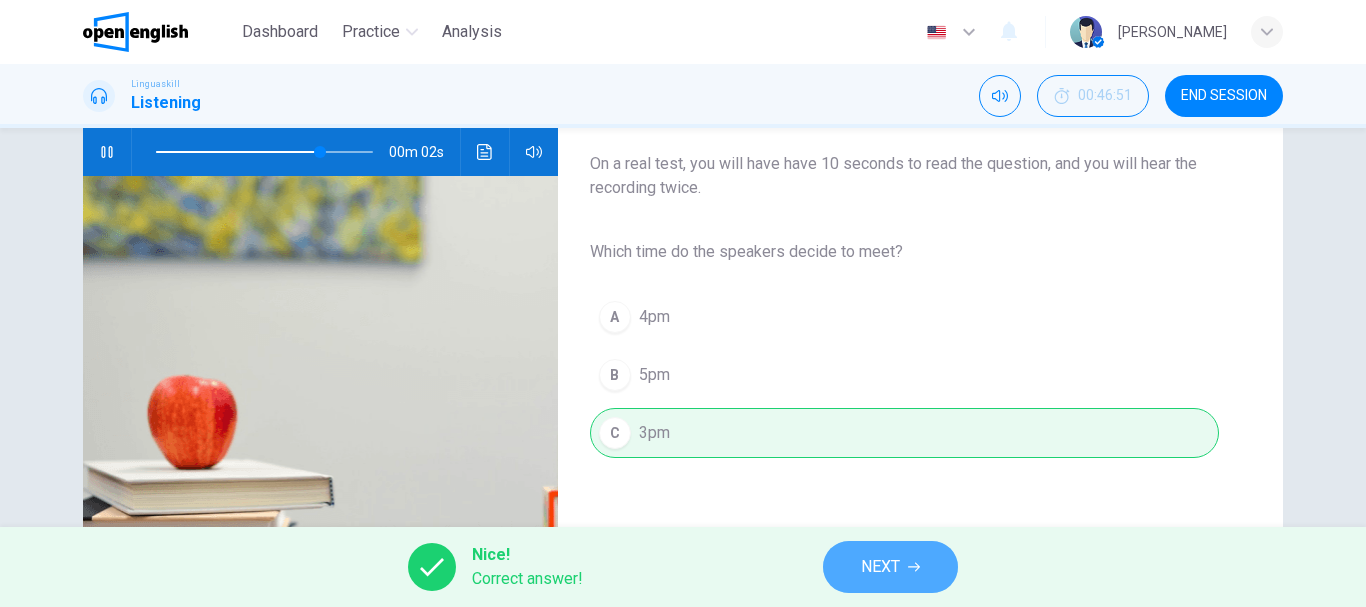 click on "NEXT" at bounding box center [890, 567] 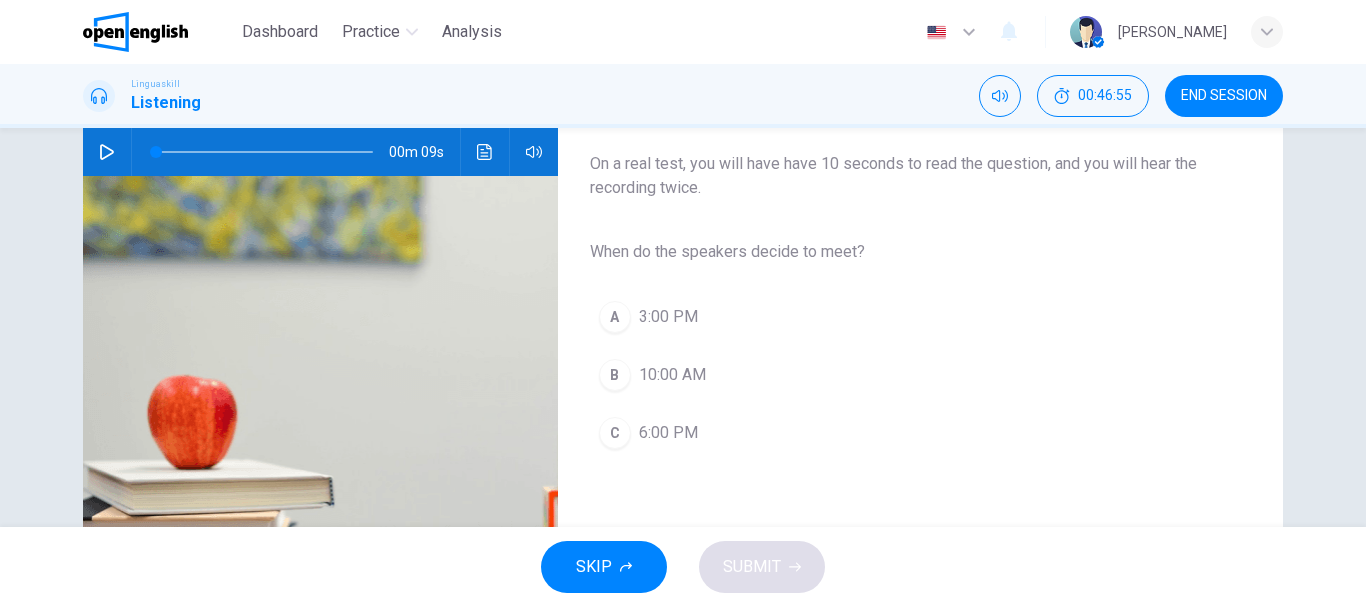 click 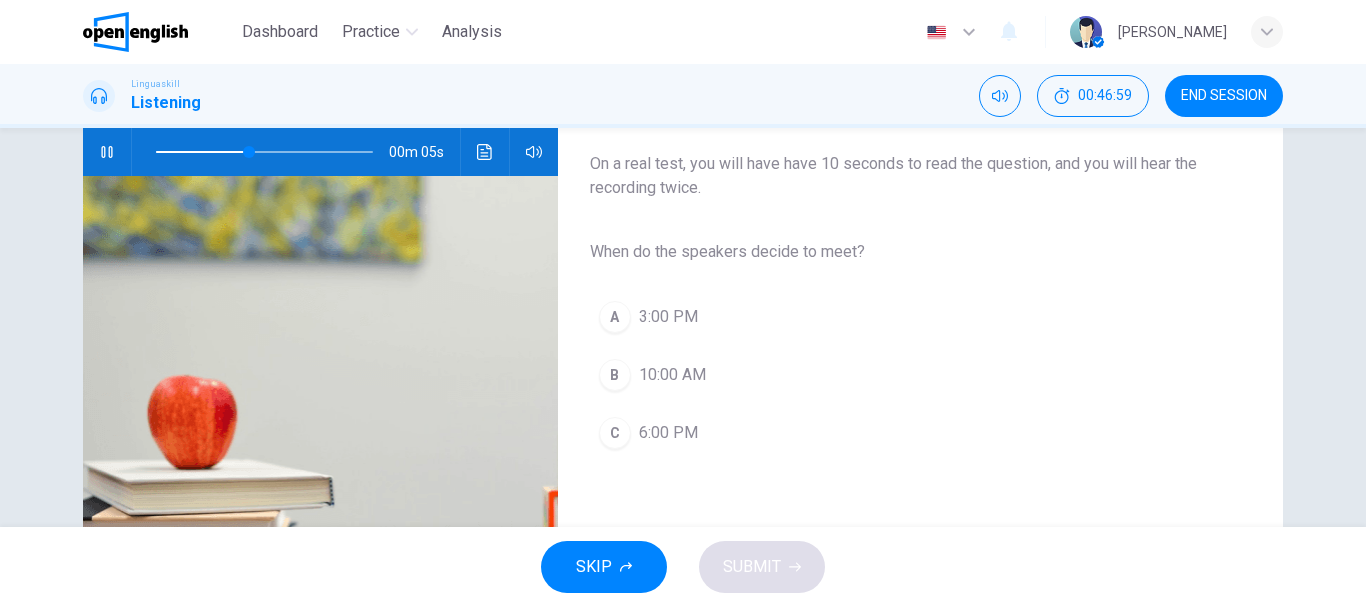 click on "3:00 PM" at bounding box center [668, 317] 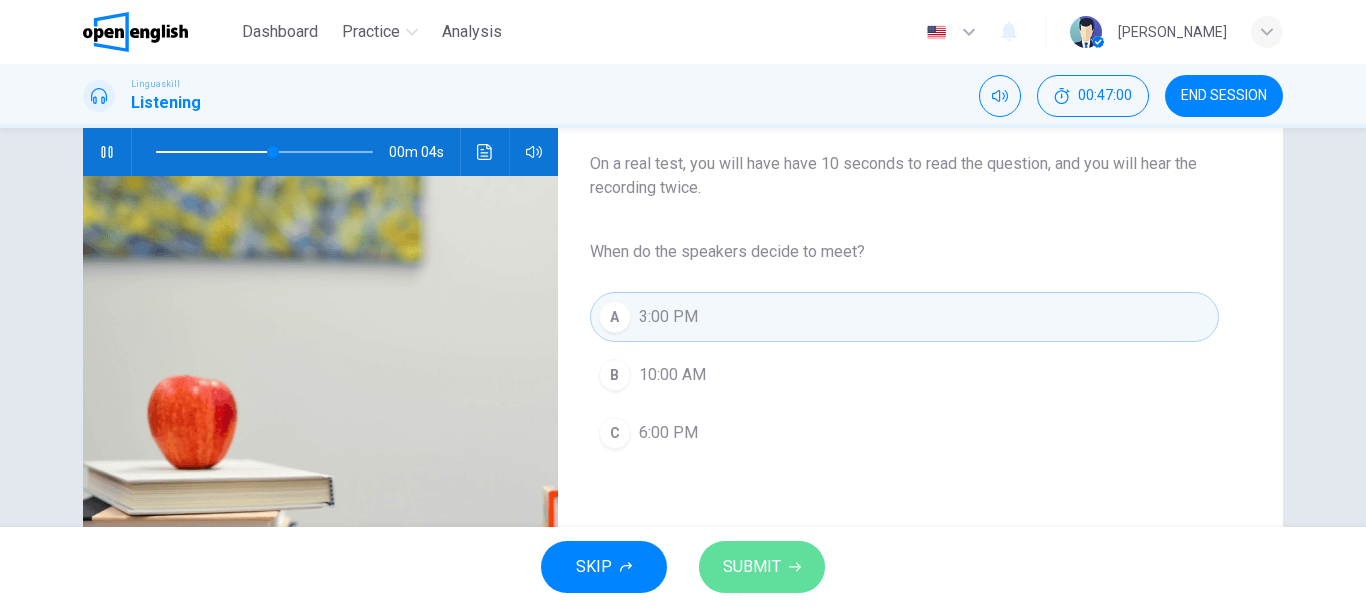 click on "SUBMIT" at bounding box center (762, 567) 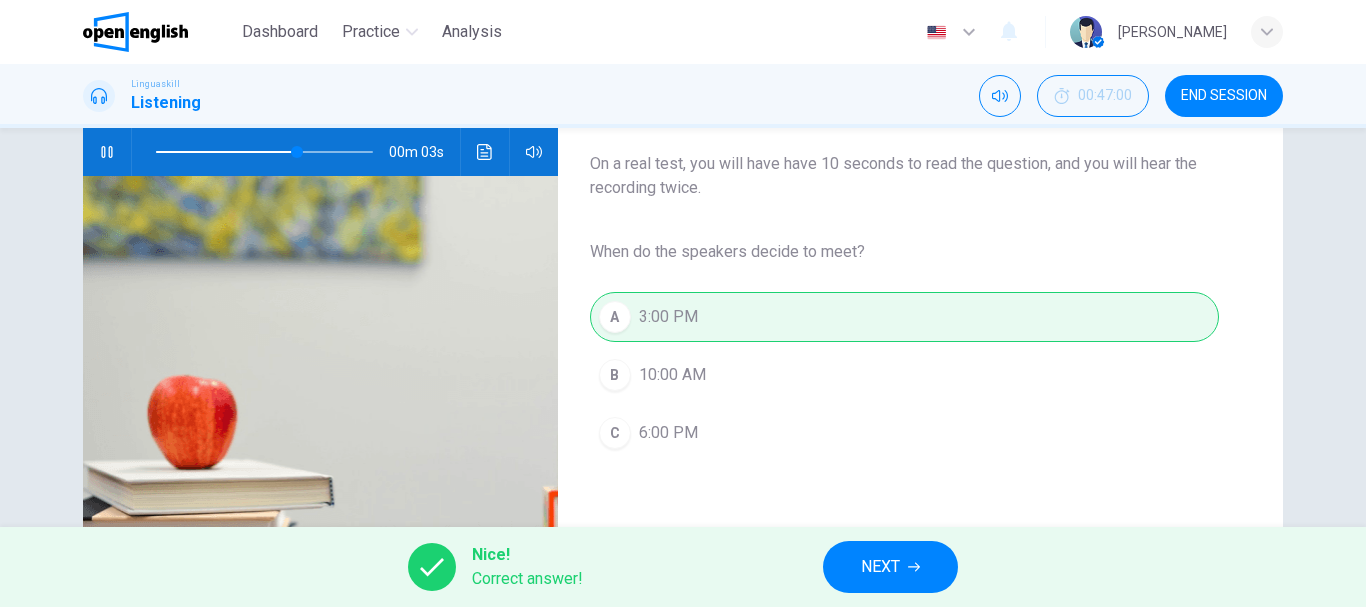 type on "**" 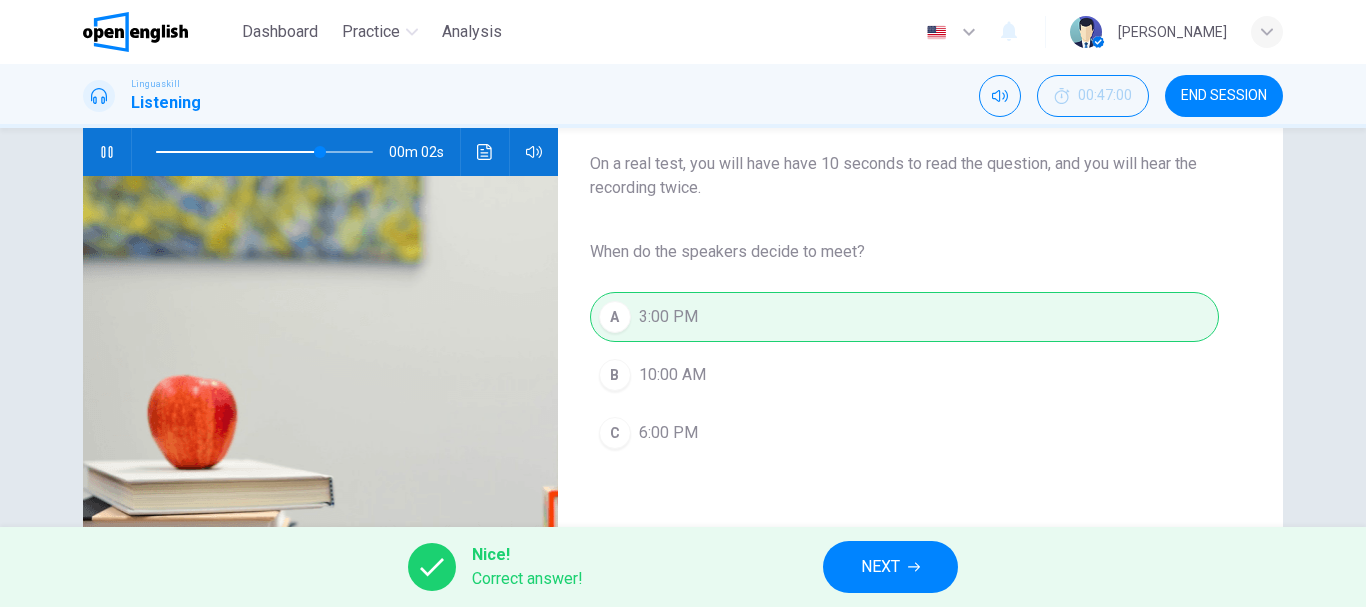 click on "NEXT" at bounding box center (880, 567) 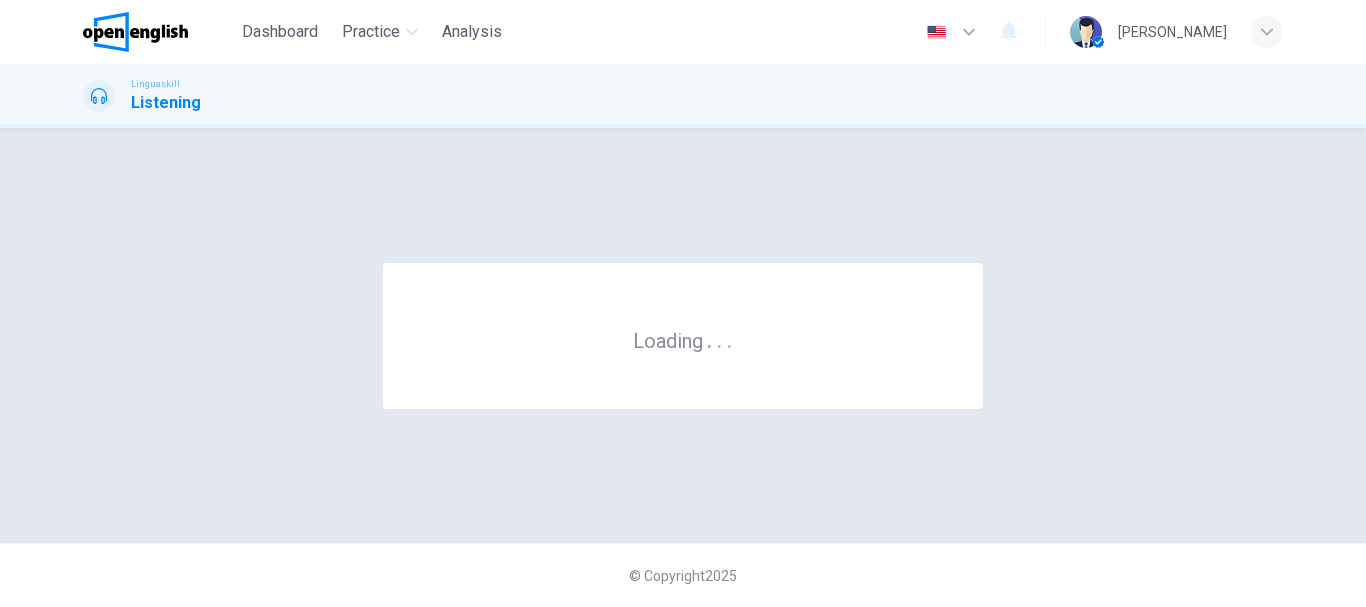 scroll, scrollTop: 0, scrollLeft: 0, axis: both 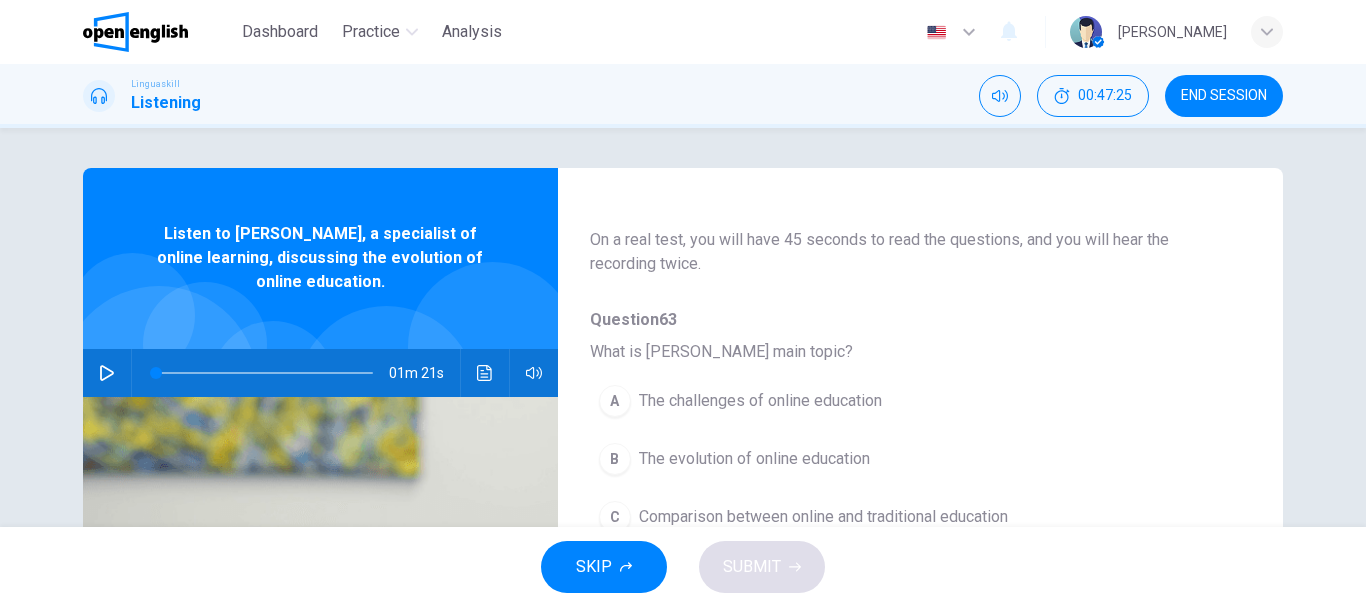 click at bounding box center [107, 373] 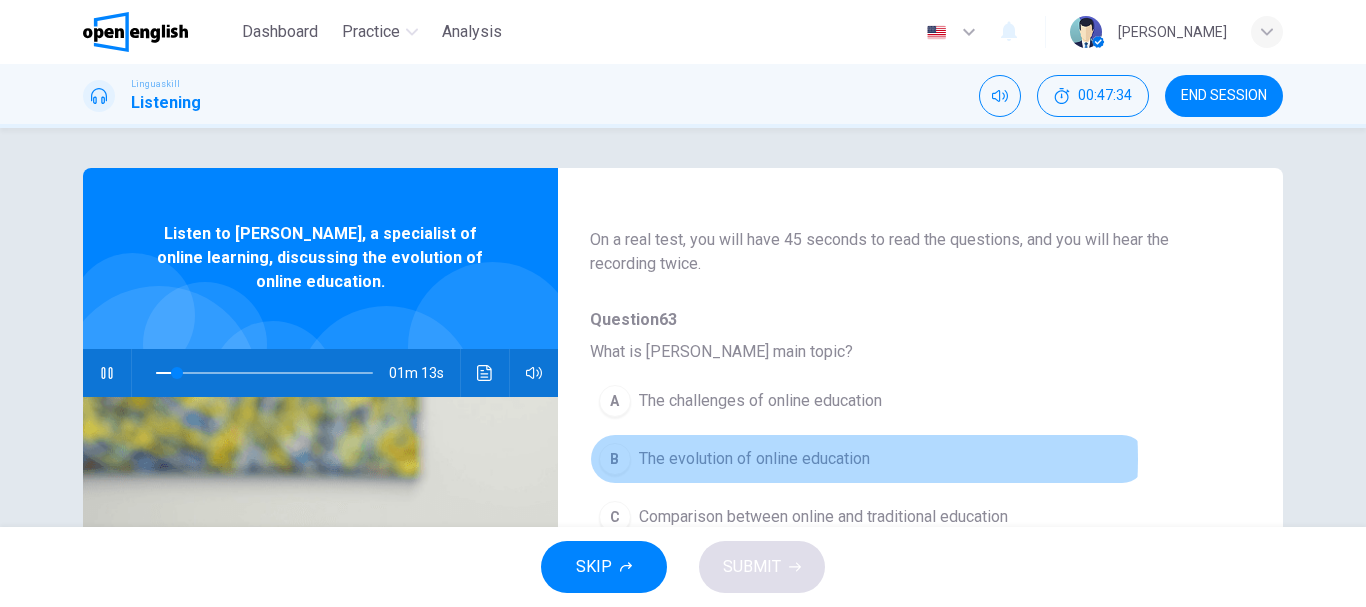 click on "The evolution of online education" at bounding box center (754, 459) 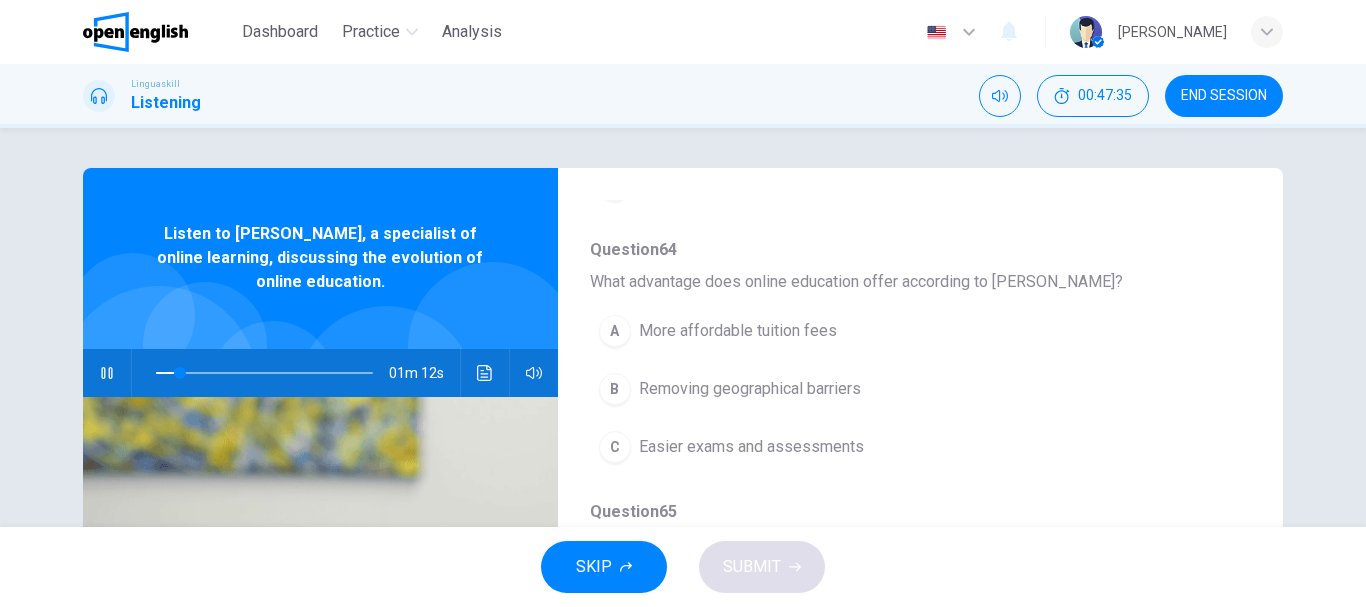scroll, scrollTop: 500, scrollLeft: 0, axis: vertical 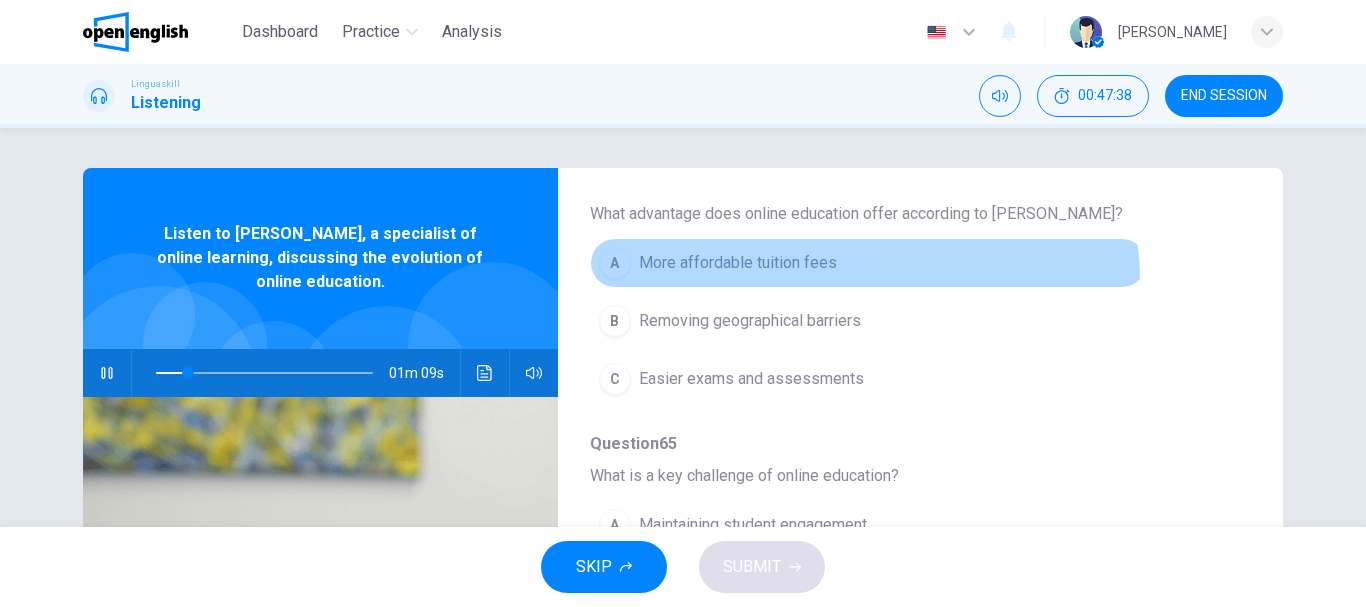 click on "A More affordable tuition fees" at bounding box center (868, 263) 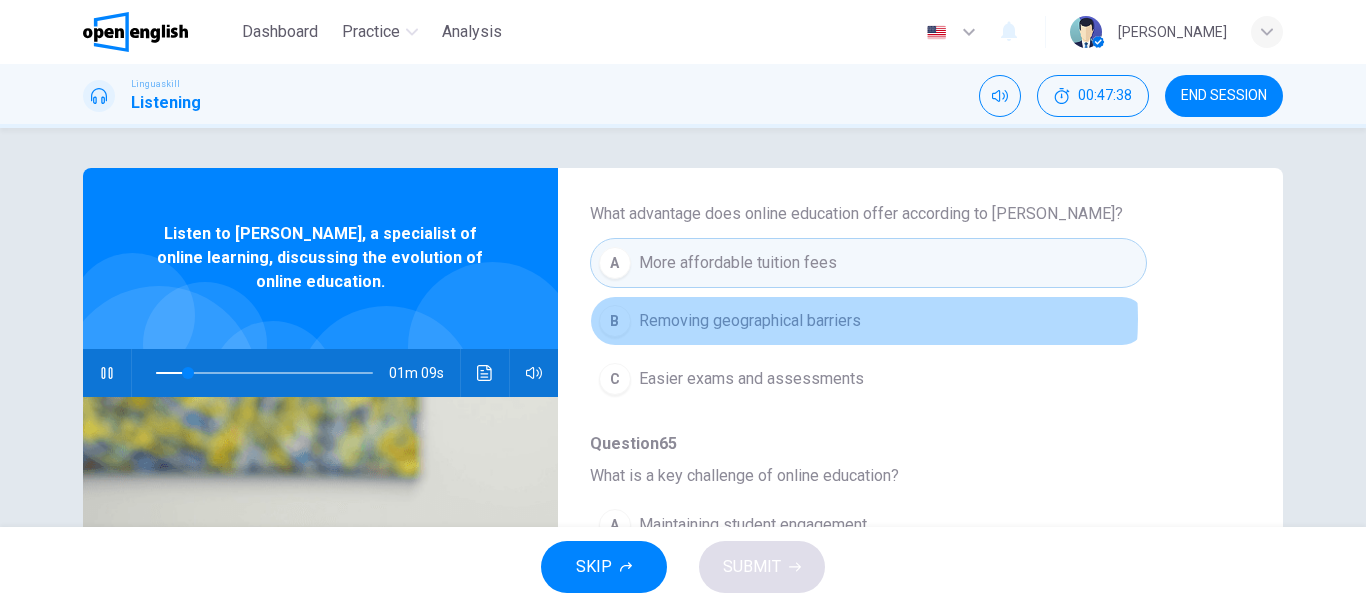 click on "Removing geographical barriers" at bounding box center [750, 321] 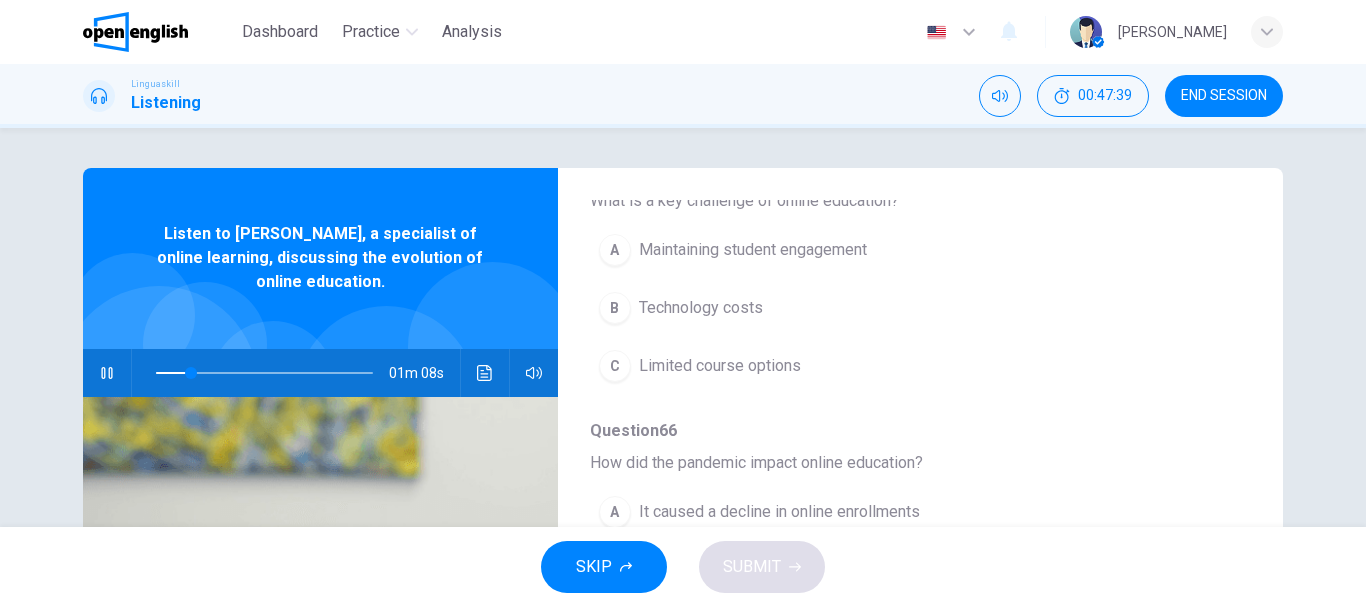 scroll, scrollTop: 800, scrollLeft: 0, axis: vertical 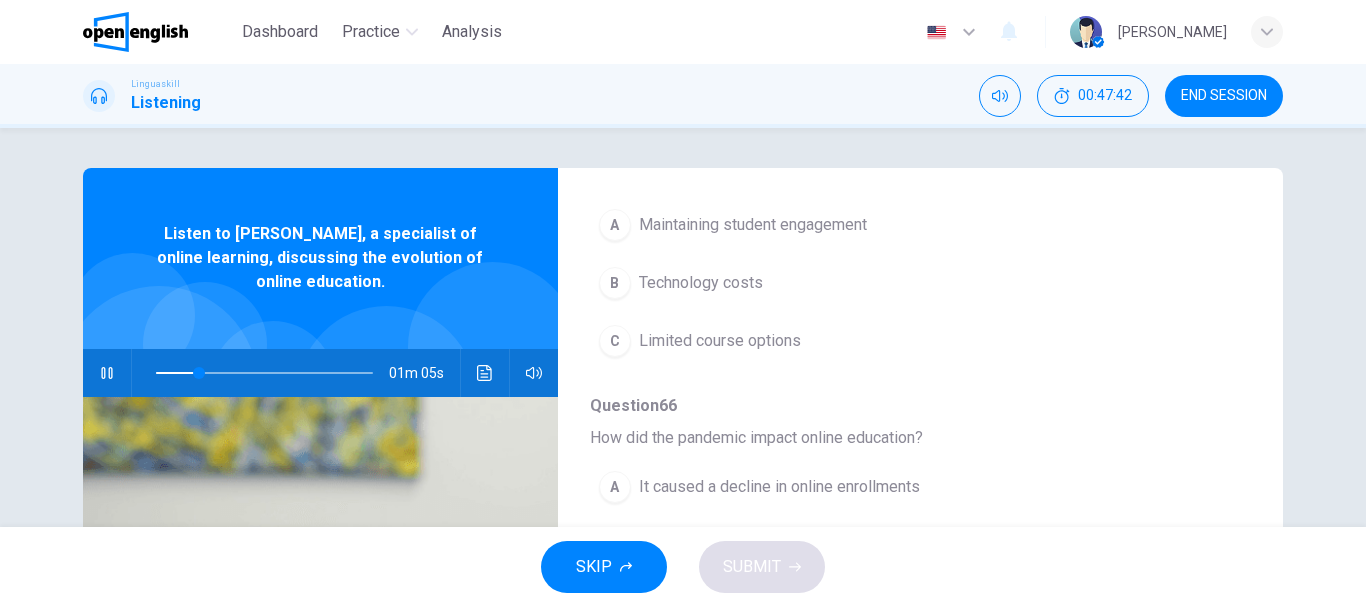 click on "Maintaining student engagement" at bounding box center (753, 225) 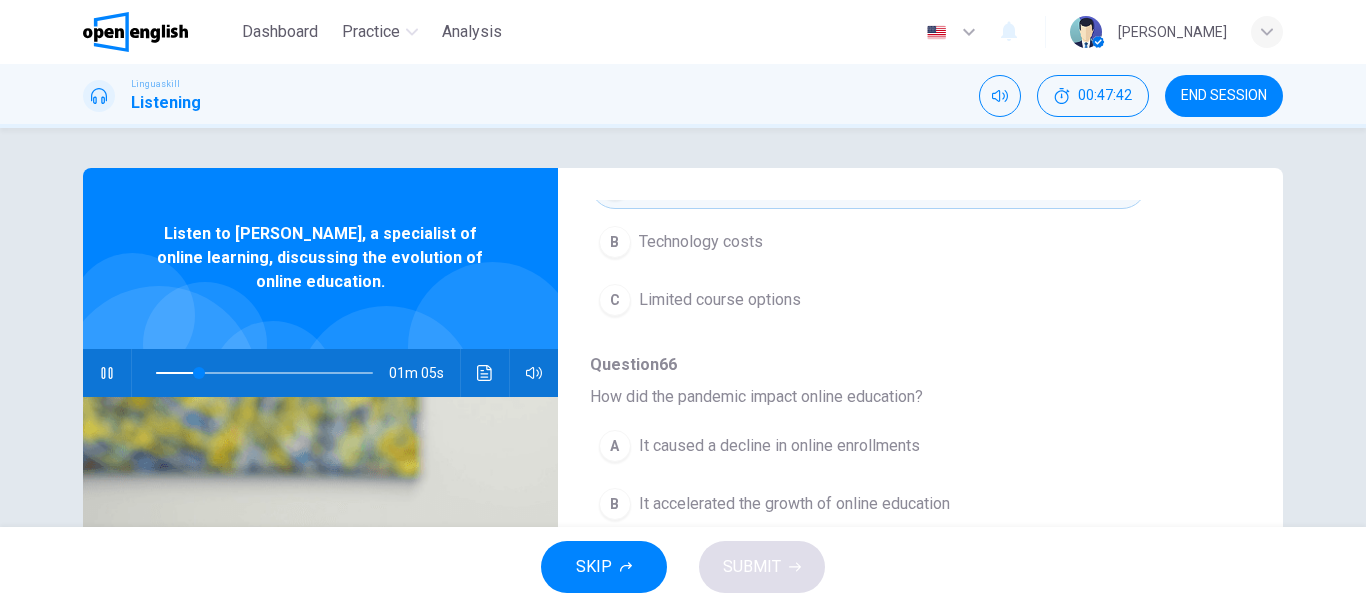 scroll, scrollTop: 863, scrollLeft: 0, axis: vertical 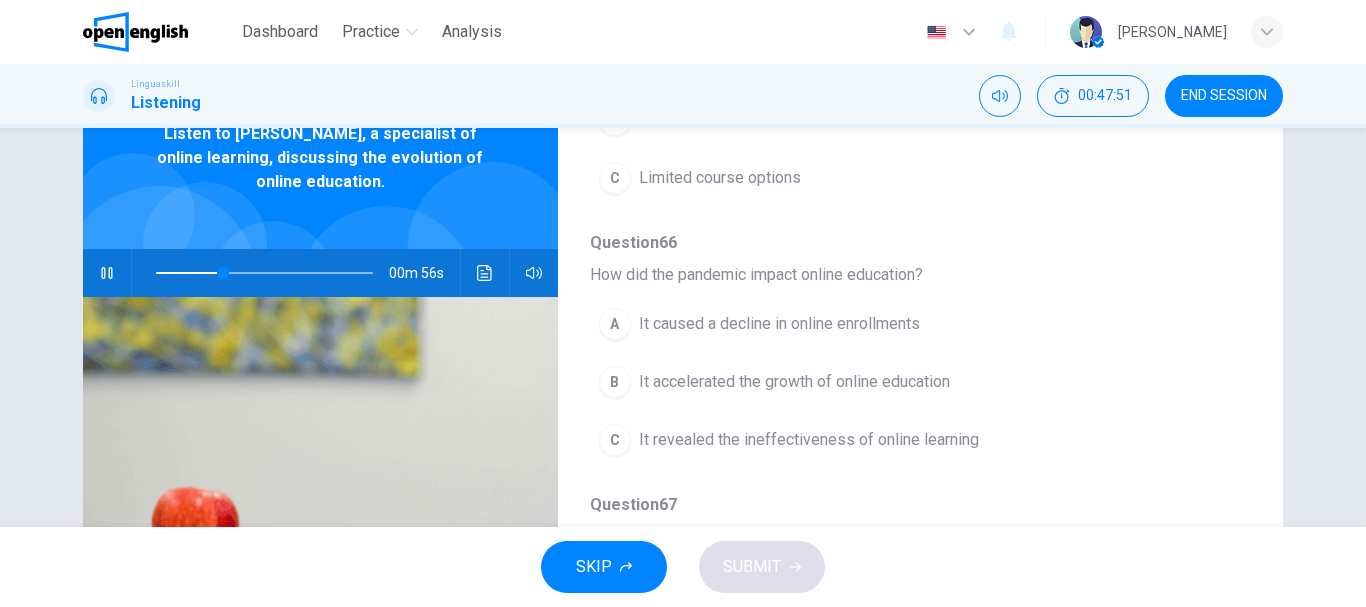 click on "B It accelerated the growth of online education" at bounding box center [868, 382] 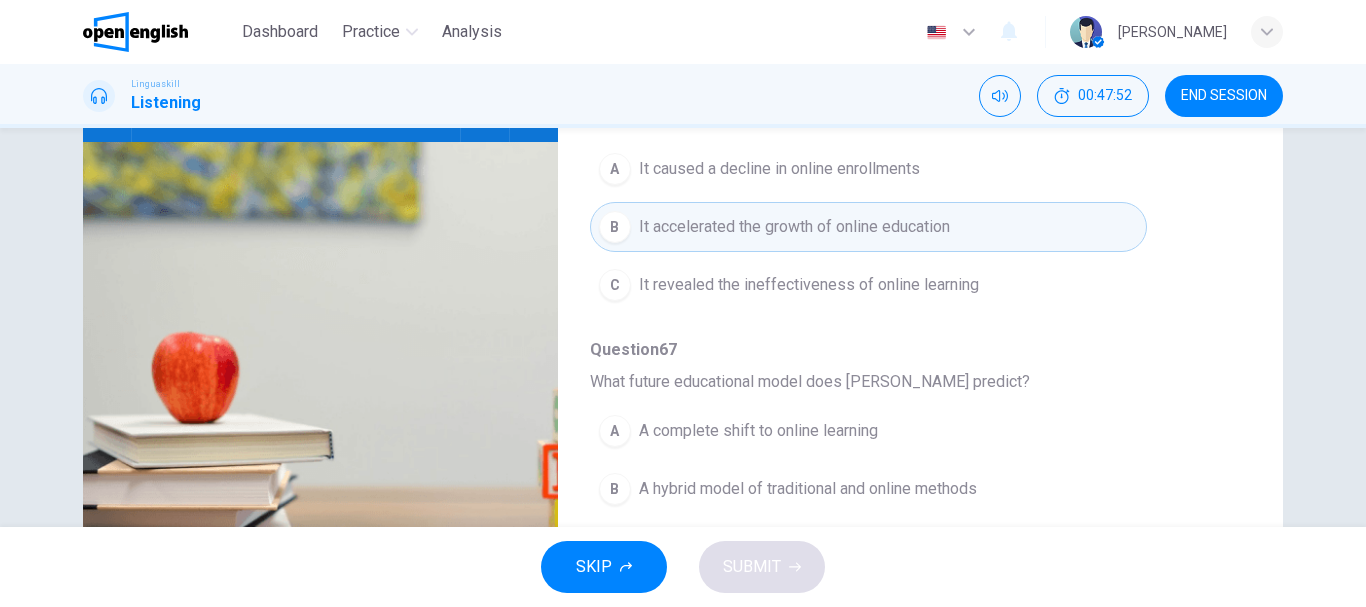 scroll, scrollTop: 300, scrollLeft: 0, axis: vertical 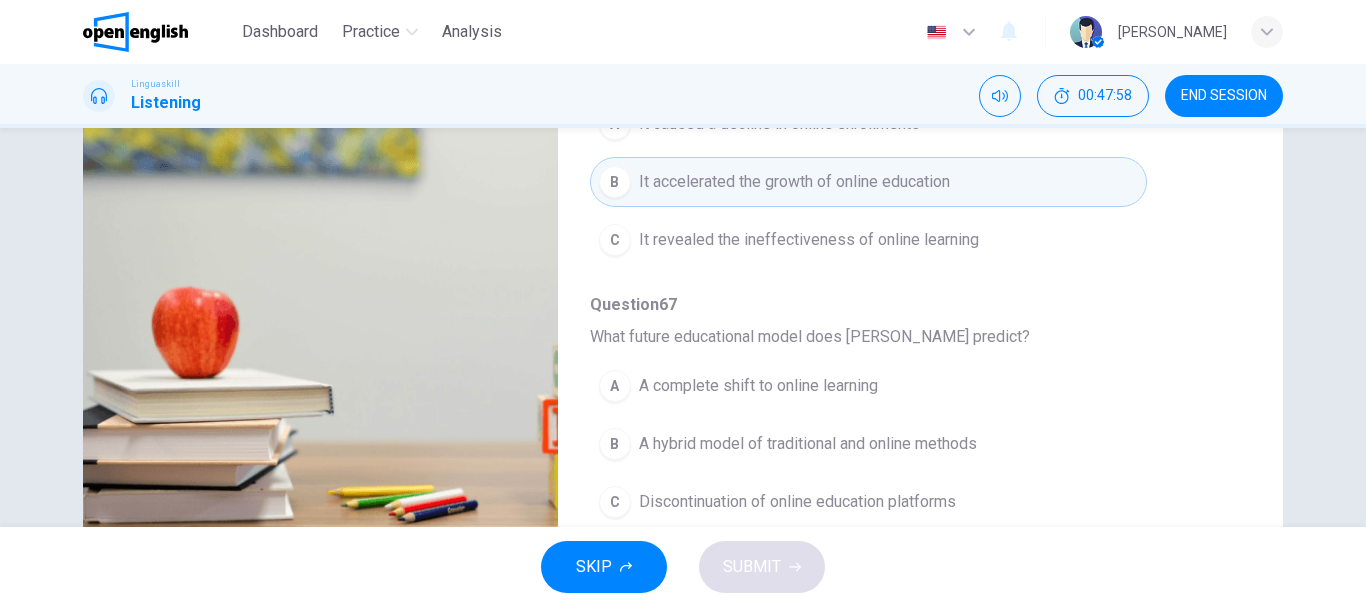 click on "A A complete shift to online learning" at bounding box center (868, 386) 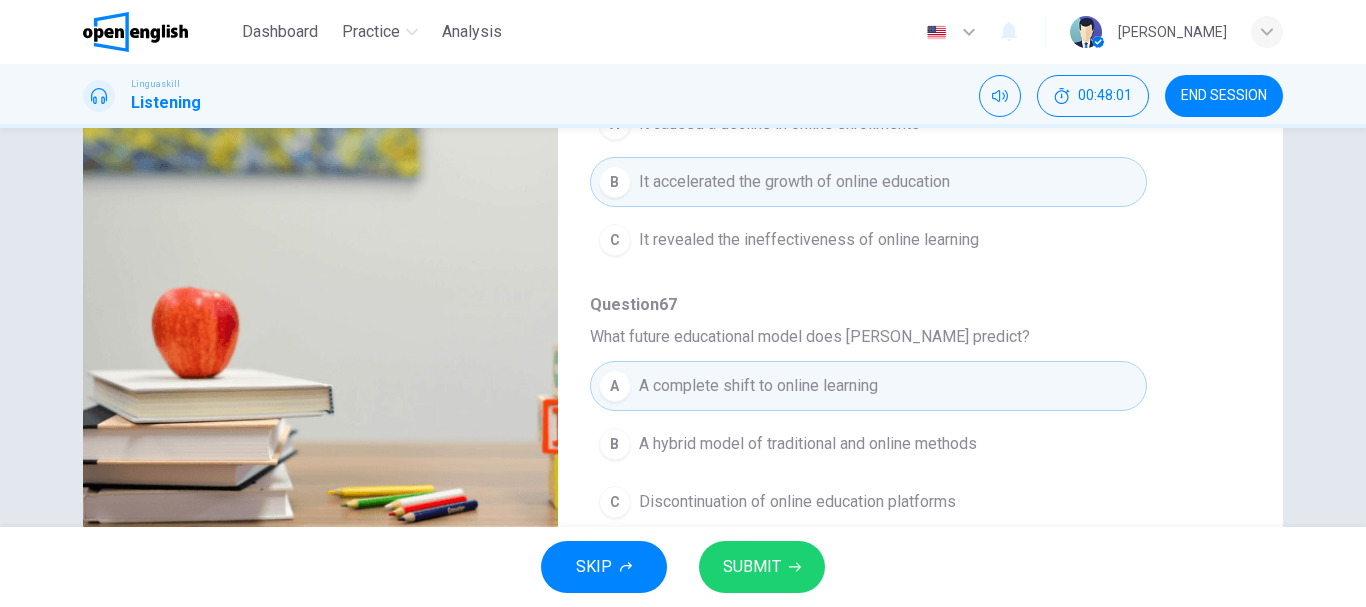 drag, startPoint x: 758, startPoint y: 539, endPoint x: 762, endPoint y: 553, distance: 14.56022 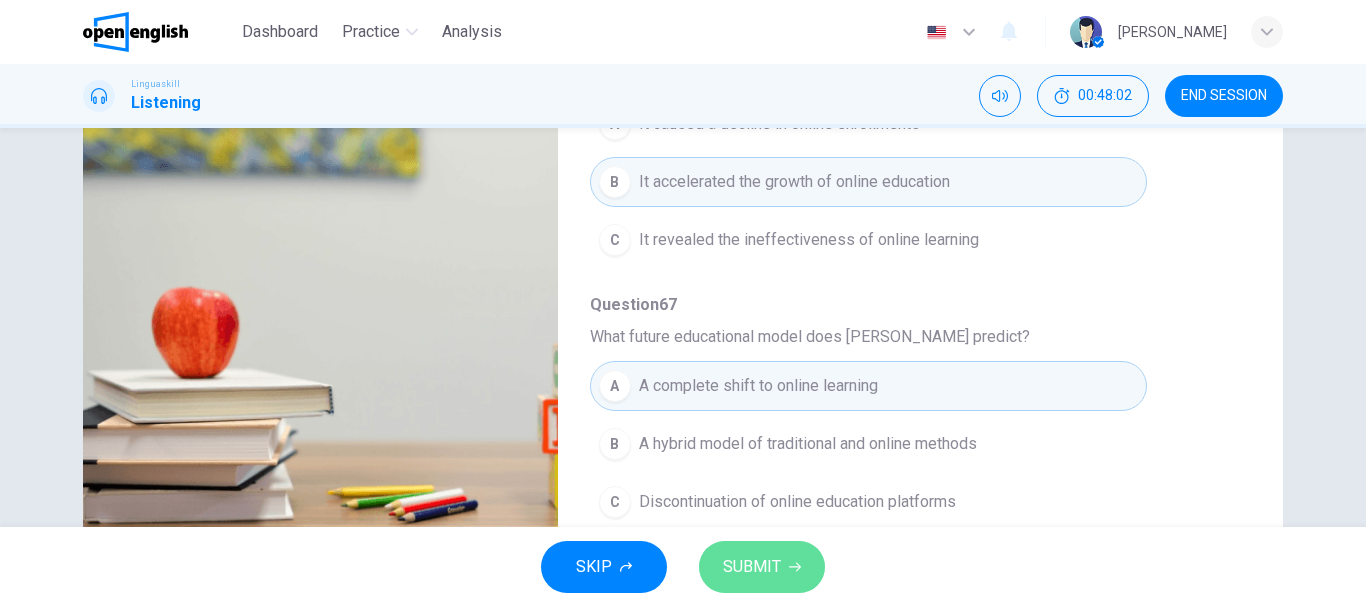 click on "SUBMIT" at bounding box center (752, 567) 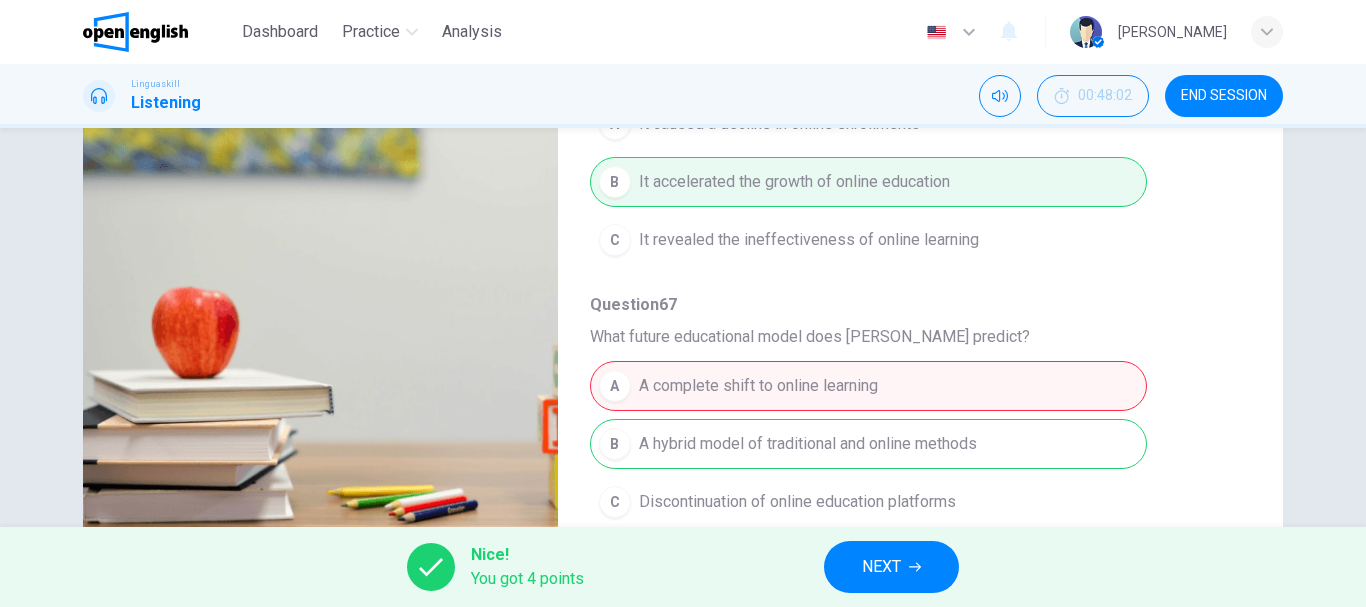 click on "A A complete shift to online learning B A hybrid model of traditional and online methods C Discontinuation of online education platforms" at bounding box center [904, 444] 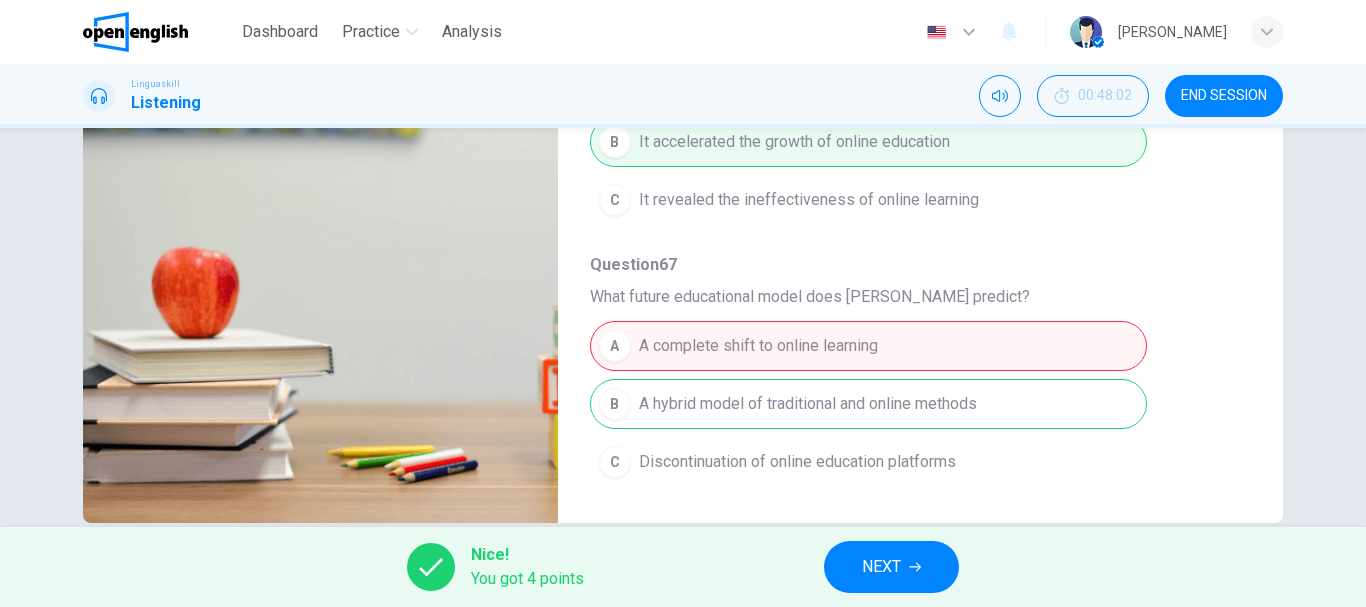 scroll, scrollTop: 376, scrollLeft: 0, axis: vertical 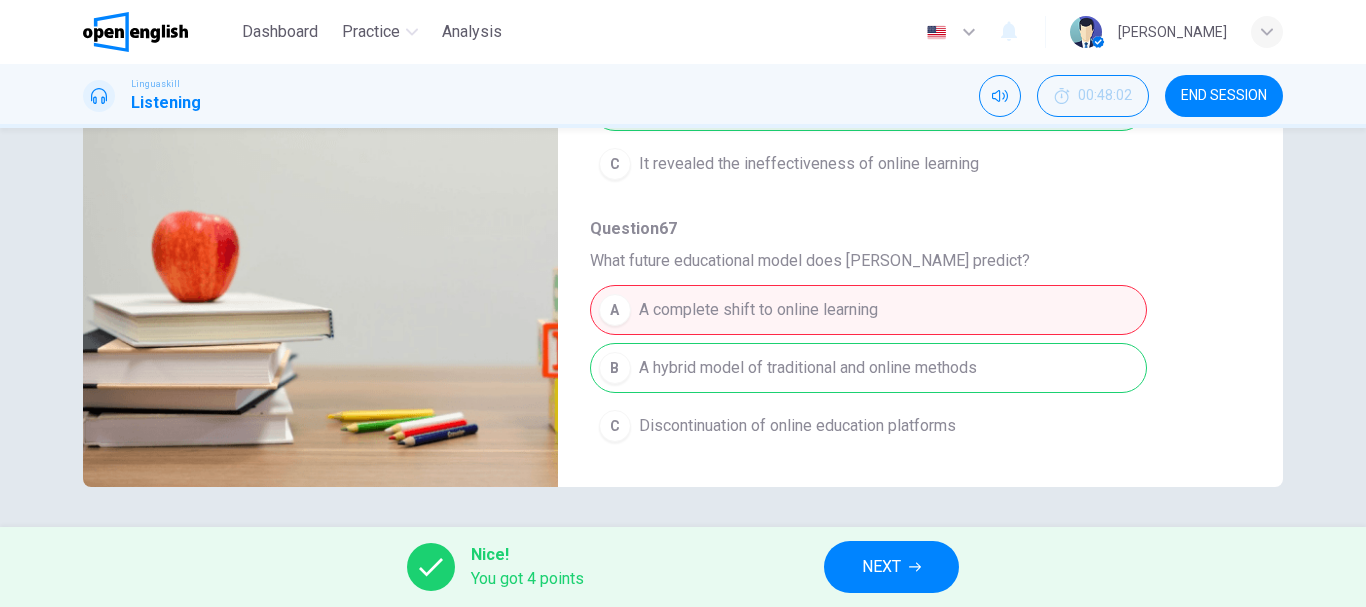 click on "A A complete shift to online learning B A hybrid model of traditional and online methods C Discontinuation of online education platforms" at bounding box center [904, 368] 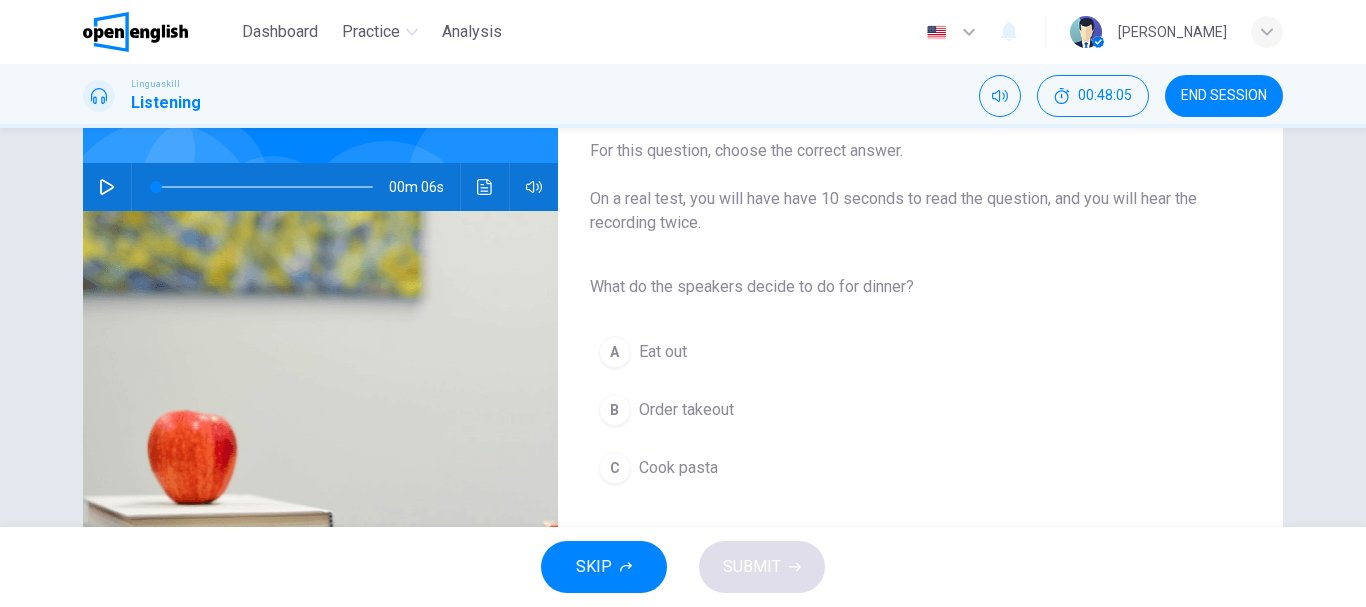 scroll, scrollTop: 200, scrollLeft: 0, axis: vertical 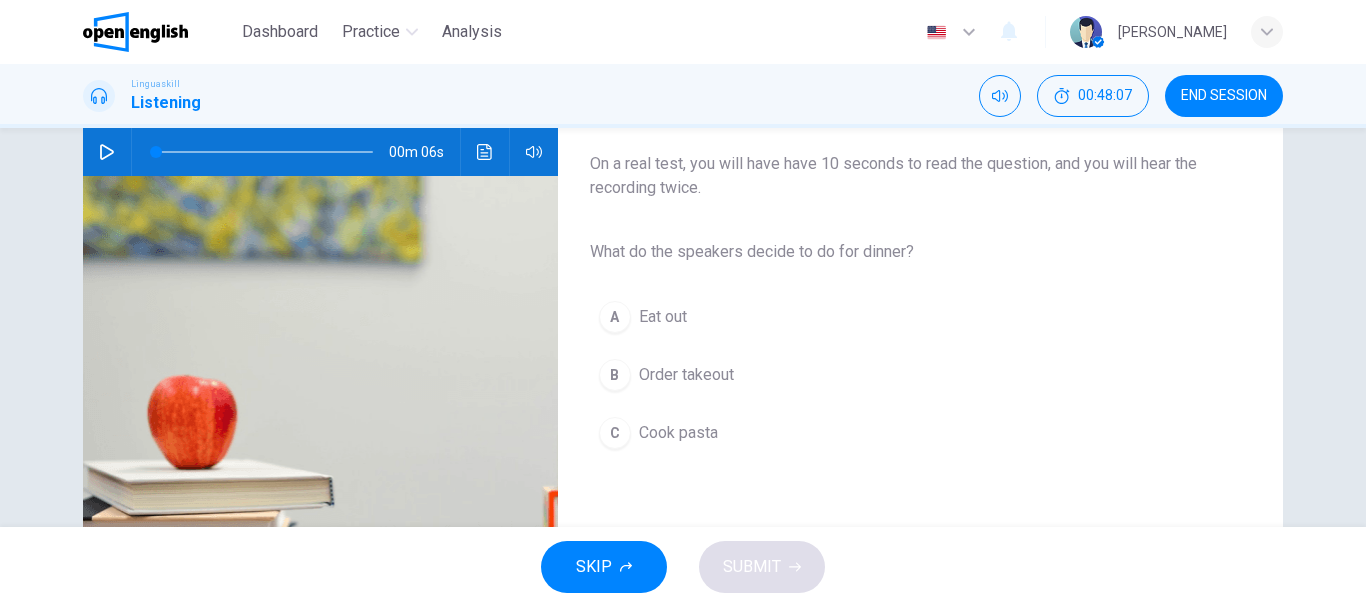 click 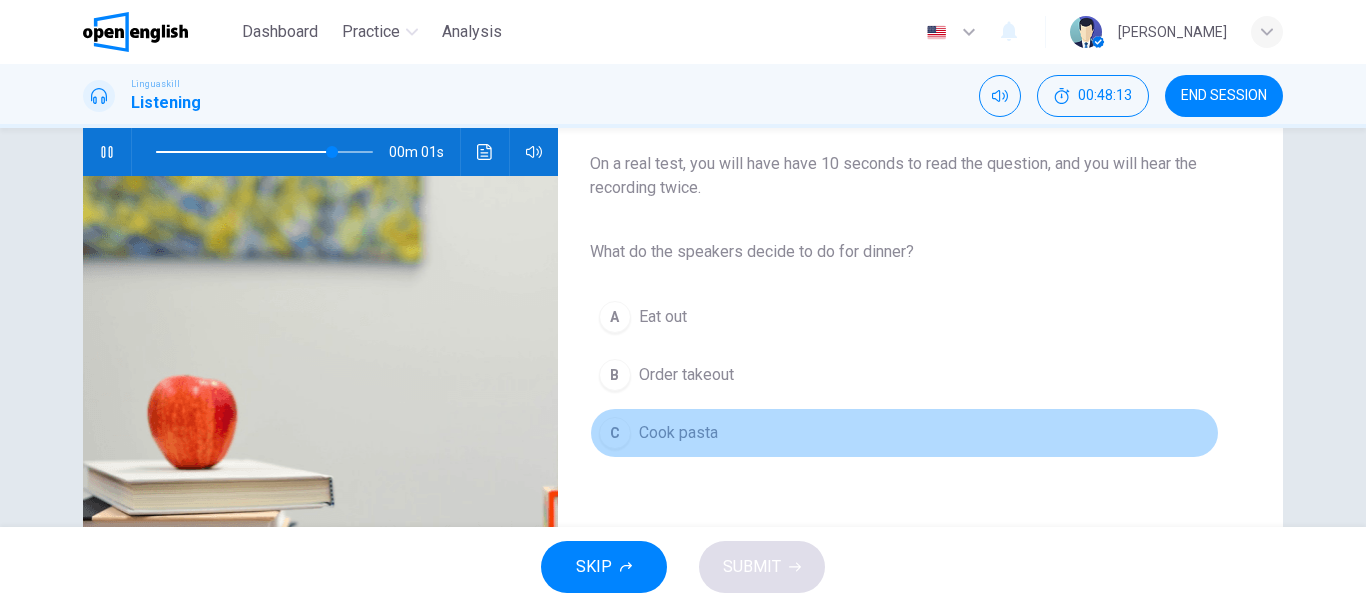 click on "Cook pasta" at bounding box center (678, 433) 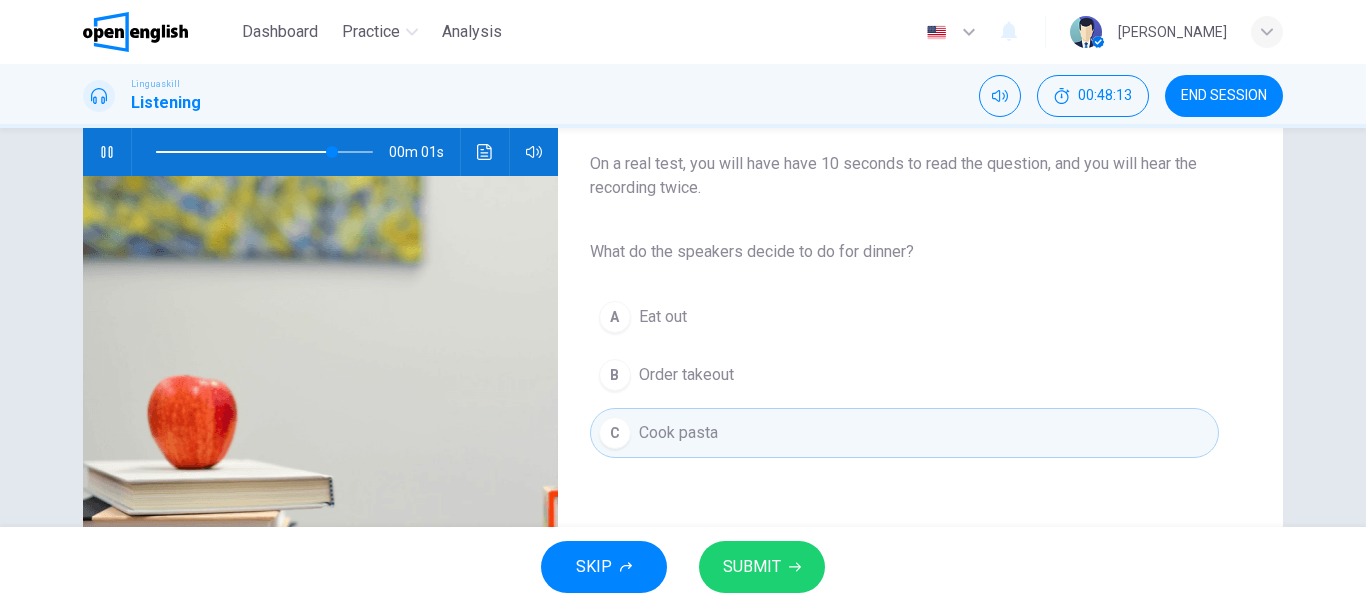 type on "*" 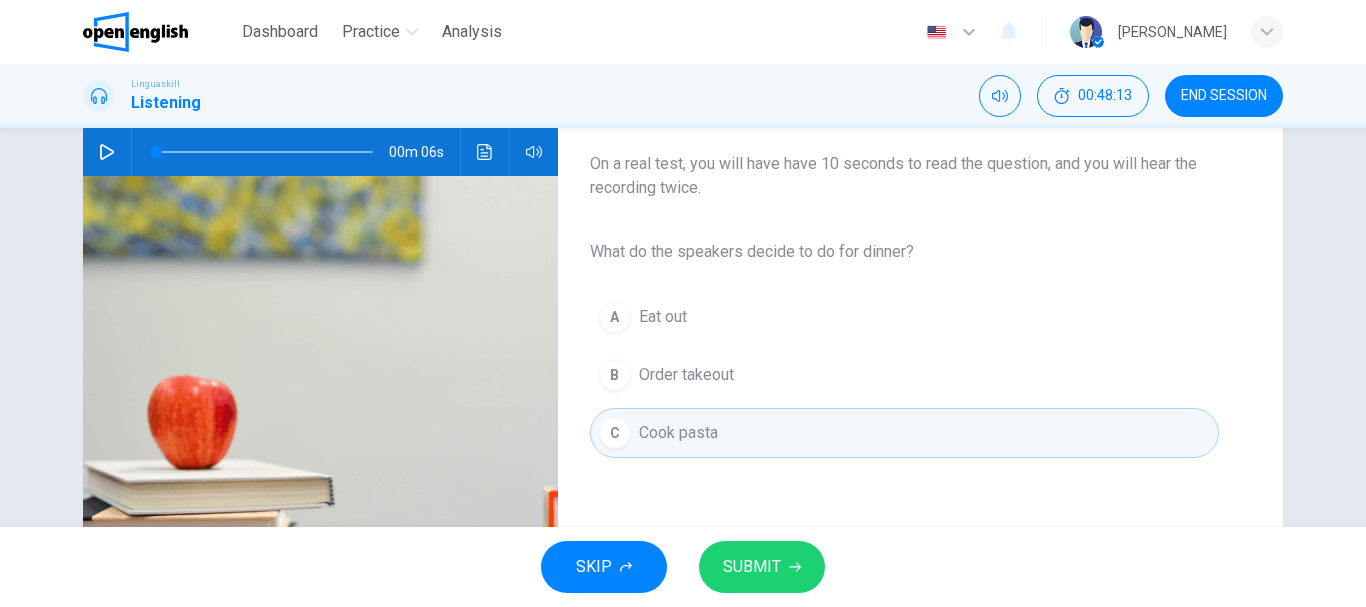 click on "SUBMIT" at bounding box center (752, 567) 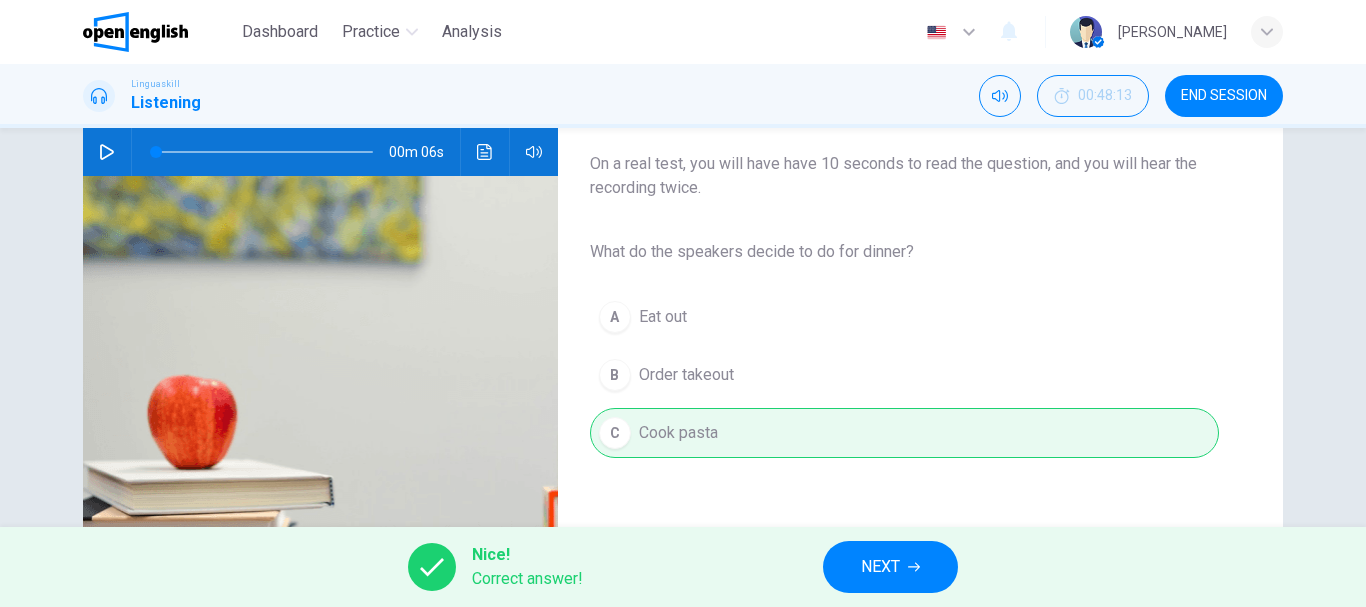 click on "NEXT" at bounding box center [880, 567] 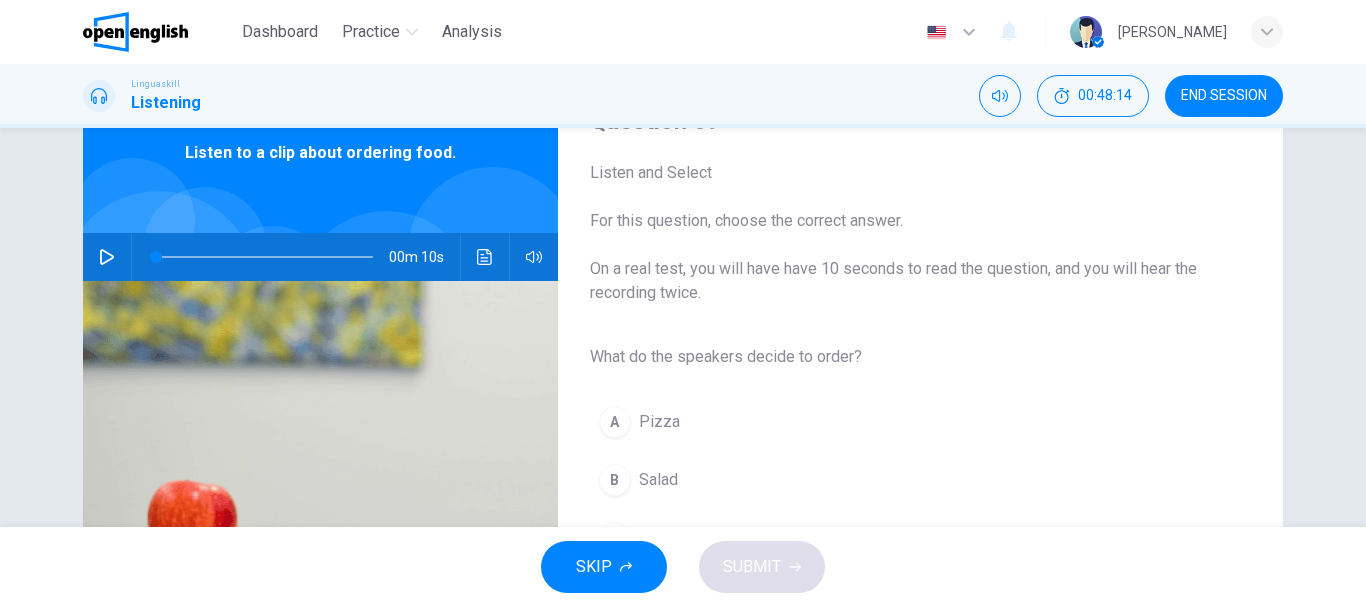 scroll, scrollTop: 100, scrollLeft: 0, axis: vertical 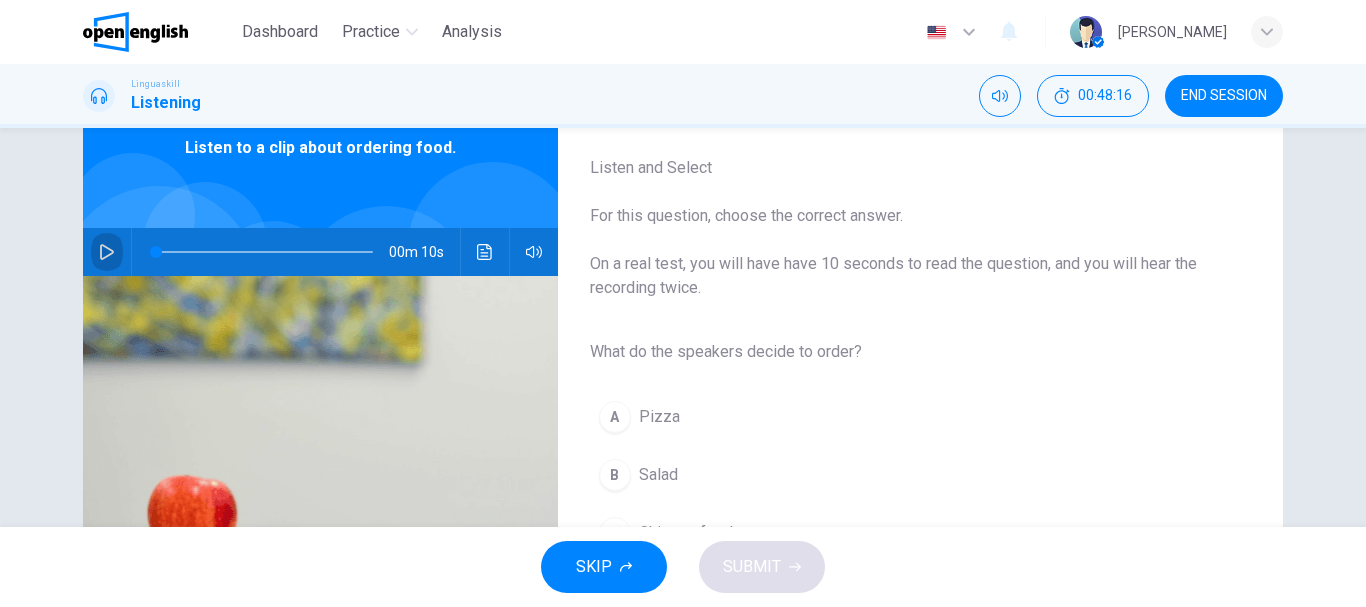 click 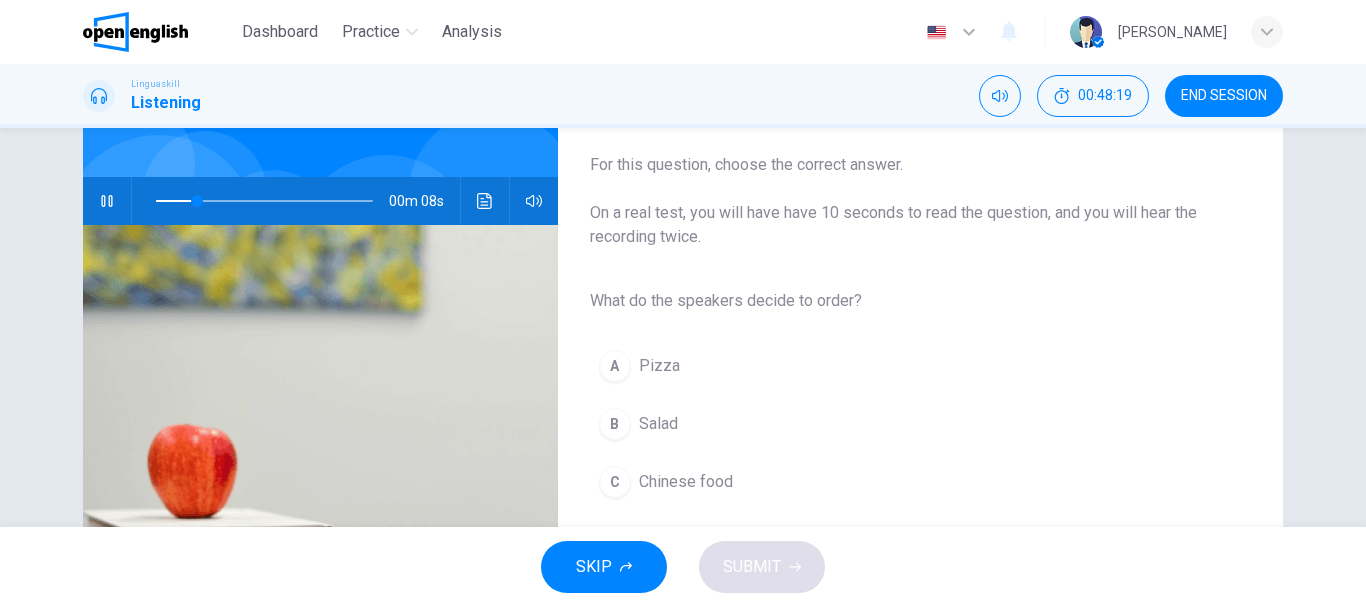 scroll, scrollTop: 200, scrollLeft: 0, axis: vertical 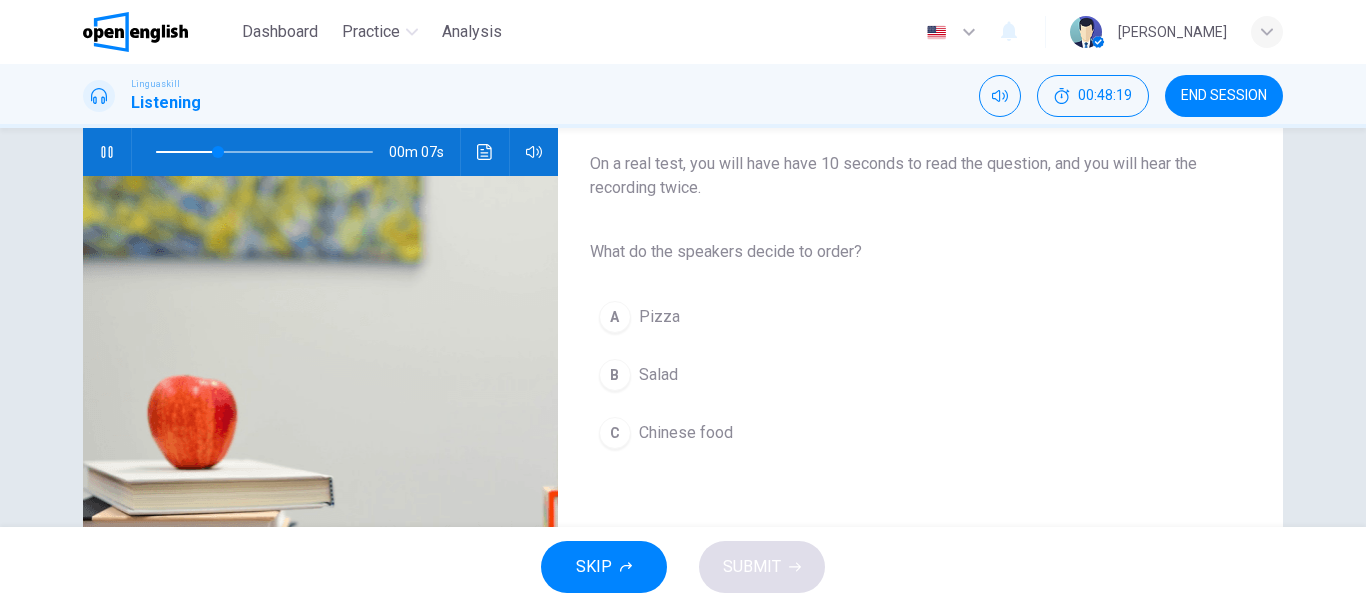 click on "Pizza" at bounding box center [659, 317] 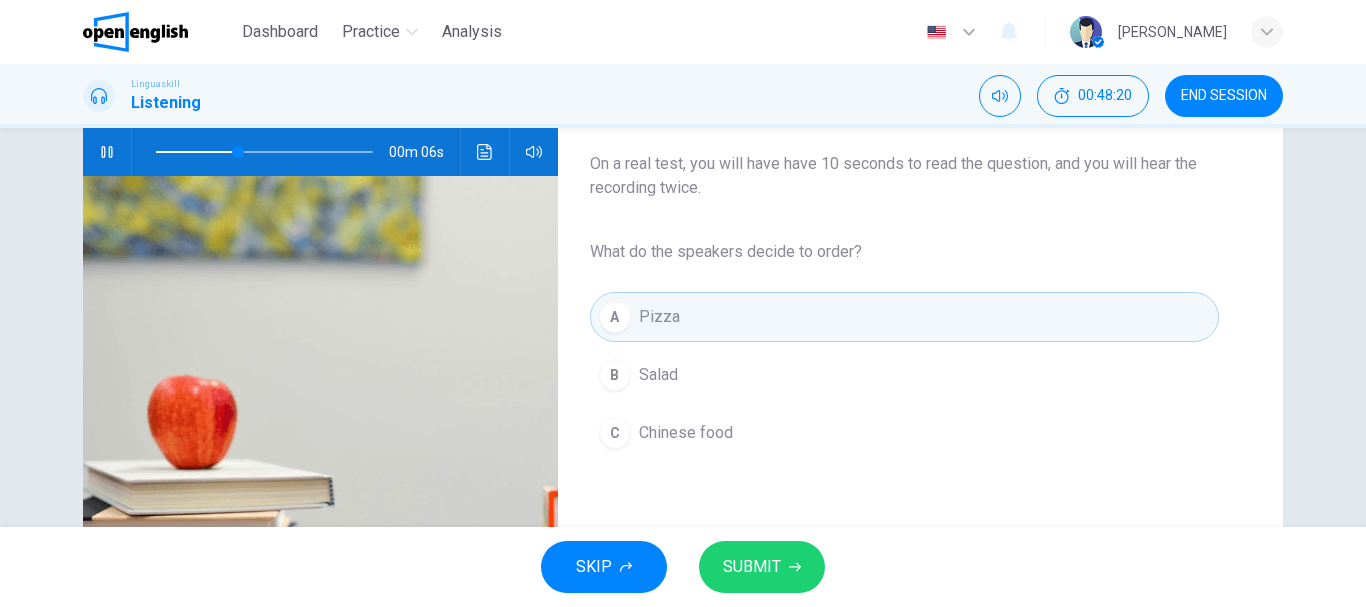 click on "Salad" at bounding box center (658, 375) 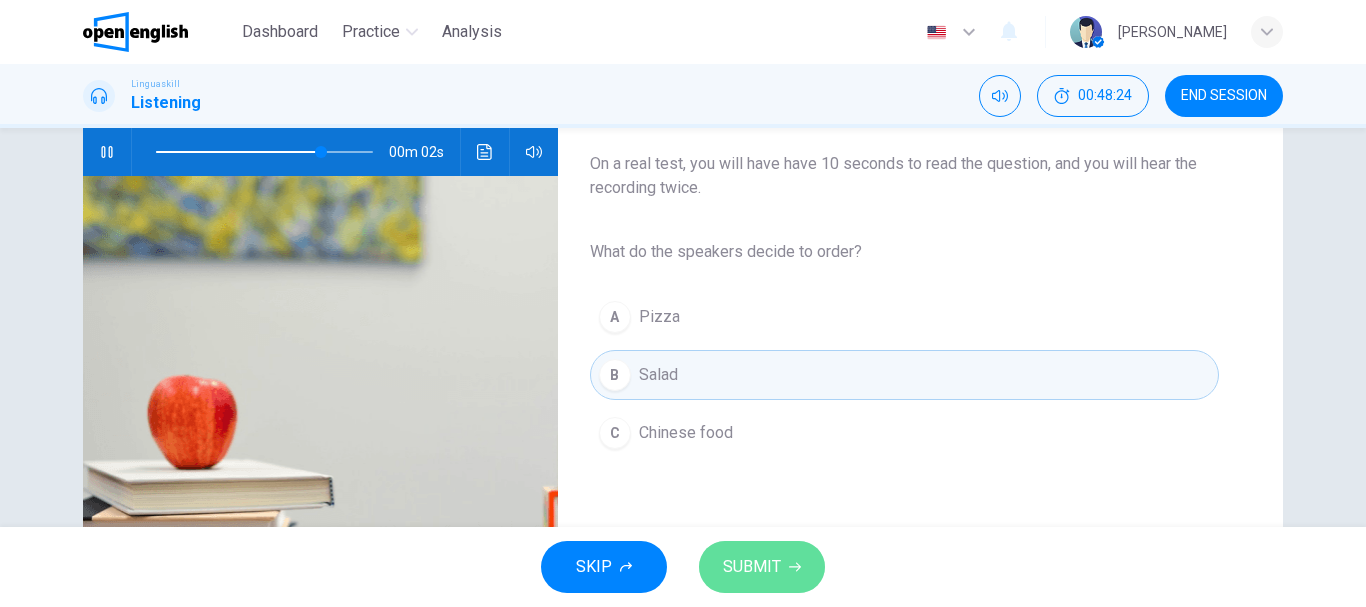 click on "SUBMIT" at bounding box center [762, 567] 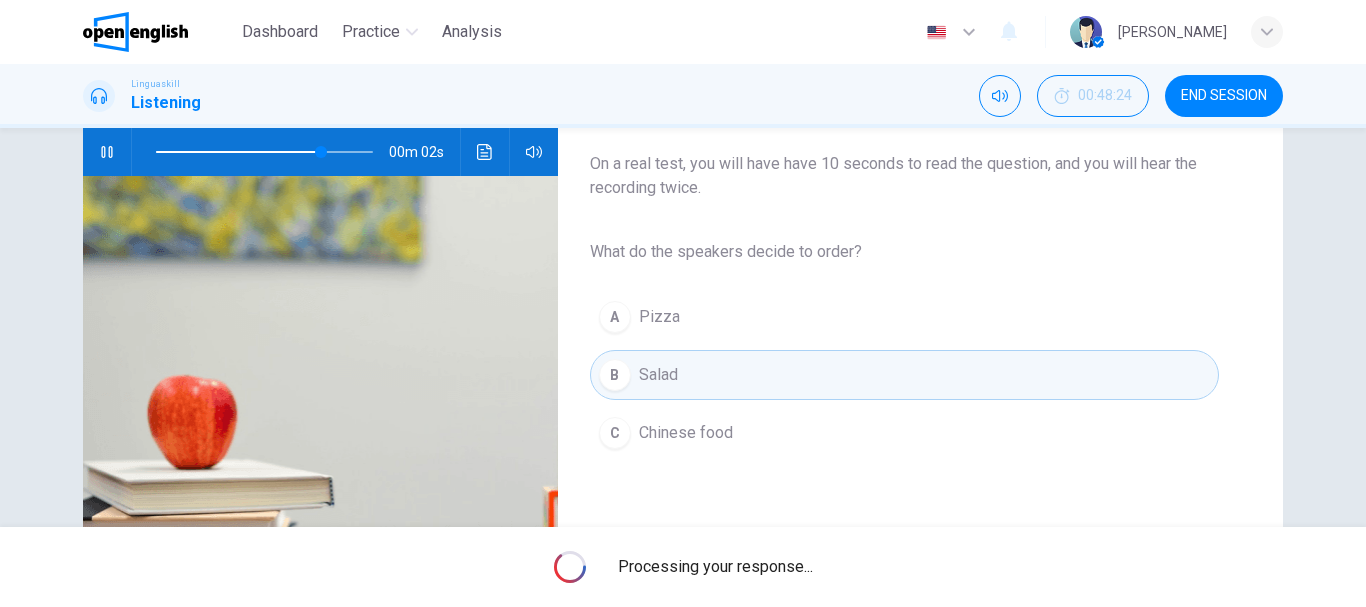 type on "**" 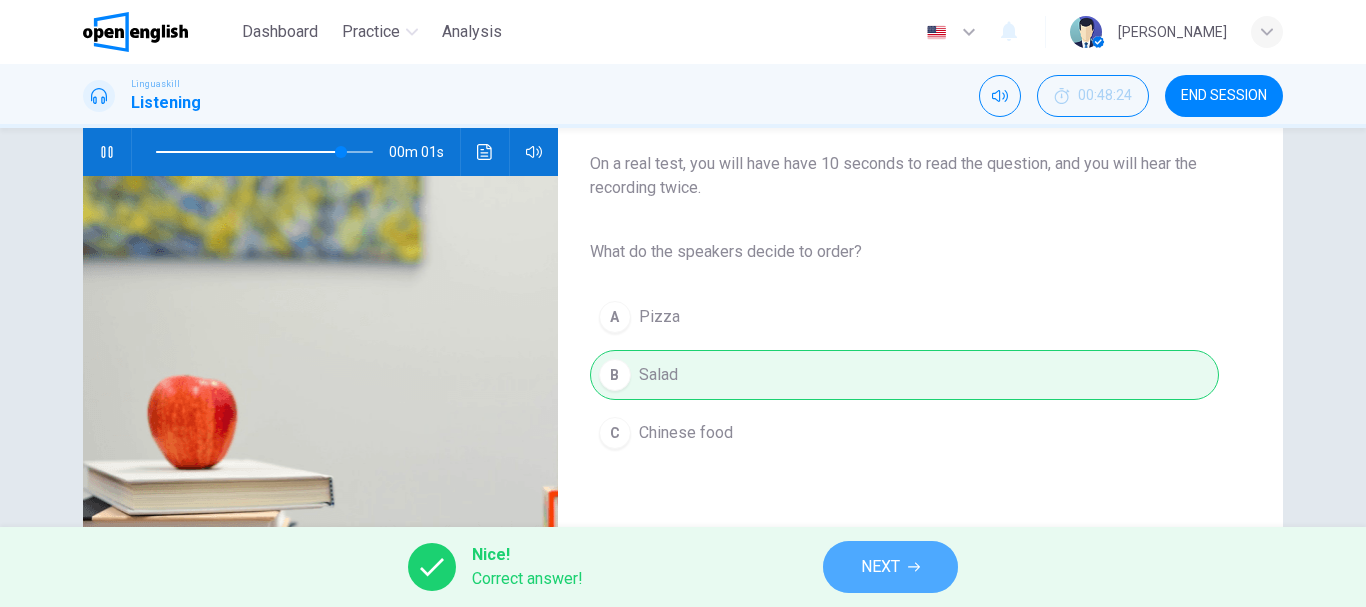 click on "NEXT" at bounding box center (880, 567) 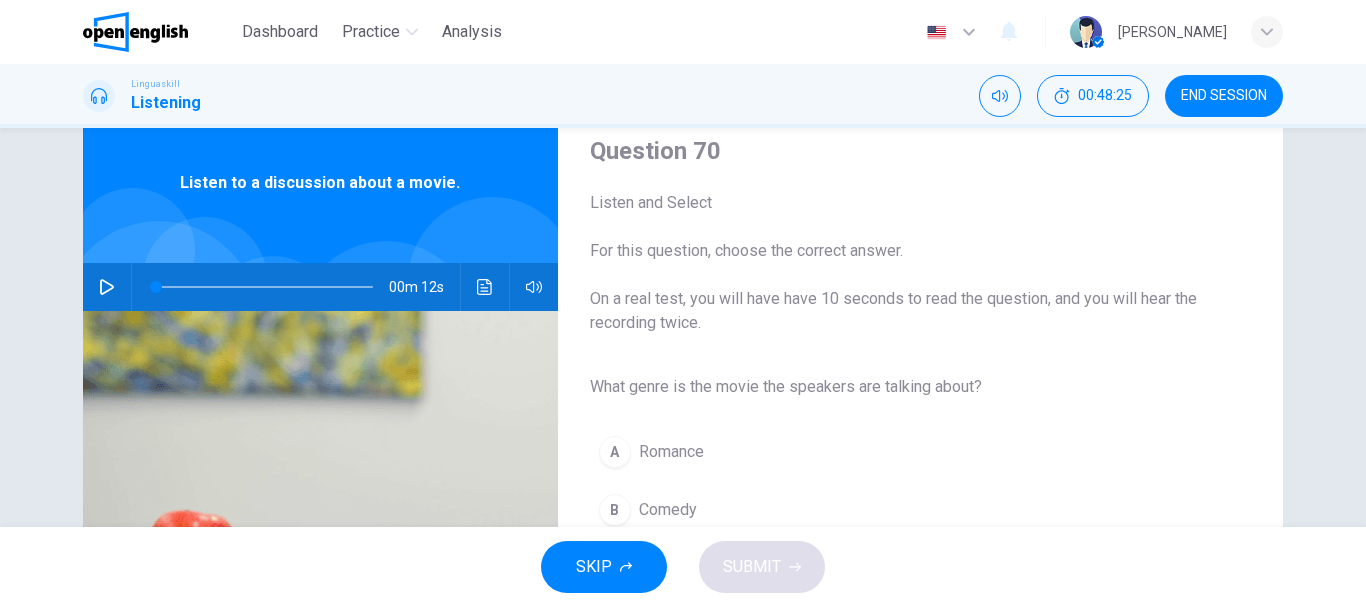 scroll, scrollTop: 200, scrollLeft: 0, axis: vertical 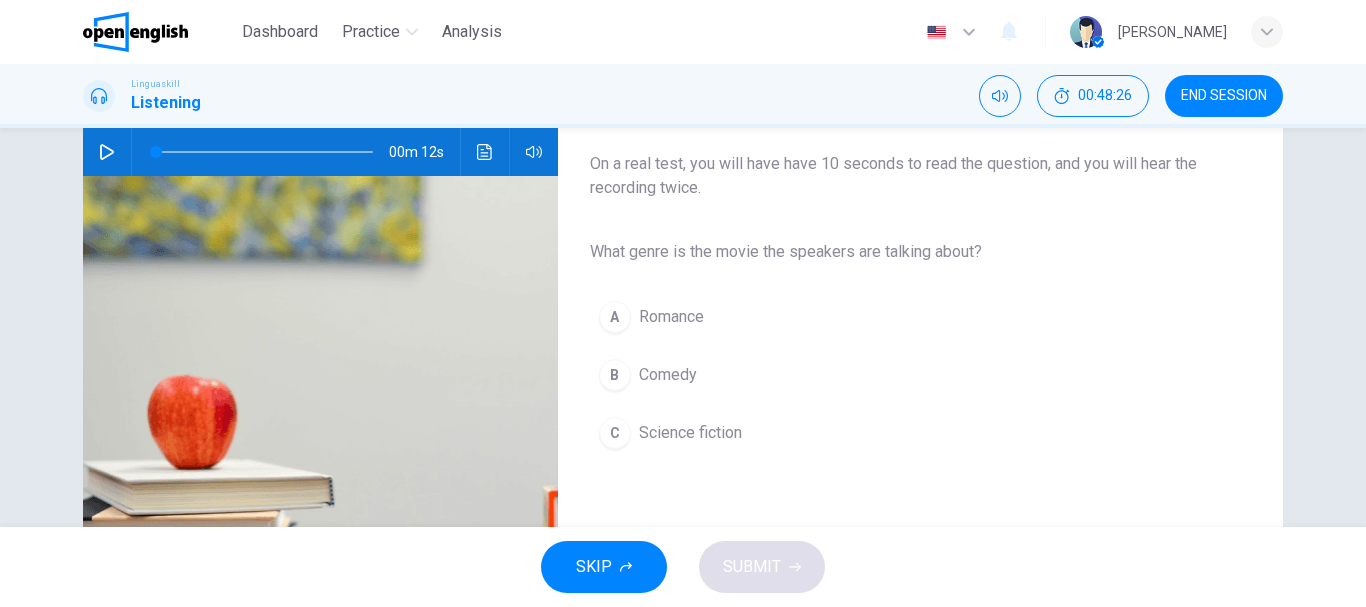 click at bounding box center (107, 152) 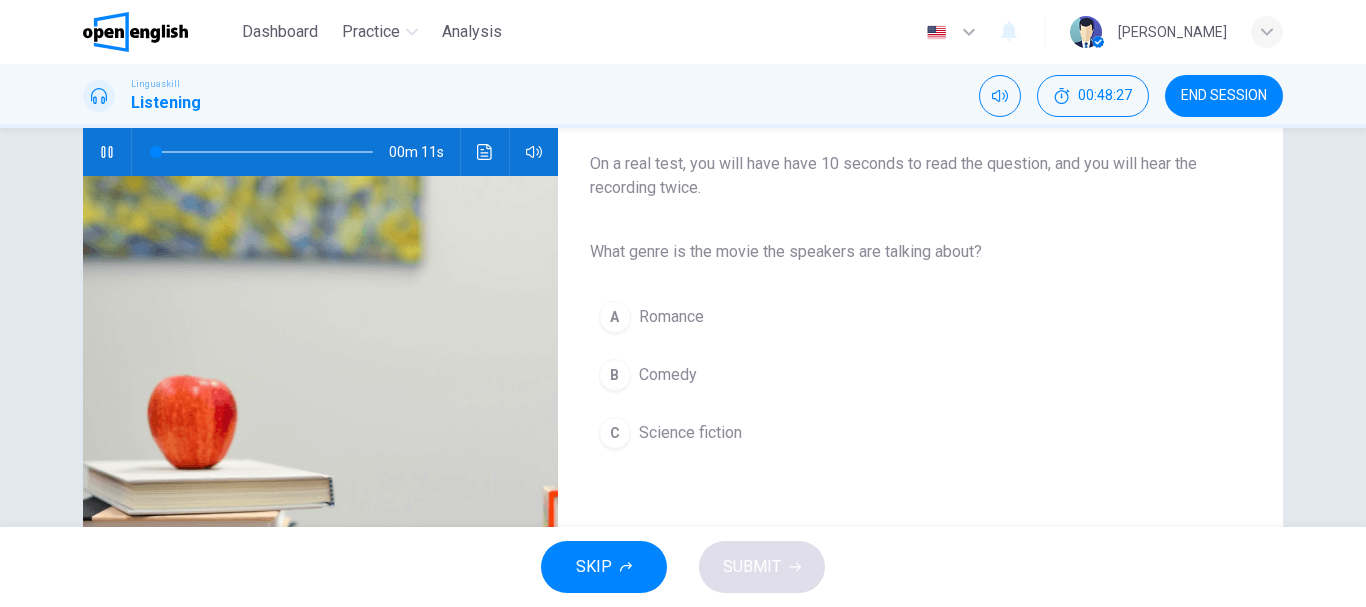 click on "Comedy" at bounding box center (668, 375) 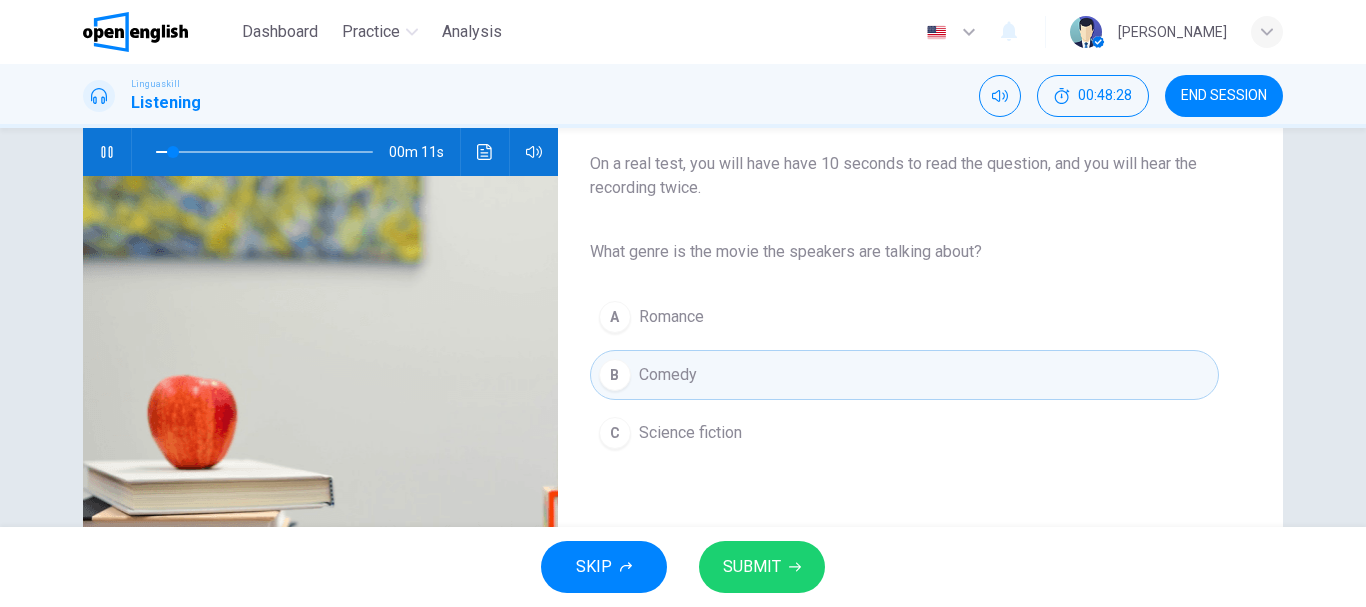 click on "SUBMIT" at bounding box center [762, 567] 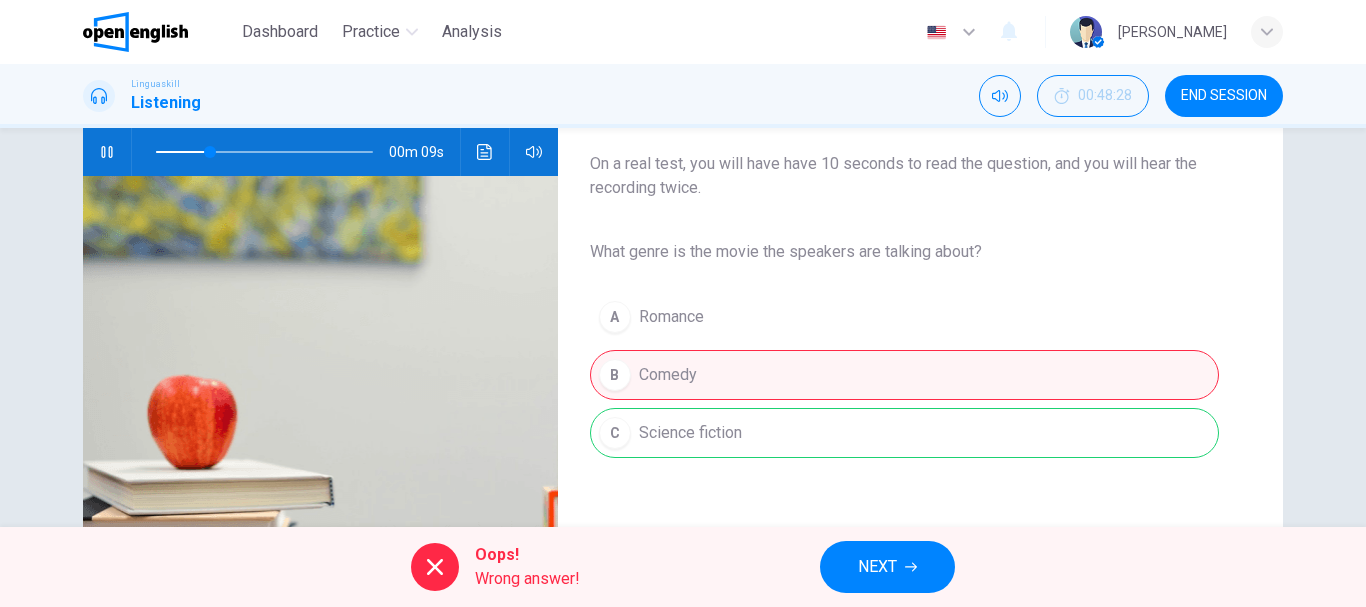 click on "A Romance B Comedy C Science fiction" at bounding box center (904, 375) 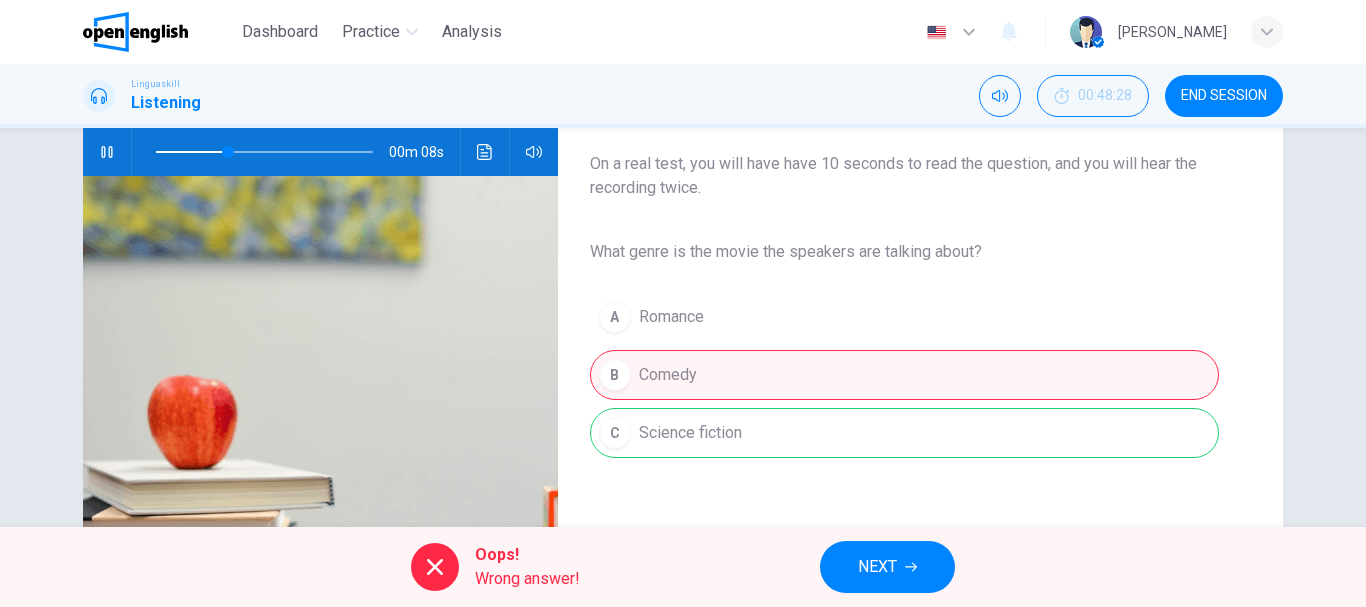 click on "A Romance B Comedy C Science fiction" at bounding box center (904, 375) 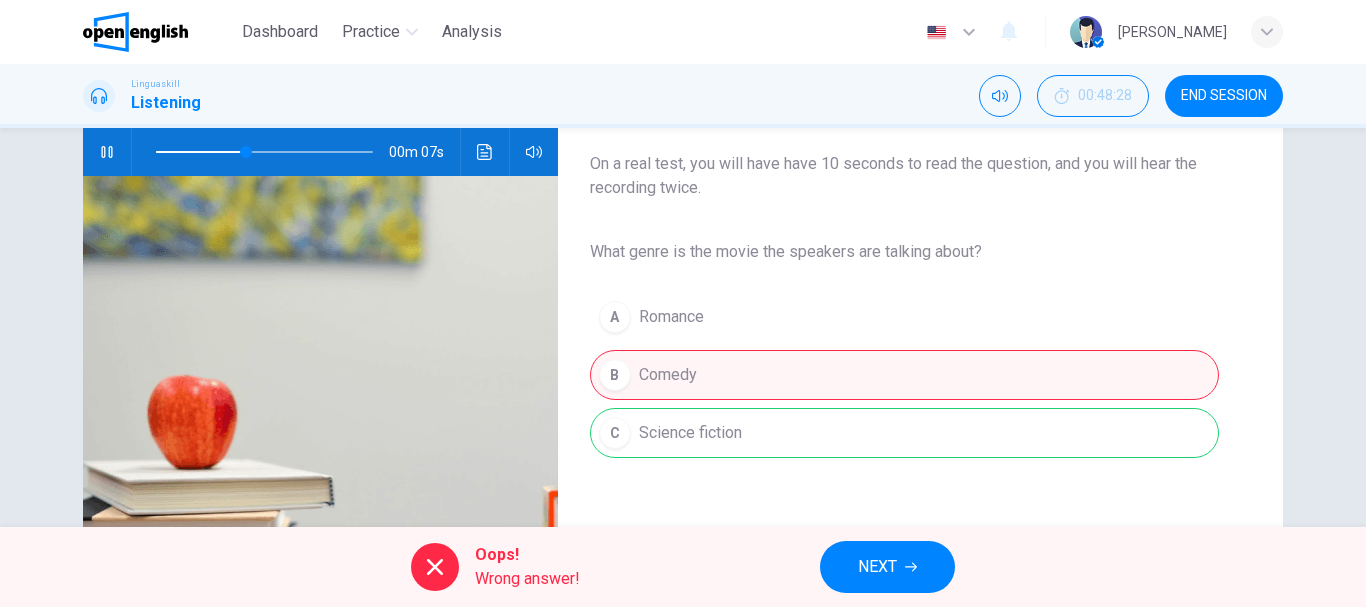 click on "NEXT" at bounding box center (887, 567) 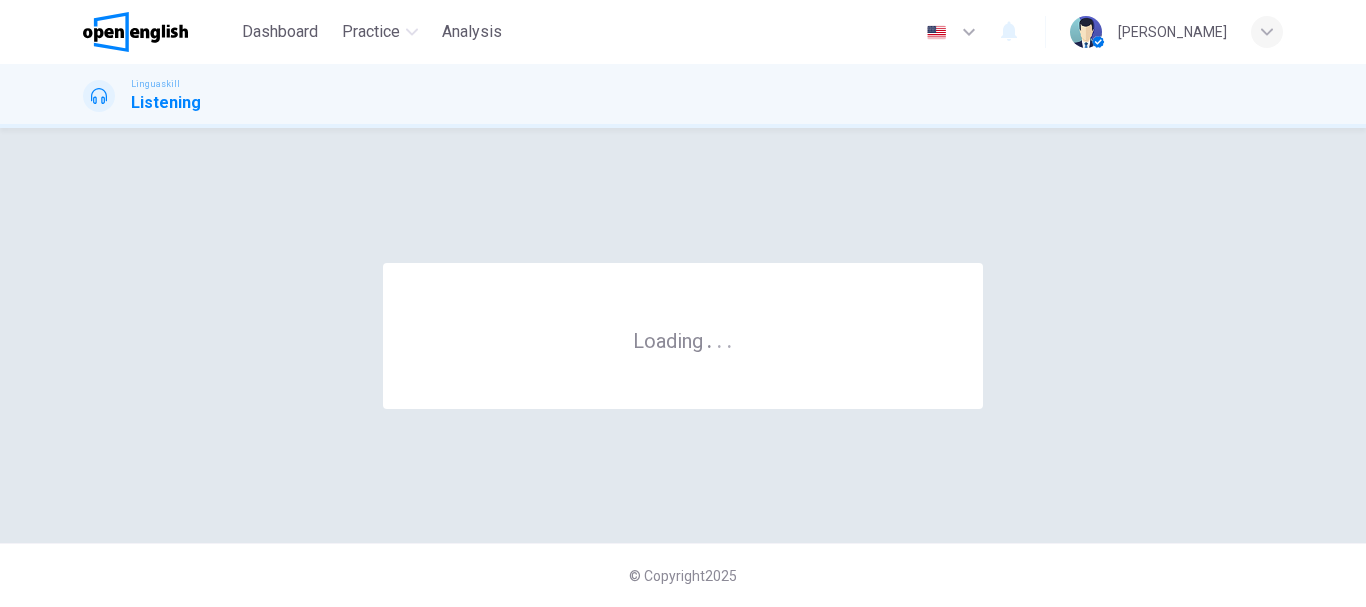 scroll, scrollTop: 0, scrollLeft: 0, axis: both 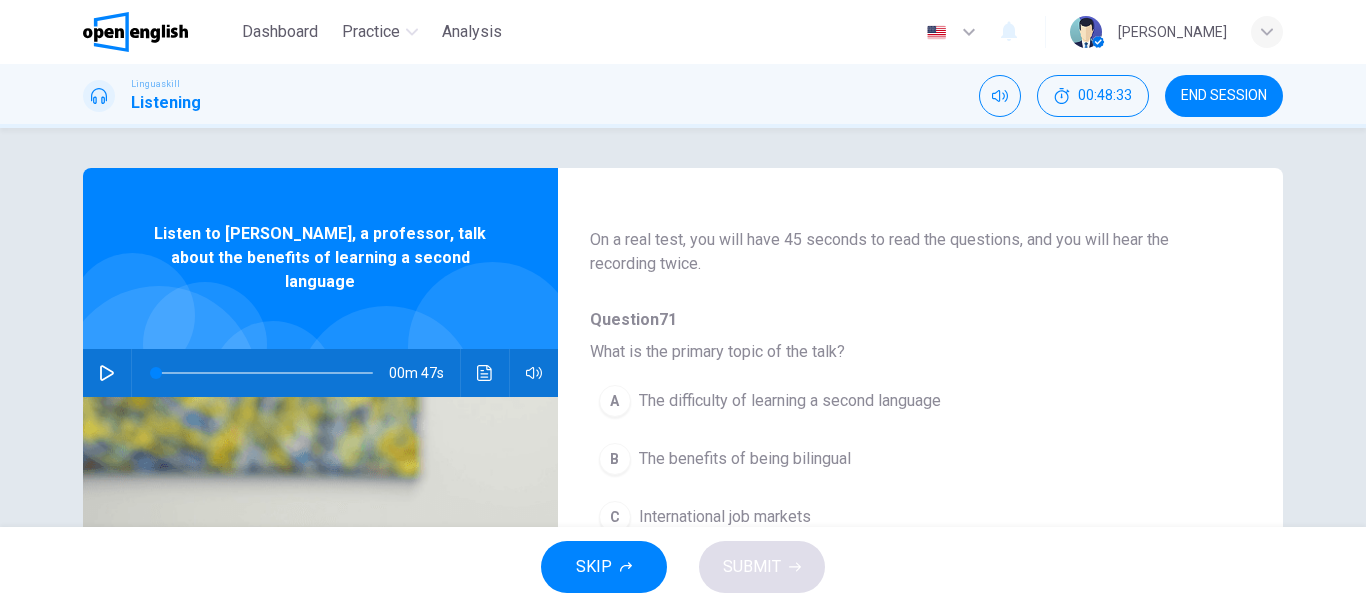 click at bounding box center (107, 373) 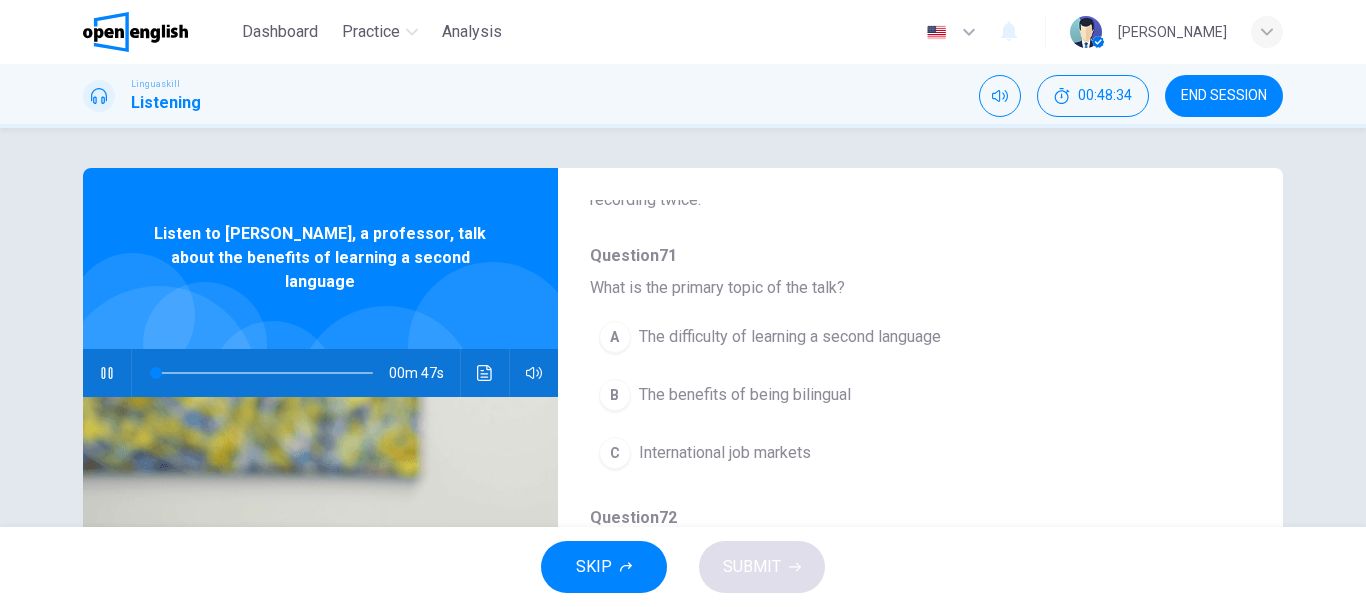 scroll, scrollTop: 200, scrollLeft: 0, axis: vertical 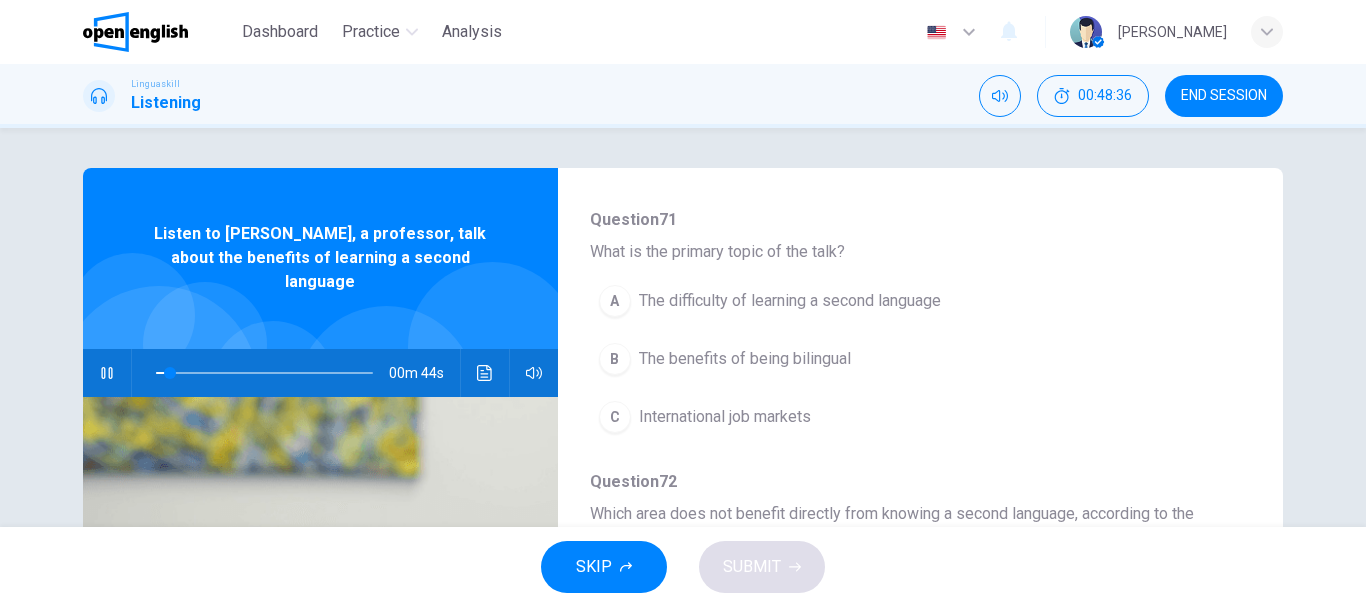 click on "The benefits of being bilingual" at bounding box center [745, 359] 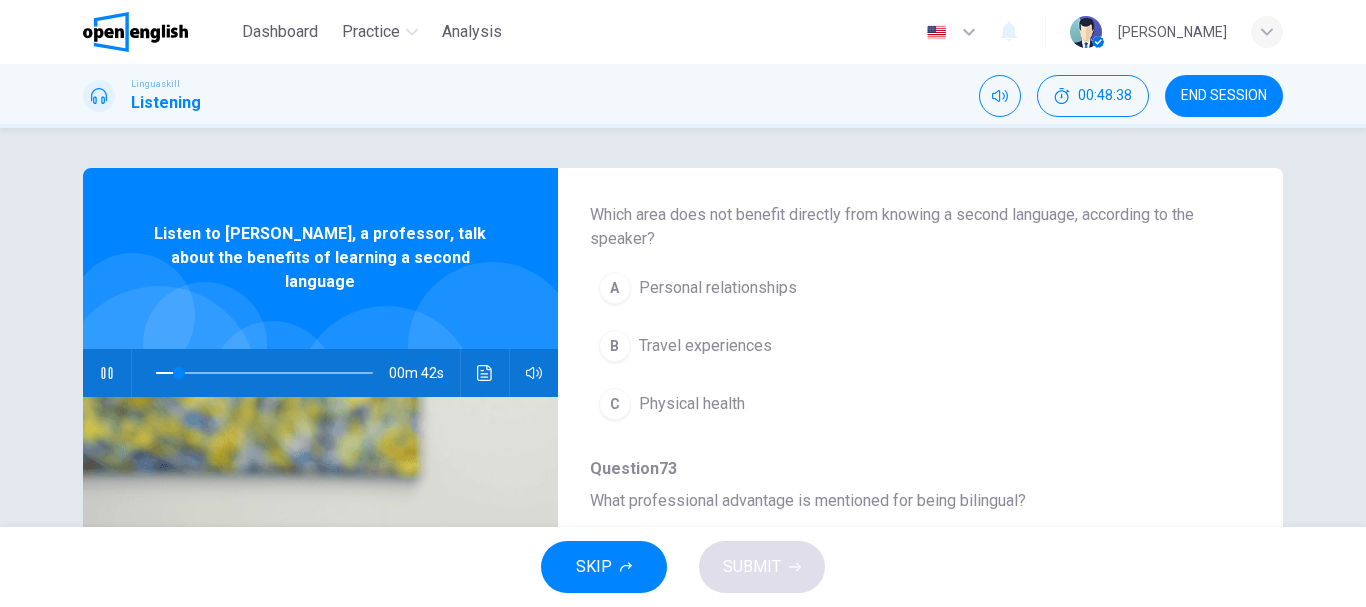 scroll, scrollTop: 500, scrollLeft: 0, axis: vertical 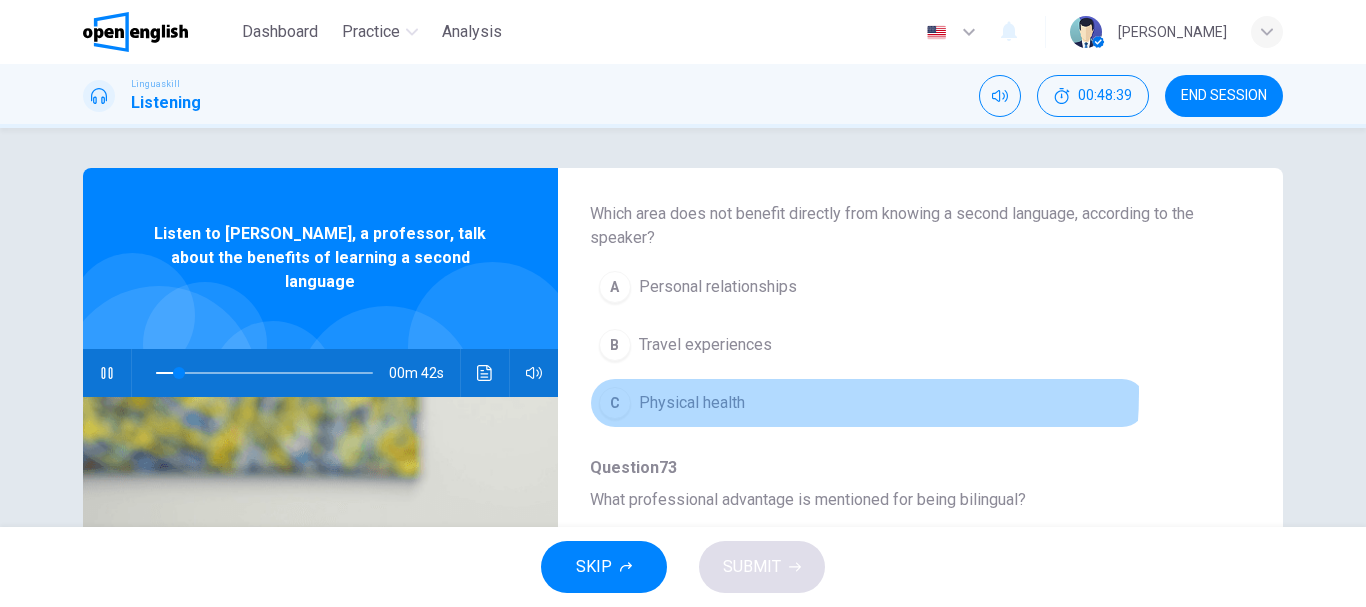 click on "Physical health" at bounding box center (692, 403) 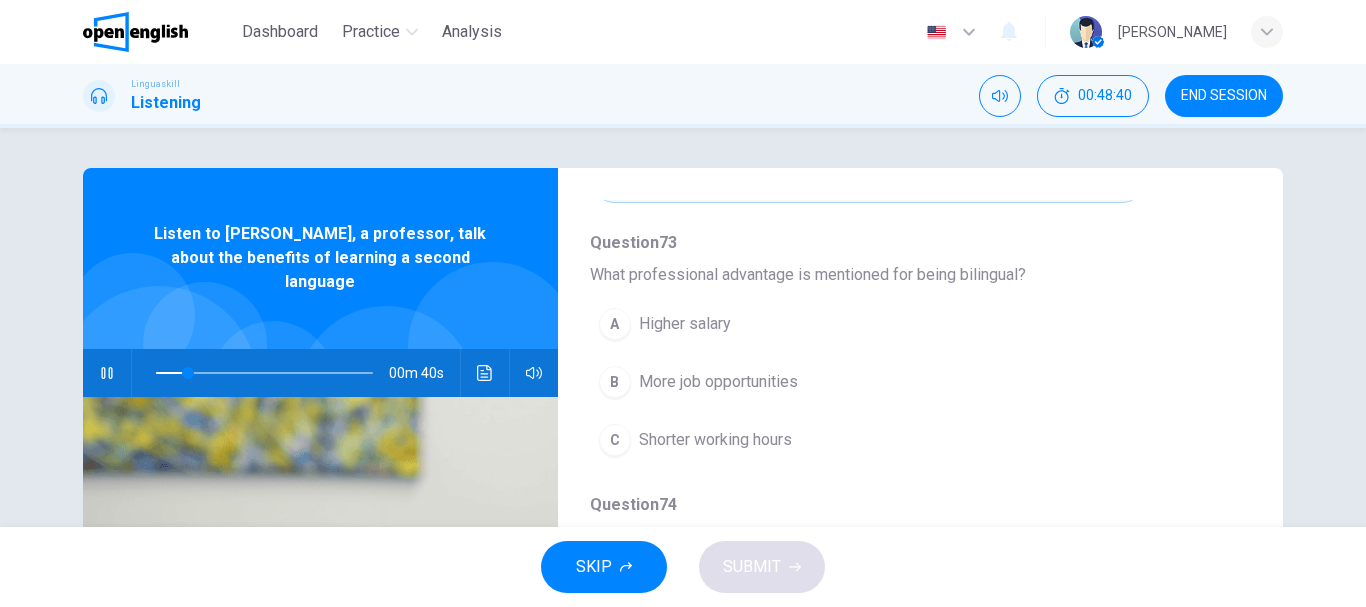 scroll, scrollTop: 800, scrollLeft: 0, axis: vertical 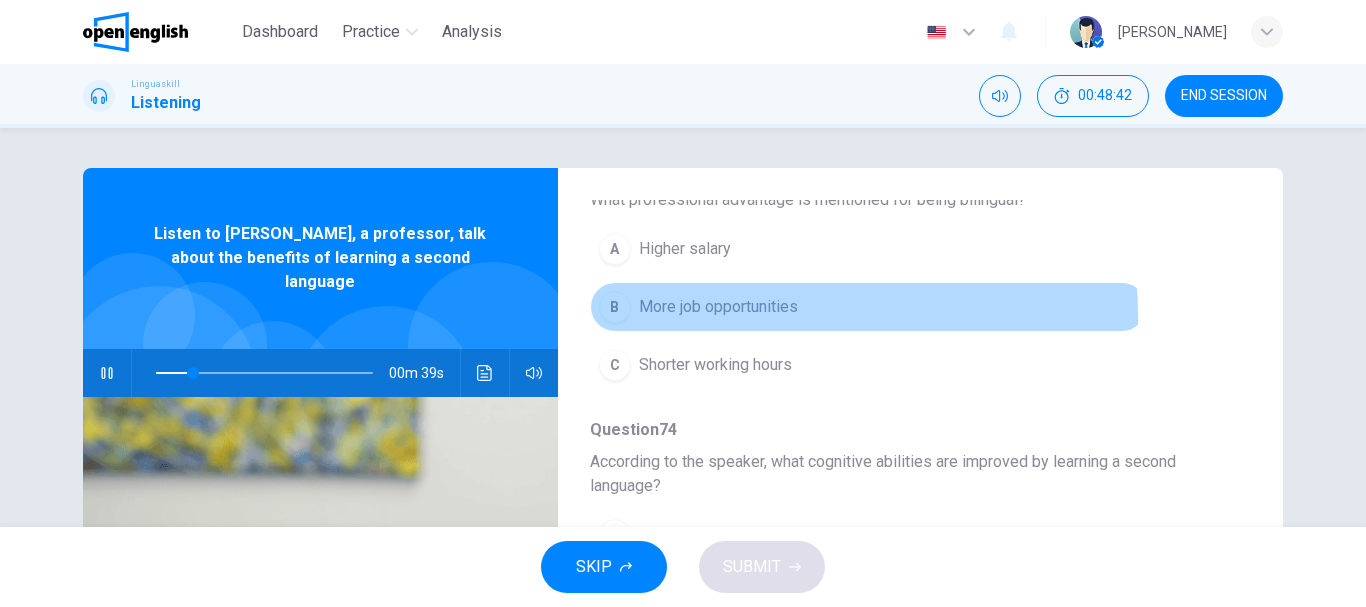 click on "More job opportunities" at bounding box center [718, 307] 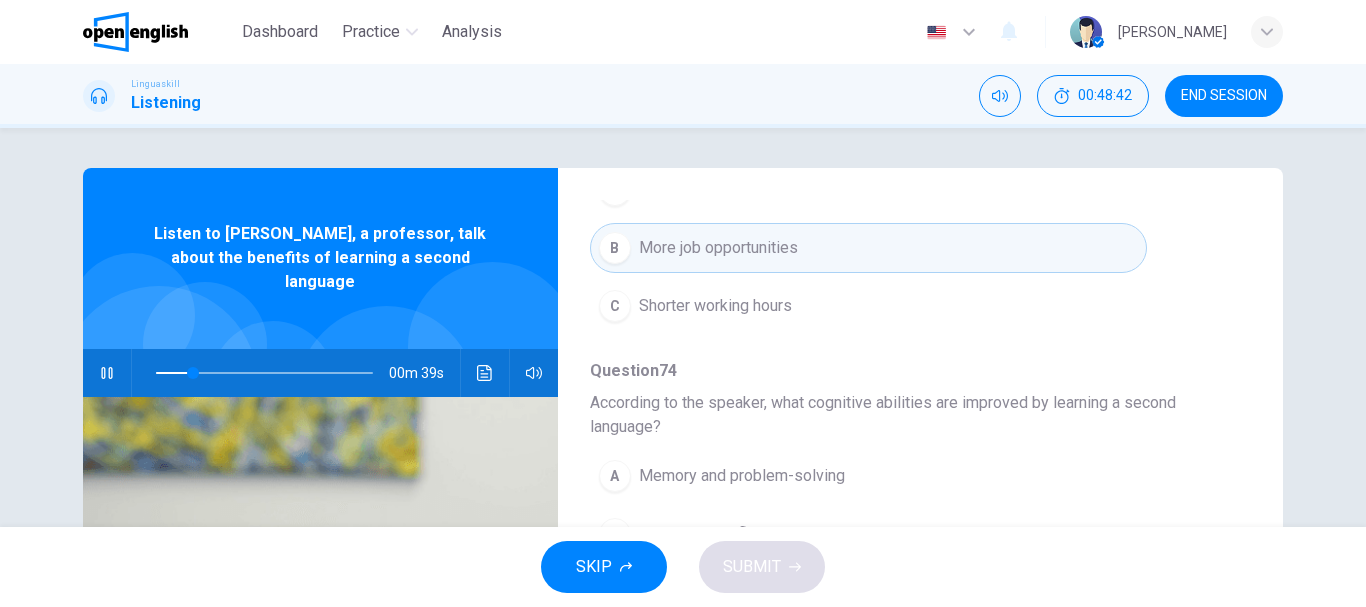 scroll, scrollTop: 911, scrollLeft: 0, axis: vertical 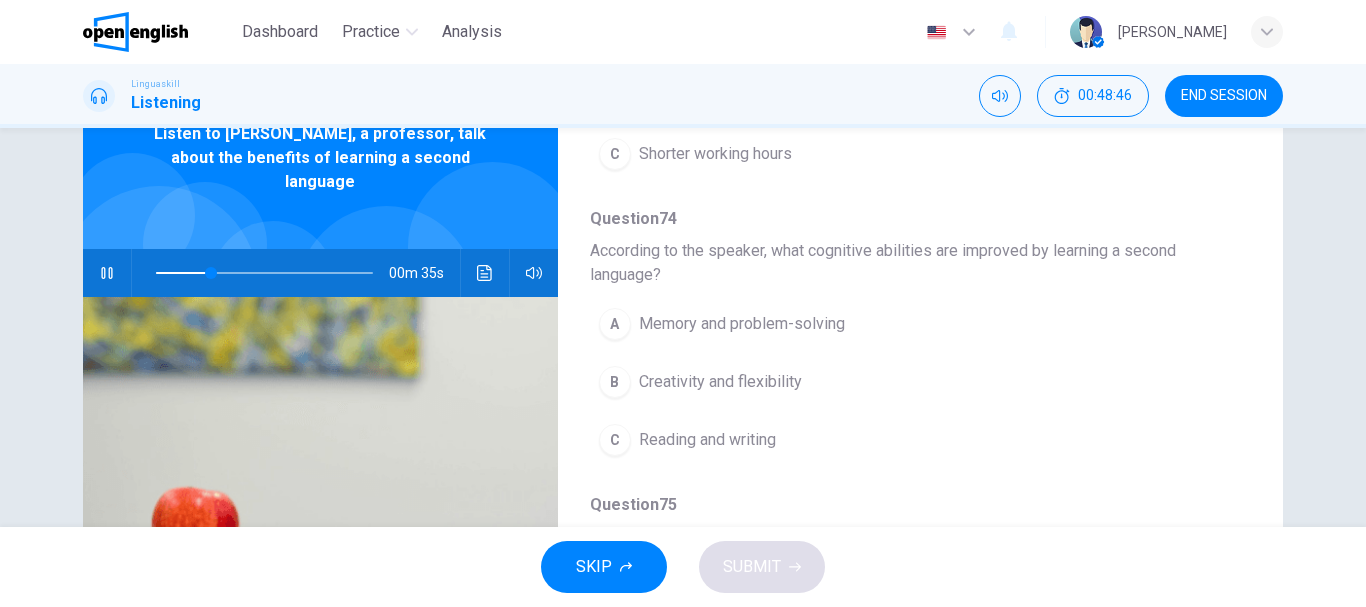 click on "A Memory and problem-solving" at bounding box center (868, 324) 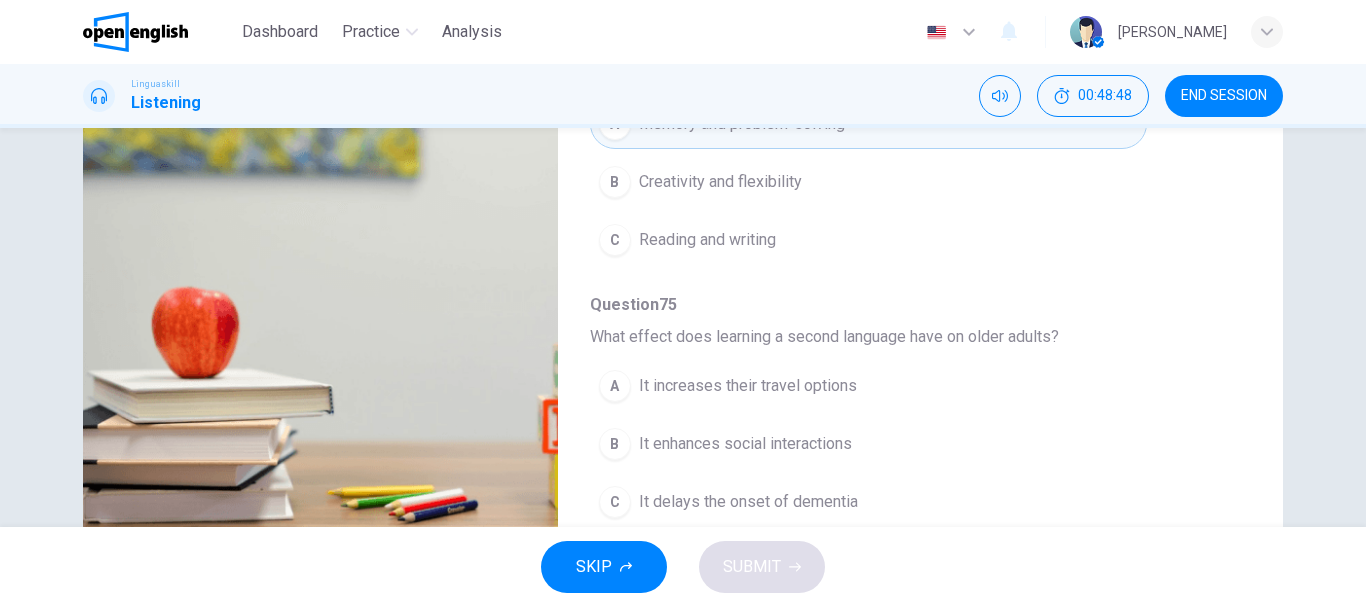 scroll, scrollTop: 376, scrollLeft: 0, axis: vertical 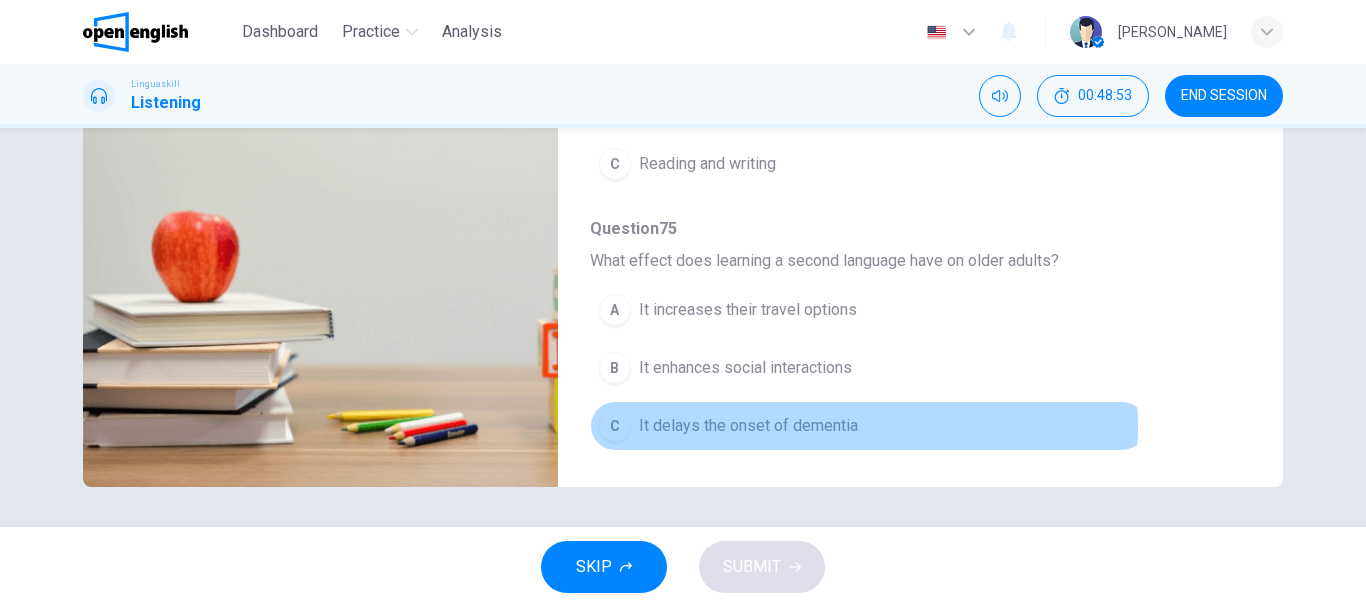 click on "It delays the onset of dementia" at bounding box center (748, 426) 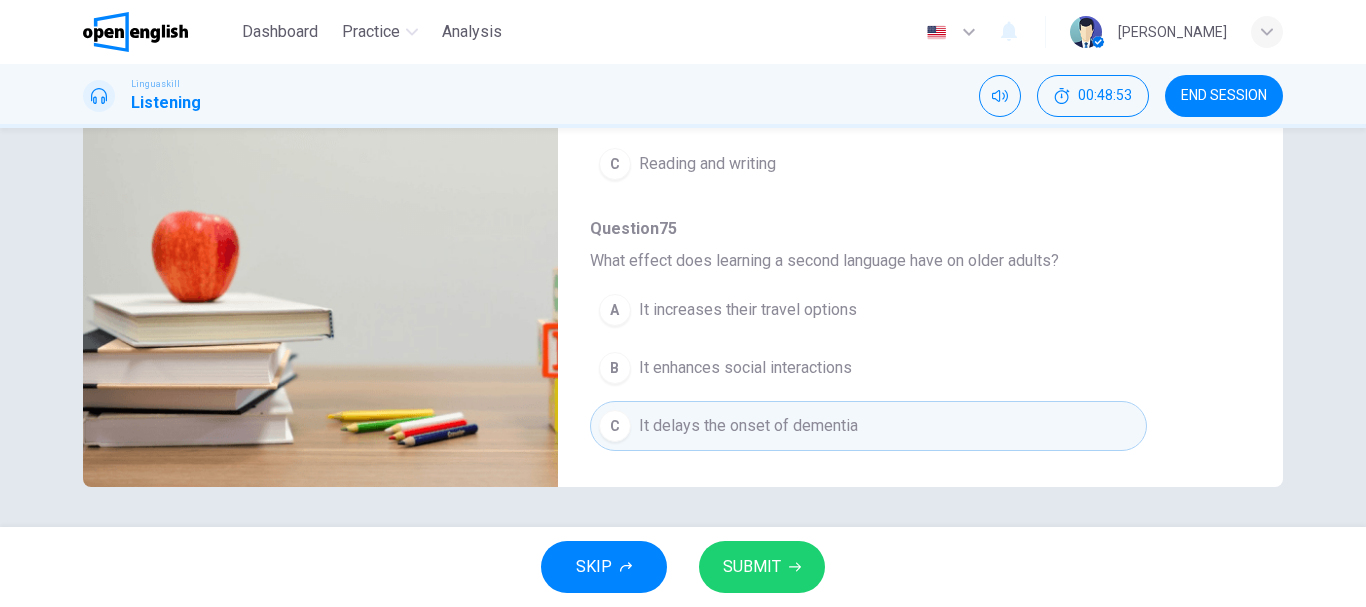 click on "SUBMIT" at bounding box center [762, 567] 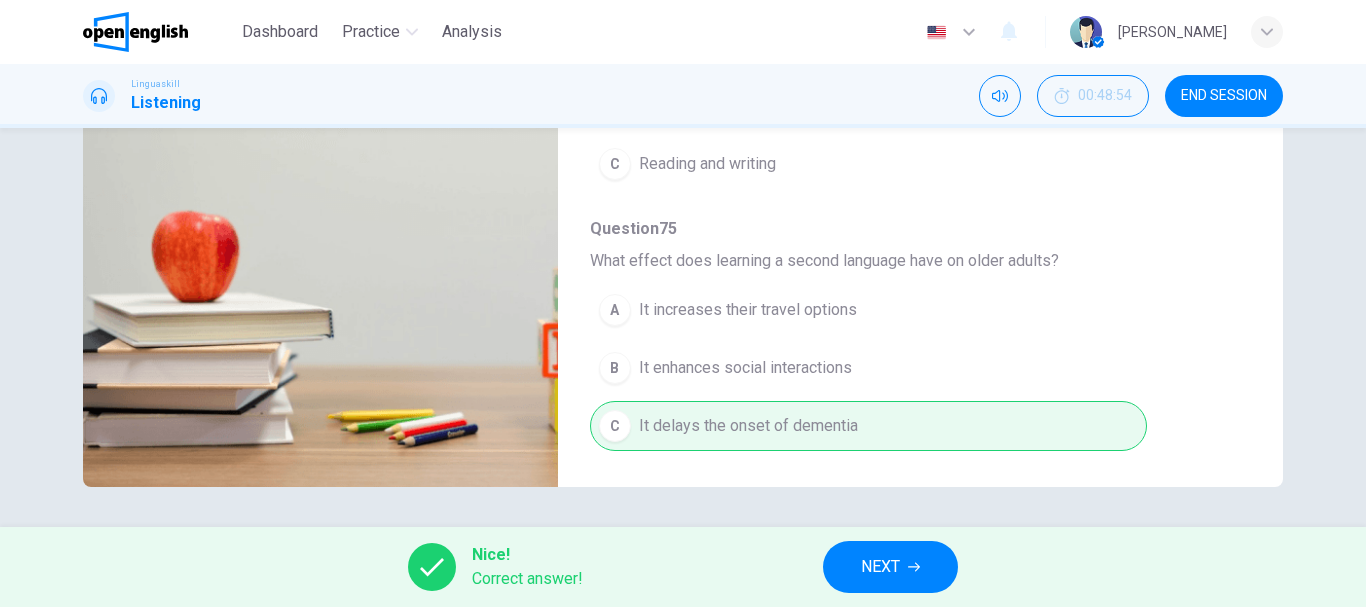 type on "**" 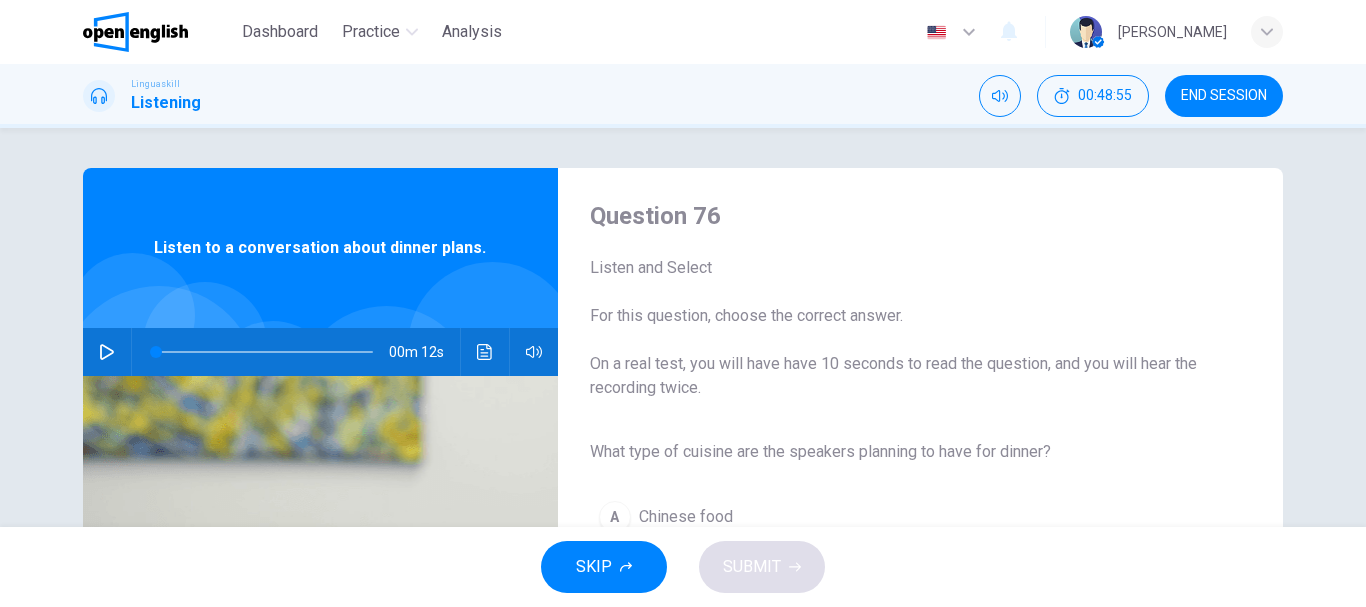 scroll, scrollTop: 100, scrollLeft: 0, axis: vertical 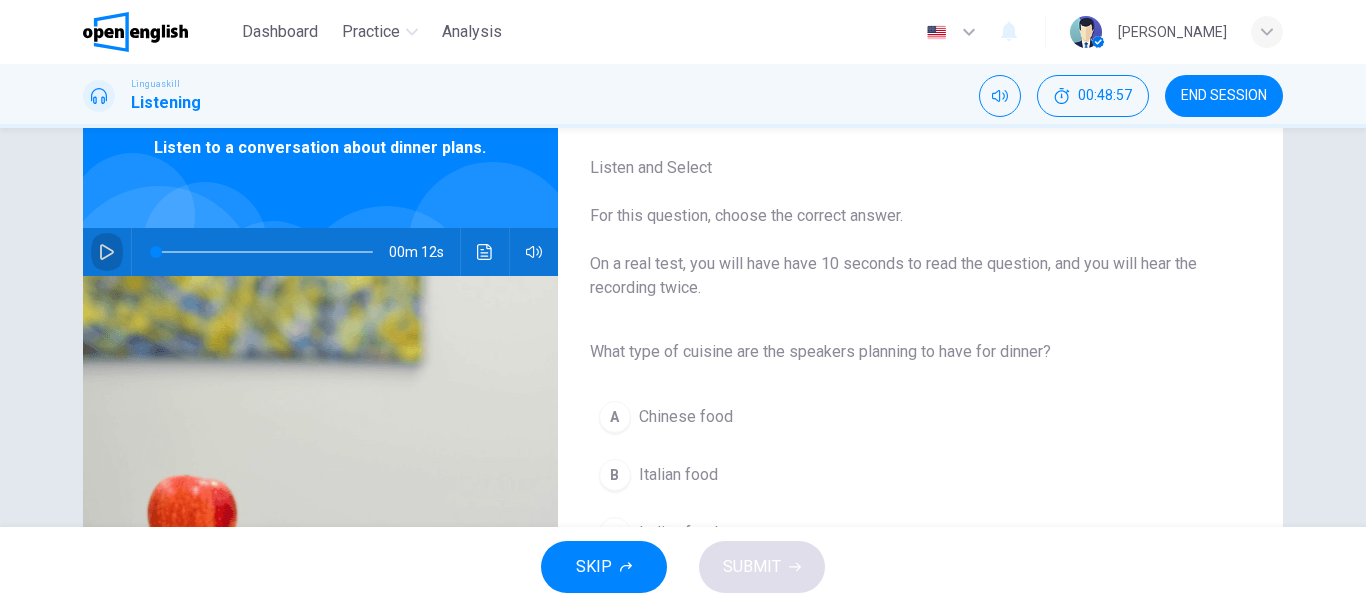 click at bounding box center (107, 252) 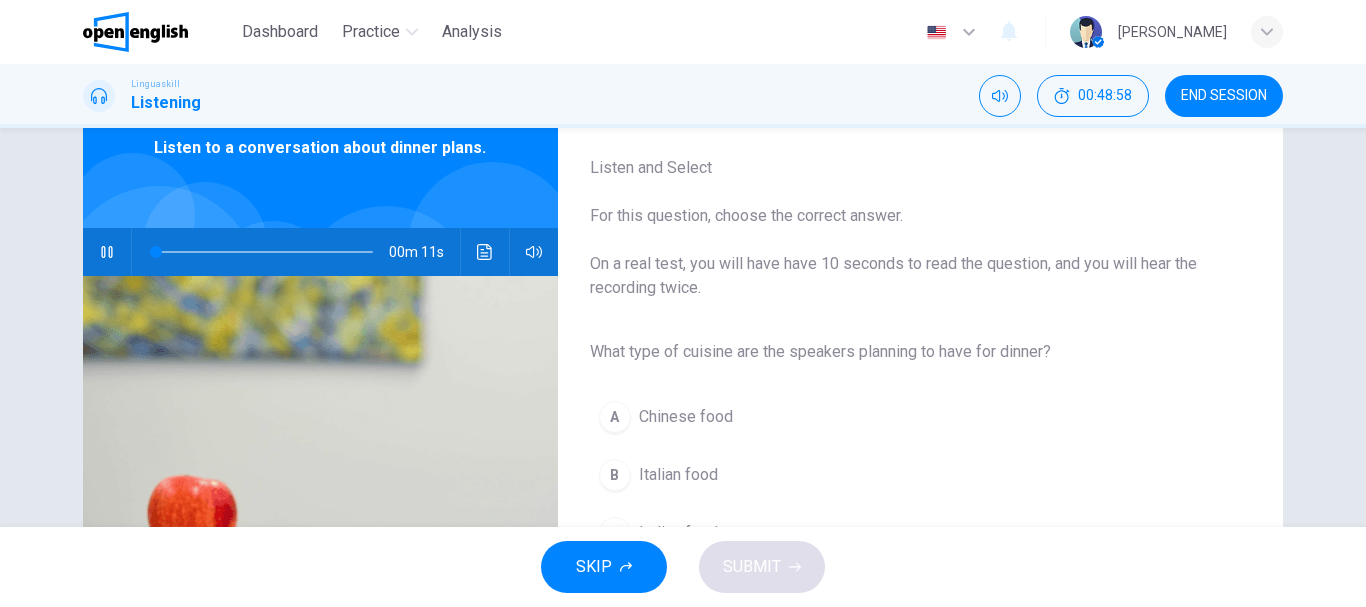 click on "Italian food" at bounding box center (678, 475) 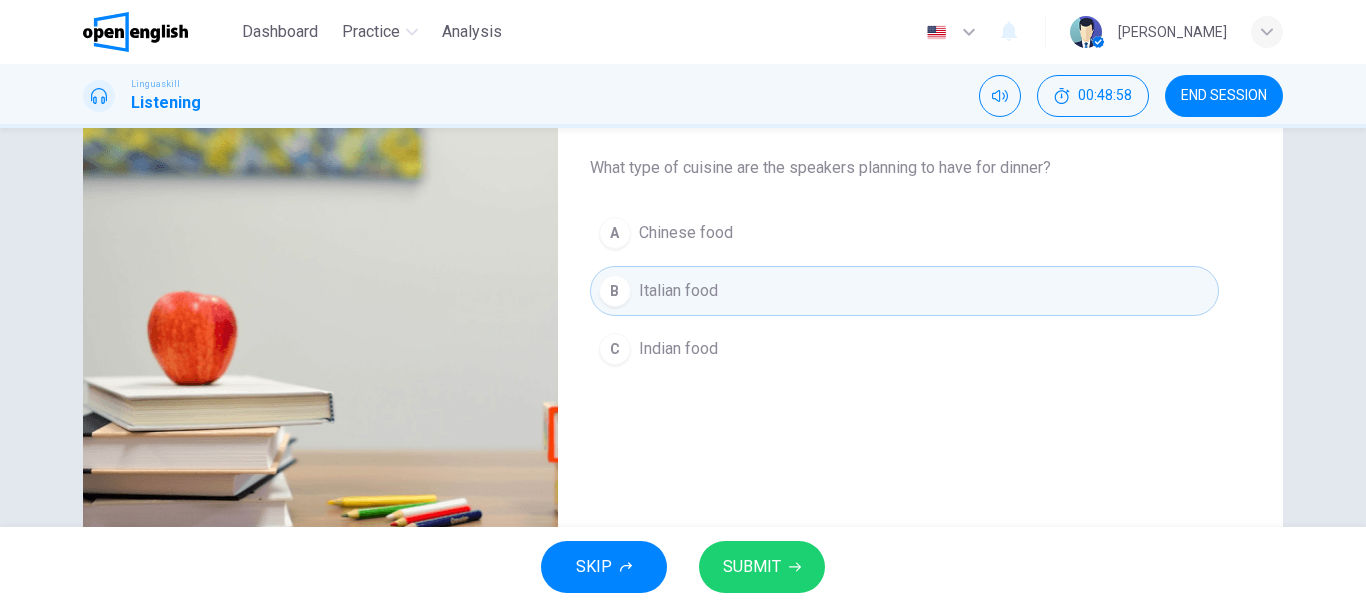 scroll, scrollTop: 300, scrollLeft: 0, axis: vertical 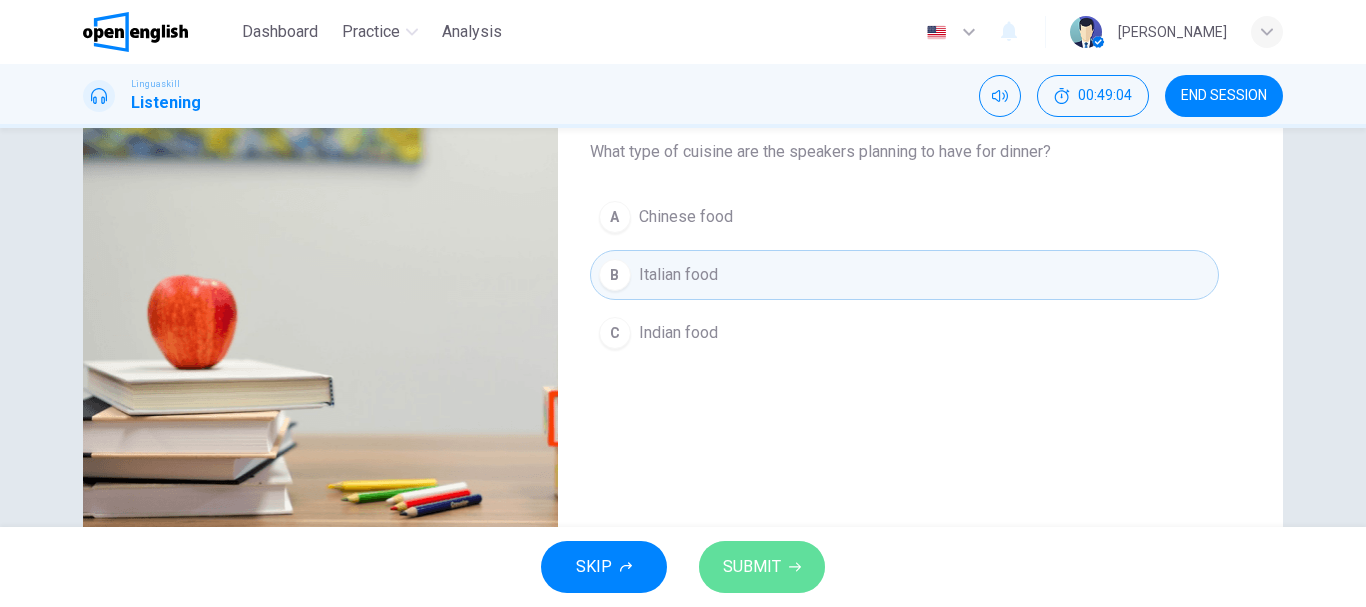 click on "SUBMIT" at bounding box center [762, 567] 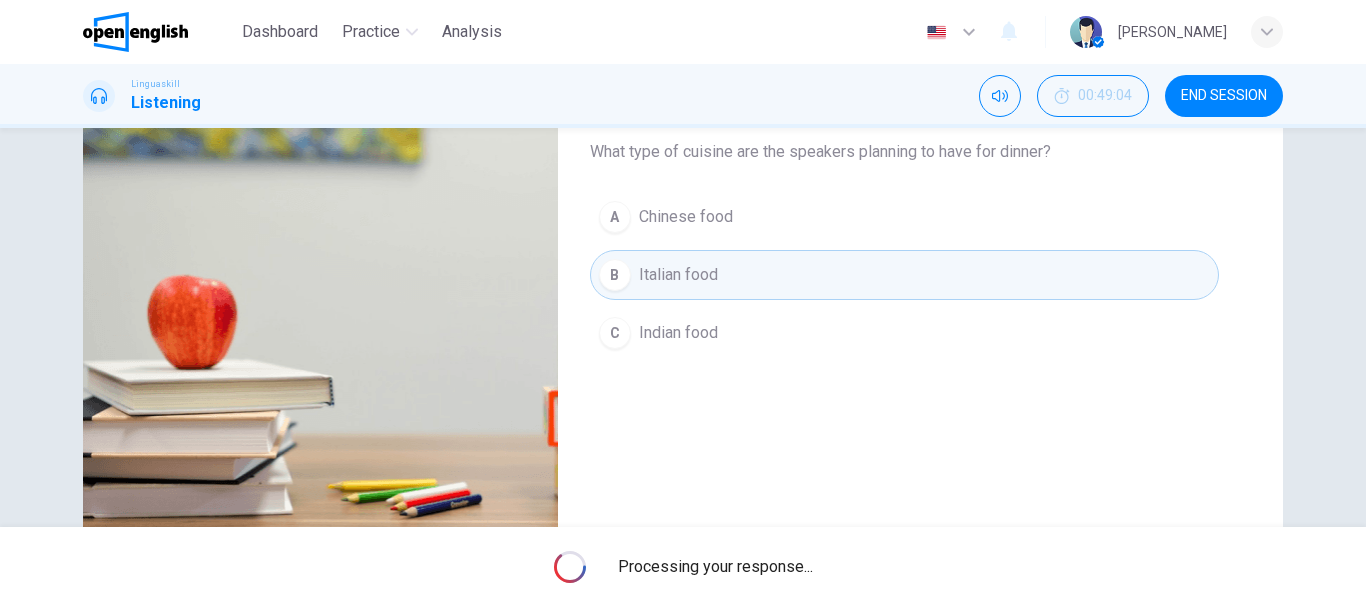 type on "**" 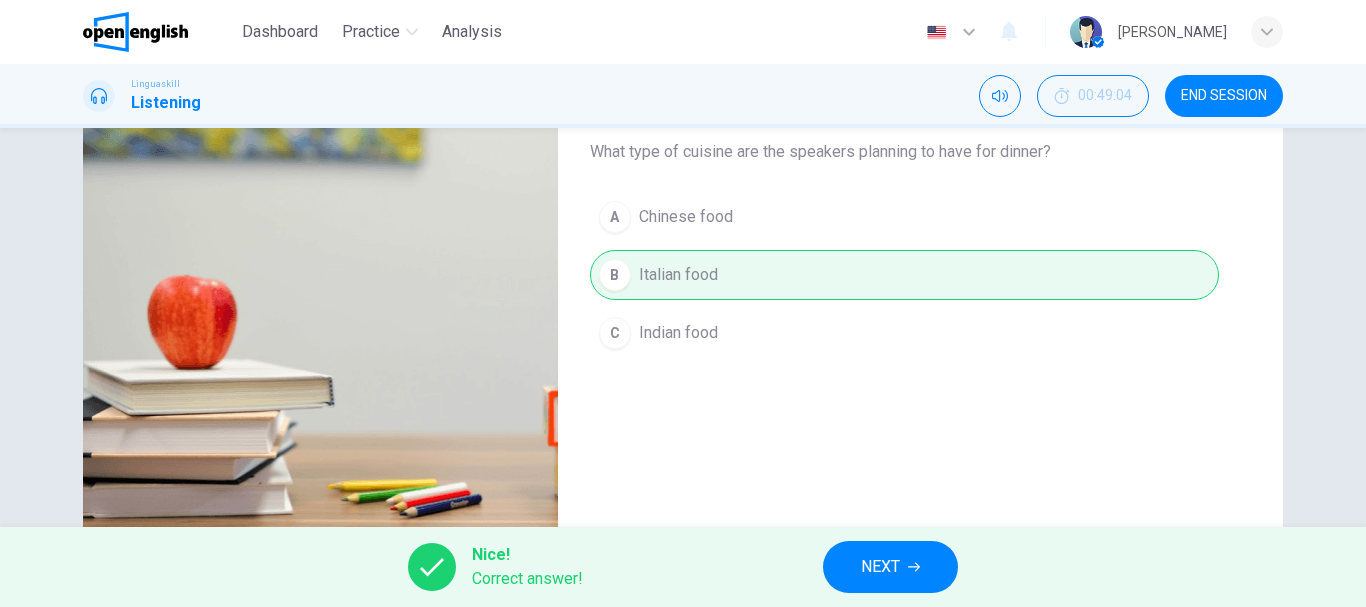 click on "NEXT" at bounding box center (880, 567) 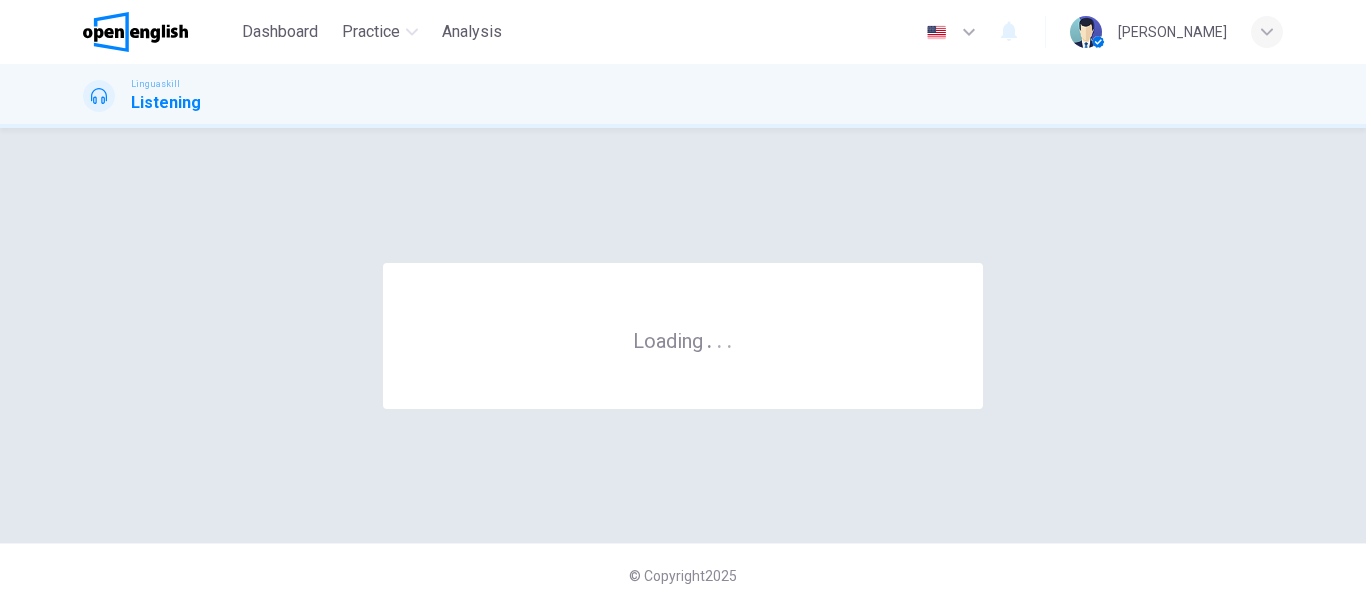scroll, scrollTop: 0, scrollLeft: 0, axis: both 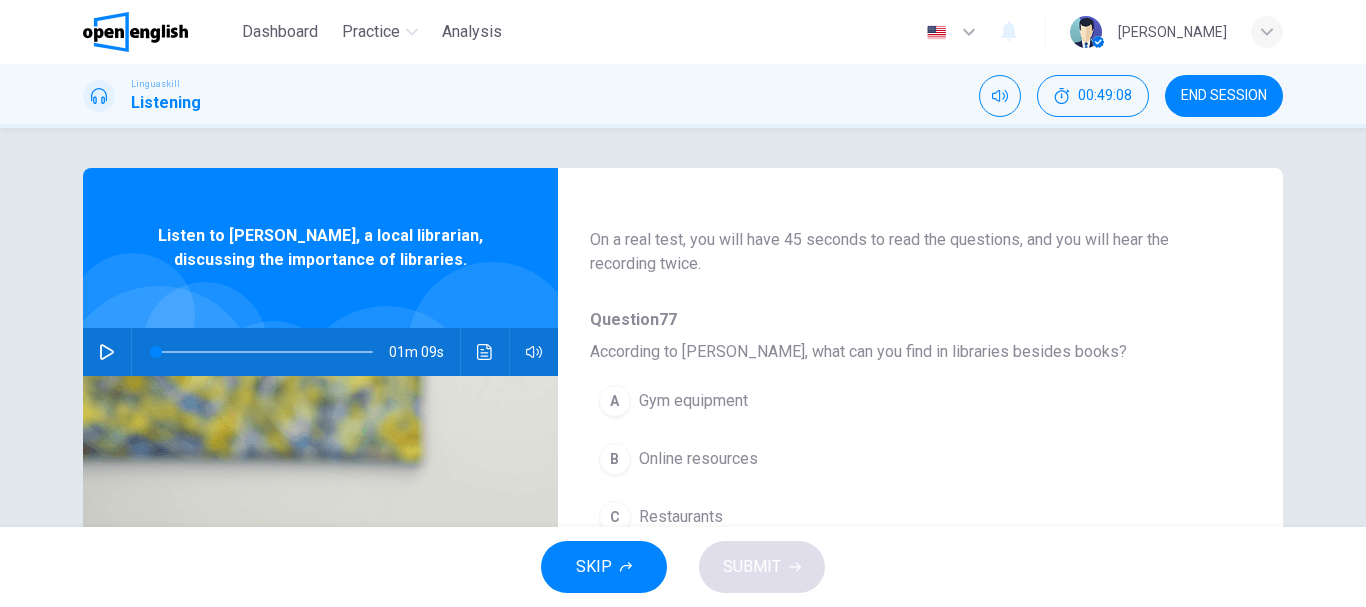 click 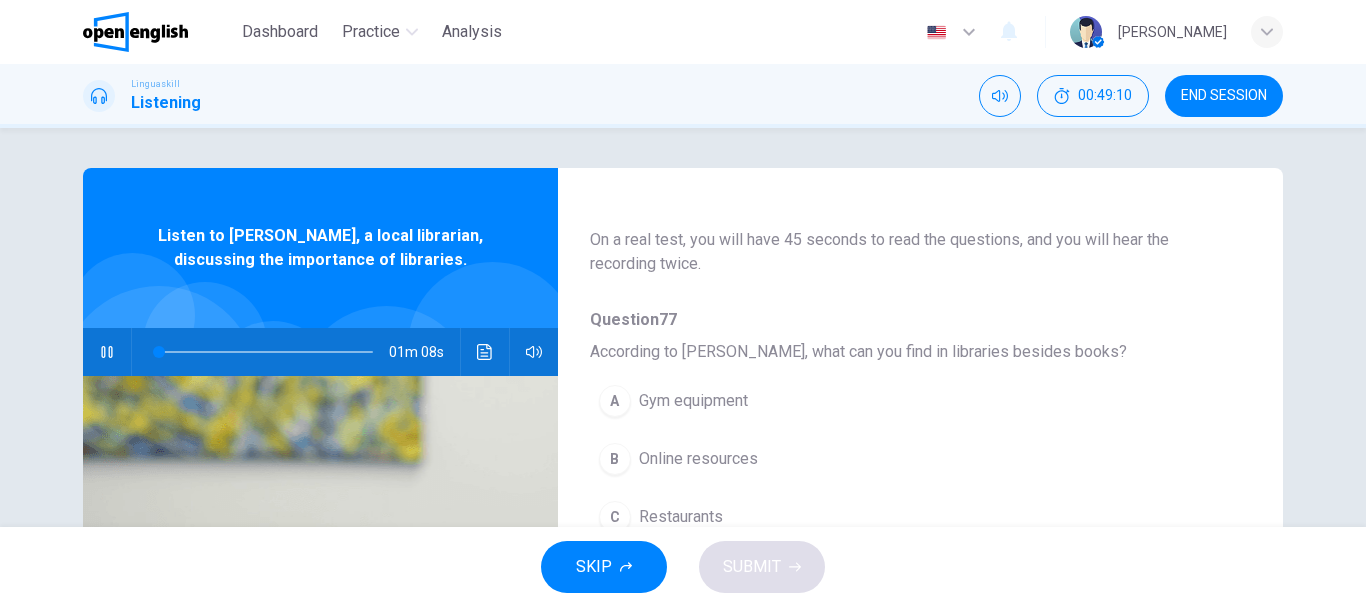 click on "Online resources" at bounding box center [698, 459] 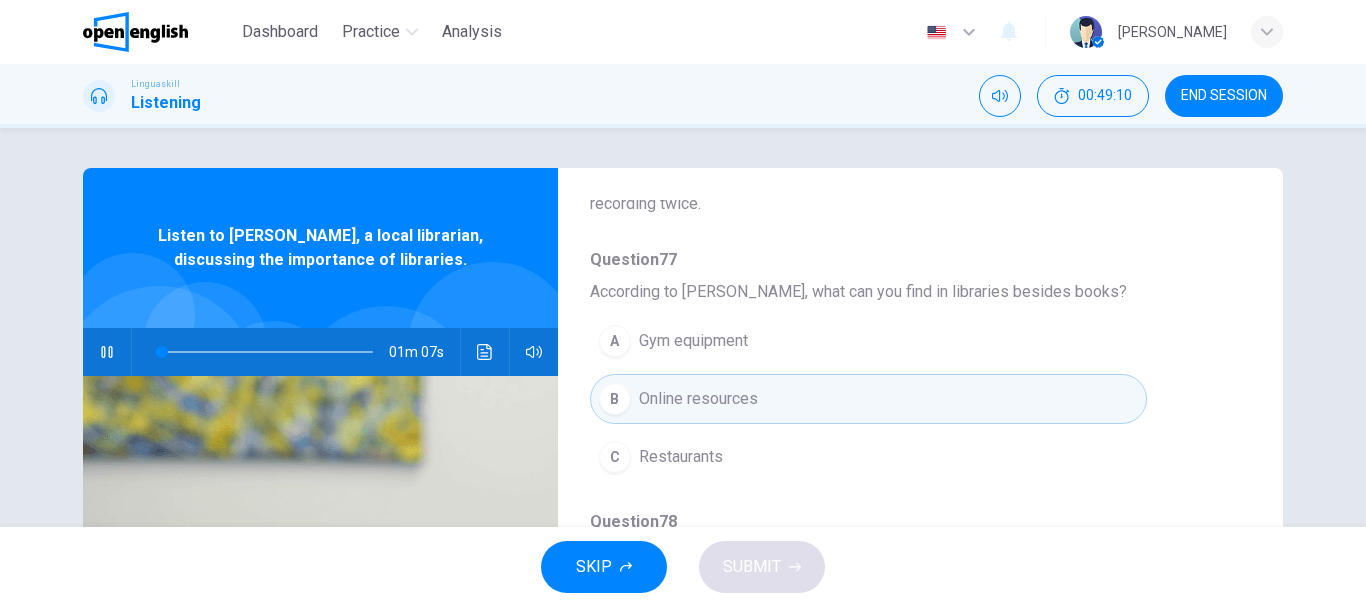 scroll, scrollTop: 400, scrollLeft: 0, axis: vertical 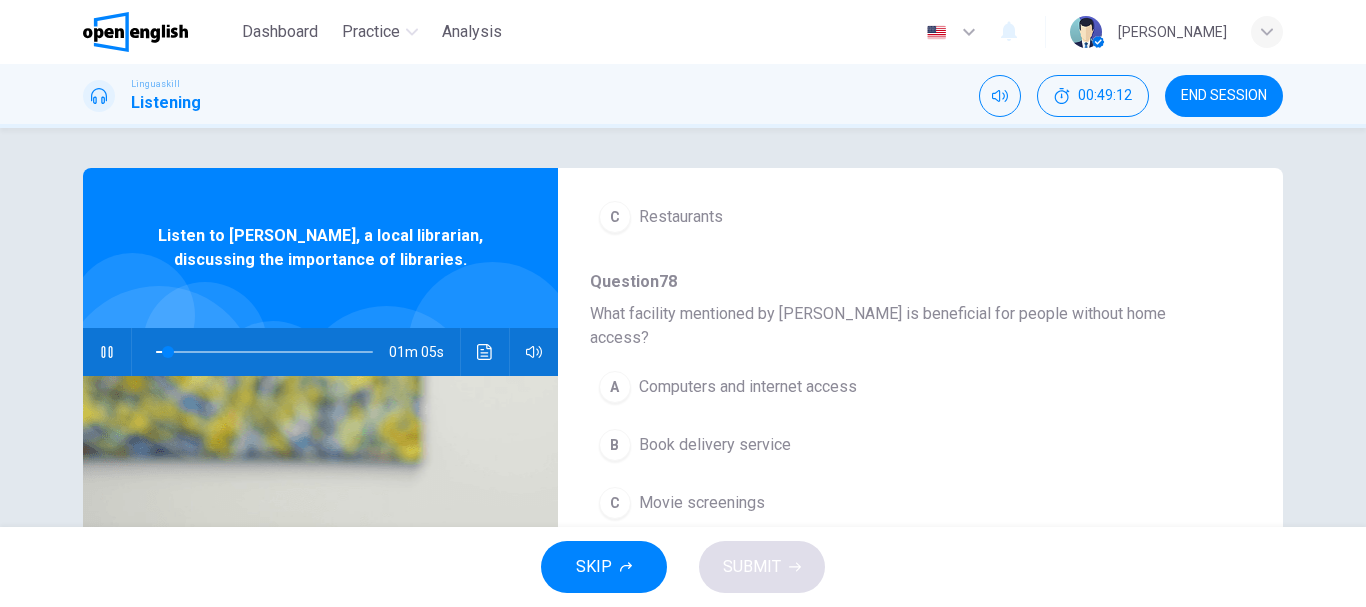 click on "Computers and internet access" at bounding box center (748, 387) 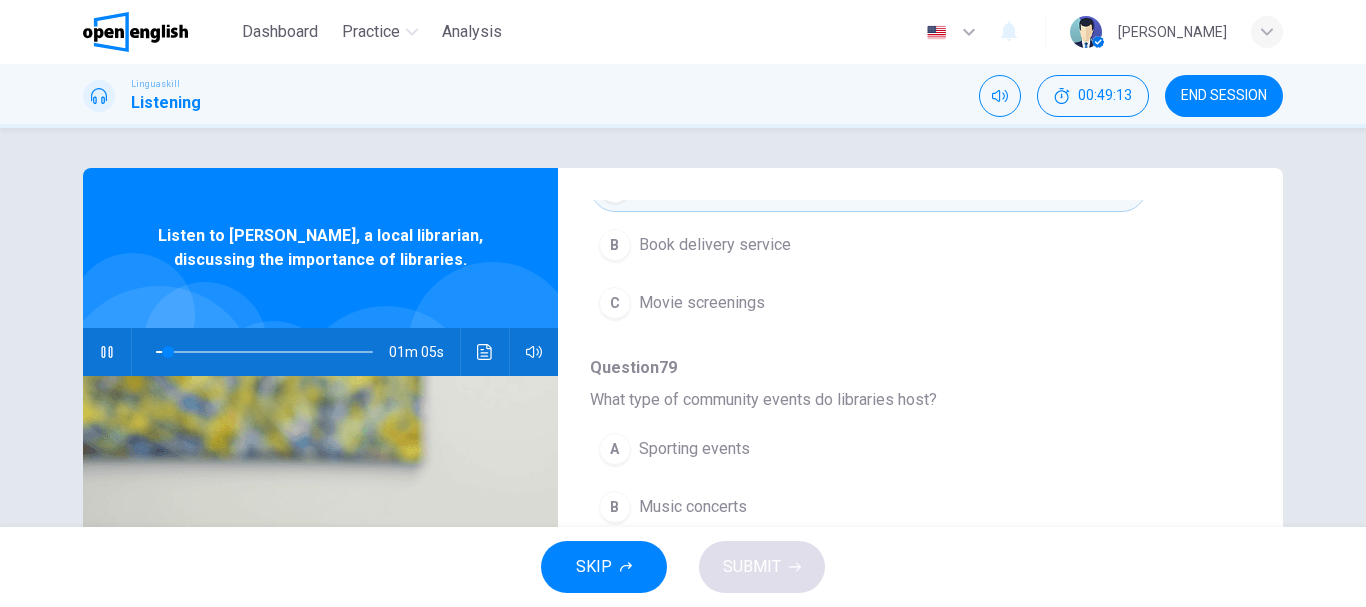 scroll, scrollTop: 700, scrollLeft: 0, axis: vertical 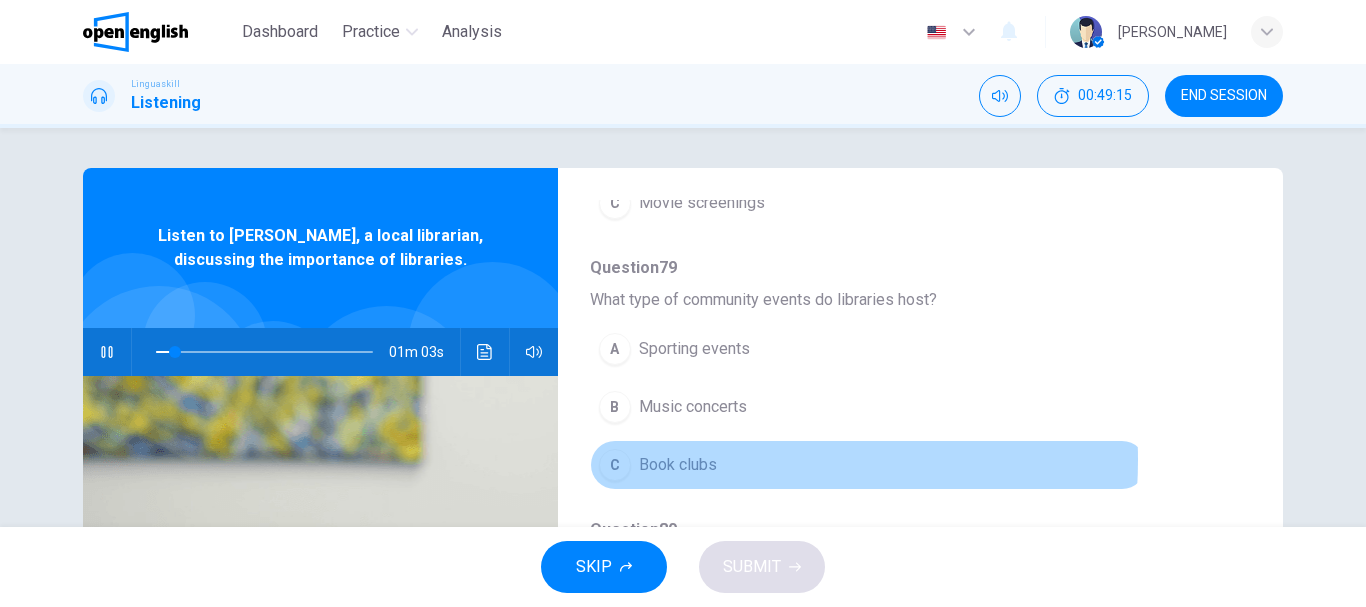 click on "Book clubs" at bounding box center (678, 465) 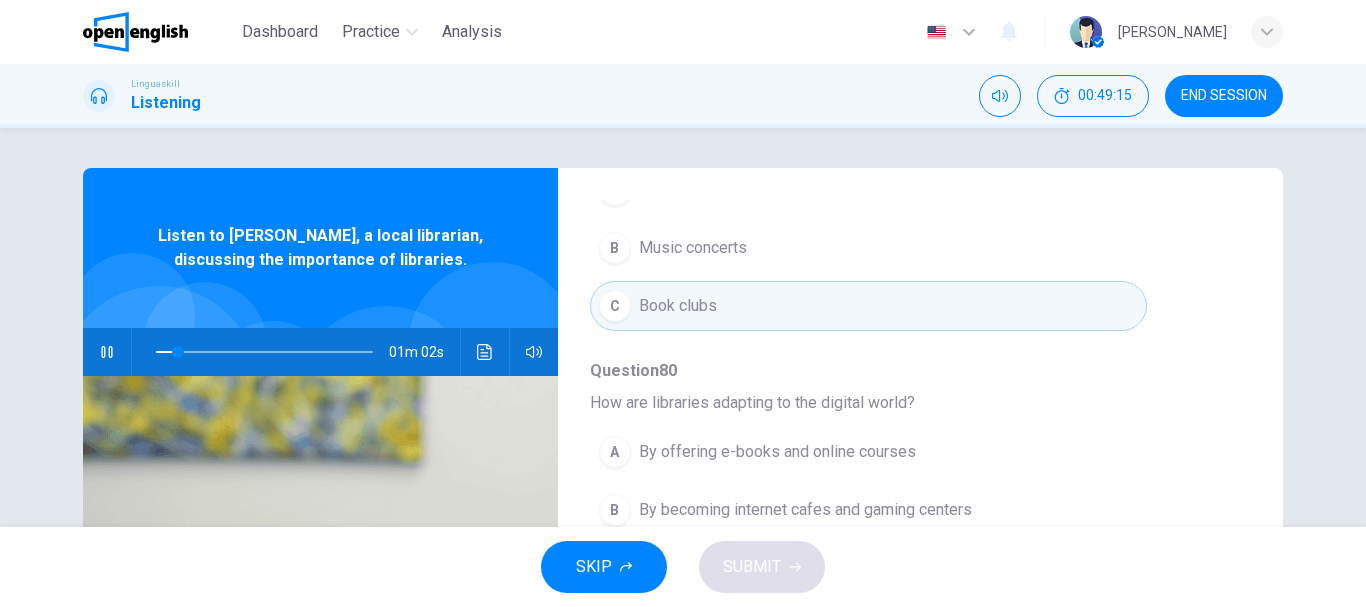 scroll, scrollTop: 863, scrollLeft: 0, axis: vertical 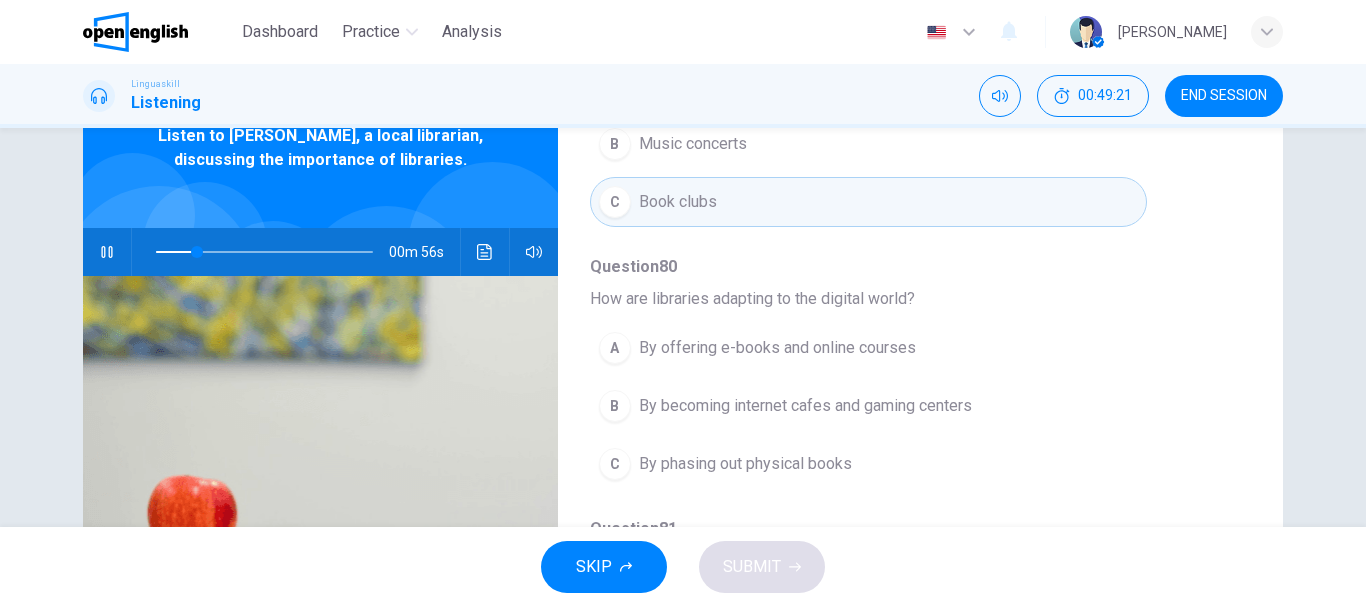 click on "A By offering e-books and online courses" at bounding box center (868, 348) 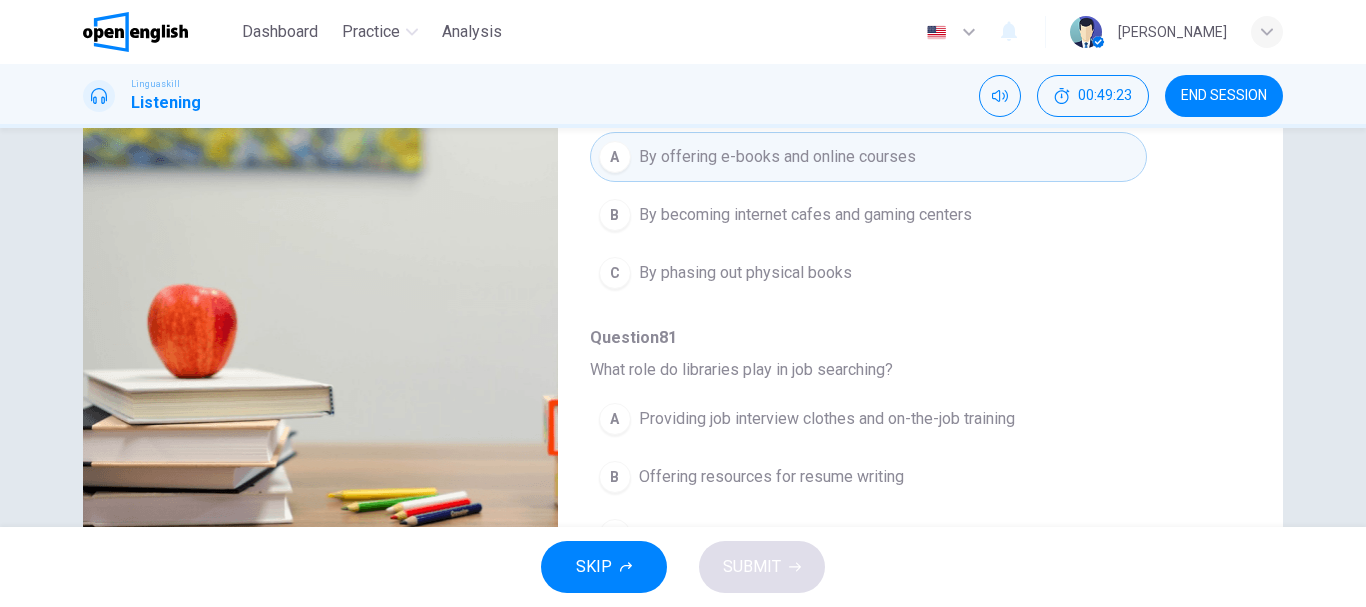 scroll, scrollTop: 300, scrollLeft: 0, axis: vertical 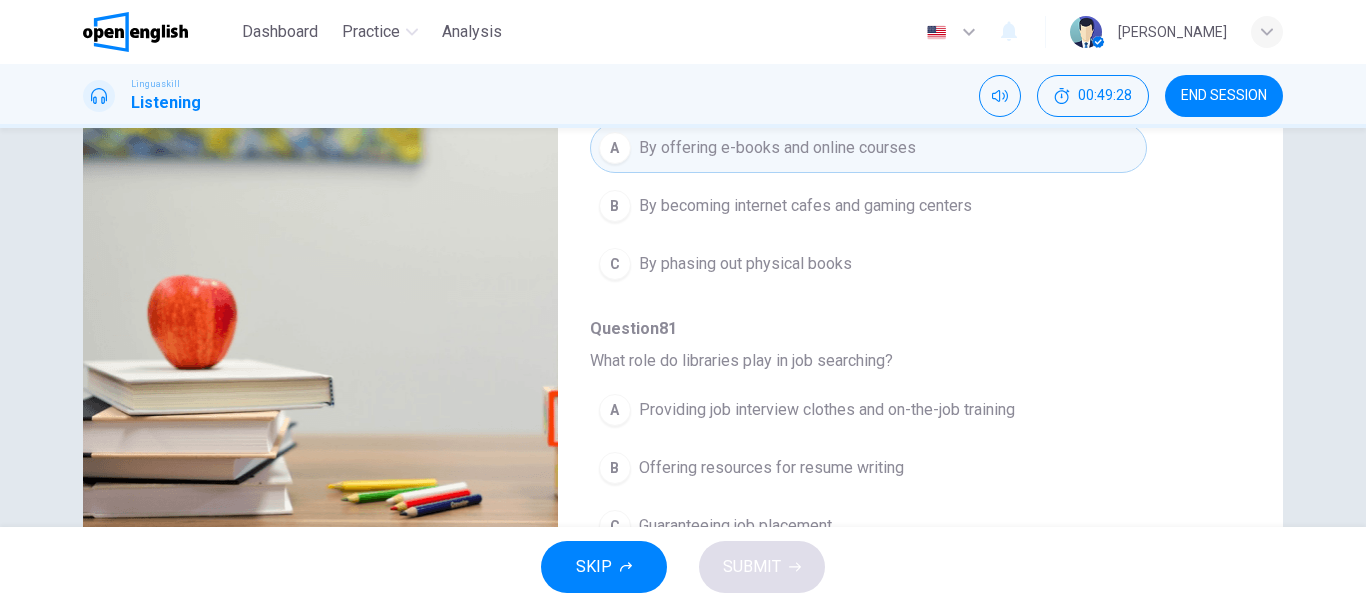 click on "Offering resources for resume writing" at bounding box center (771, 468) 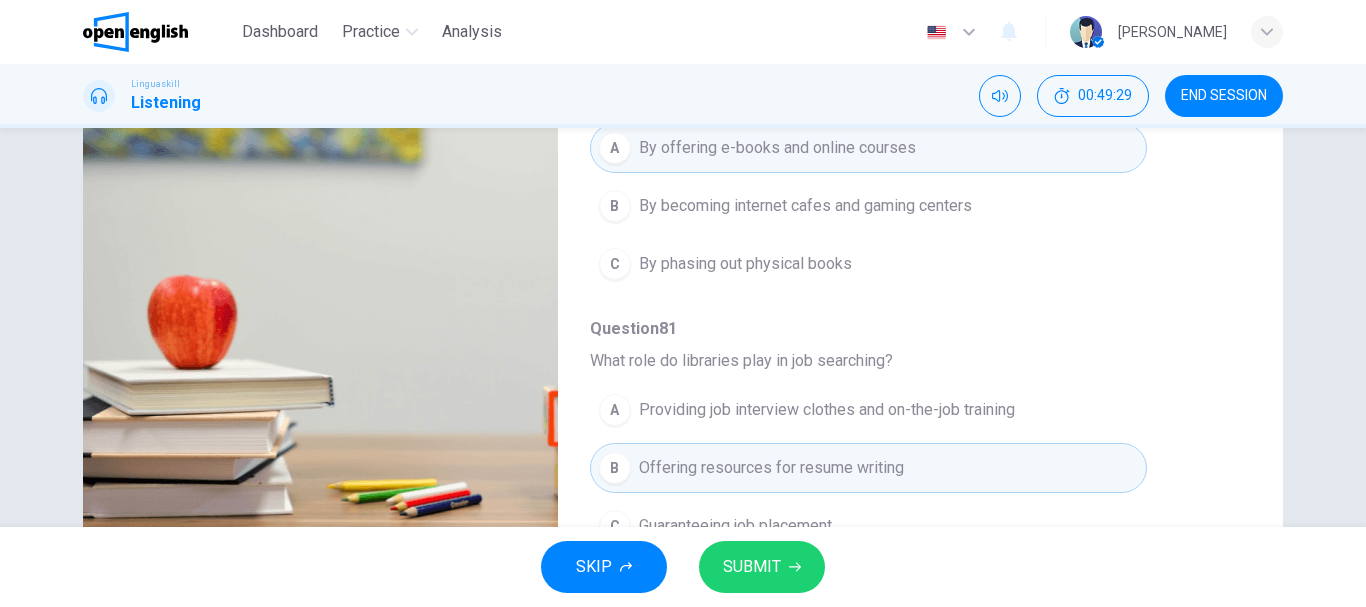 scroll, scrollTop: 376, scrollLeft: 0, axis: vertical 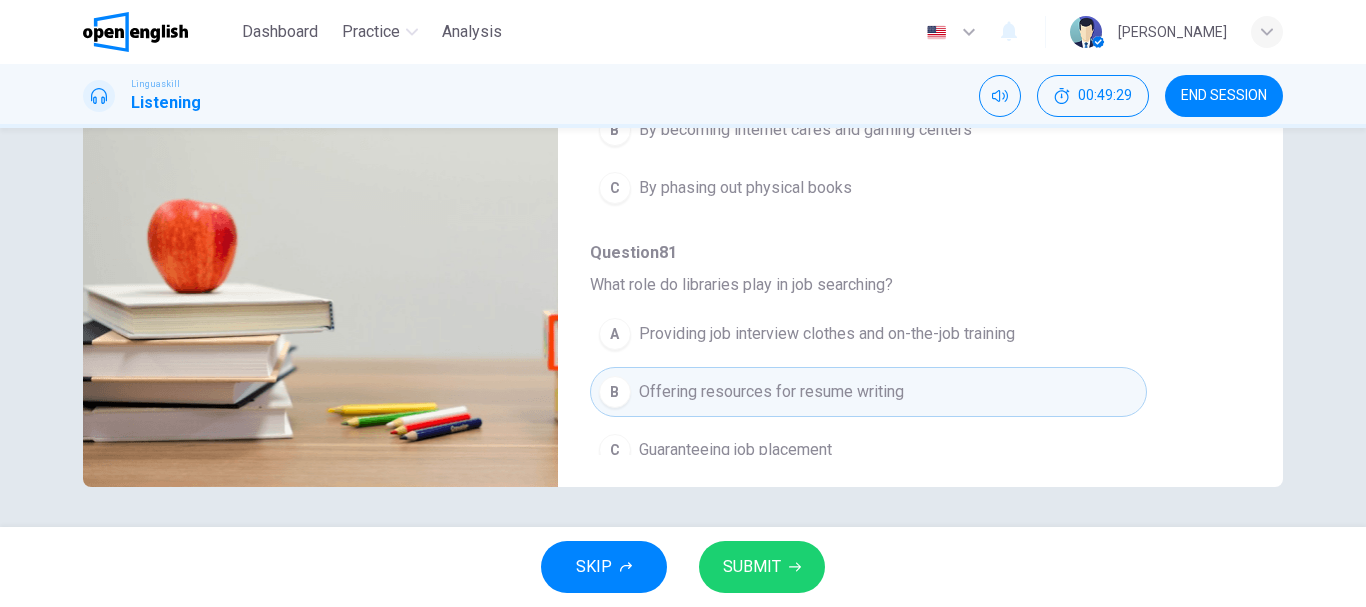 click on "SUBMIT" at bounding box center [752, 567] 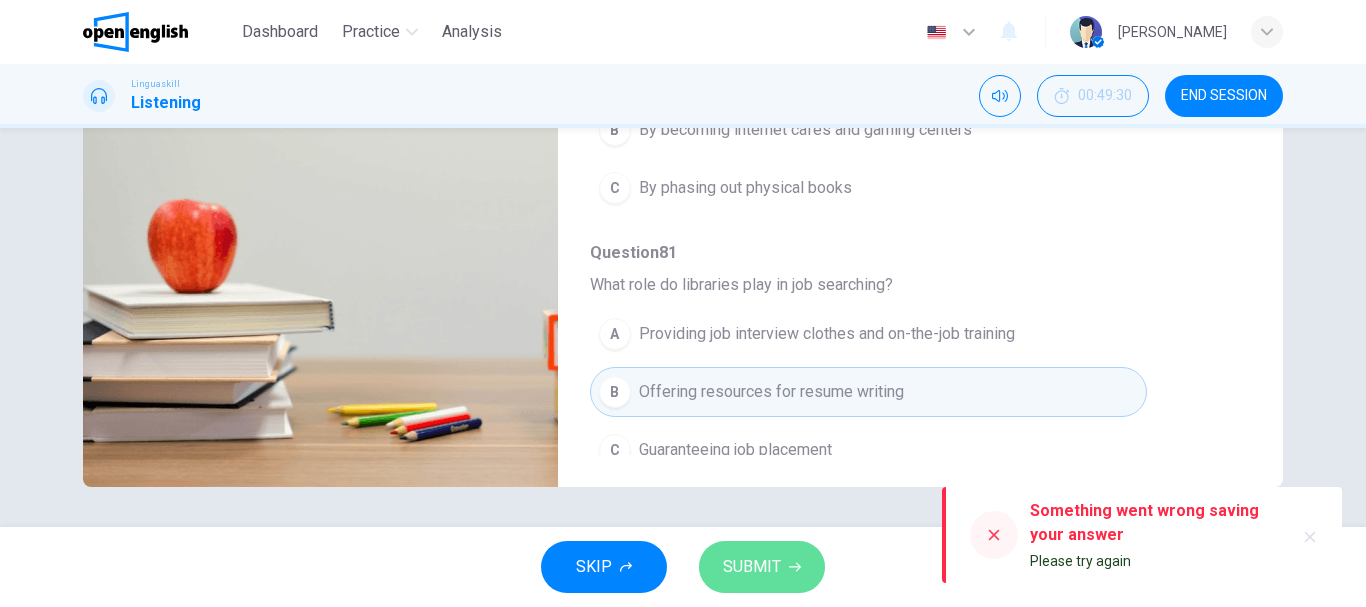click on "SUBMIT" at bounding box center (762, 567) 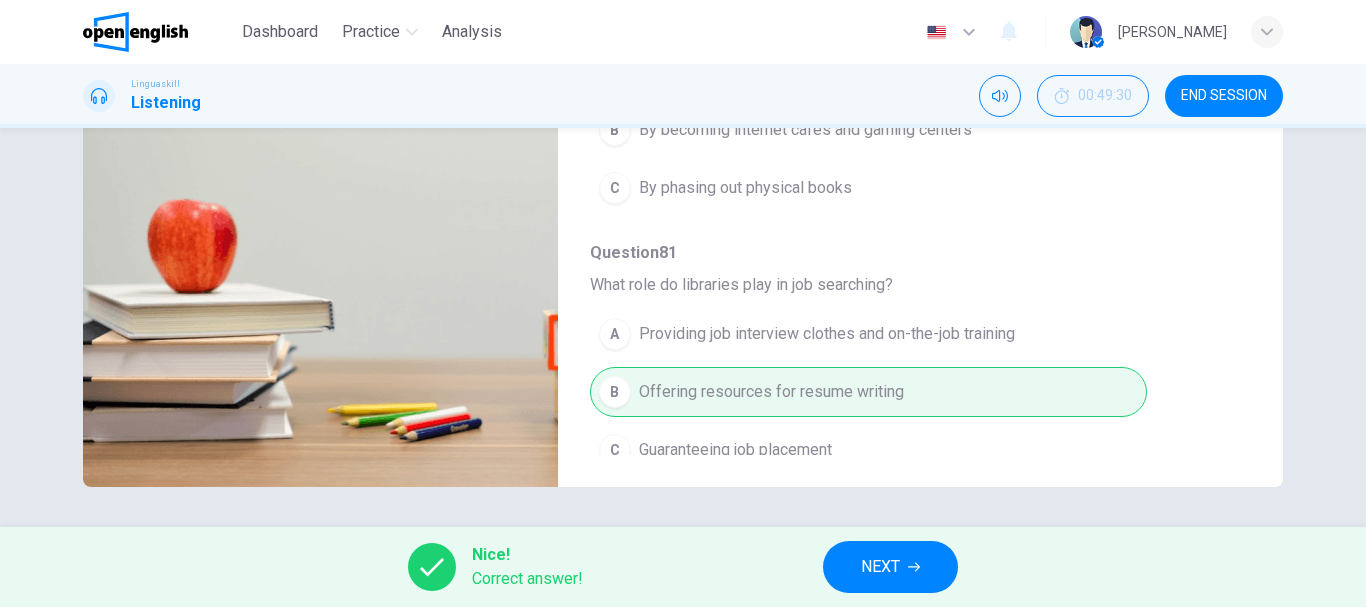 type on "**" 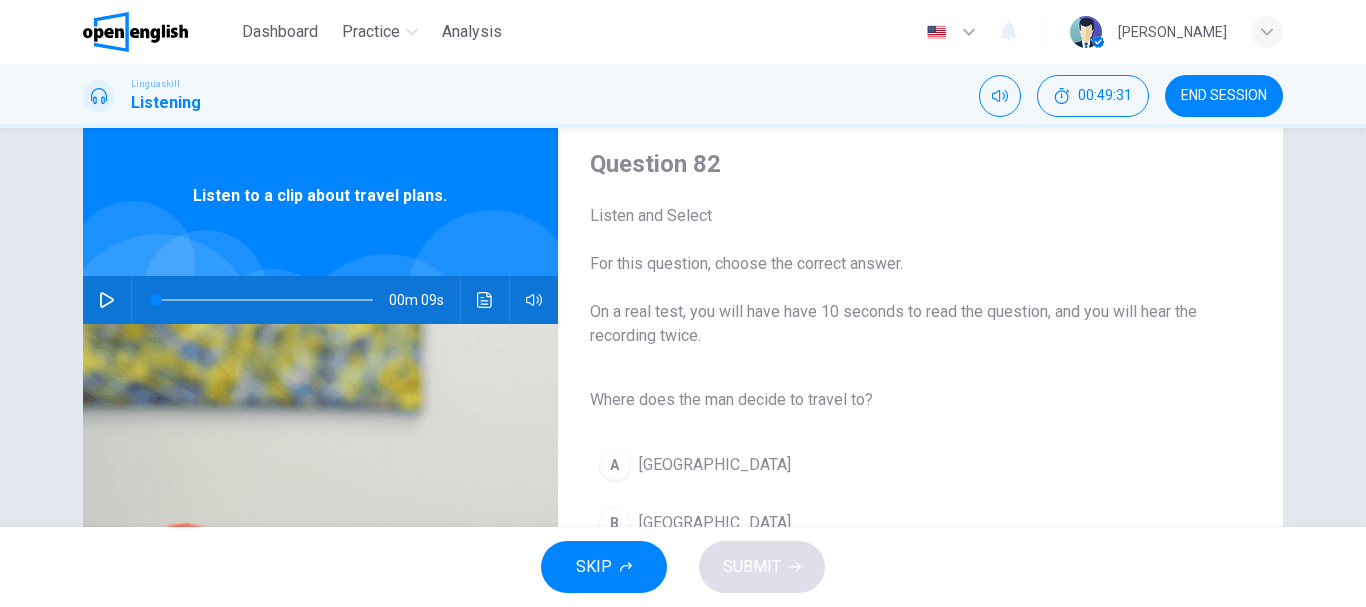 scroll, scrollTop: 100, scrollLeft: 0, axis: vertical 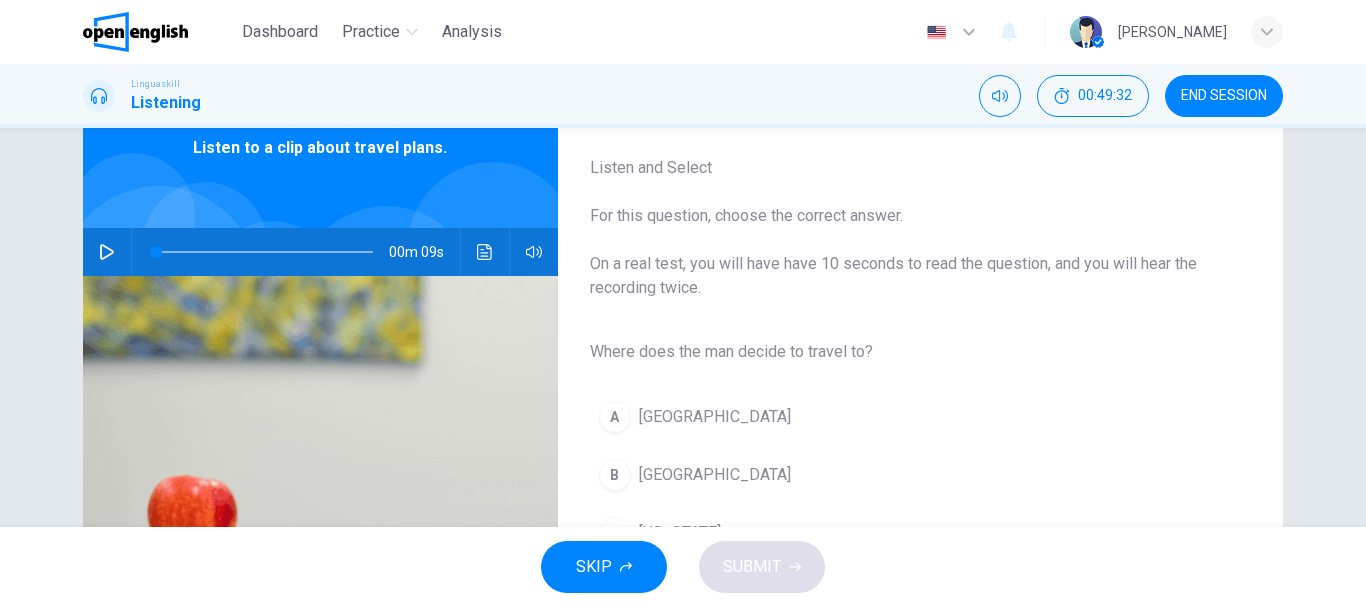 click 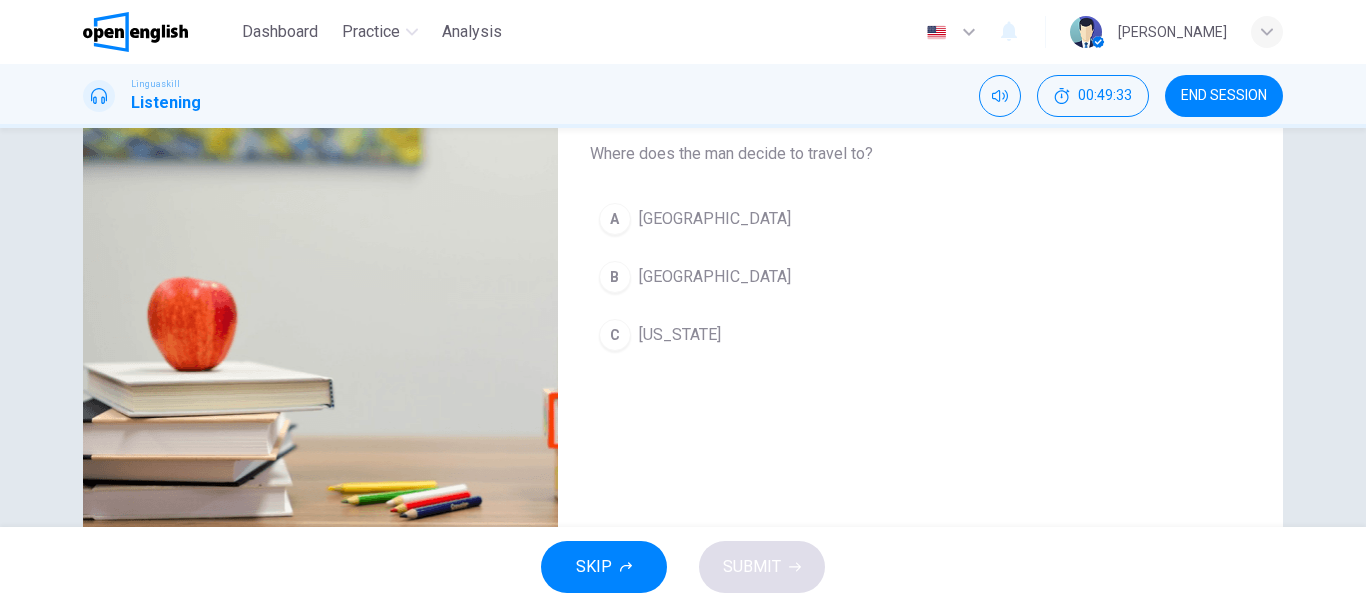 scroll, scrollTop: 300, scrollLeft: 0, axis: vertical 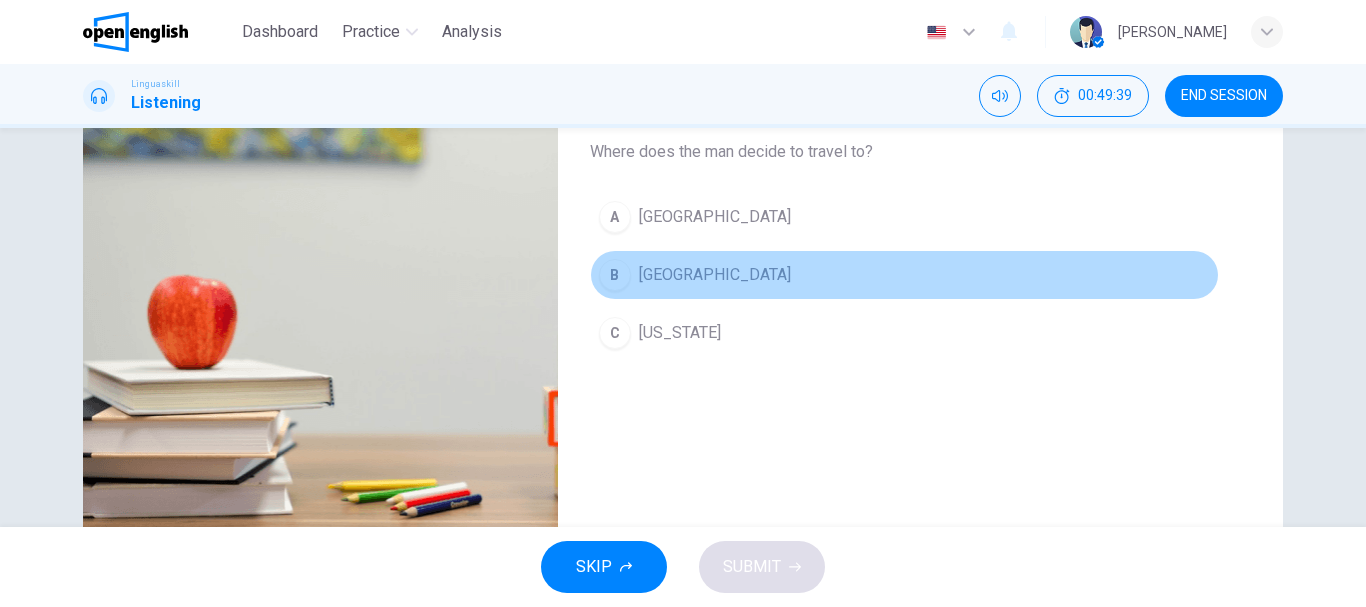 click on "B [GEOGRAPHIC_DATA]" at bounding box center [904, 275] 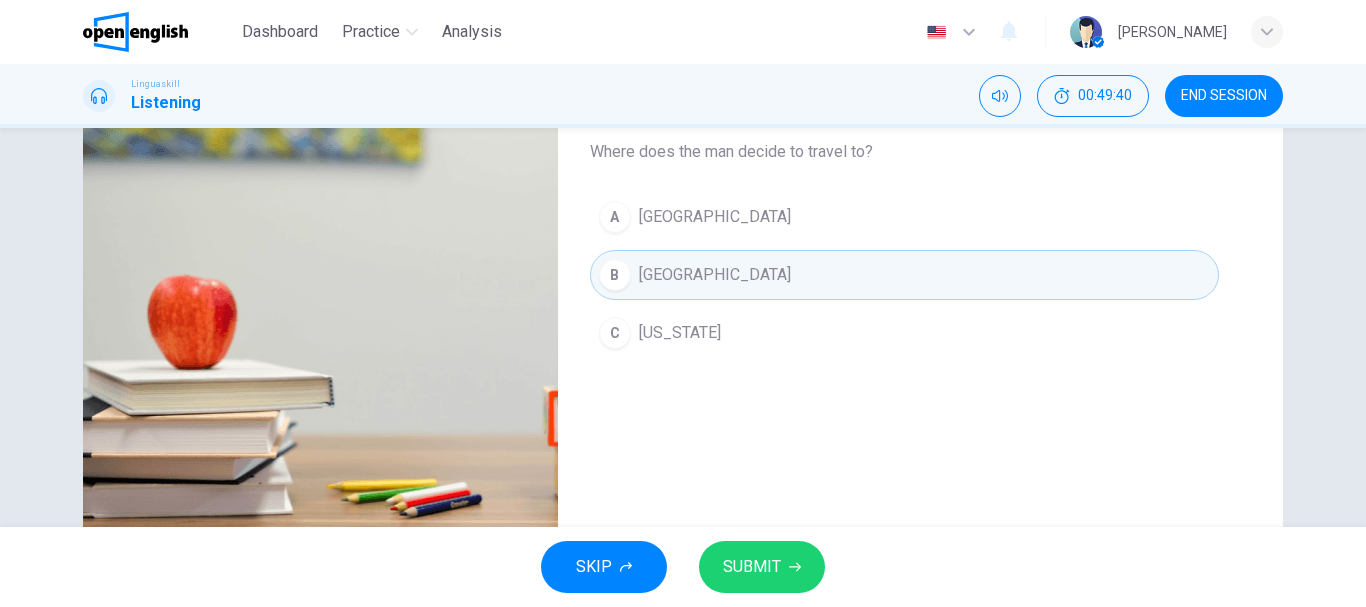 click on "SUBMIT" at bounding box center [752, 567] 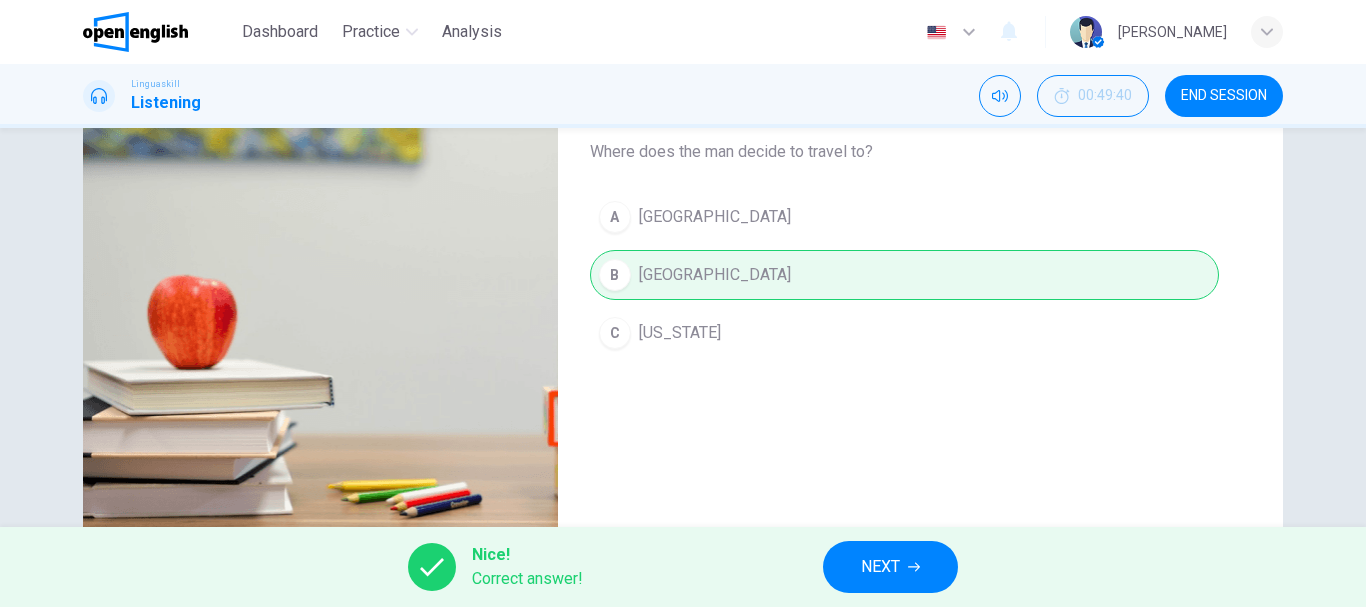type on "**" 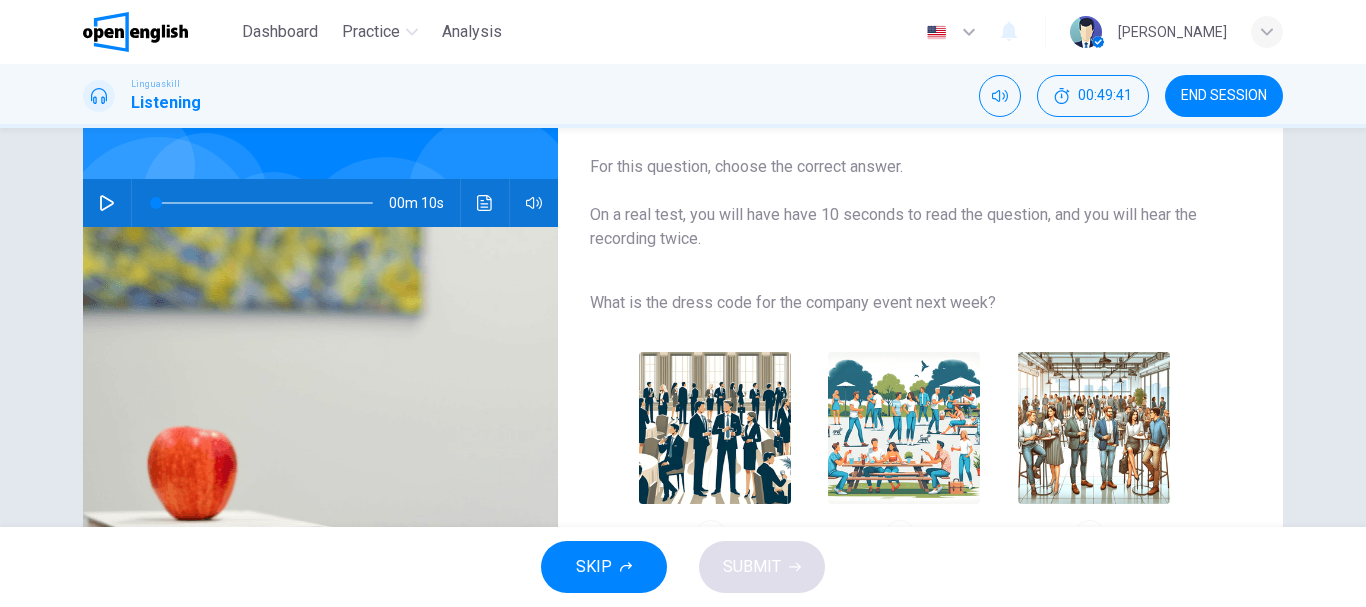 scroll, scrollTop: 200, scrollLeft: 0, axis: vertical 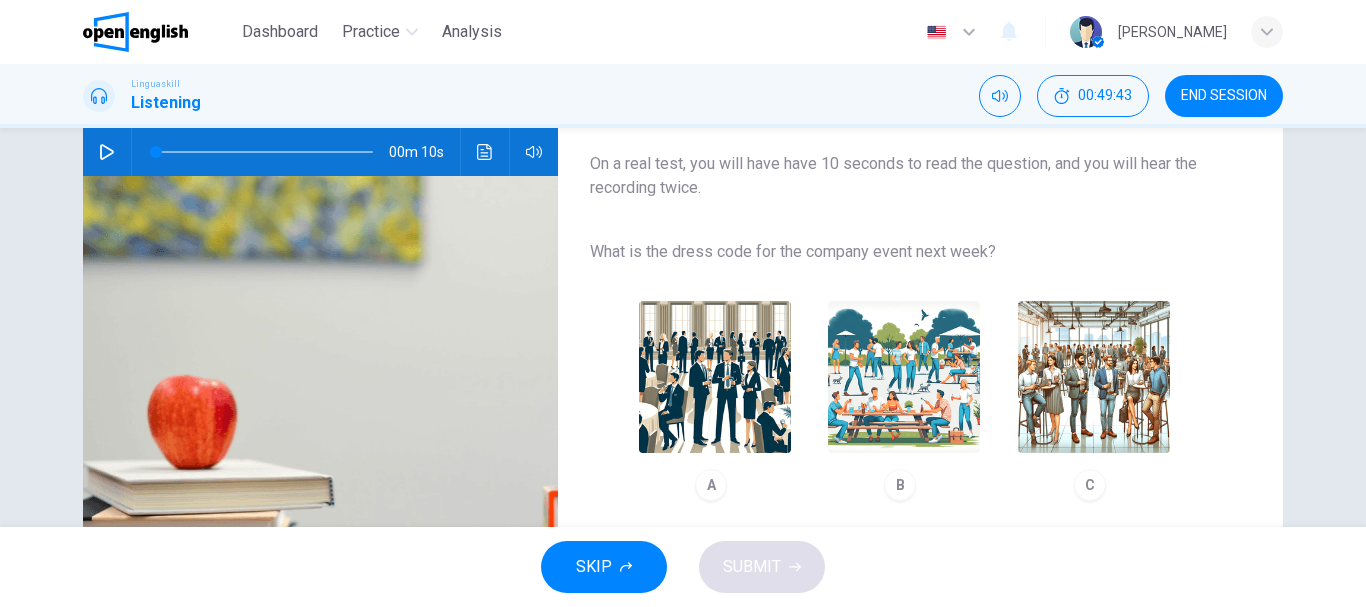 drag, startPoint x: 88, startPoint y: 157, endPoint x: 137, endPoint y: 175, distance: 52.201534 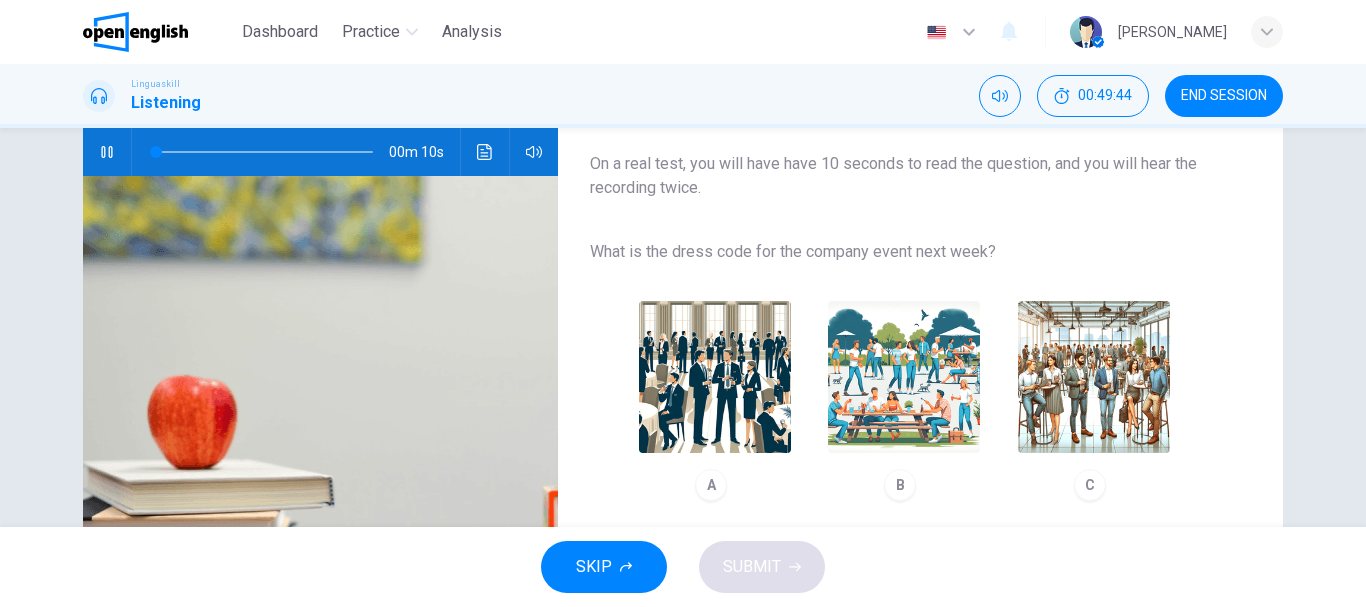 click at bounding box center (1094, 377) 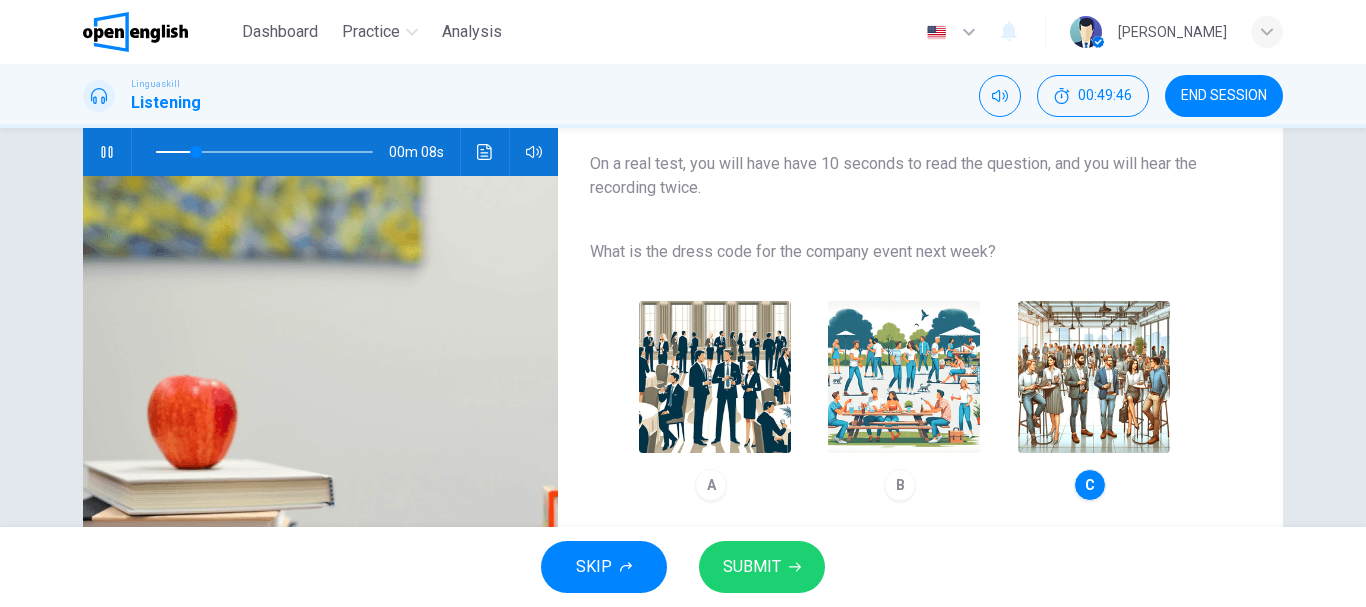 click on "SUBMIT" at bounding box center [752, 567] 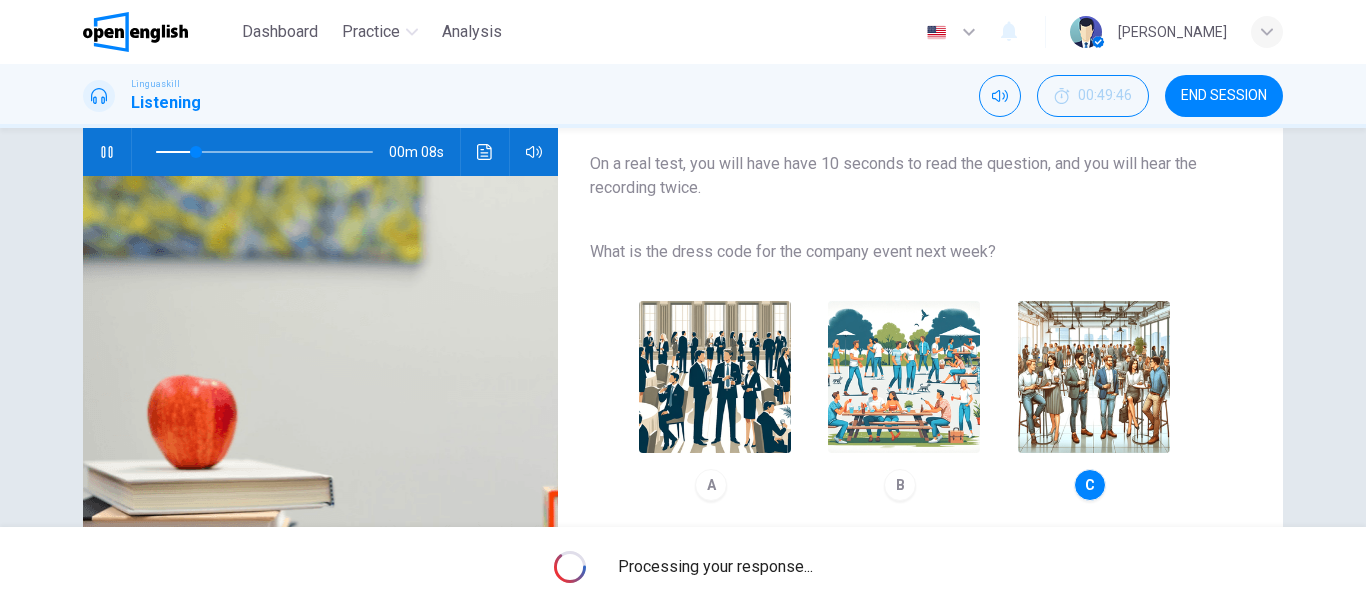 type on "**" 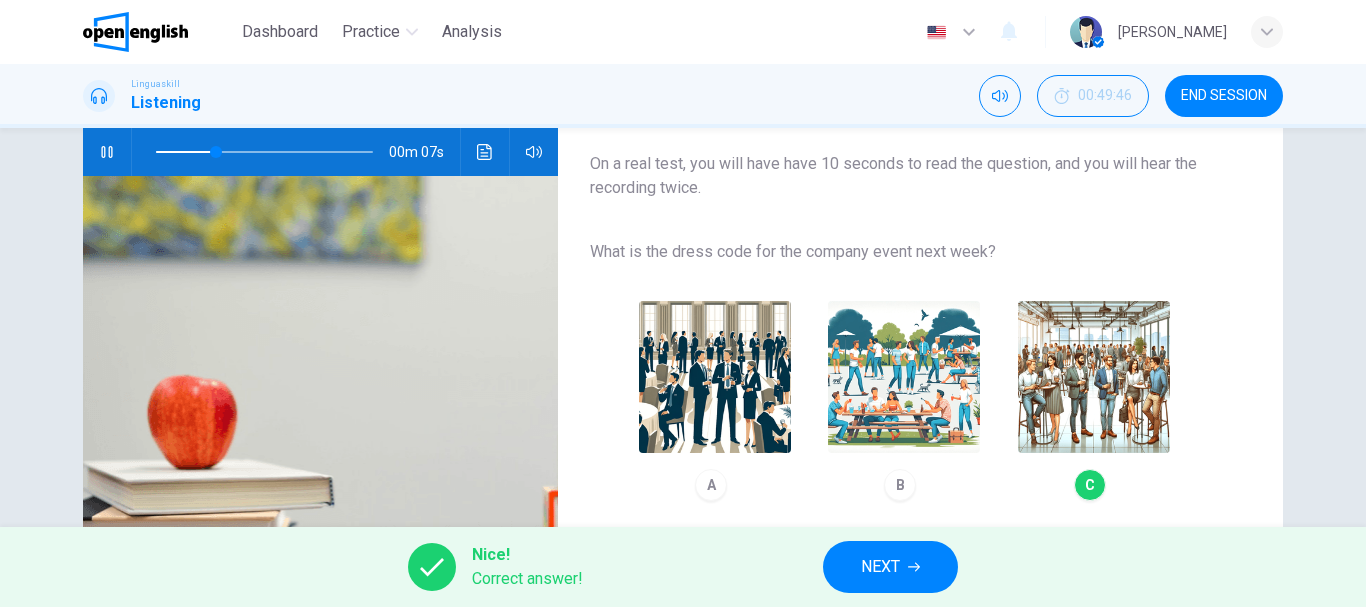 click on "NEXT" at bounding box center [880, 567] 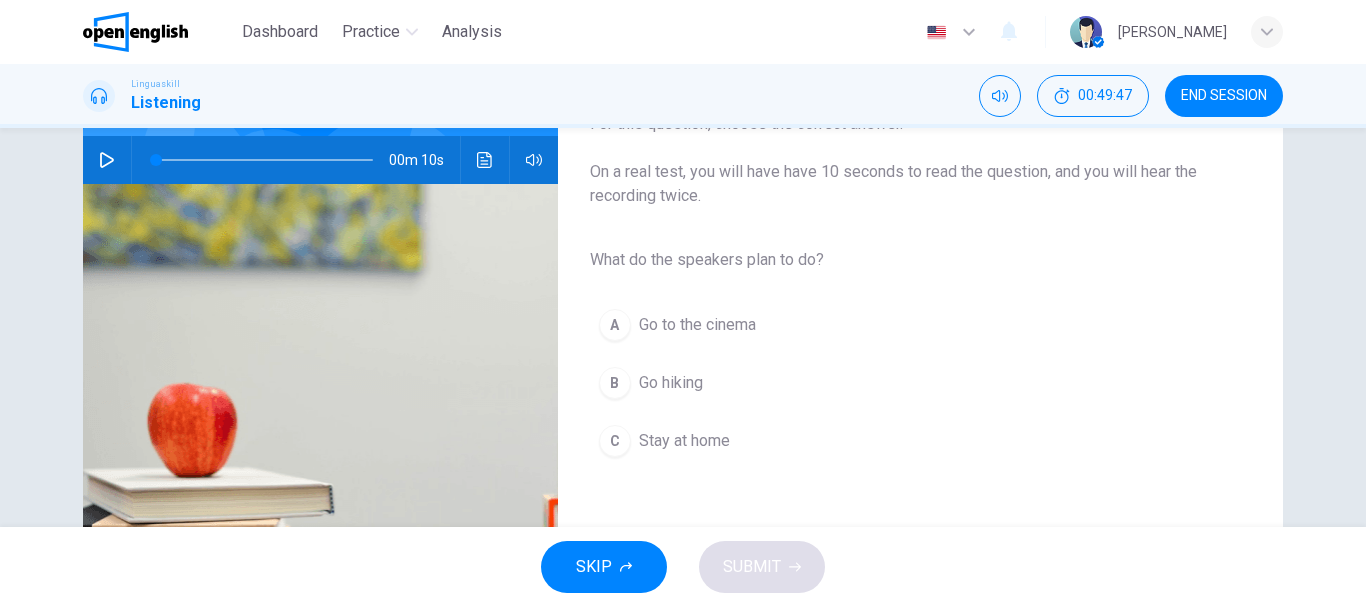 scroll, scrollTop: 200, scrollLeft: 0, axis: vertical 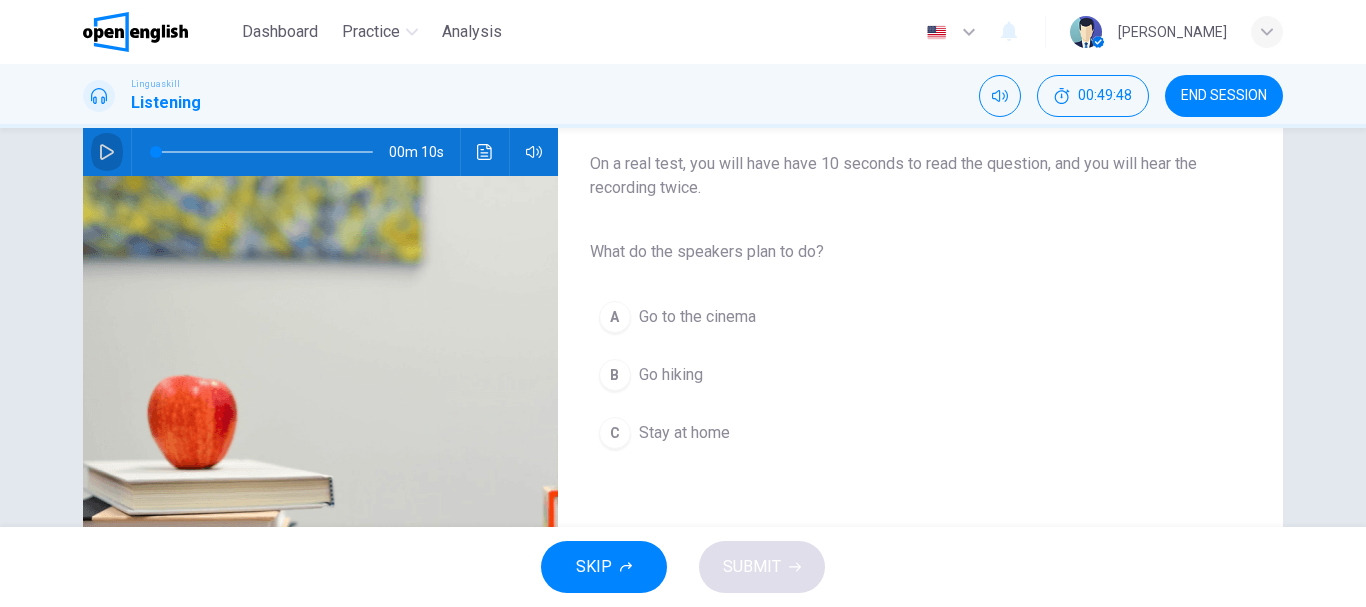click at bounding box center [107, 152] 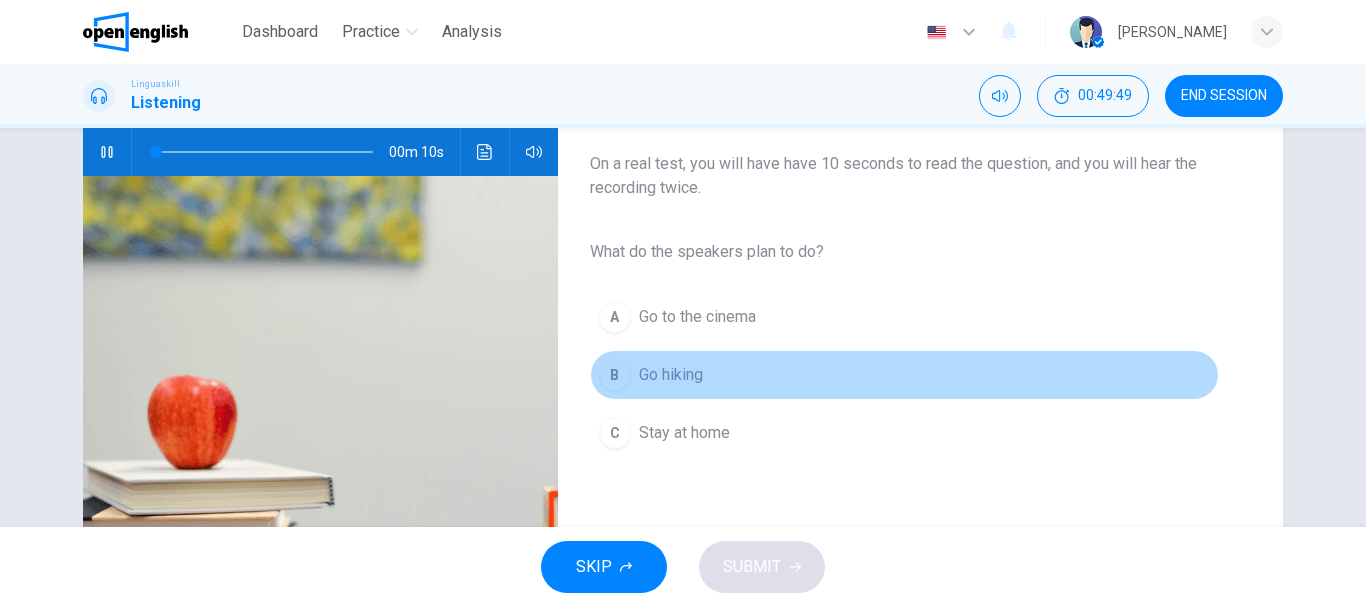 click on "B Go hiking" at bounding box center [904, 375] 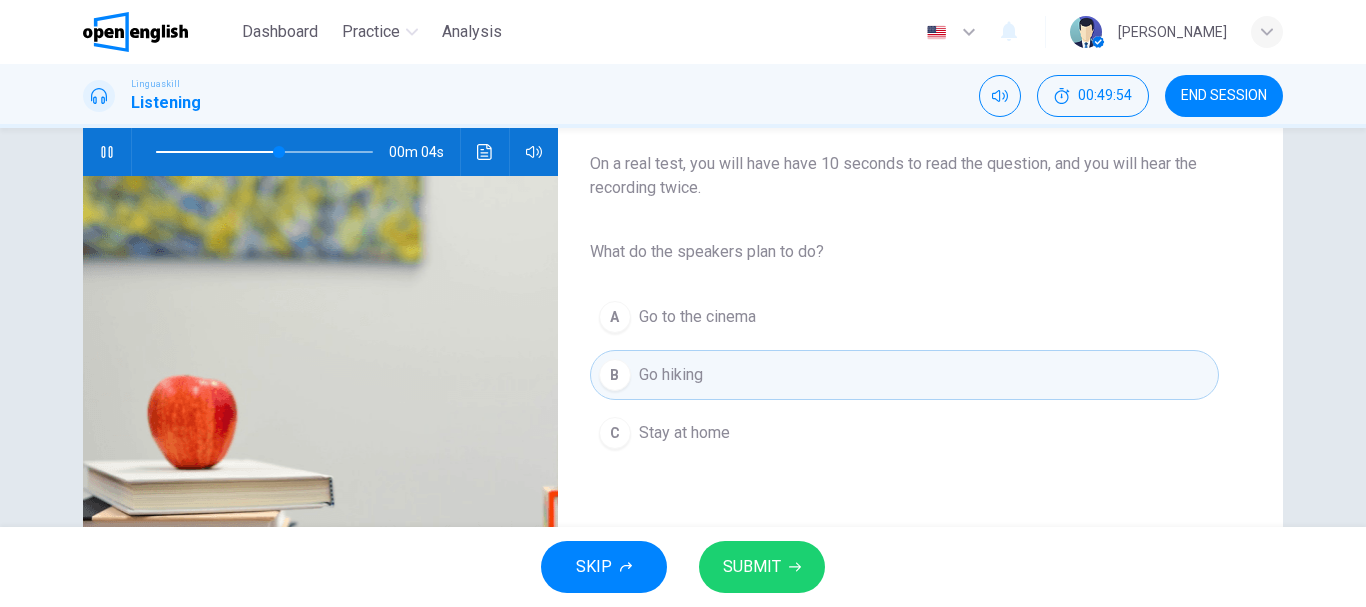 click on "SUBMIT" at bounding box center [752, 567] 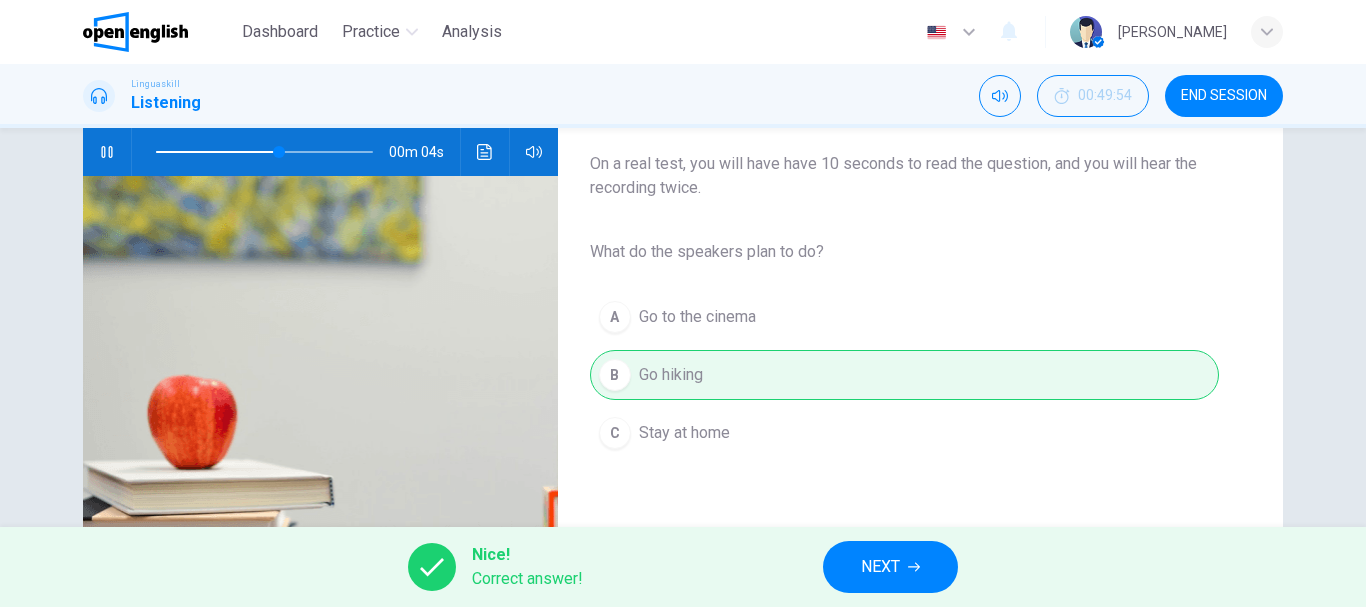 type on "**" 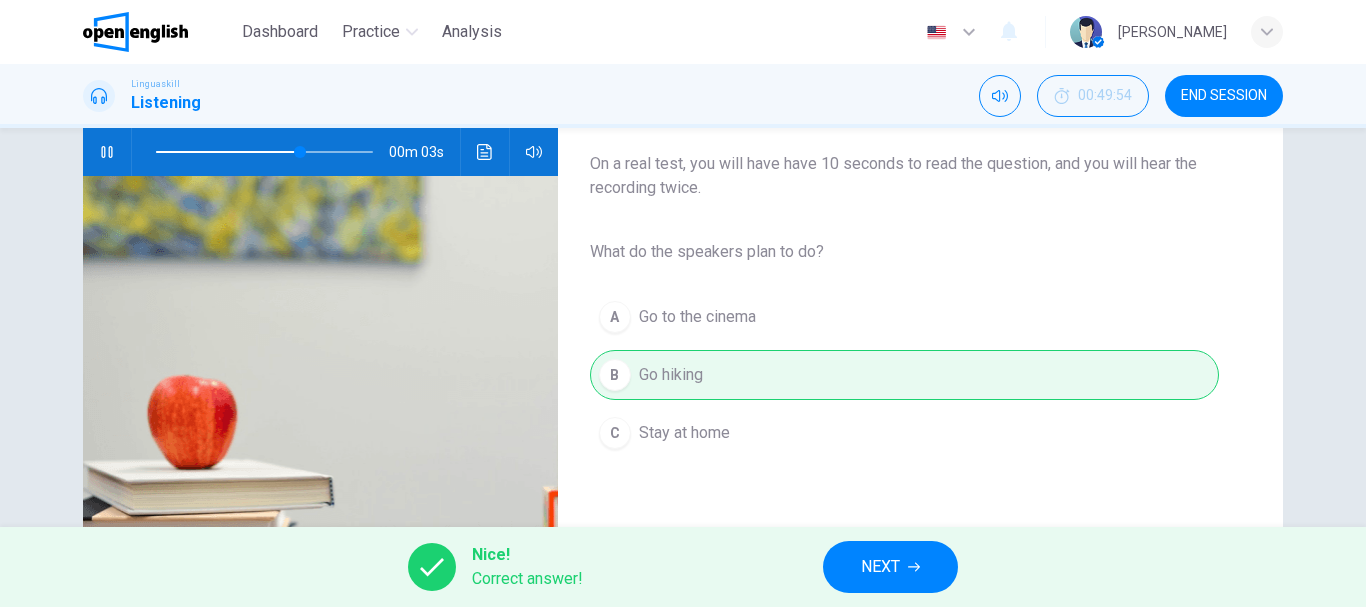 click on "NEXT" at bounding box center (880, 567) 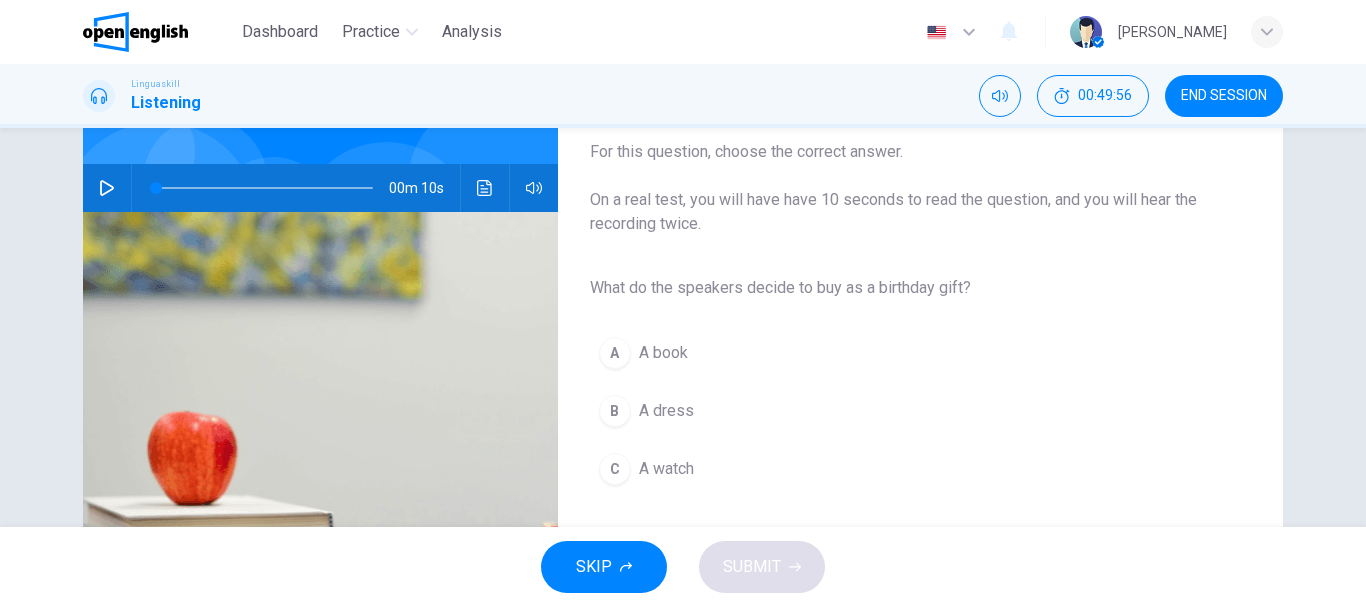 scroll, scrollTop: 200, scrollLeft: 0, axis: vertical 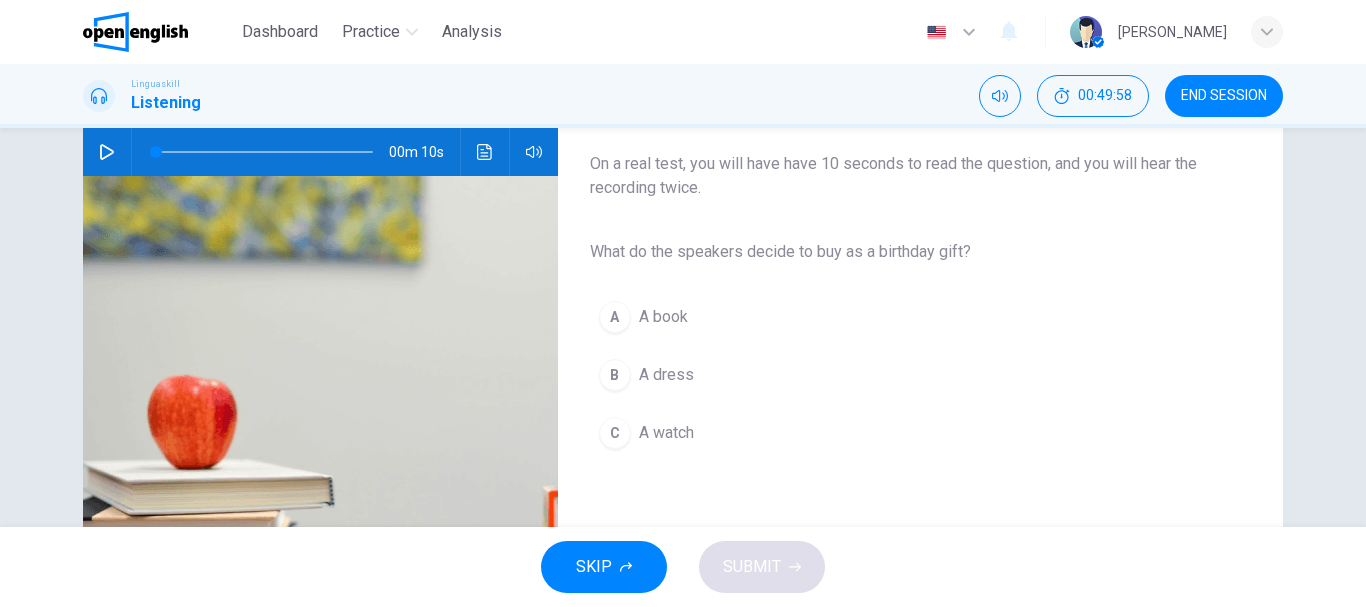 click at bounding box center [107, 152] 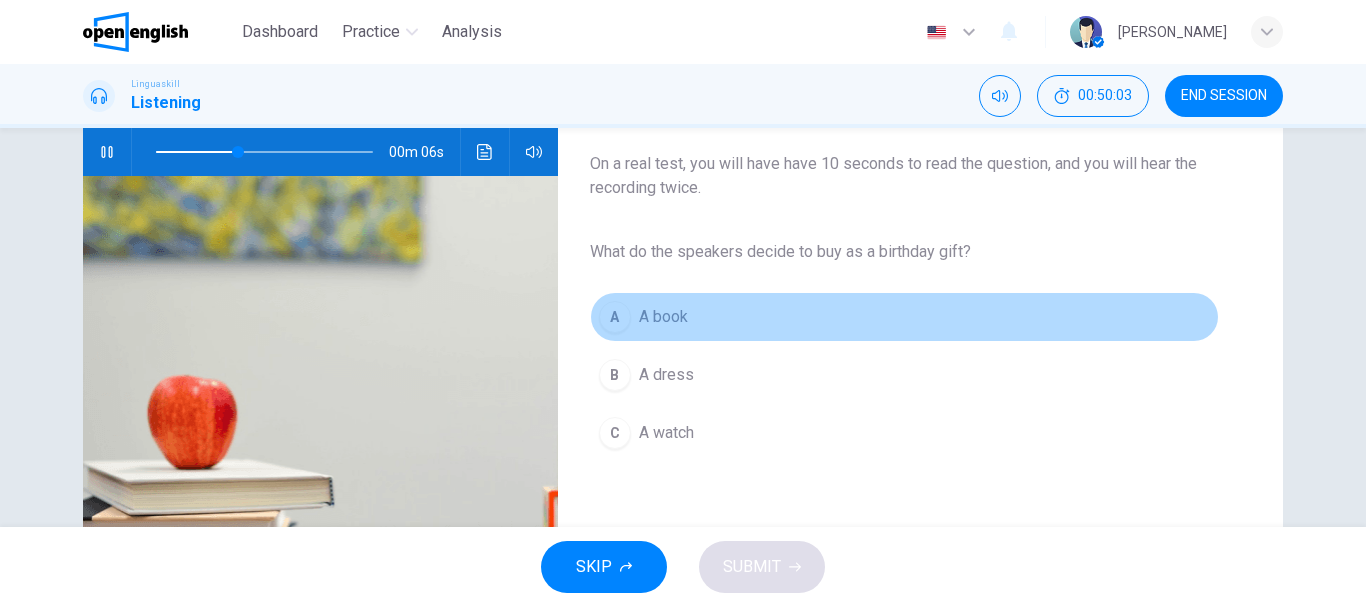 click on "A A book" at bounding box center (904, 317) 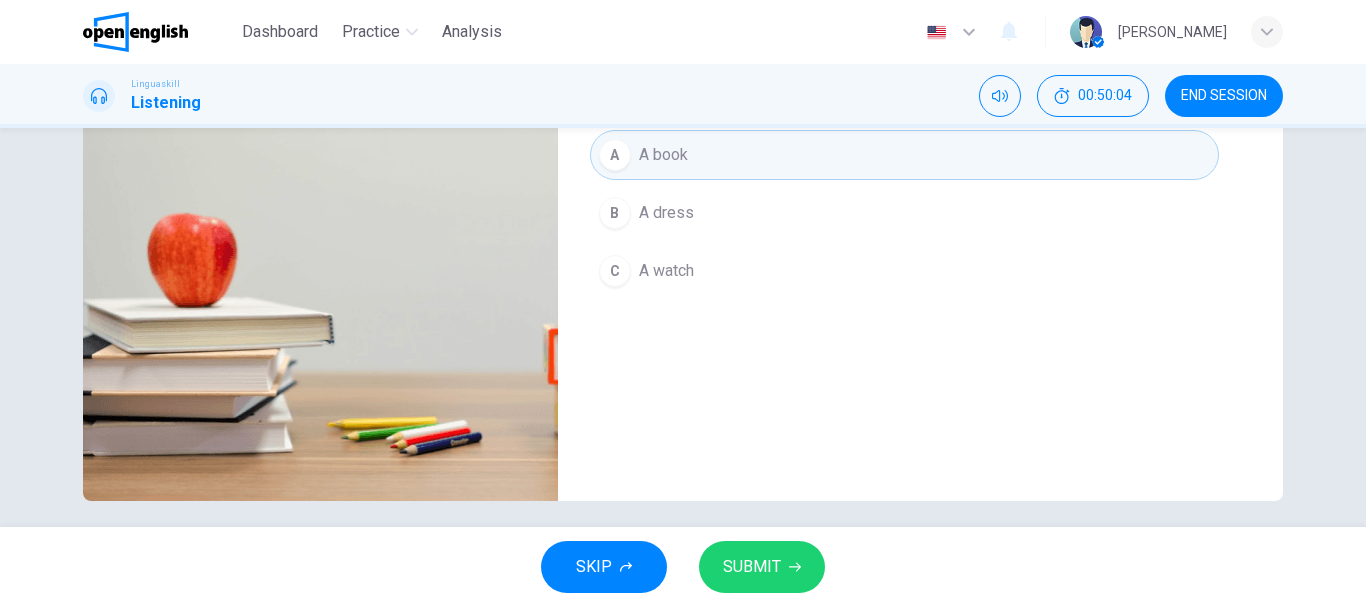 scroll, scrollTop: 376, scrollLeft: 0, axis: vertical 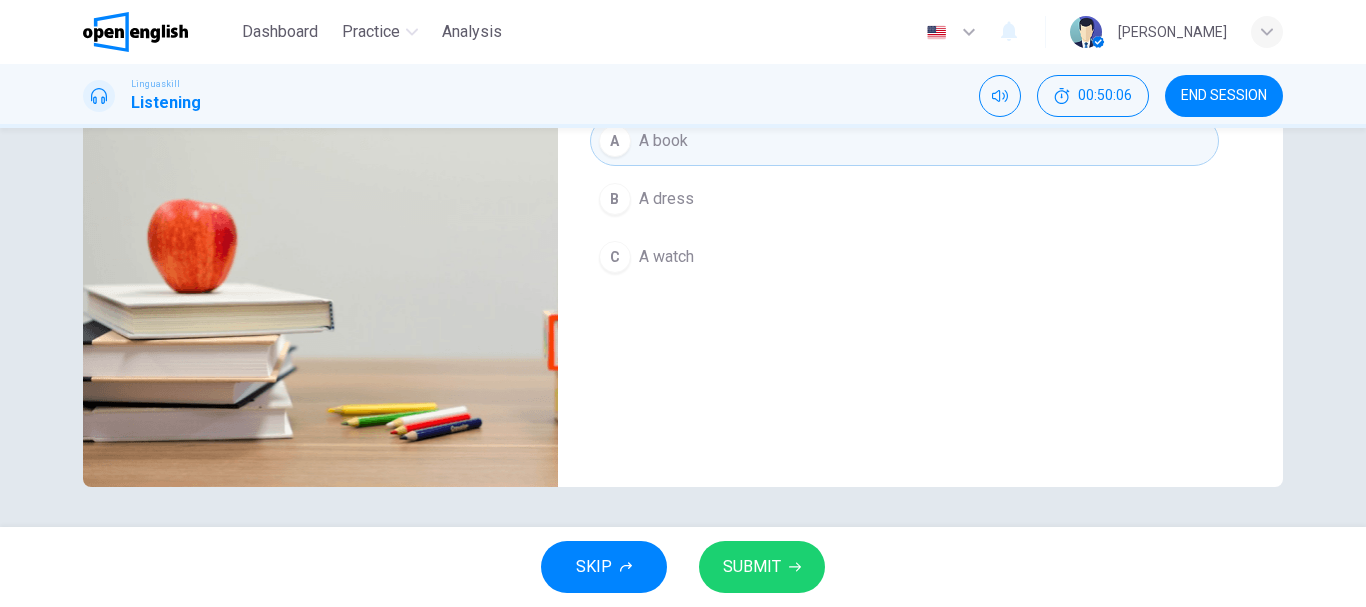 click on "SUBMIT" at bounding box center [752, 567] 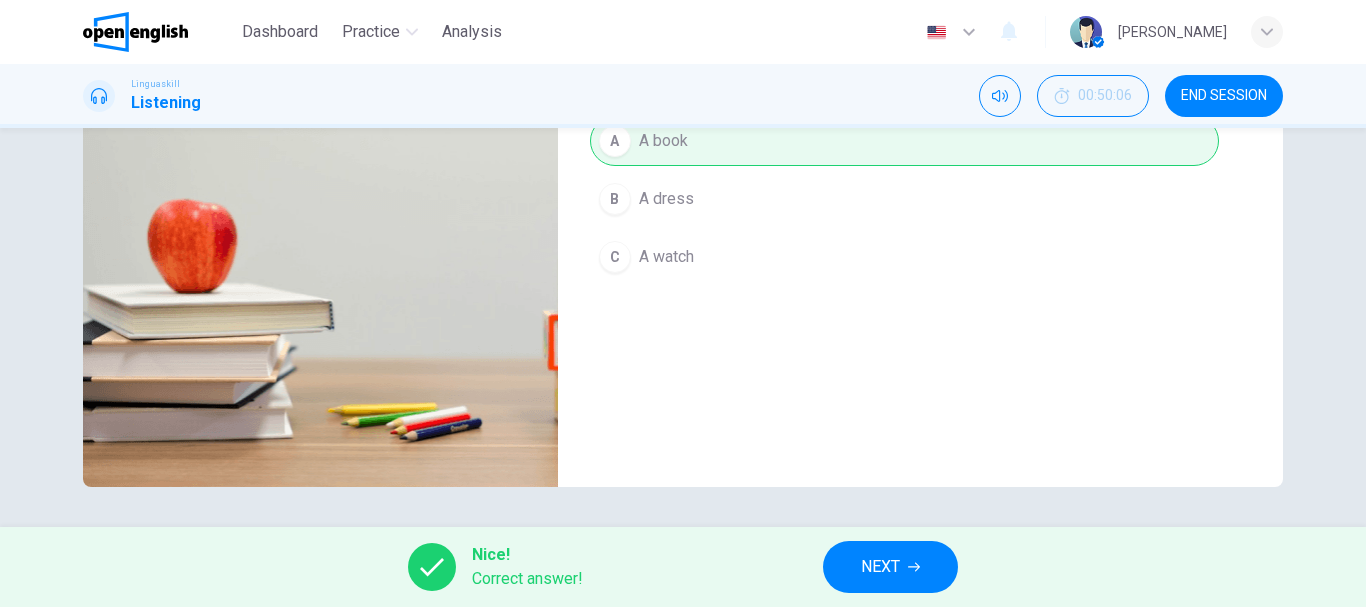 type on "**" 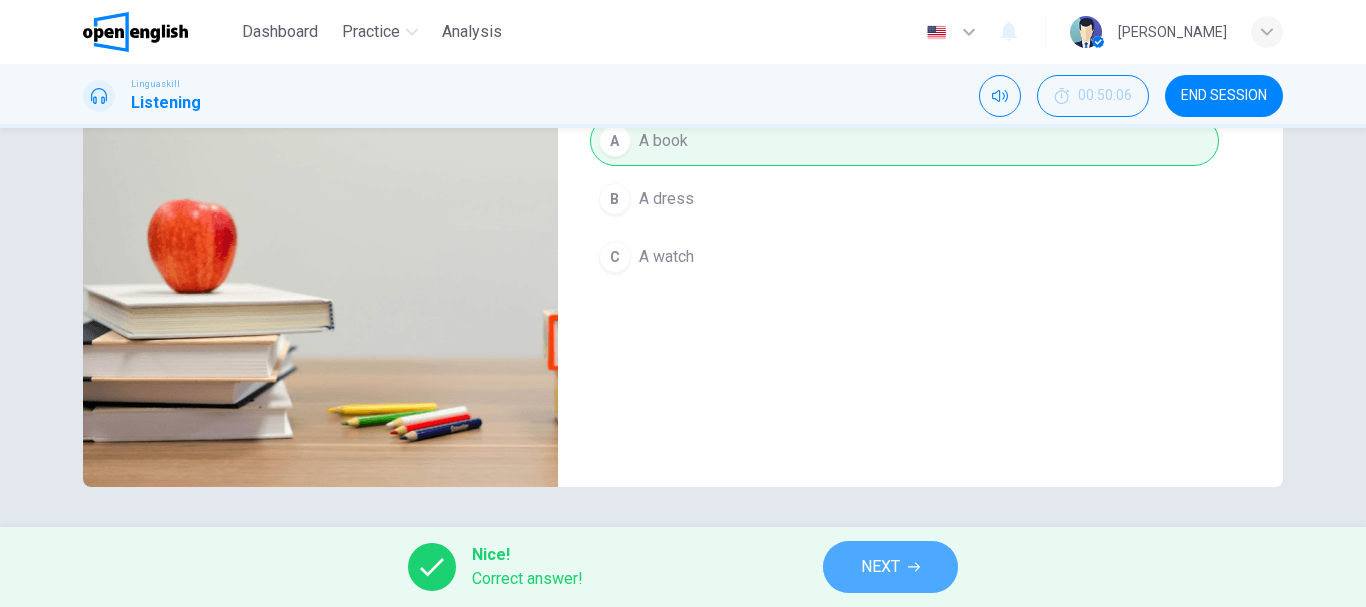click on "NEXT" at bounding box center (890, 567) 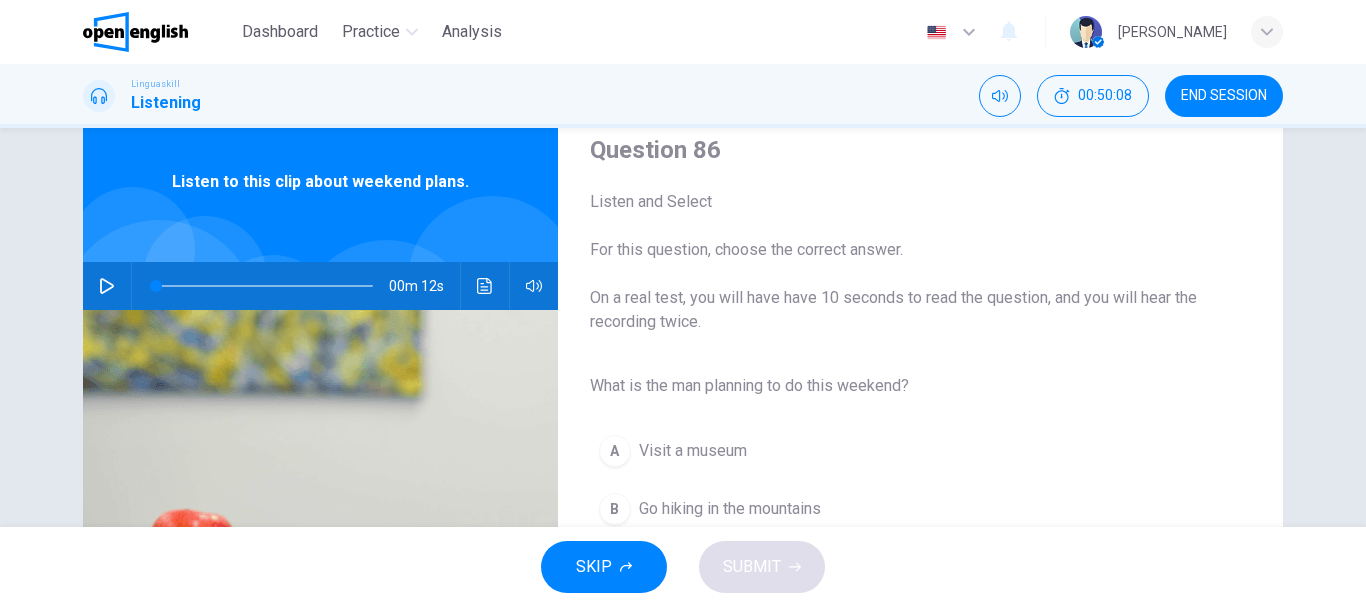 scroll, scrollTop: 100, scrollLeft: 0, axis: vertical 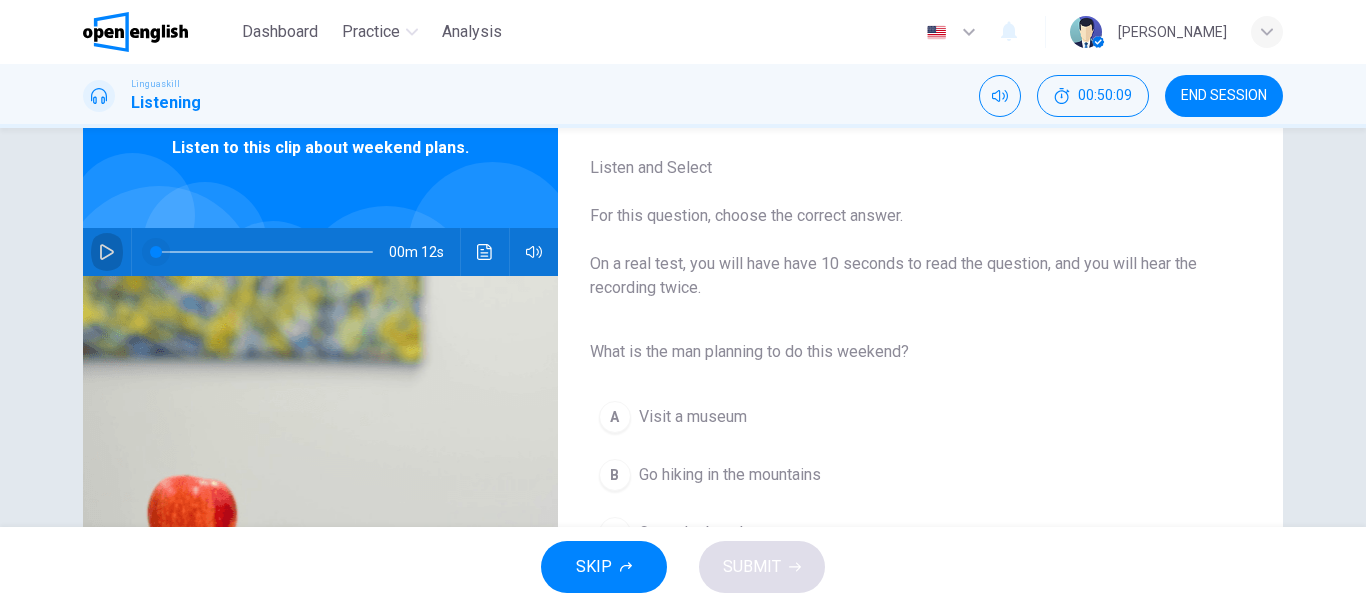 drag, startPoint x: 90, startPoint y: 254, endPoint x: 162, endPoint y: 267, distance: 73.1642 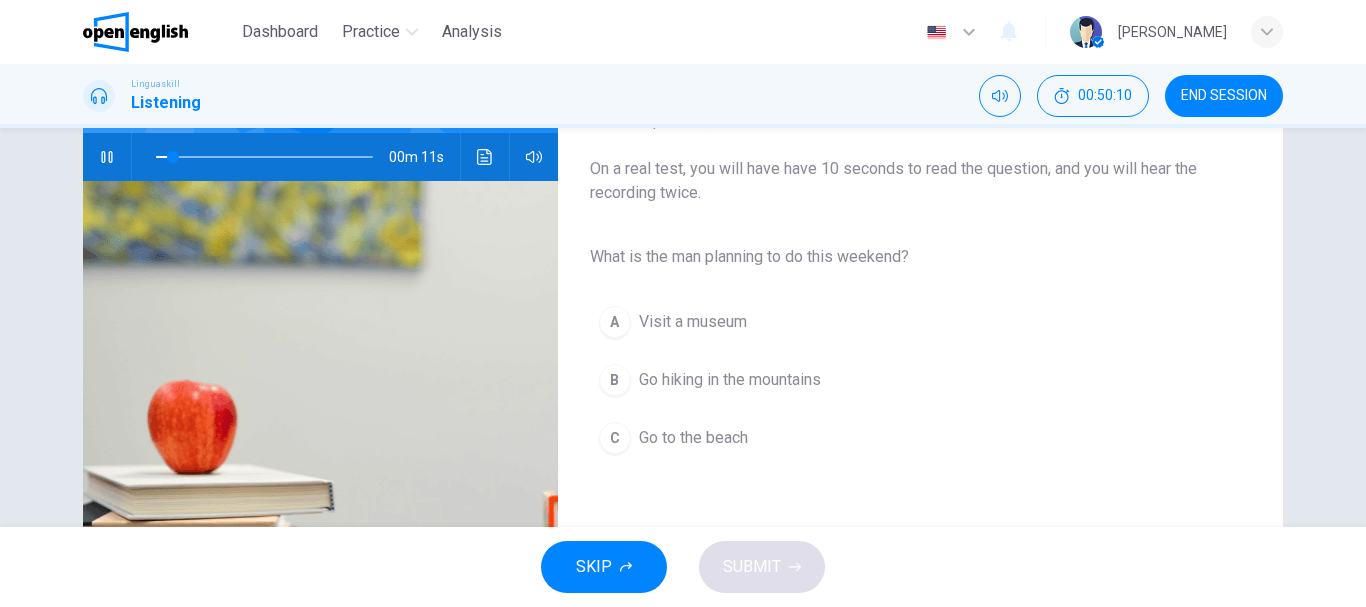 scroll, scrollTop: 200, scrollLeft: 0, axis: vertical 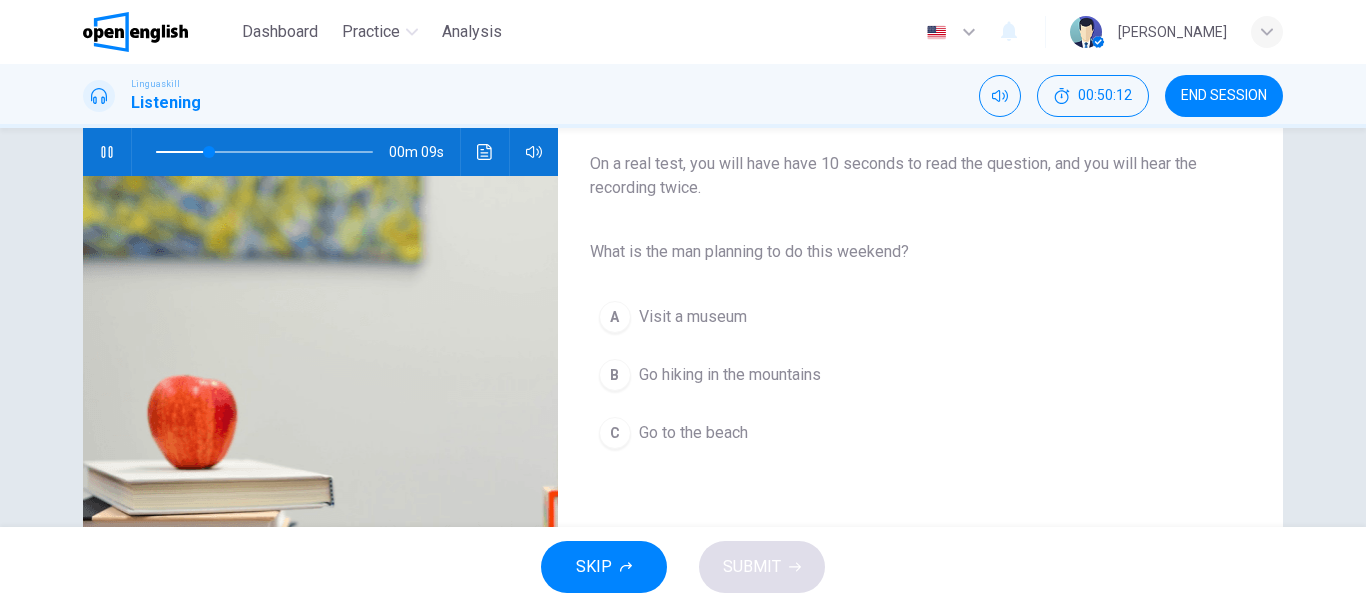 click on "Go to the beach" at bounding box center [693, 433] 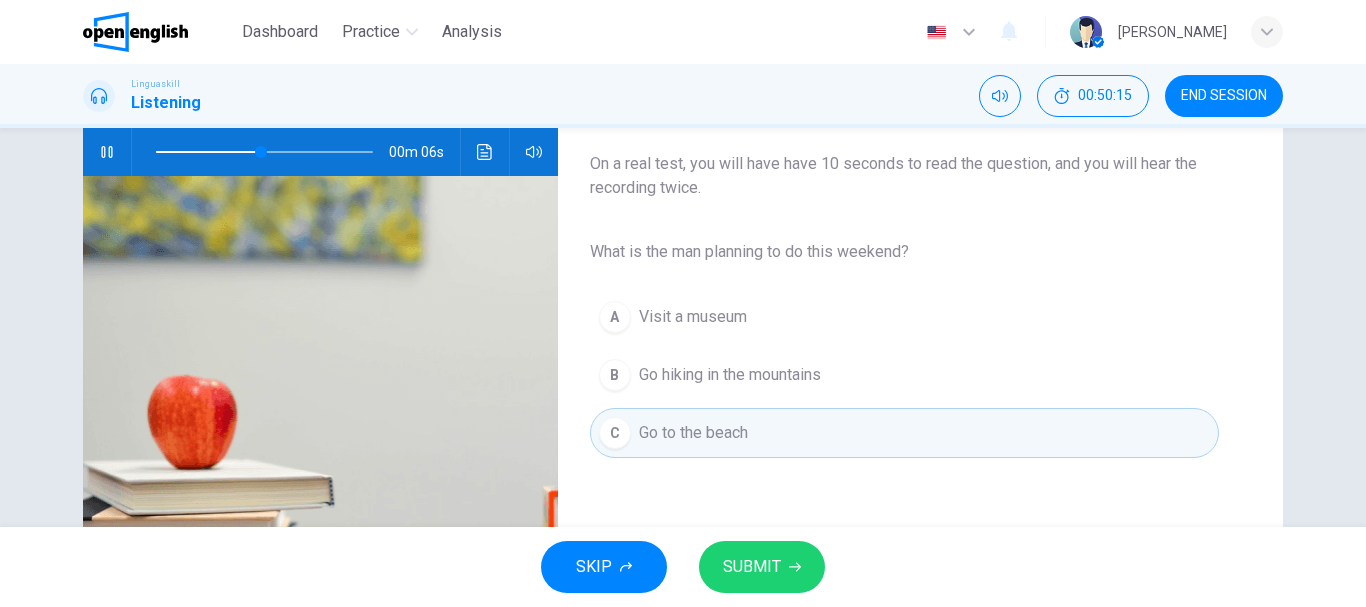 click on "Go hiking in the mountains" at bounding box center (730, 375) 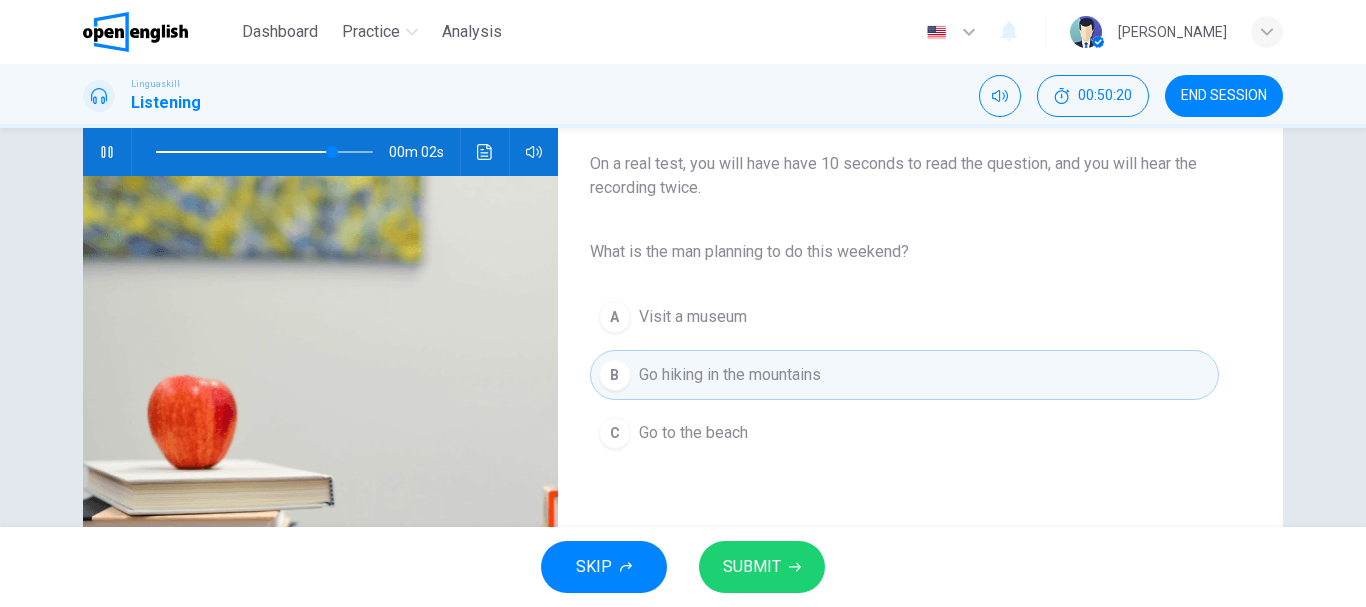 click on "SUBMIT" at bounding box center [762, 567] 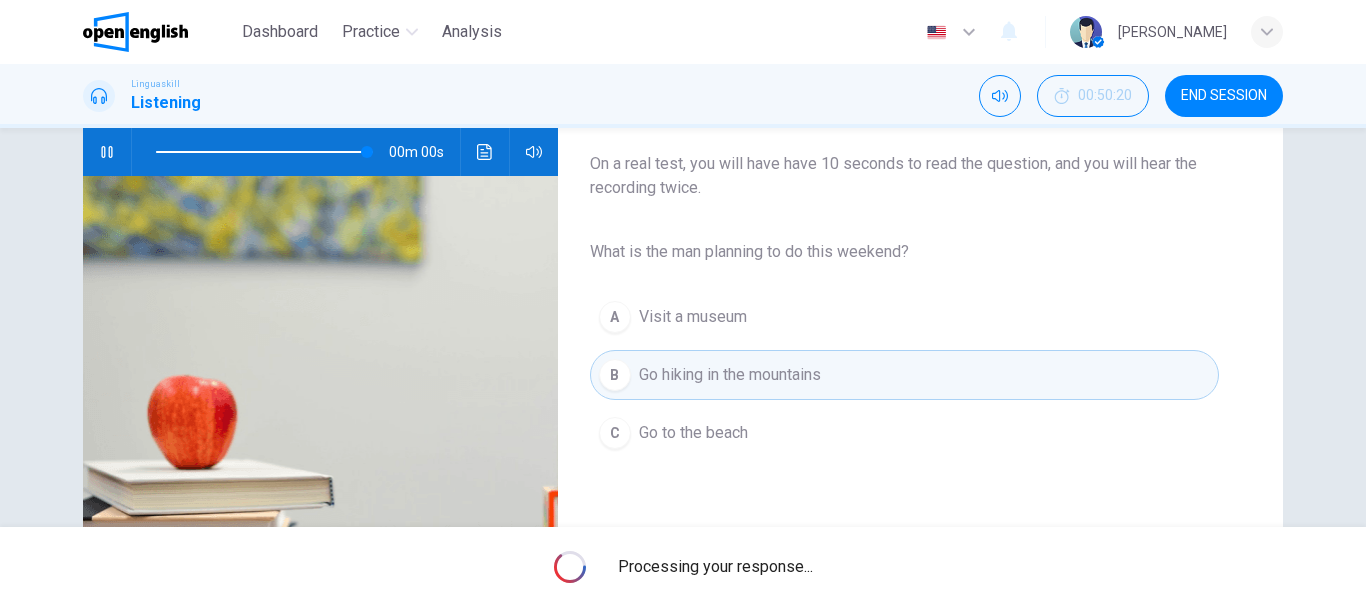 type on "*" 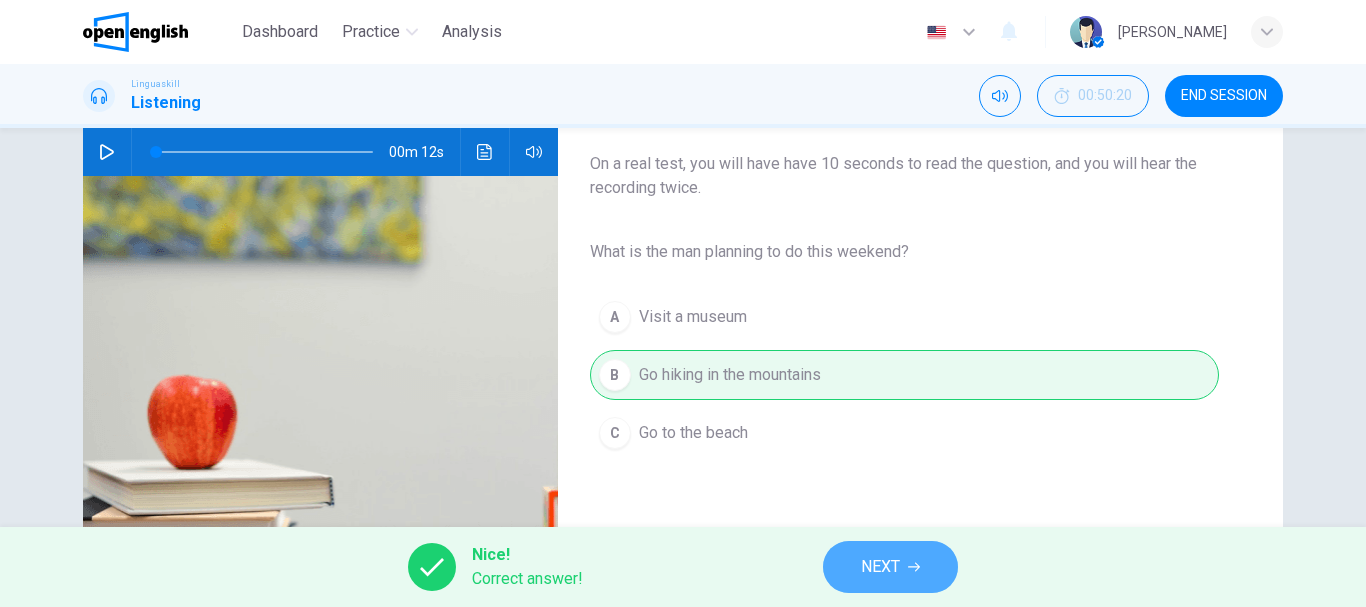 click on "NEXT" at bounding box center [890, 567] 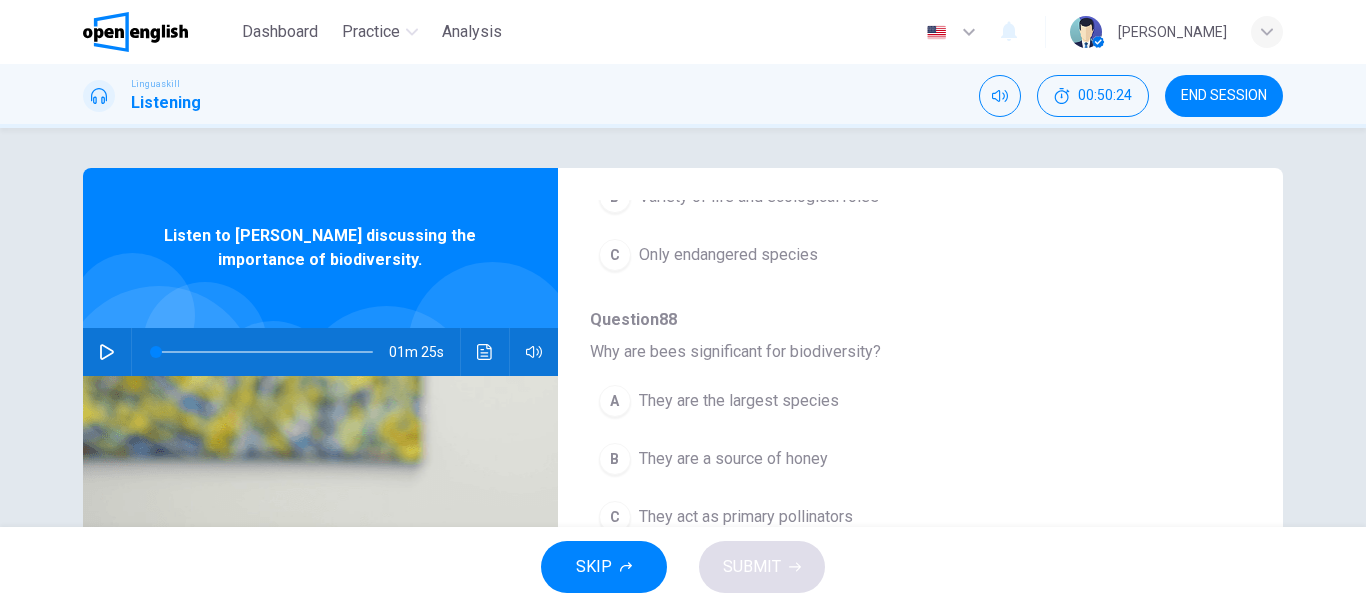 scroll, scrollTop: 300, scrollLeft: 0, axis: vertical 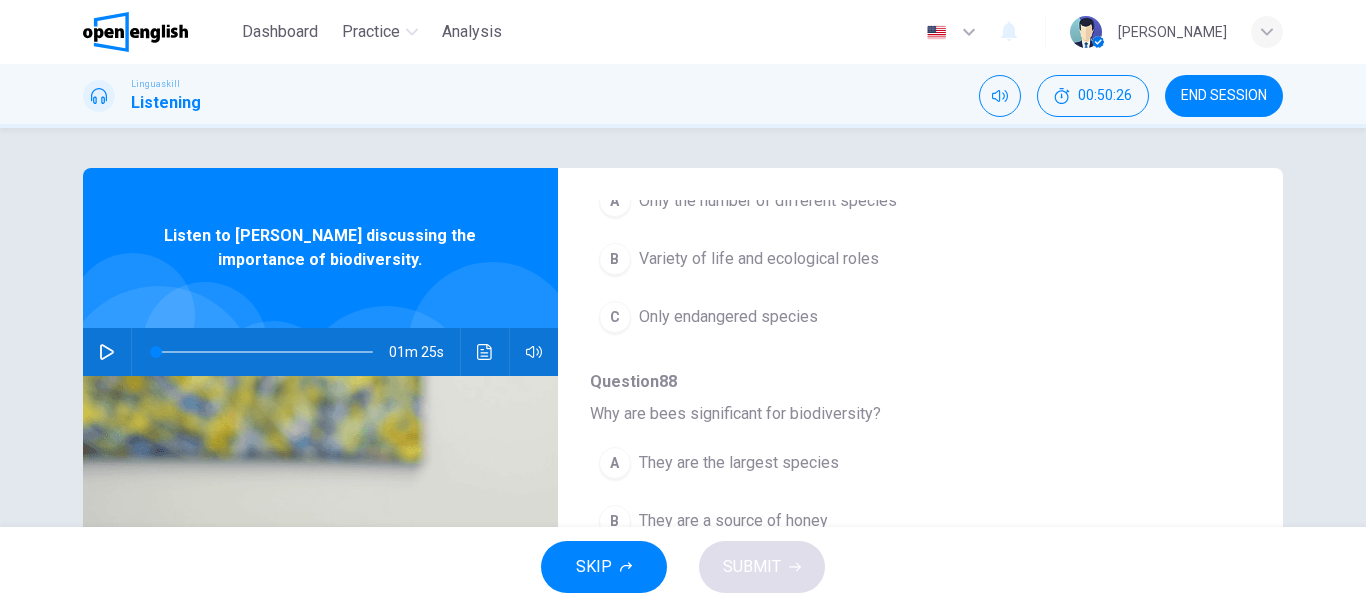 click at bounding box center (107, 352) 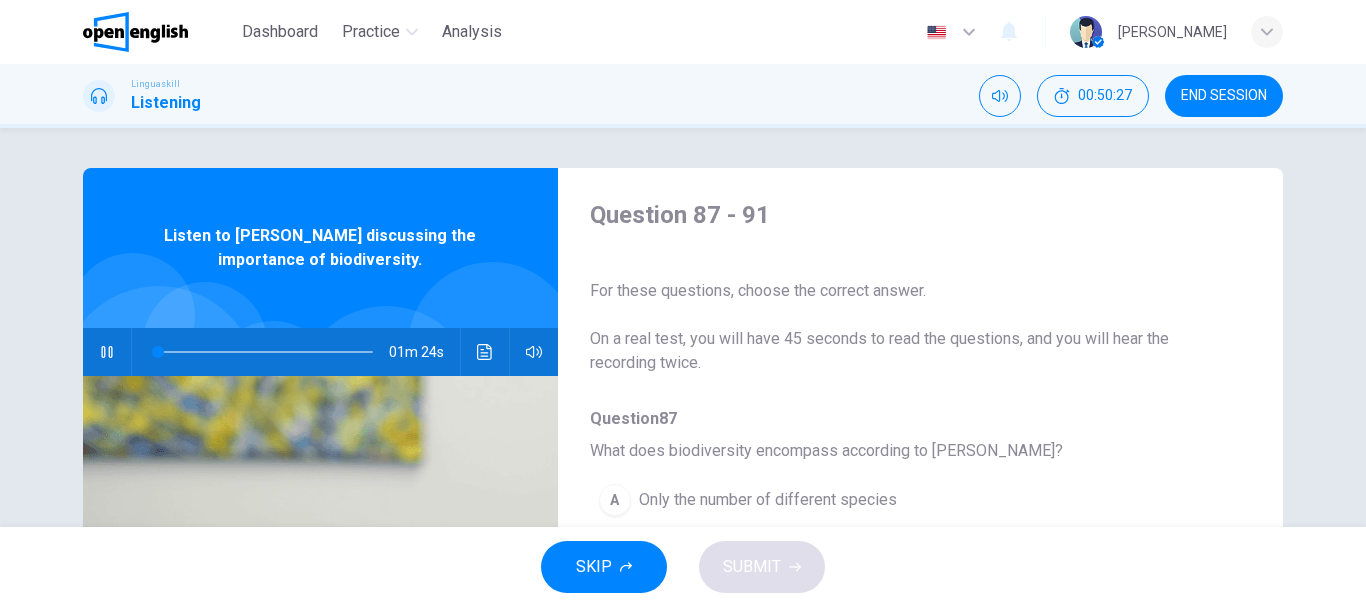 scroll, scrollTop: 0, scrollLeft: 0, axis: both 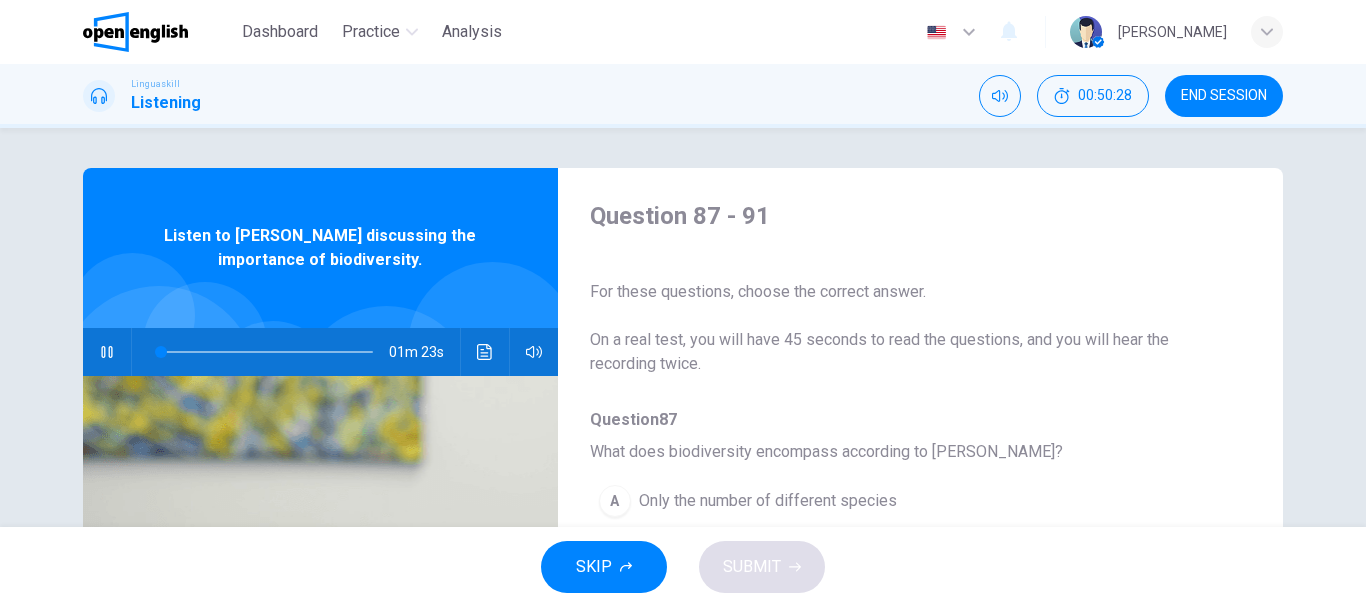 click 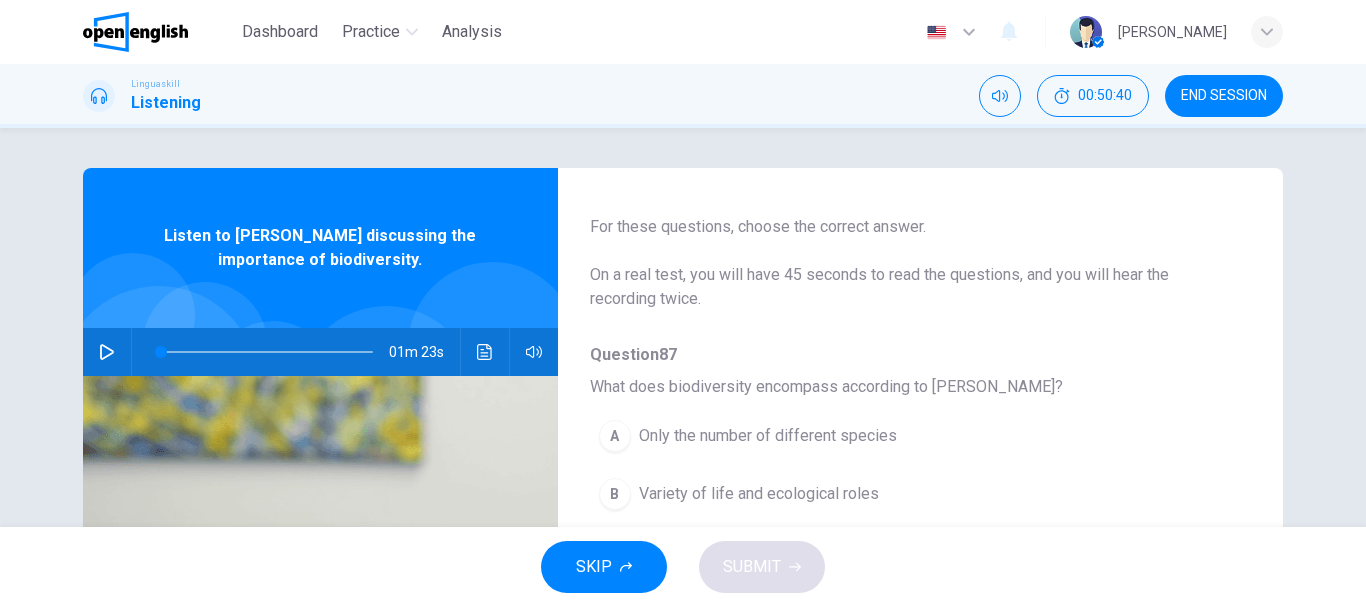 scroll, scrollTop: 100, scrollLeft: 0, axis: vertical 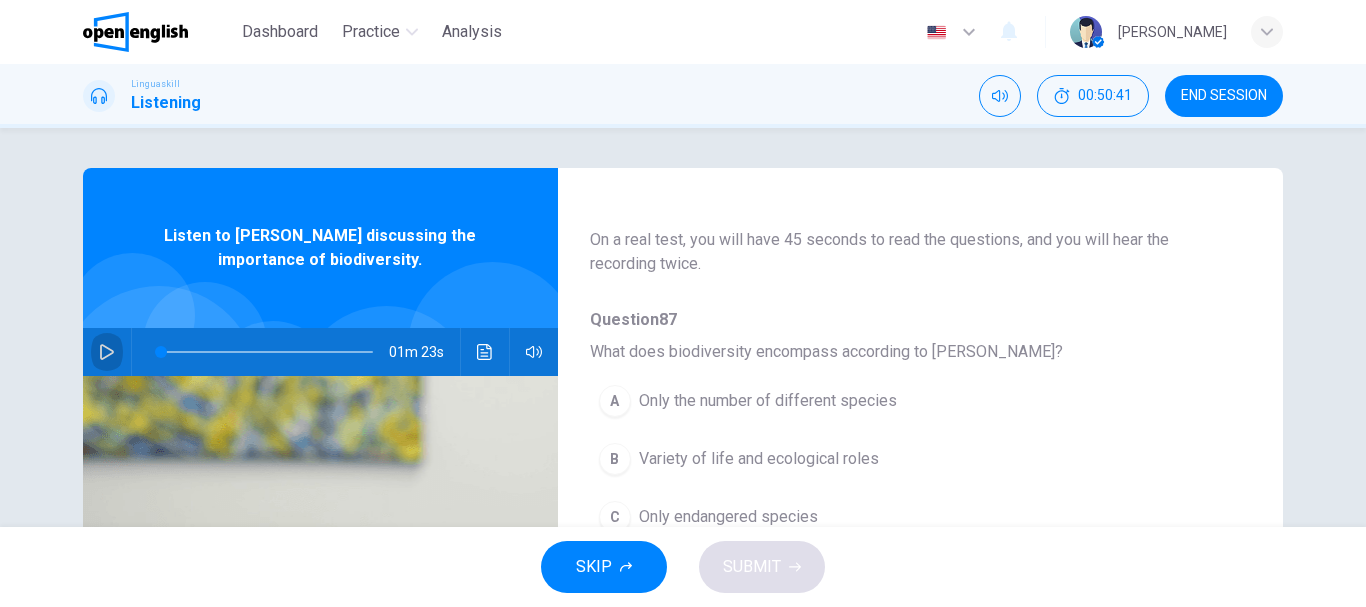 click 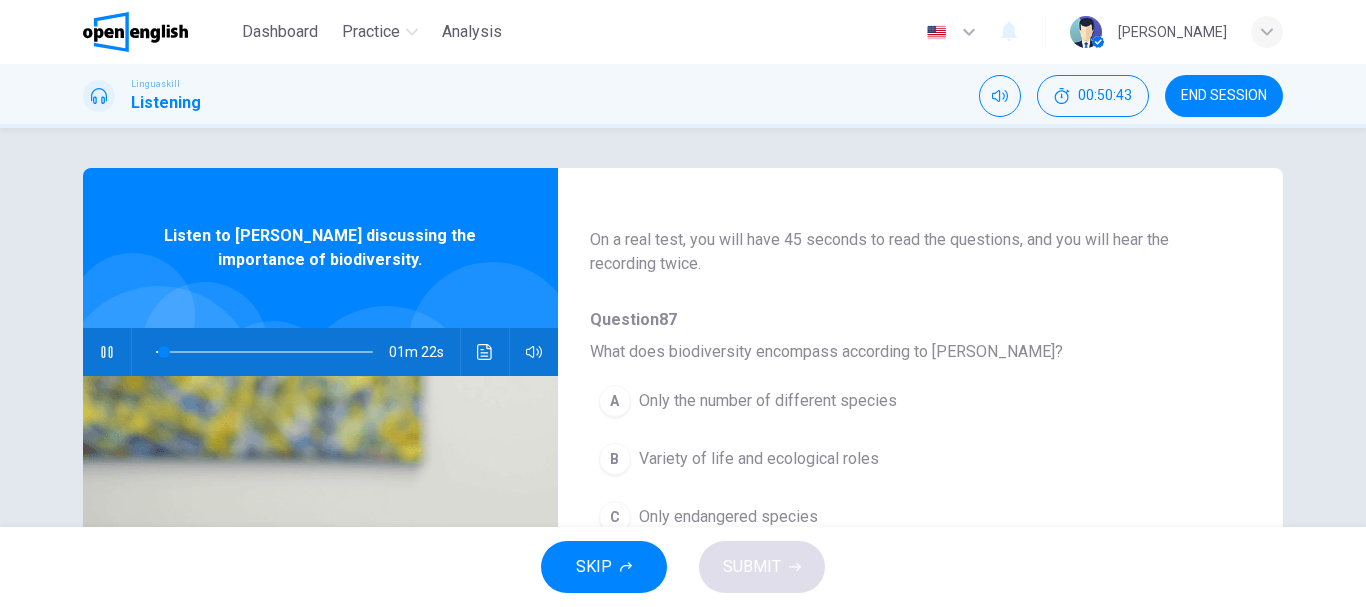 scroll, scrollTop: 200, scrollLeft: 0, axis: vertical 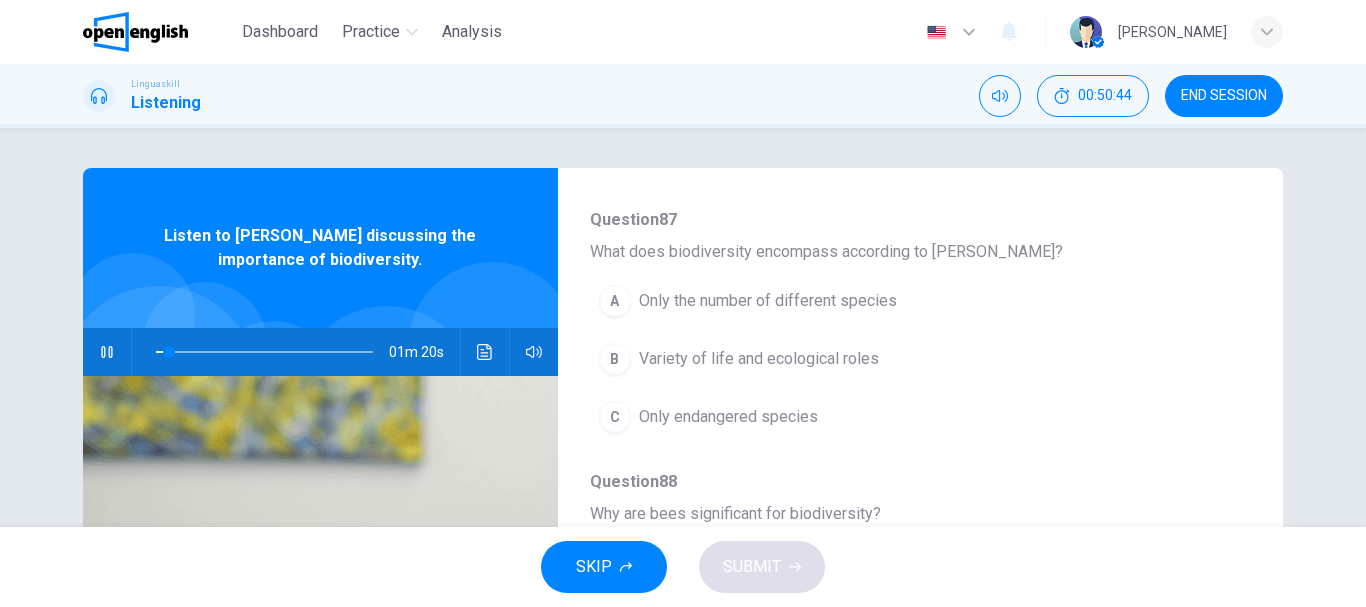 click on "B Variety of life and ecological roles" at bounding box center [868, 359] 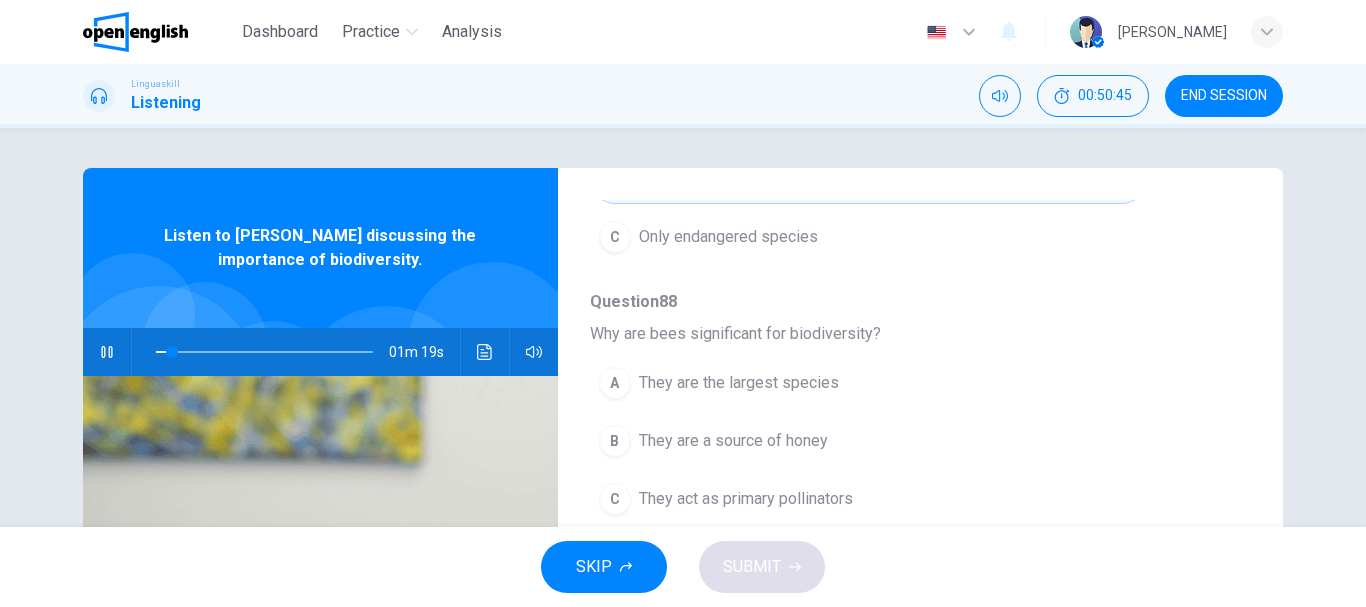 scroll, scrollTop: 400, scrollLeft: 0, axis: vertical 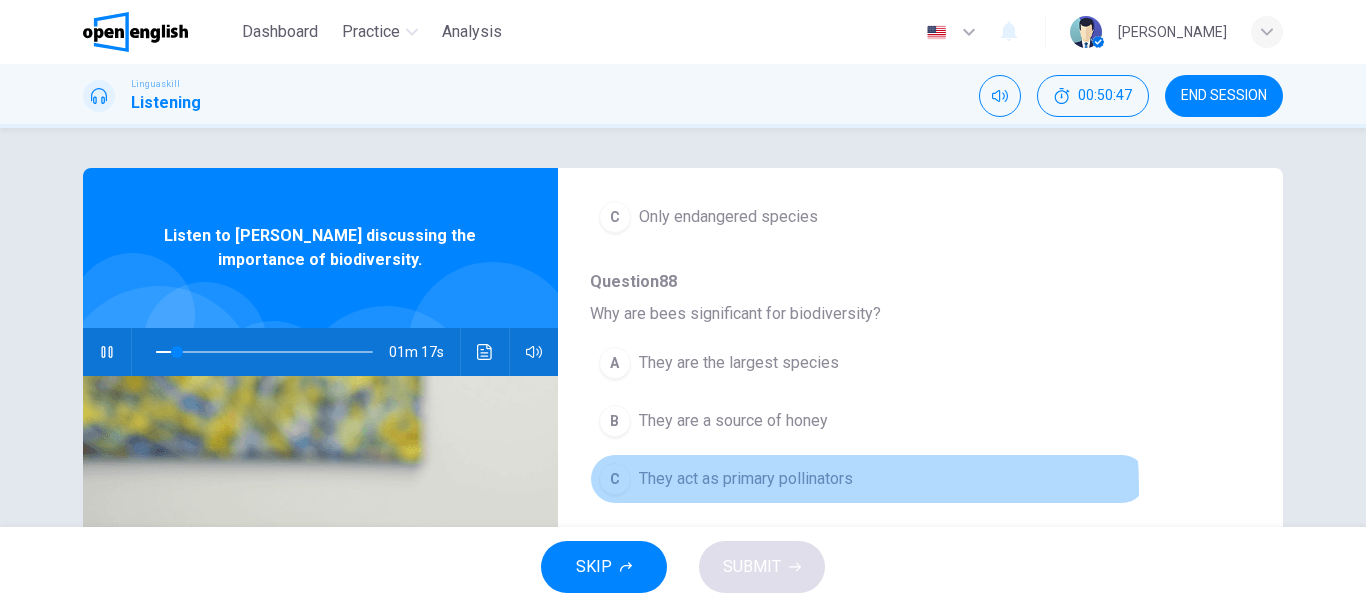 click on "They act as primary pollinators" at bounding box center [746, 479] 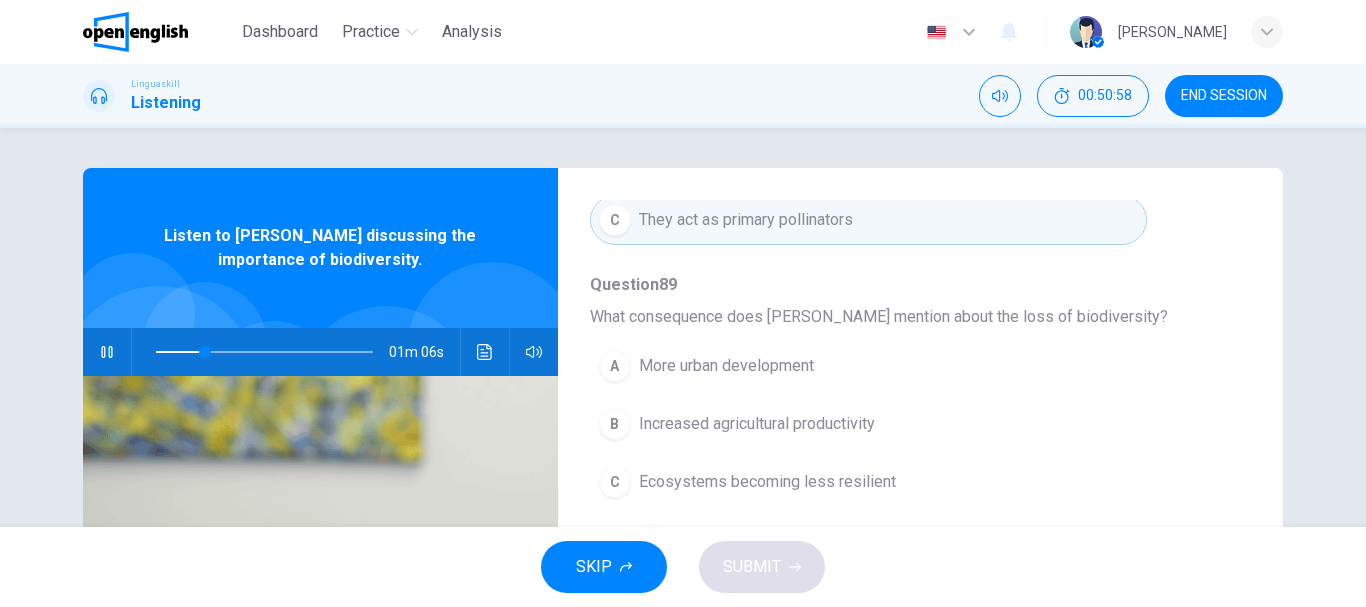 scroll, scrollTop: 563, scrollLeft: 0, axis: vertical 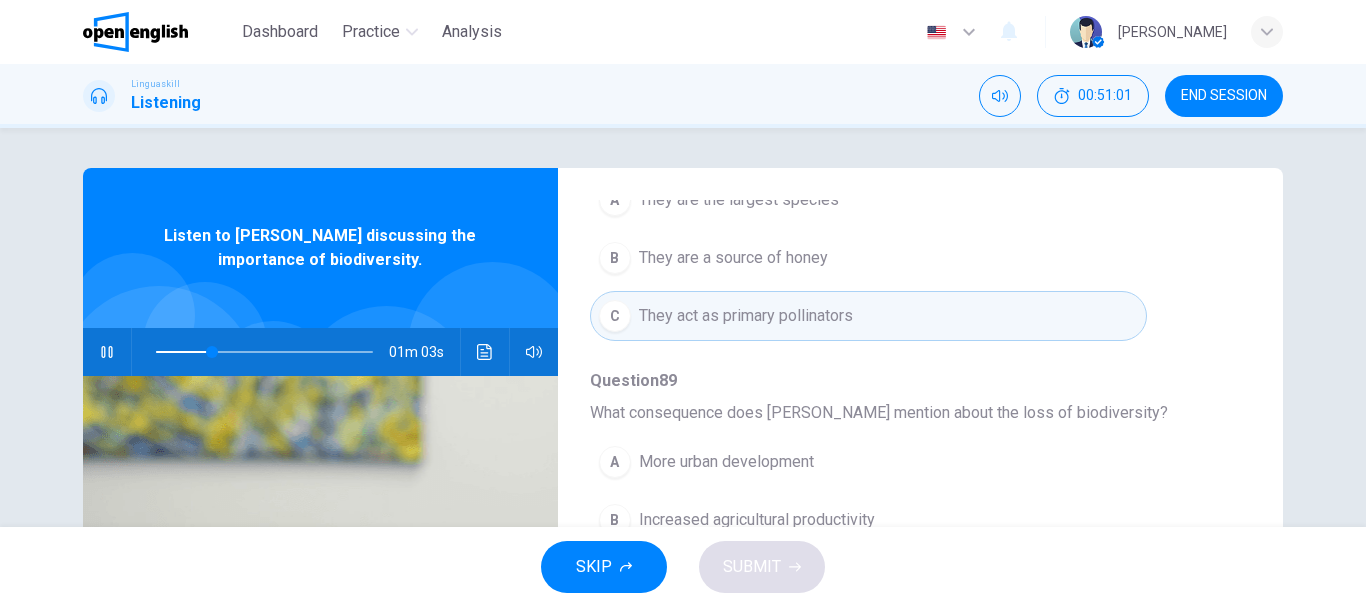 drag, startPoint x: 1199, startPoint y: 108, endPoint x: 857, endPoint y: 87, distance: 342.64413 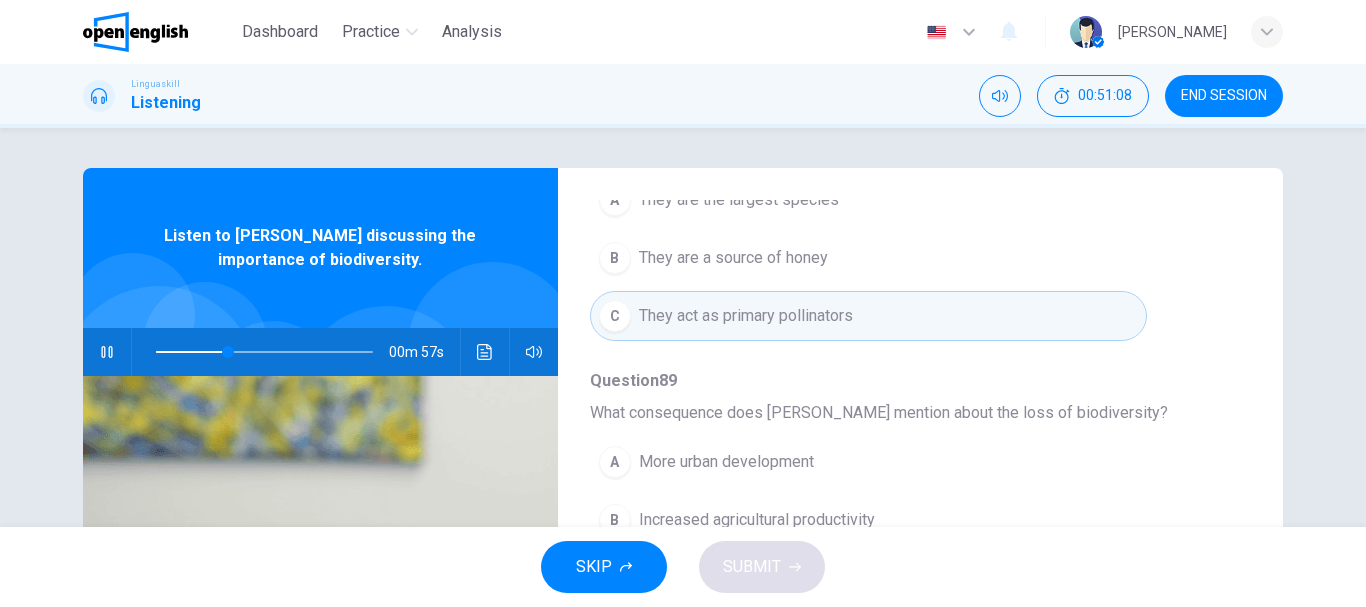 scroll, scrollTop: 763, scrollLeft: 0, axis: vertical 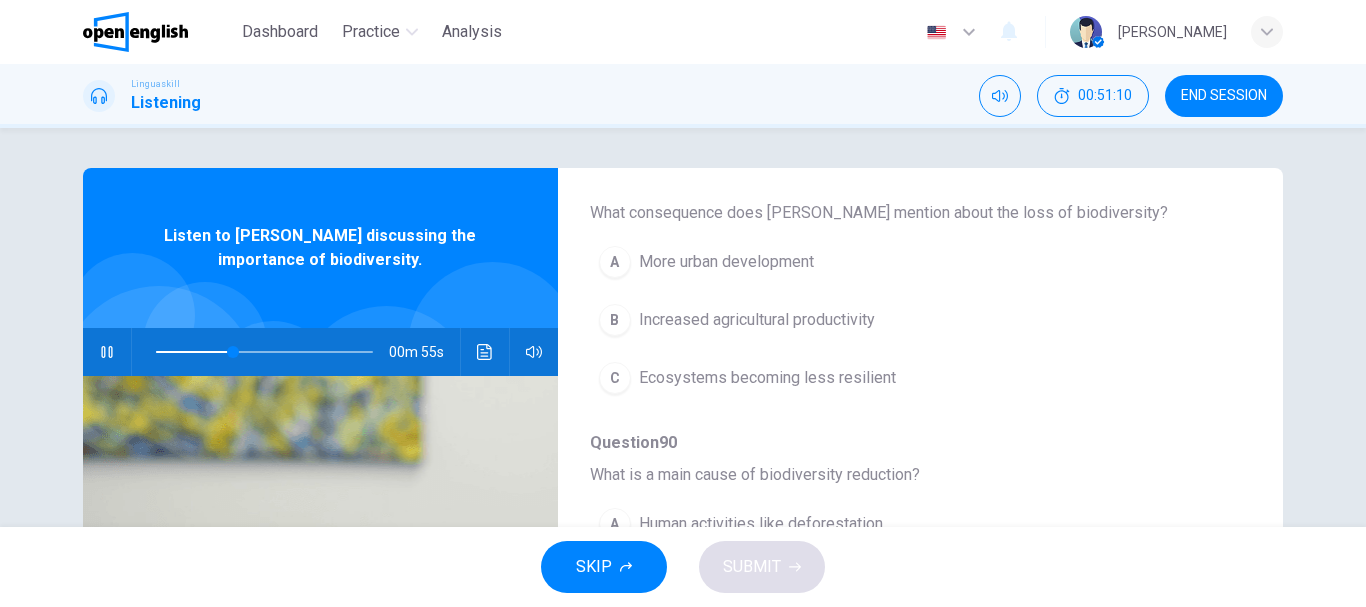 click at bounding box center [264, 352] 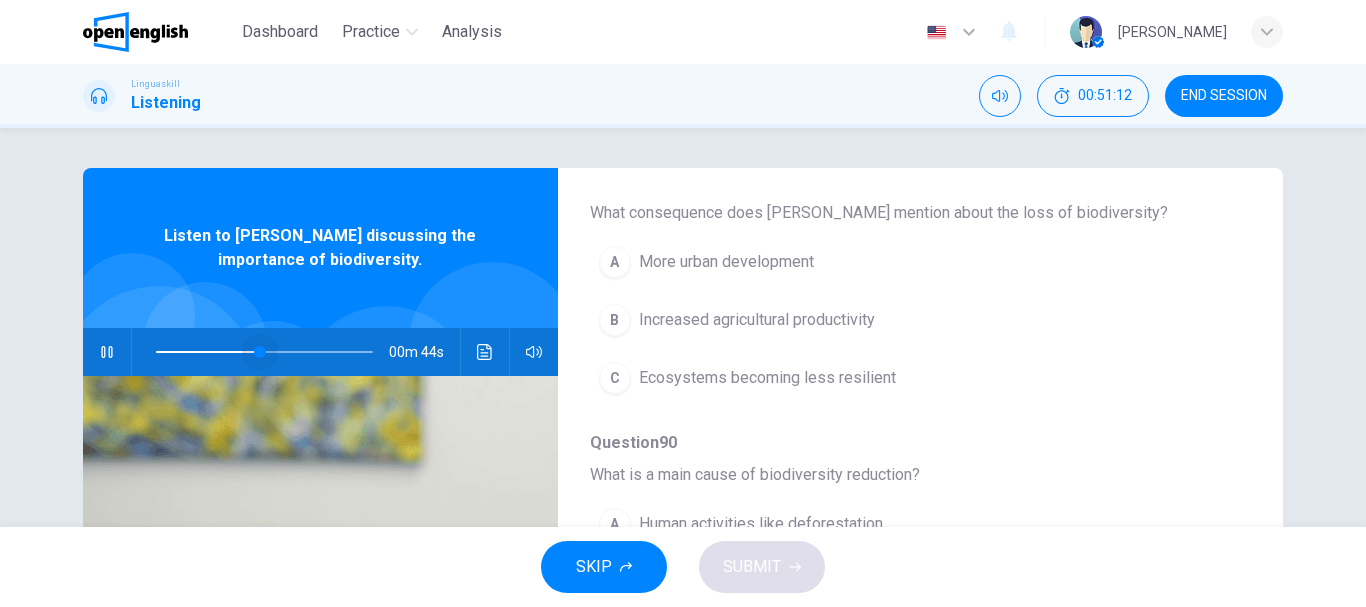 click at bounding box center (264, 352) 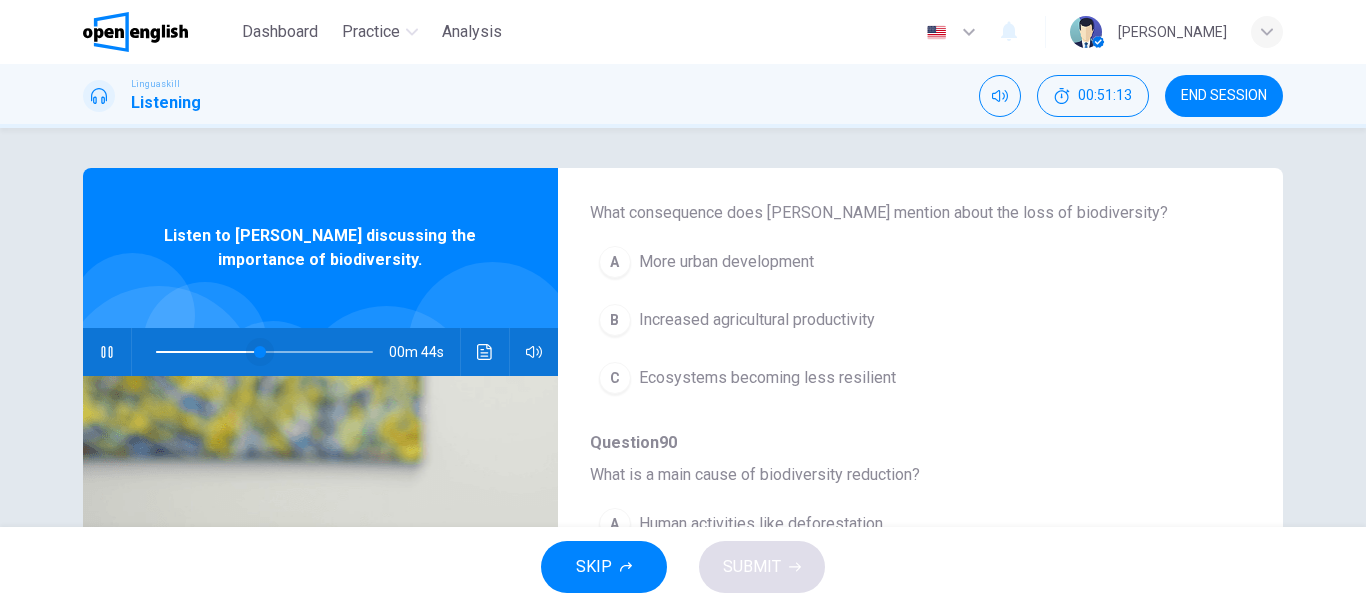 click at bounding box center [260, 352] 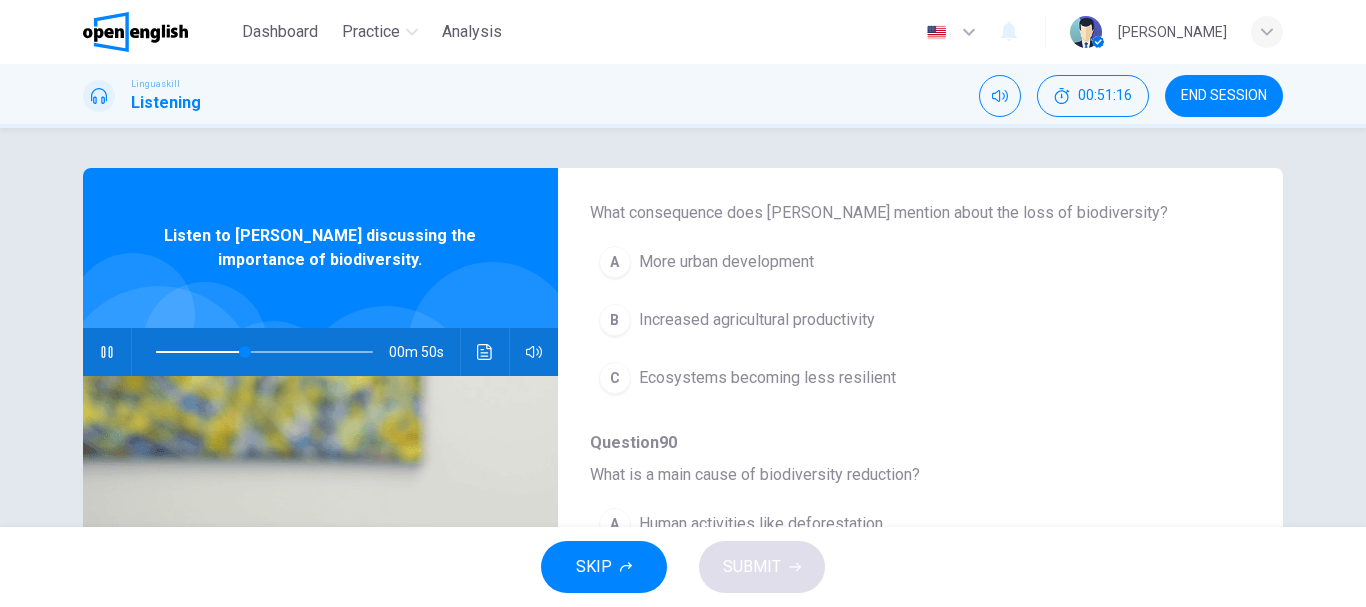 click on "Increased agricultural productivity" at bounding box center [757, 320] 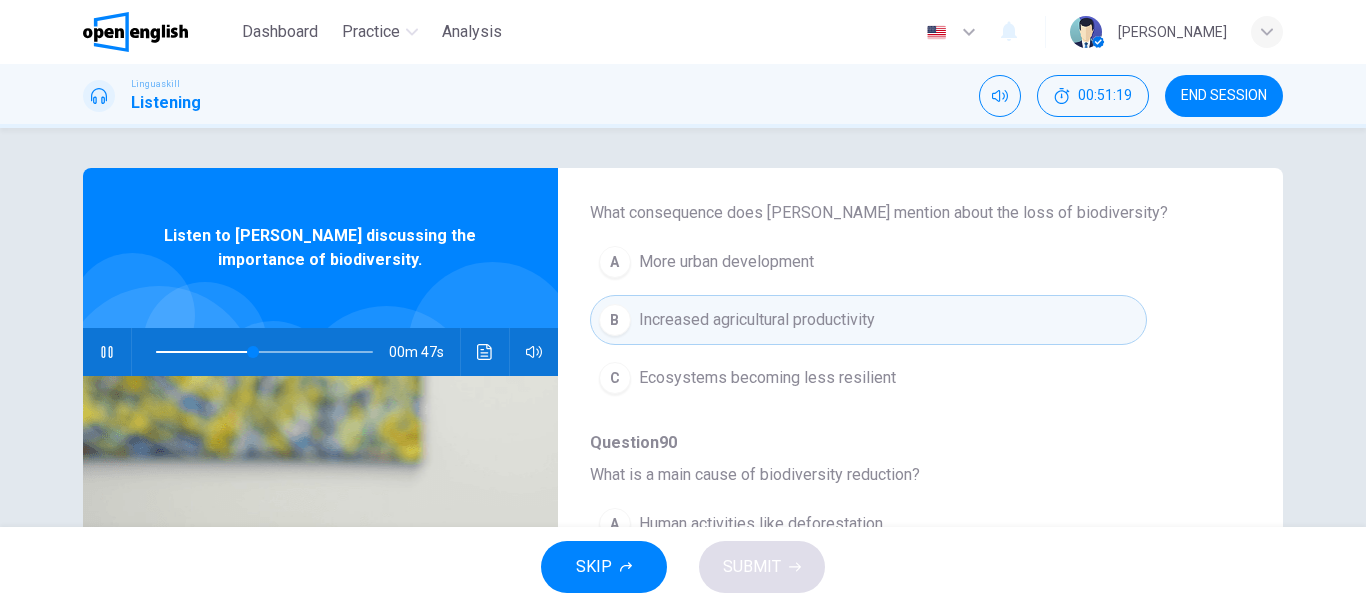 click on "Ecosystems becoming less resilient" at bounding box center [767, 378] 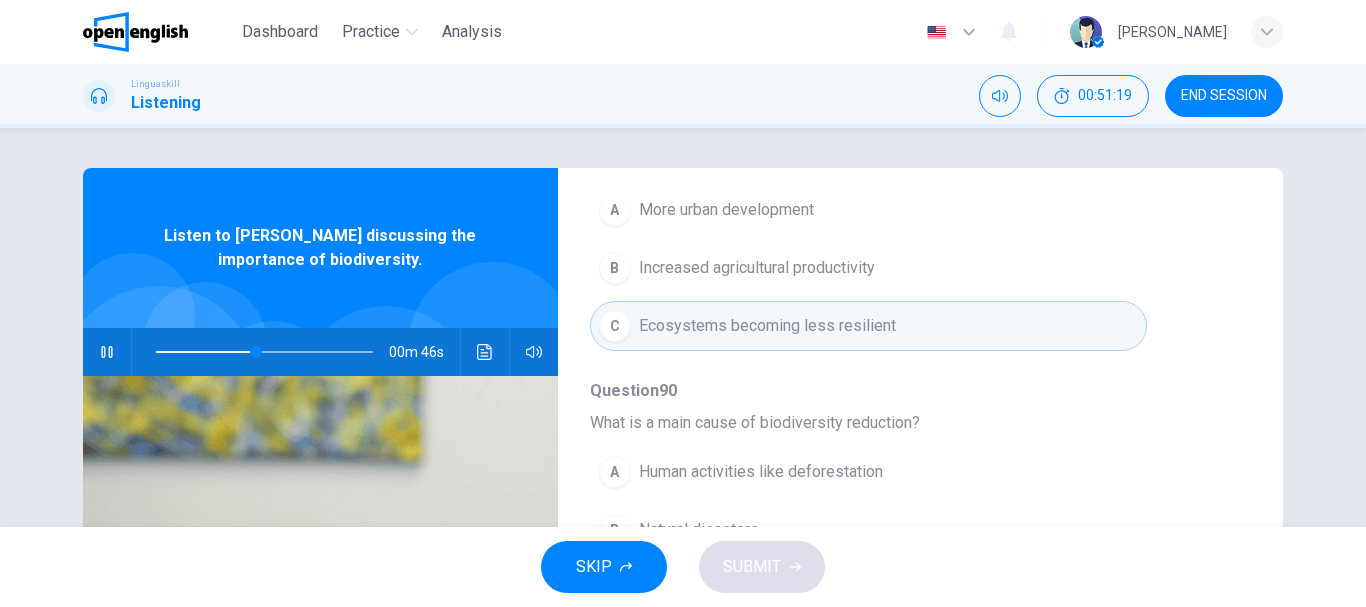 scroll, scrollTop: 863, scrollLeft: 0, axis: vertical 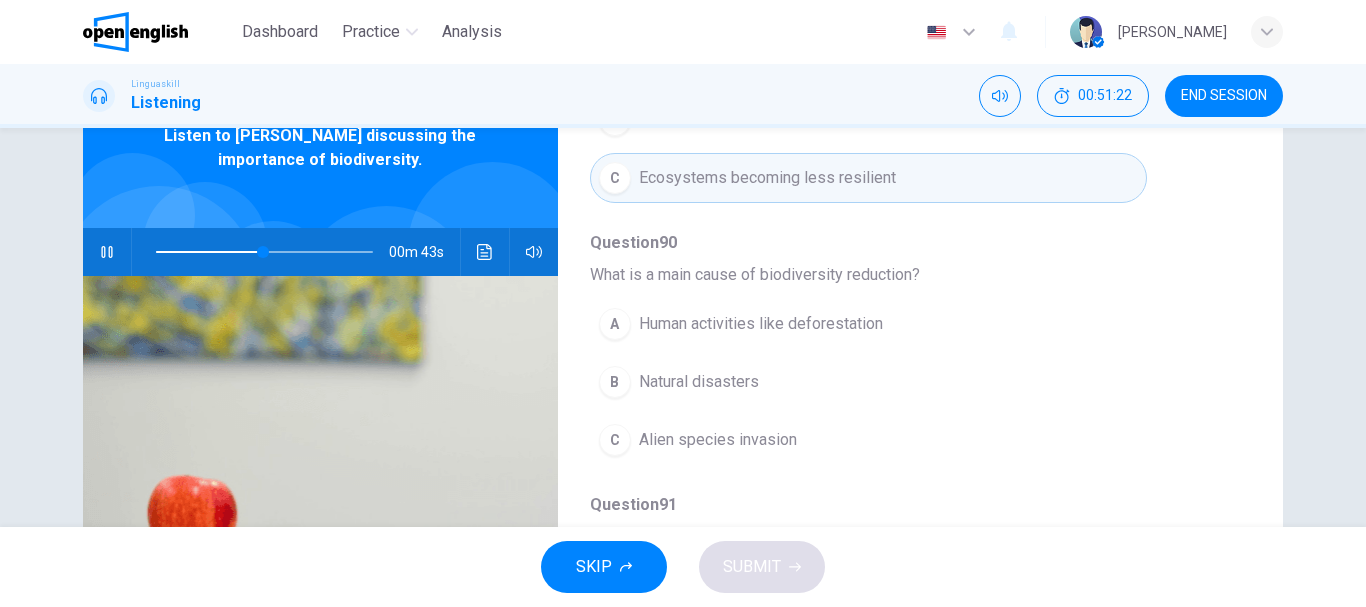 click on "Human activities like deforestation" at bounding box center (761, 324) 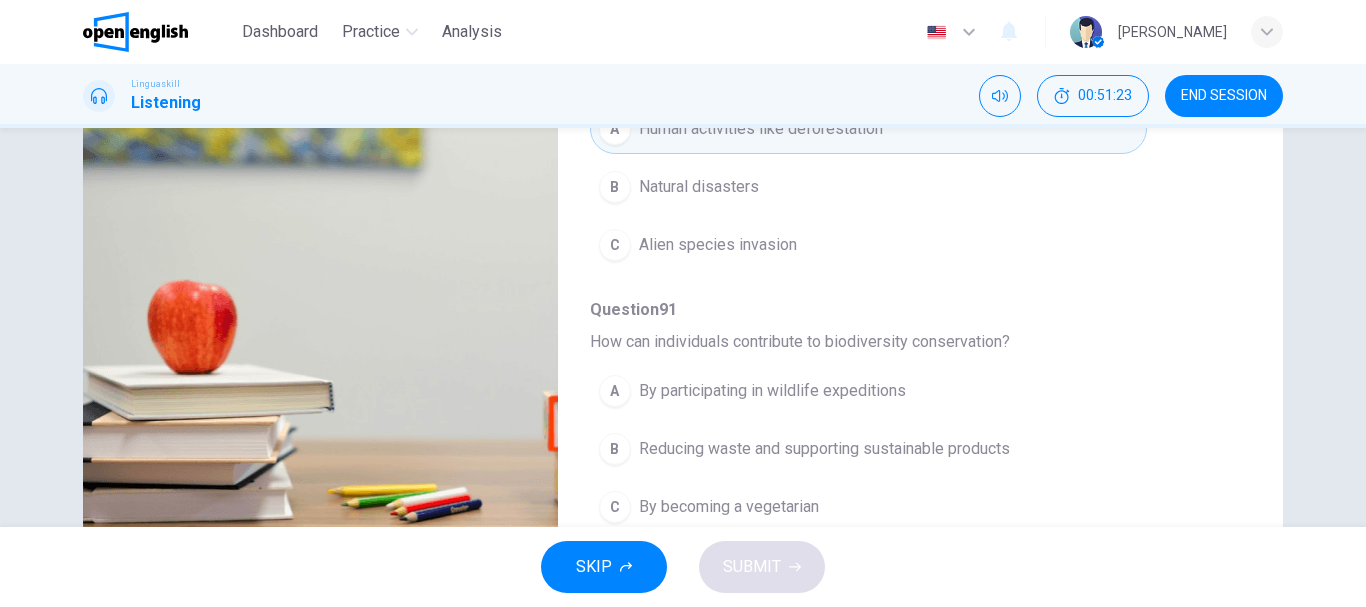 scroll, scrollTop: 300, scrollLeft: 0, axis: vertical 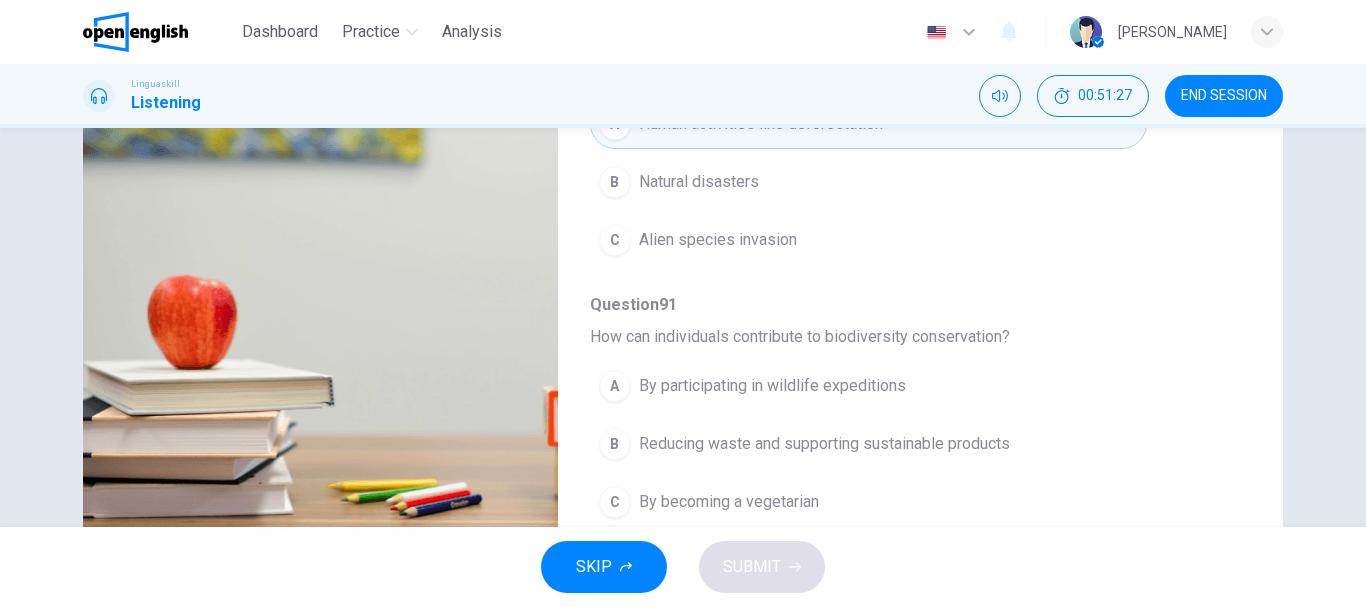 click on "Reducing waste and supporting sustainable products" at bounding box center (824, 444) 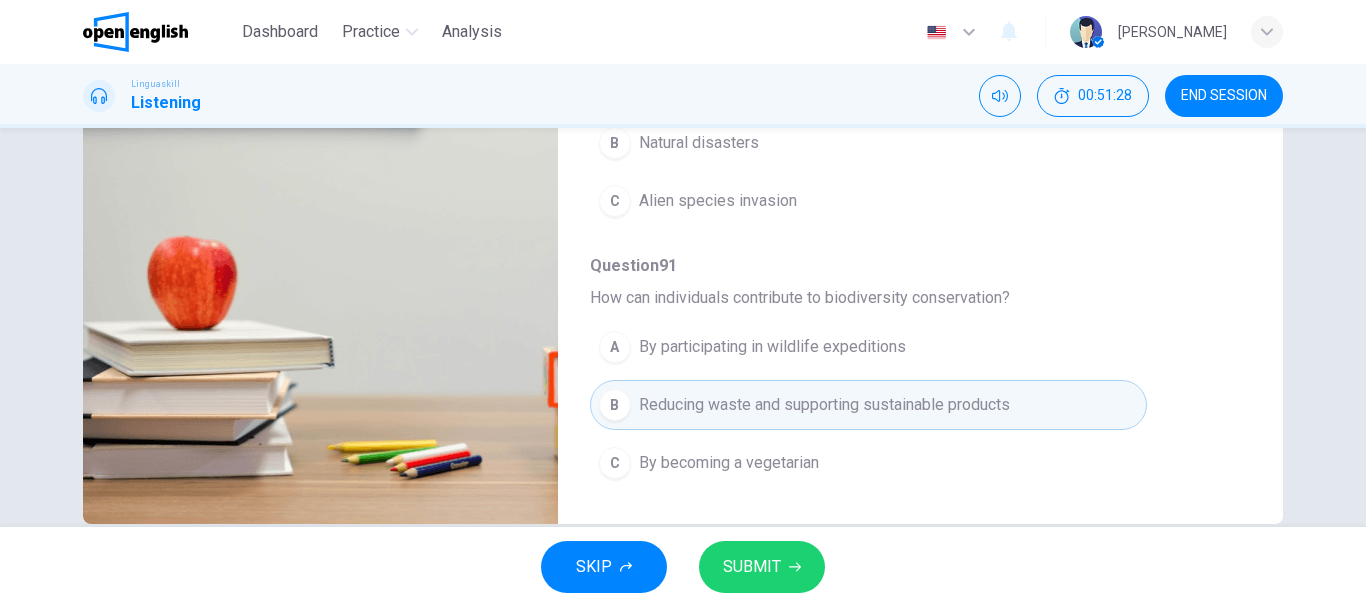 scroll, scrollTop: 376, scrollLeft: 0, axis: vertical 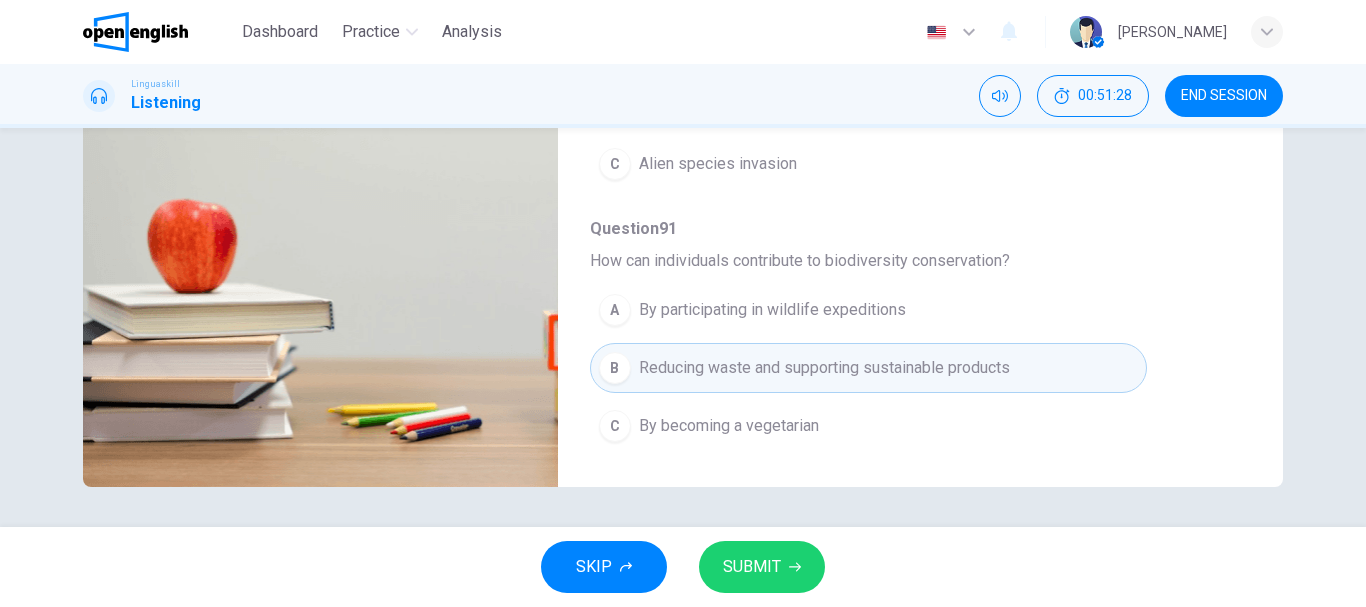 click on "SUBMIT" at bounding box center (762, 567) 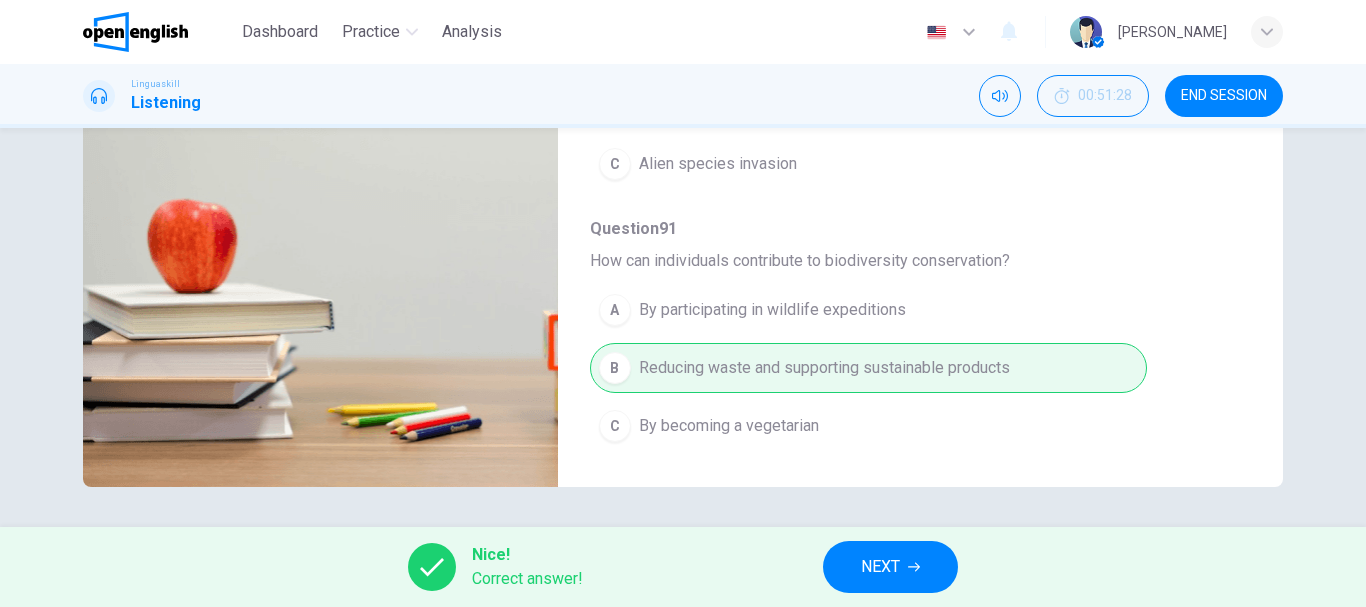 type on "**" 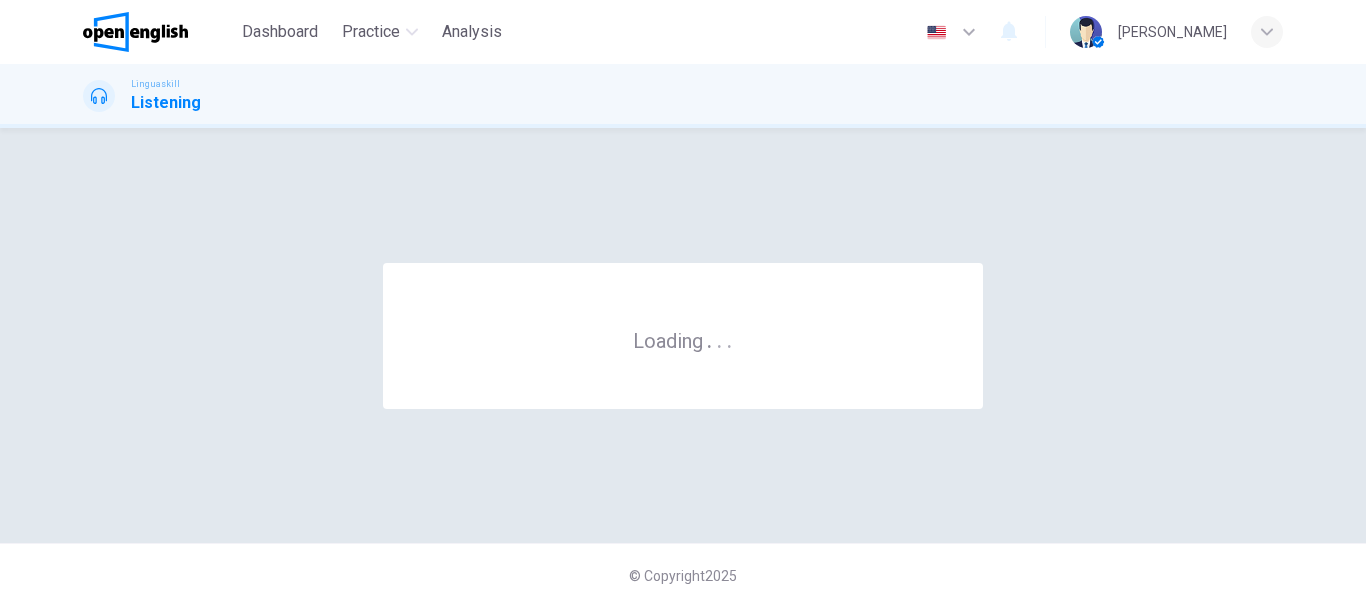 scroll, scrollTop: 0, scrollLeft: 0, axis: both 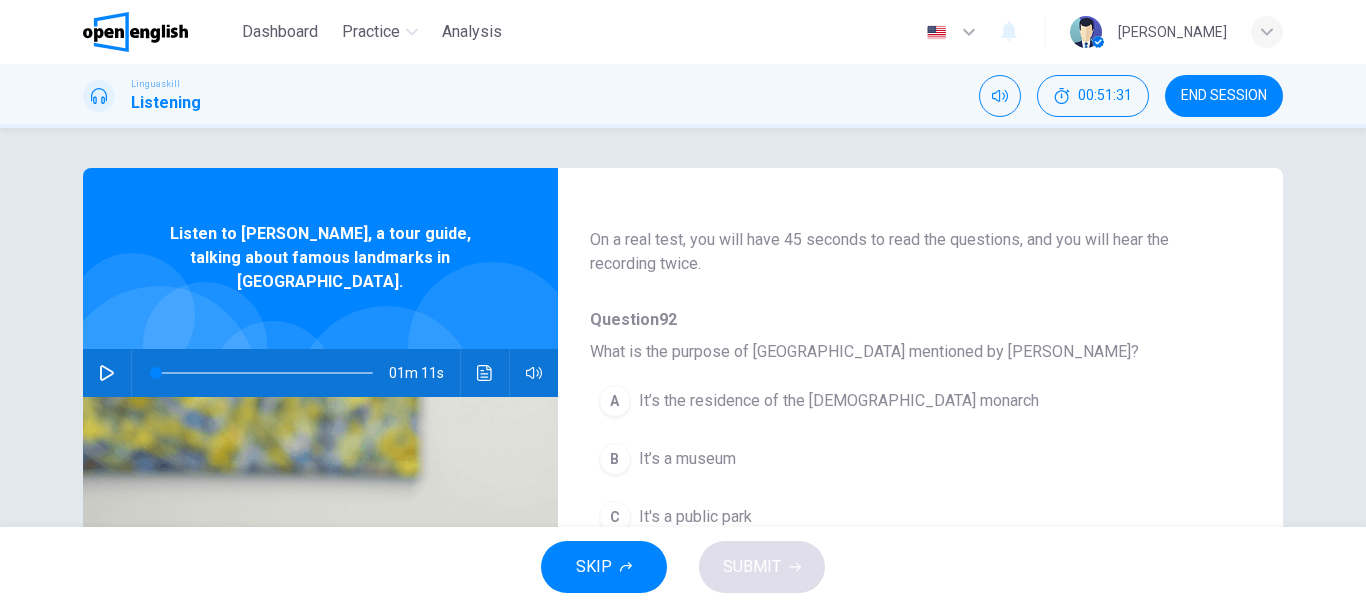 click at bounding box center (107, 373) 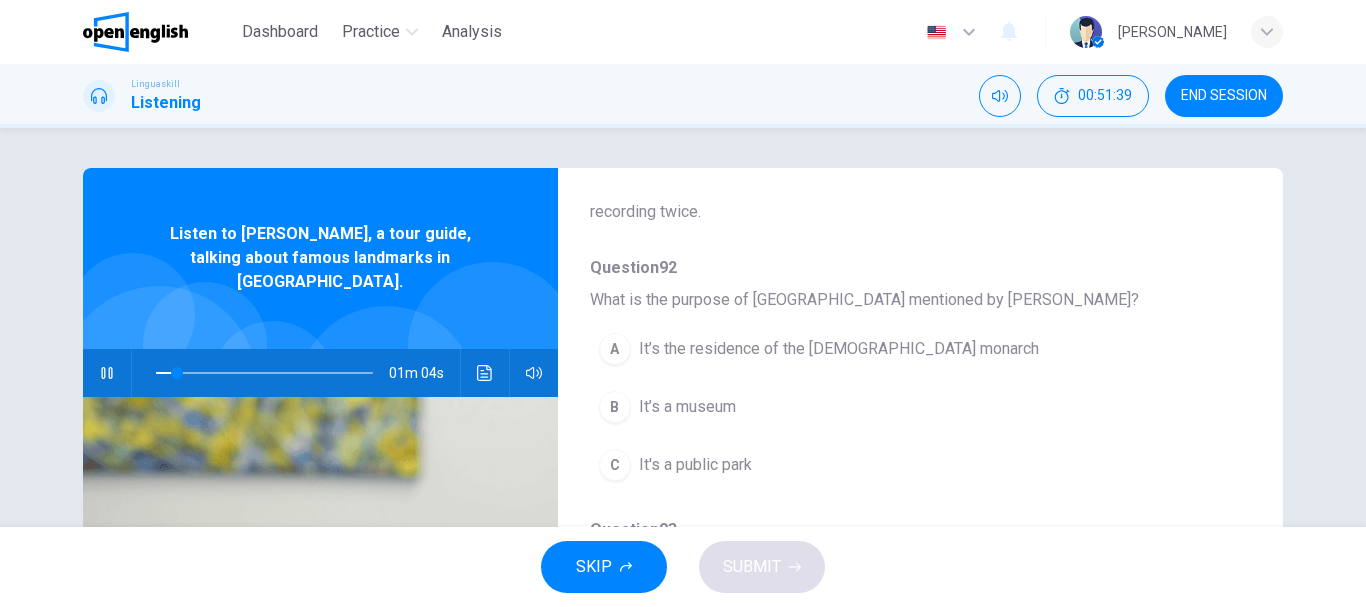 scroll, scrollTop: 200, scrollLeft: 0, axis: vertical 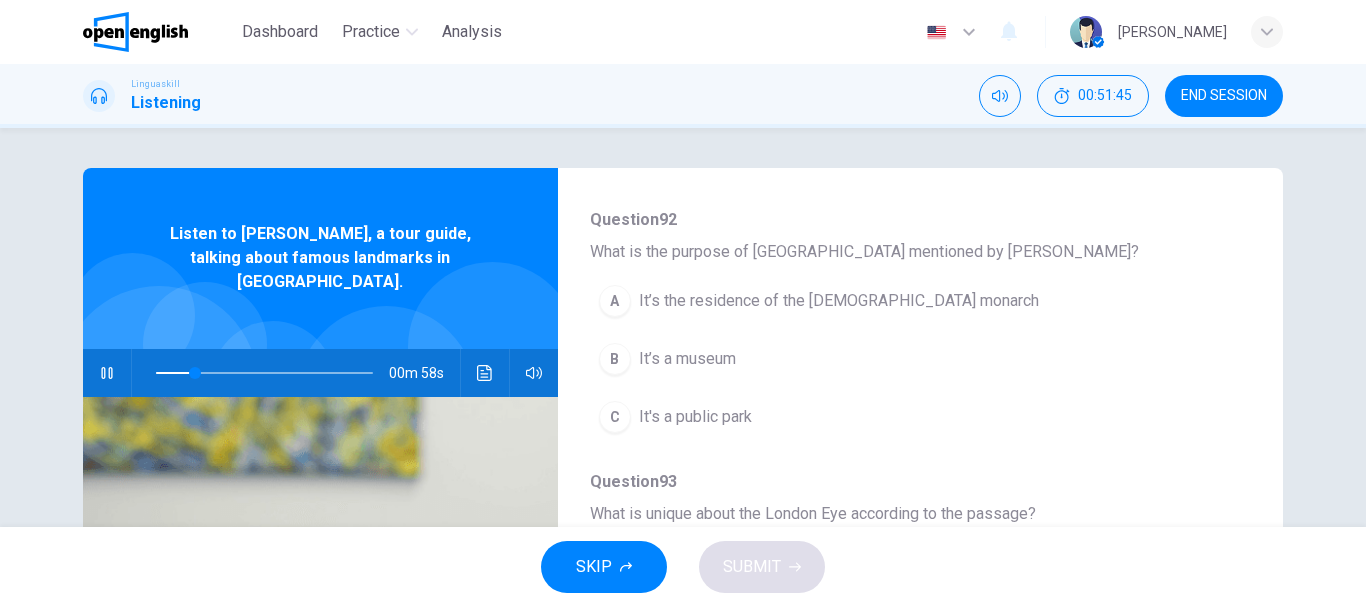 click on "It’s the residence of the [DEMOGRAPHIC_DATA] monarch" at bounding box center [839, 301] 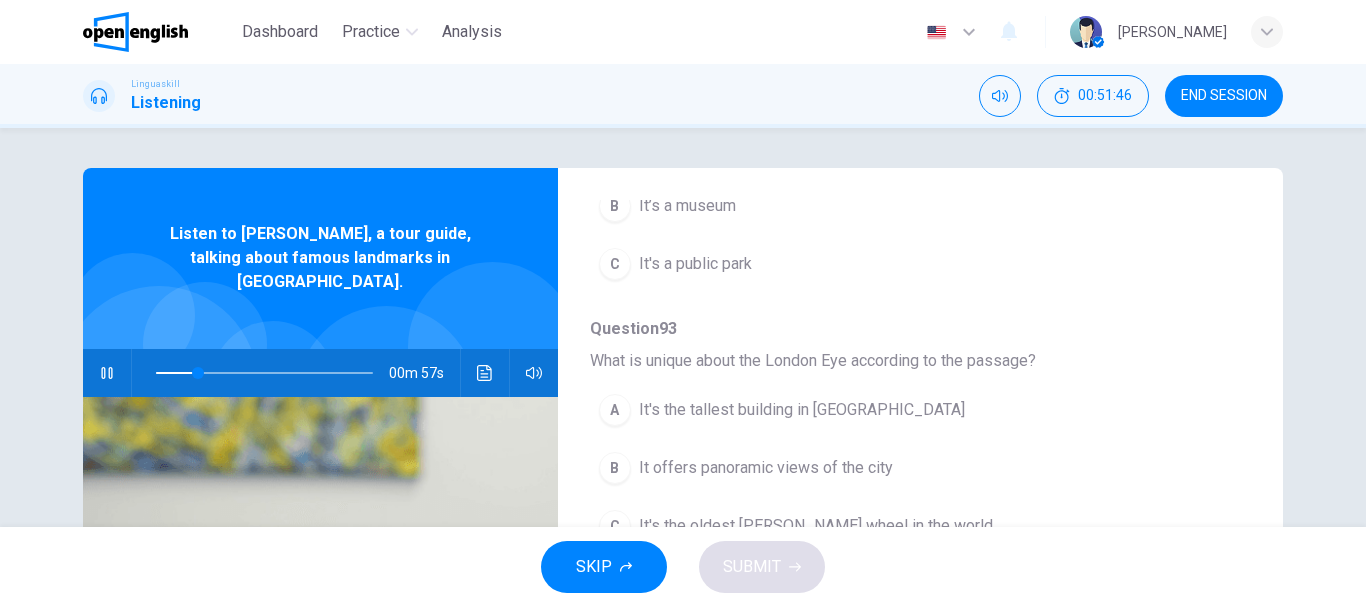 scroll, scrollTop: 400, scrollLeft: 0, axis: vertical 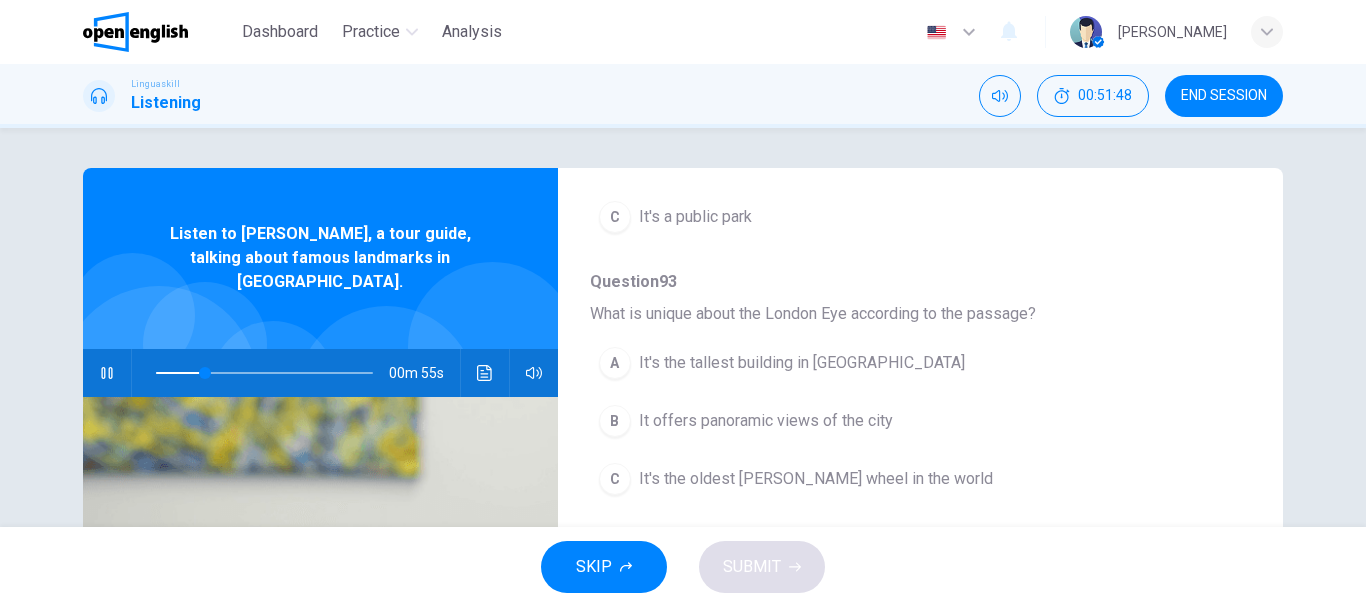 click on "It offers panoramic views of the city" at bounding box center [766, 421] 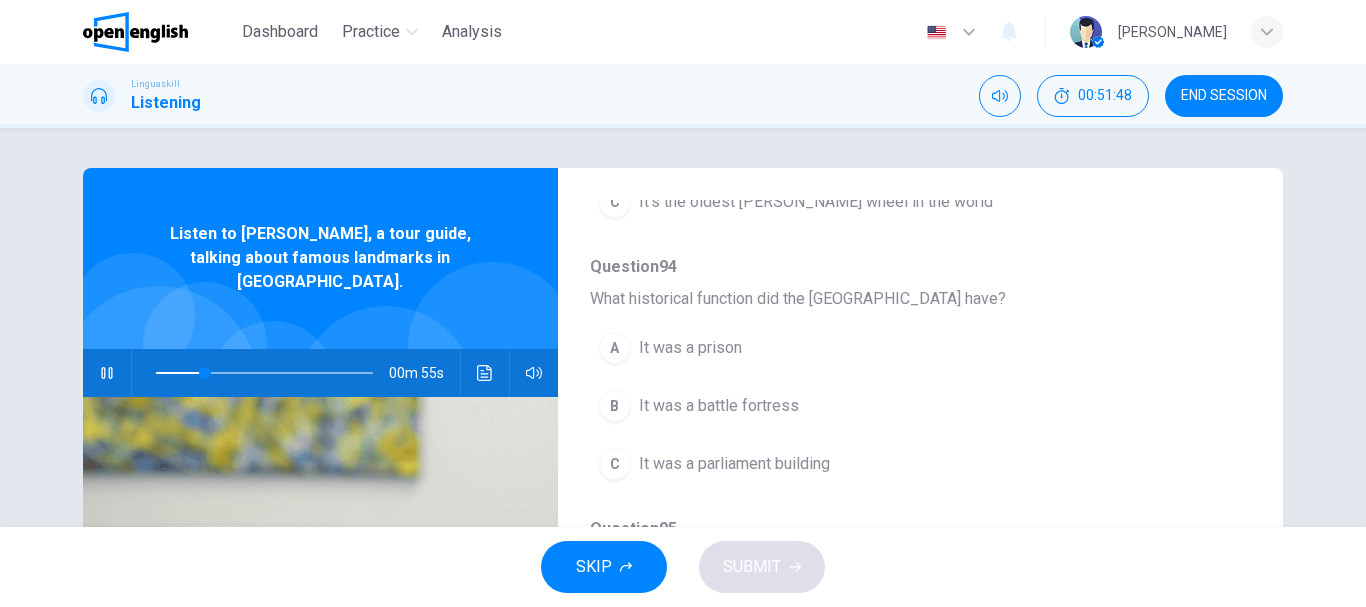 scroll, scrollTop: 700, scrollLeft: 0, axis: vertical 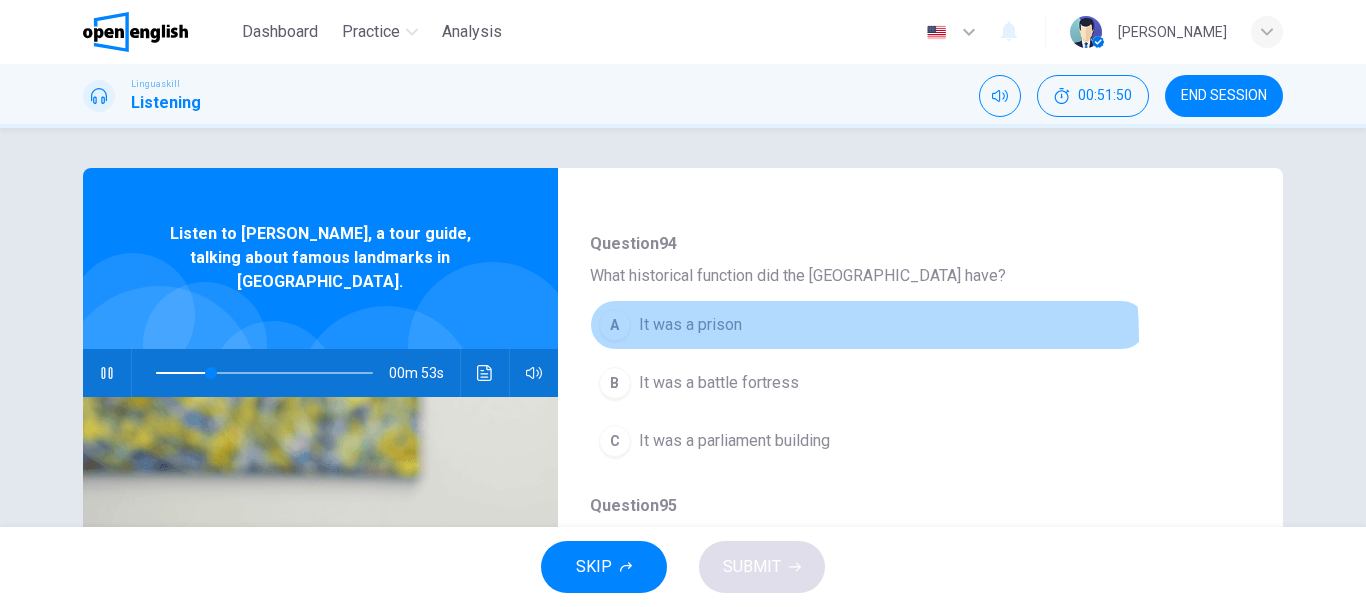 click on "A It was a prison" at bounding box center (868, 325) 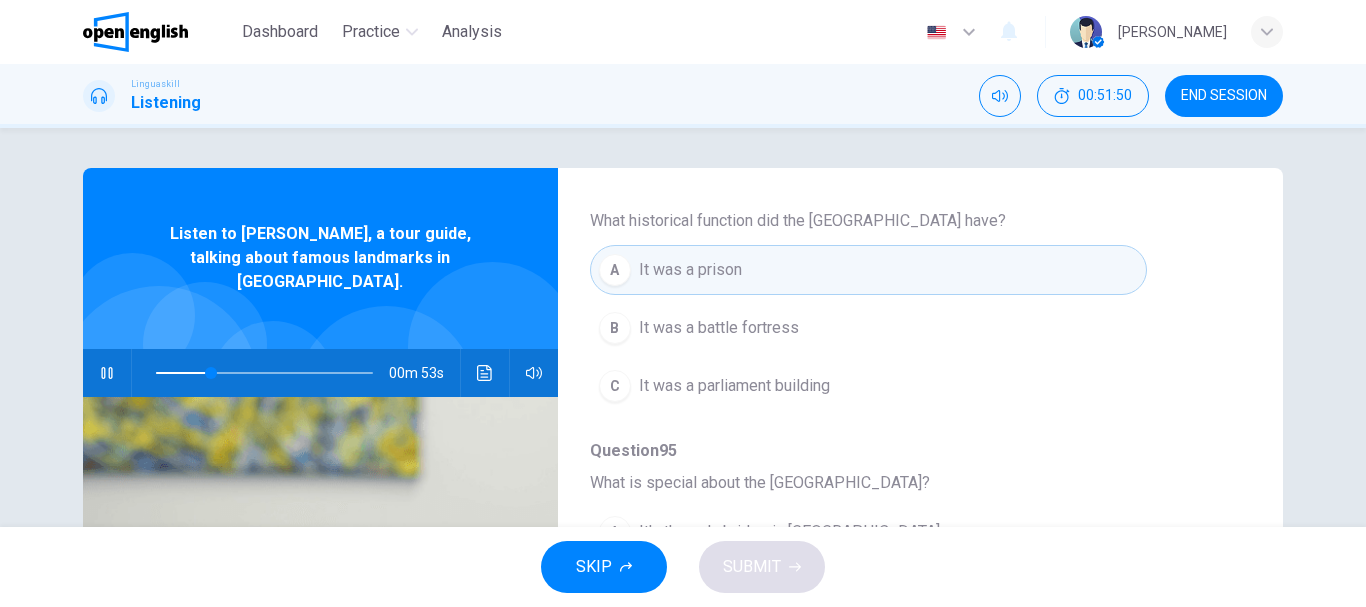 scroll, scrollTop: 863, scrollLeft: 0, axis: vertical 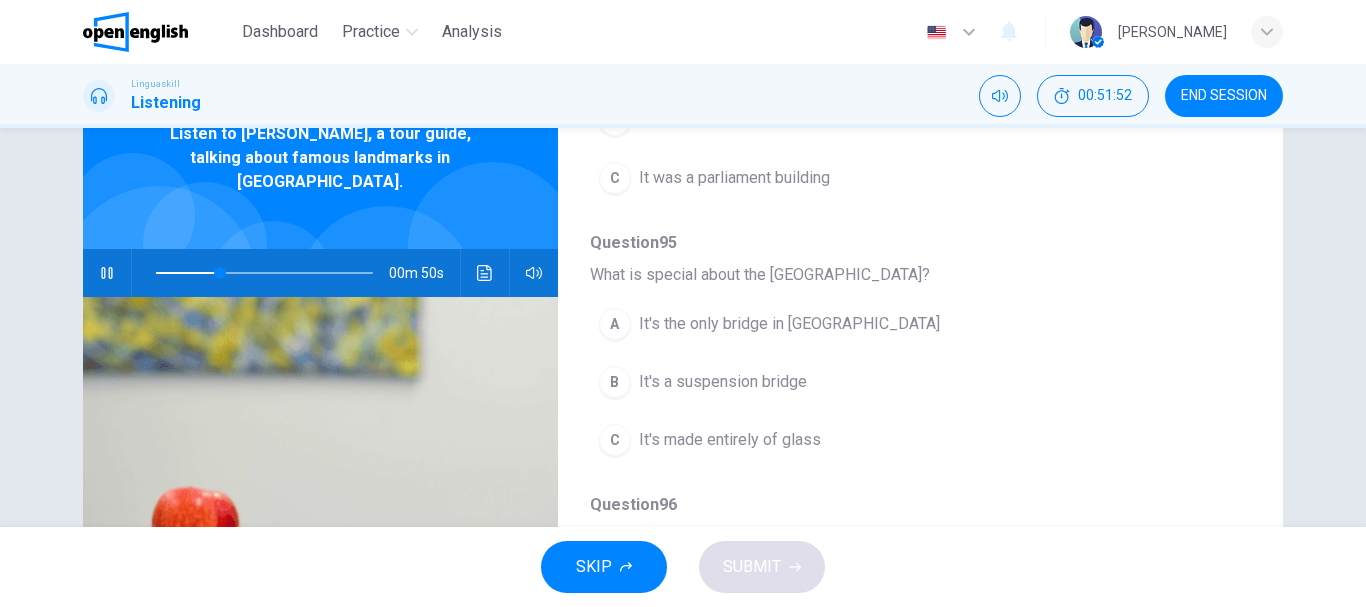 click on "It's a suspension bridge" at bounding box center [723, 382] 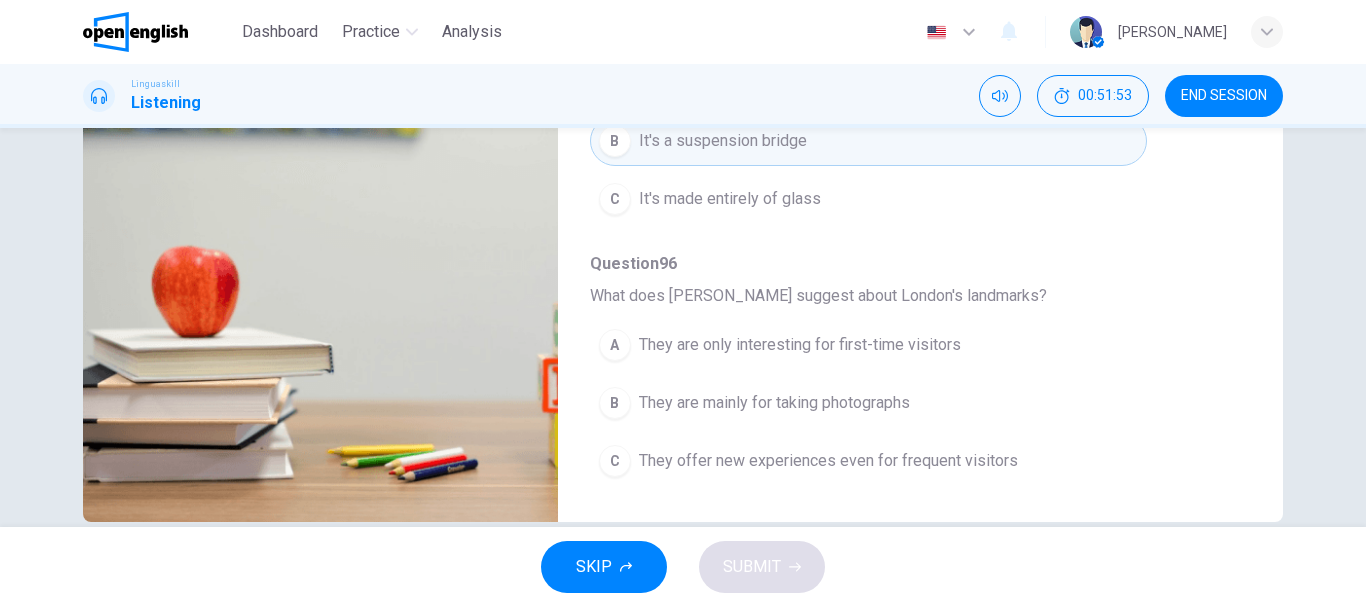 scroll, scrollTop: 376, scrollLeft: 0, axis: vertical 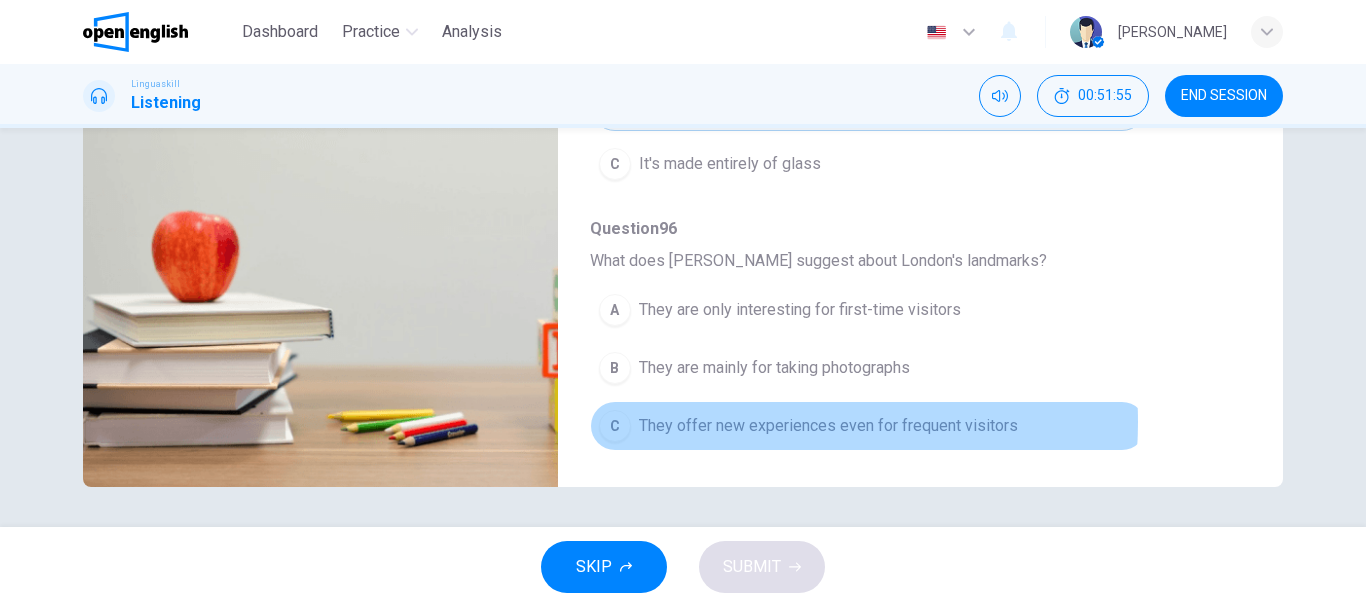 click on "They offer new experiences even for frequent visitors" at bounding box center [828, 426] 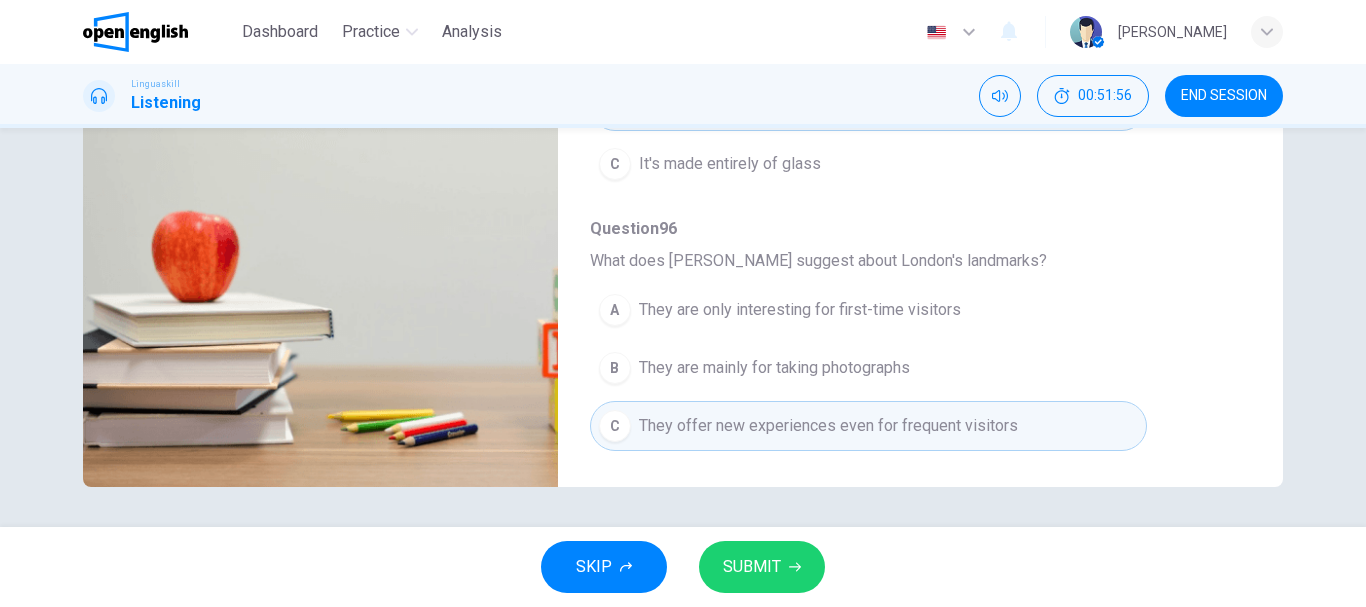 click on "SUBMIT" at bounding box center (752, 567) 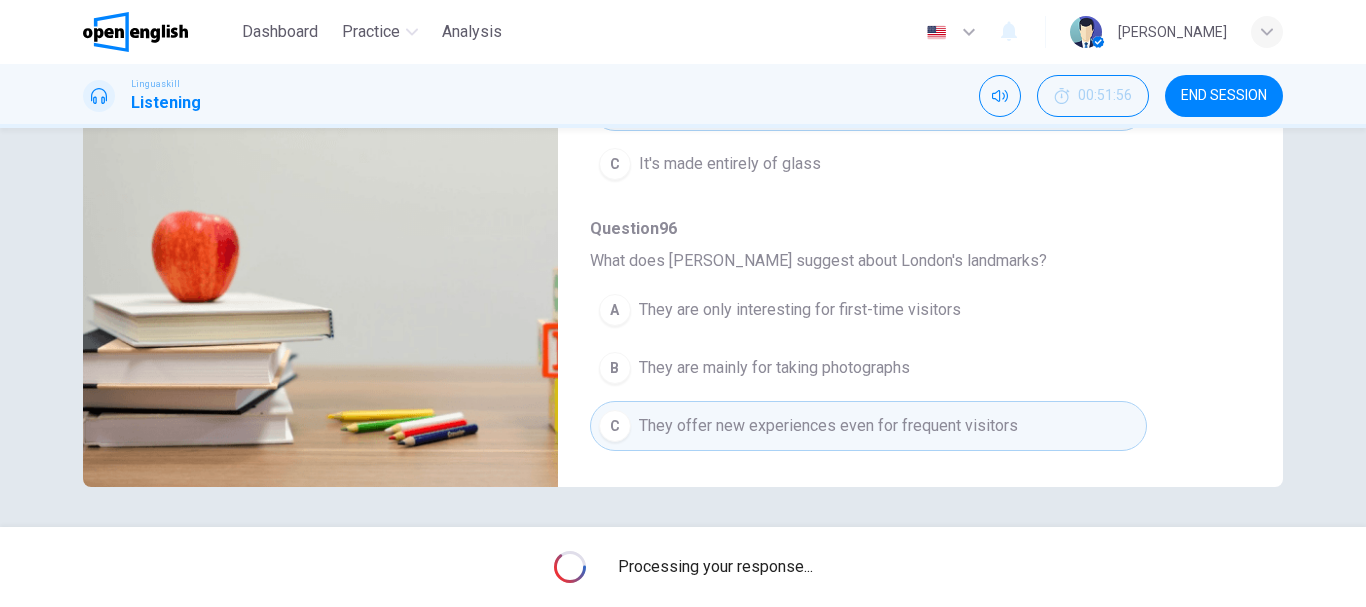 type on "**" 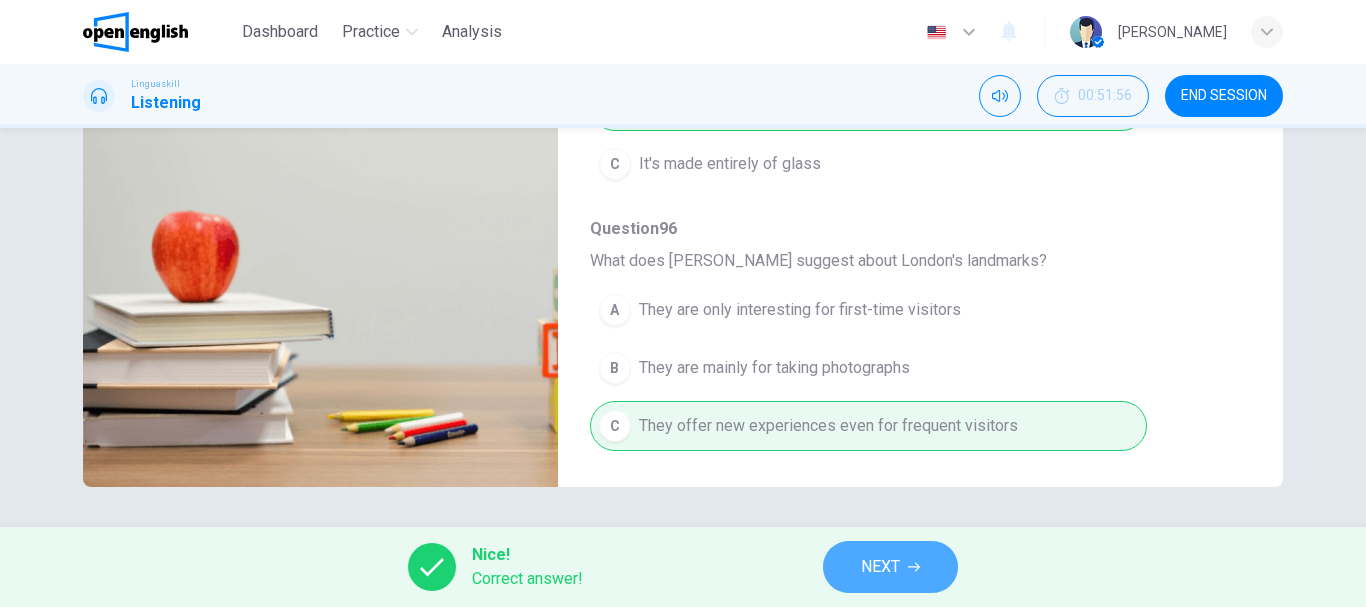 click on "NEXT" at bounding box center (890, 567) 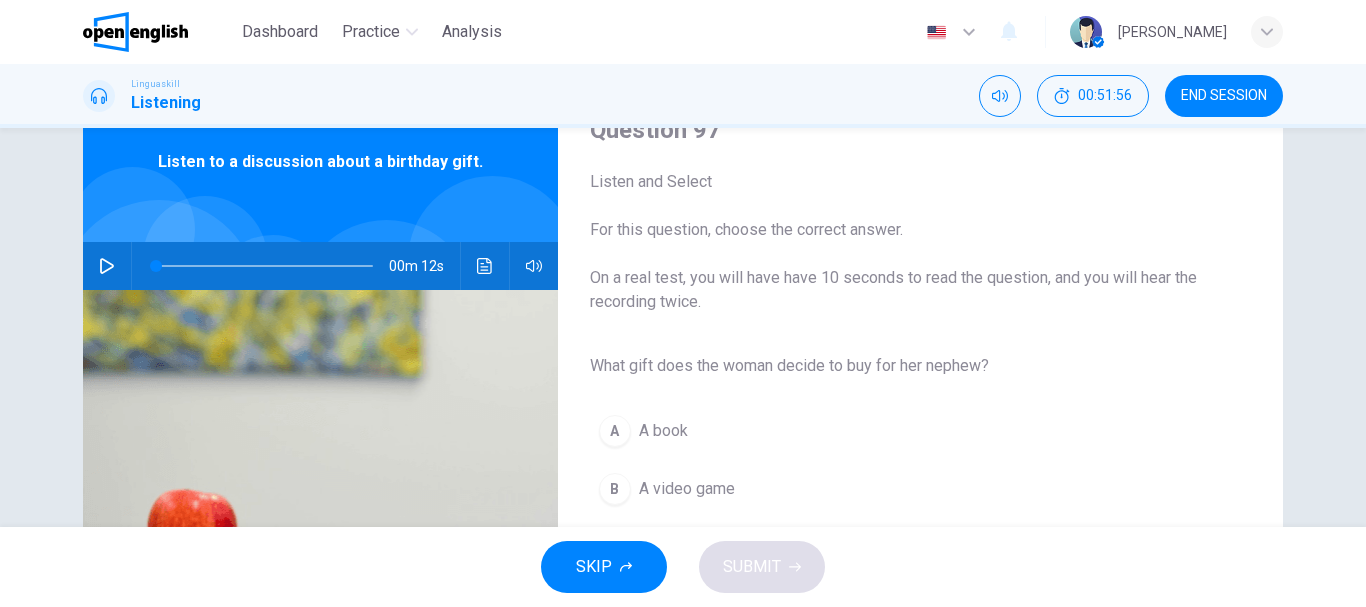 scroll, scrollTop: 200, scrollLeft: 0, axis: vertical 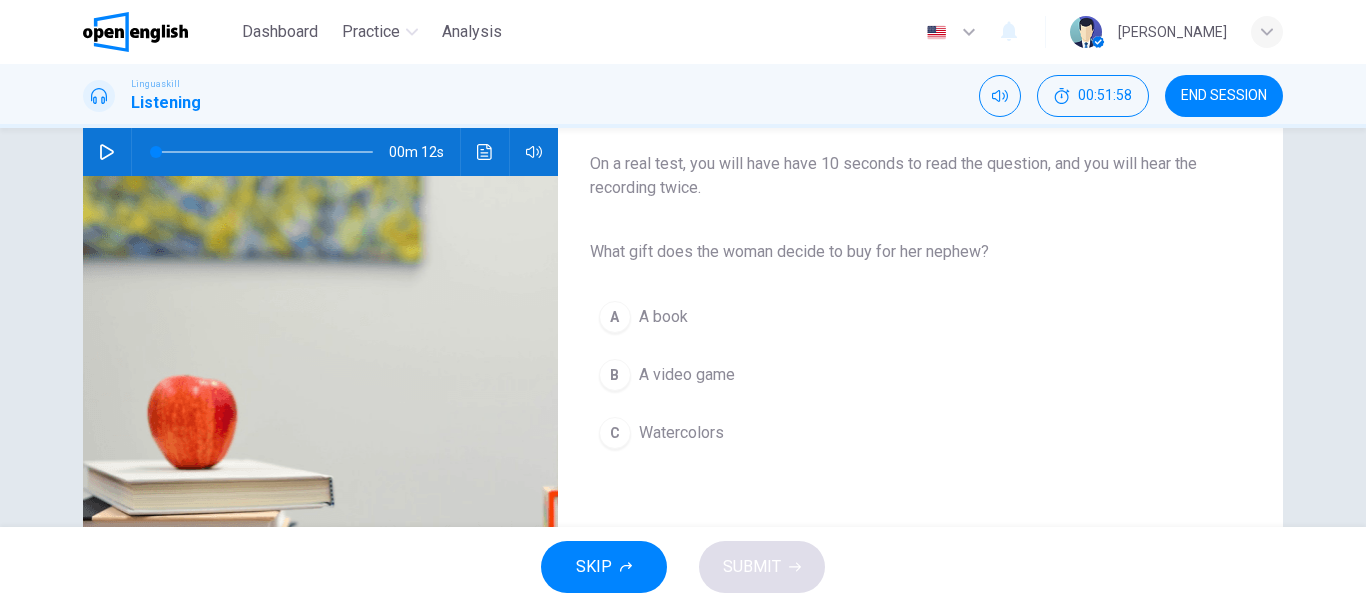 click 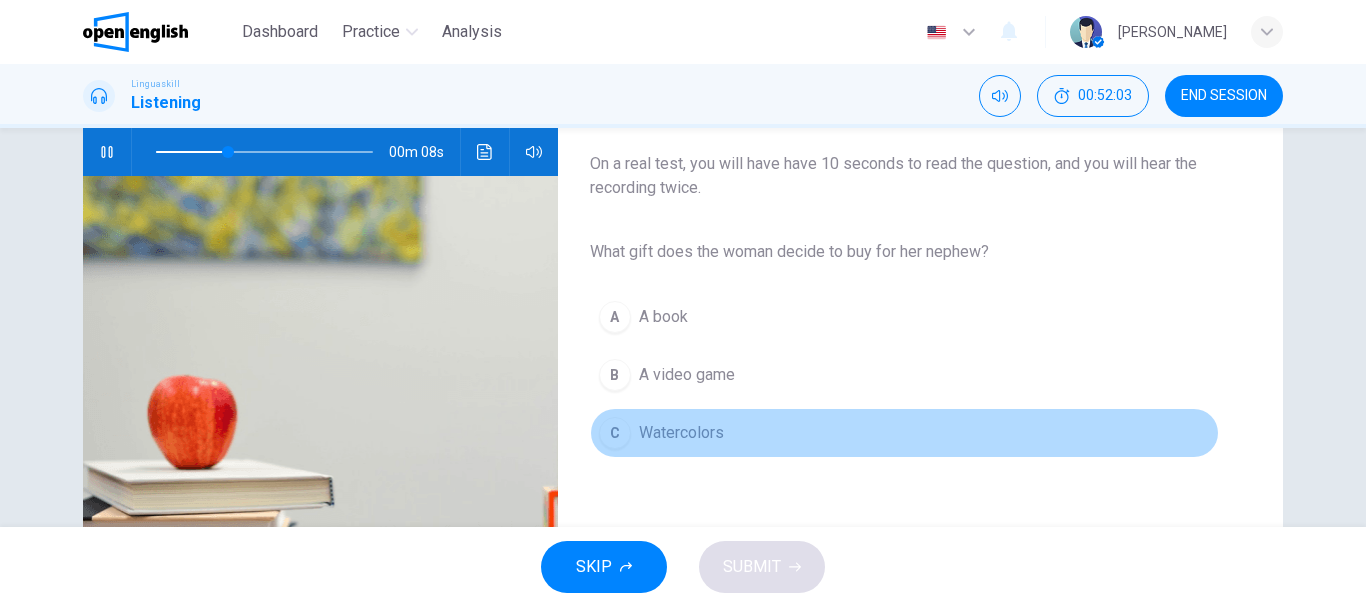click on "Watercolors" at bounding box center (681, 433) 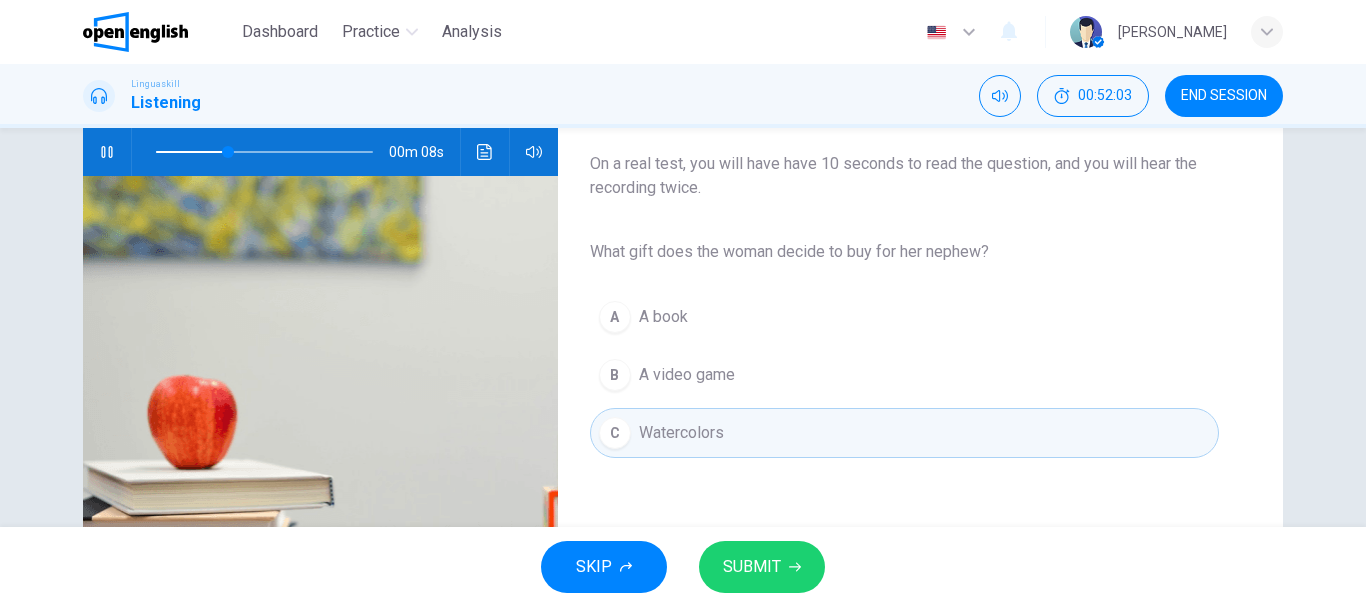 click on "SUBMIT" at bounding box center [752, 567] 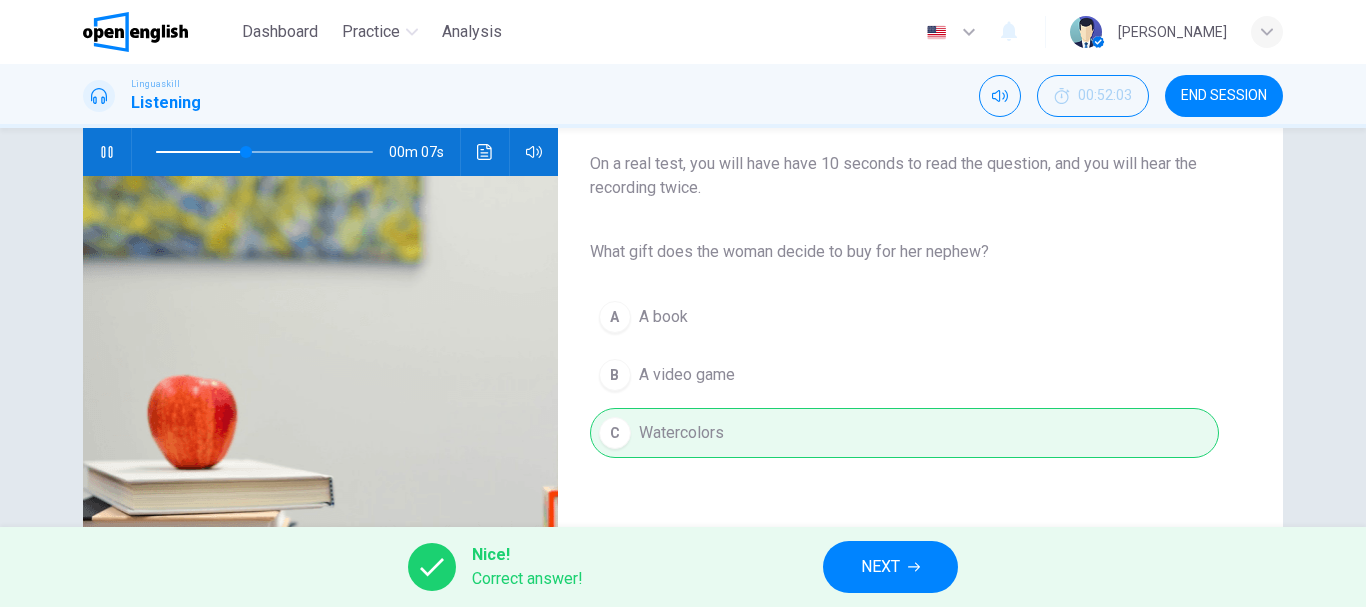 type on "**" 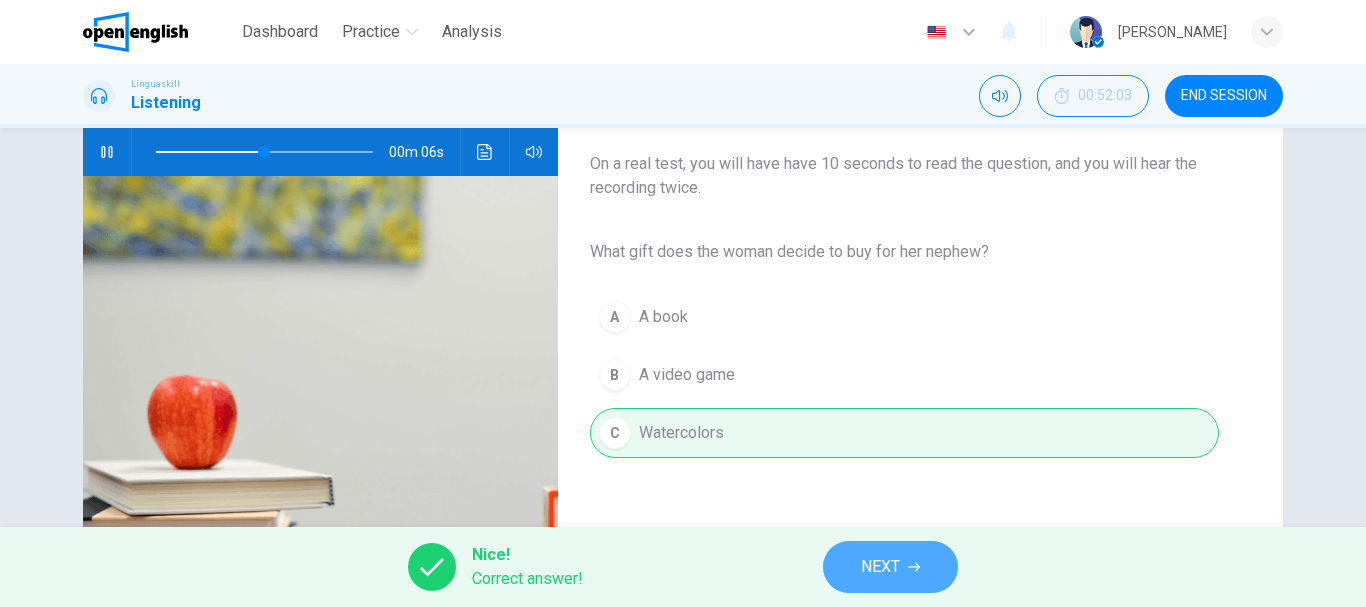 click on "NEXT" at bounding box center (880, 567) 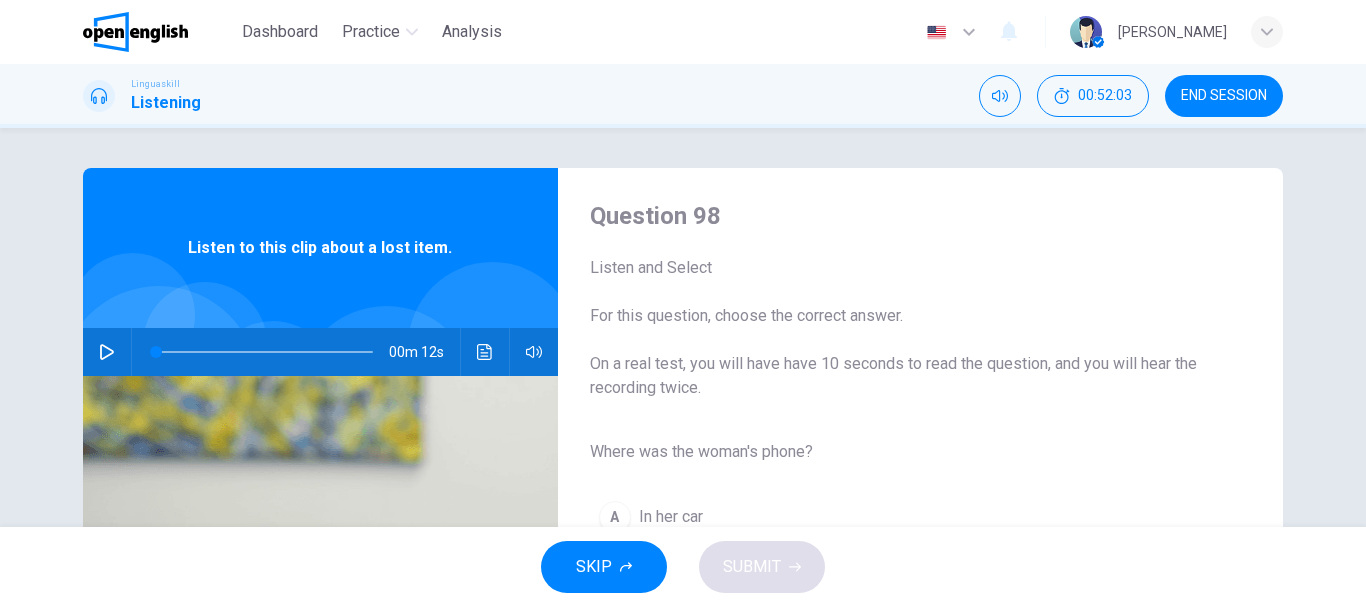 scroll, scrollTop: 100, scrollLeft: 0, axis: vertical 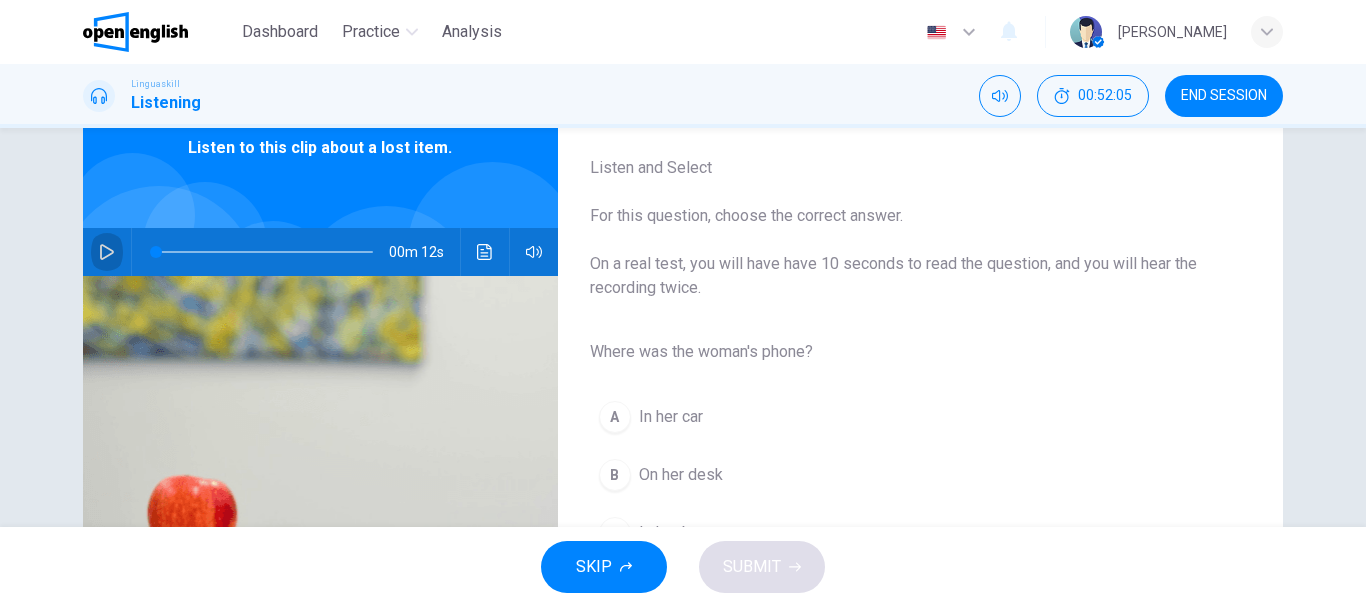 click at bounding box center (107, 252) 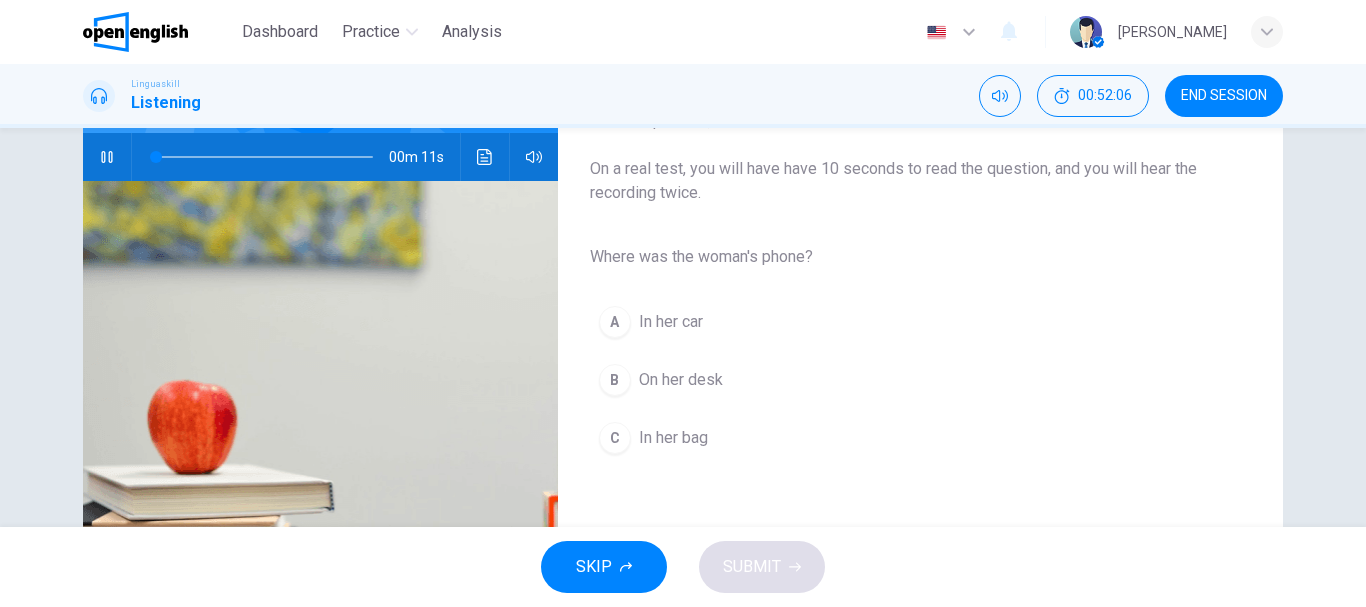 scroll, scrollTop: 200, scrollLeft: 0, axis: vertical 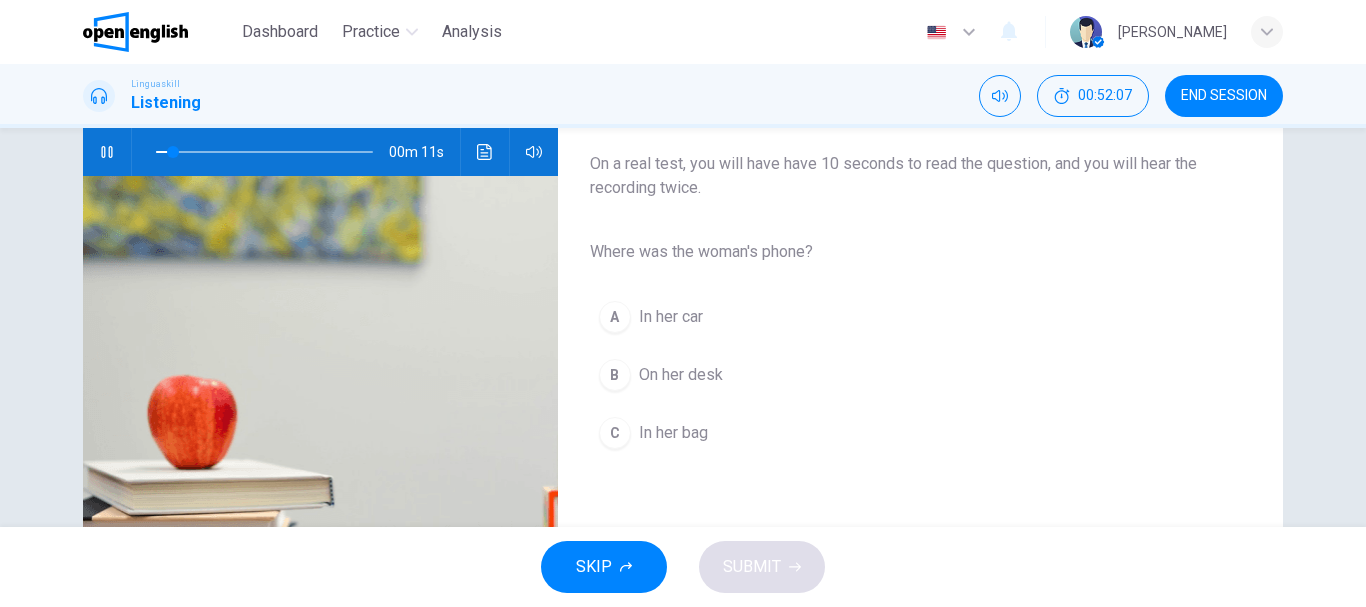 click on "In her bag" at bounding box center (673, 433) 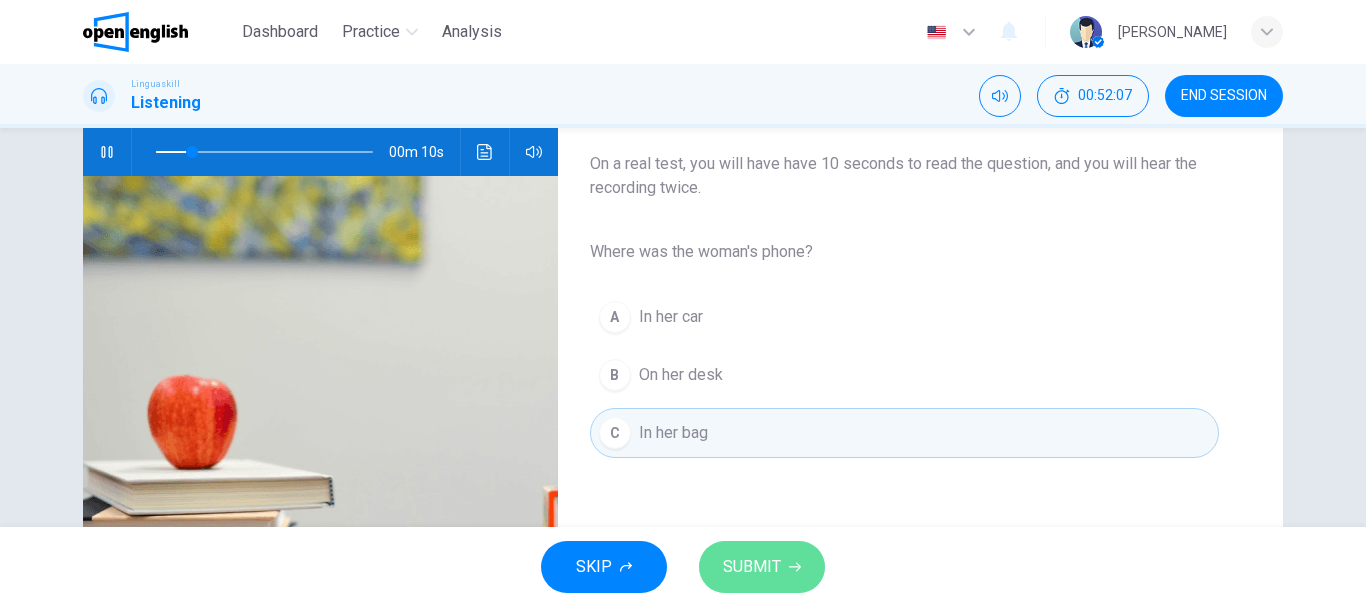 click on "SUBMIT" at bounding box center [752, 567] 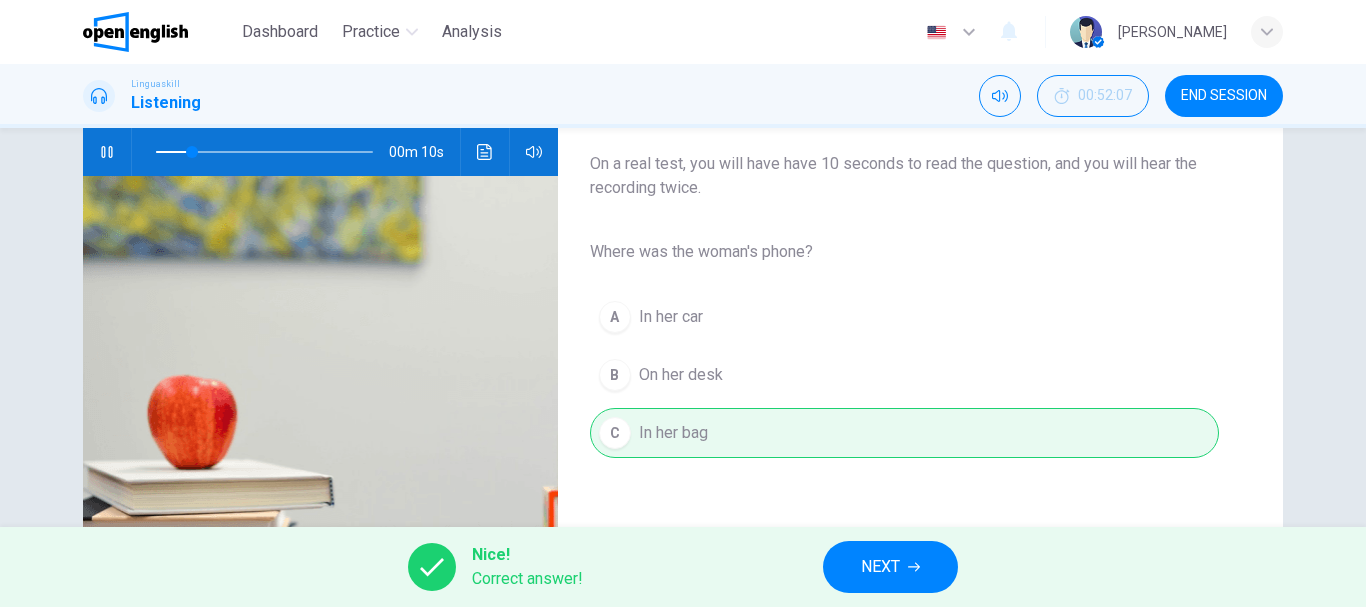type on "**" 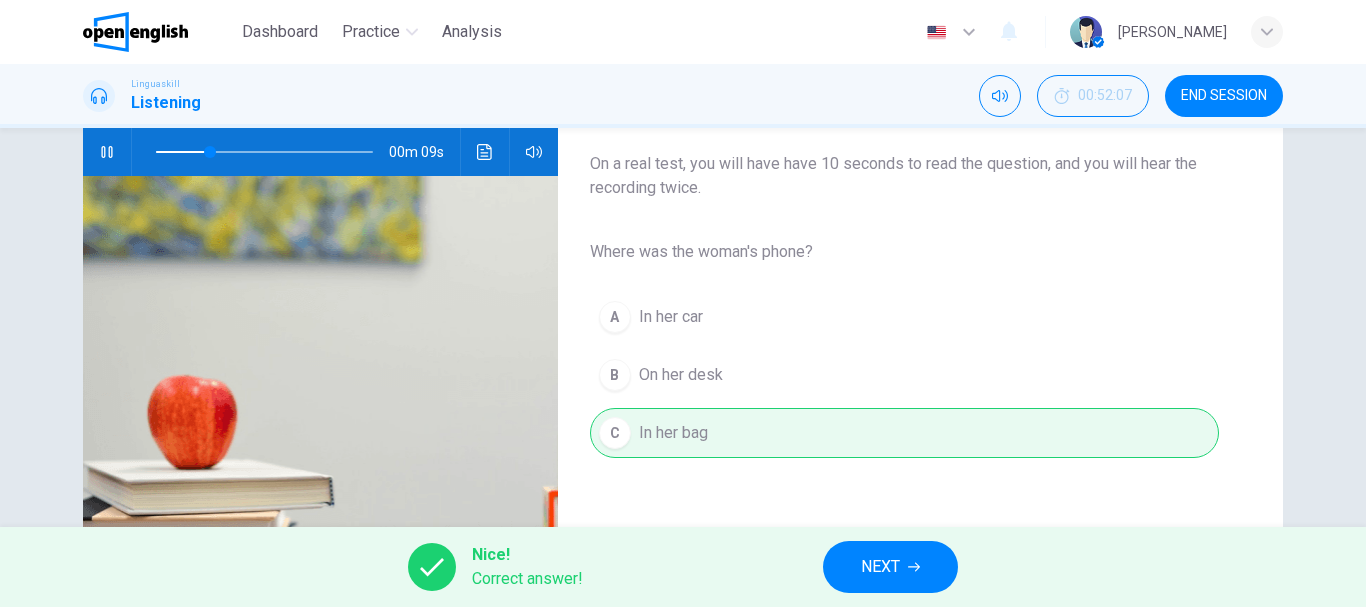 click on "NEXT" at bounding box center [890, 567] 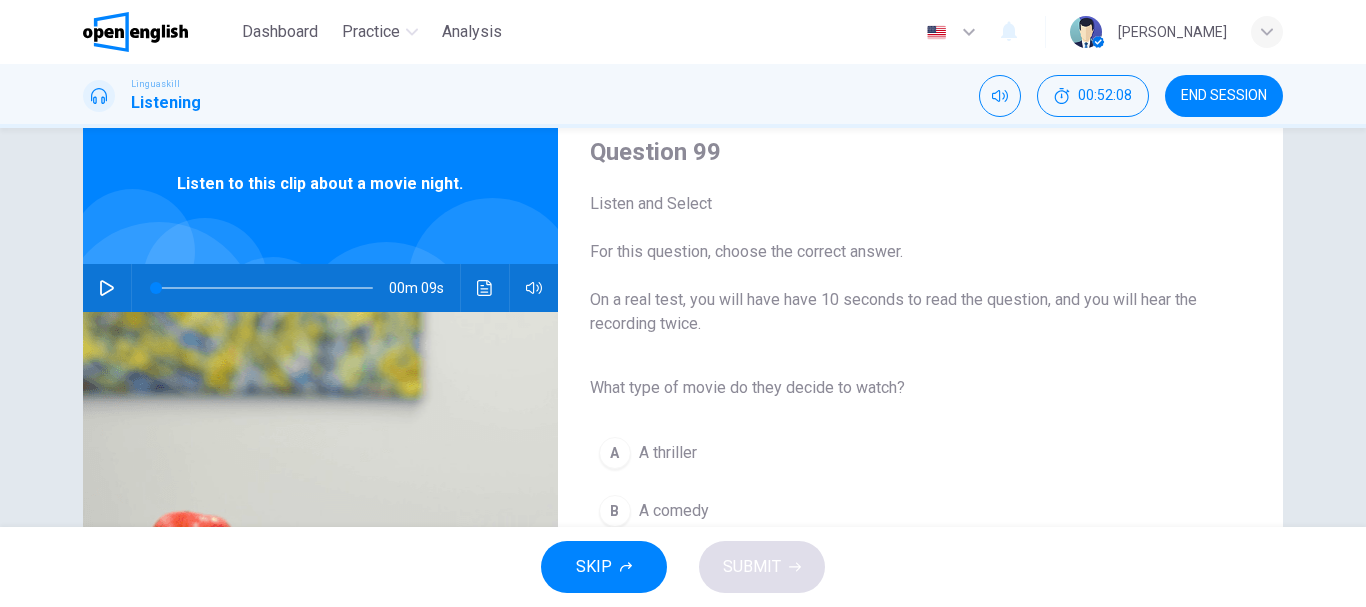 scroll, scrollTop: 100, scrollLeft: 0, axis: vertical 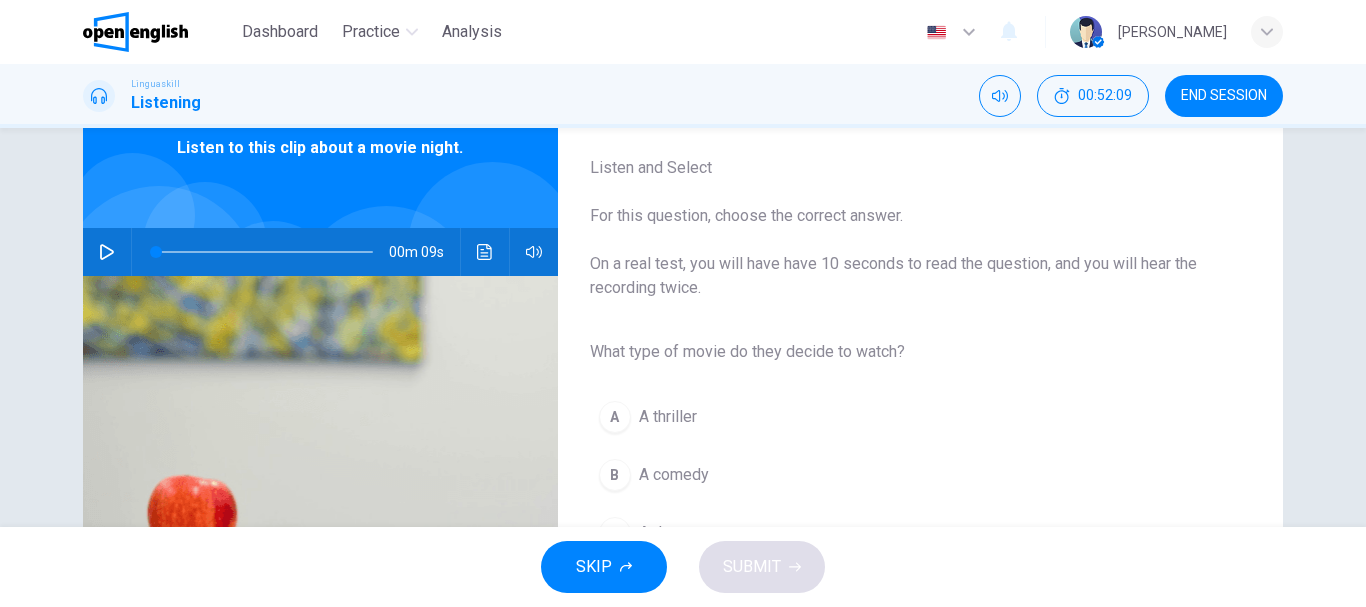 click 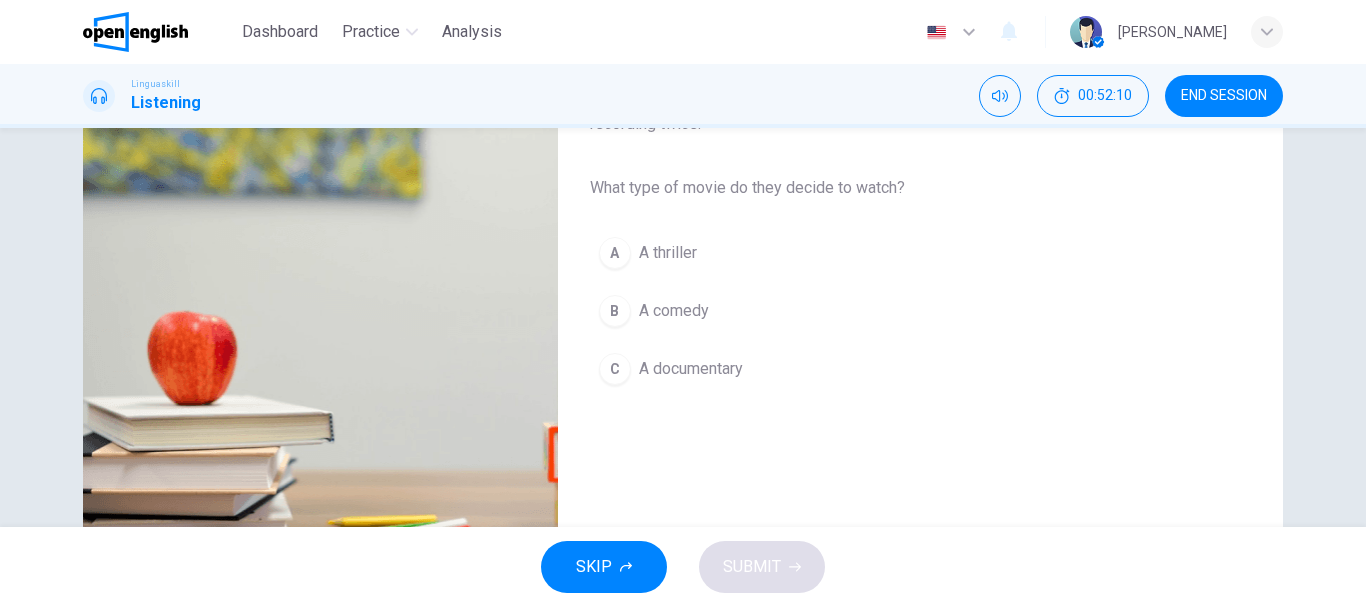 scroll, scrollTop: 300, scrollLeft: 0, axis: vertical 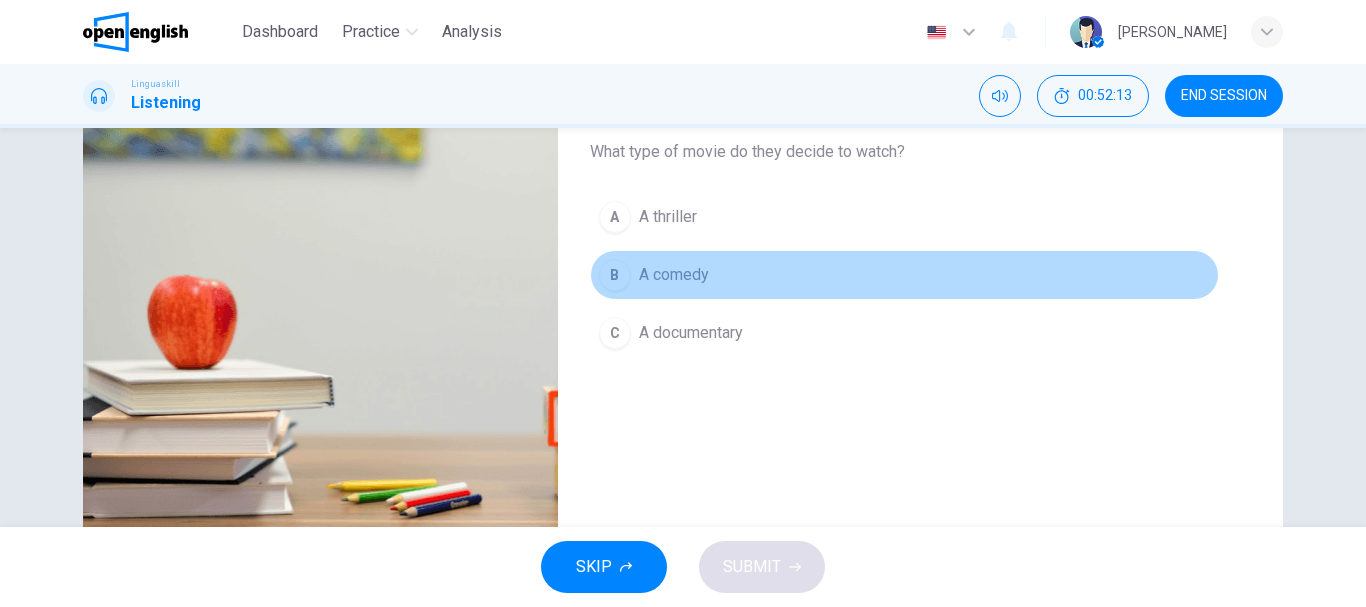 click on "B A comedy" at bounding box center [904, 275] 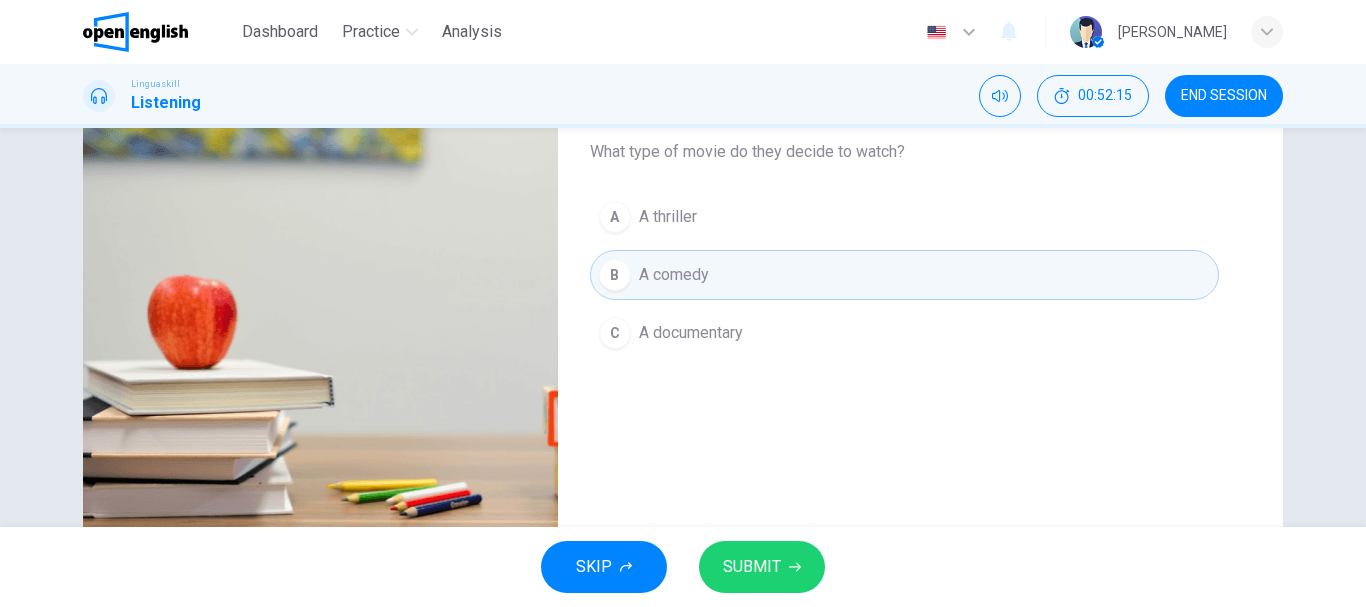 click on "SUBMIT" at bounding box center (752, 567) 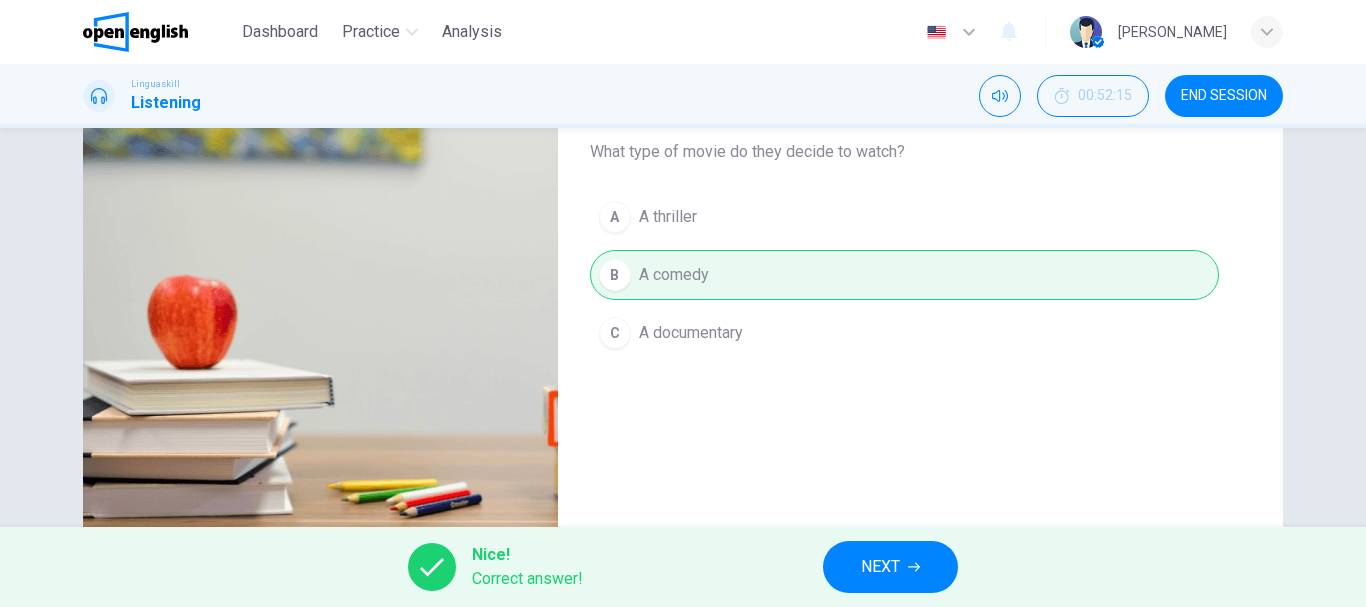 type on "**" 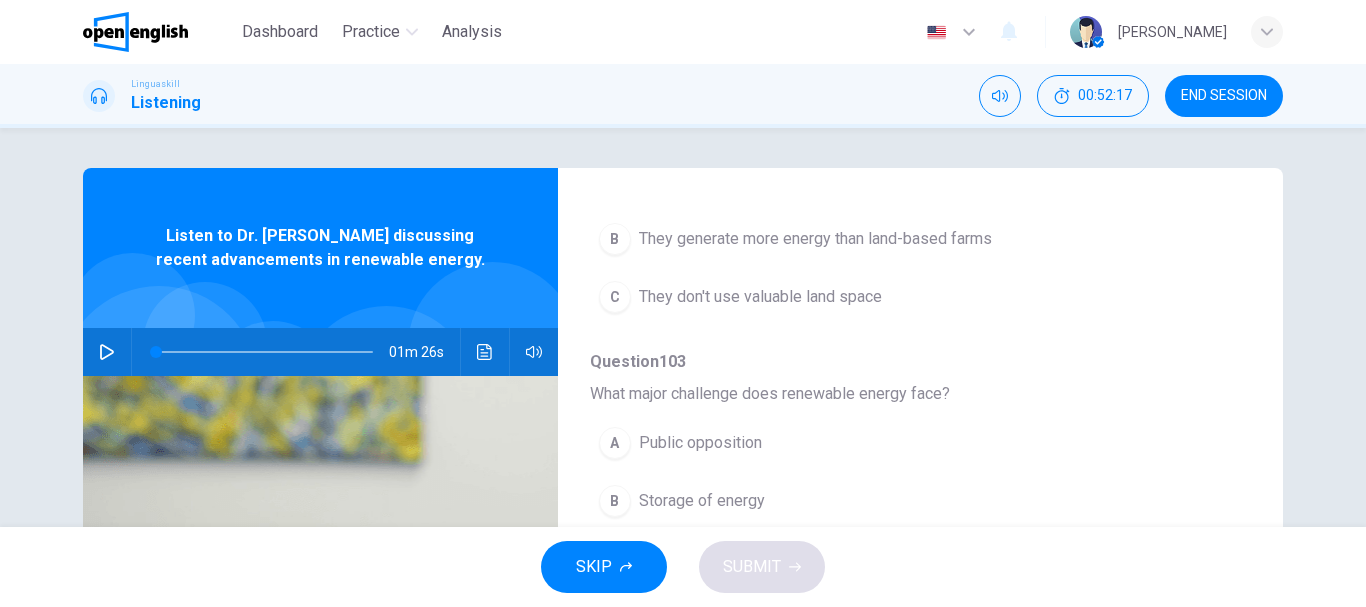 scroll, scrollTop: 887, scrollLeft: 0, axis: vertical 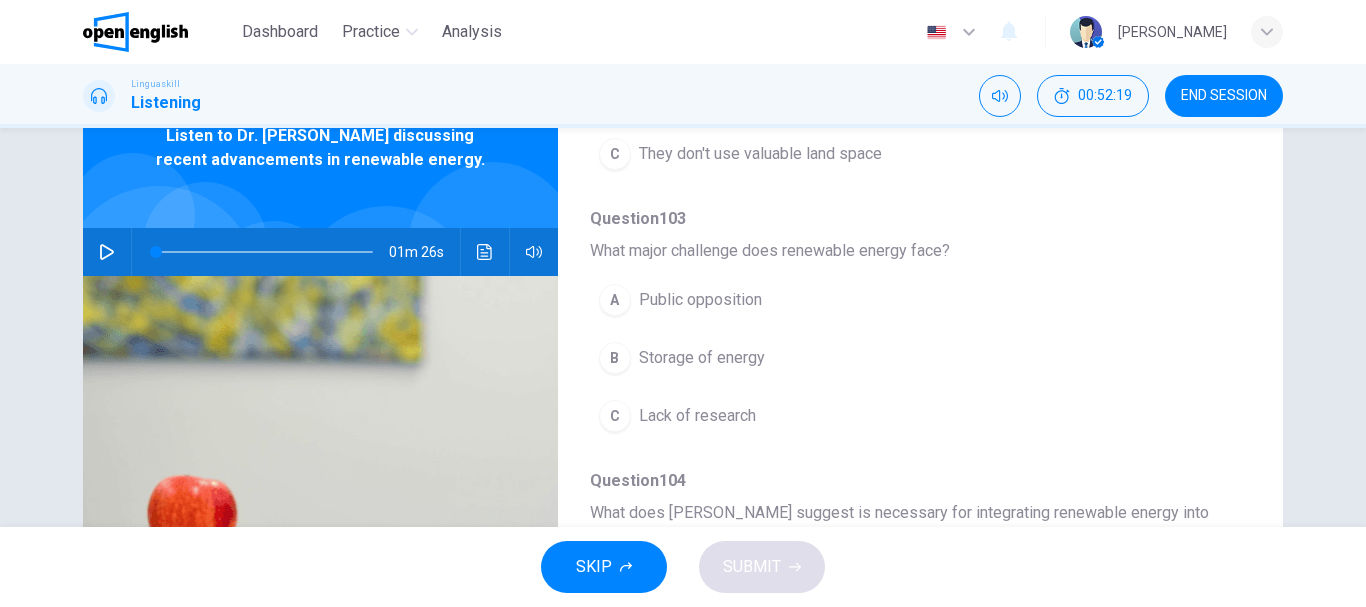 click on "END SESSION" at bounding box center (1224, 96) 